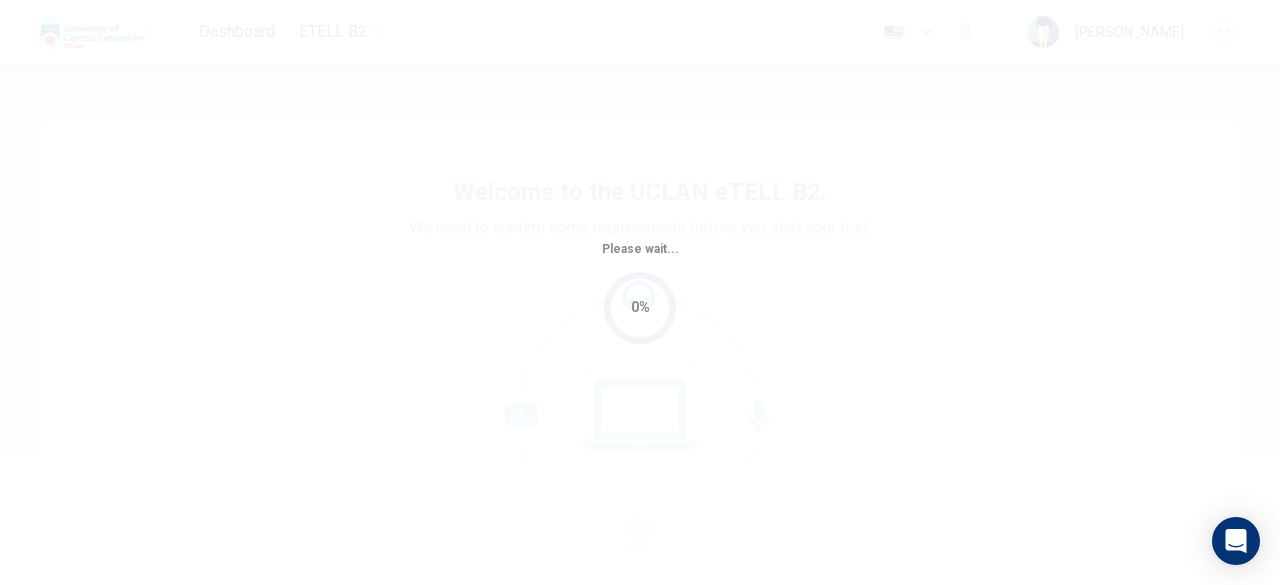 scroll, scrollTop: 0, scrollLeft: 0, axis: both 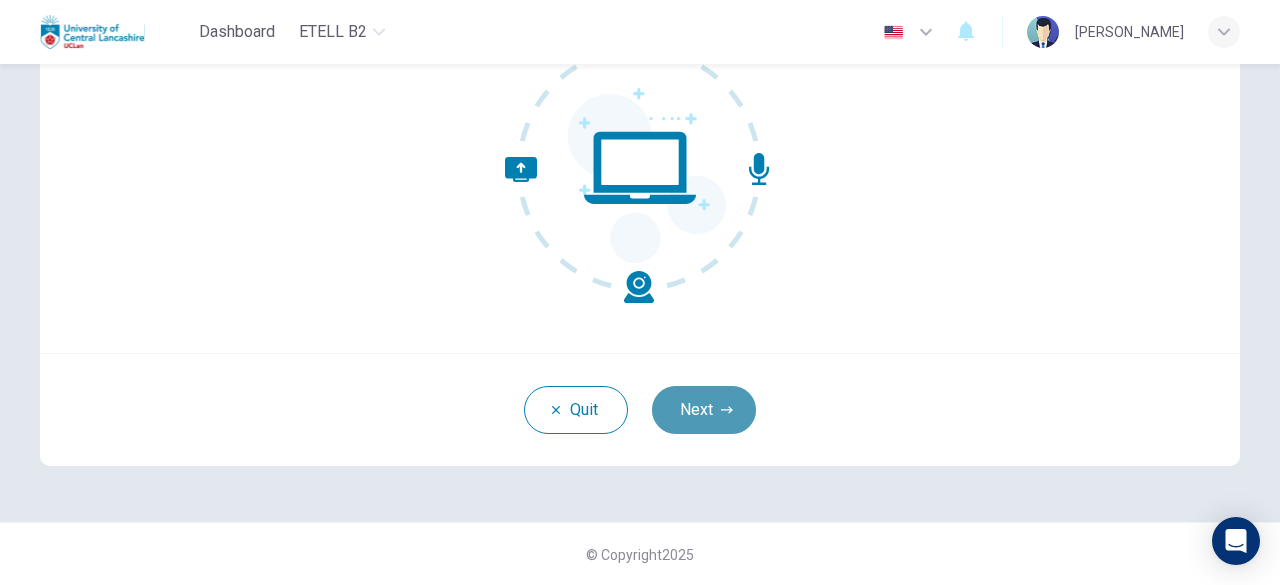 click on "Next" at bounding box center (704, 410) 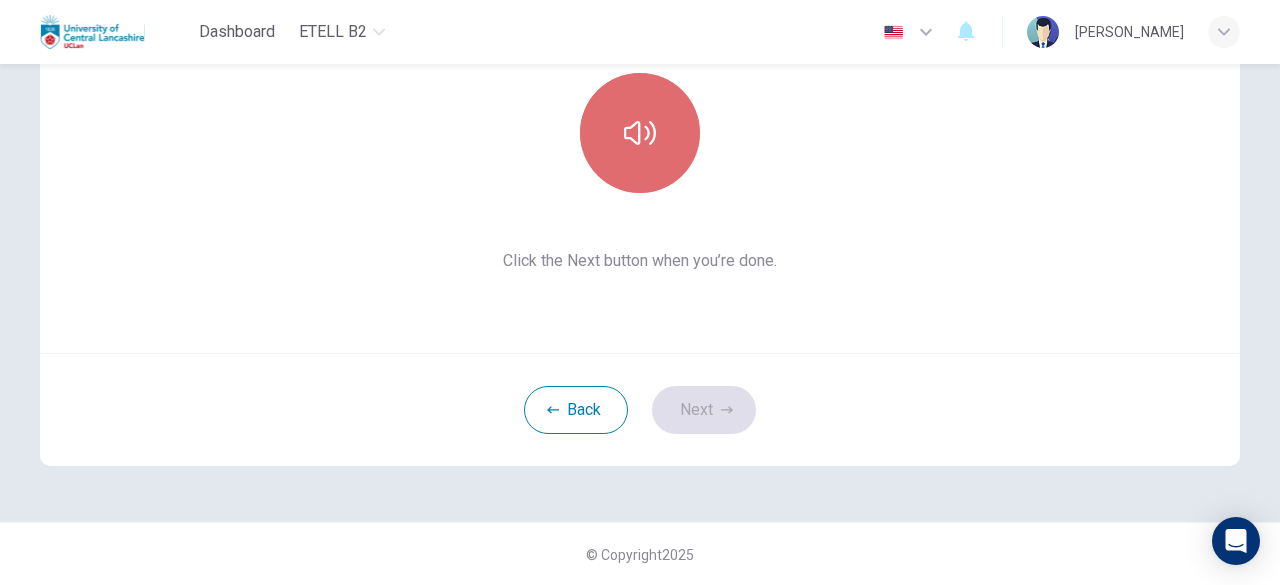 click 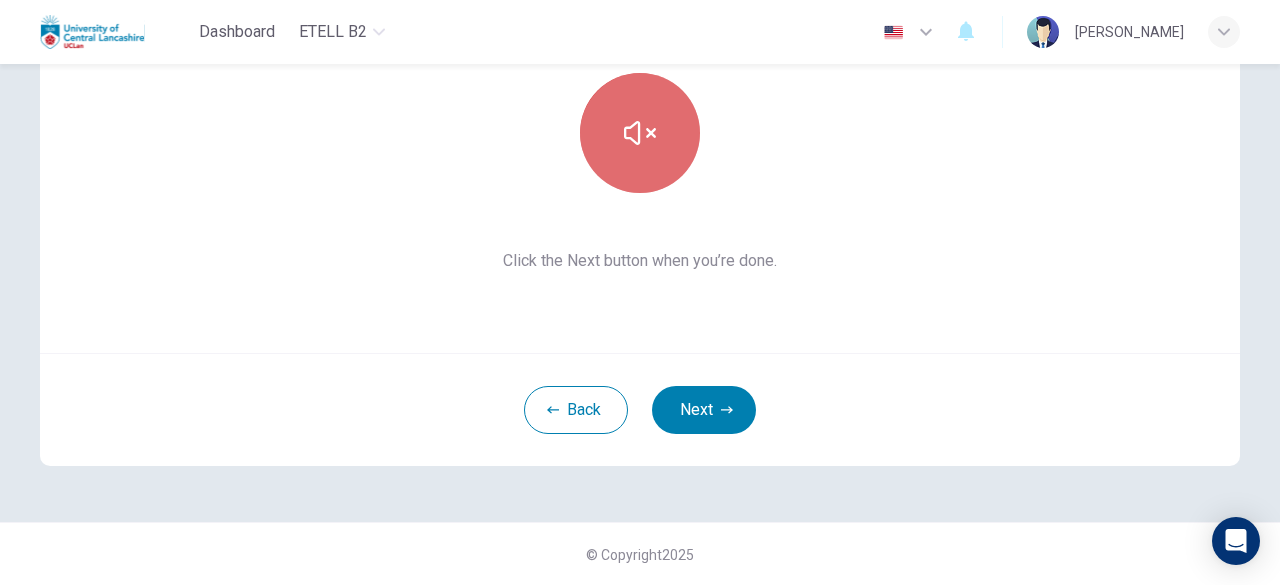 click 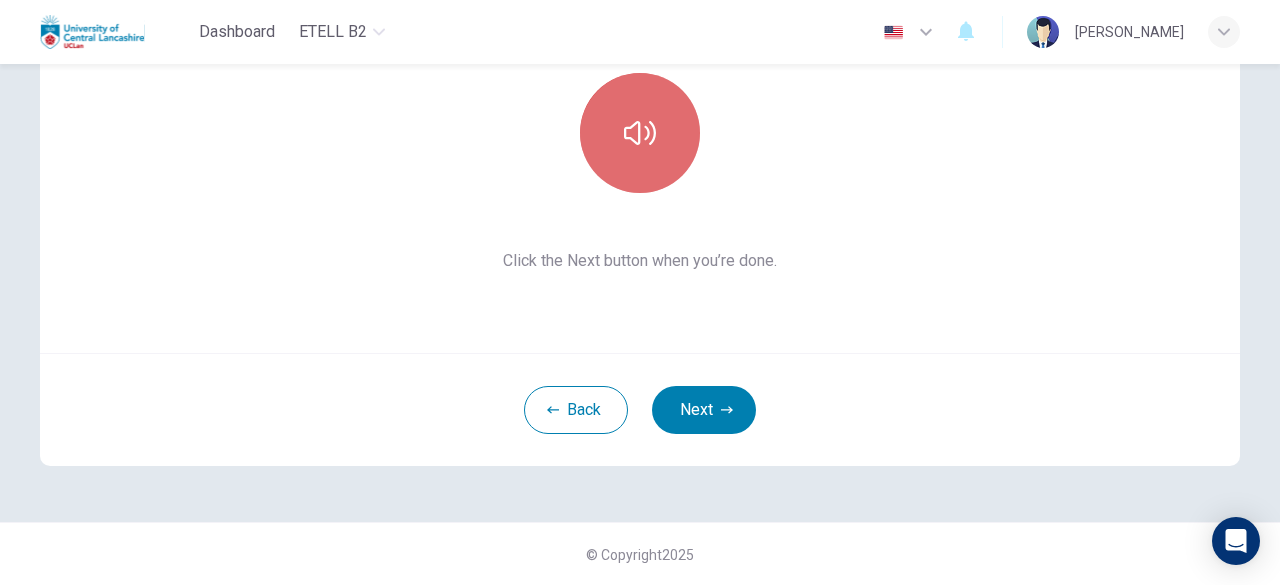 click 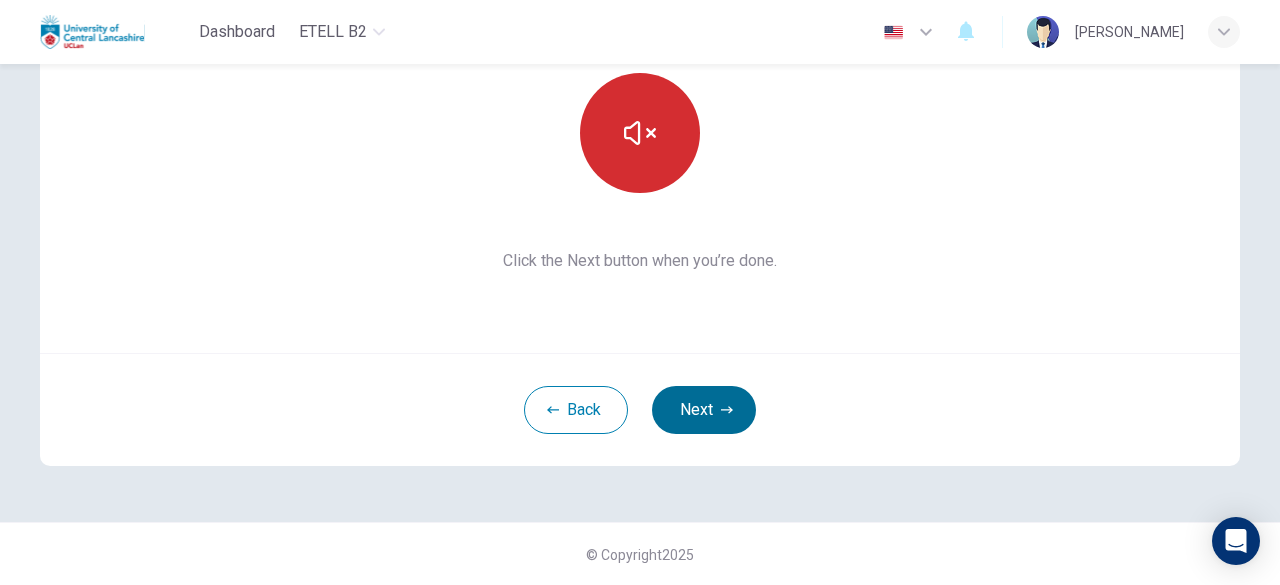 type 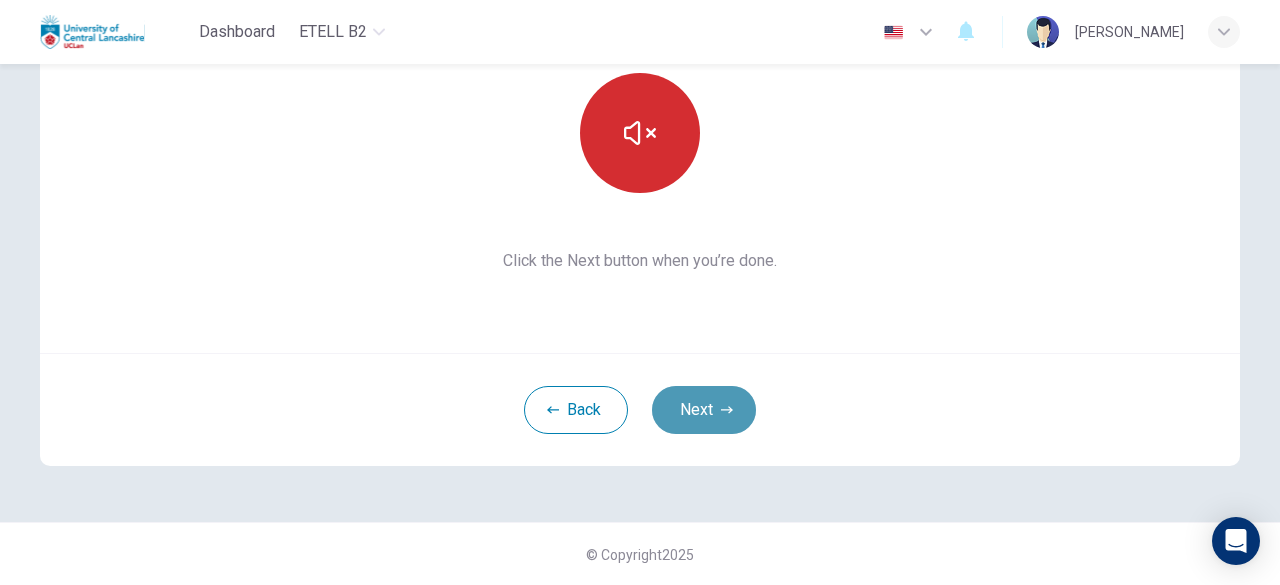 click on "Next" at bounding box center (704, 410) 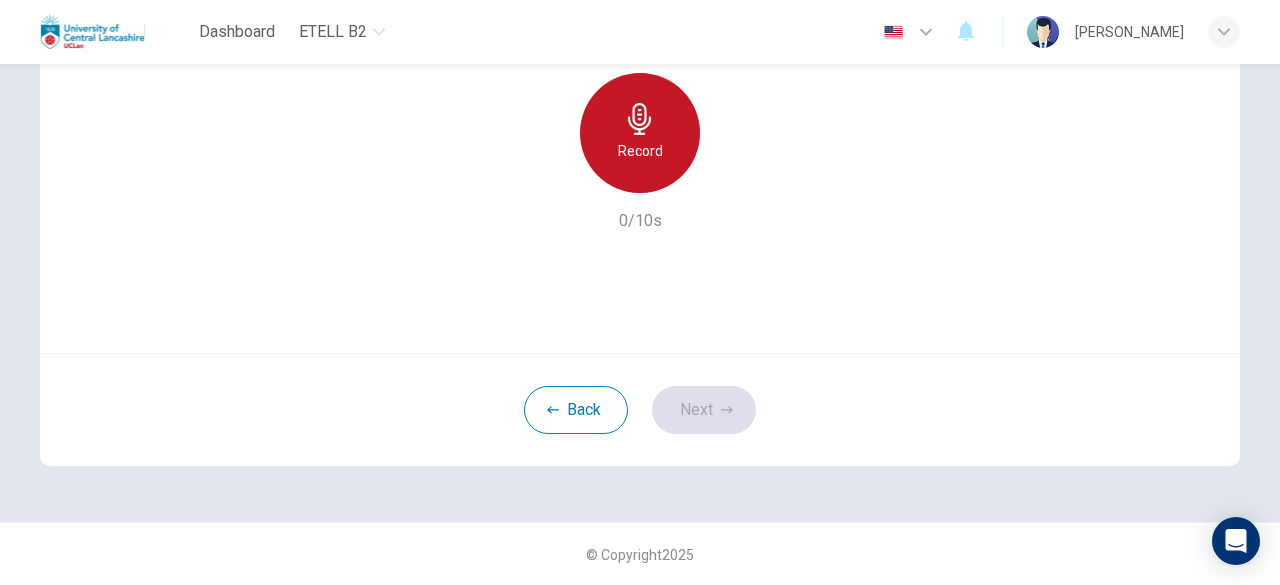 click on "Record" at bounding box center [640, 151] 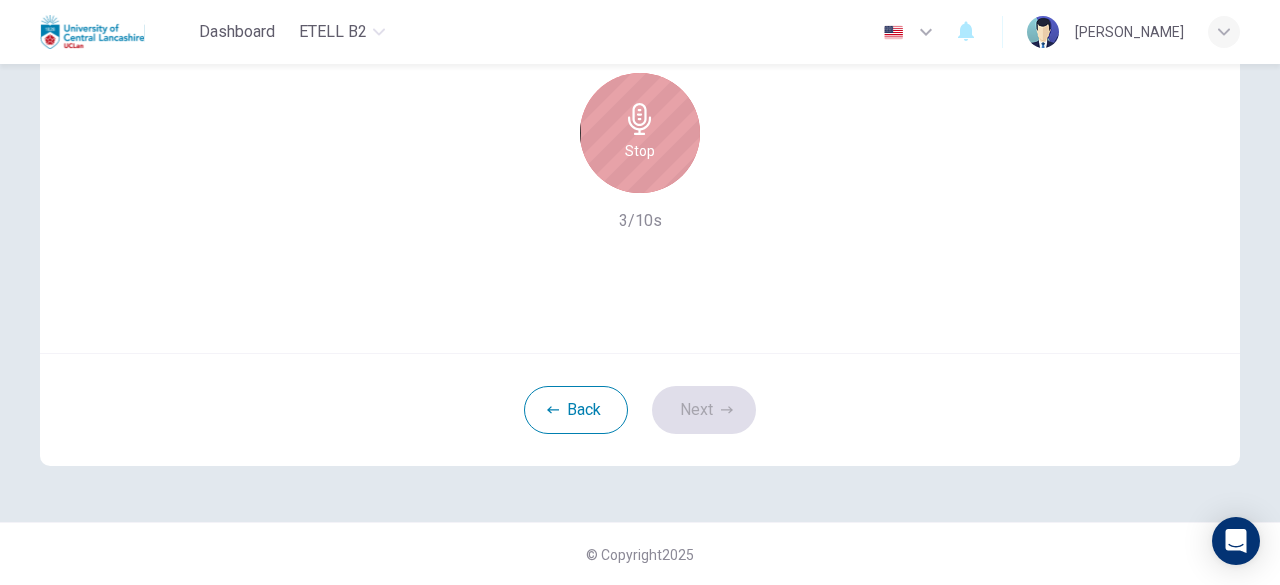 click on "Stop" at bounding box center [640, 133] 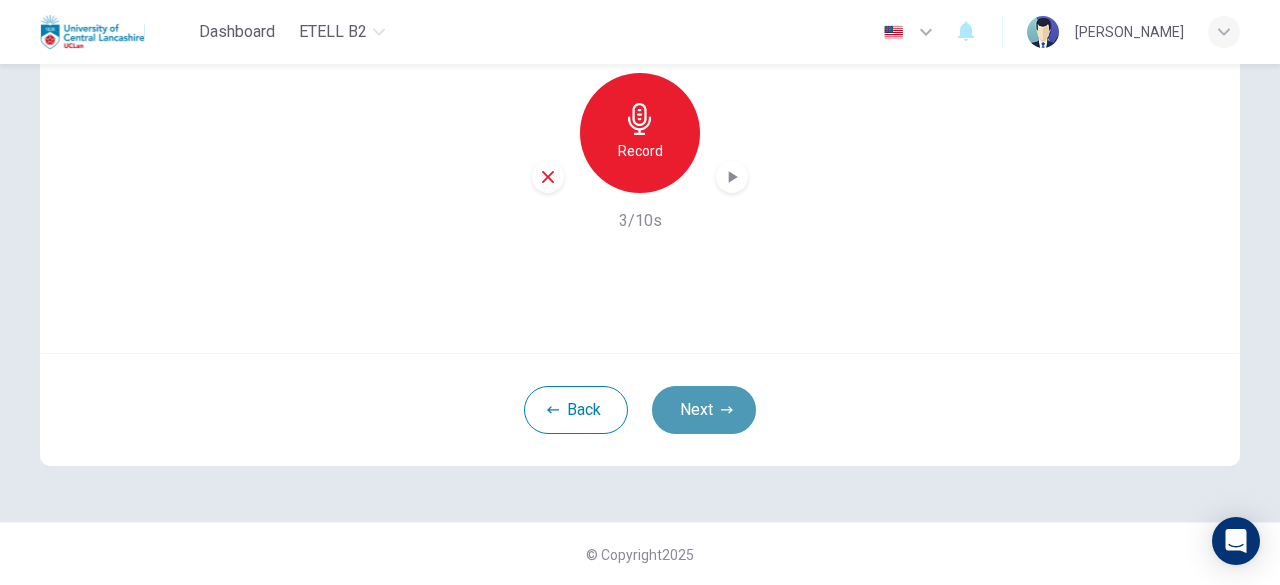 click on "Next" at bounding box center (704, 410) 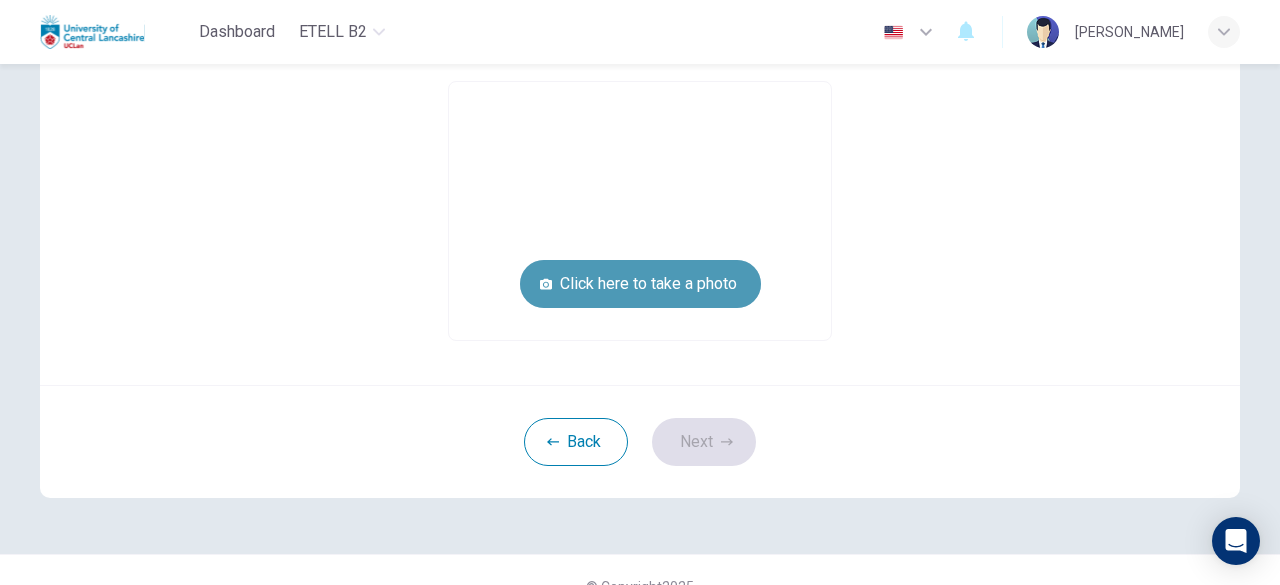 click on "Click here to take a photo" at bounding box center (640, 284) 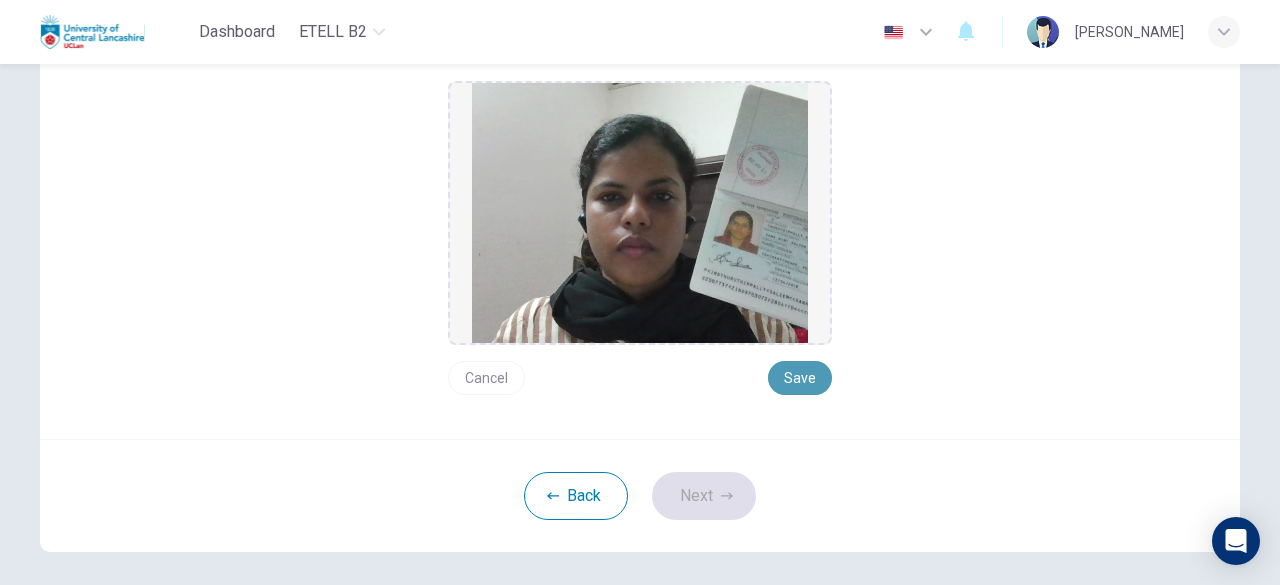 click on "Save" at bounding box center (800, 378) 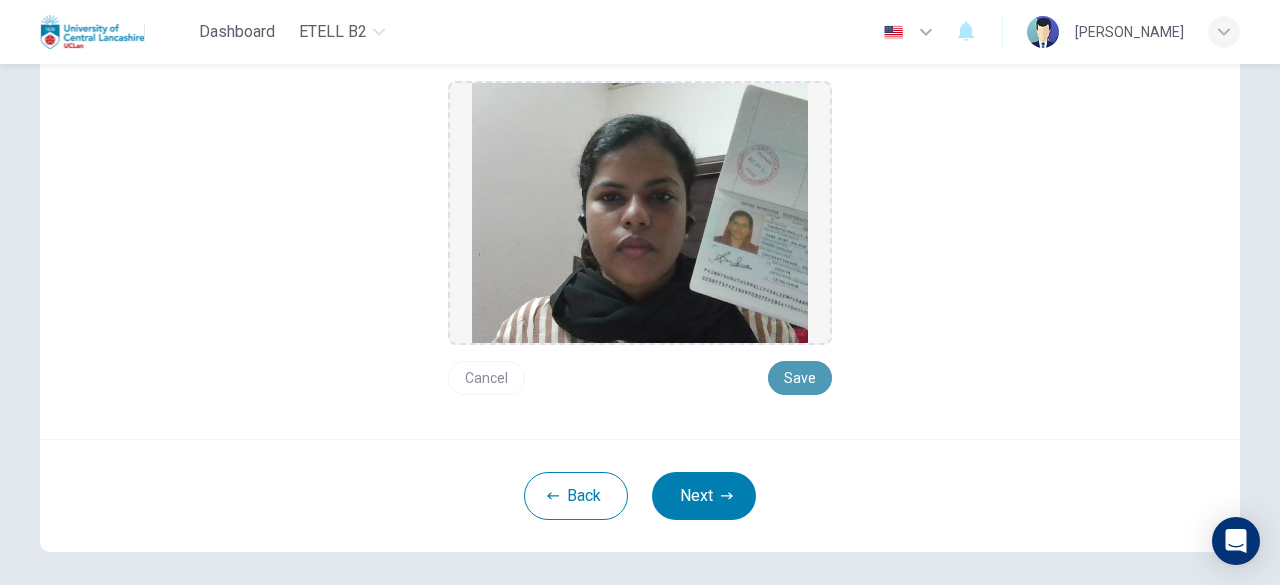 click on "Save" at bounding box center (800, 378) 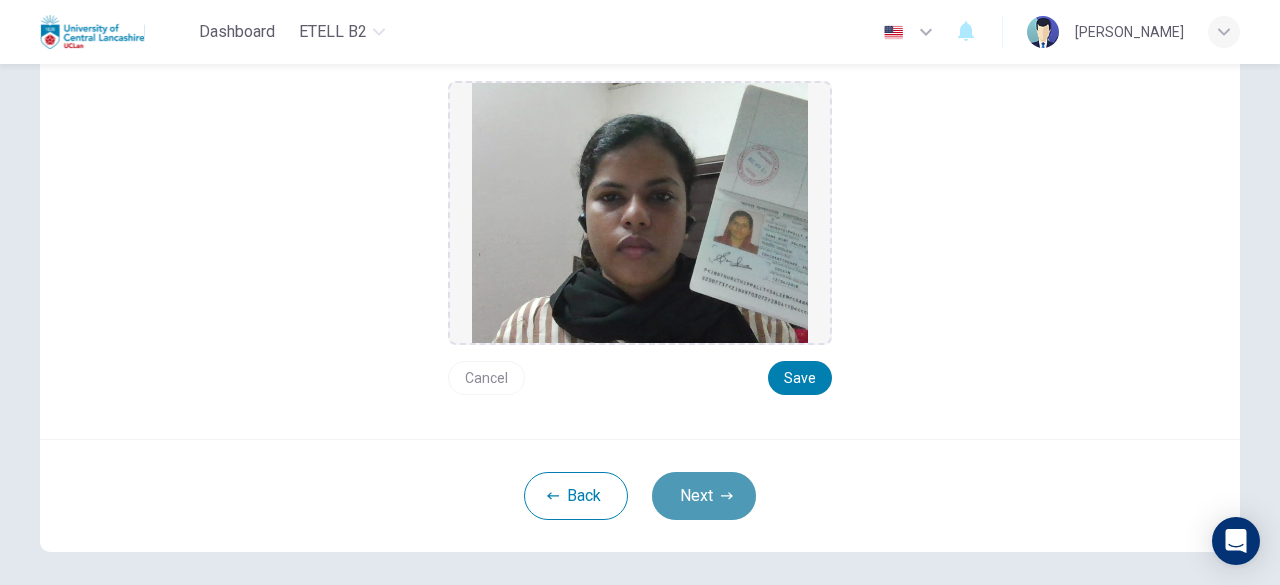 click on "Next" at bounding box center [704, 496] 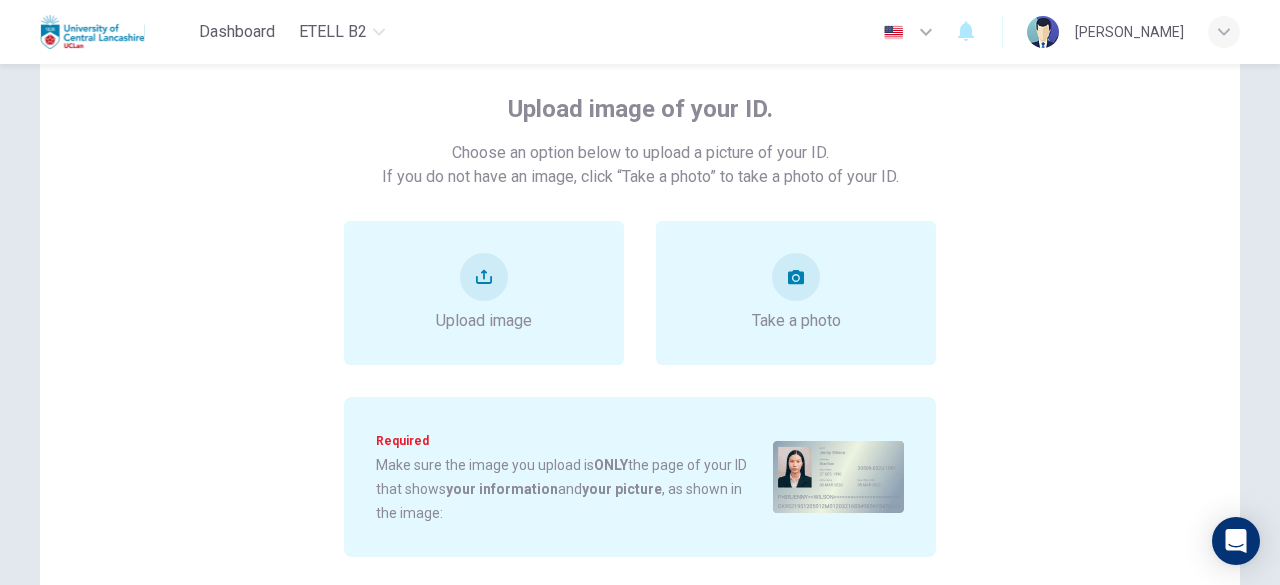 scroll, scrollTop: 103, scrollLeft: 0, axis: vertical 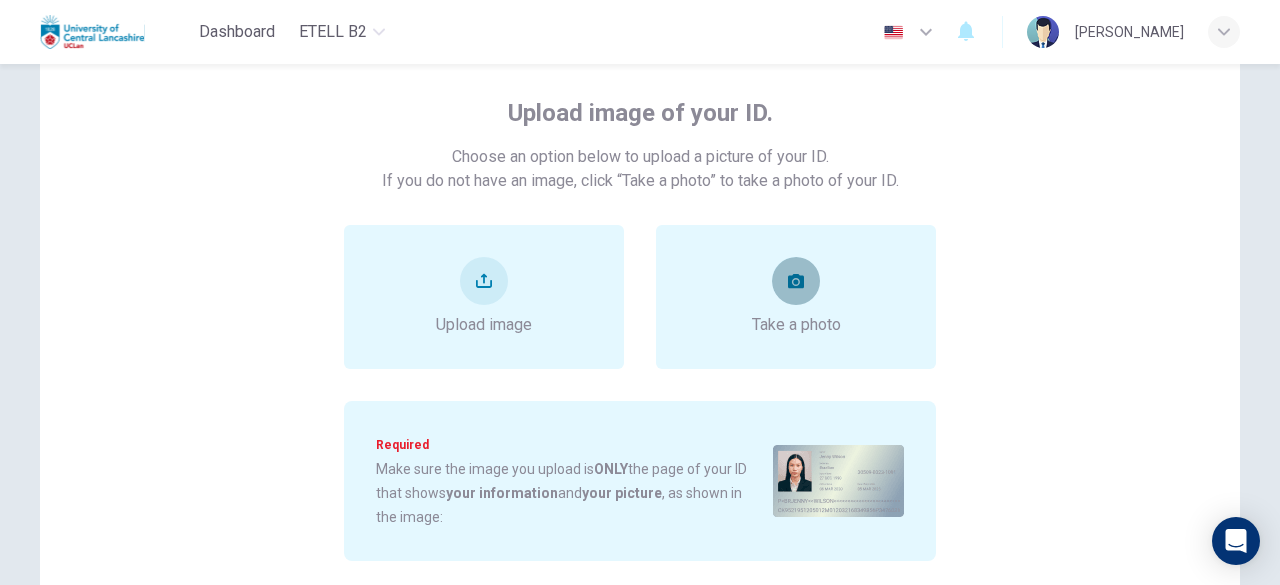 click 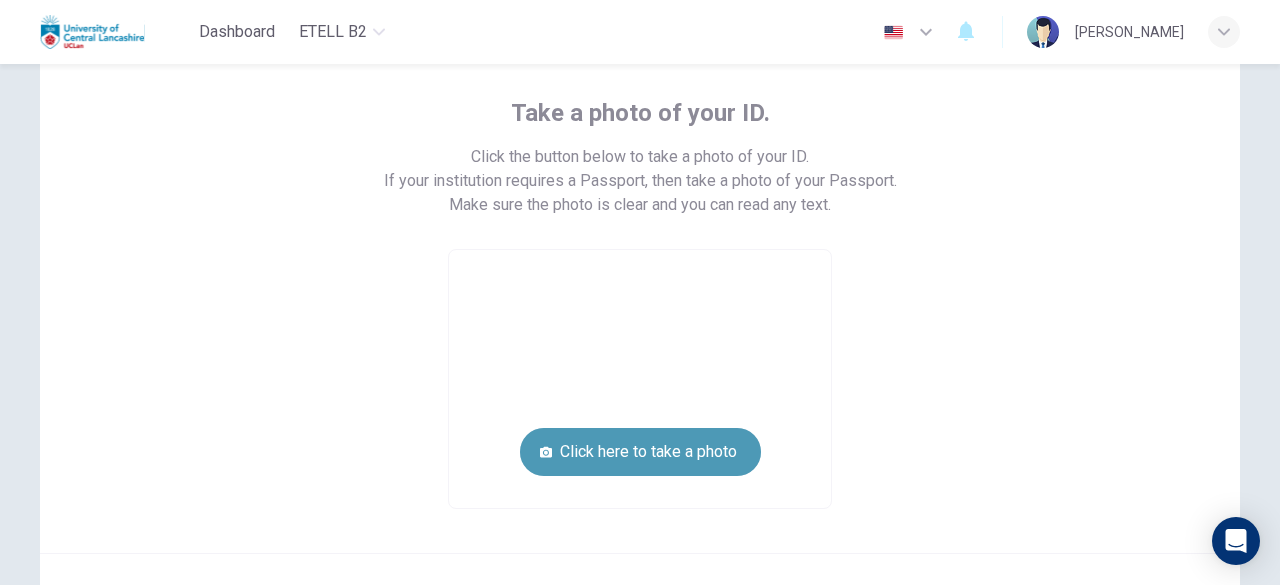 click on "Click here to take a photo" at bounding box center (640, 452) 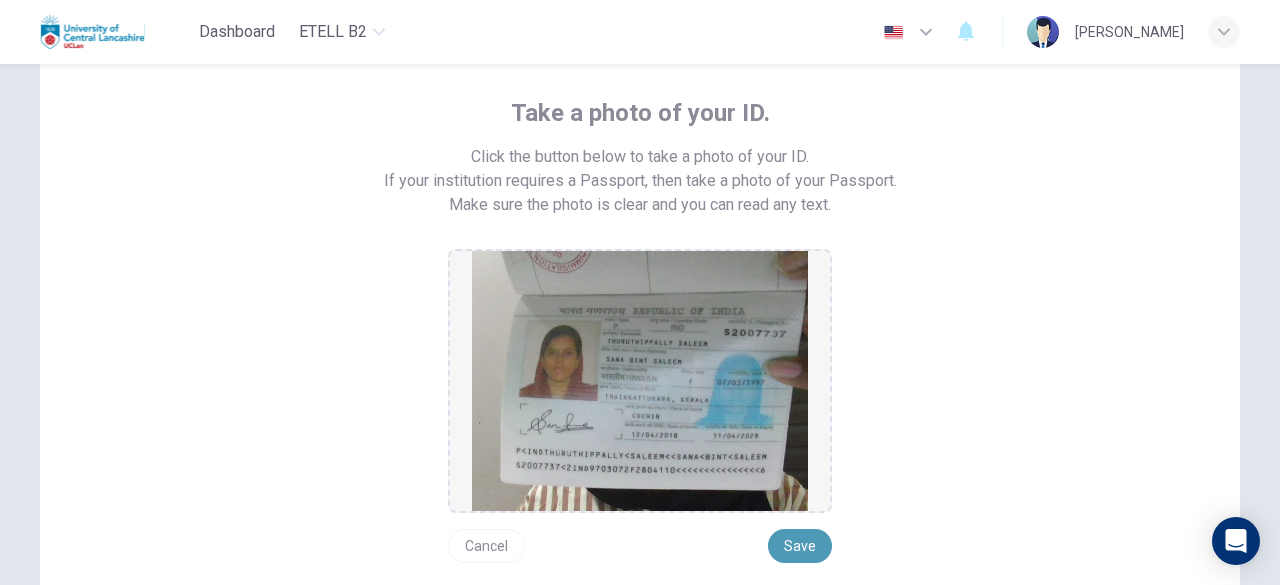 click on "Save" at bounding box center (800, 546) 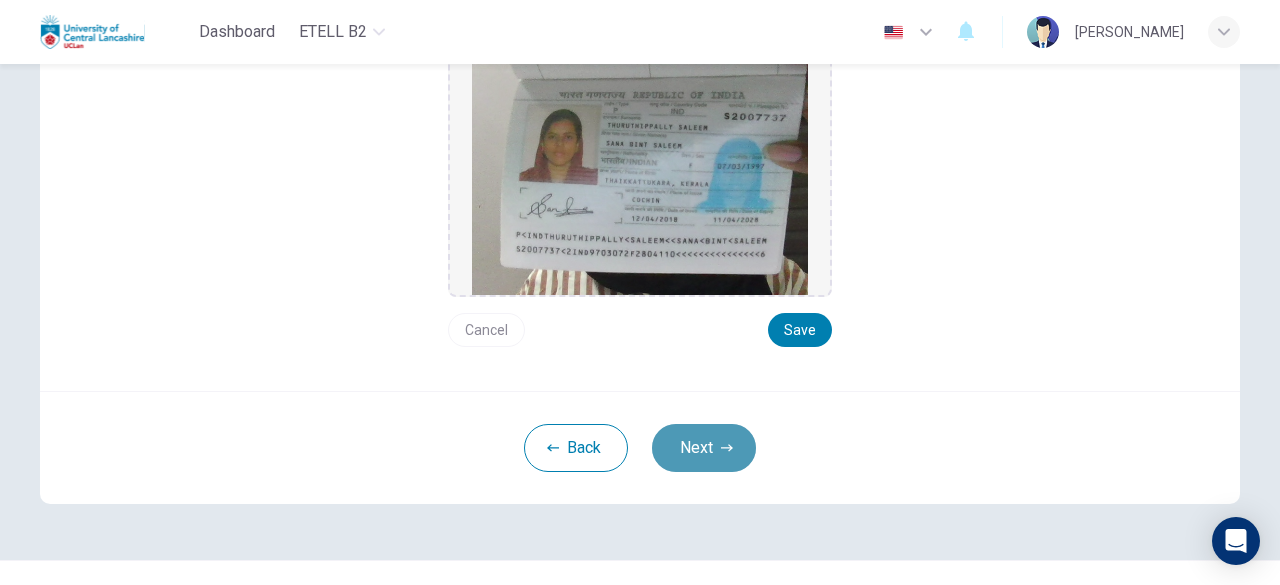 click on "Next" at bounding box center [704, 448] 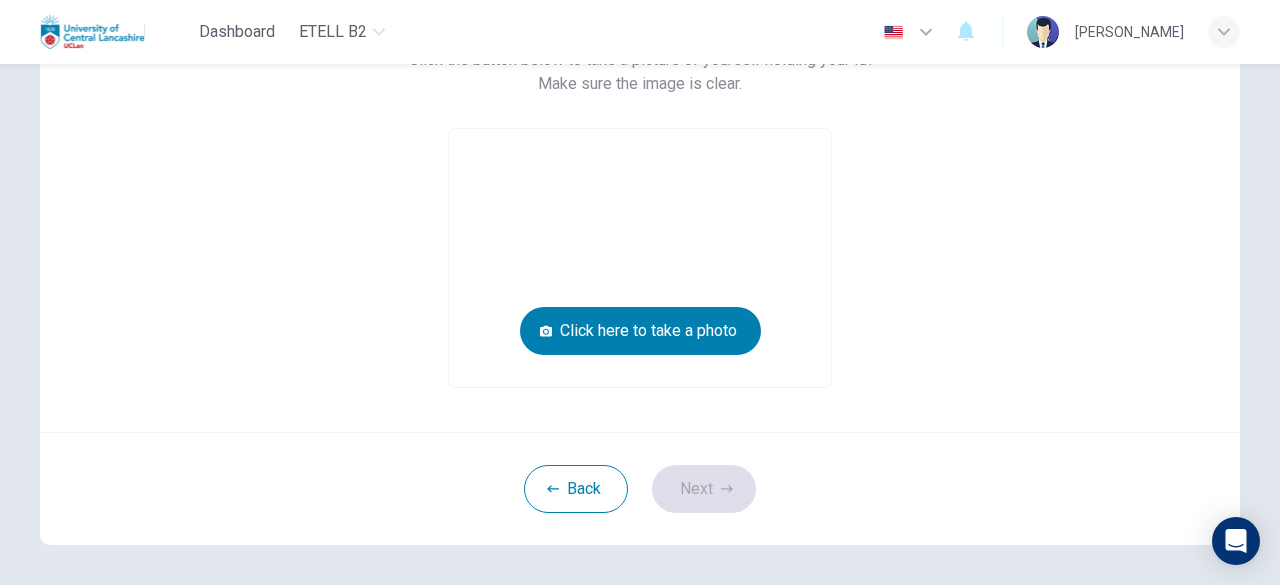 scroll, scrollTop: 191, scrollLeft: 0, axis: vertical 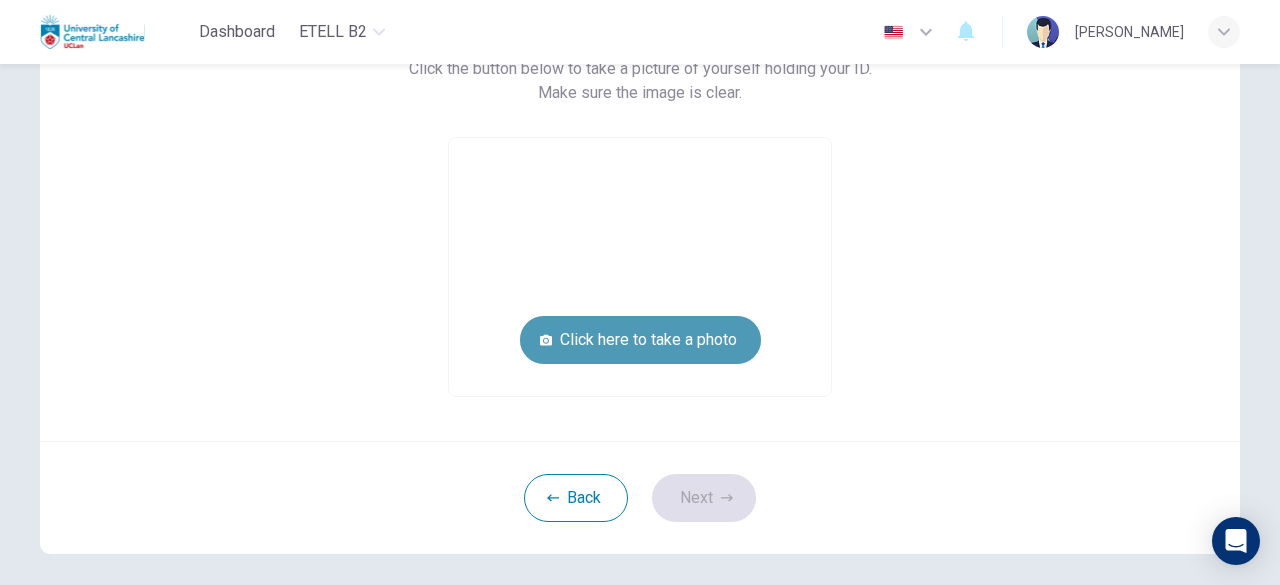 click on "Click here to take a photo" at bounding box center (640, 340) 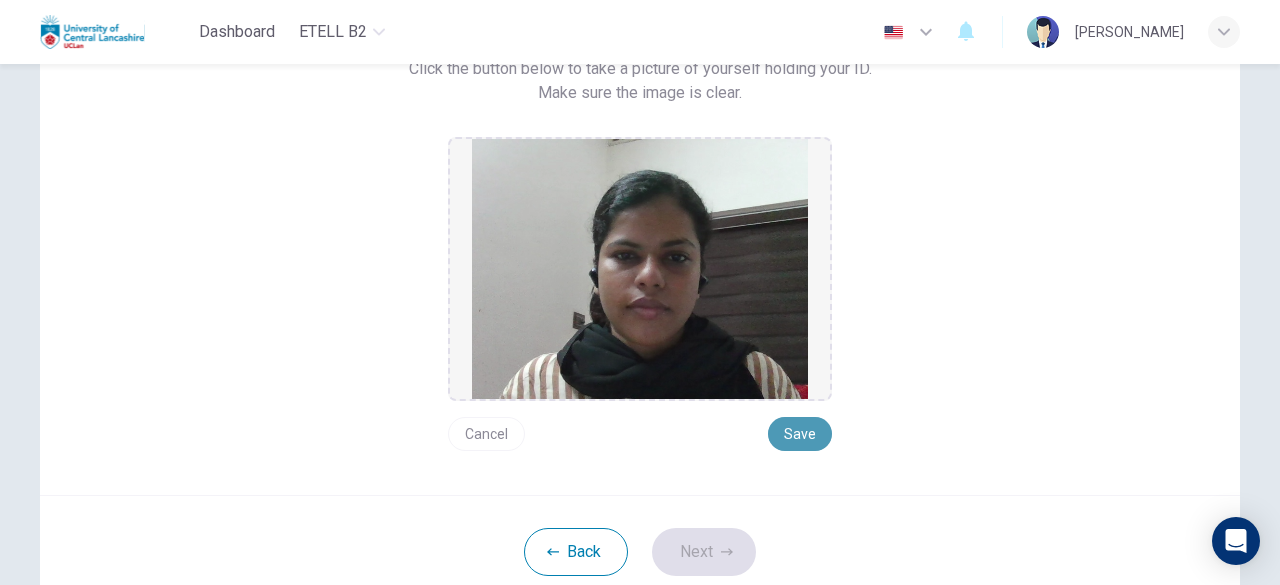 click on "Save" at bounding box center (800, 434) 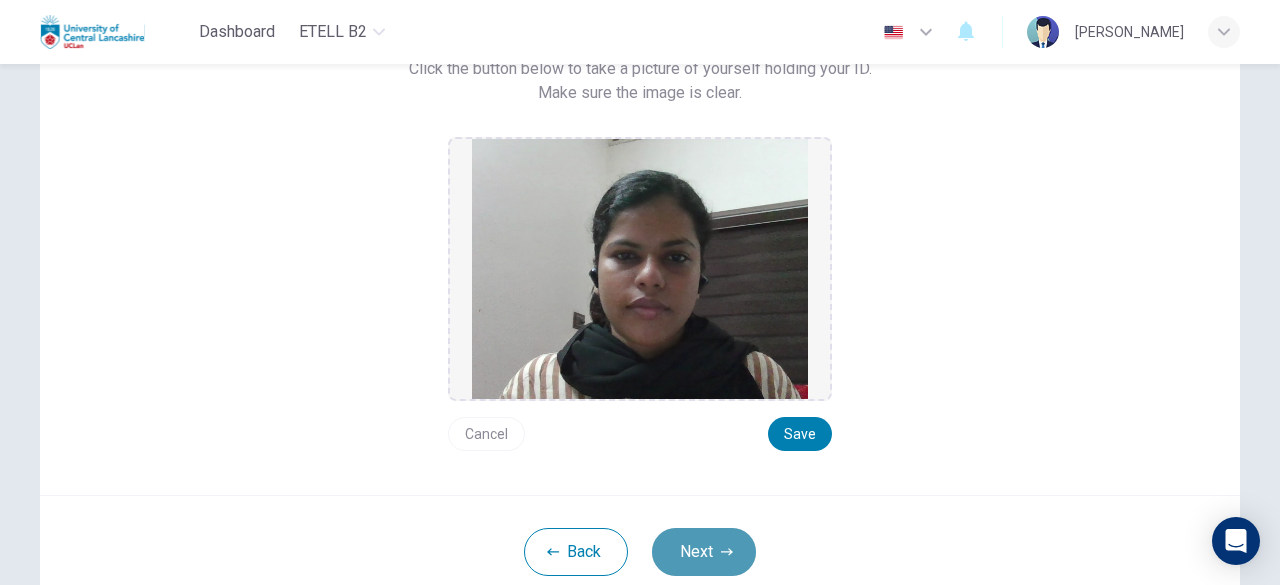 click 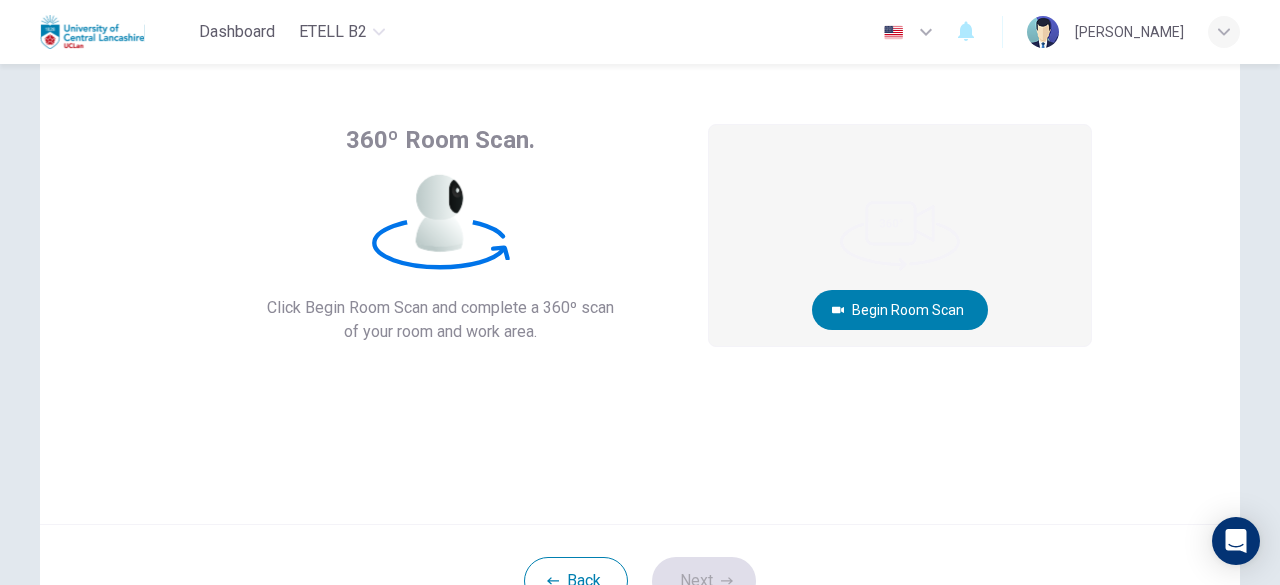 scroll, scrollTop: 72, scrollLeft: 0, axis: vertical 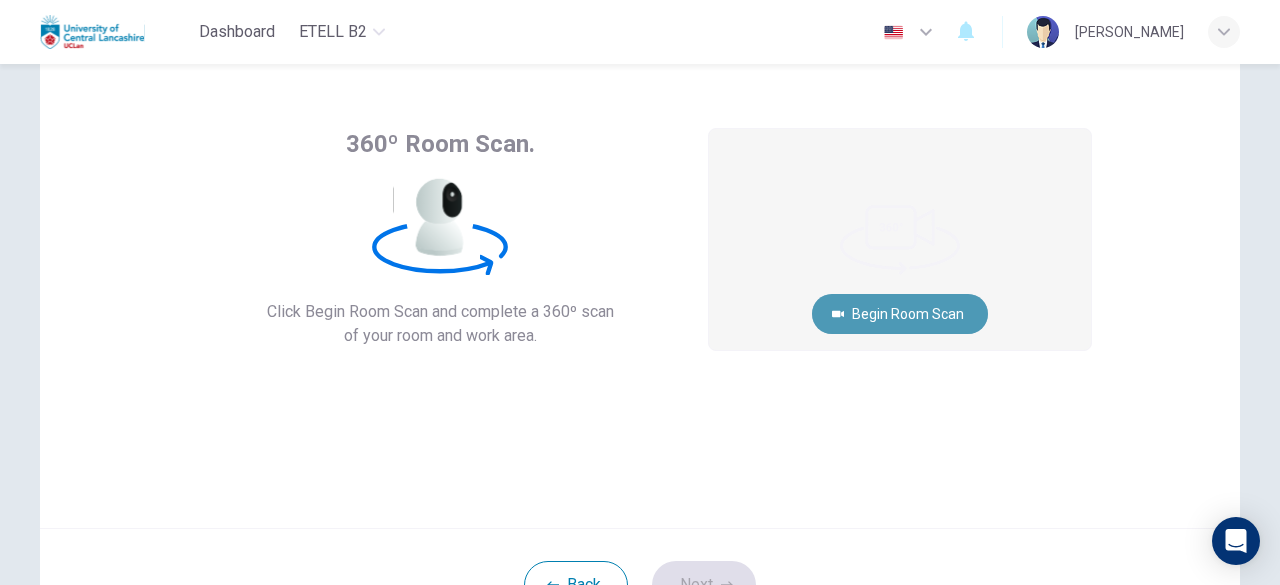 click on "Begin Room Scan" at bounding box center (900, 314) 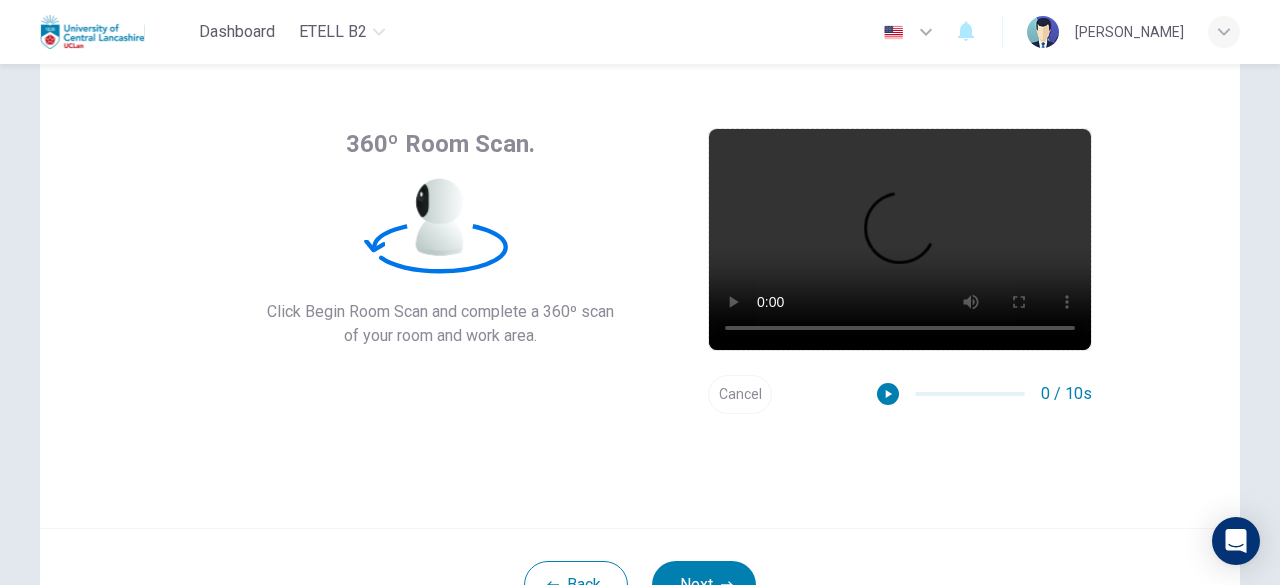 scroll, scrollTop: 228, scrollLeft: 0, axis: vertical 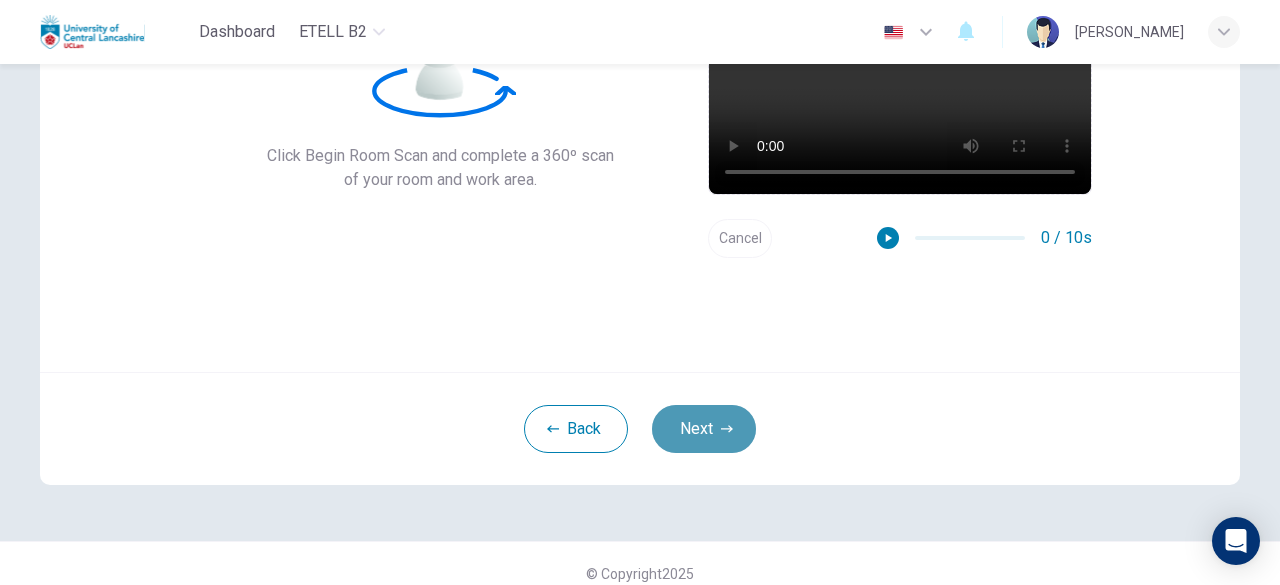 click on "Next" at bounding box center (704, 429) 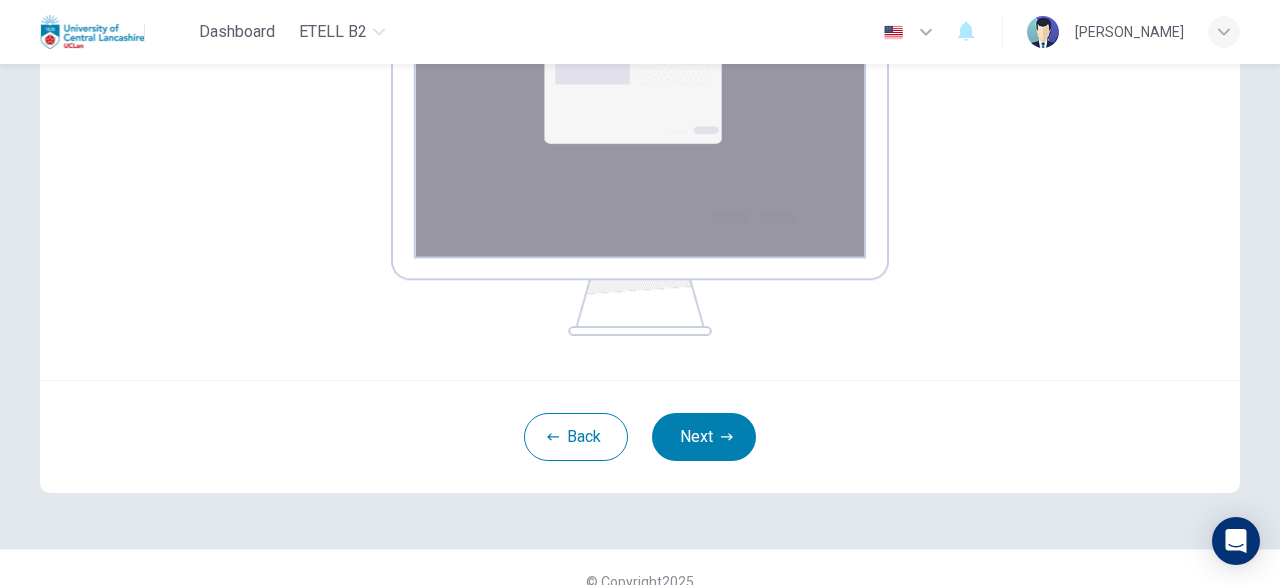 scroll, scrollTop: 453, scrollLeft: 0, axis: vertical 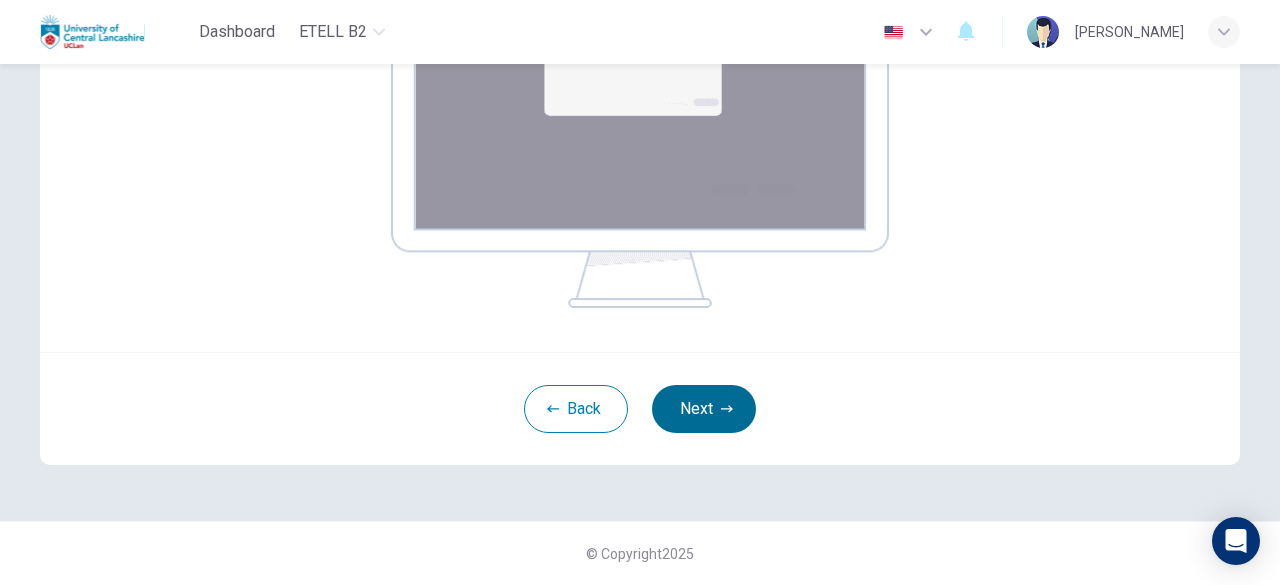 click on "Next" at bounding box center [704, 409] 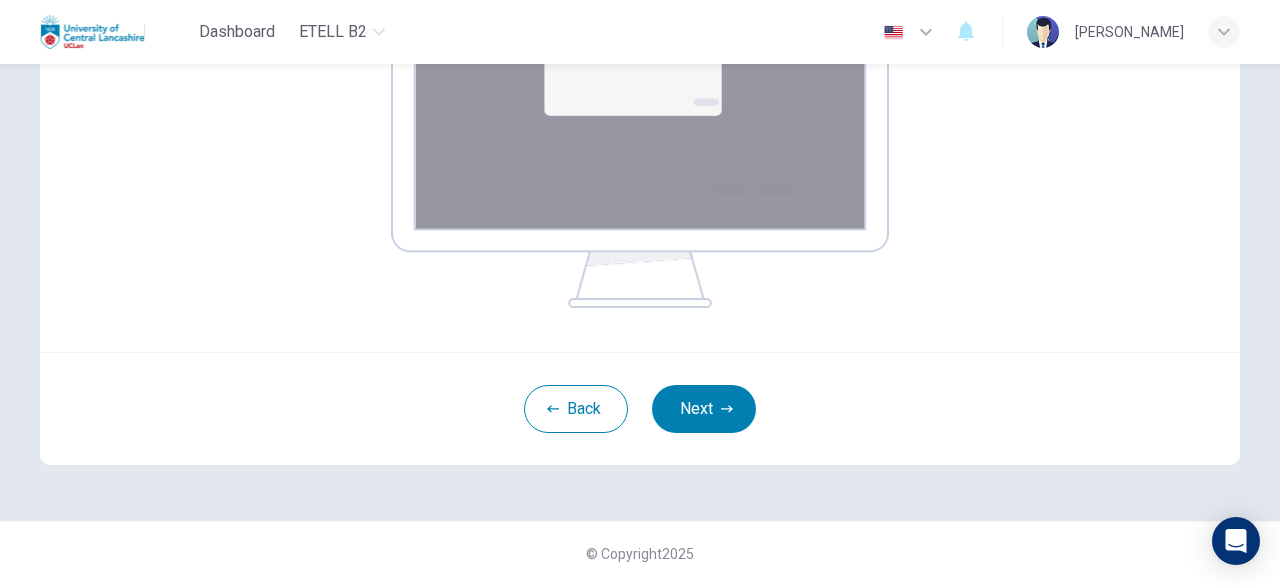 scroll, scrollTop: 247, scrollLeft: 0, axis: vertical 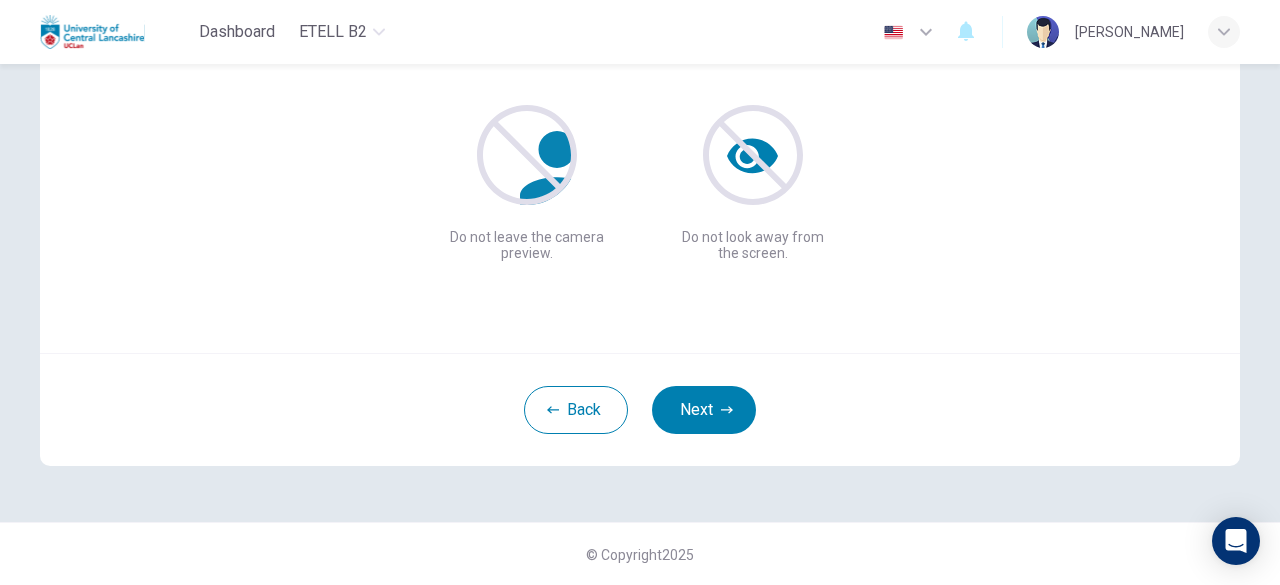 click on "Ensure you are always fully visible If you cannot be seen or heard, your test will not be acceepted. Do not leave the camera preview. Do not look away from the screen." at bounding box center (640, 113) 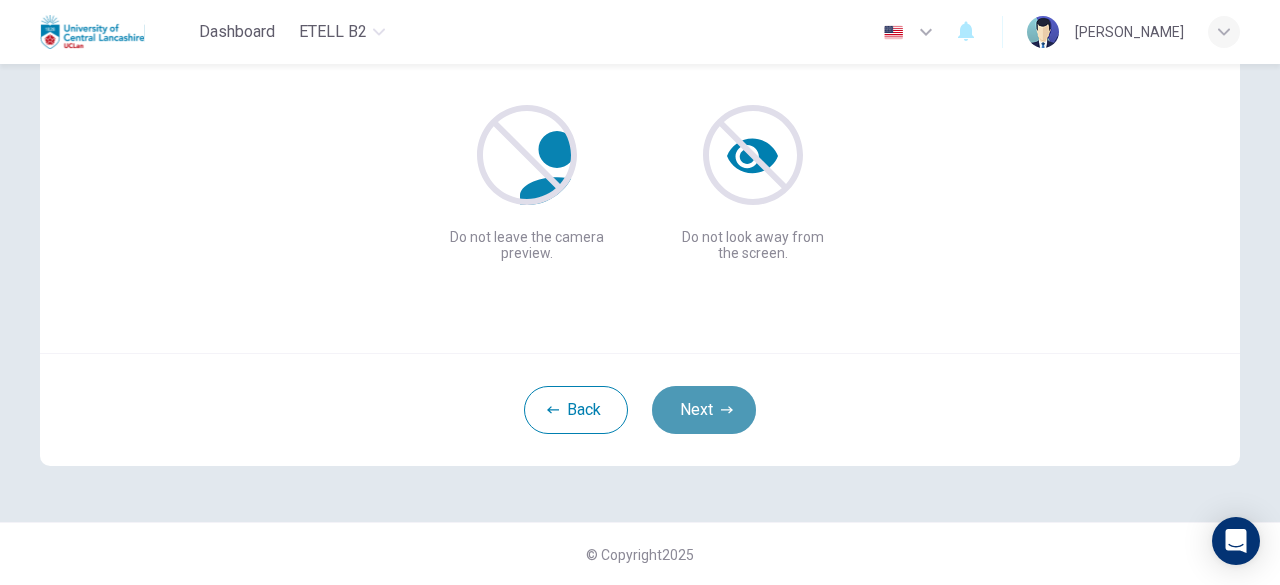 click on "Next" at bounding box center (704, 410) 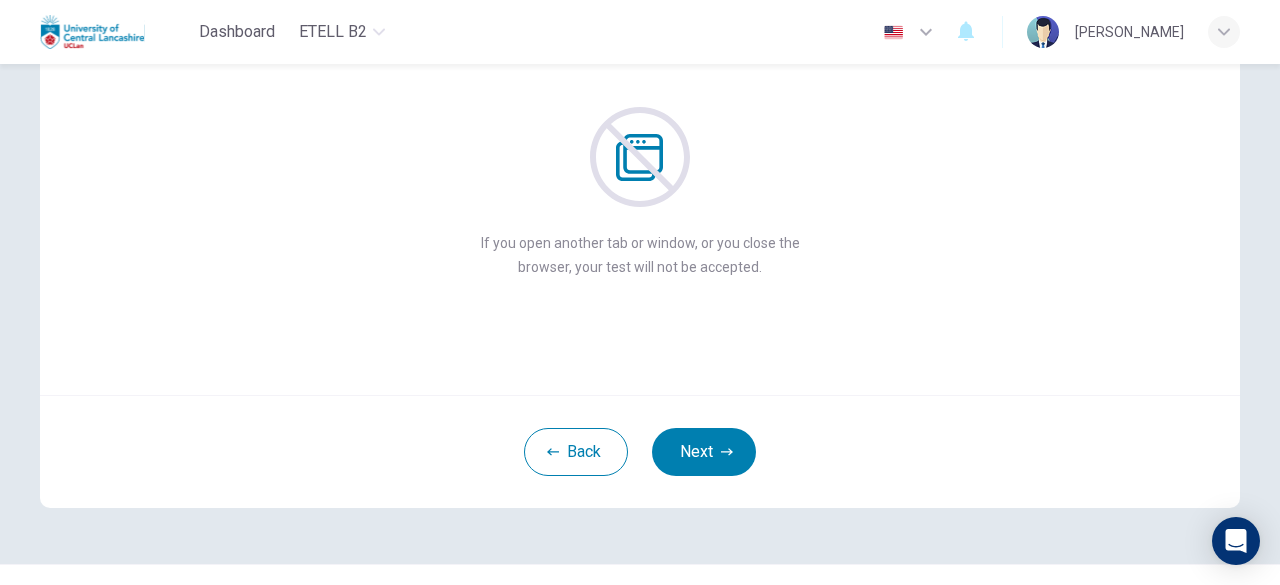 scroll, scrollTop: 204, scrollLeft: 0, axis: vertical 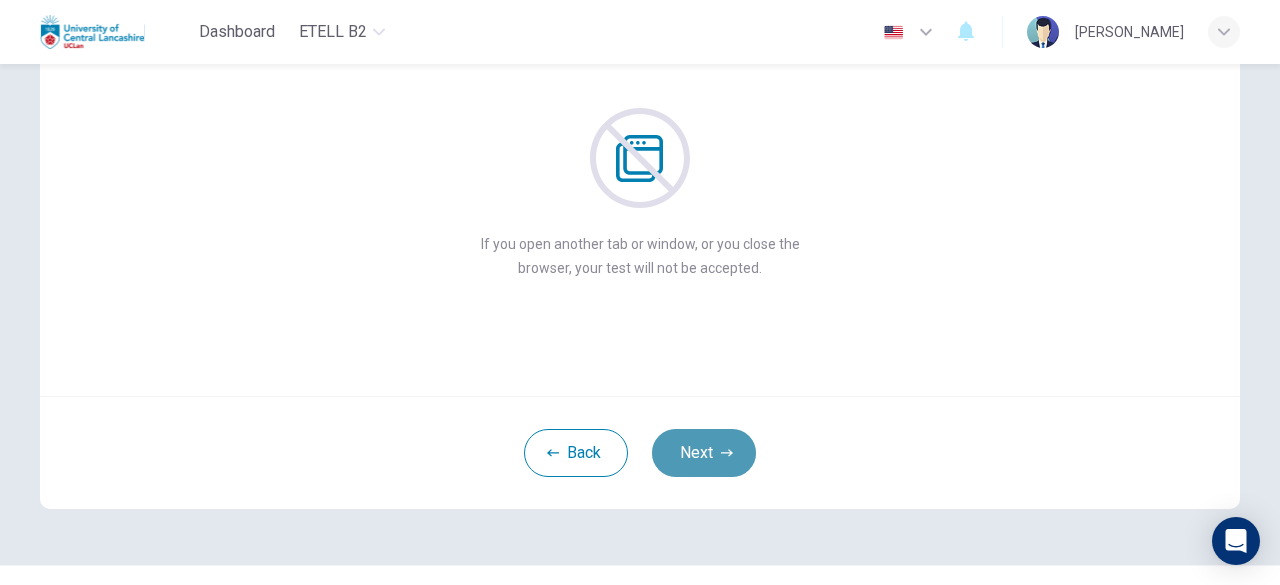 click on "Next" at bounding box center (704, 453) 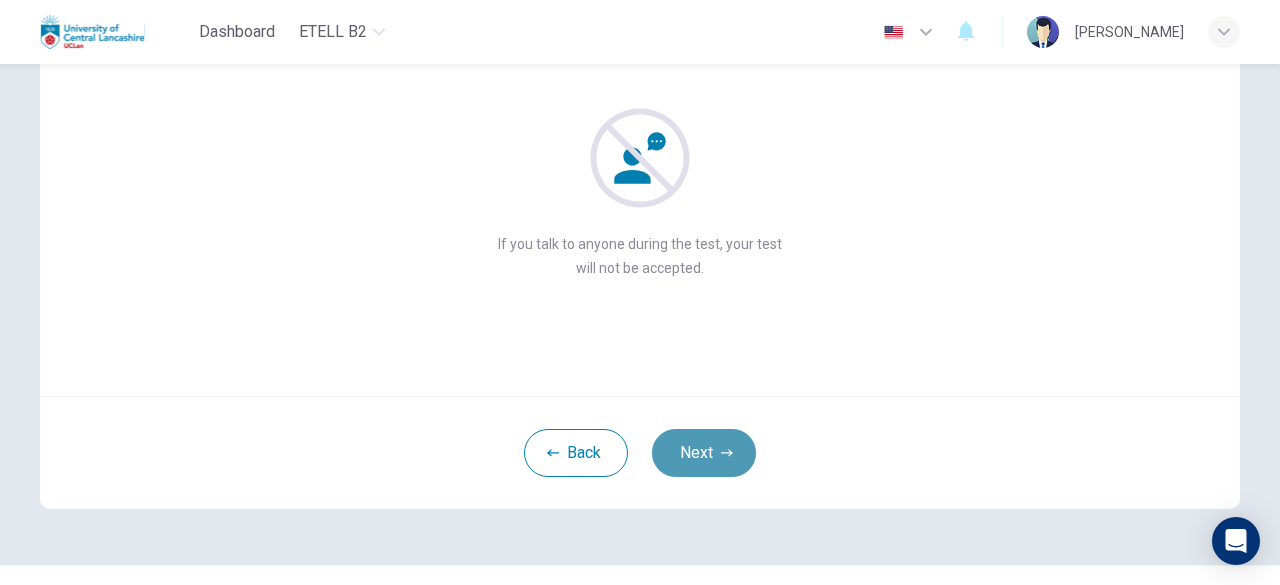click on "Next" at bounding box center (704, 453) 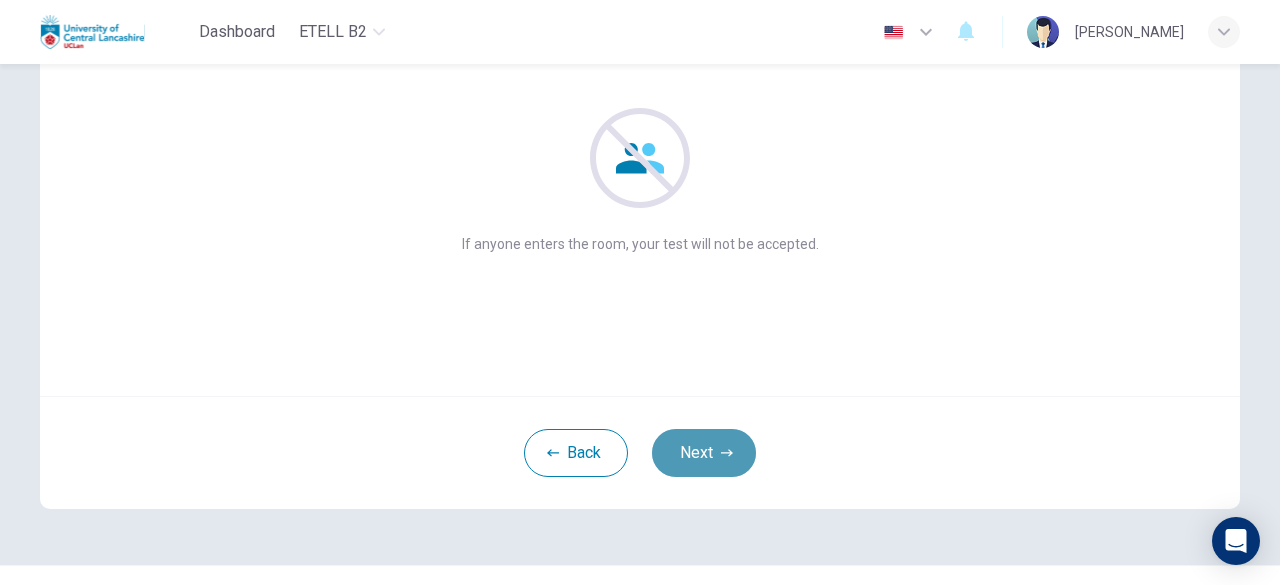 click on "Next" at bounding box center [704, 453] 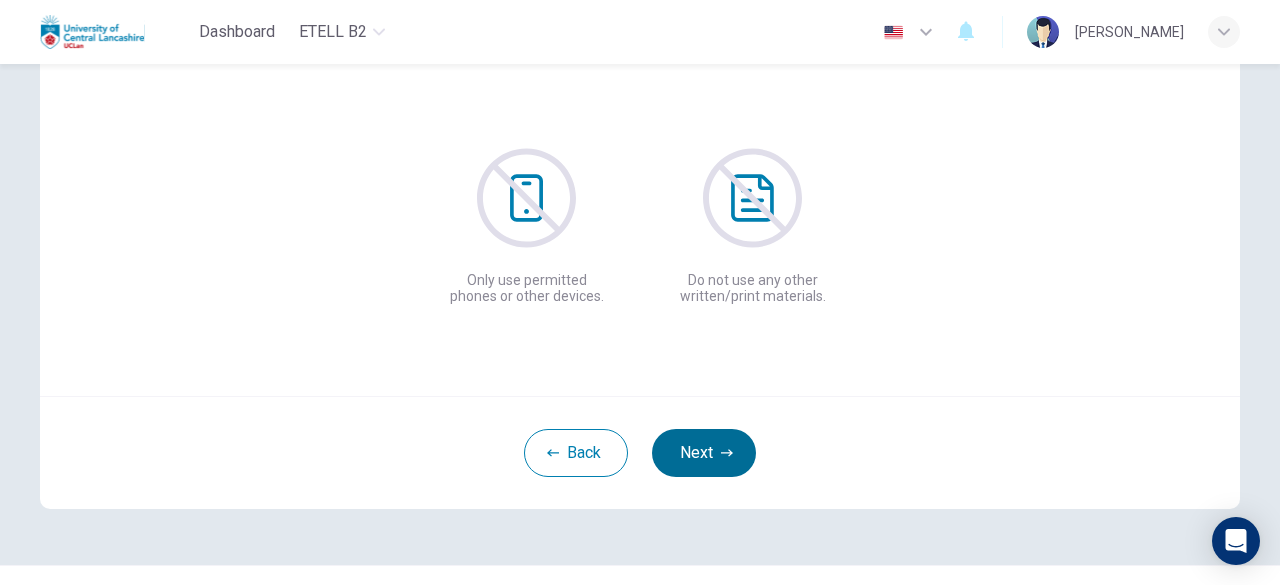 click on "Next" at bounding box center (704, 453) 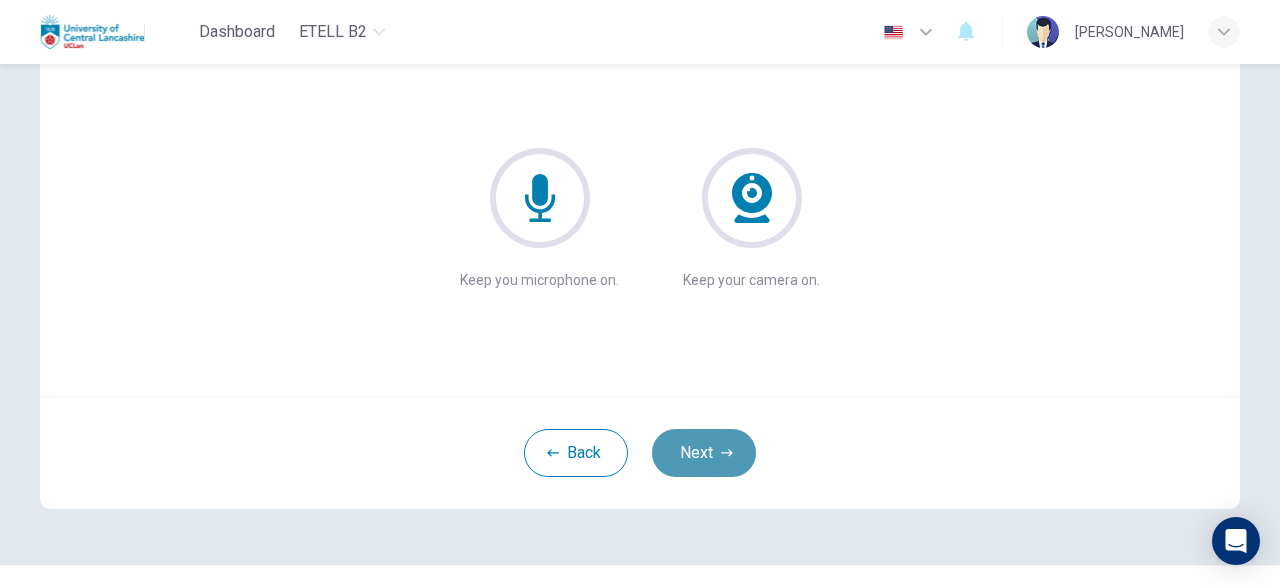 click on "Next" at bounding box center [704, 453] 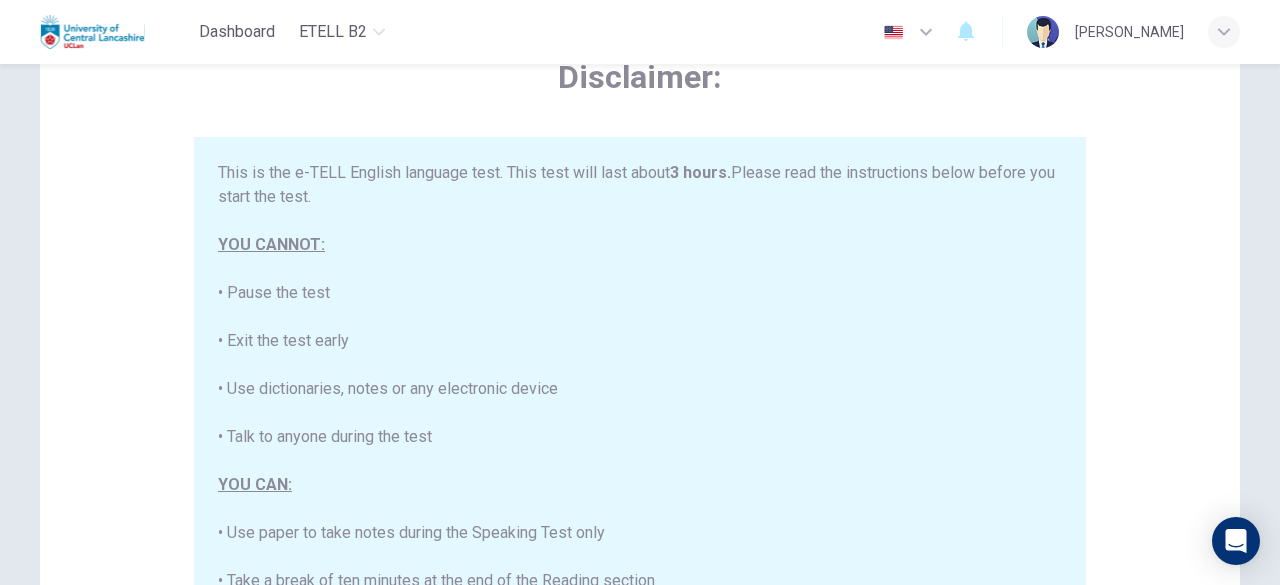 scroll, scrollTop: 55, scrollLeft: 0, axis: vertical 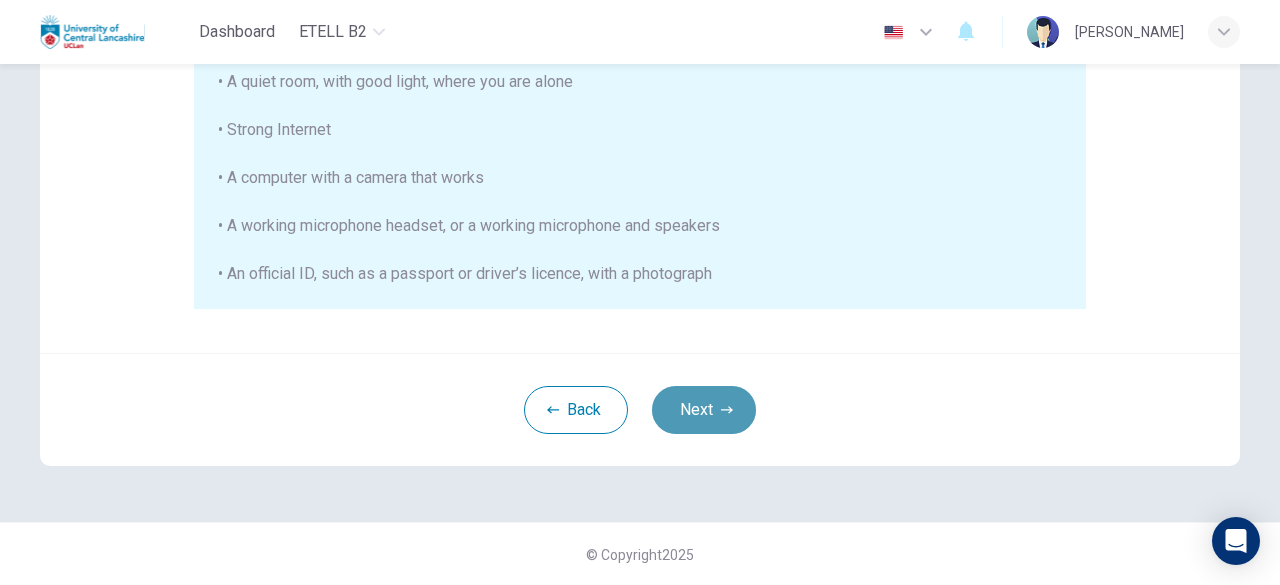 click on "Next" at bounding box center [704, 410] 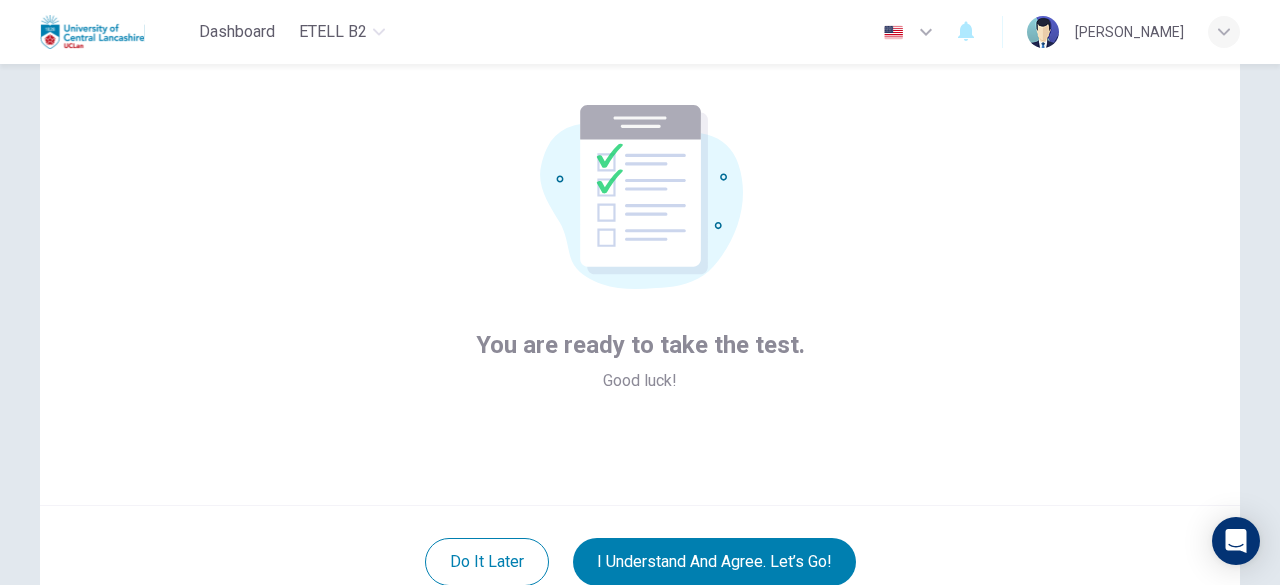 scroll, scrollTop: 247, scrollLeft: 0, axis: vertical 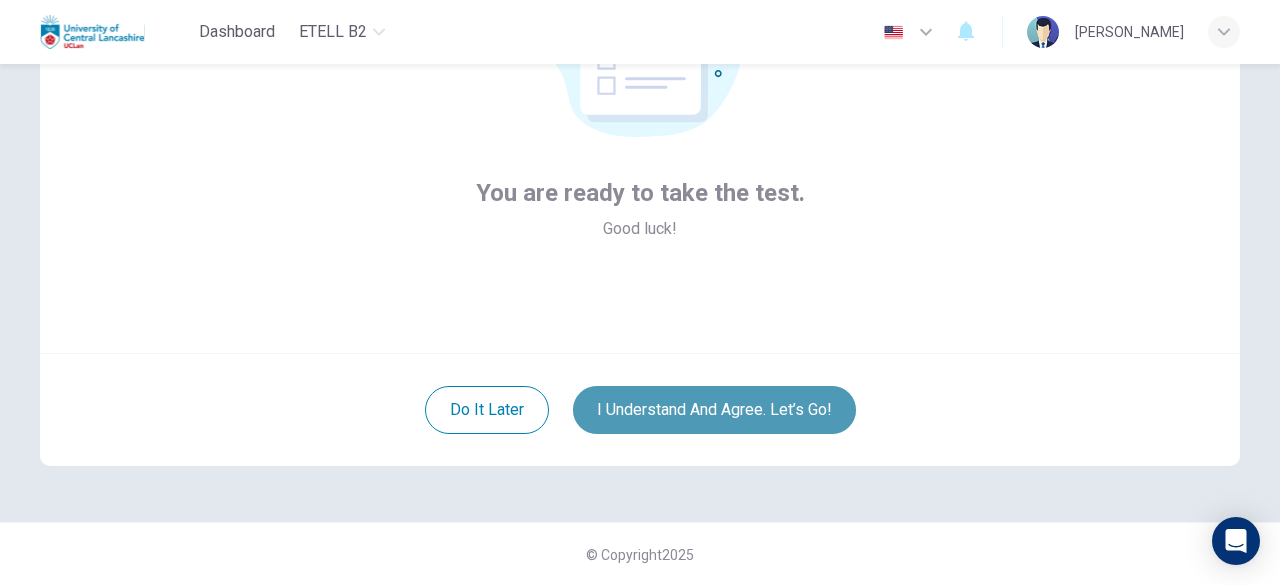 click on "I understand and agree. Let’s go!" at bounding box center (714, 410) 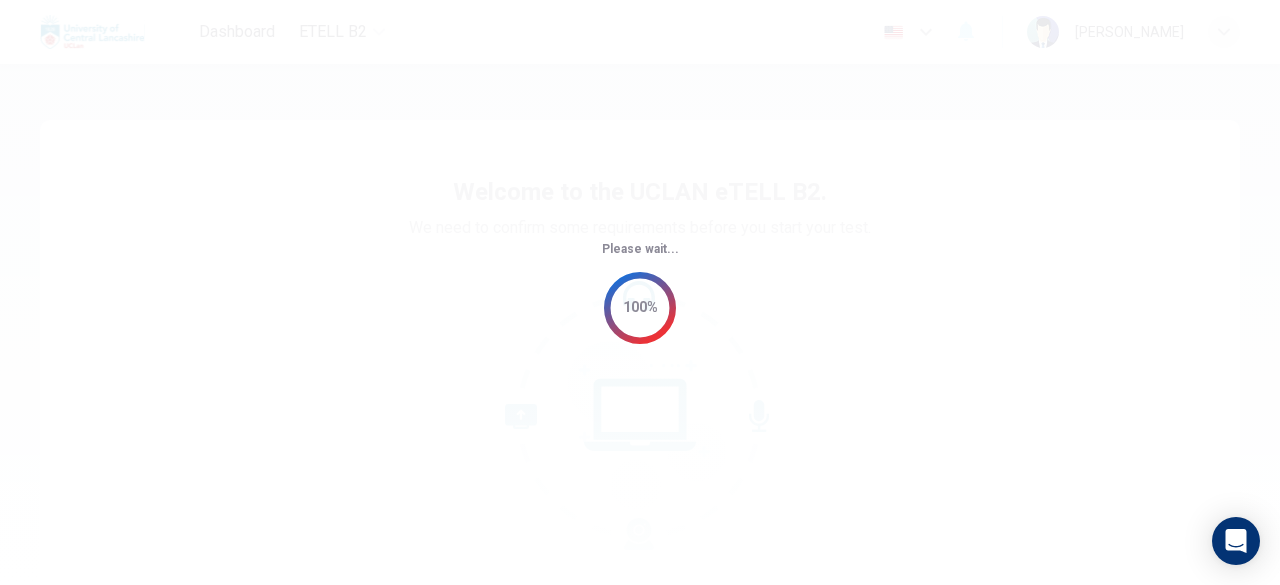 scroll, scrollTop: 0, scrollLeft: 0, axis: both 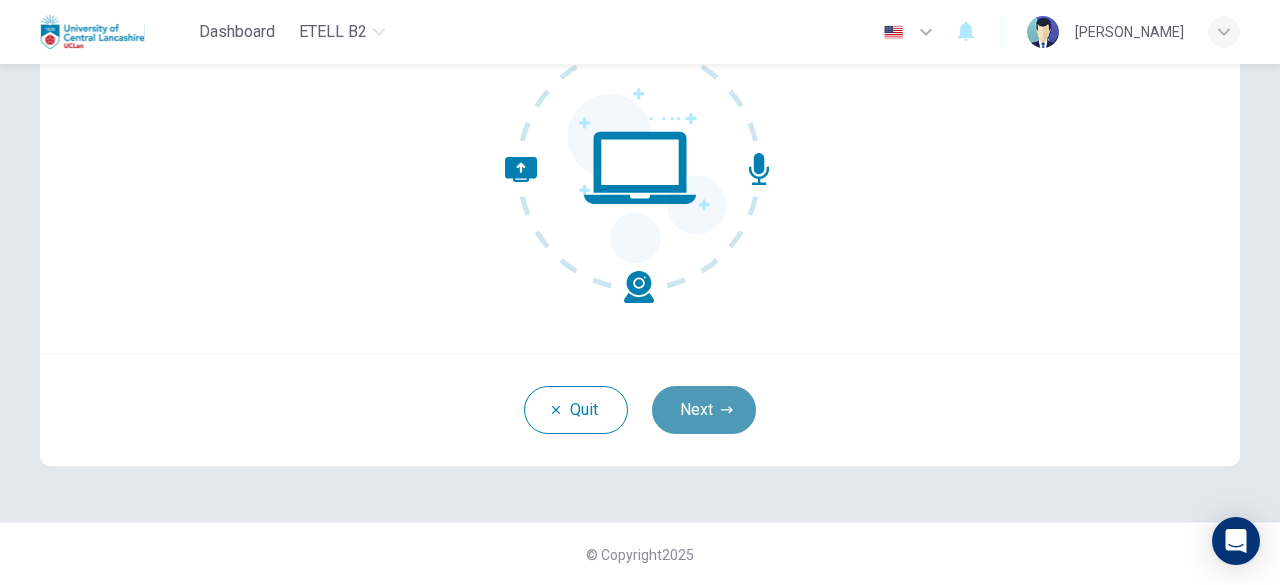 click on "Next" at bounding box center (704, 410) 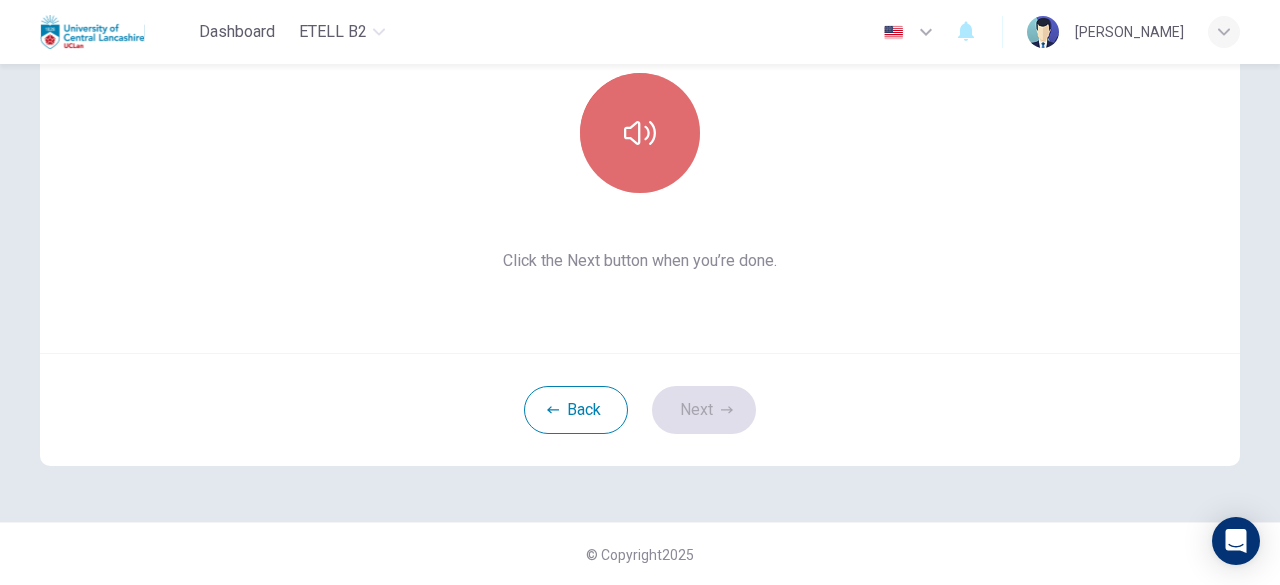 click at bounding box center (640, 133) 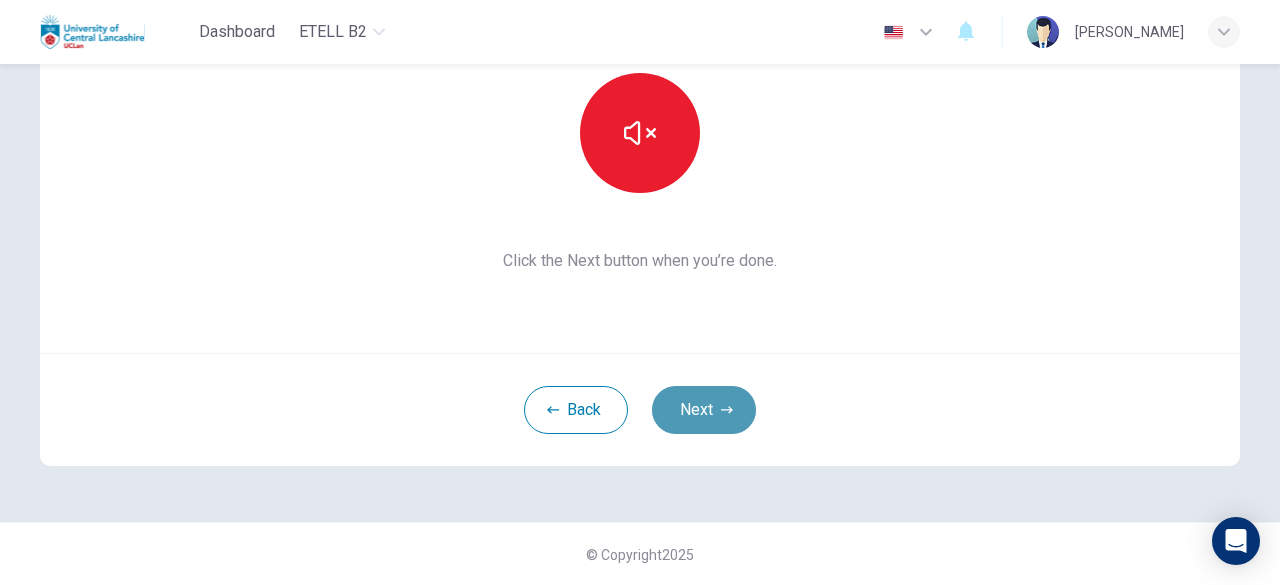 click on "Next" at bounding box center [704, 410] 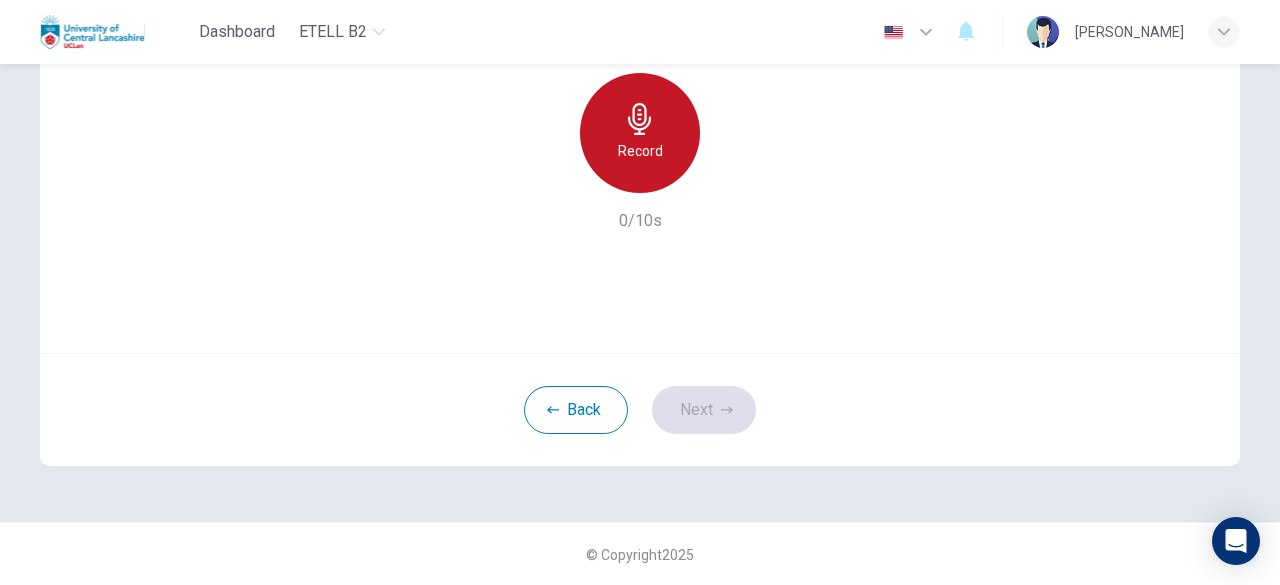 click 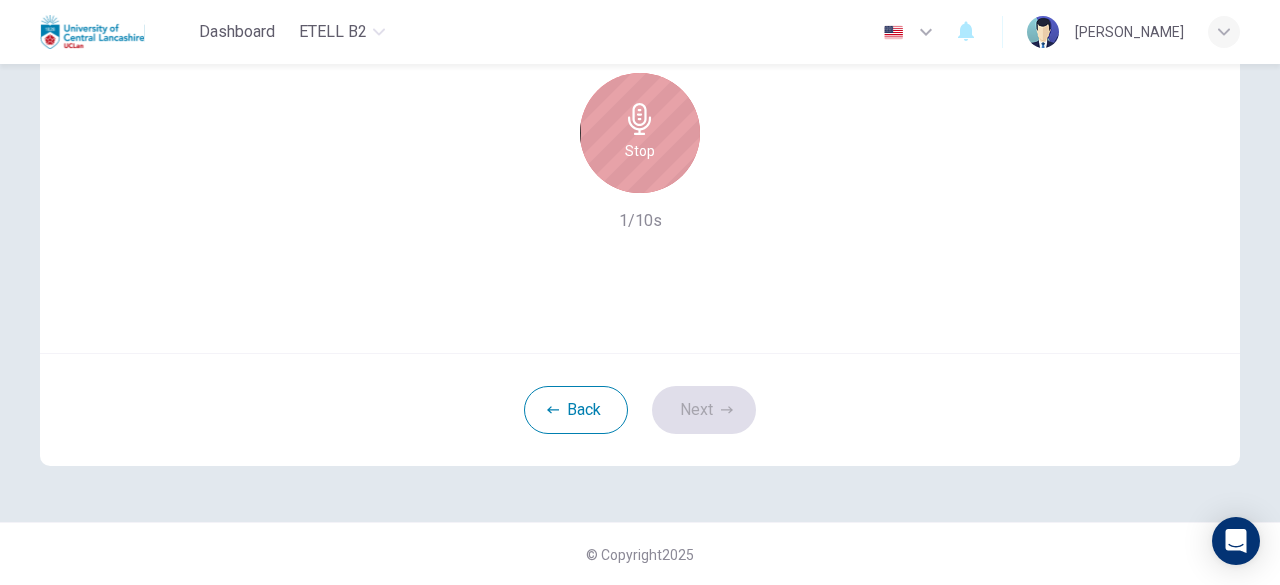 click 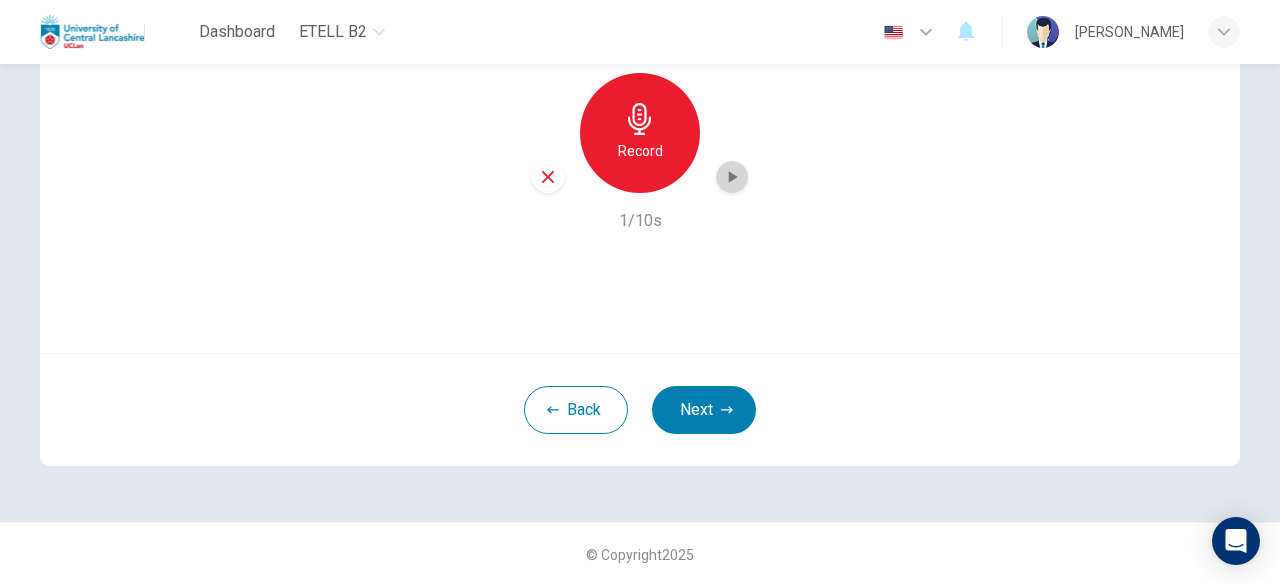 click 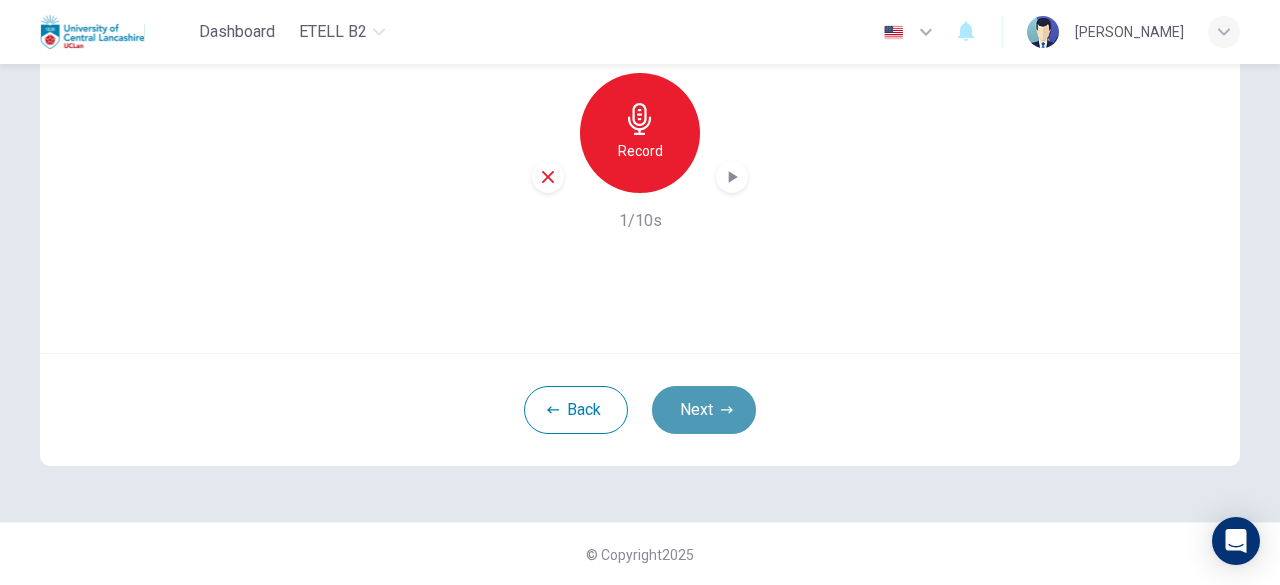 click on "Next" at bounding box center [704, 410] 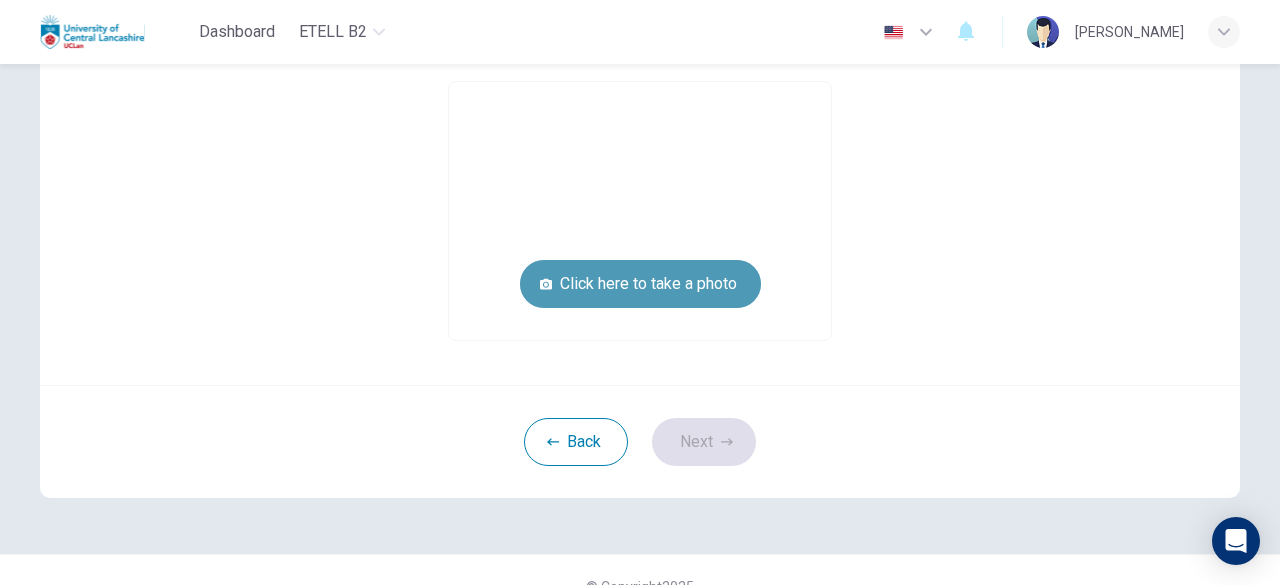click on "Click here to take a photo" at bounding box center [640, 284] 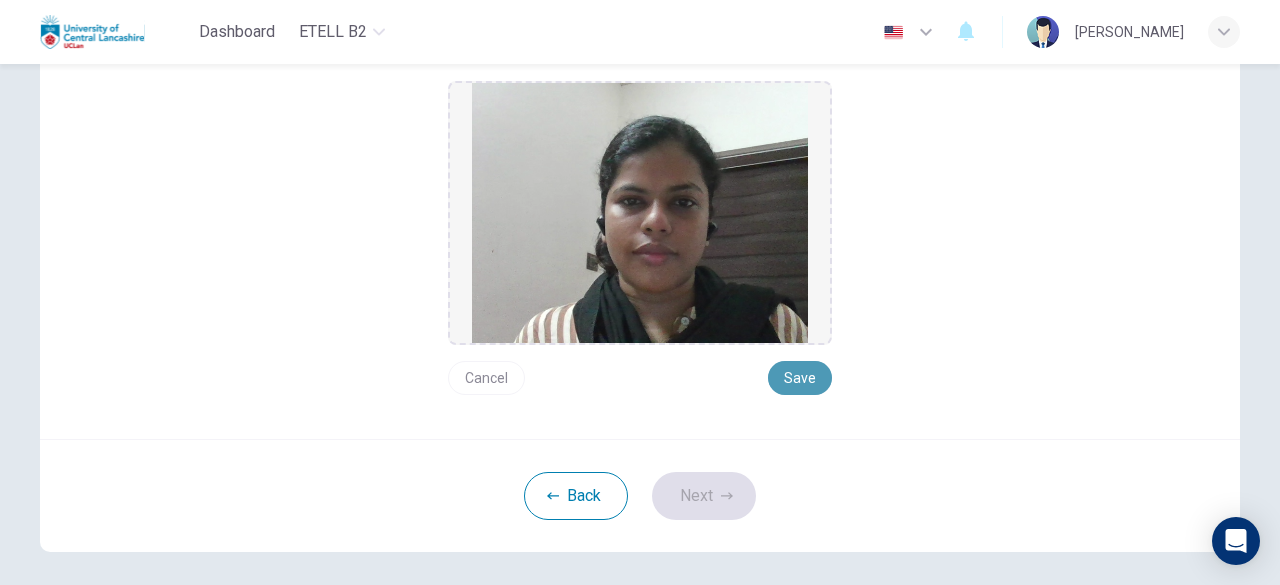click on "Save" at bounding box center [800, 378] 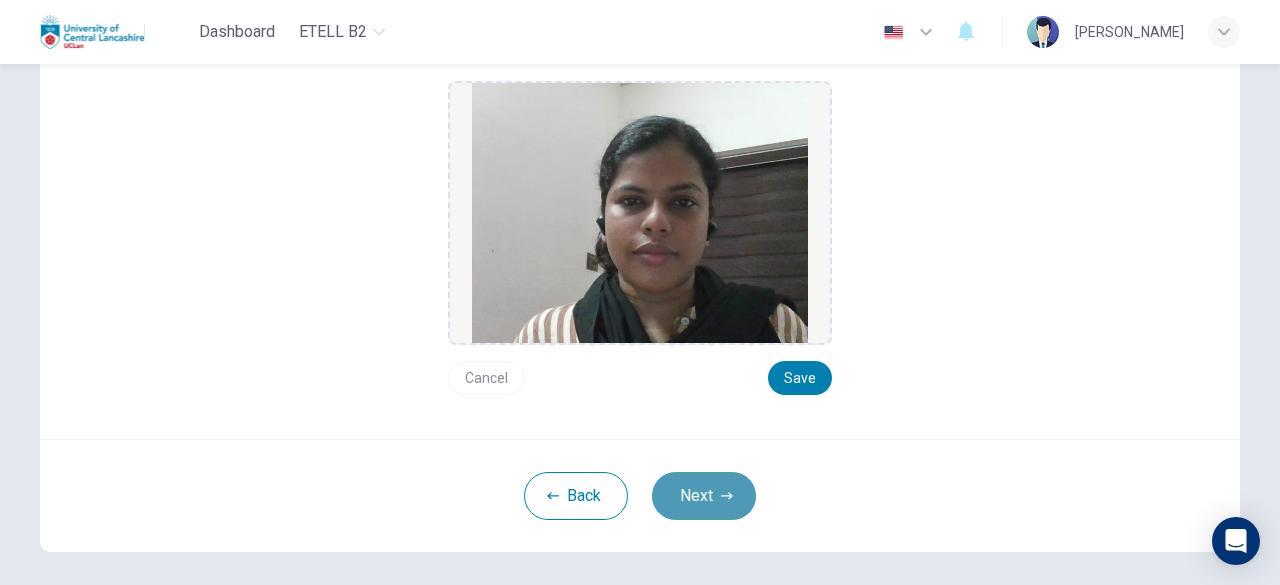 click on "Next" at bounding box center (704, 496) 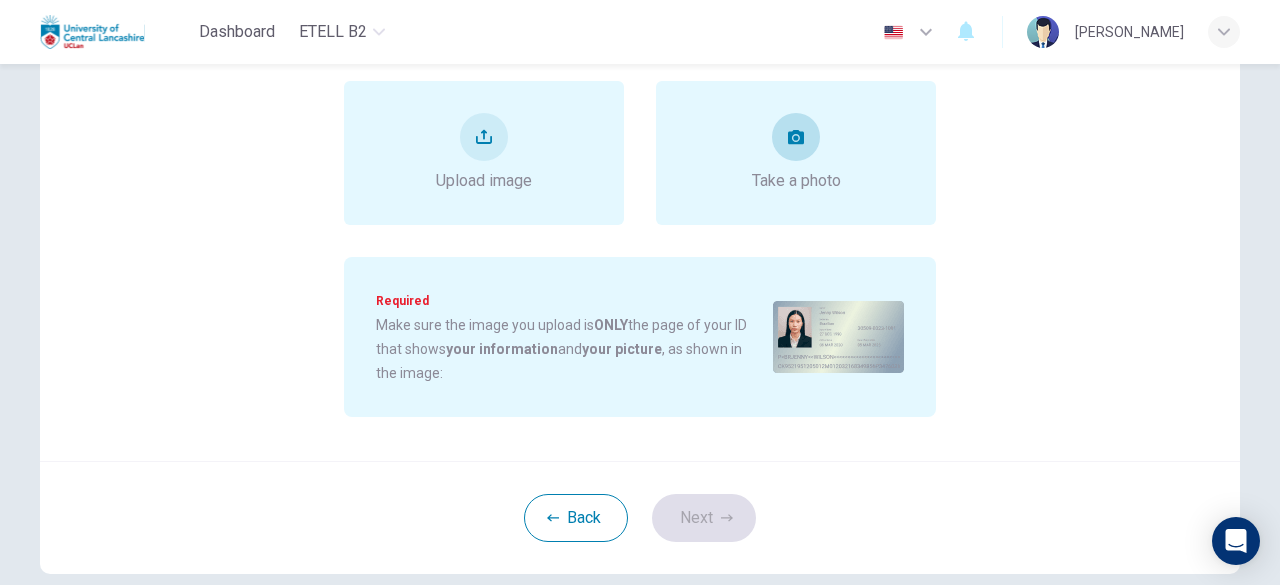 click on "Take a photo" at bounding box center [796, 181] 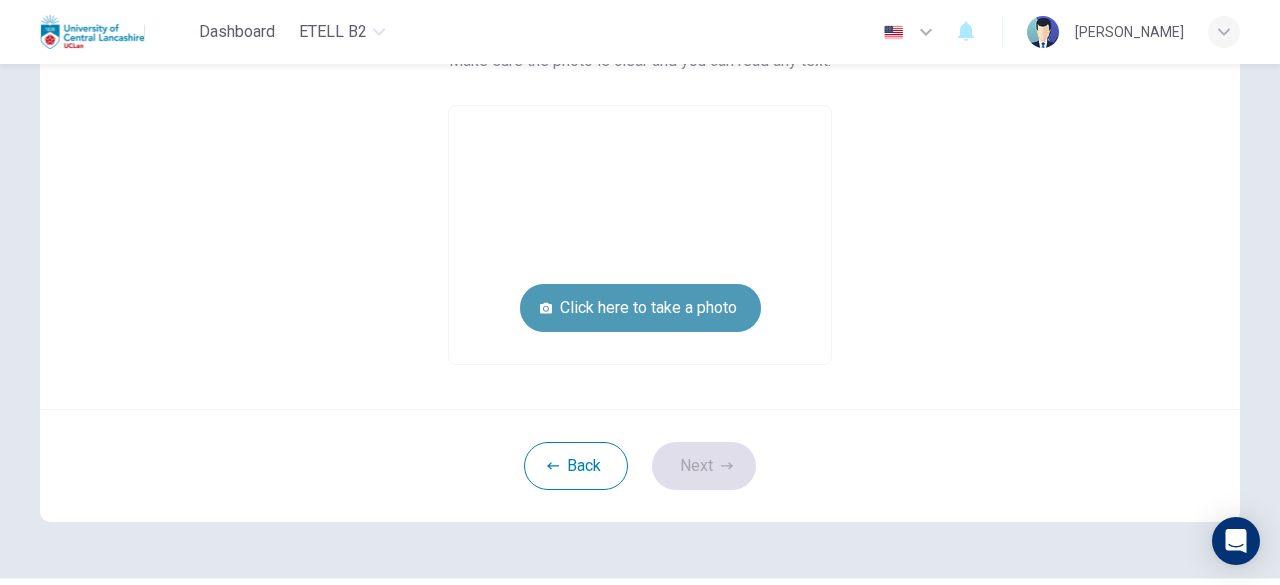 click on "Click here to take a photo" at bounding box center (640, 308) 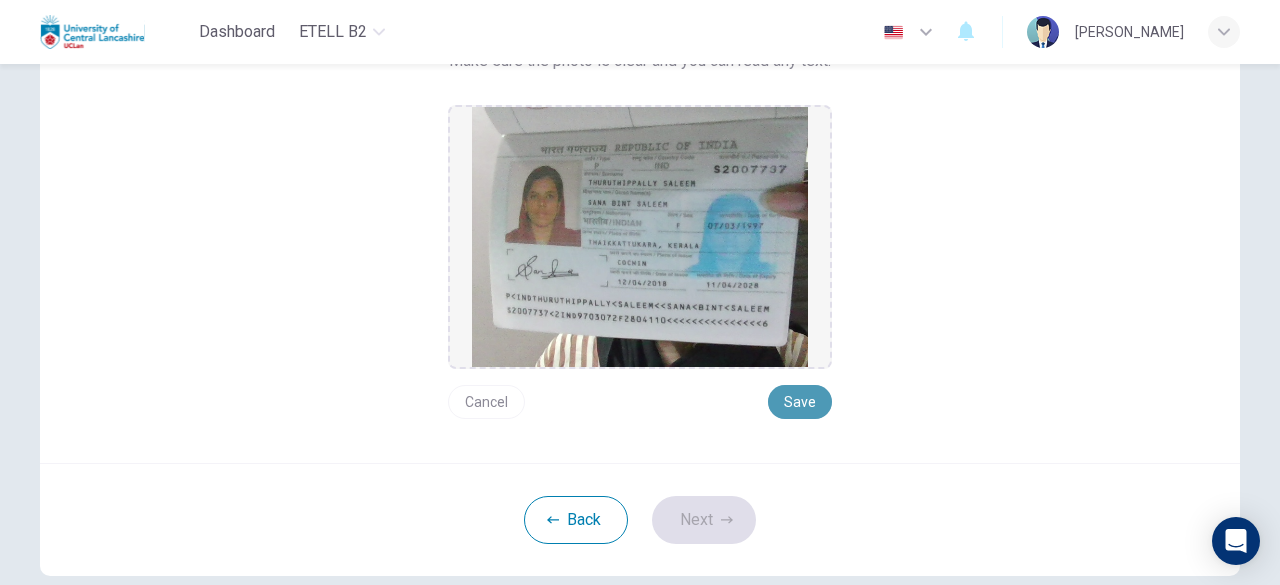 click on "Save" at bounding box center (800, 402) 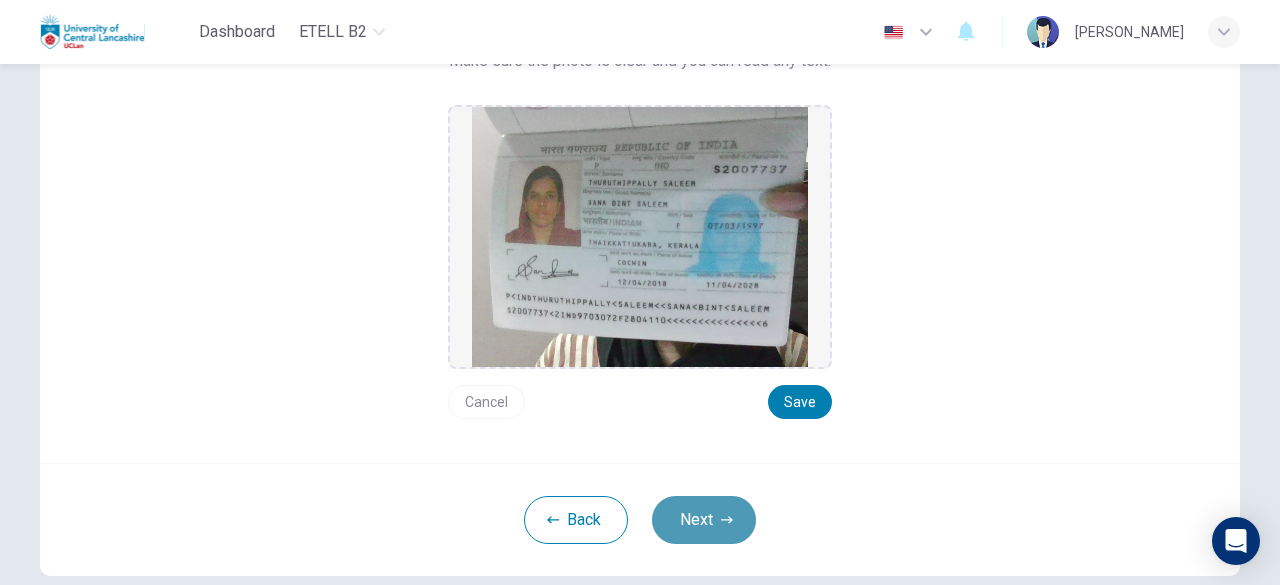 click on "Next" at bounding box center [704, 520] 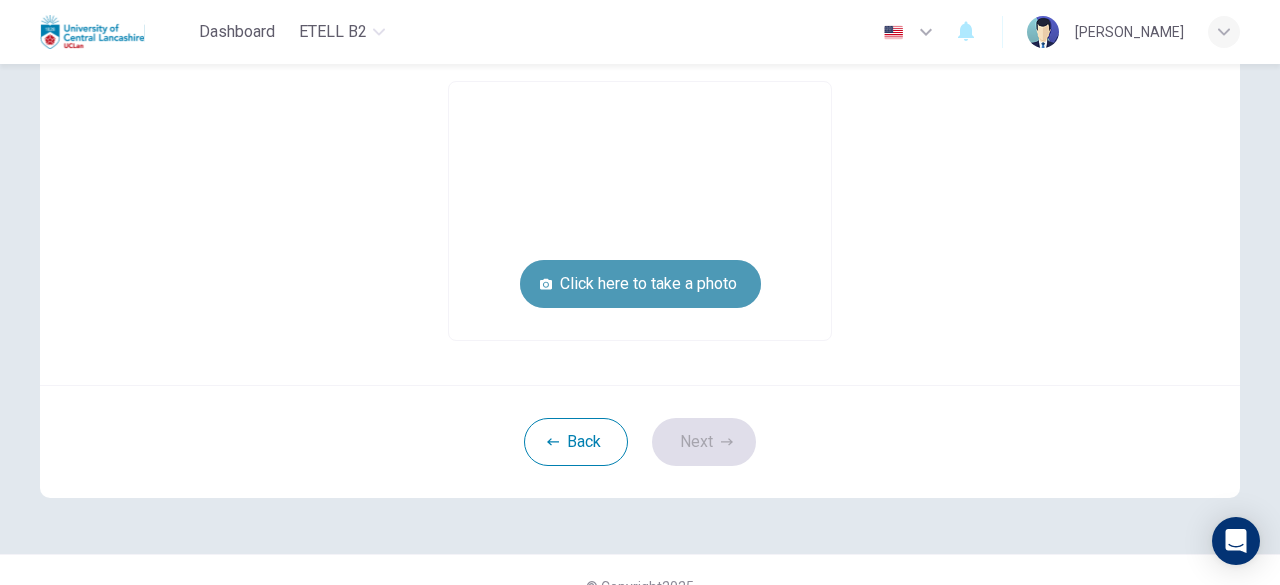 click on "Click here to take a photo" at bounding box center [640, 284] 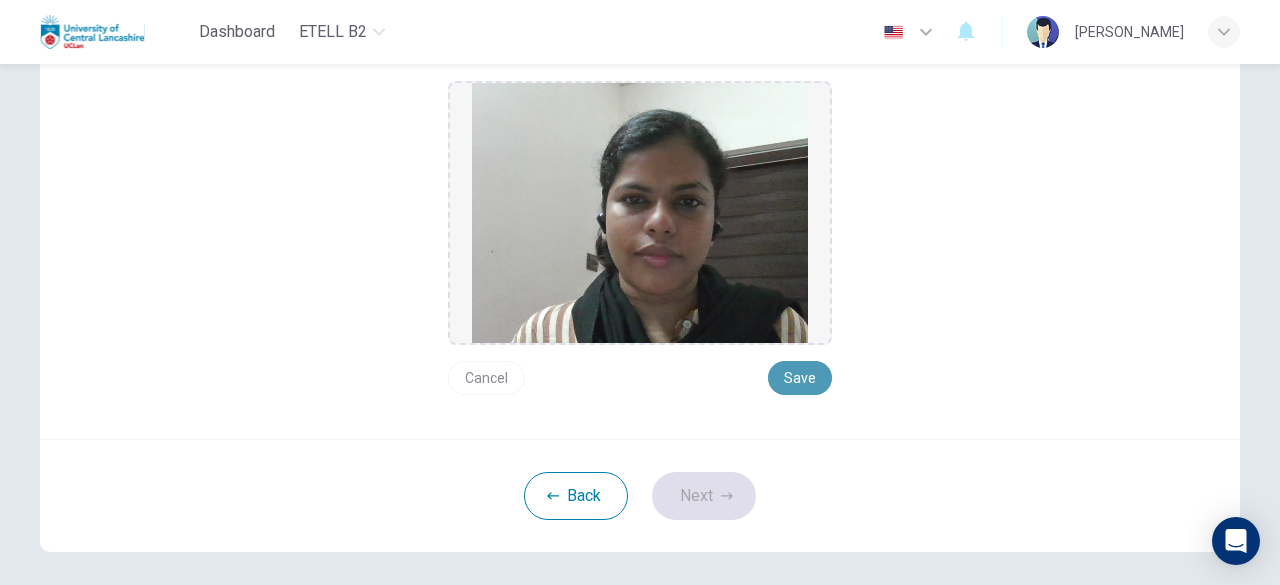 click on "Save" at bounding box center (800, 378) 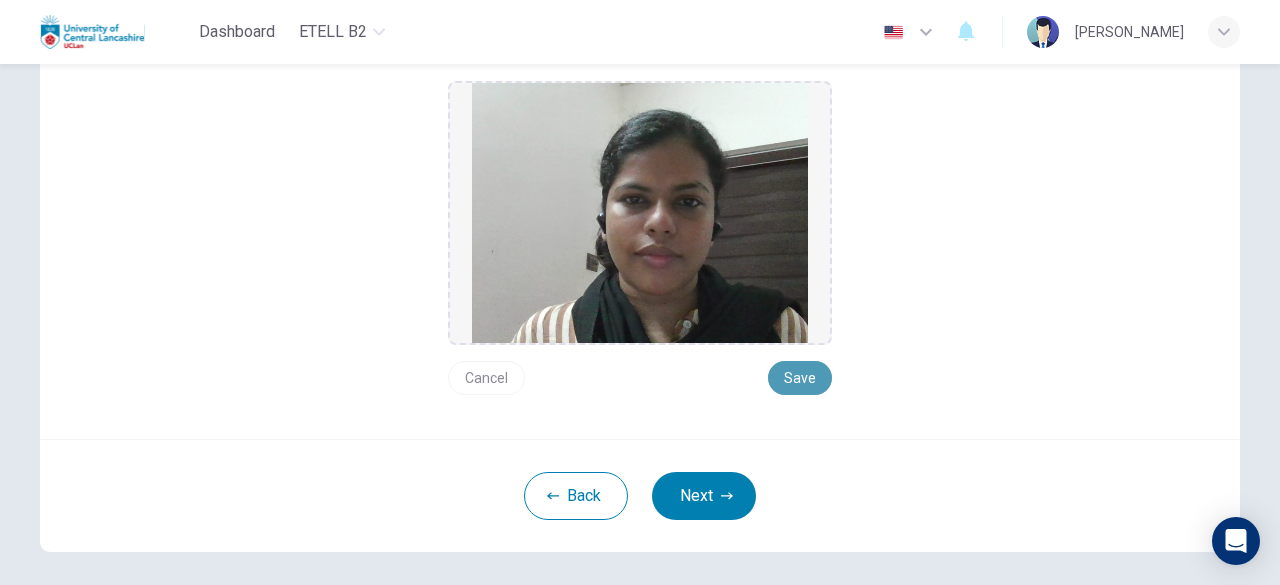 click on "Save" at bounding box center (800, 378) 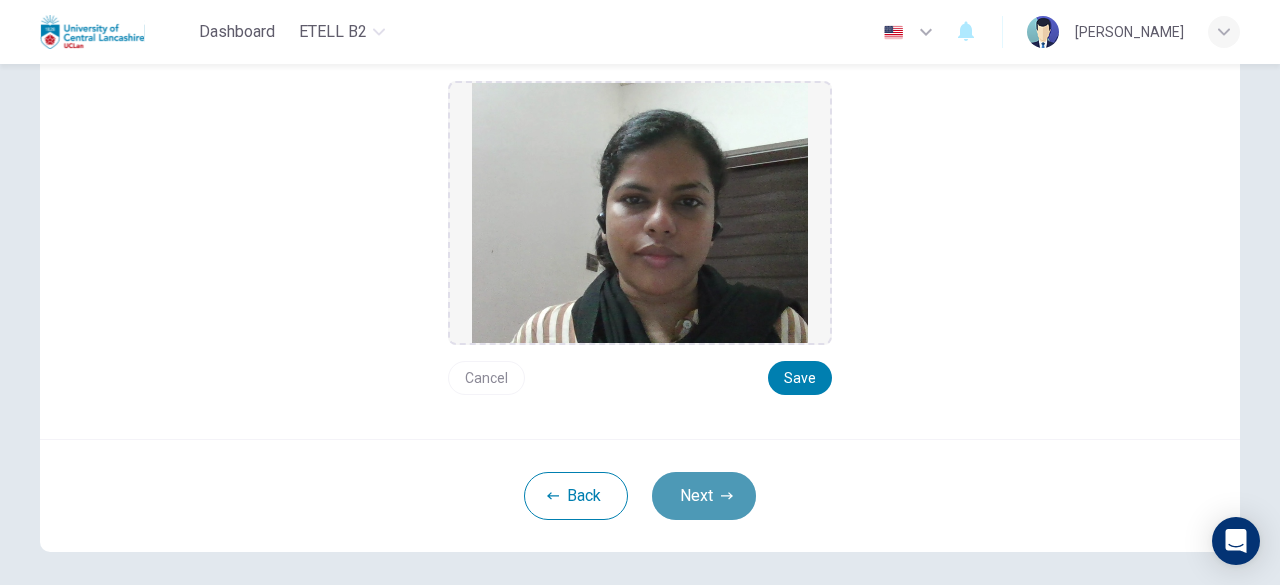 click on "Next" at bounding box center [704, 496] 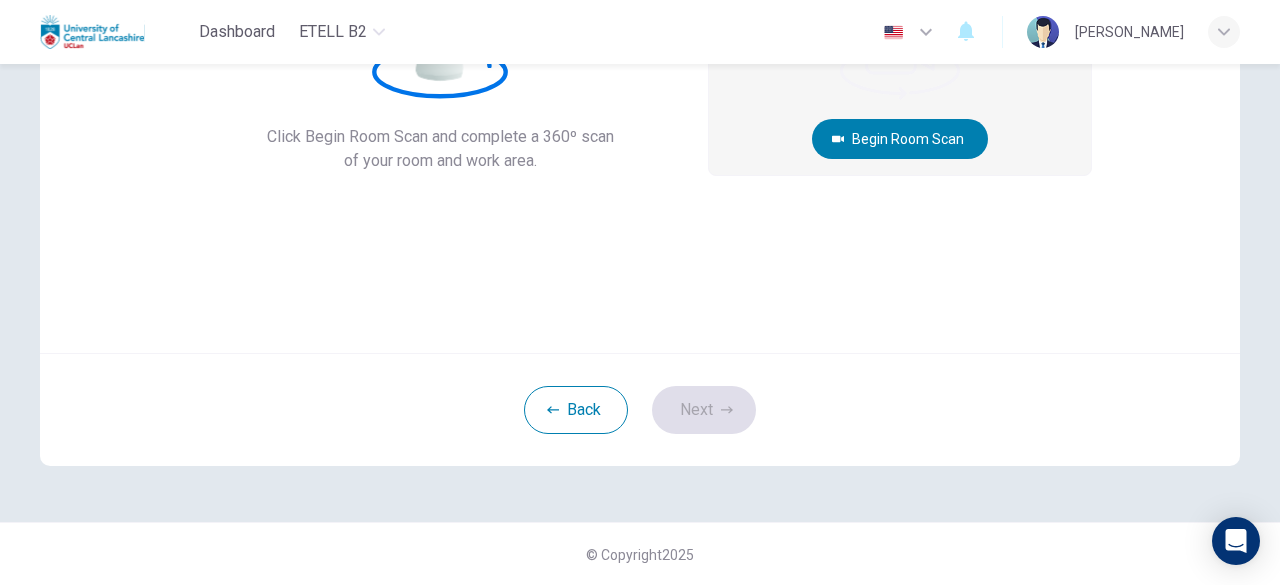 scroll, scrollTop: 0, scrollLeft: 0, axis: both 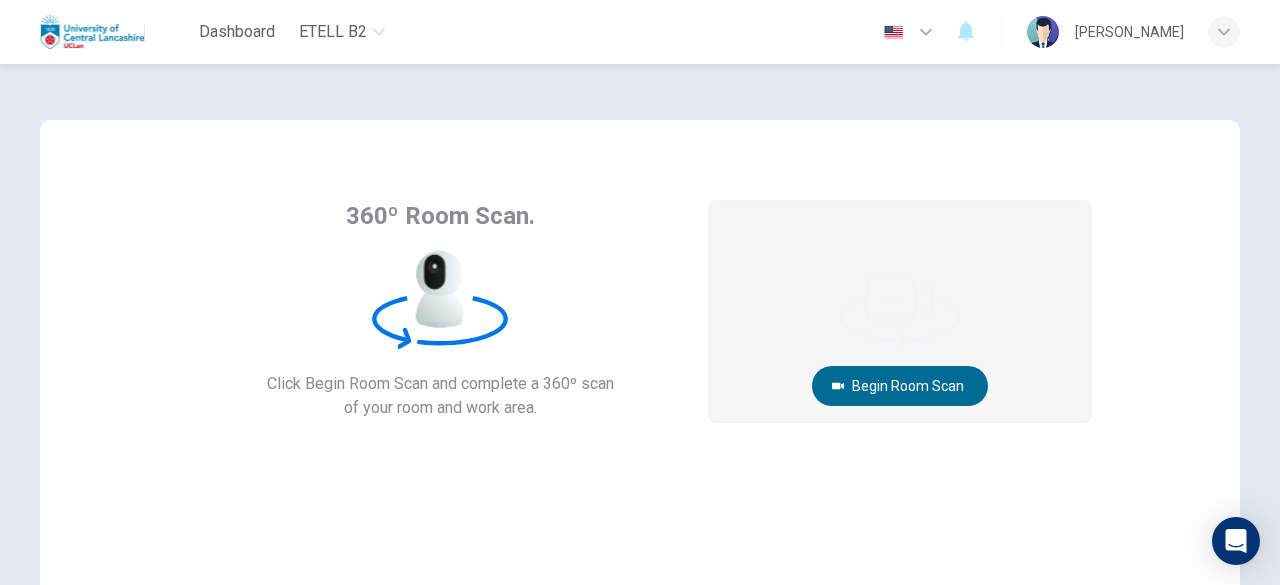 click on "Begin Room Scan" at bounding box center (900, 386) 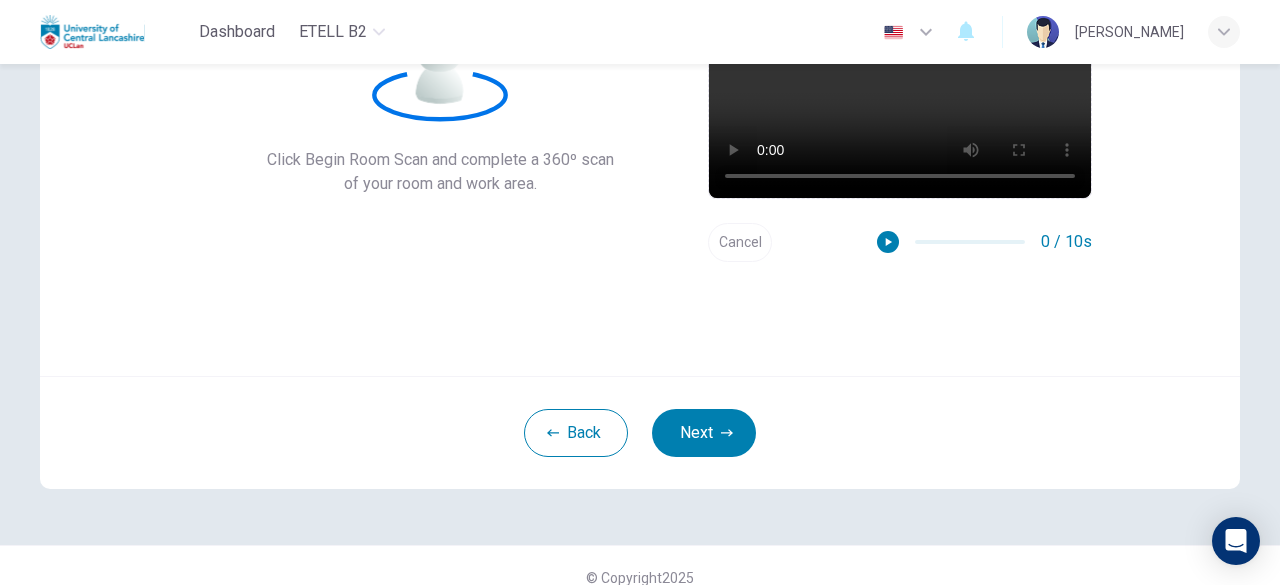 scroll, scrollTop: 225, scrollLeft: 0, axis: vertical 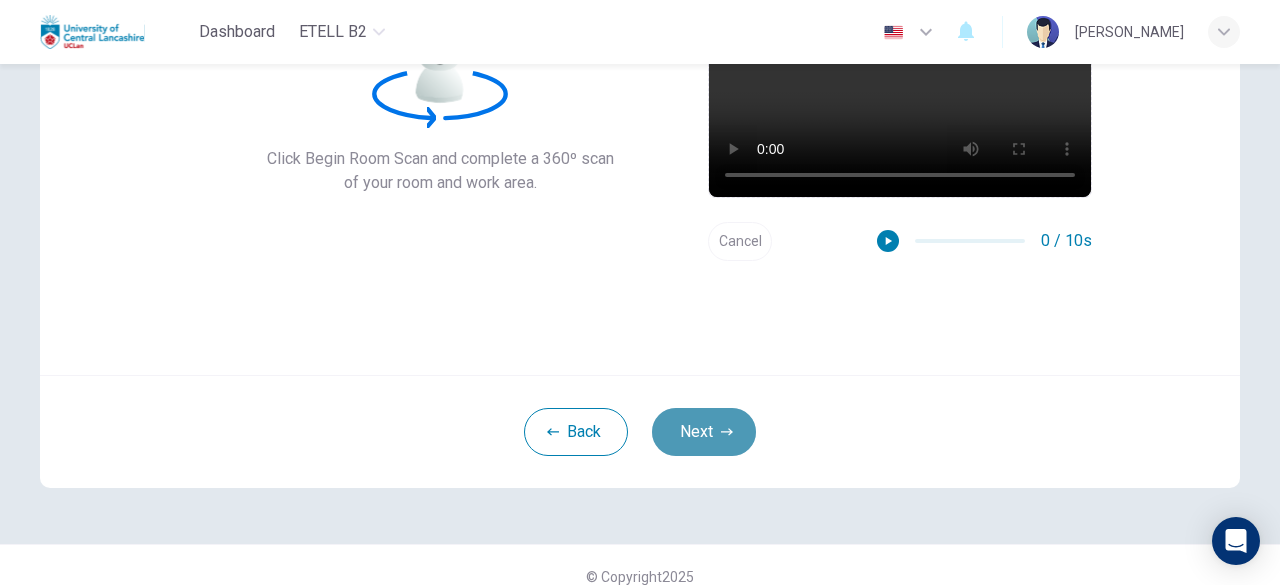 click on "Next" at bounding box center (704, 432) 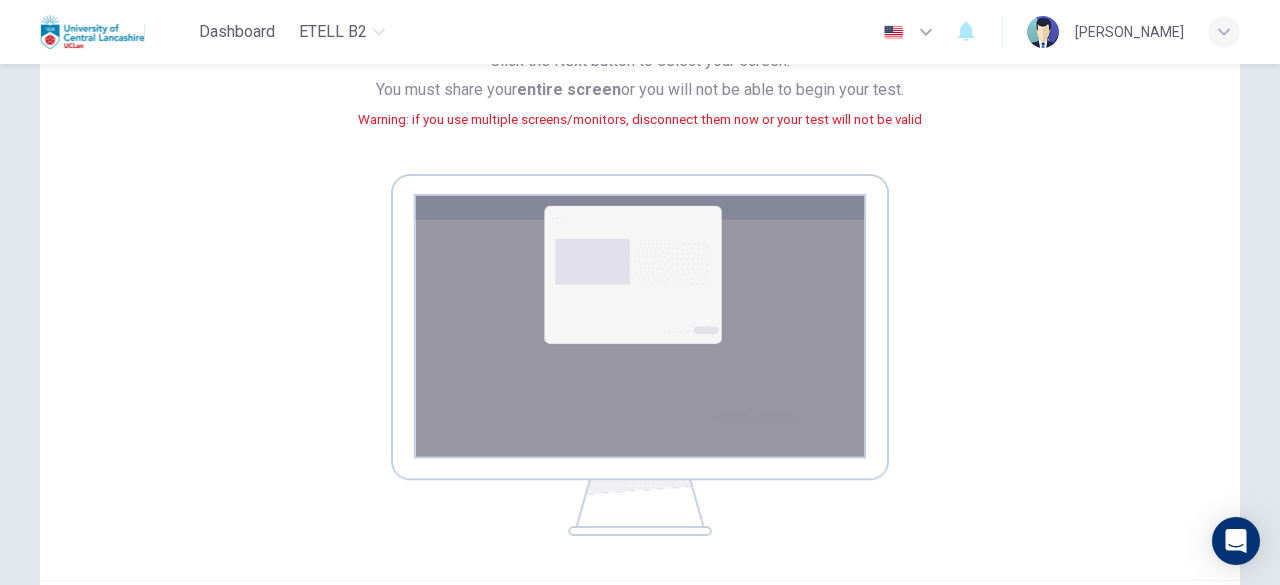 scroll, scrollTop: 453, scrollLeft: 0, axis: vertical 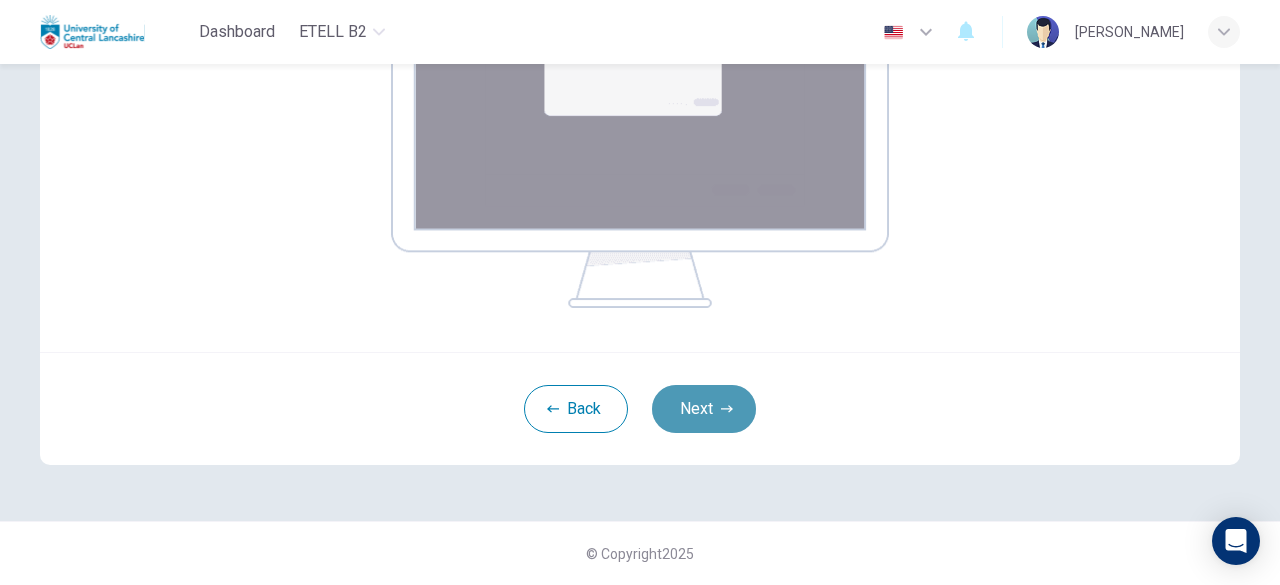click on "Next" at bounding box center [704, 409] 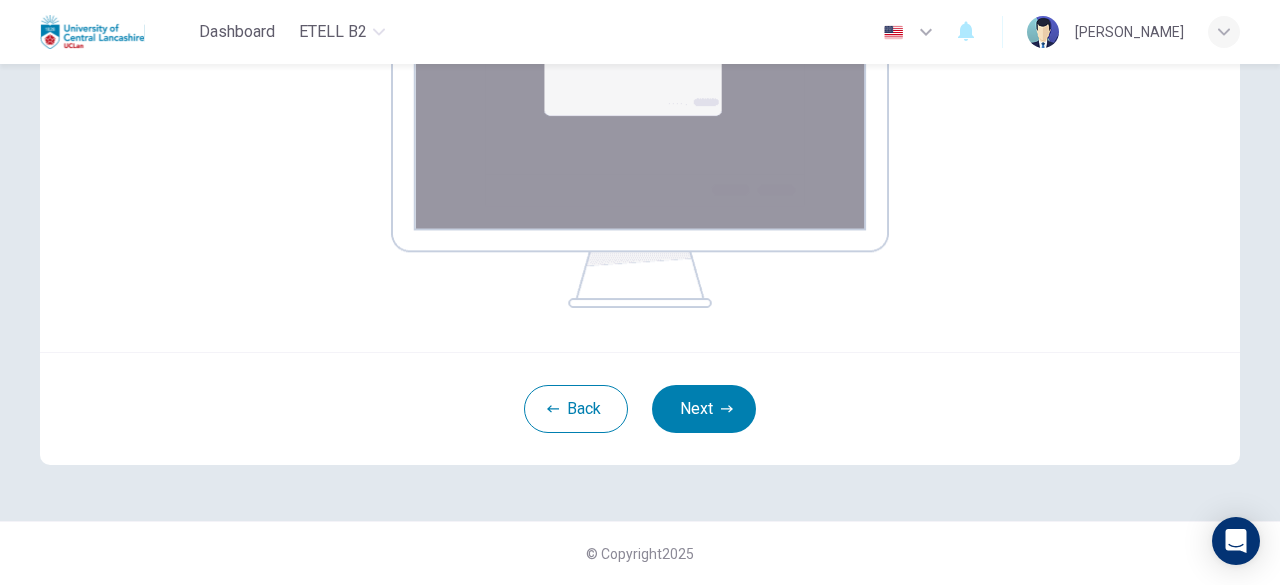 scroll, scrollTop: 247, scrollLeft: 0, axis: vertical 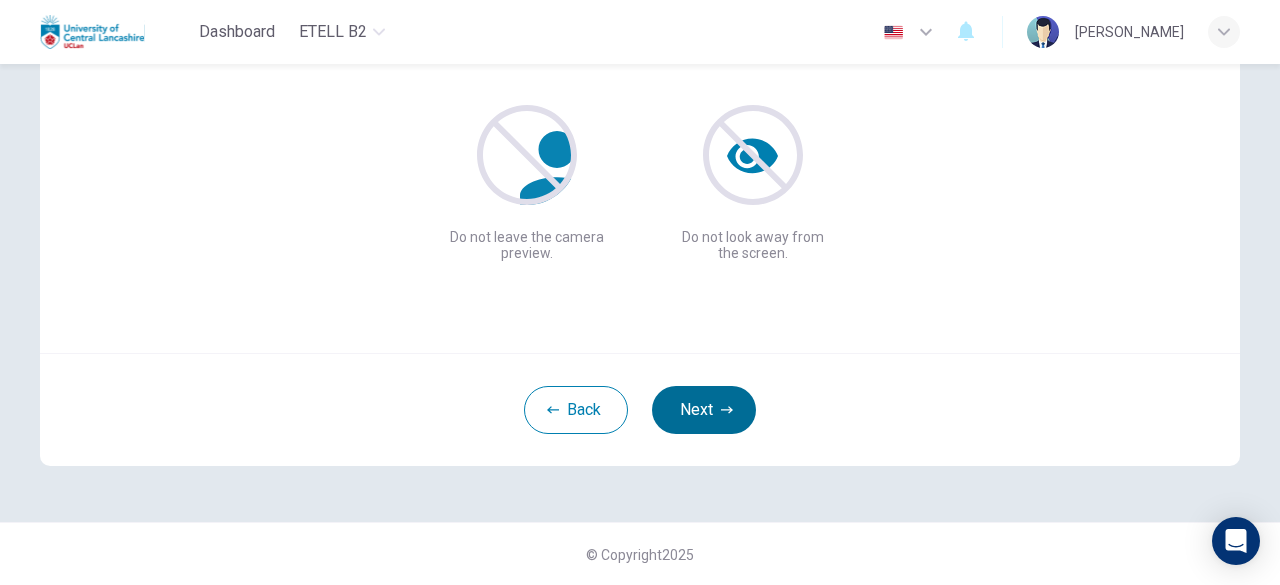 click on "Next" at bounding box center (704, 410) 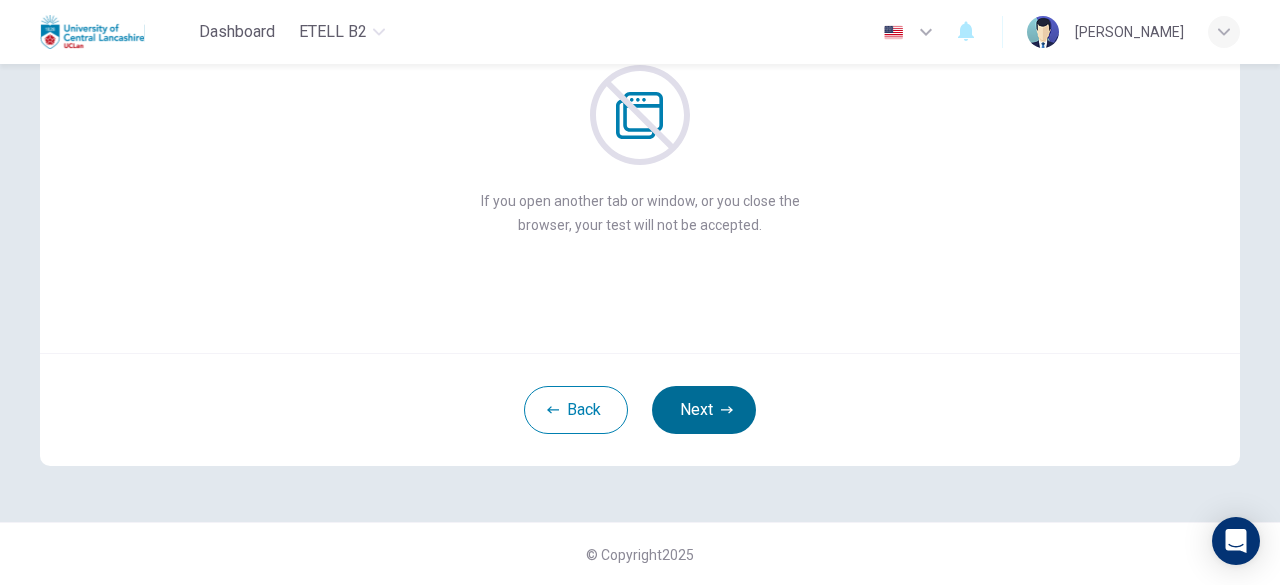 click on "Next" at bounding box center (704, 410) 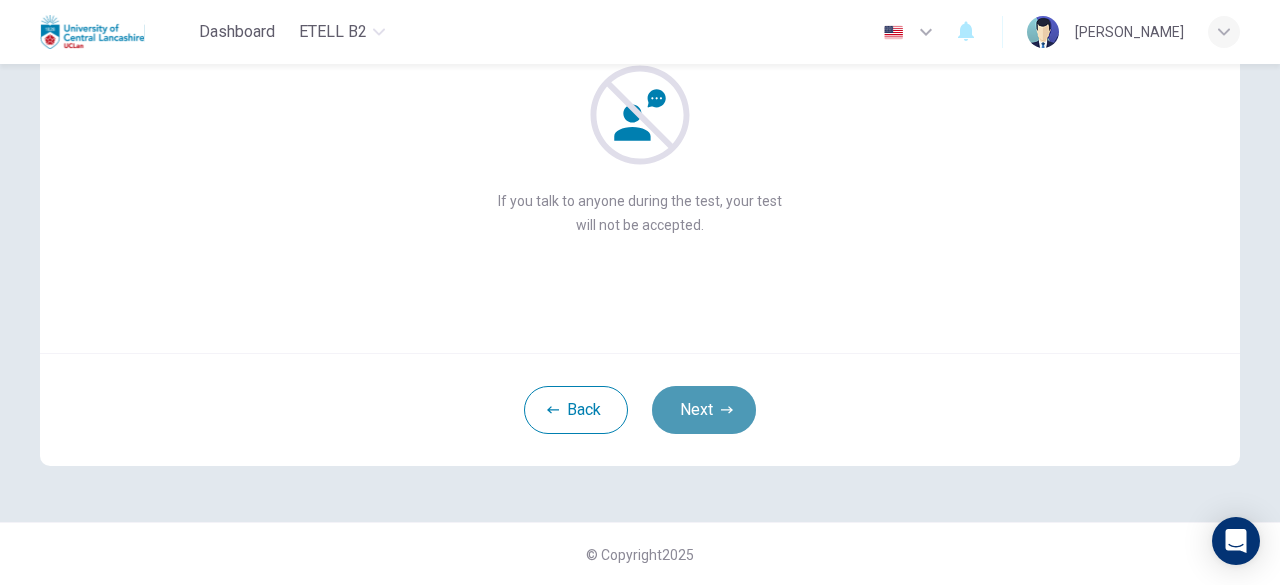 click on "Next" at bounding box center (704, 410) 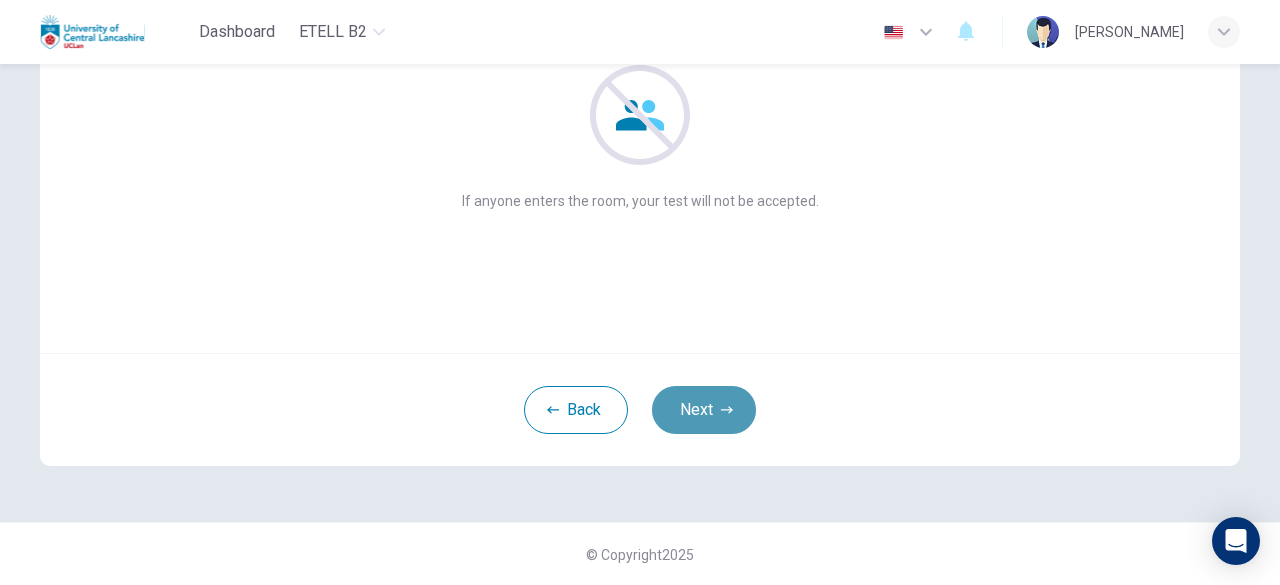 click on "Next" at bounding box center (704, 410) 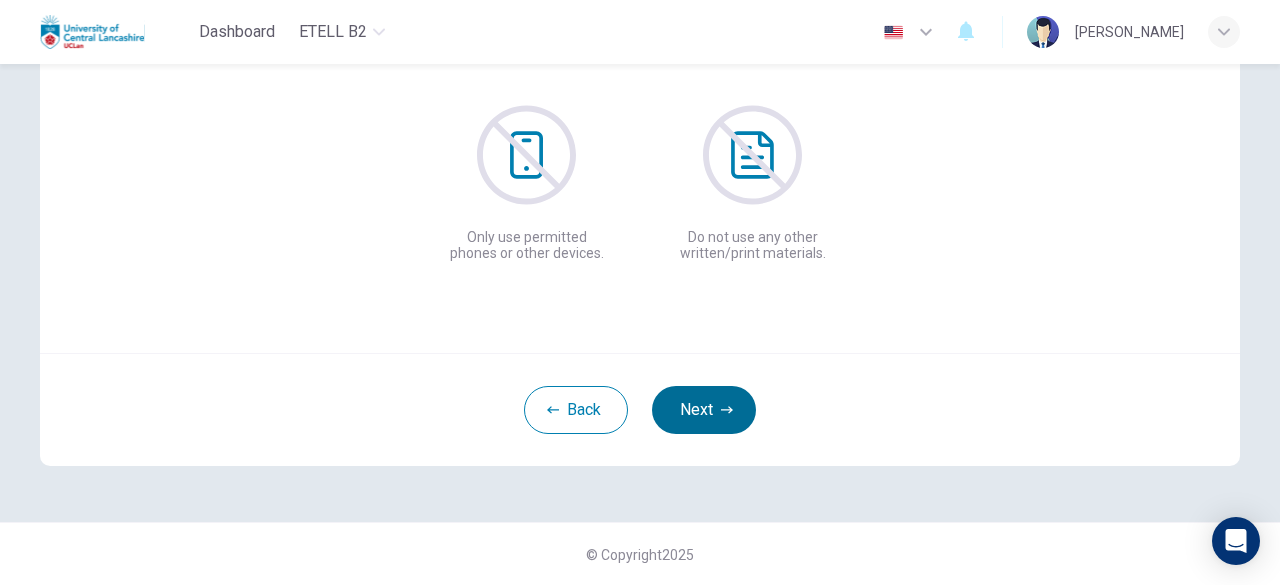 click on "Next" at bounding box center [704, 410] 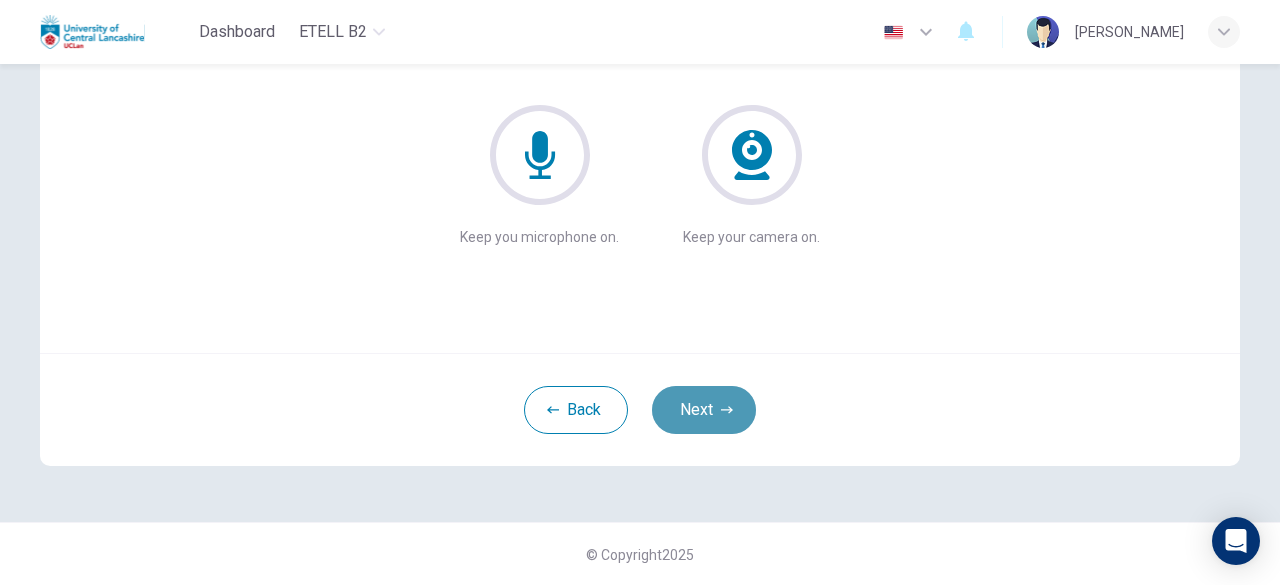 click on "Next" at bounding box center (704, 410) 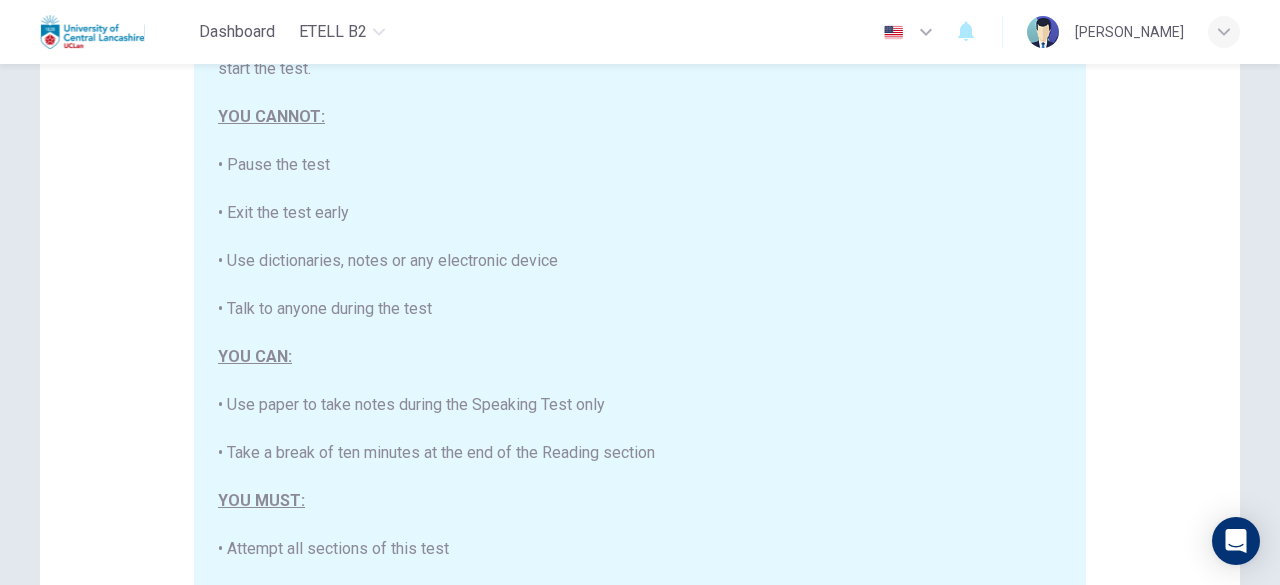 scroll, scrollTop: 380, scrollLeft: 0, axis: vertical 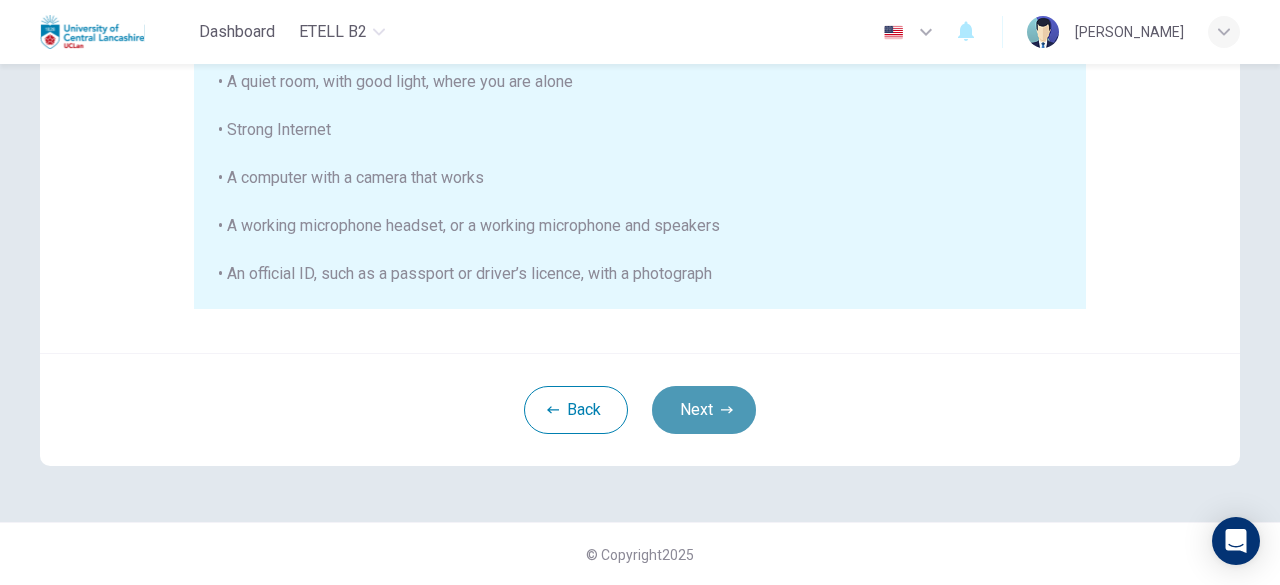click on "Next" at bounding box center [704, 410] 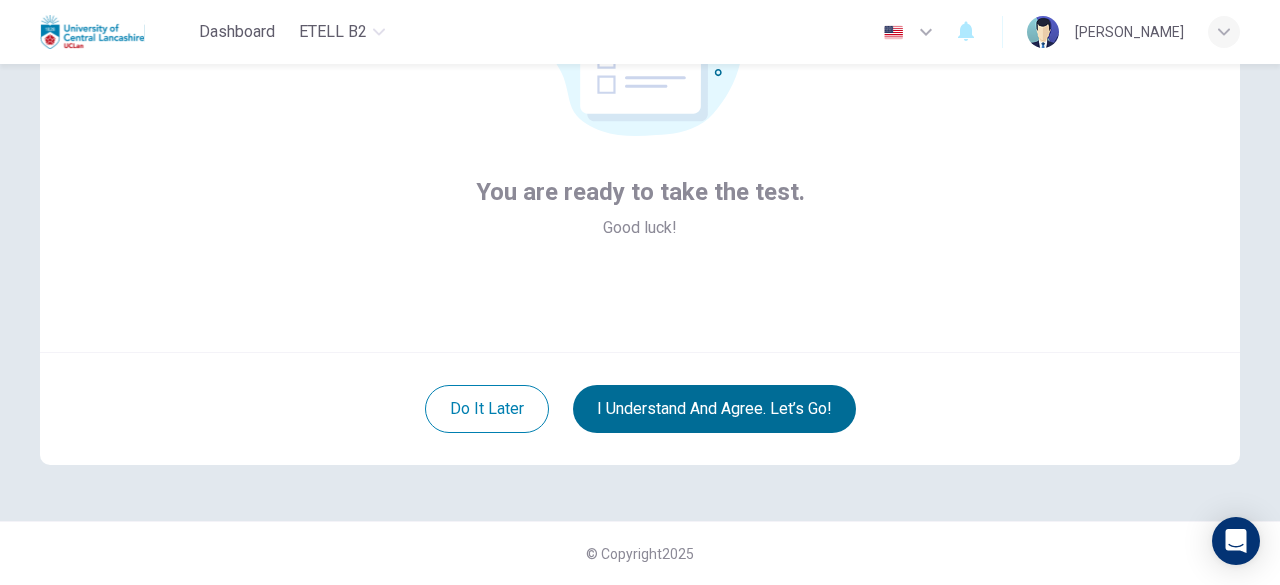 scroll, scrollTop: 247, scrollLeft: 0, axis: vertical 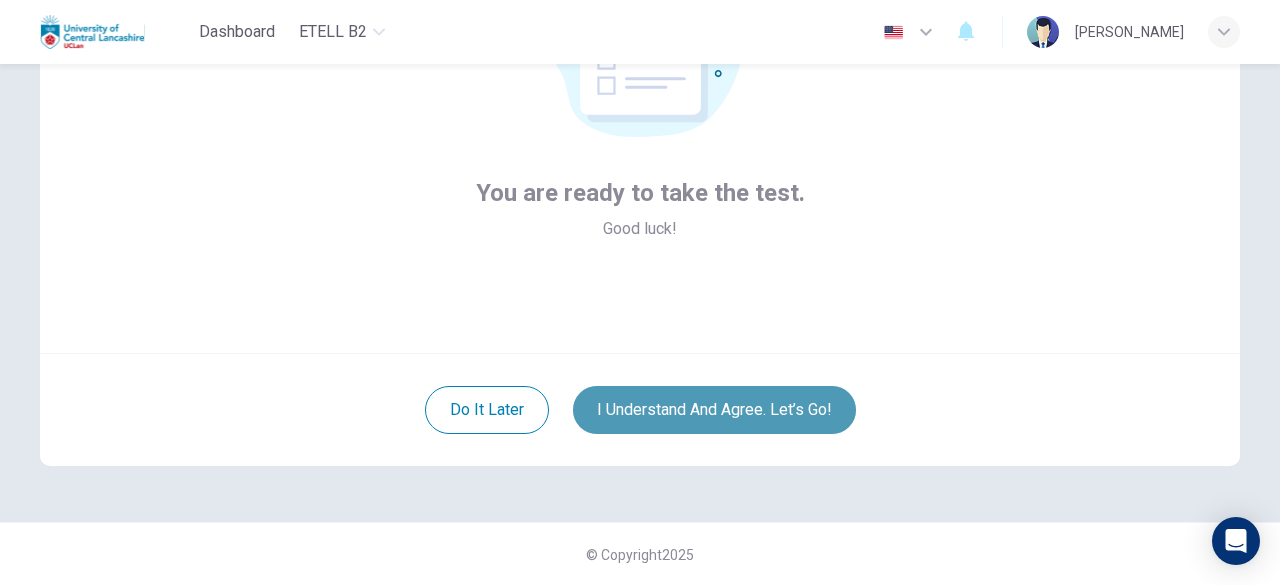 click on "I understand and agree. Let’s go!" at bounding box center (714, 410) 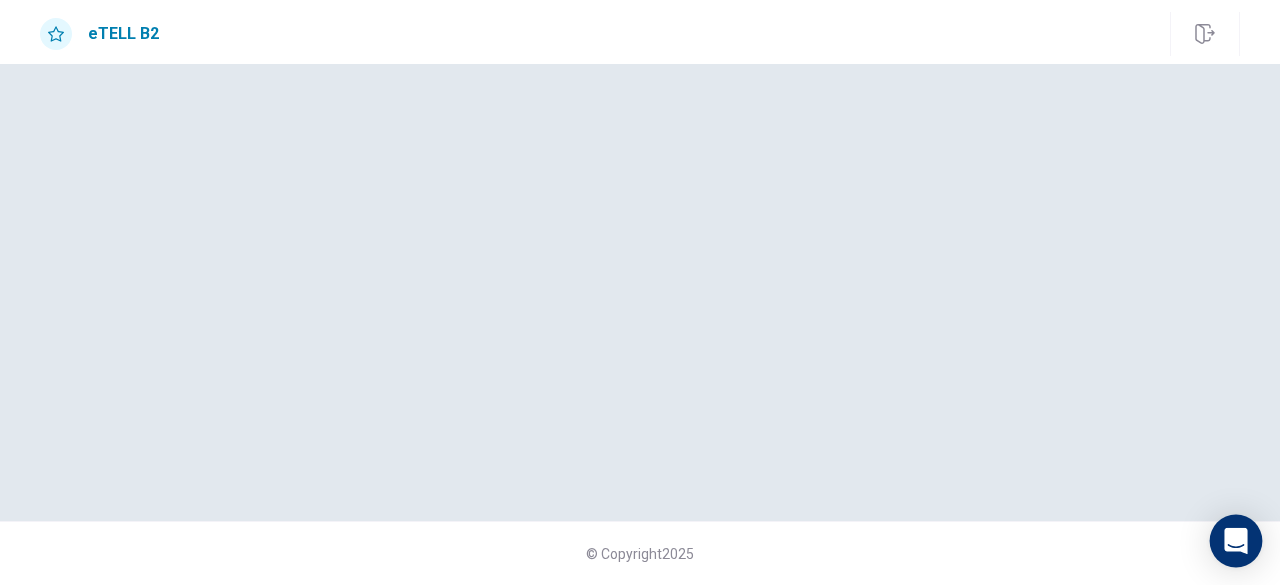 click at bounding box center (1236, 541) 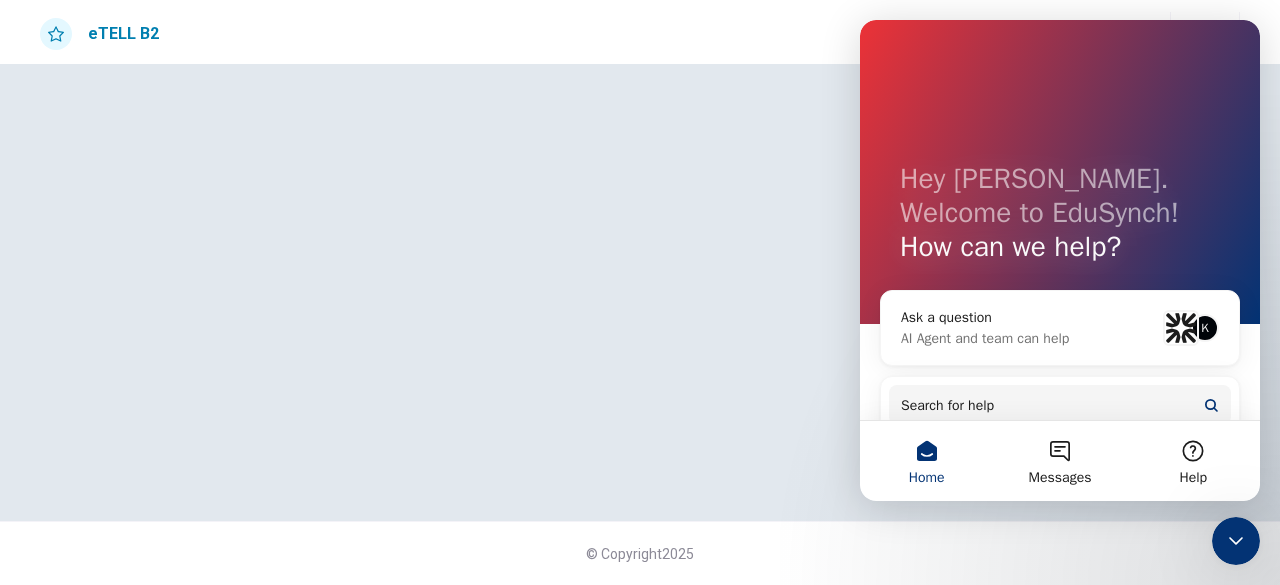 scroll, scrollTop: 0, scrollLeft: 0, axis: both 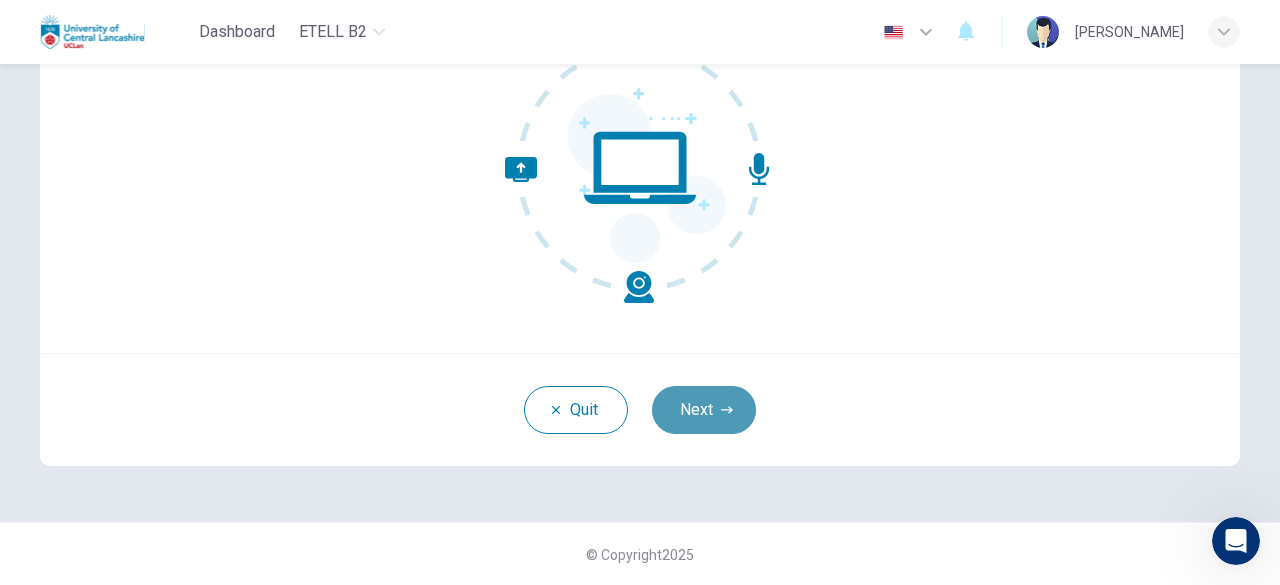 click on "Next" at bounding box center [704, 410] 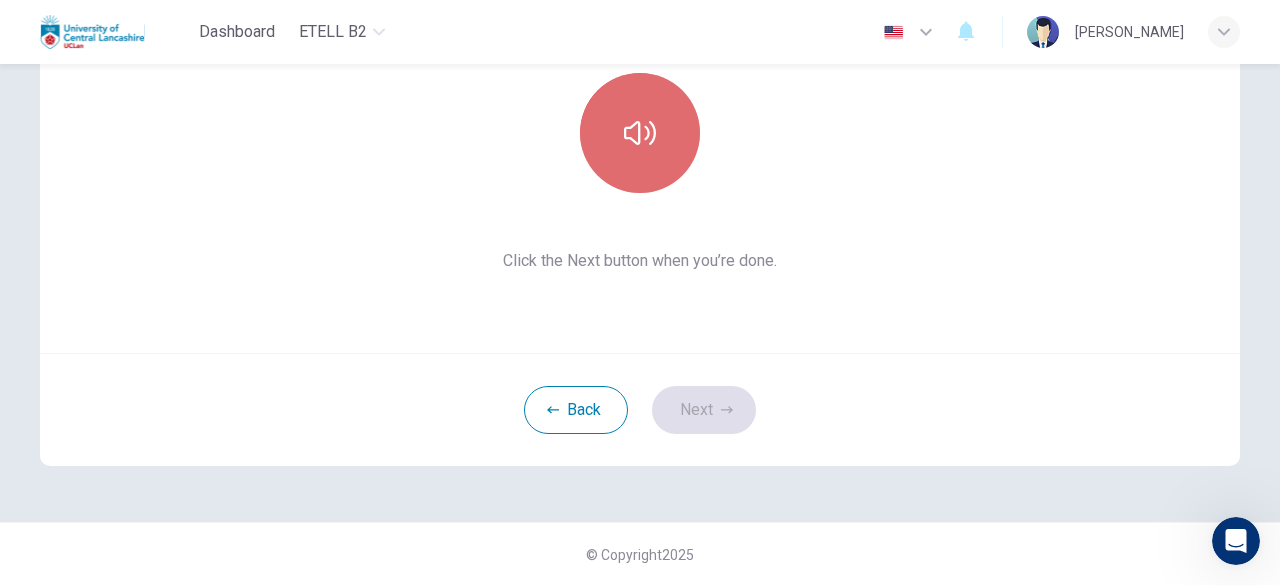 click at bounding box center (640, 133) 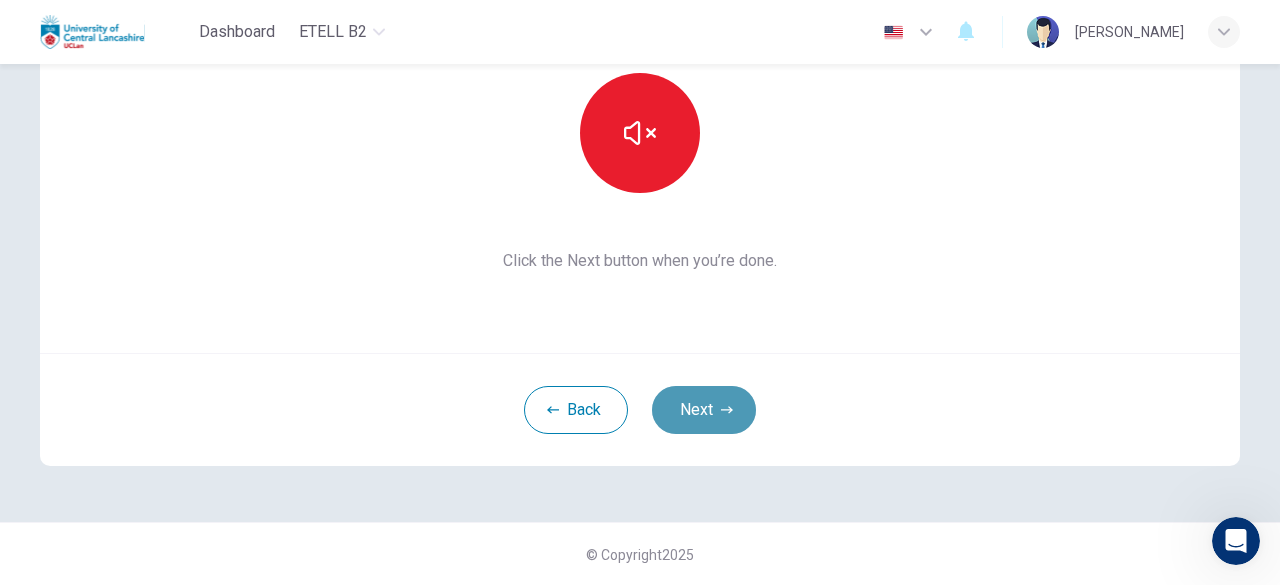 click on "Next" at bounding box center [704, 410] 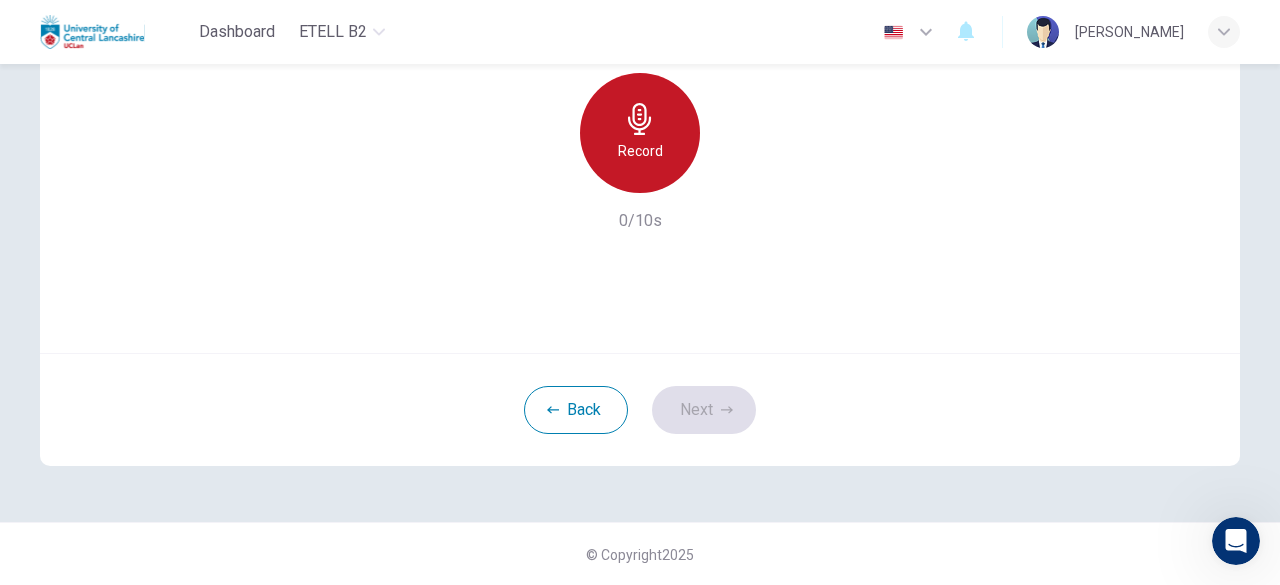 click on "Record" at bounding box center [640, 151] 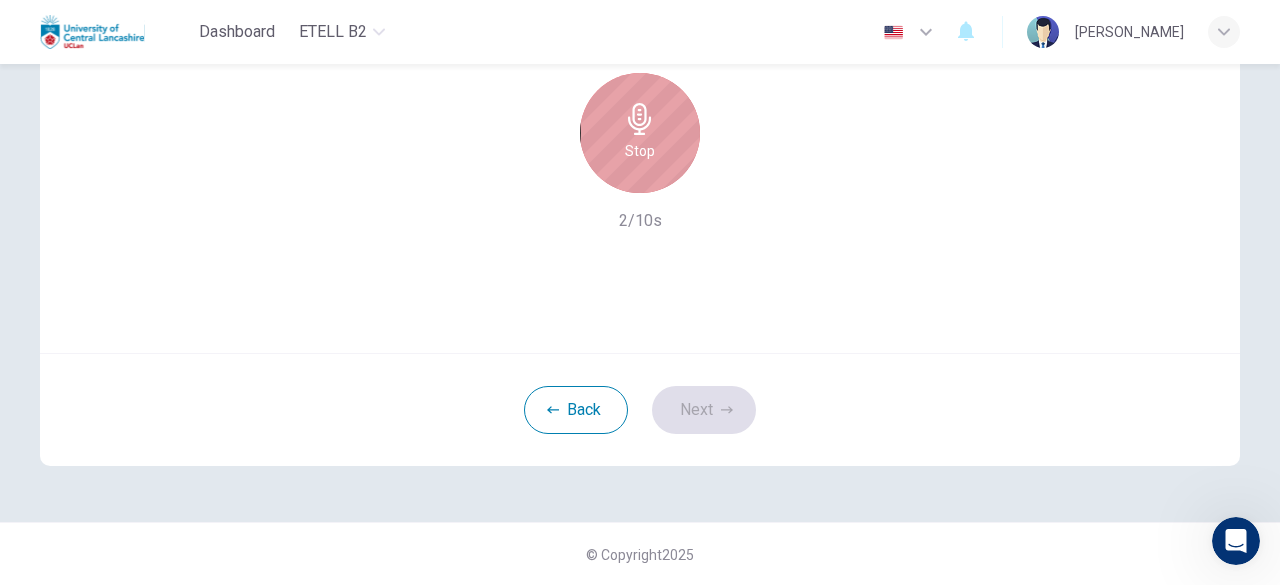 click on "Stop" at bounding box center [640, 133] 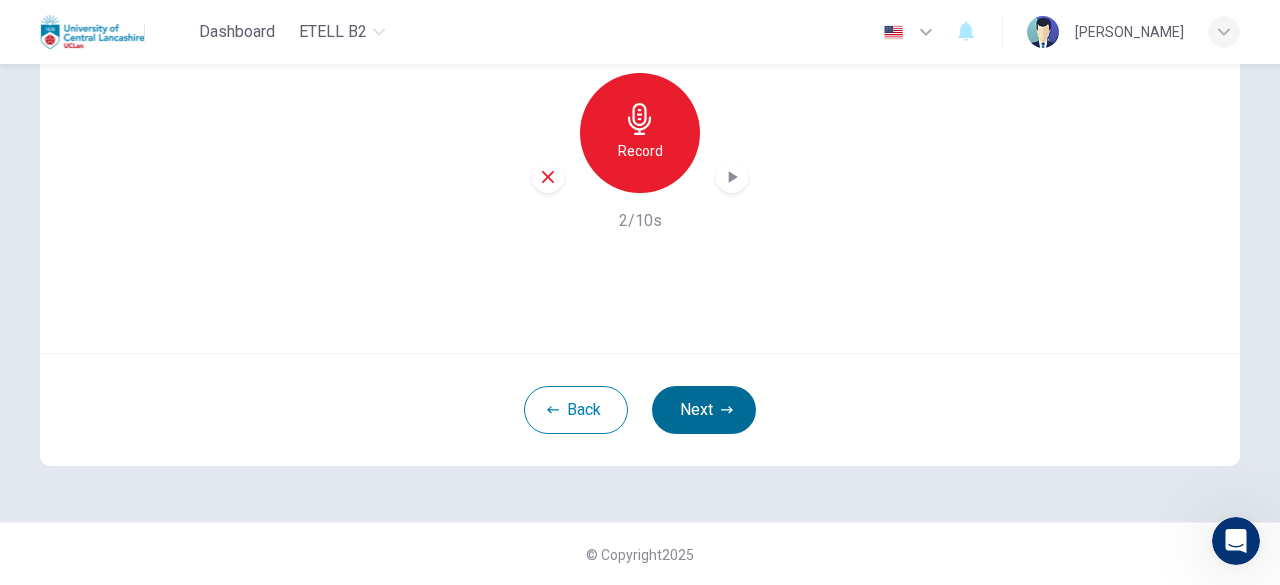 click on "Next" at bounding box center (704, 410) 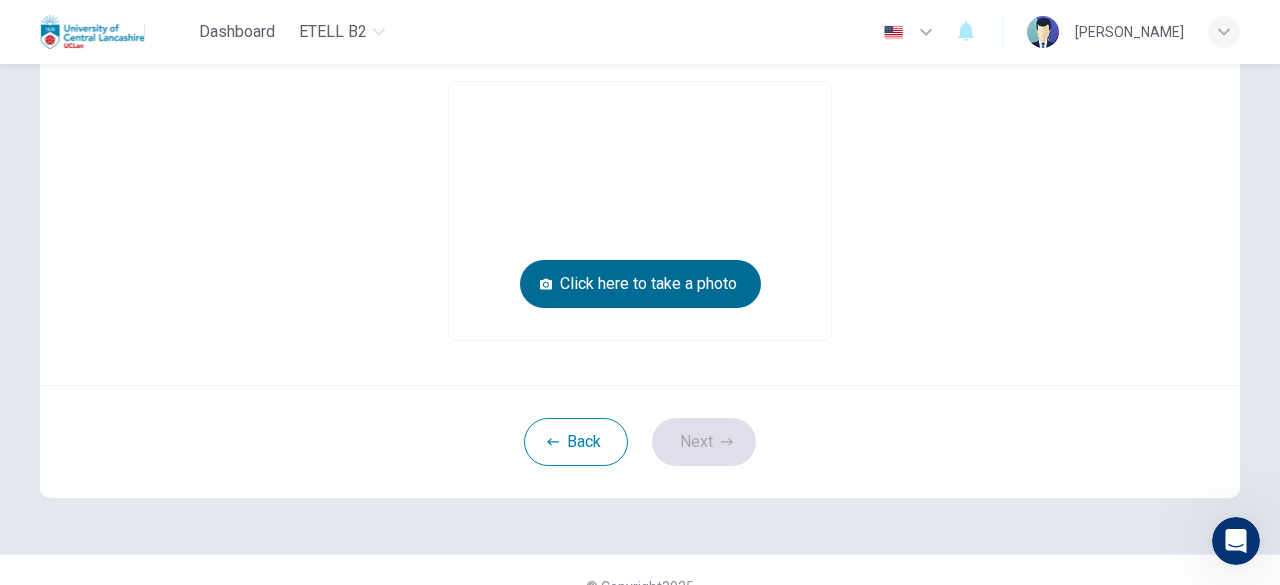 click on "Click here to take a photo" at bounding box center [640, 284] 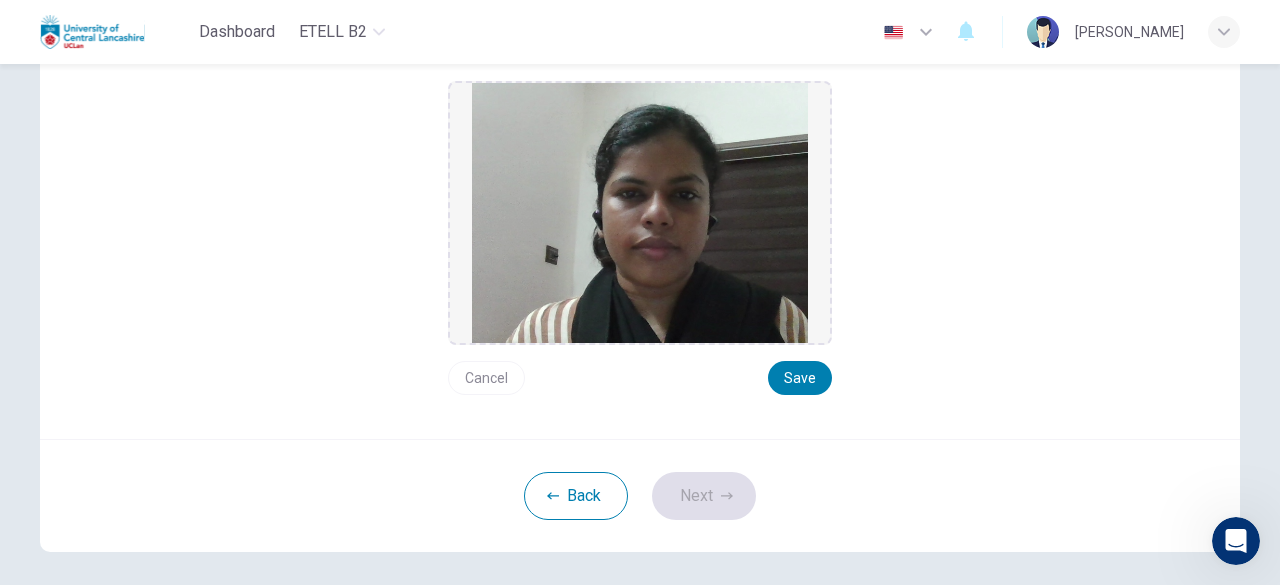 click on "Cancel Save" at bounding box center [640, 370] 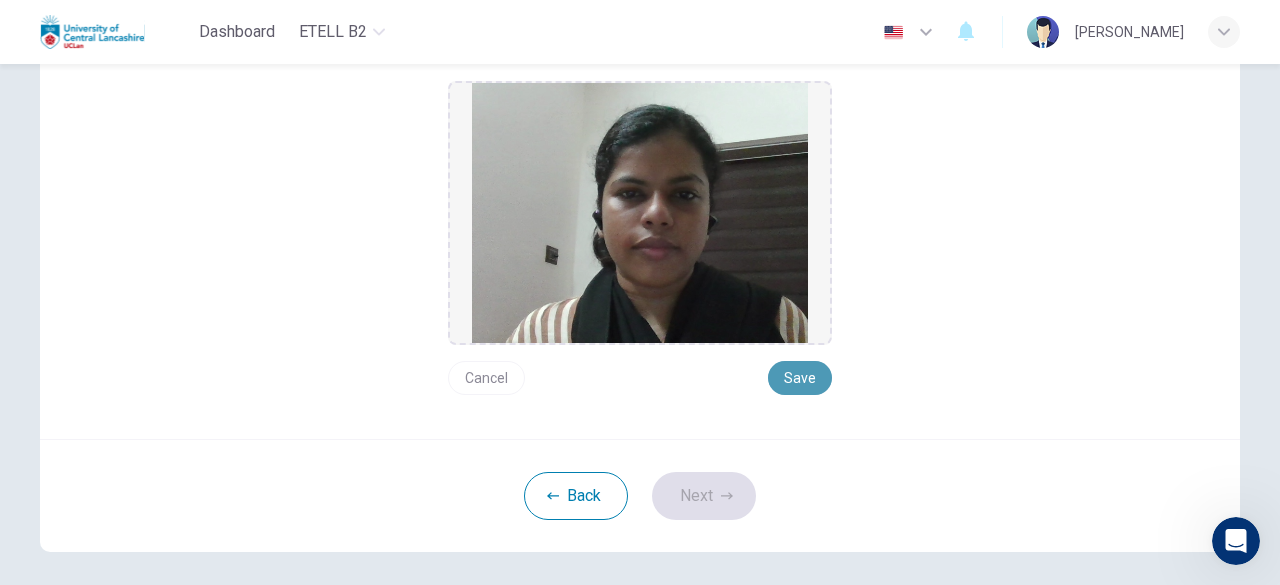 click on "Save" at bounding box center [800, 378] 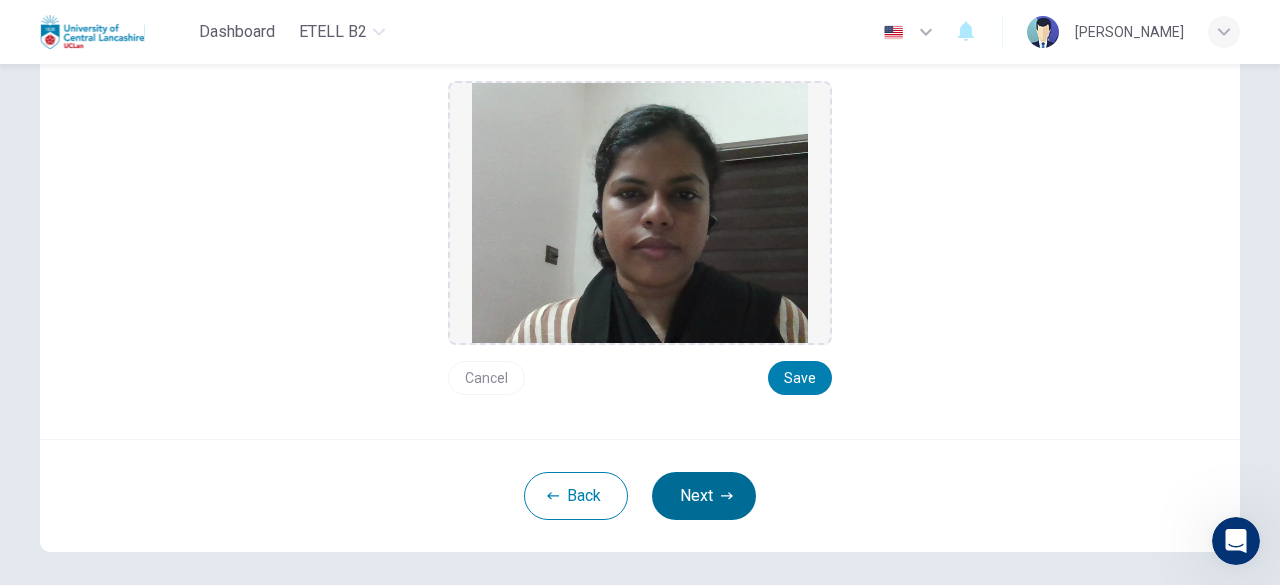 click on "Next" at bounding box center [704, 496] 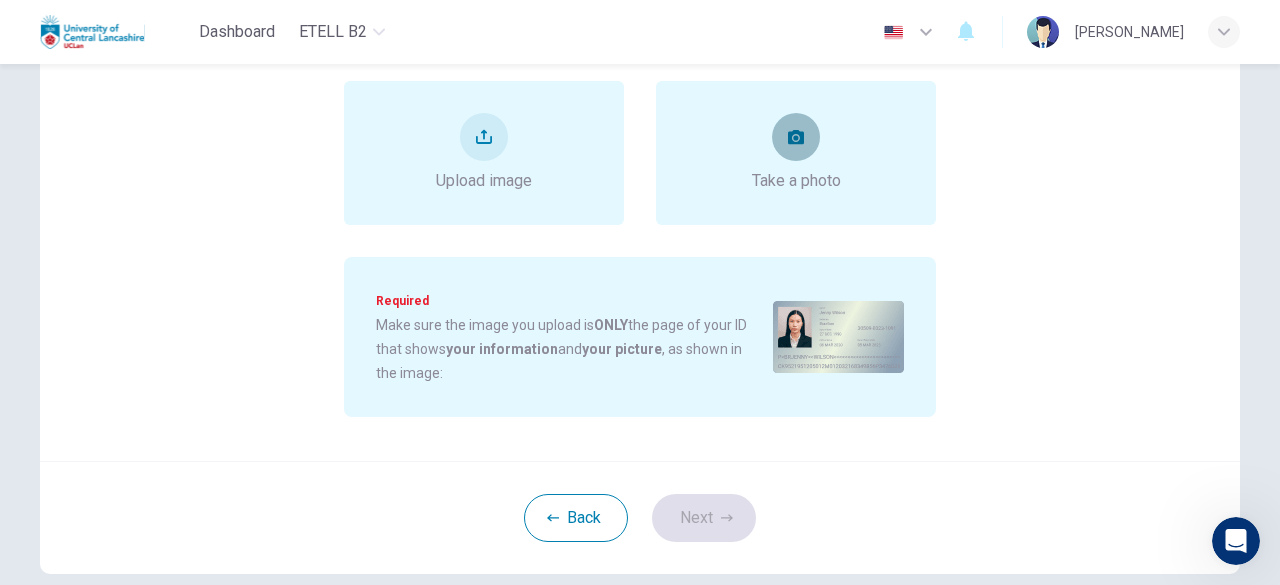 click at bounding box center [796, 137] 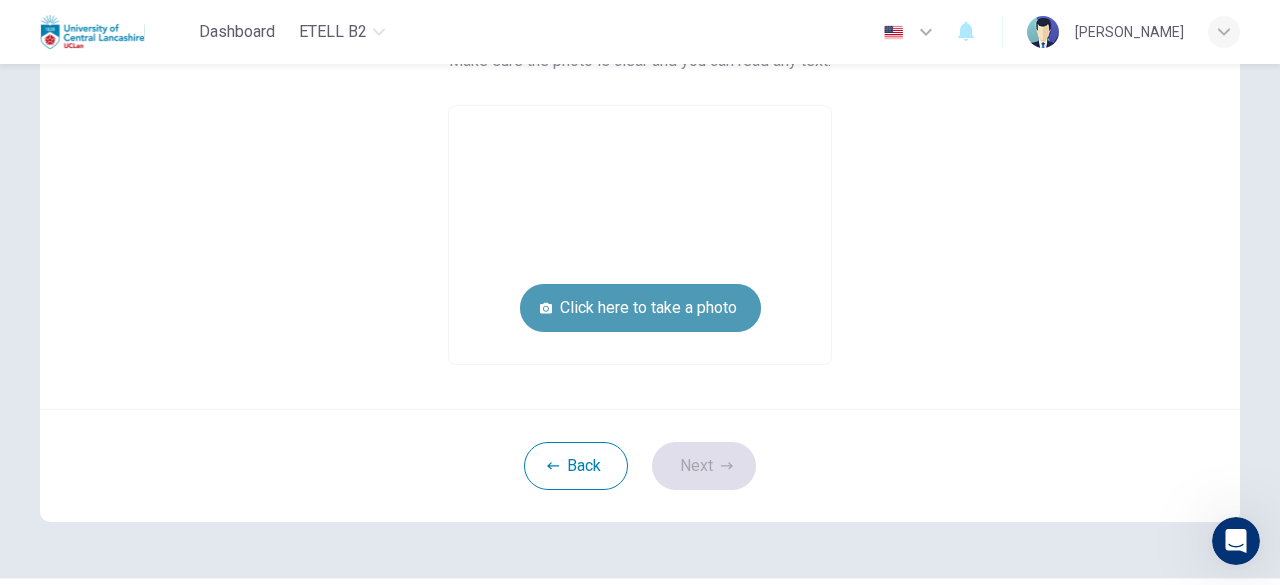 click on "Click here to take a photo" at bounding box center (640, 308) 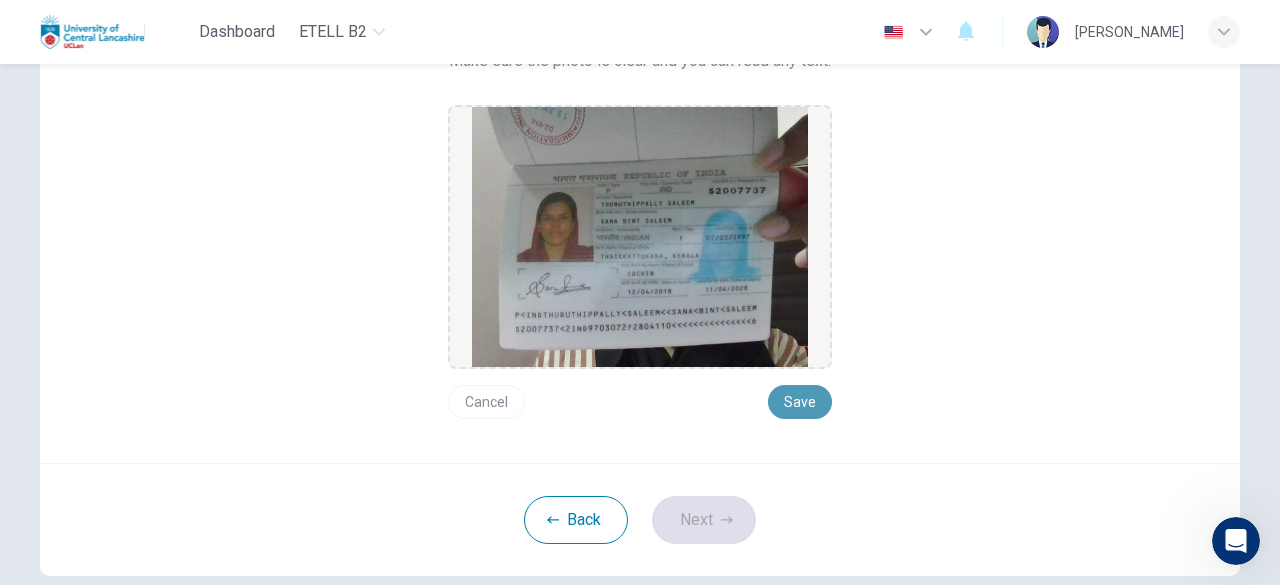 click on "Save" at bounding box center [800, 402] 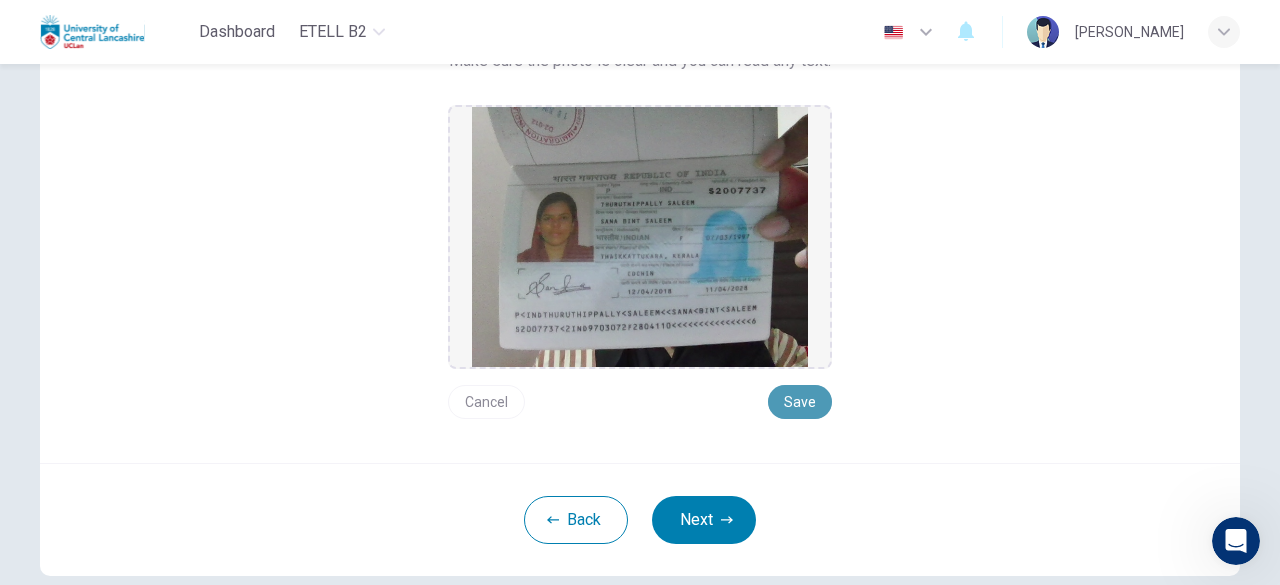 click on "Save" at bounding box center [800, 402] 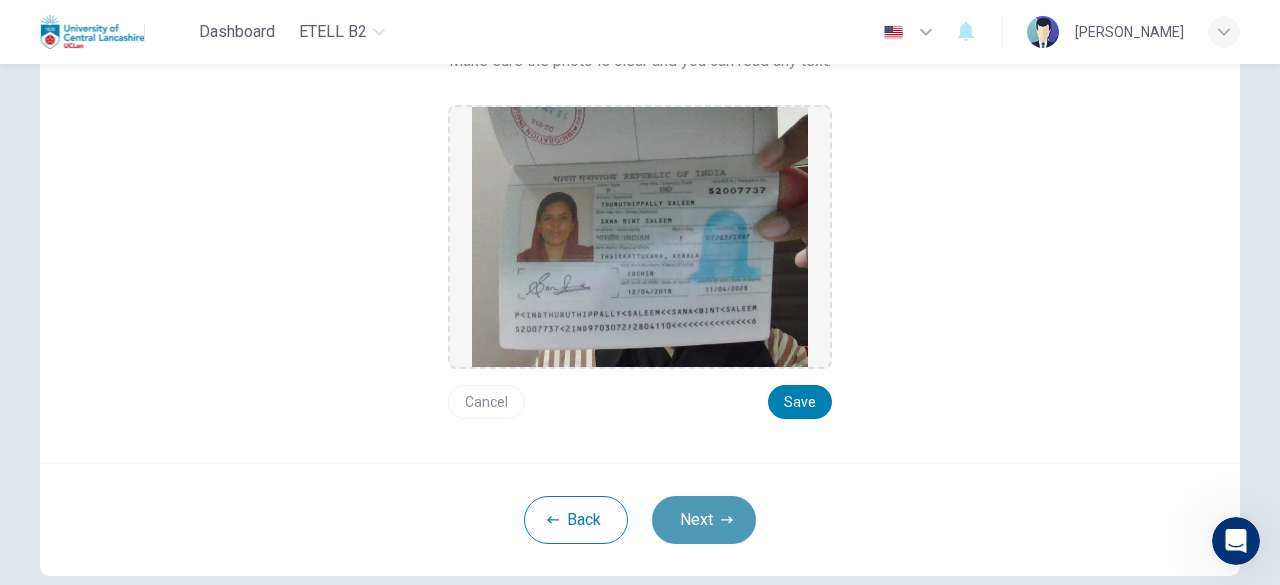 click on "Next" at bounding box center (704, 520) 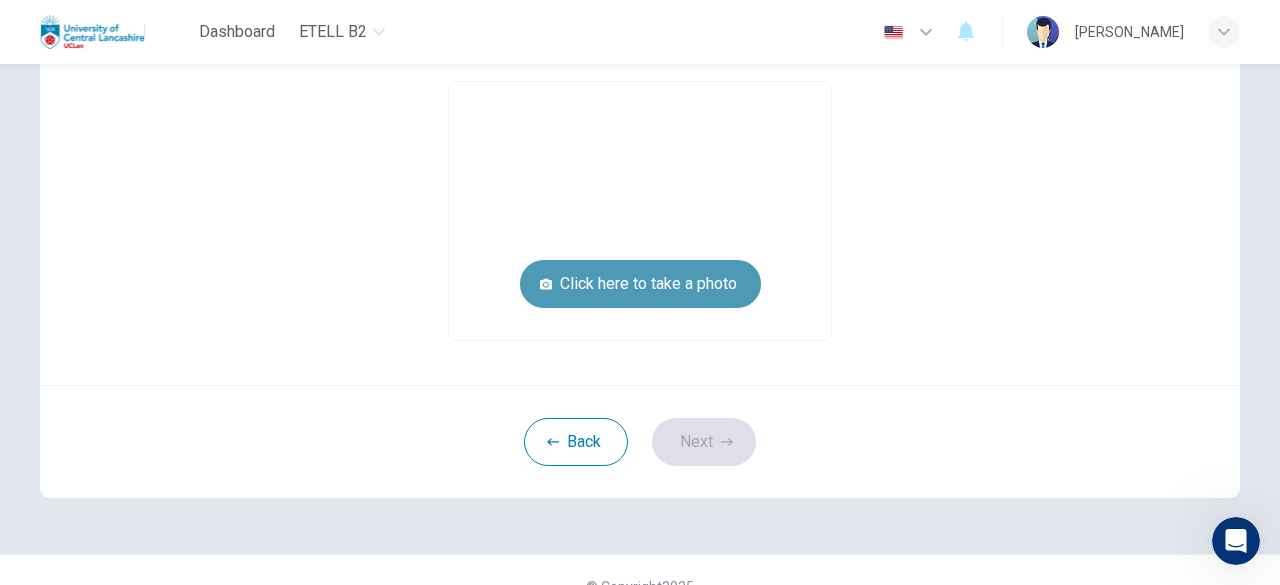 click on "Click here to take a photo" at bounding box center (640, 284) 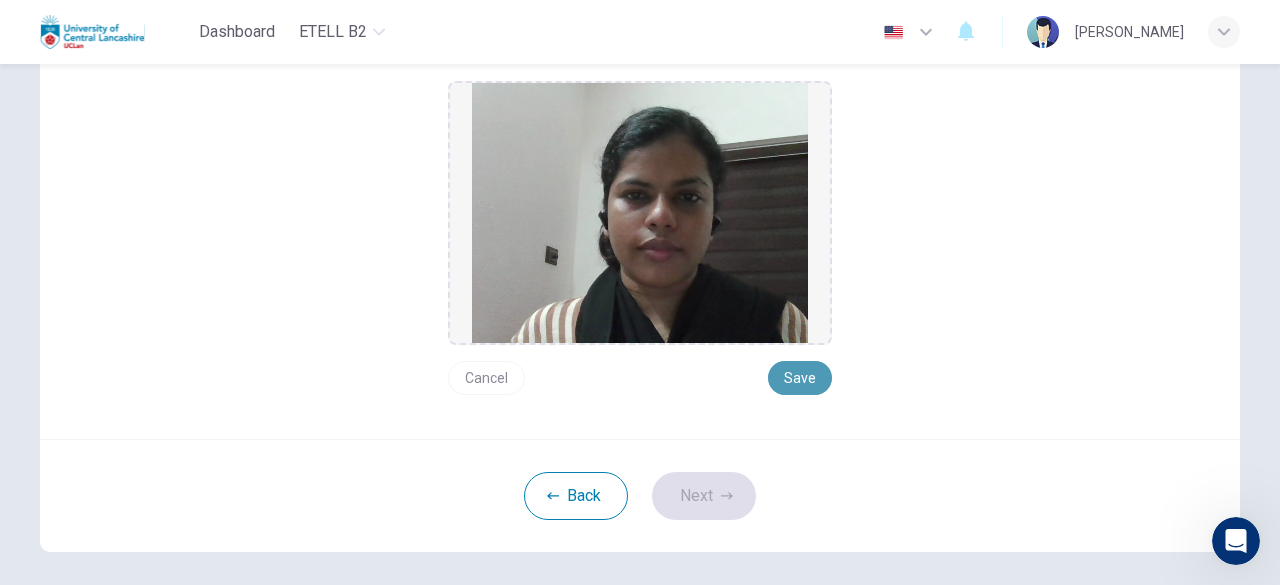 click on "Save" at bounding box center [800, 378] 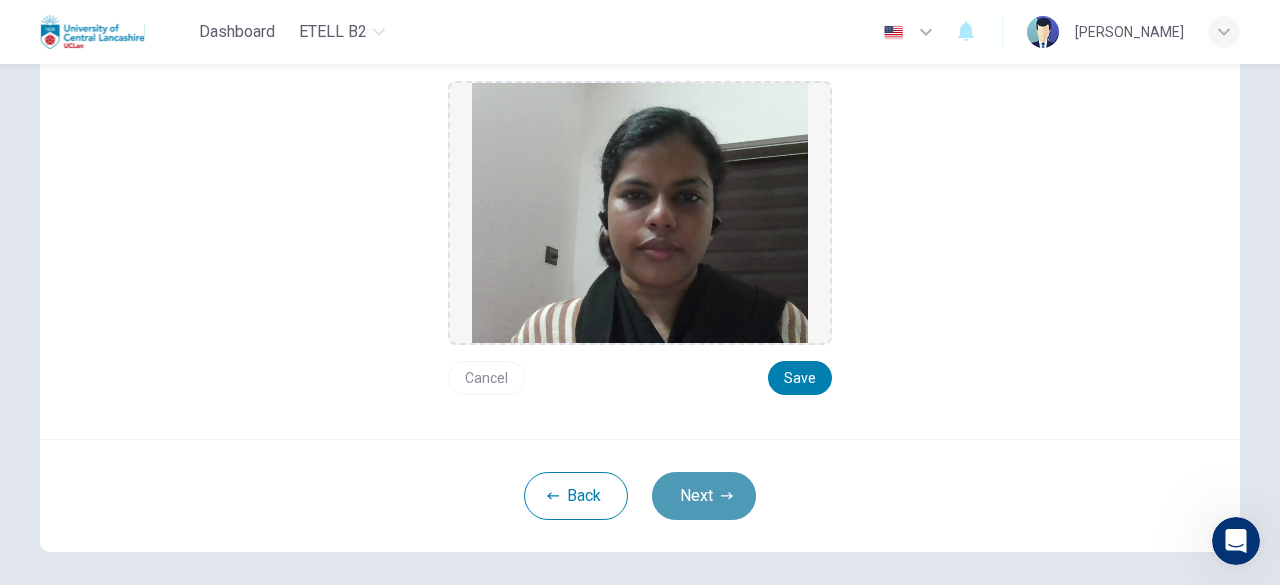 click on "Next" at bounding box center [704, 496] 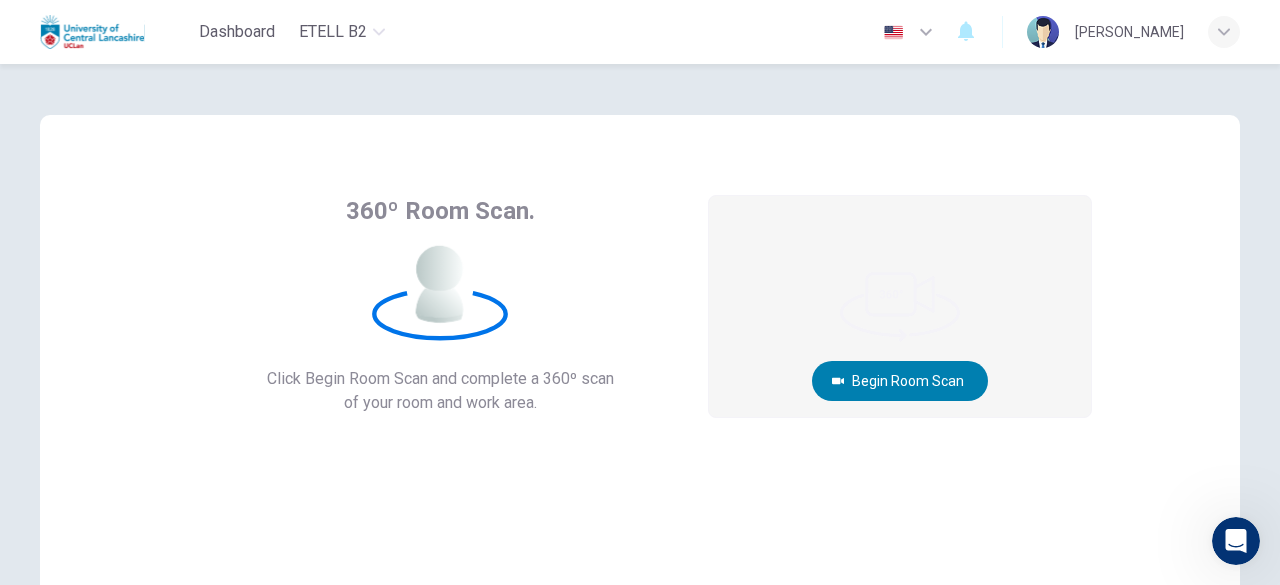 scroll, scrollTop: 3, scrollLeft: 0, axis: vertical 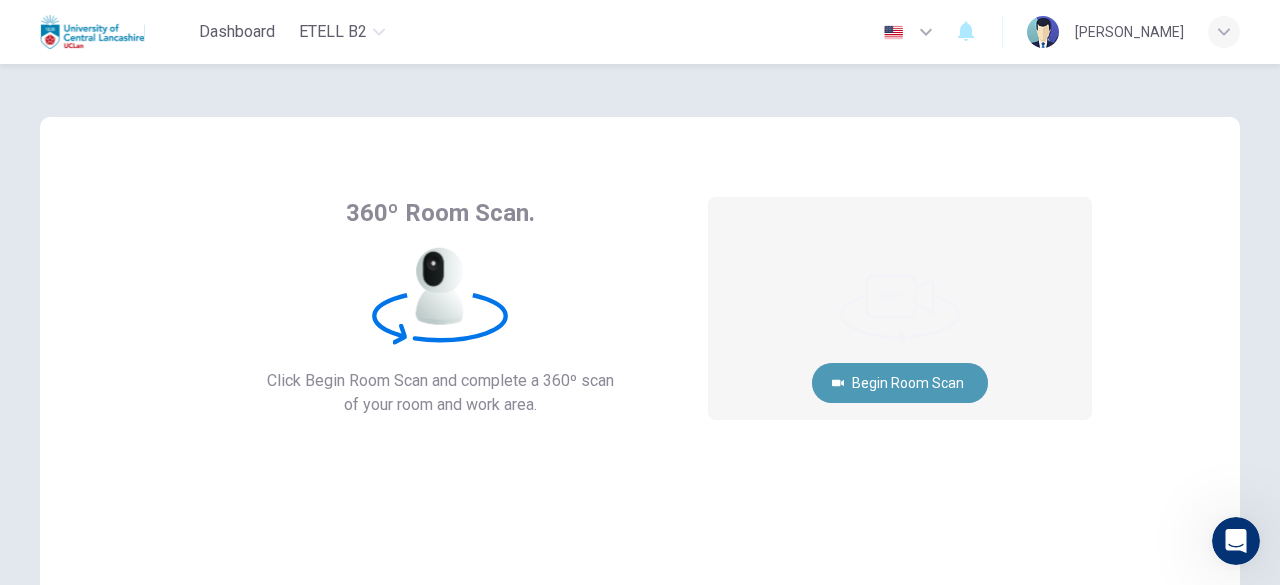 click on "Begin Room Scan" at bounding box center (900, 383) 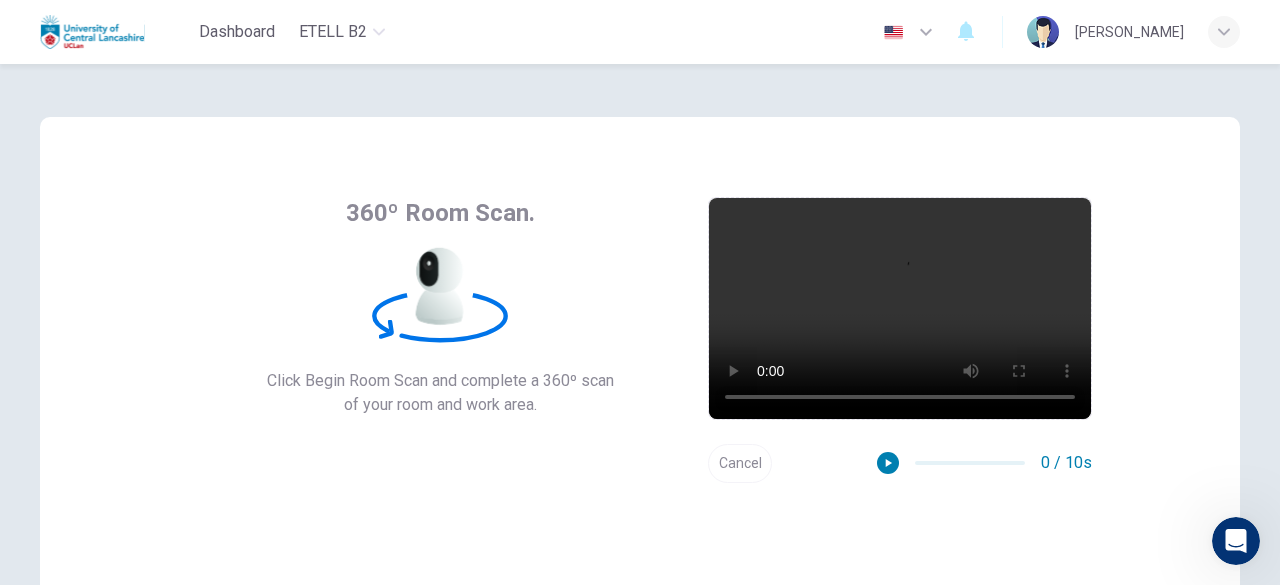 scroll, scrollTop: 238, scrollLeft: 0, axis: vertical 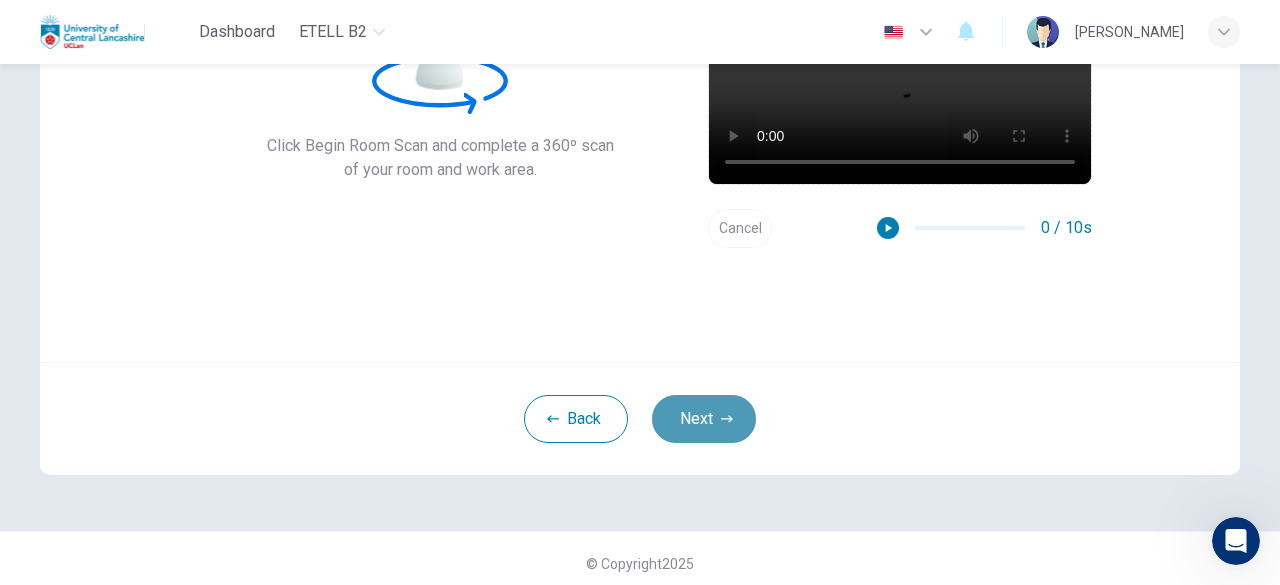 click on "Next" at bounding box center (704, 419) 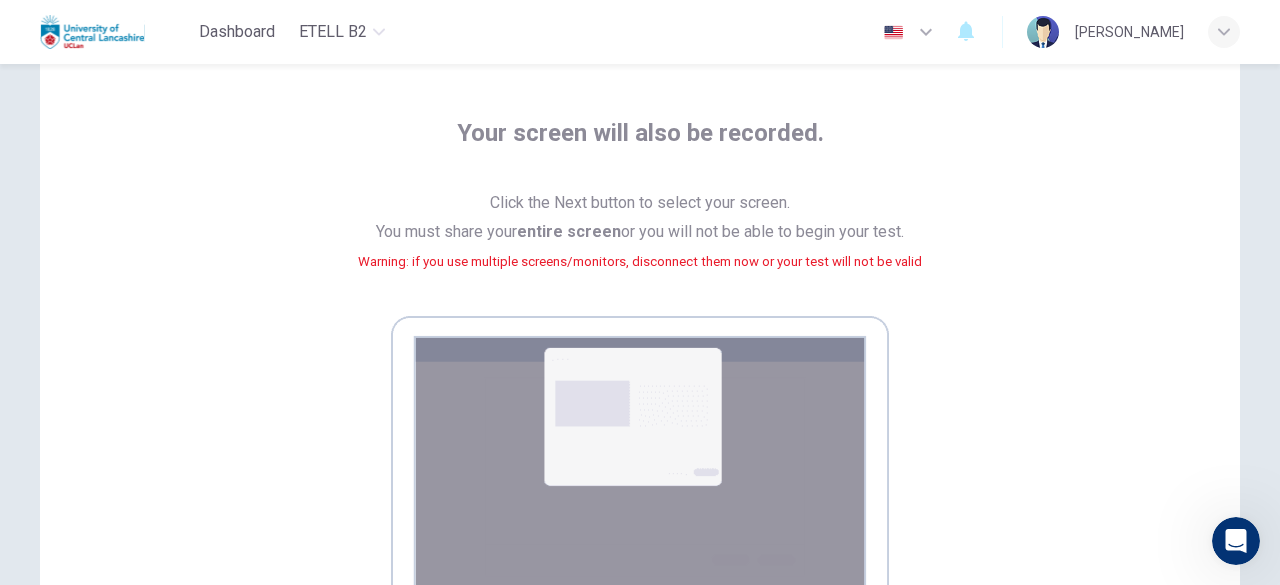 scroll, scrollTop: 453, scrollLeft: 0, axis: vertical 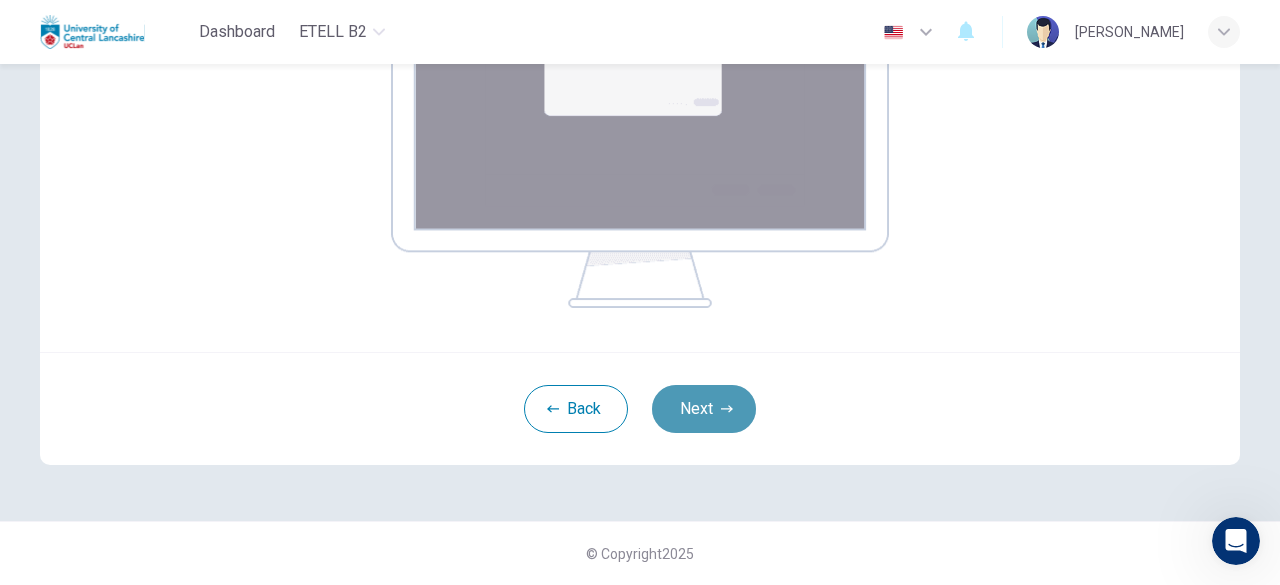 click on "Next" at bounding box center (704, 409) 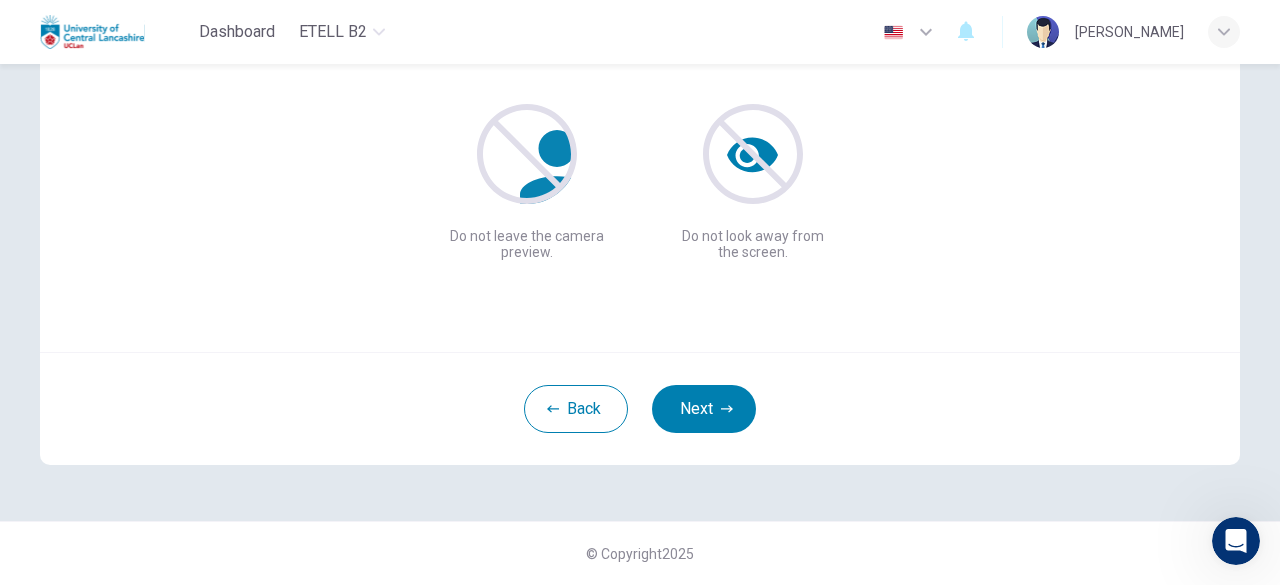 scroll, scrollTop: 247, scrollLeft: 0, axis: vertical 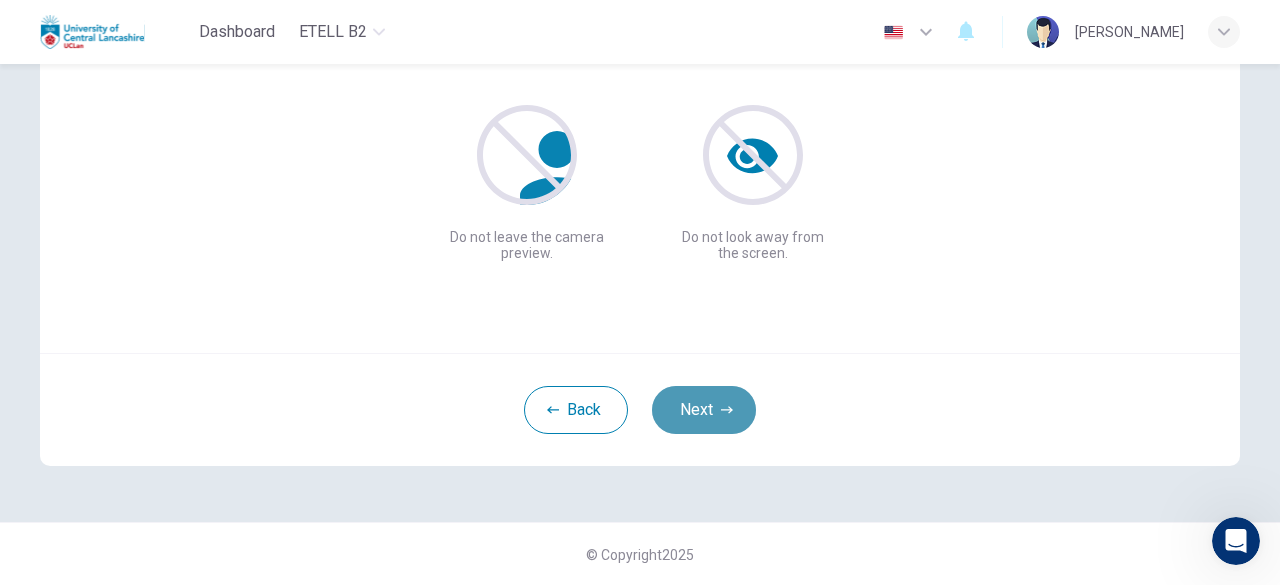 click on "Next" at bounding box center (704, 410) 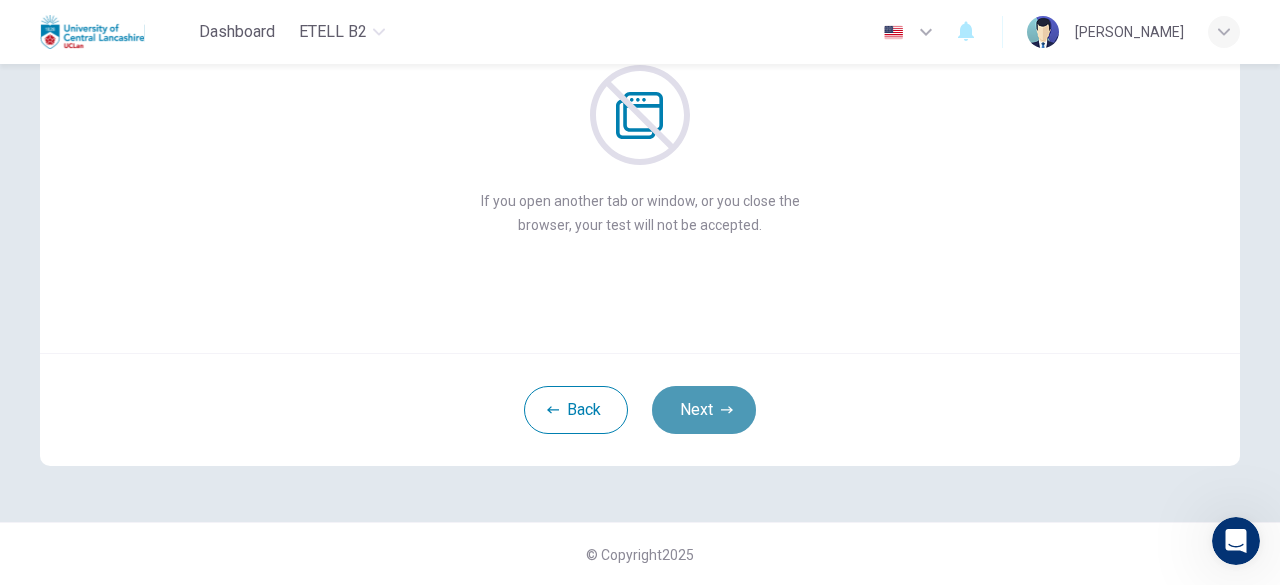 click on "Next" at bounding box center [704, 410] 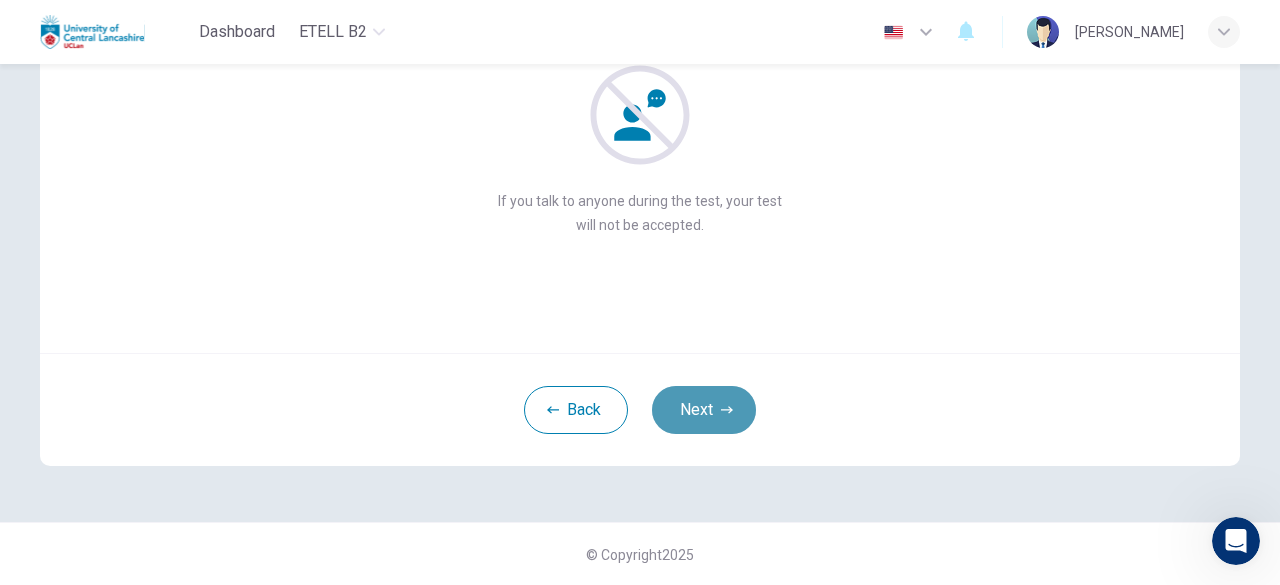 click on "Next" at bounding box center [704, 410] 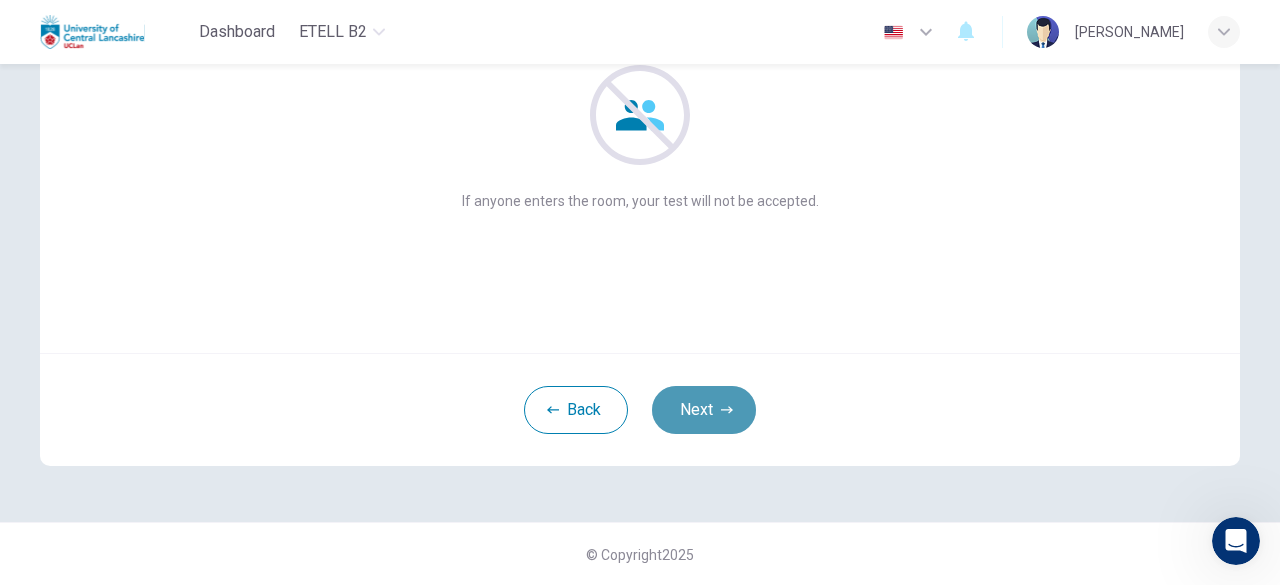 click on "Next" at bounding box center [704, 410] 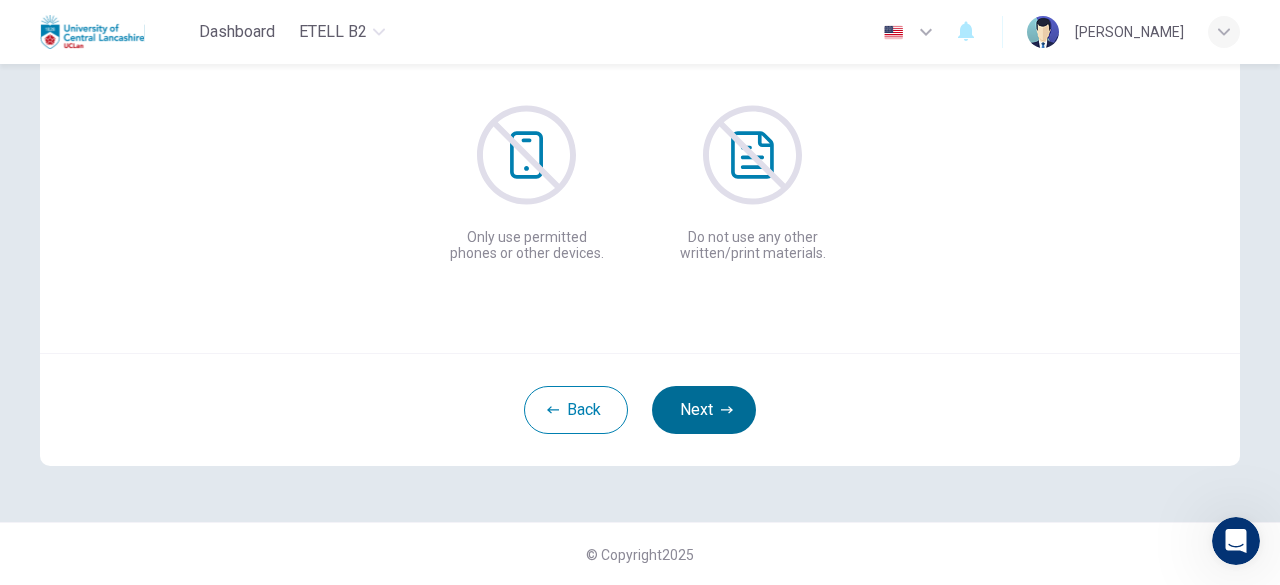 click on "Next" at bounding box center (704, 410) 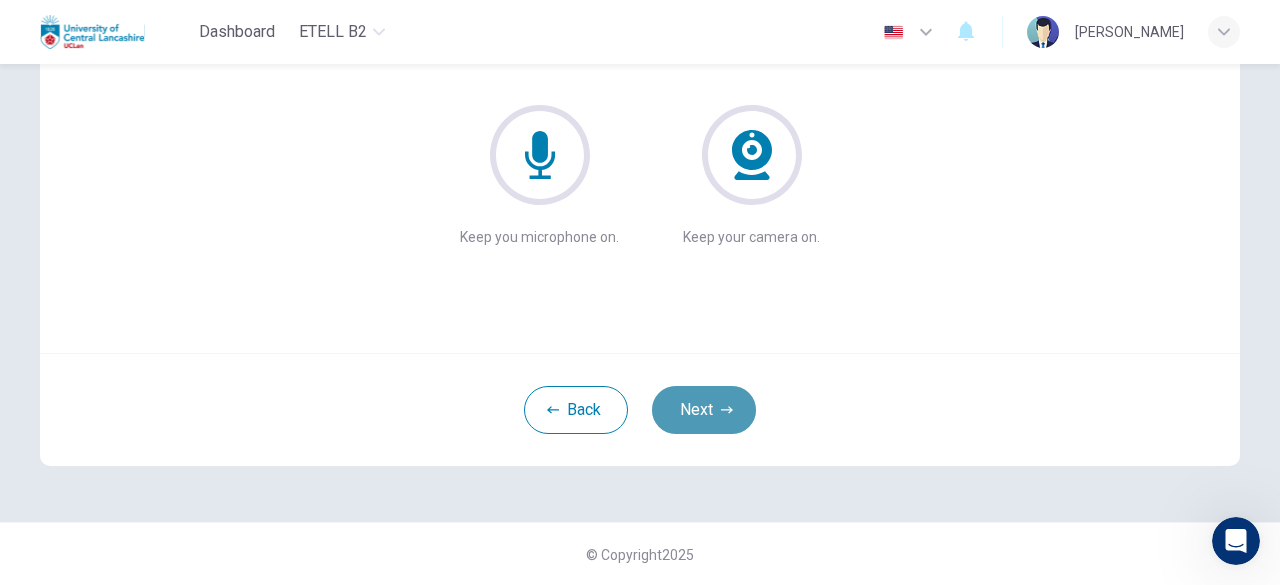 click on "Next" at bounding box center [704, 410] 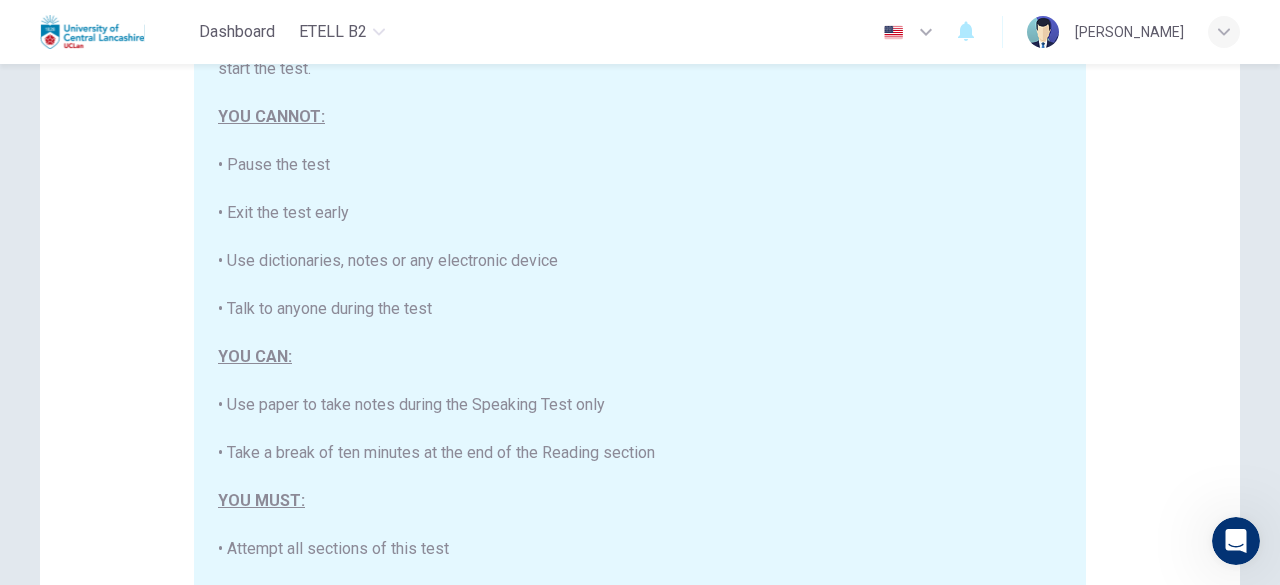 scroll, scrollTop: 380, scrollLeft: 0, axis: vertical 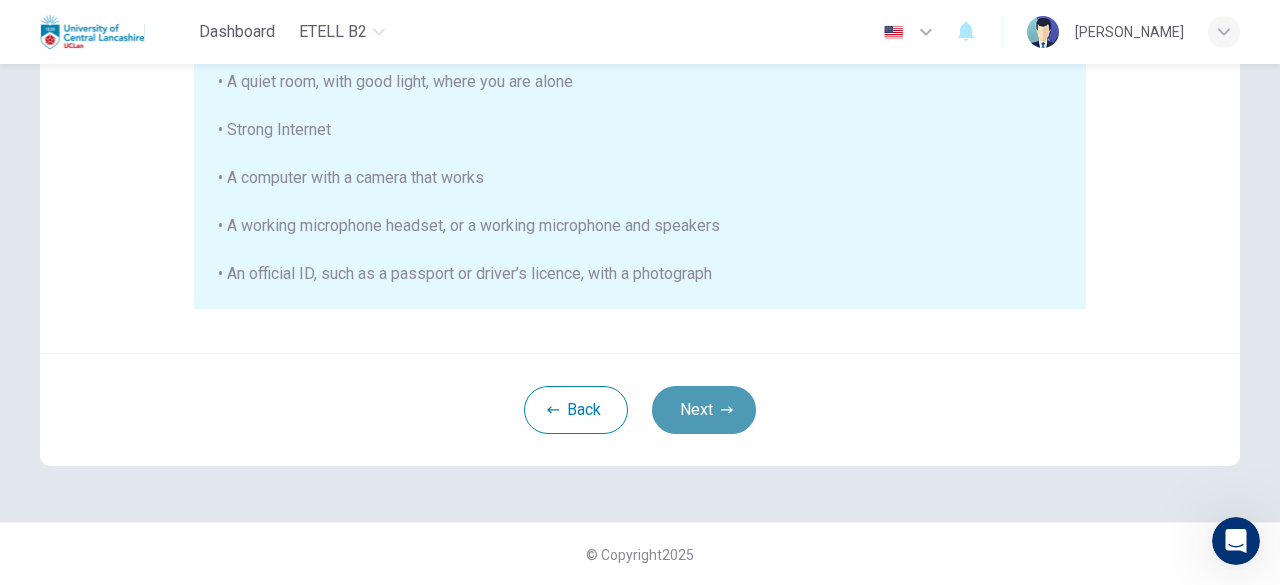 click on "Next" at bounding box center [704, 410] 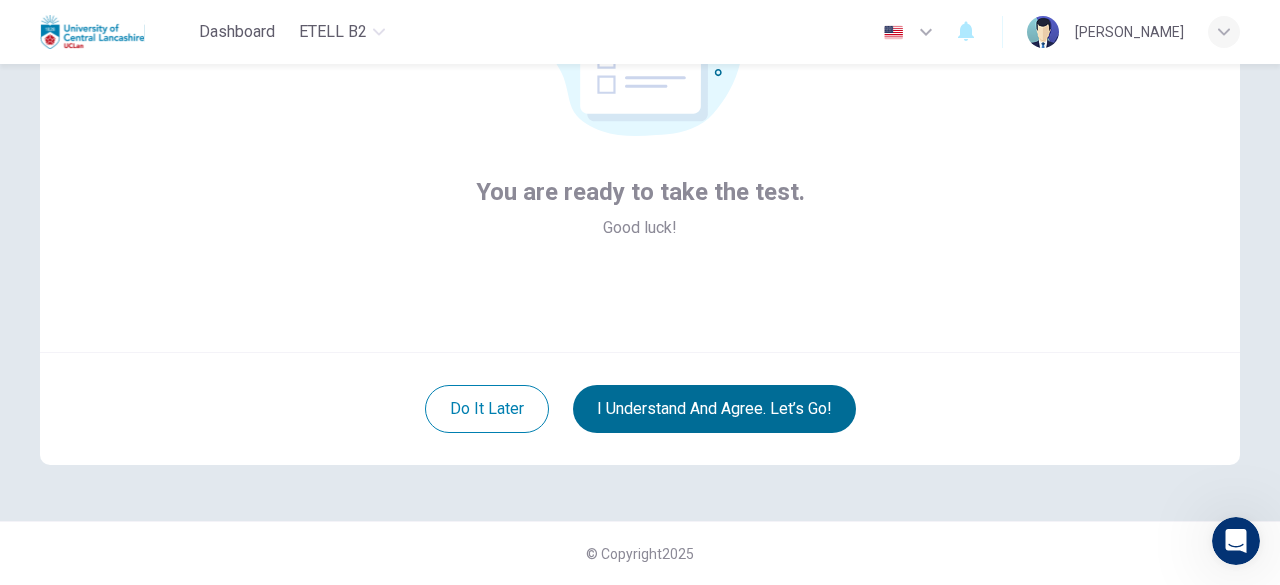 scroll, scrollTop: 247, scrollLeft: 0, axis: vertical 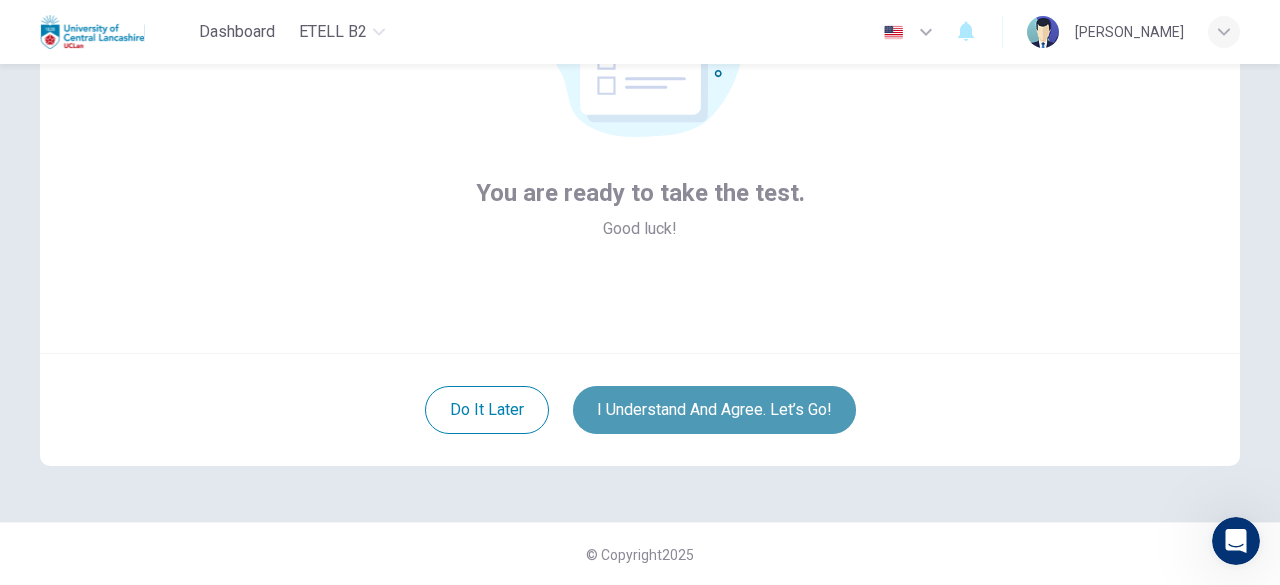 click on "I understand and agree. Let’s go!" at bounding box center [714, 410] 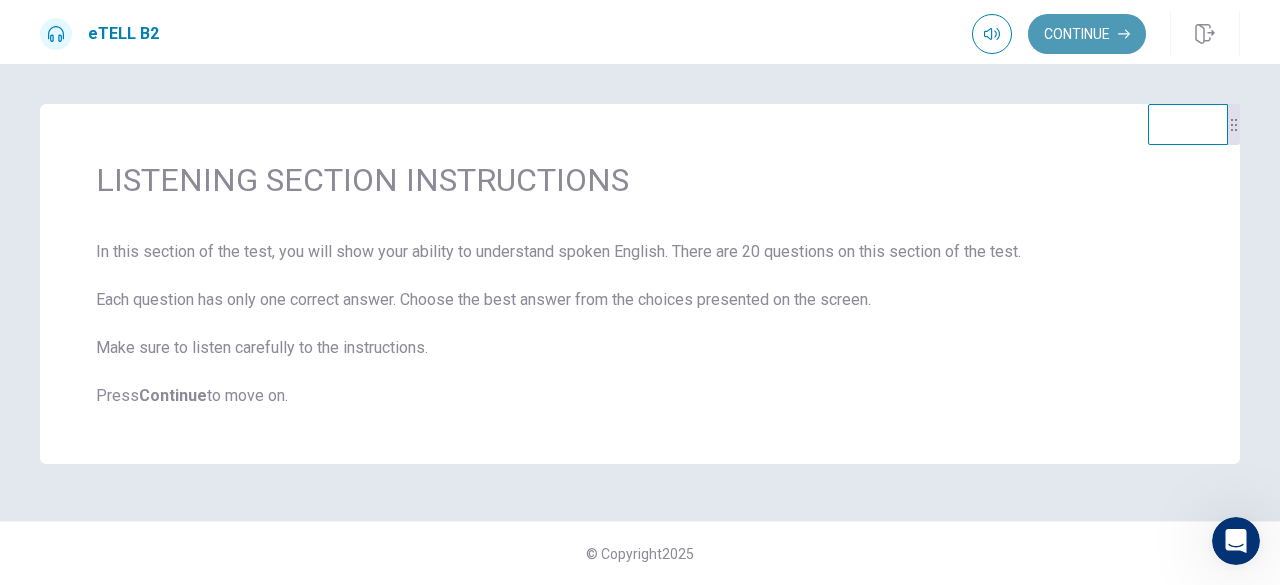 click on "Continue" at bounding box center [1087, 34] 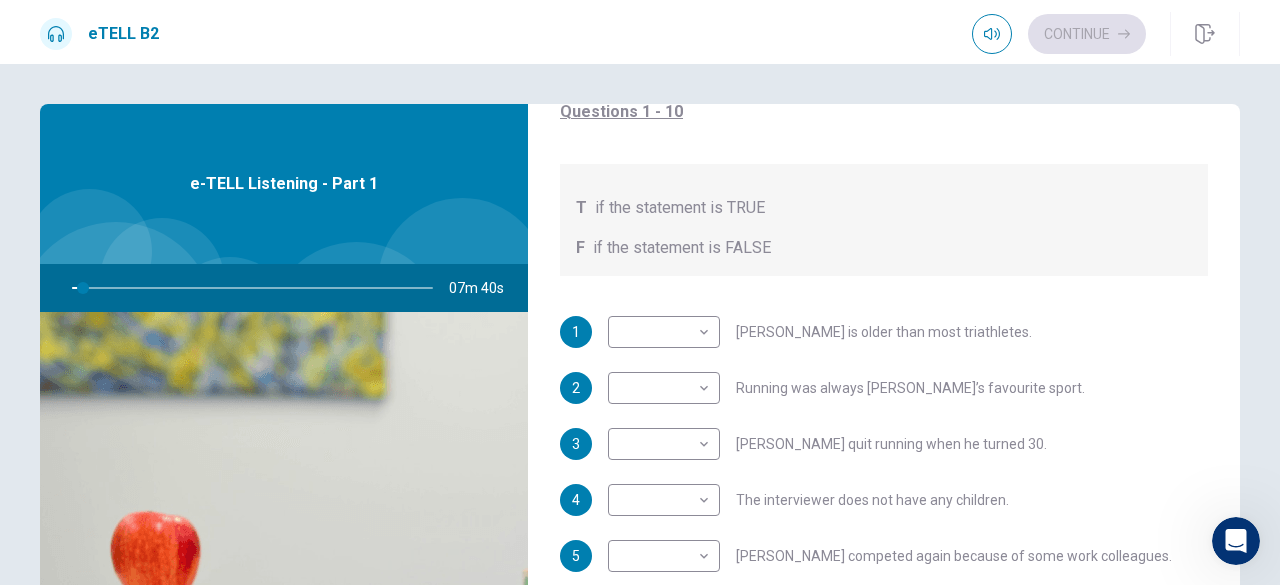 scroll, scrollTop: 223, scrollLeft: 0, axis: vertical 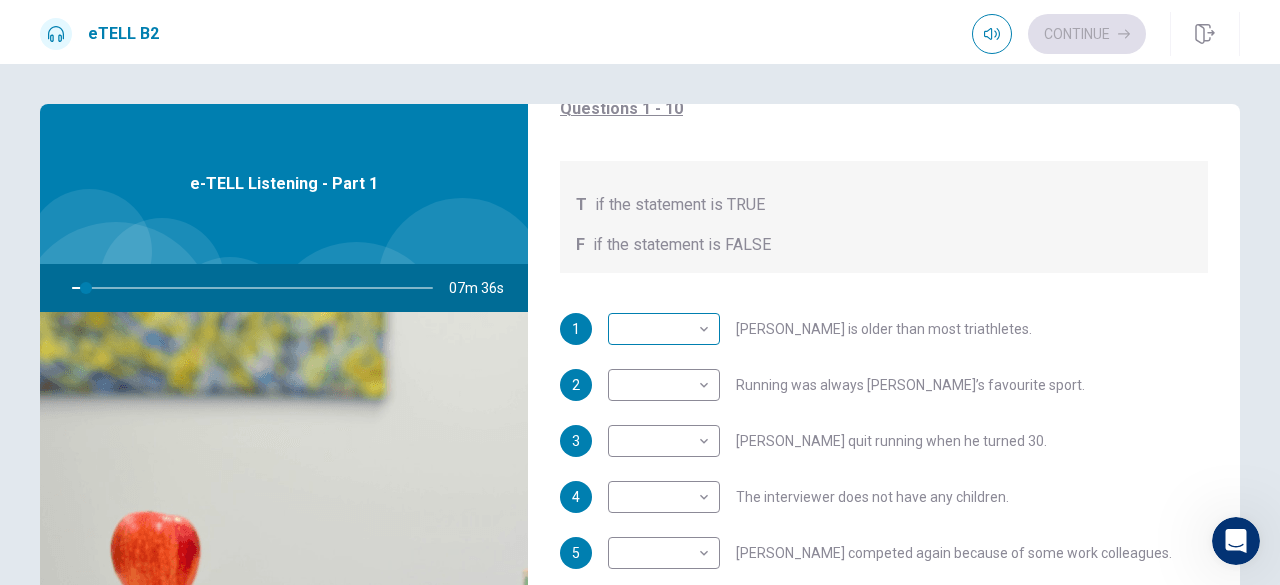 click on "This site uses cookies, as explained in our  Privacy Policy . If you agree to the use of cookies, please click the Accept button and continue to browse our site.   Privacy Policy Accept   eTELL B2 Continue Continue Question 1 For questions 1 – 10, mark each statement True (T) or False (F). You will hear Part One  TWICE.
You have one minute to read the questions for Part One.
Questions 1 - 10 T if the statement is TRUE F if the statement is FALSE 1 ​ ​ [PERSON_NAME] is older than most triathletes.  2 ​ ​ Running was always [PERSON_NAME]’s favourite sport. 3 ​ ​ [PERSON_NAME] quit running when he turned 30. 4 ​ ​ The interviewer does not have any children.  5 ​ ​ [PERSON_NAME] competed again because of some work colleagues. 6 ​ ​ At first, [PERSON_NAME] trained for triathlons alone. 7 ​ ​ [PERSON_NAME] finds swimming the most challenging triathlon event. 8 ​ ​ The interviewer enjoys swimming. 9 ​ ​ [PERSON_NAME] always has a day off from training every week.  10 ​ ​ [PERSON_NAME] trains young people nowadays. 07m 36s 2025 00:00" at bounding box center (640, 292) 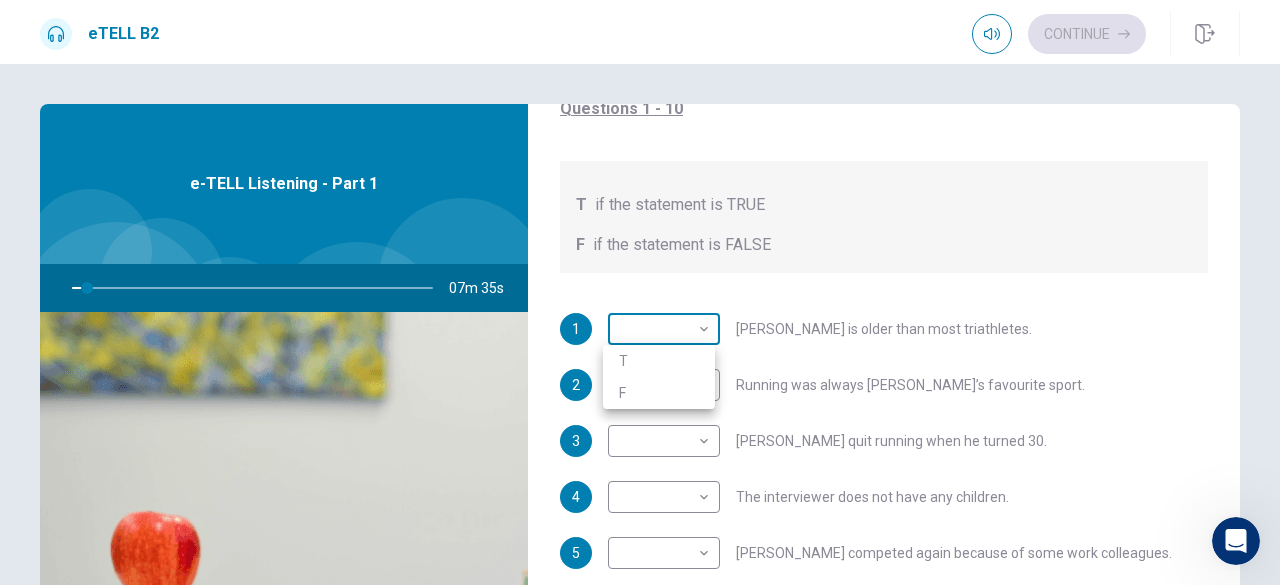 click at bounding box center [640, 292] 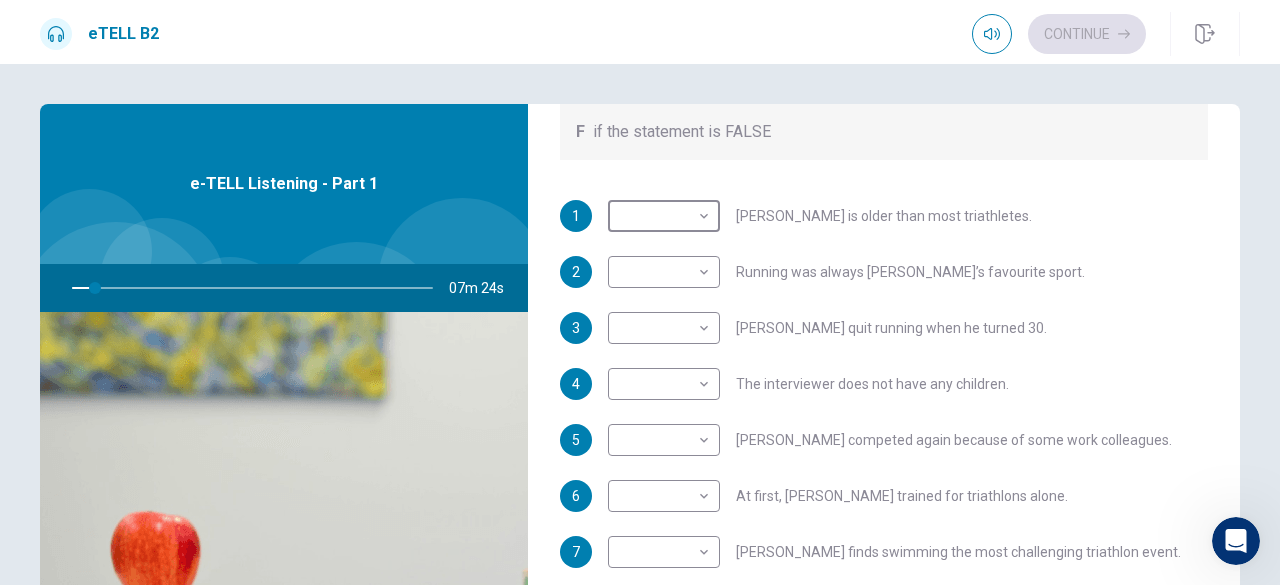 scroll, scrollTop: 352, scrollLeft: 0, axis: vertical 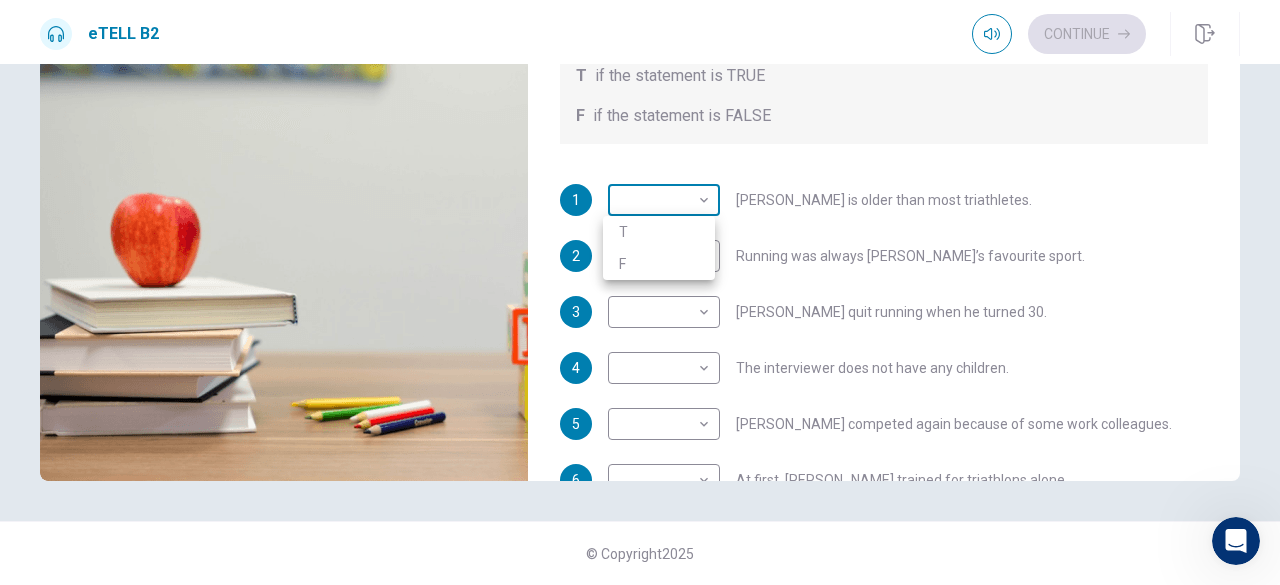 click on "This site uses cookies, as explained in our  Privacy Policy . If you agree to the use of cookies, please click the Accept button and continue to browse our site.   Privacy Policy Accept   eTELL B2 Continue Continue Question 1 For questions 1 – 10, mark each statement True (T) or False (F). You will hear Part One  TWICE.
You have one minute to read the questions for Part One.
Questions 1 - 10 T if the statement is TRUE F if the statement is FALSE 1 ​ ​ [PERSON_NAME] is older than most triathletes.  2 ​ ​ Running was always [PERSON_NAME]’s favourite sport. 3 ​ ​ [PERSON_NAME] quit running when he turned 30. 4 ​ ​ The interviewer does not have any children.  5 ​ ​ [PERSON_NAME] competed again because of some work colleagues. 6 ​ ​ At first, [PERSON_NAME] trained for triathlons alone. 7 ​ ​ [PERSON_NAME] finds swimming the most challenging triathlon event. 8 ​ ​ The interviewer enjoys swimming. 9 ​ ​ [PERSON_NAME] always has a day off from training every week.  10 ​ ​ [PERSON_NAME] trains young people nowadays. 06m 04s 2025 00:00" at bounding box center (640, 292) 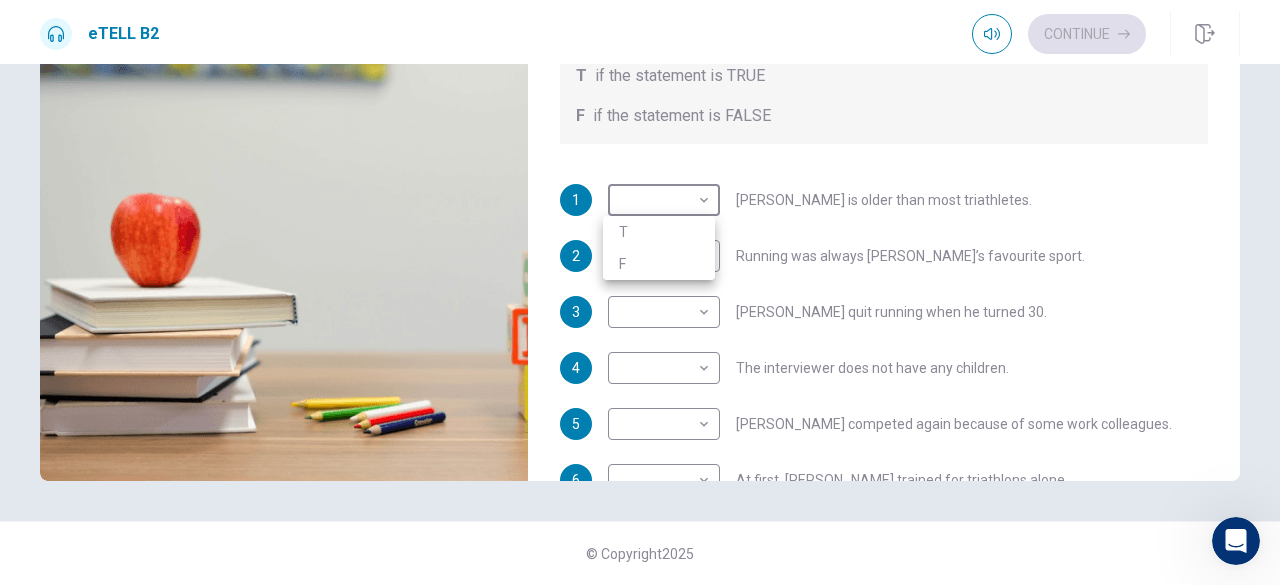 type on "**" 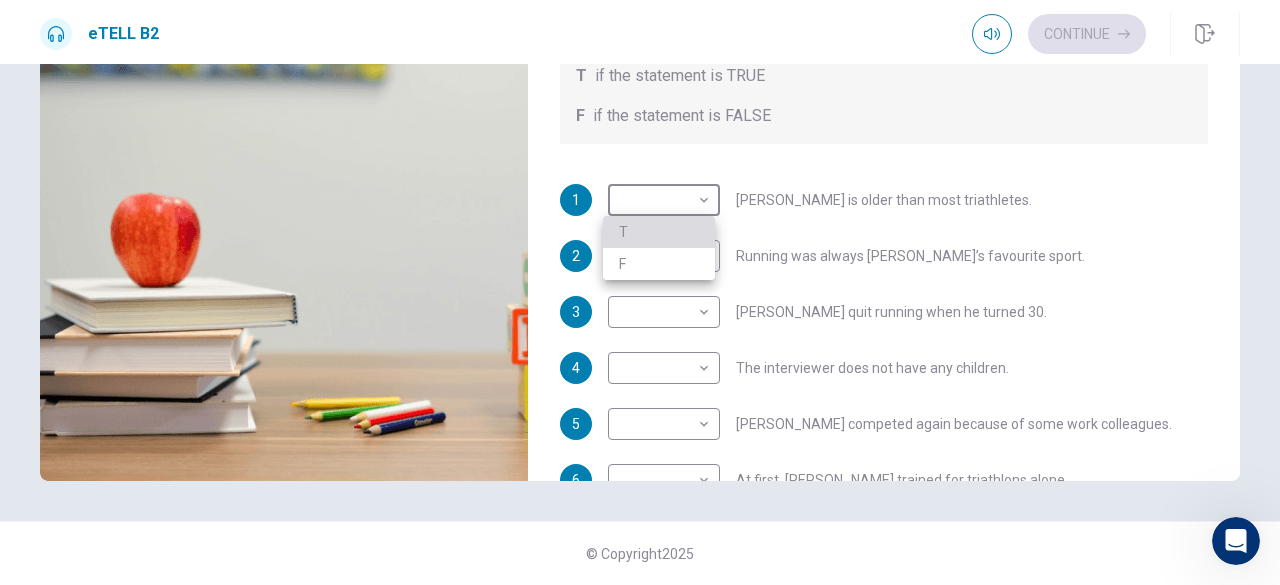 click on "T" at bounding box center (659, 232) 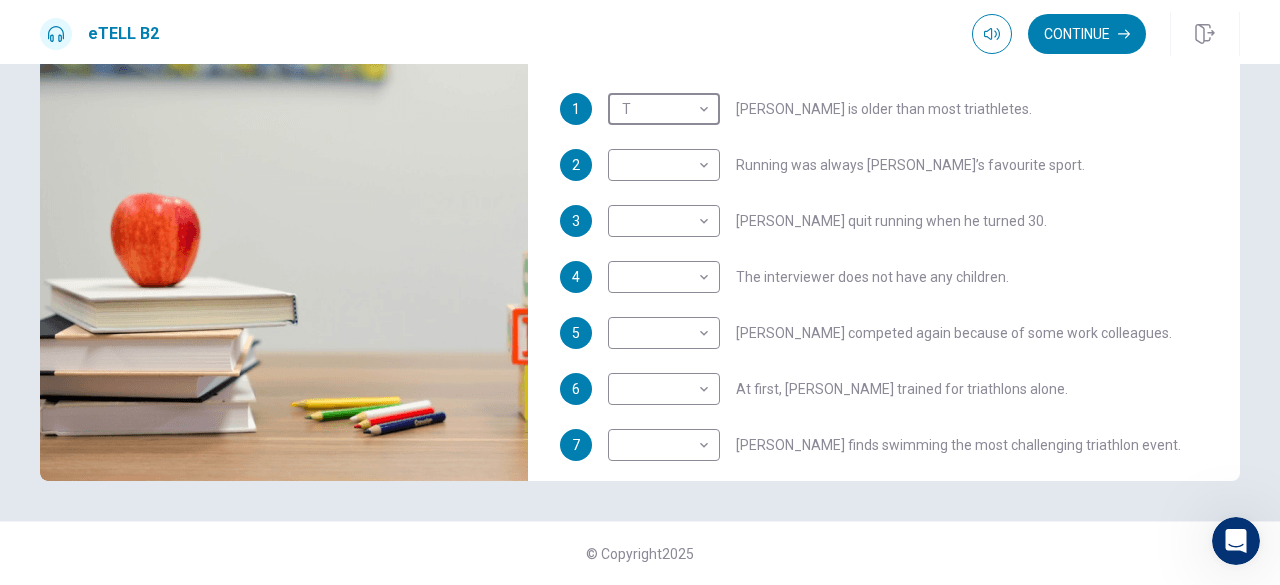 scroll, scrollTop: 126, scrollLeft: 0, axis: vertical 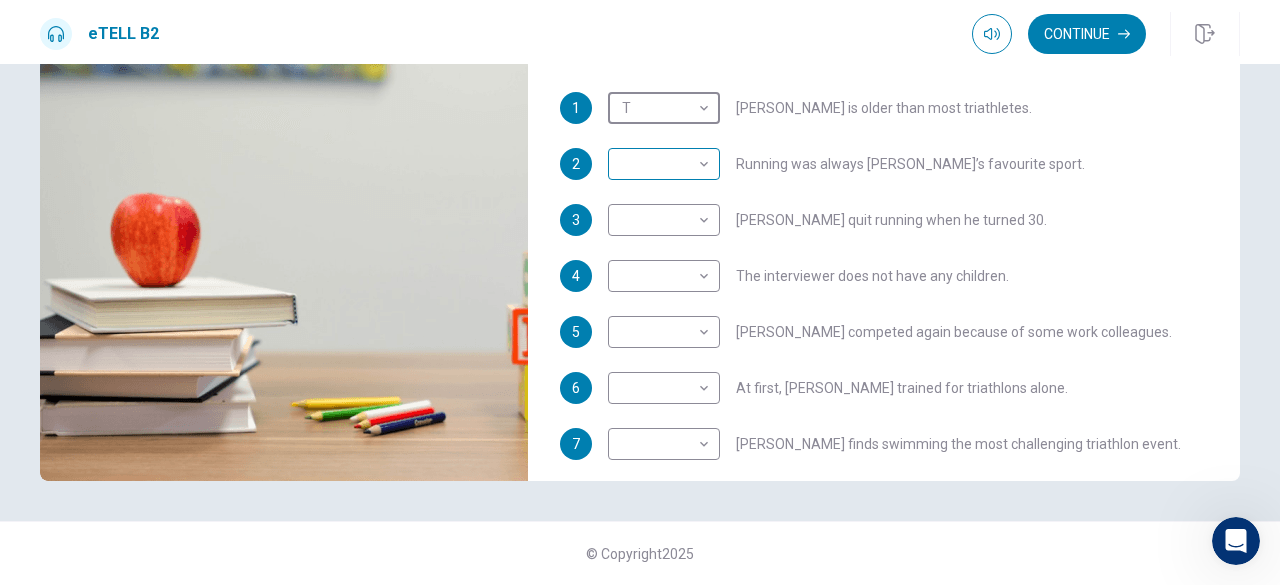 click on "This site uses cookies, as explained in our  Privacy Policy . If you agree to the use of cookies, please click the Accept button and continue to browse our site.   Privacy Policy Accept   eTELL B2 Continue Continue Question 1 For questions 1 – 10, mark each statement True (T) or False (F). You will hear Part One  TWICE.
You have one minute to read the questions for Part One.
Questions 1 - 10 T if the statement is TRUE F if the statement is FALSE 1 T * ​ [PERSON_NAME] is older than most triathletes.  2 ​ ​ Running was always [PERSON_NAME]’s favourite sport. 3 ​ ​ [PERSON_NAME] quit running when he turned 30. 4 ​ ​ The interviewer does not have any children.  5 ​ ​ [PERSON_NAME] competed again because of some work colleagues. 6 ​ ​ At first, [PERSON_NAME] trained for triathlons alone. 7 ​ ​ [PERSON_NAME] finds swimming the most challenging triathlon event. 8 ​ ​ The interviewer enjoys swimming. 9 ​ ​ [PERSON_NAME] always has a day off from training every week.  10 ​ ​ [PERSON_NAME] trains young people nowadays. 05m 46s 2025 00:00" at bounding box center [640, 292] 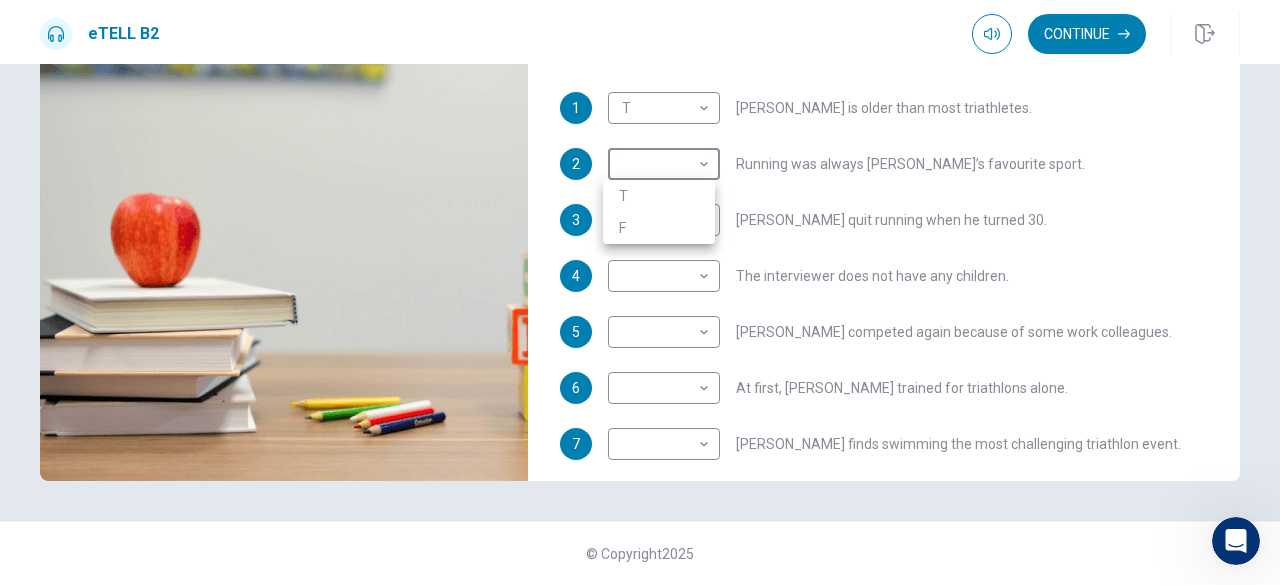 type on "**" 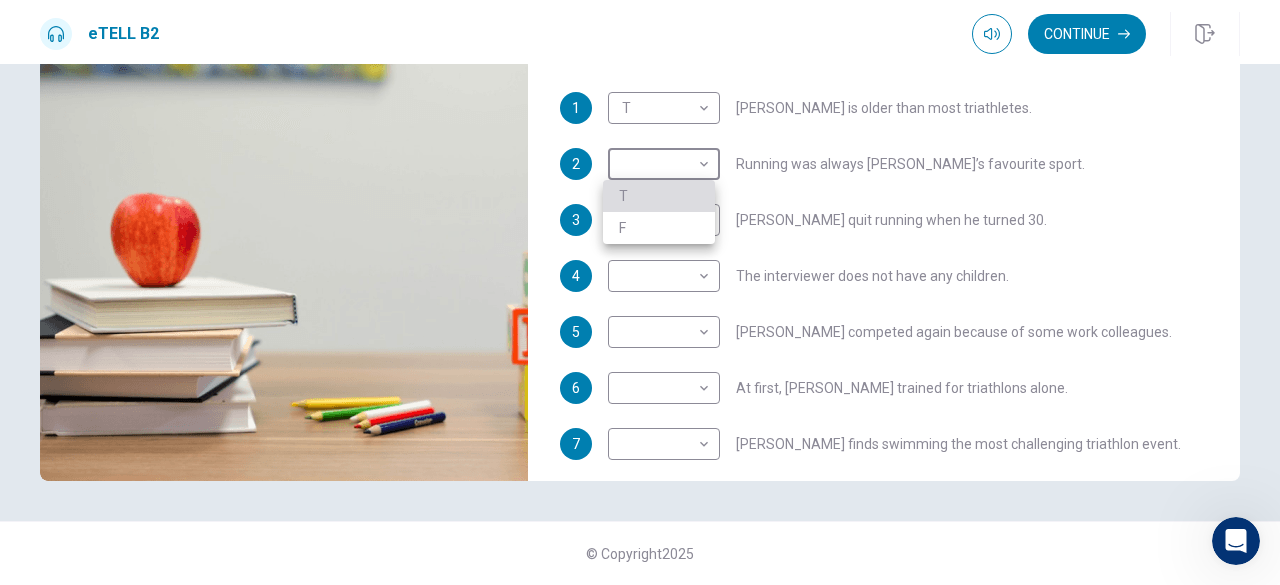 click on "T" at bounding box center [659, 196] 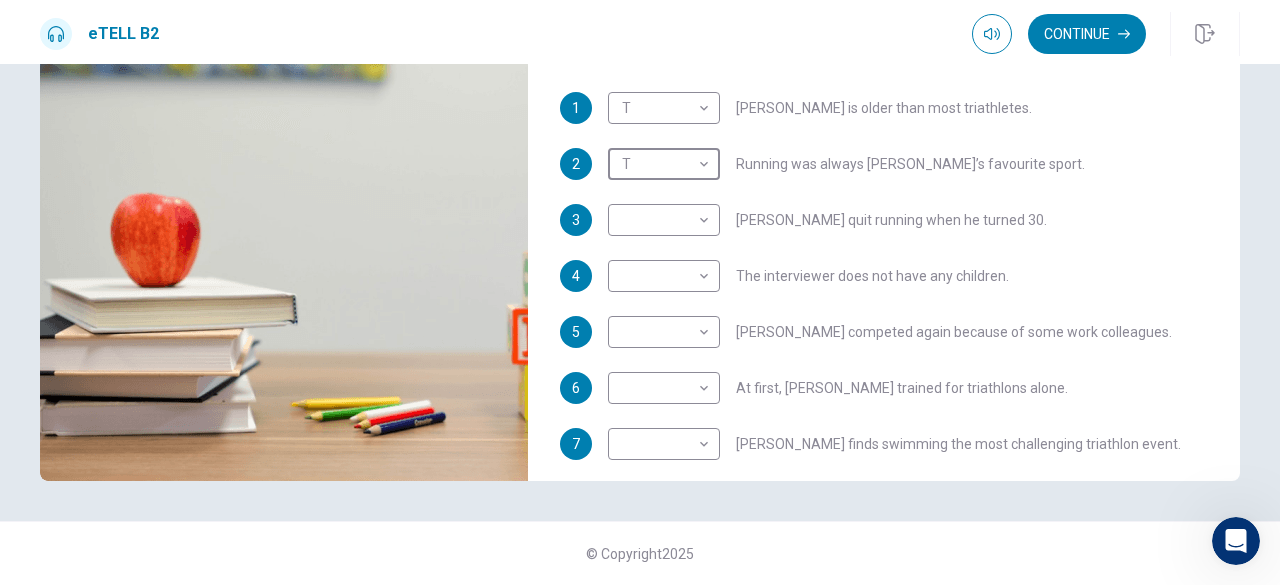 scroll, scrollTop: 160, scrollLeft: 0, axis: vertical 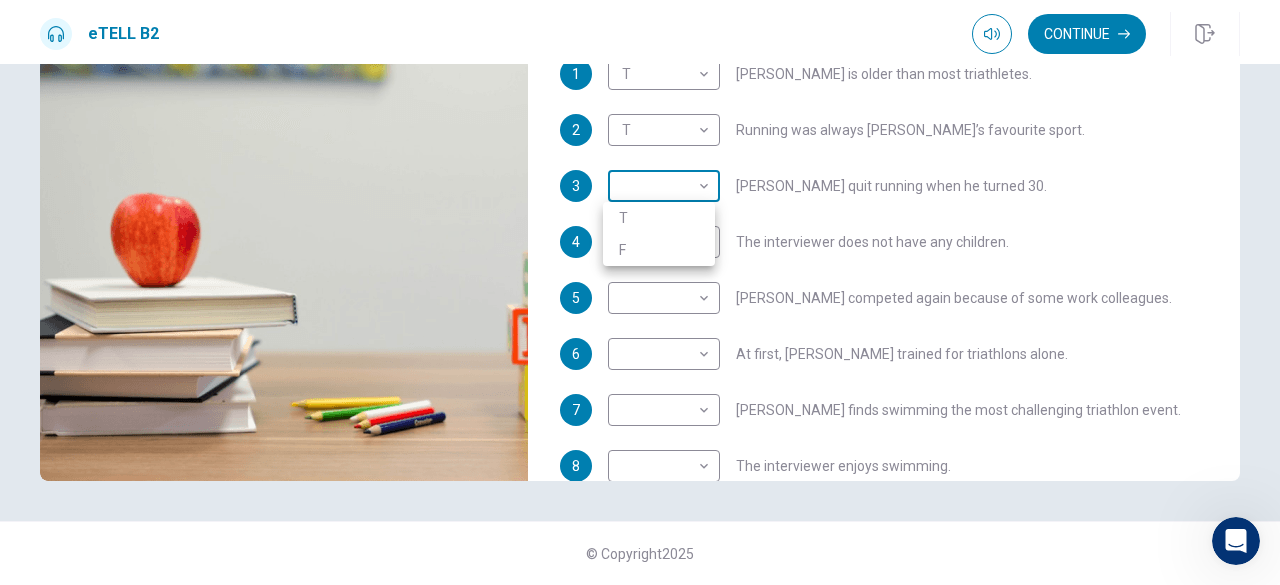 click on "This site uses cookies, as explained in our  Privacy Policy . If you agree to the use of cookies, please click the Accept button and continue to browse our site.   Privacy Policy Accept   eTELL B2 Continue Continue Question 1 For questions 1 – 10, mark each statement True (T) or False (F). You will hear Part One  TWICE.
You have one minute to read the questions for Part One.
Questions 1 - 10 T if the statement is TRUE F if the statement is FALSE 1 T * ​ [PERSON_NAME] is older than most triathletes.  2 T * ​ Running was always [PERSON_NAME]’s favourite sport. 3 ​ ​ [PERSON_NAME] quit running when he turned 30. 4 ​ ​ The interviewer does not have any children.  5 ​ ​ [PERSON_NAME] competed again because of some work colleagues. 6 ​ ​ At first, [PERSON_NAME] trained for triathlons alone. 7 ​ ​ [PERSON_NAME] finds swimming the most challenging triathlon event. 8 ​ ​ The interviewer enjoys swimming. 9 ​ ​ [PERSON_NAME] always has a day off from training every week.  10 ​ ​ [PERSON_NAME] trains young people nowadays. 05m 37s 2025 00:00" at bounding box center [640, 292] 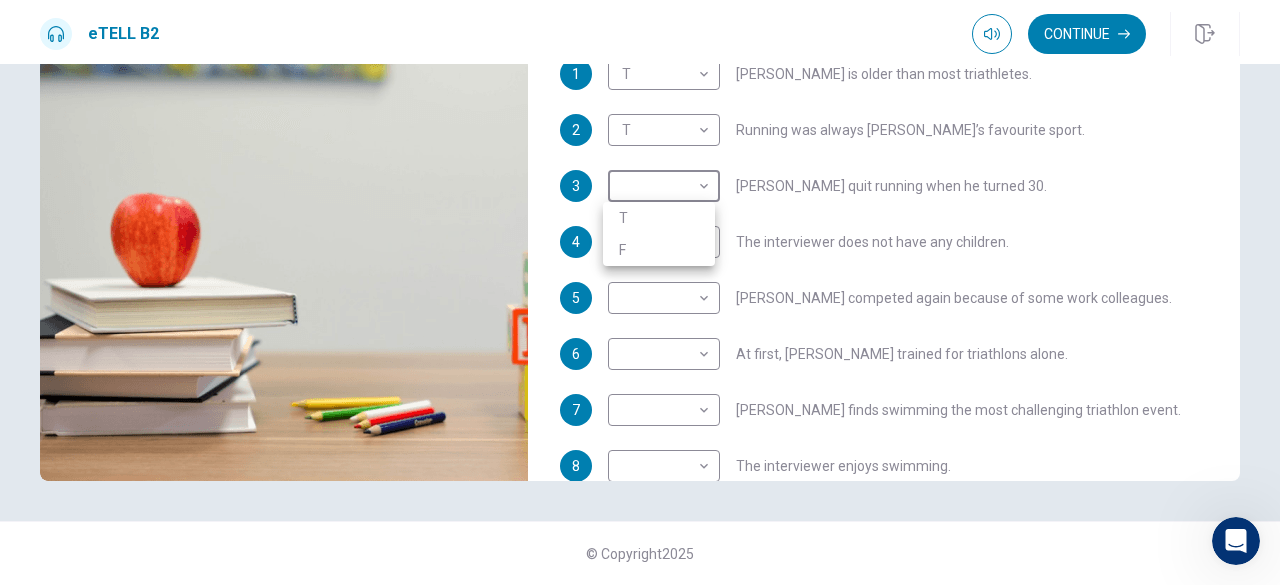 type on "**" 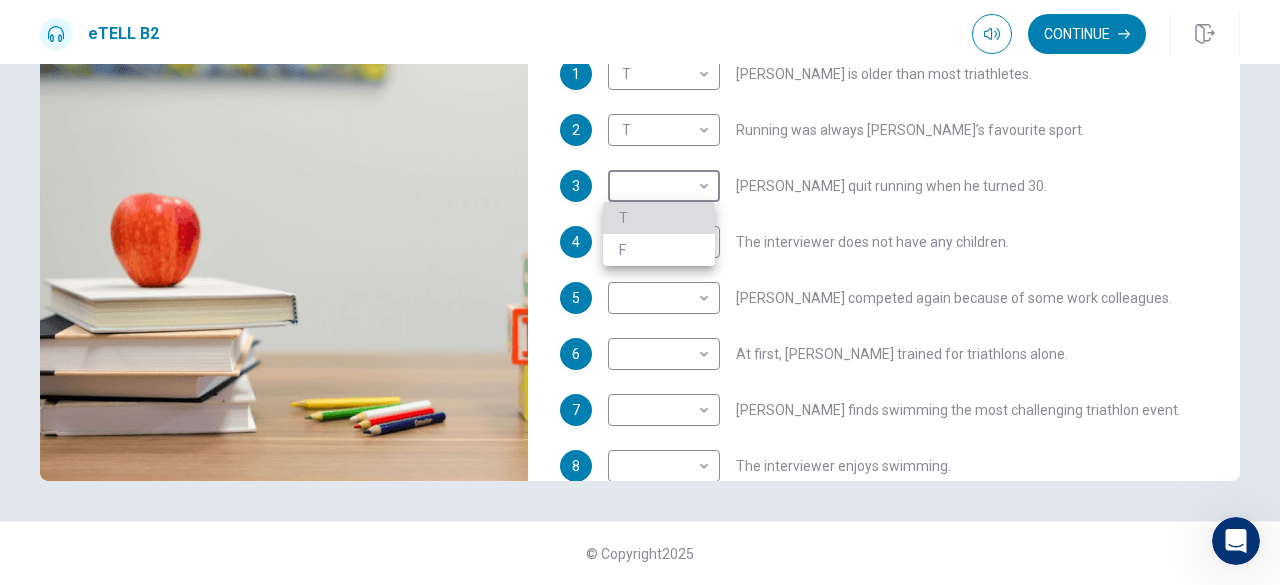 click on "T" at bounding box center (659, 218) 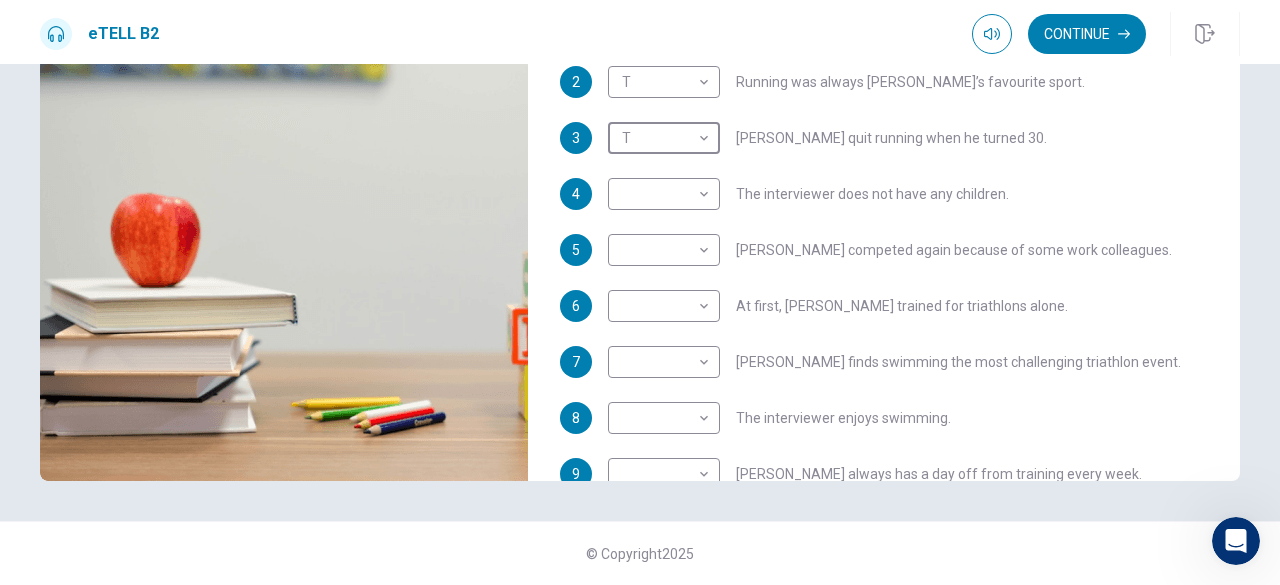 scroll, scrollTop: 209, scrollLeft: 0, axis: vertical 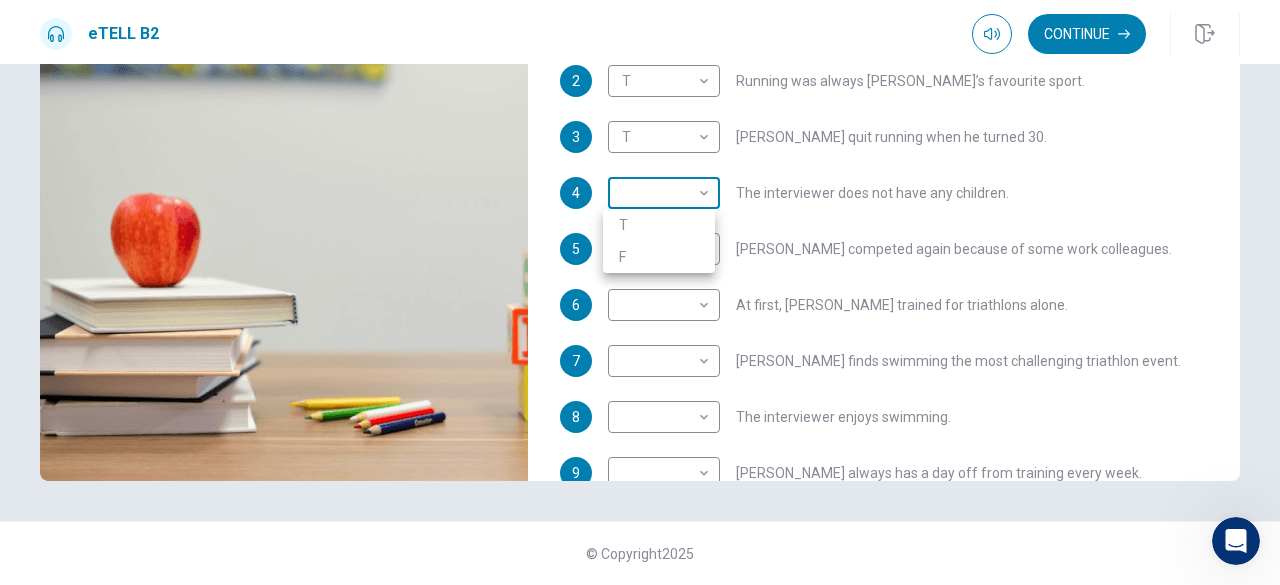 click on "This site uses cookies, as explained in our  Privacy Policy . If you agree to the use of cookies, please click the Accept button and continue to browse our site.   Privacy Policy Accept   eTELL B2 Continue Continue Question 1 For questions 1 – 10, mark each statement True (T) or False (F). You will hear Part One  TWICE.
You have one minute to read the questions for Part One.
Questions 1 - 10 T if the statement is TRUE F if the statement is FALSE 1 T * ​ [PERSON_NAME] is older than most triathletes.  2 T * ​ Running was always [PERSON_NAME]’s favourite sport. 3 T * ​ [PERSON_NAME] quit running when he turned 30. 4 ​ ​ The interviewer does not have any children.  5 ​ ​ [PERSON_NAME] competed again because of some work colleagues. 6 ​ ​ At first, [PERSON_NAME] trained for triathlons alone. 7 ​ ​ [PERSON_NAME] finds swimming the most challenging triathlon event. 8 ​ ​ The interviewer enjoys swimming. 9 ​ ​ [PERSON_NAME] always has a day off from training every week.  10 ​ ​ [PERSON_NAME] trains young people nowadays. 05m 30s 2025 00:00" at bounding box center (640, 292) 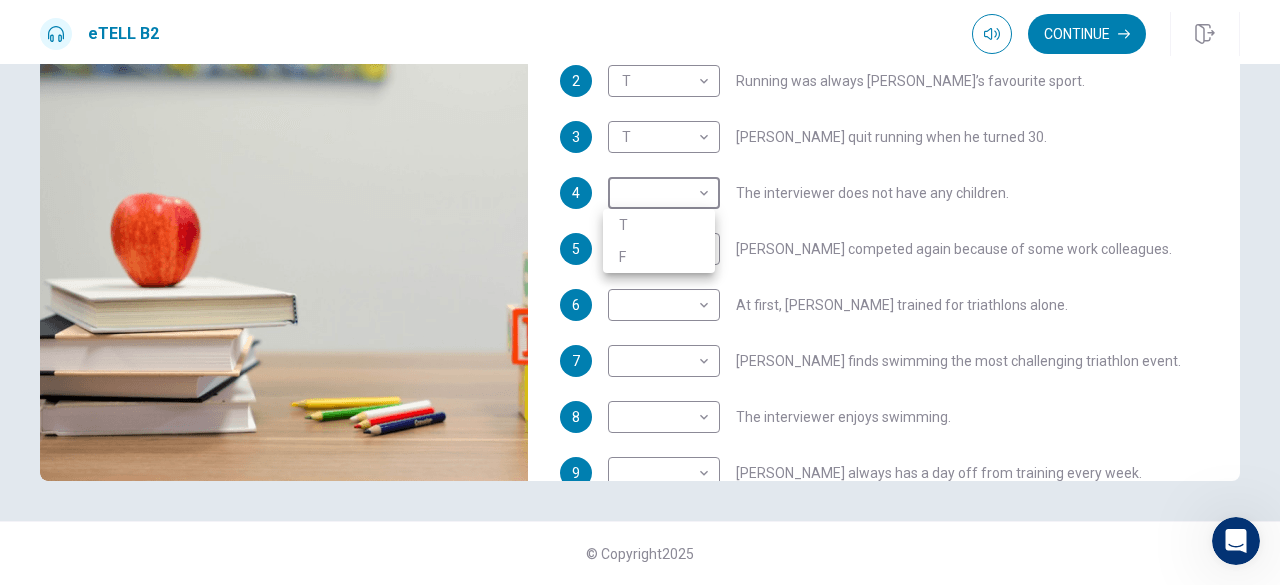 type on "**" 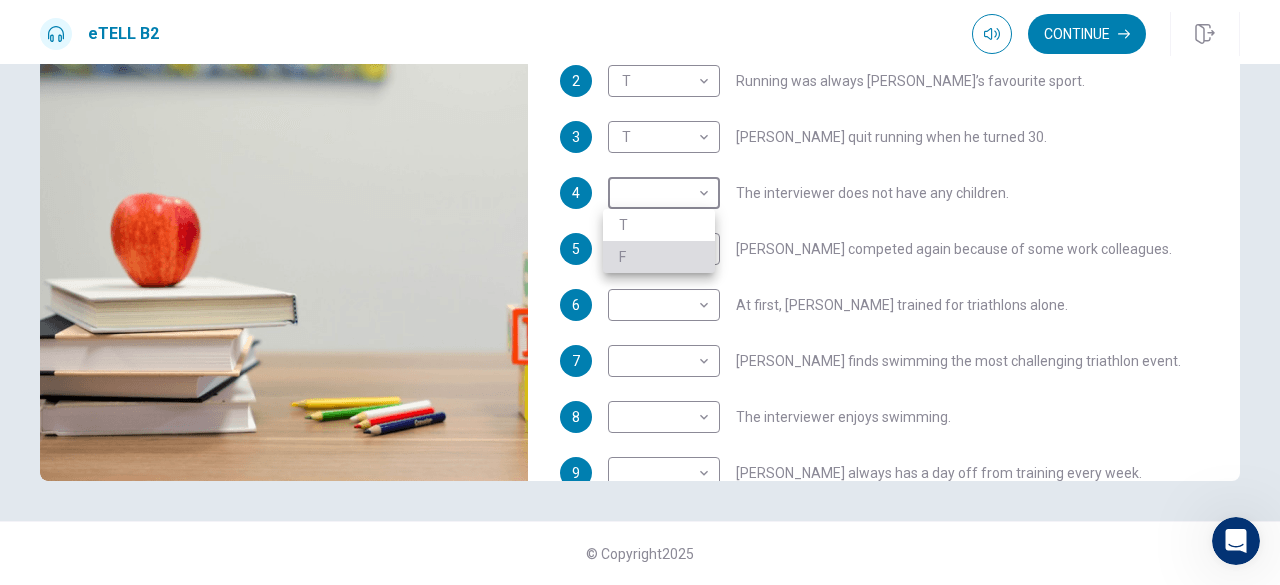 click on "F" at bounding box center (659, 257) 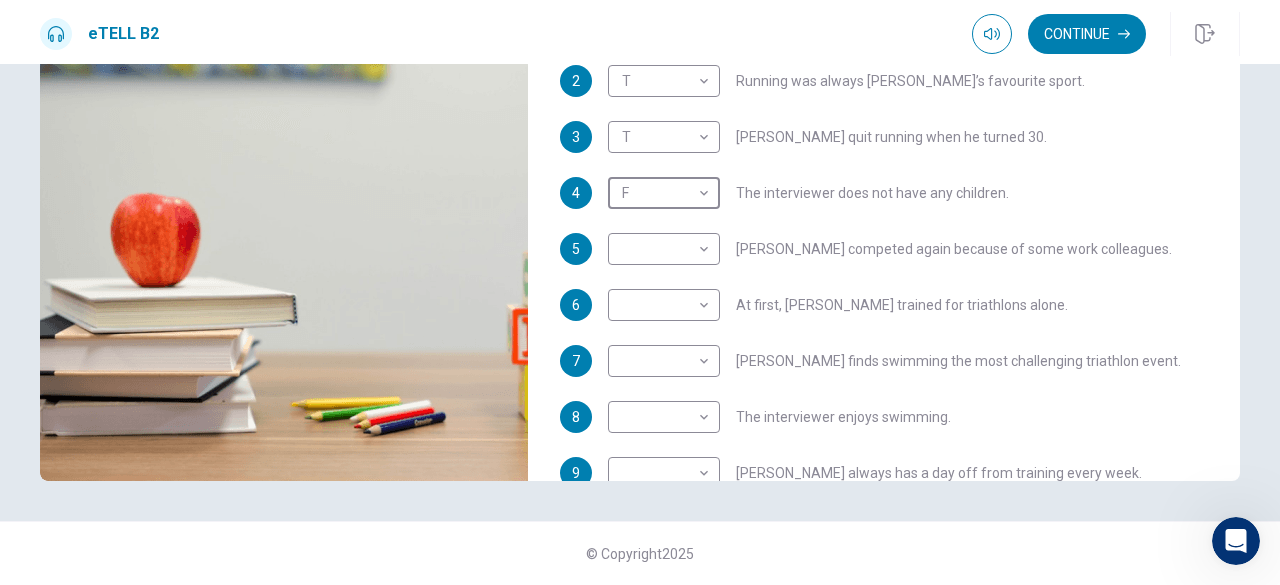 scroll, scrollTop: 279, scrollLeft: 0, axis: vertical 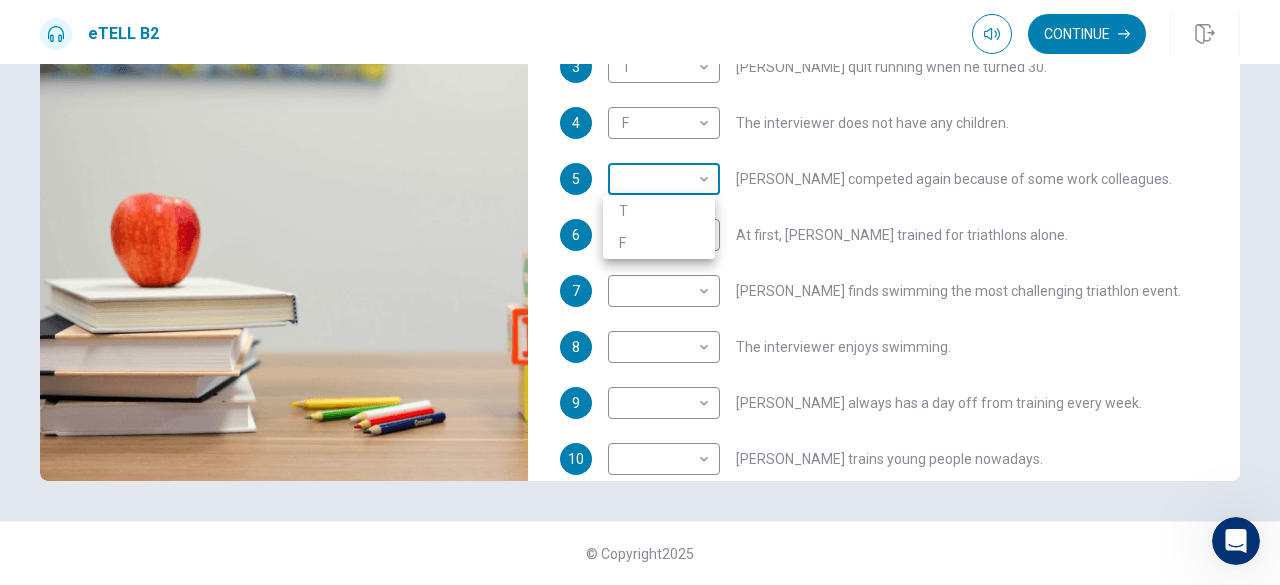 click on "This site uses cookies, as explained in our  Privacy Policy . If you agree to the use of cookies, please click the Accept button and continue to browse our site.   Privacy Policy Accept   eTELL B2 Continue Continue Question 1 For questions 1 – 10, mark each statement True (T) or False (F). You will hear Part One  TWICE.
You have one minute to read the questions for Part One.
Questions 1 - 10 T if the statement is TRUE F if the statement is FALSE 1 T * ​ [PERSON_NAME] is older than most triathletes.  2 T * ​ Running was always [PERSON_NAME]’s favourite sport. 3 T * ​ [PERSON_NAME] quit running when he turned 30. 4 F * ​ The interviewer does not have any children.  5 ​ ​ [PERSON_NAME] competed again because of some work colleagues. 6 ​ ​ At first, [PERSON_NAME] trained for triathlons alone. 7 ​ ​ [PERSON_NAME] finds swimming the most challenging triathlon event. 8 ​ ​ The interviewer enjoys swimming. 9 ​ ​ [PERSON_NAME] always has a day off from training every week.  10 ​ ​ [PERSON_NAME] trains young people nowadays. 05m 23s 2025 00:00" at bounding box center [640, 292] 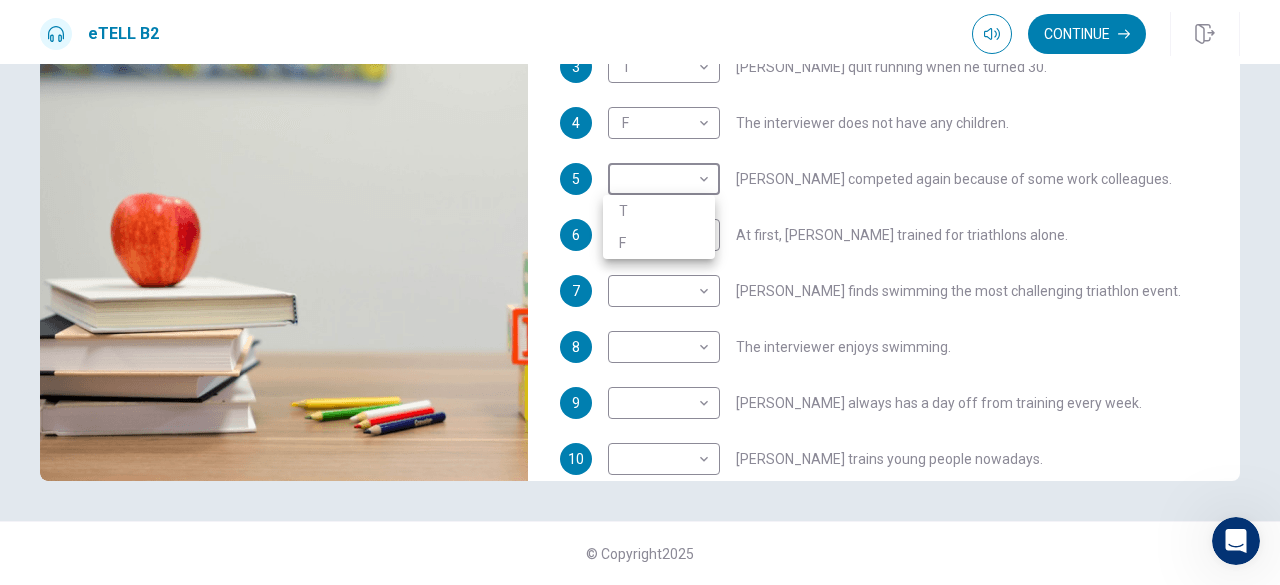 type on "**" 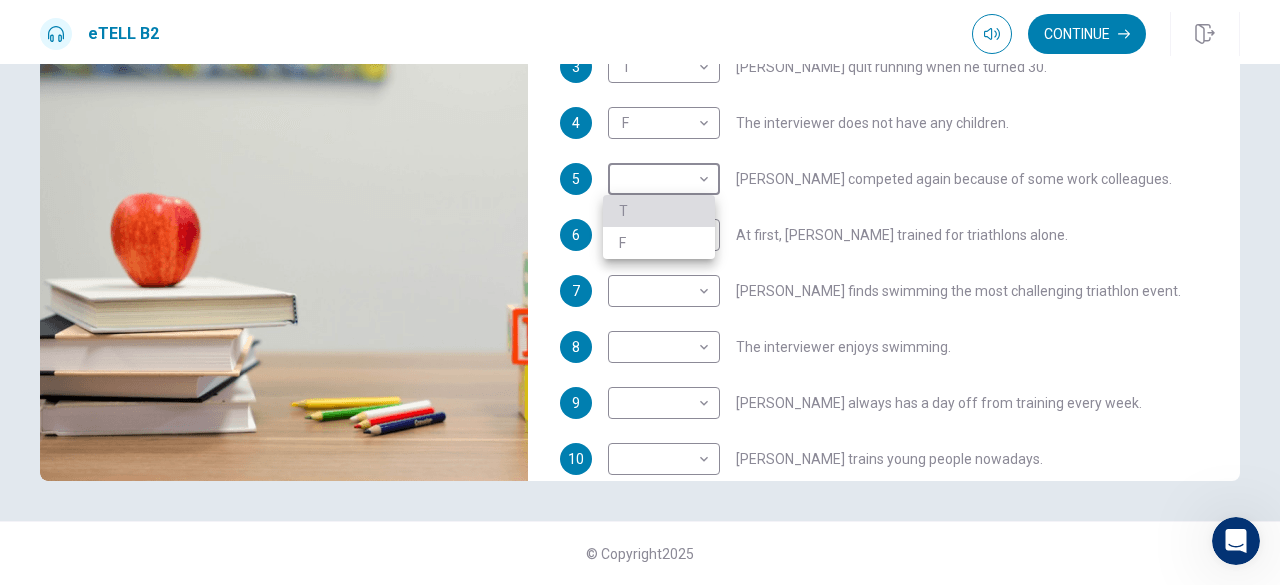 click on "T" at bounding box center [659, 211] 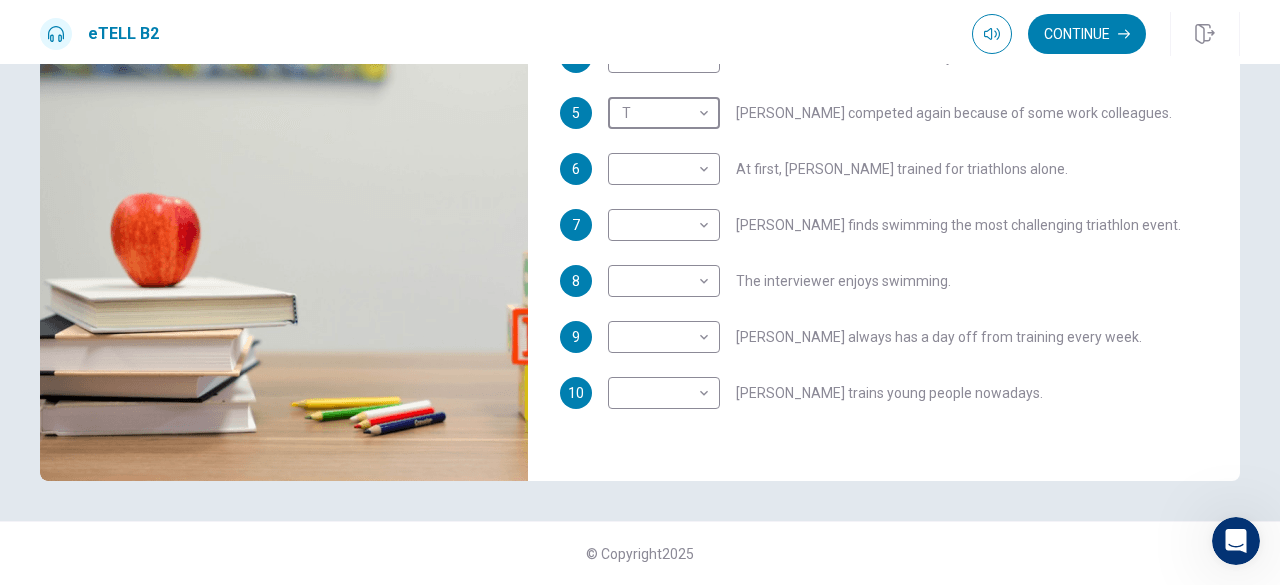 scroll, scrollTop: 352, scrollLeft: 0, axis: vertical 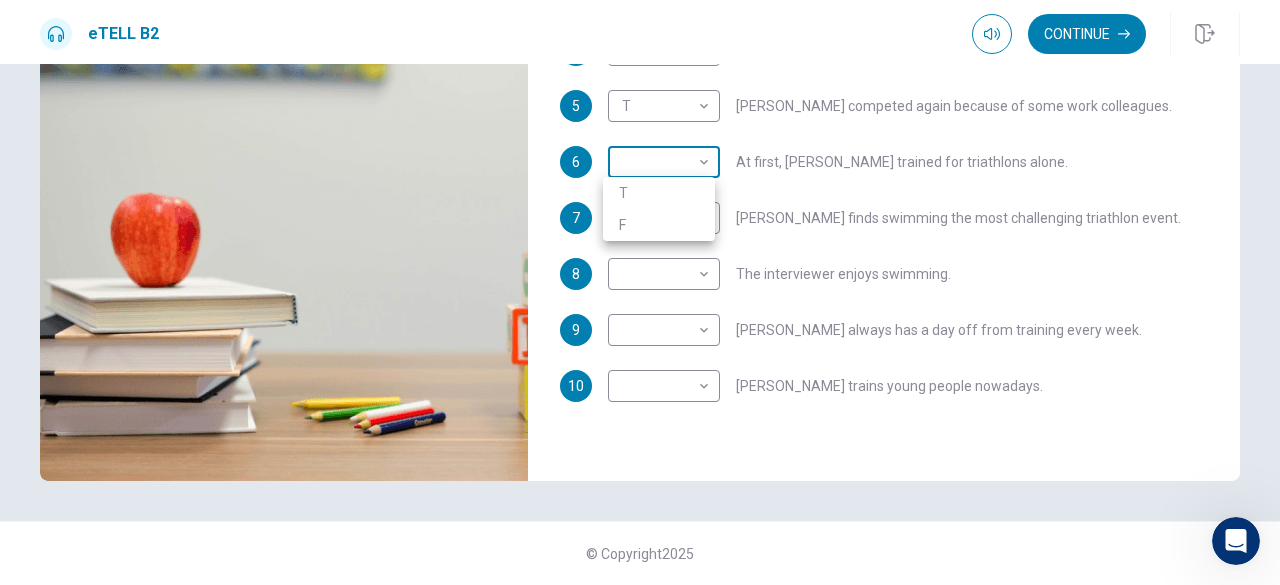 click on "This site uses cookies, as explained in our  Privacy Policy . If you agree to the use of cookies, please click the Accept button and continue to browse our site.   Privacy Policy Accept   eTELL B2 Continue Continue Question 1 For questions 1 – 10, mark each statement True (T) or False (F). You will hear Part One  TWICE.
You have one minute to read the questions for Part One.
Questions 1 - 10 T if the statement is TRUE F if the statement is FALSE 1 T * ​ [PERSON_NAME] is older than most triathletes.  2 T * ​ Running was always [PERSON_NAME]’s favourite sport. 3 T * ​ [PERSON_NAME] quit running when he turned 30. 4 F * ​ The interviewer does not have any children.  5 T * ​ [PERSON_NAME] competed again because of some work colleagues. 6 ​ ​ At first, [PERSON_NAME] trained for triathlons alone. 7 ​ ​ [PERSON_NAME] finds swimming the most challenging triathlon event. 8 ​ ​ The interviewer enjoys swimming. 9 ​ ​ [PERSON_NAME] always has a day off from training every week.  10 ​ ​ [PERSON_NAME] trains young people nowadays. 05m 14s 2025 00:00" at bounding box center (640, 292) 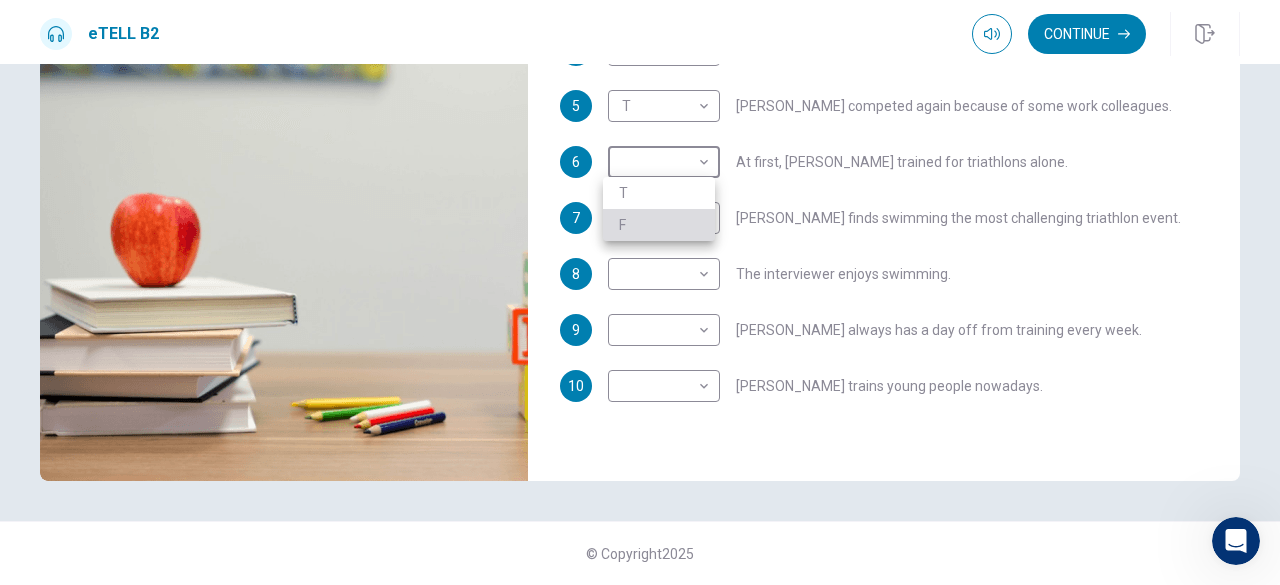 click on "F" at bounding box center (659, 225) 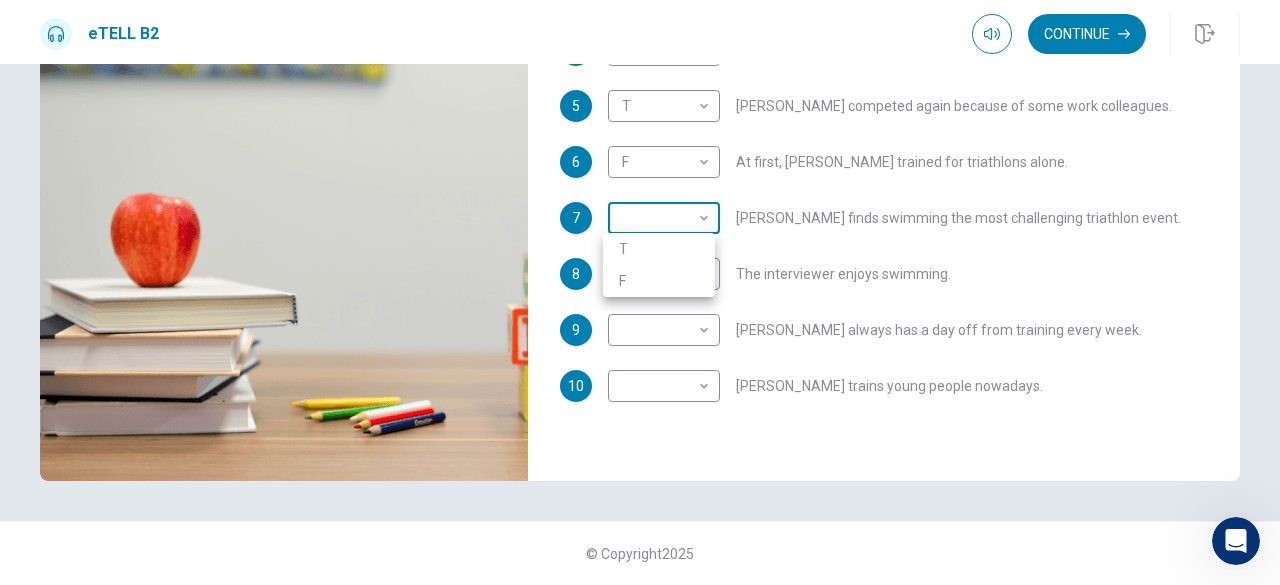 click on "This site uses cookies, as explained in our  Privacy Policy . If you agree to the use of cookies, please click the Accept button and continue to browse our site.   Privacy Policy Accept   eTELL B2 Continue Continue Question 1 For questions 1 – 10, mark each statement True (T) or False (F). You will hear Part One  TWICE.
You have one minute to read the questions for Part One.
Questions 1 - 10 T if the statement is TRUE F if the statement is FALSE 1 T * ​ [PERSON_NAME] is older than most triathletes.  2 T * ​ Running was always [PERSON_NAME]’s favourite sport. 3 T * ​ [PERSON_NAME] quit running when he turned 30. 4 F * ​ The interviewer does not have any children.  5 T * ​ [PERSON_NAME] competed again because of some work colleagues. 6 F * ​ At first, [PERSON_NAME] trained for triathlons alone. 7 ​ ​ [PERSON_NAME] finds swimming the most challenging triathlon event. 8 ​ ​ The interviewer enjoys swimming. 9 ​ ​ [PERSON_NAME] always has a day off from training every week.  10 ​ ​ [PERSON_NAME] trains young people nowadays. 04m 45s 2025 00:00" at bounding box center (640, 292) 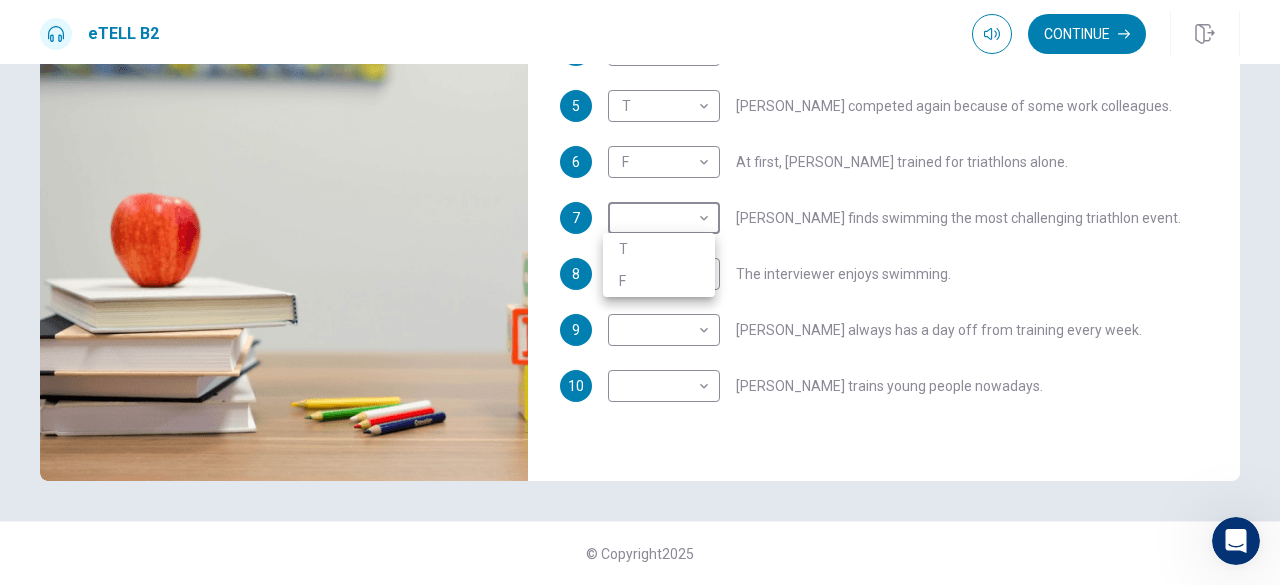type on "**" 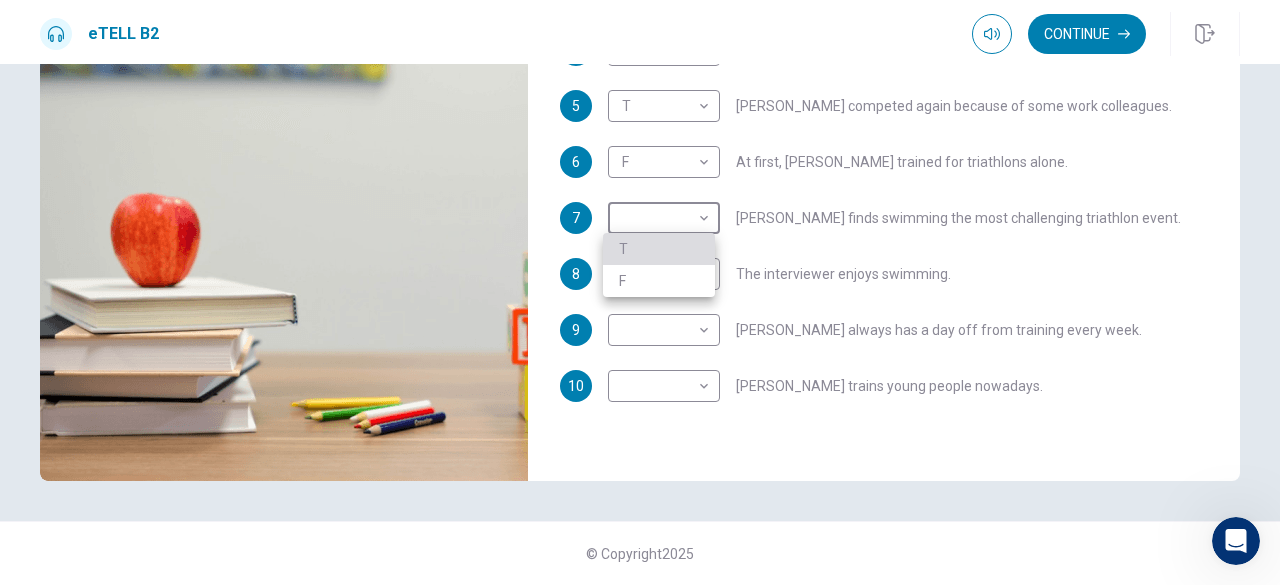 click on "T" at bounding box center [659, 249] 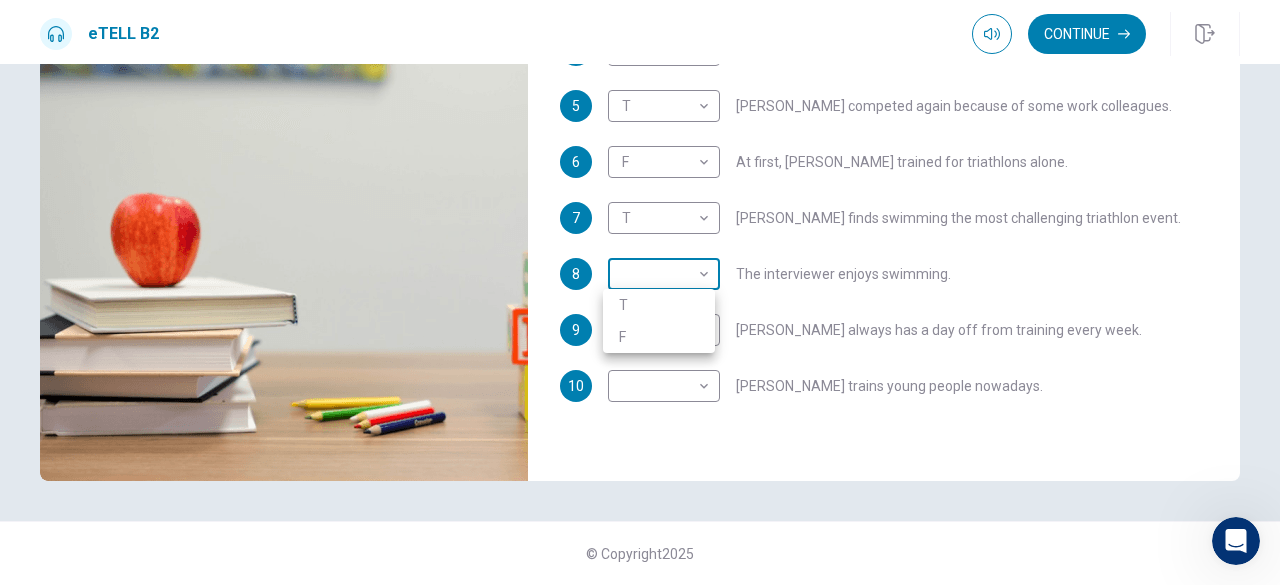 click on "This site uses cookies, as explained in our  Privacy Policy . If you agree to the use of cookies, please click the Accept button and continue to browse our site.   Privacy Policy Accept   eTELL B2 Continue Continue Question 1 For questions 1 – 10, mark each statement True (T) or False (F). You will hear Part One  TWICE.
You have one minute to read the questions for Part One.
Questions 1 - 10 T if the statement is TRUE F if the statement is FALSE 1 T * ​ [PERSON_NAME] is older than most triathletes.  2 T * ​ Running was always [PERSON_NAME]’s favourite sport. 3 T * ​ [PERSON_NAME] quit running when he turned 30. 4 F * ​ The interviewer does not have any children.  5 T * ​ [PERSON_NAME] competed again because of some work colleagues. 6 F * ​ At first, [PERSON_NAME] trained for triathlons alone. 7 T * ​ [PERSON_NAME] finds swimming the most challenging triathlon event. 8 ​ ​ The interviewer enjoys swimming. 9 ​ ​ [PERSON_NAME] always has a day off from training every week.  10 ​ ​ [PERSON_NAME] trains young people nowadays. 04m 38s 2025 00:00" at bounding box center [640, 292] 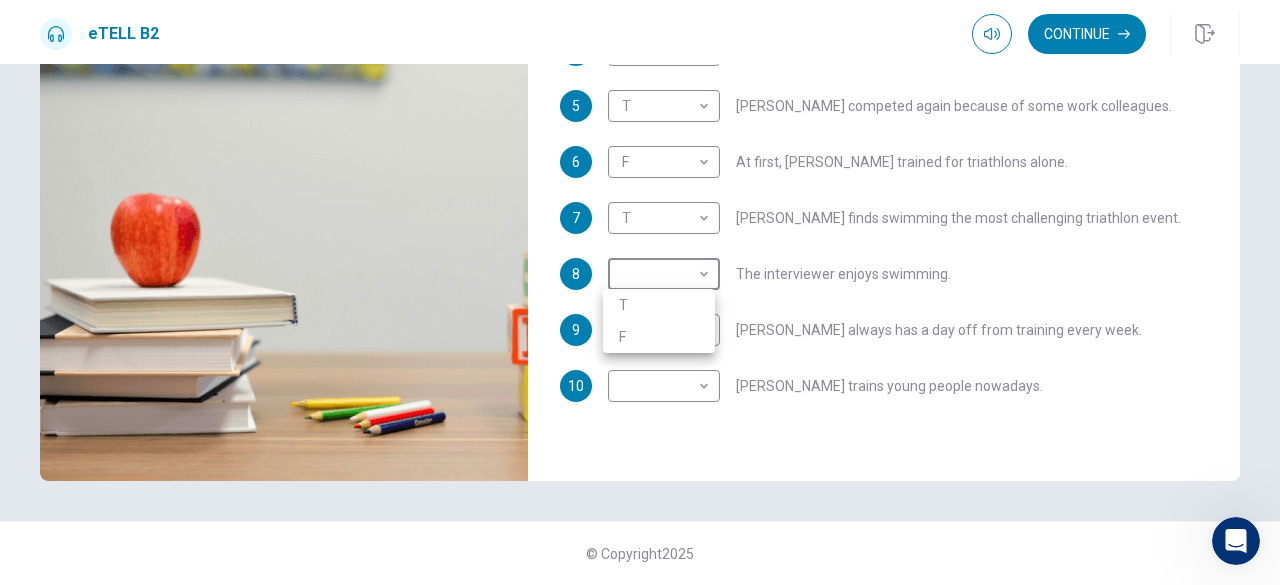 type on "**" 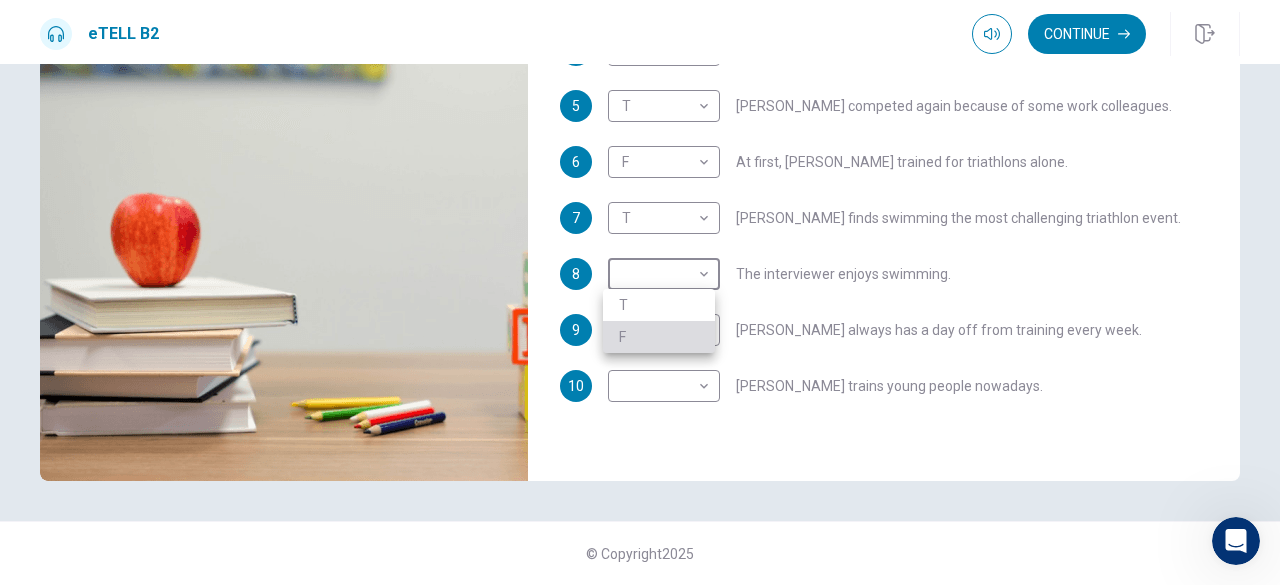 click on "F" at bounding box center (659, 337) 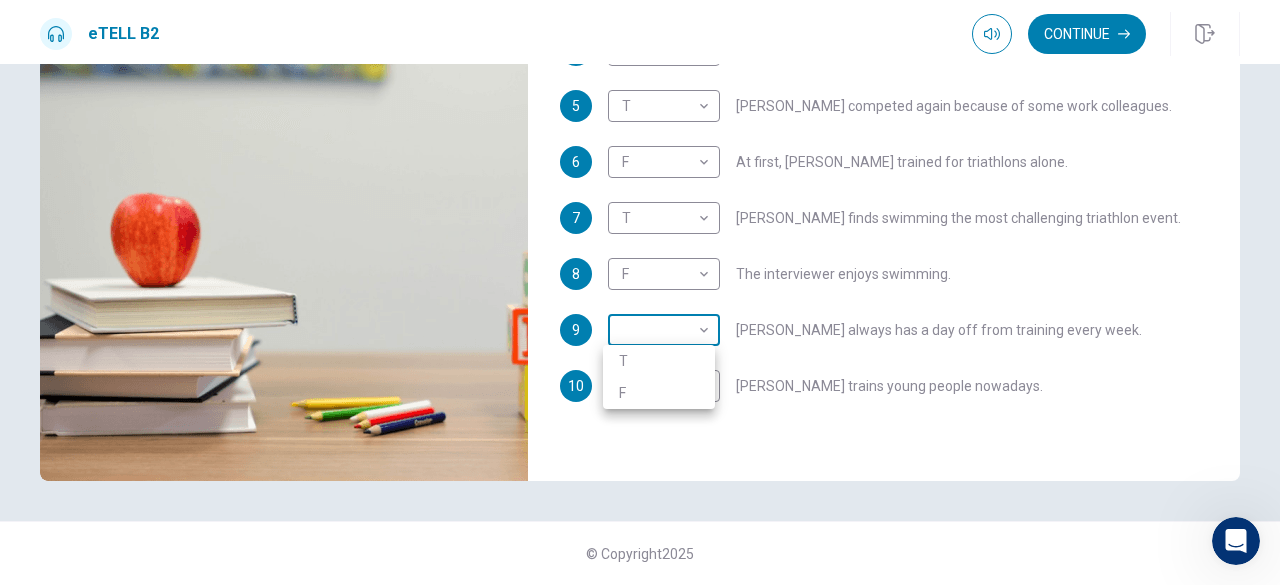 click on "This site uses cookies, as explained in our  Privacy Policy . If you agree to the use of cookies, please click the Accept button and continue to browse our site.   Privacy Policy Accept   eTELL B2 Continue Continue Question 1 For questions 1 – 10, mark each statement True (T) or False (F). You will hear Part One  TWICE.
You have one minute to read the questions for Part One.
Questions 1 - 10 T if the statement is TRUE F if the statement is FALSE 1 T * ​ [PERSON_NAME] is older than most triathletes.  2 T * ​ Running was always [PERSON_NAME]’s favourite sport. 3 T * ​ [PERSON_NAME] quit running when he turned 30. 4 F * ​ The interviewer does not have any children.  5 T * ​ [PERSON_NAME] competed again because of some work colleagues. 6 F * ​ At first, [PERSON_NAME] trained for triathlons alone. 7 T * ​ [PERSON_NAME] finds swimming the most challenging triathlon event. 8 F * ​ The interviewer enjoys swimming. 9 ​ ​ [PERSON_NAME] always has a day off from training every week.  10 ​ ​ [PERSON_NAME] trains young people nowadays. 04m 18s 2025 00:00" at bounding box center (640, 292) 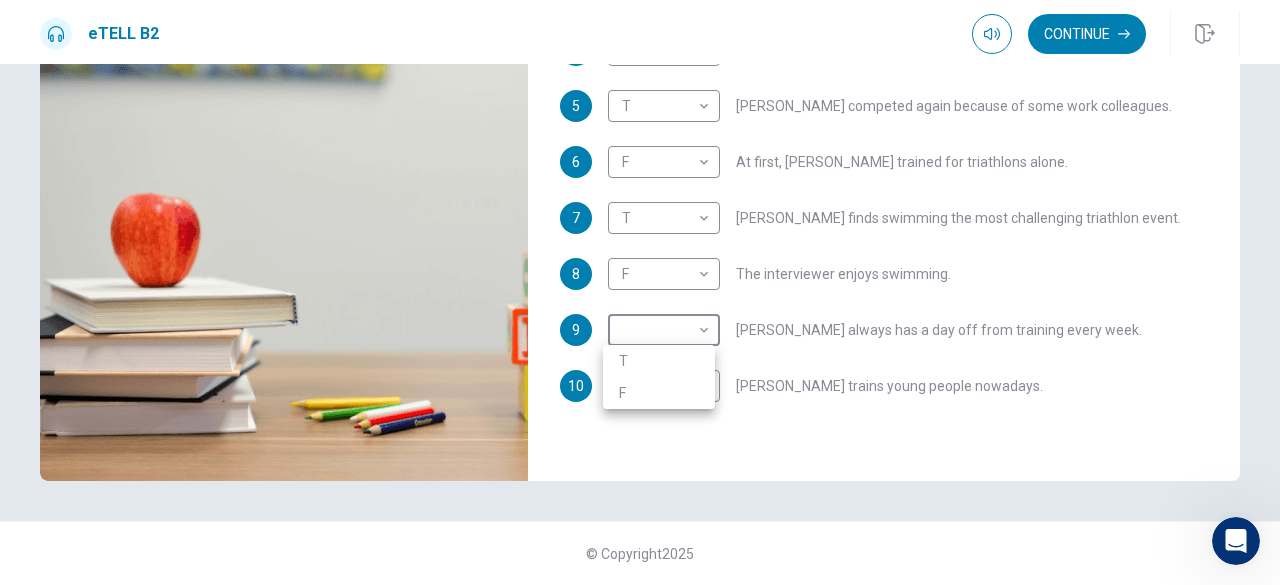 type on "**" 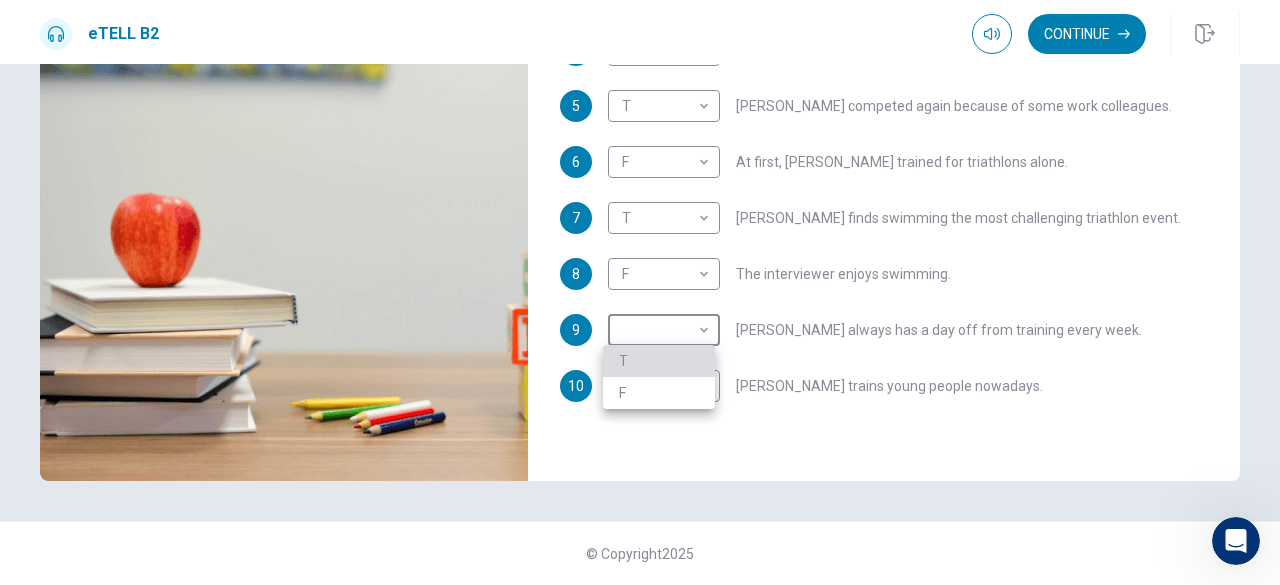 click on "T" at bounding box center [659, 361] 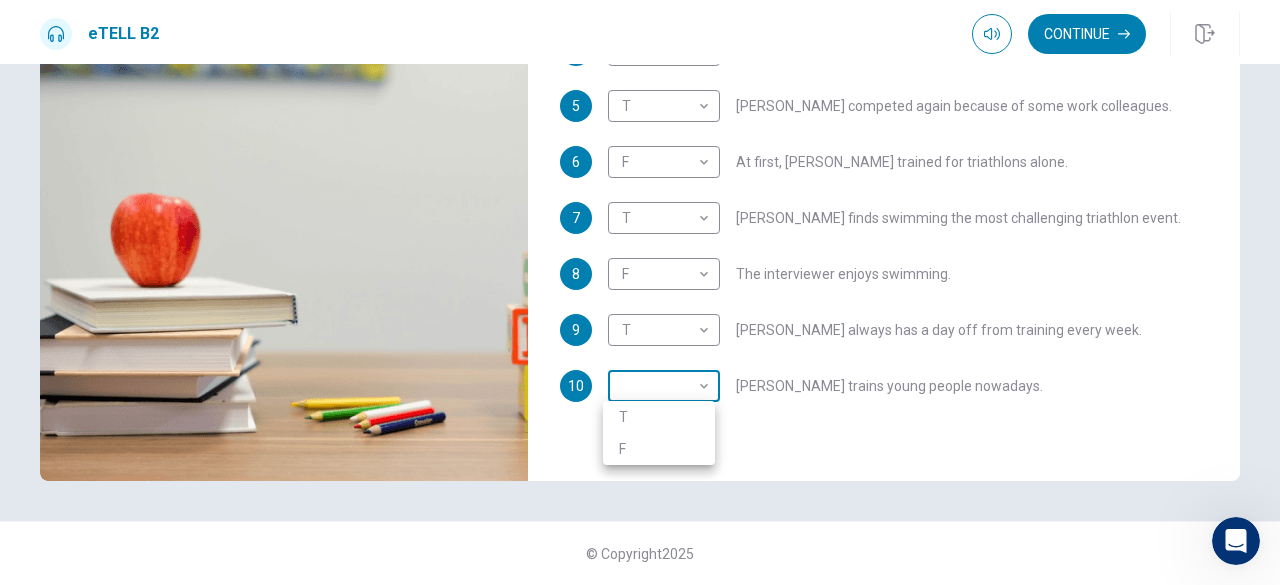 click on "This site uses cookies, as explained in our  Privacy Policy . If you agree to the use of cookies, please click the Accept button and continue to browse our site.   Privacy Policy Accept   eTELL B2 Continue Continue Question 1 For questions 1 – 10, mark each statement True (T) or False (F). You will hear Part One  TWICE.
You have one minute to read the questions for Part One.
Questions 1 - 10 T if the statement is TRUE F if the statement is FALSE 1 T * ​ [PERSON_NAME] is older than most triathletes.  2 T * ​ Running was always [PERSON_NAME]’s favourite sport. 3 T * ​ [PERSON_NAME] quit running when he turned 30. 4 F * ​ The interviewer does not have any children.  5 T * ​ [PERSON_NAME] competed again because of some work colleagues. 6 F * ​ At first, [PERSON_NAME] trained for triathlons alone. 7 T * ​ [PERSON_NAME] finds swimming the most challenging triathlon event. 8 F * ​ The interviewer enjoys swimming. 9 T * ​ [PERSON_NAME] always has a day off from training every week.  10 ​ ​ [PERSON_NAME] trains young people nowadays. 03m 58s 2025 00:00" at bounding box center [640, 292] 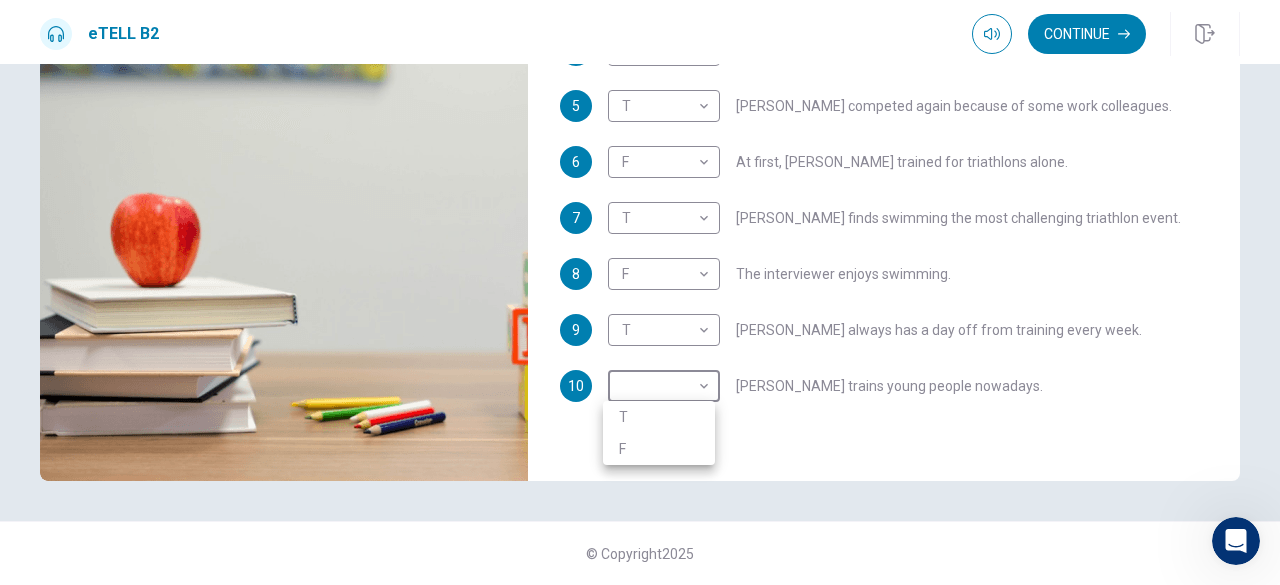 type on "**" 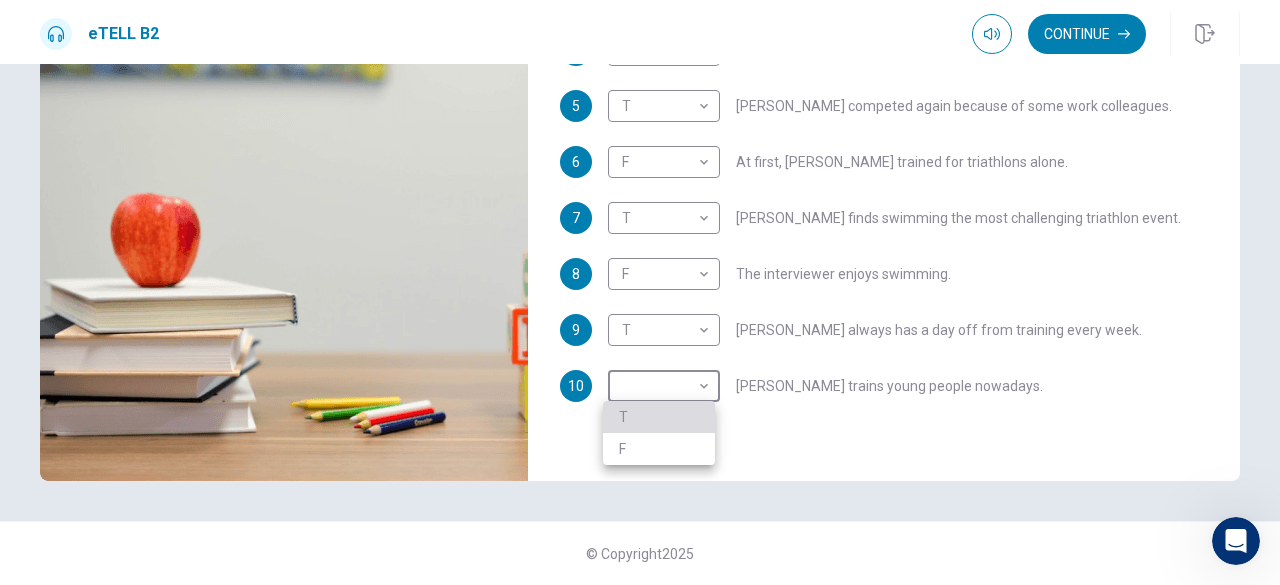 click on "T" at bounding box center [659, 417] 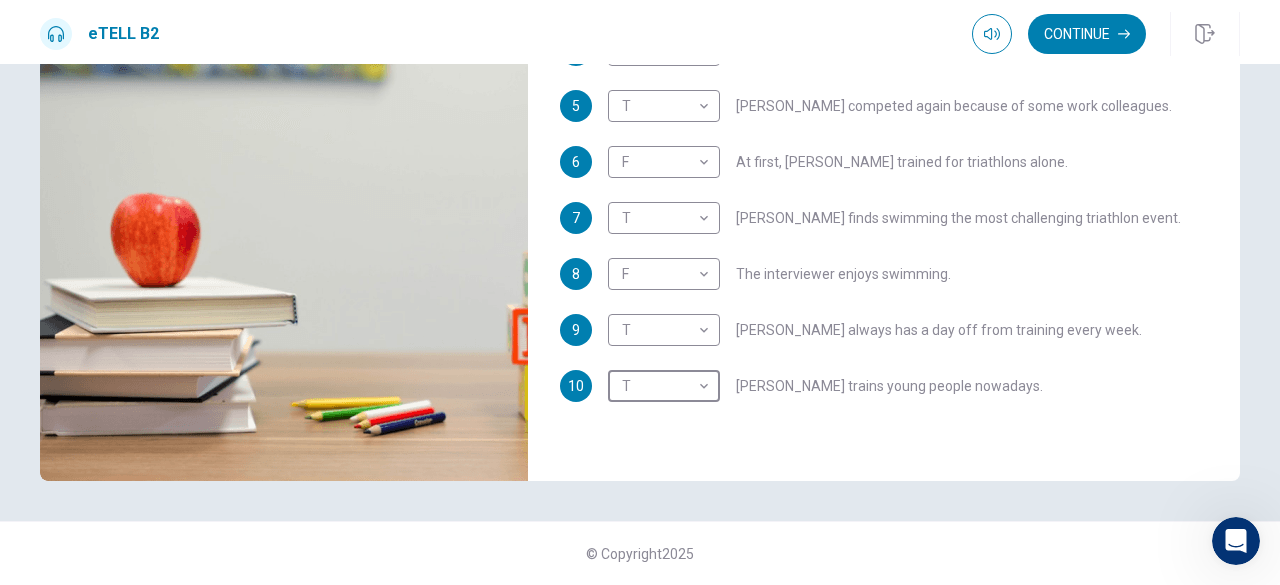 scroll, scrollTop: 0, scrollLeft: 0, axis: both 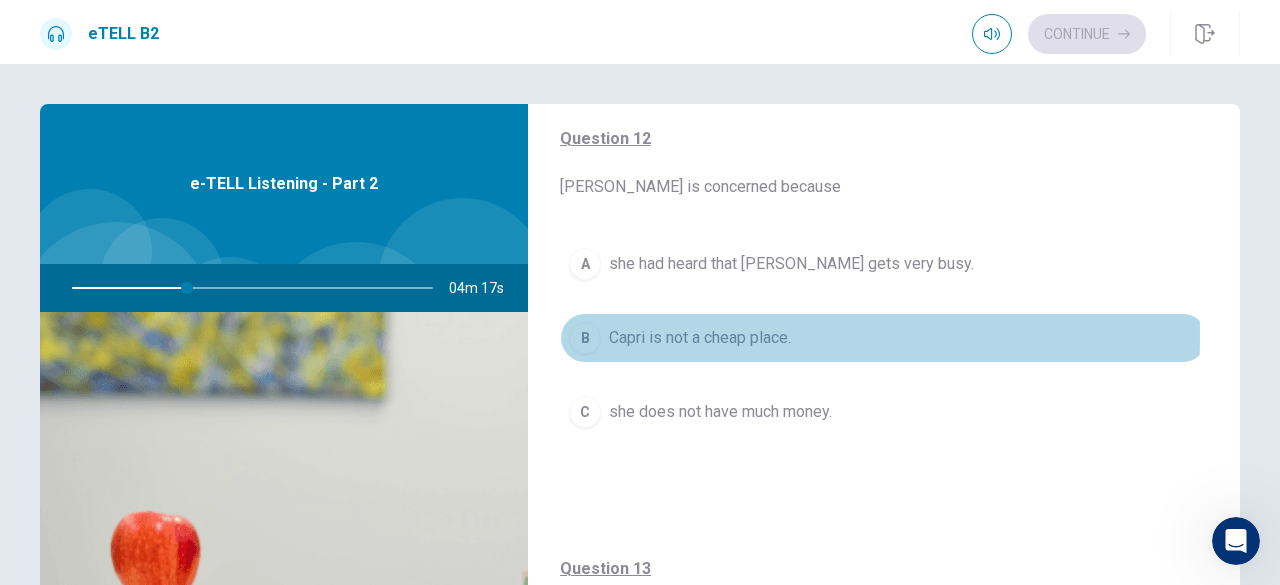 click on "B" at bounding box center [585, 338] 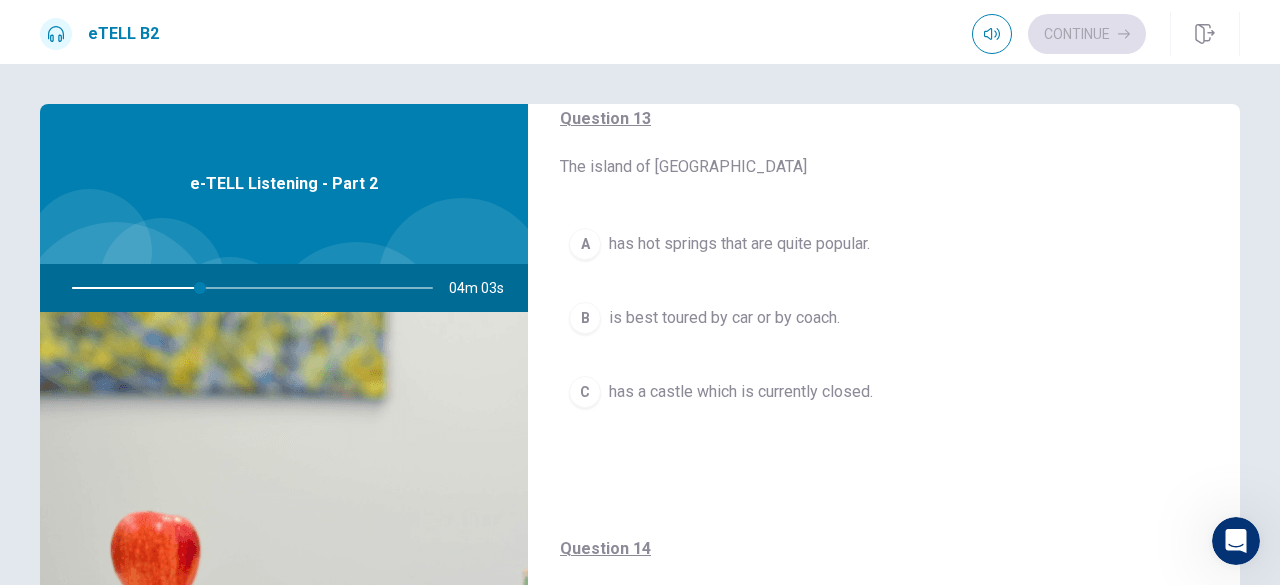 scroll, scrollTop: 1018, scrollLeft: 0, axis: vertical 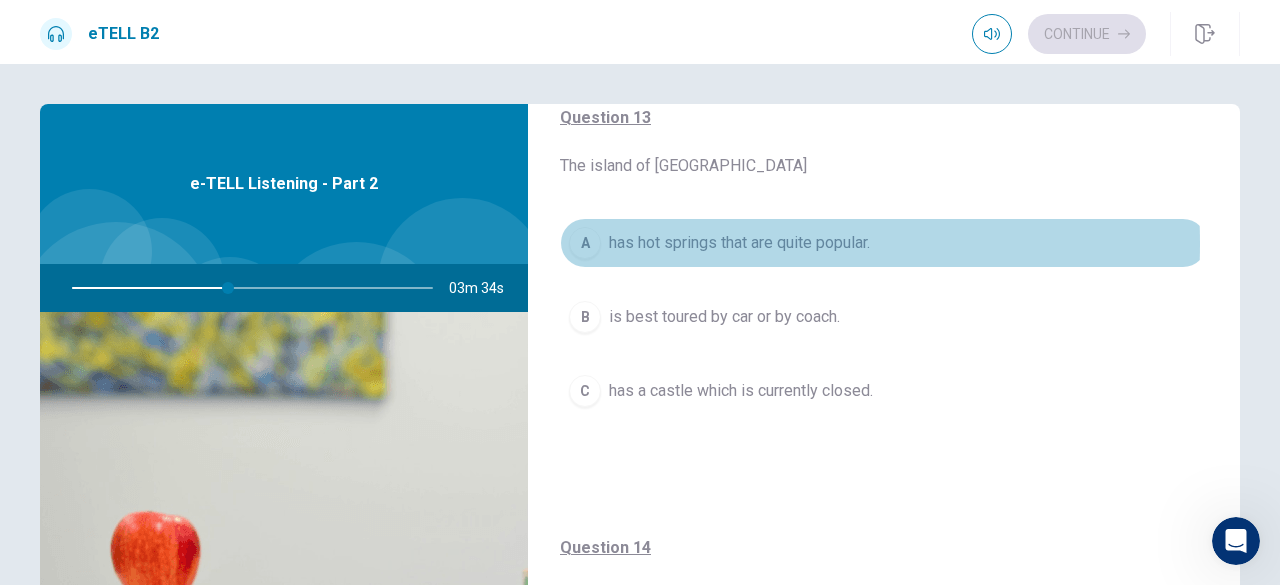 click on "A" at bounding box center [585, 243] 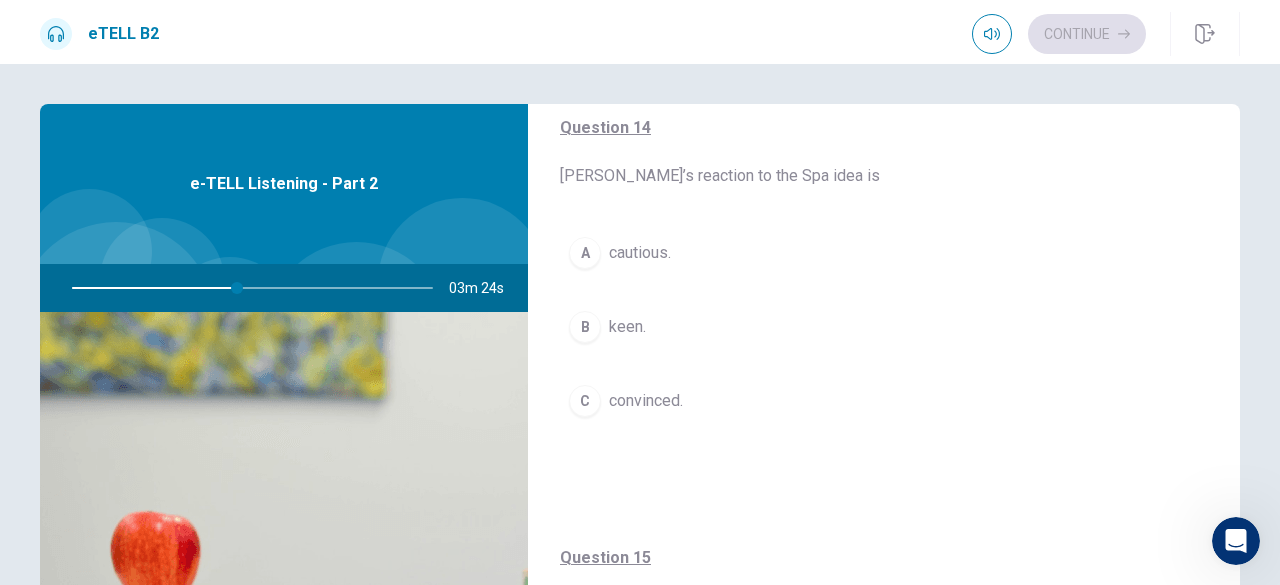 scroll, scrollTop: 1564, scrollLeft: 0, axis: vertical 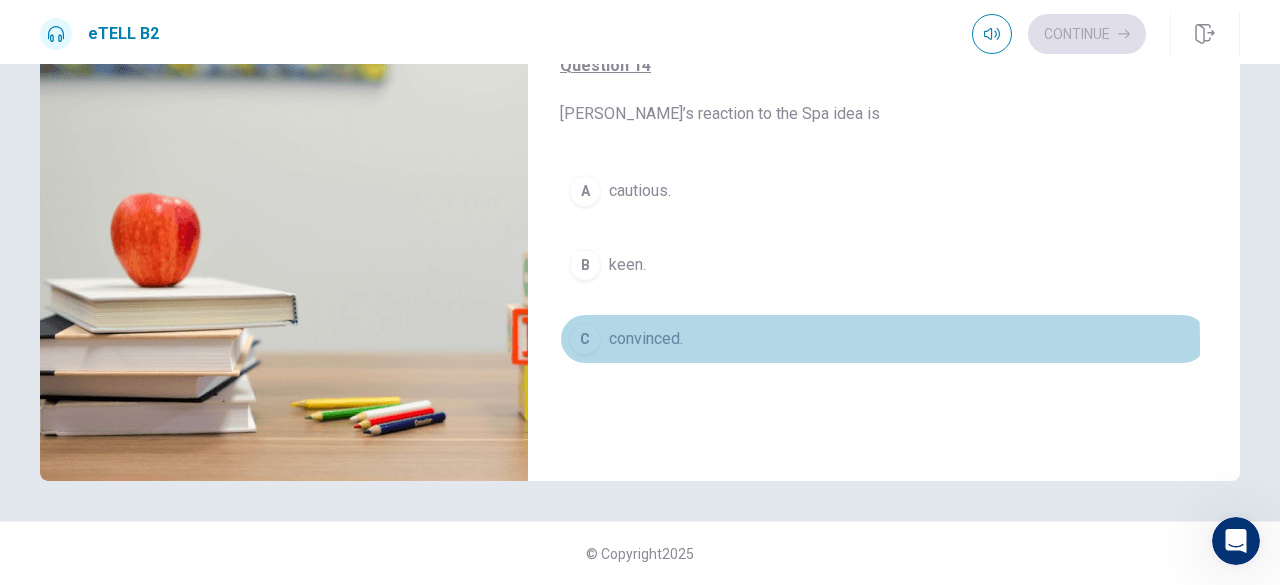 click on "C" at bounding box center [585, 339] 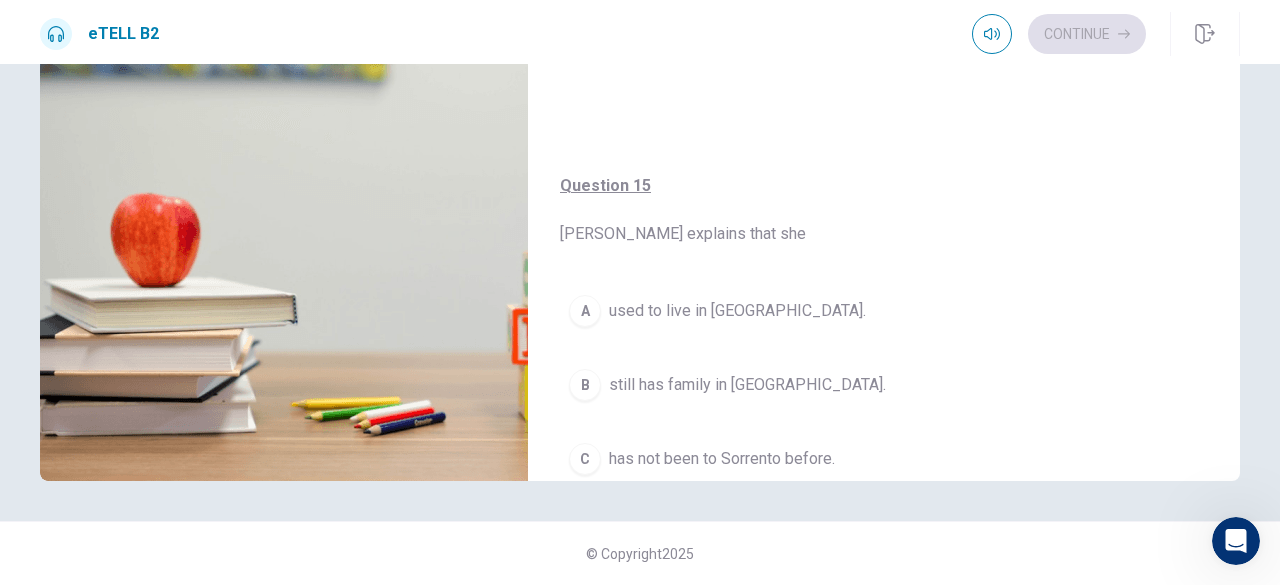 scroll, scrollTop: 1564, scrollLeft: 0, axis: vertical 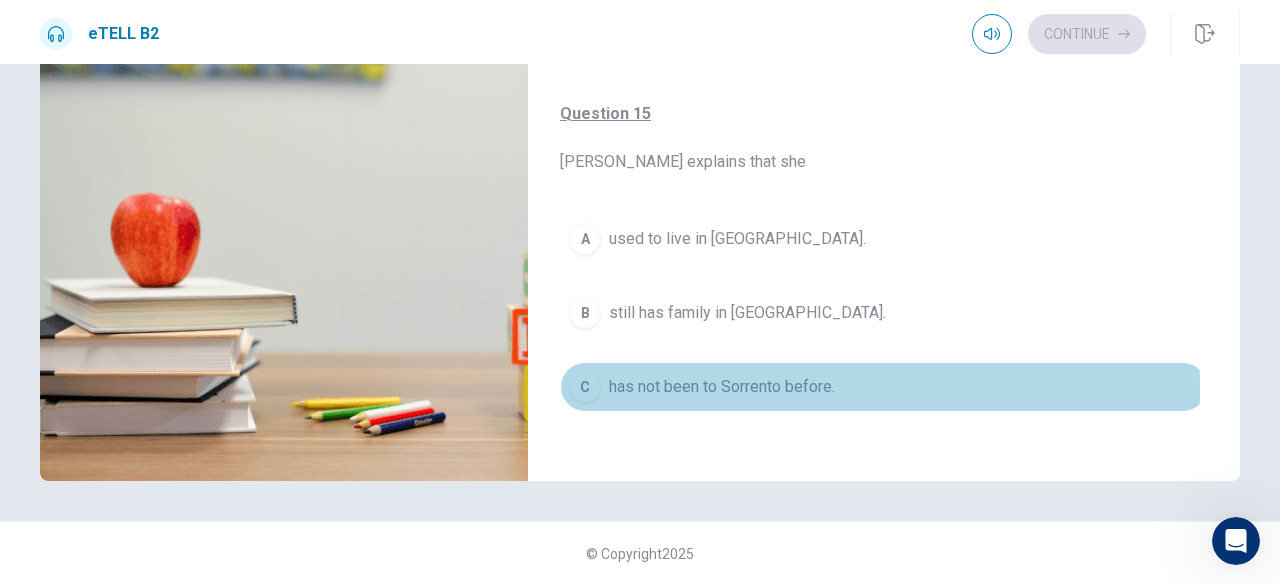 click on "C" at bounding box center [585, 387] 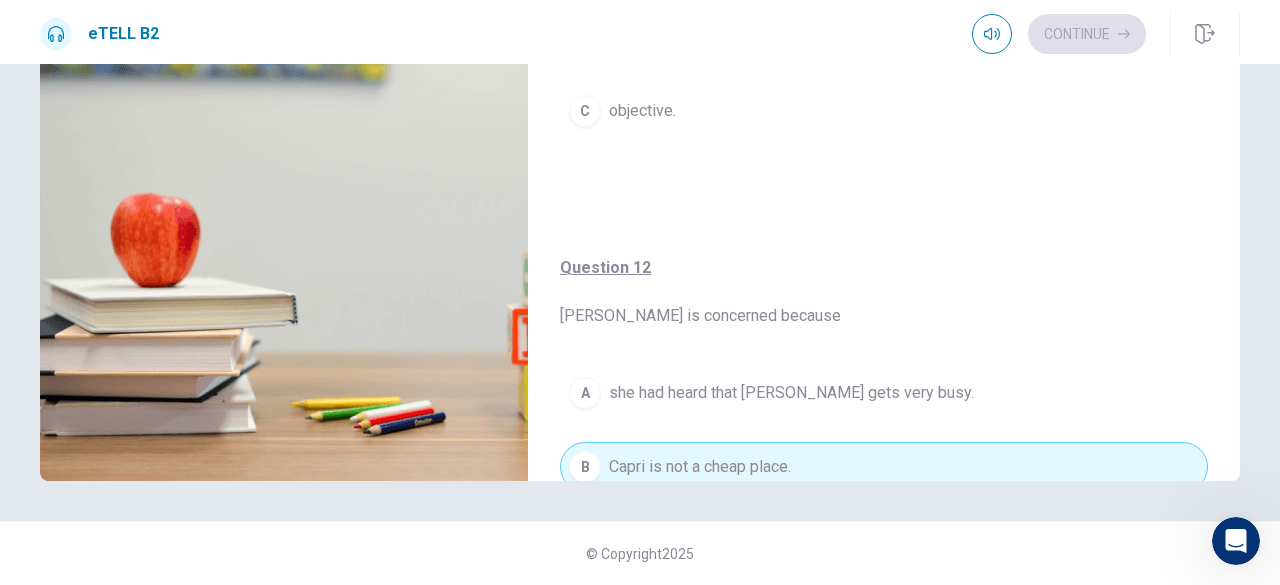 scroll, scrollTop: 0, scrollLeft: 0, axis: both 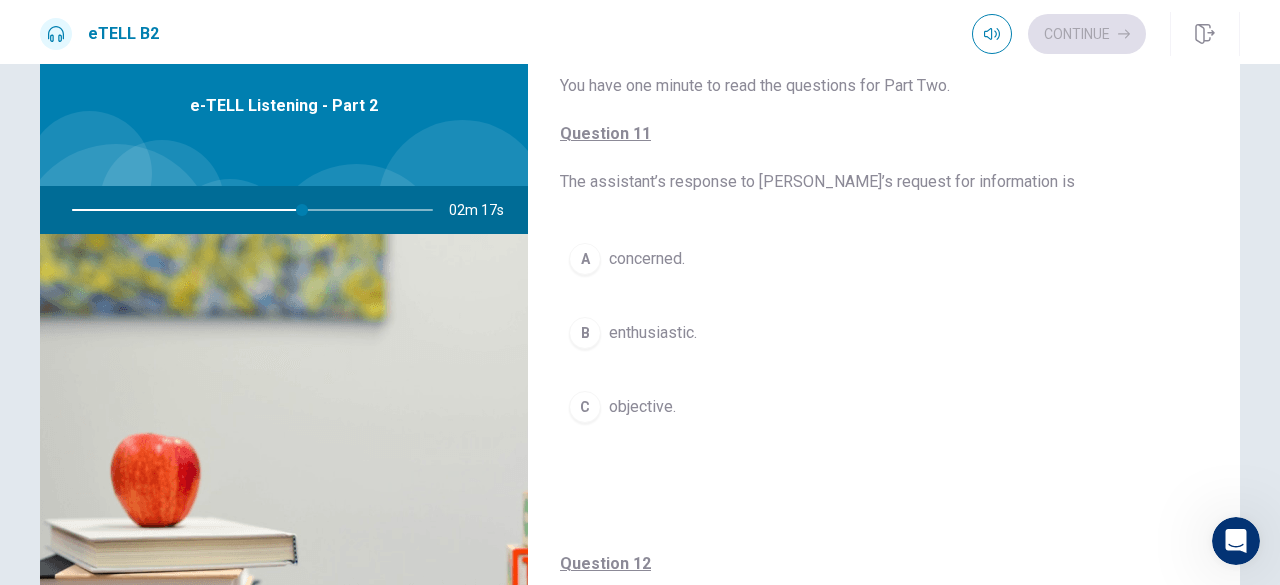 click on "B" at bounding box center (585, 333) 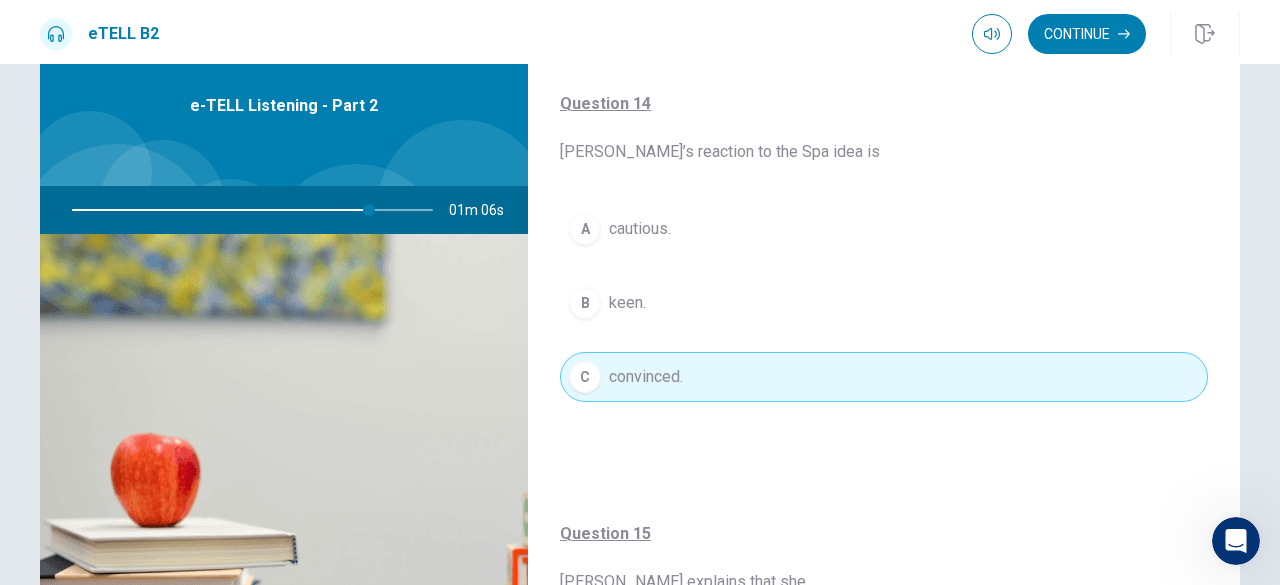 scroll, scrollTop: 1385, scrollLeft: 0, axis: vertical 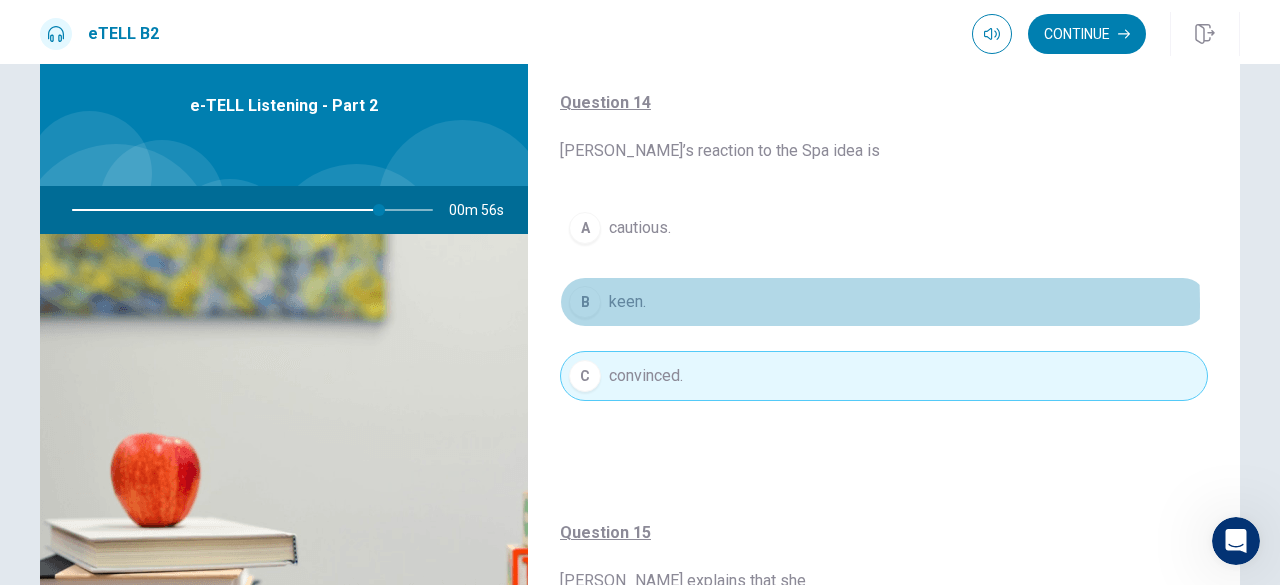 click on "B keen." at bounding box center (884, 302) 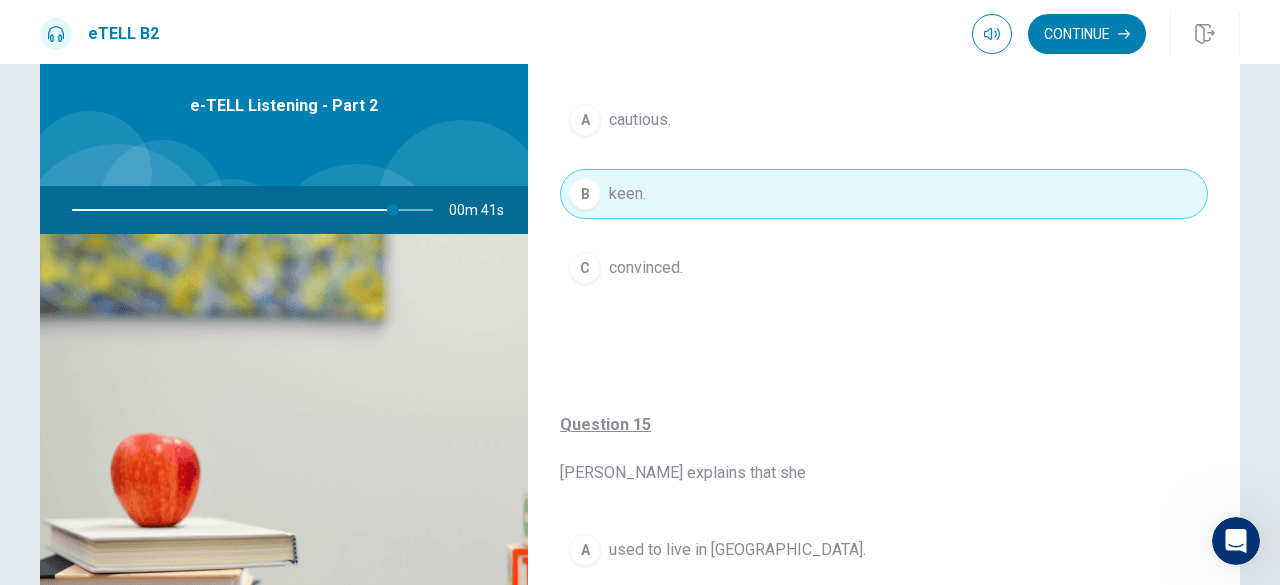 scroll, scrollTop: 1564, scrollLeft: 0, axis: vertical 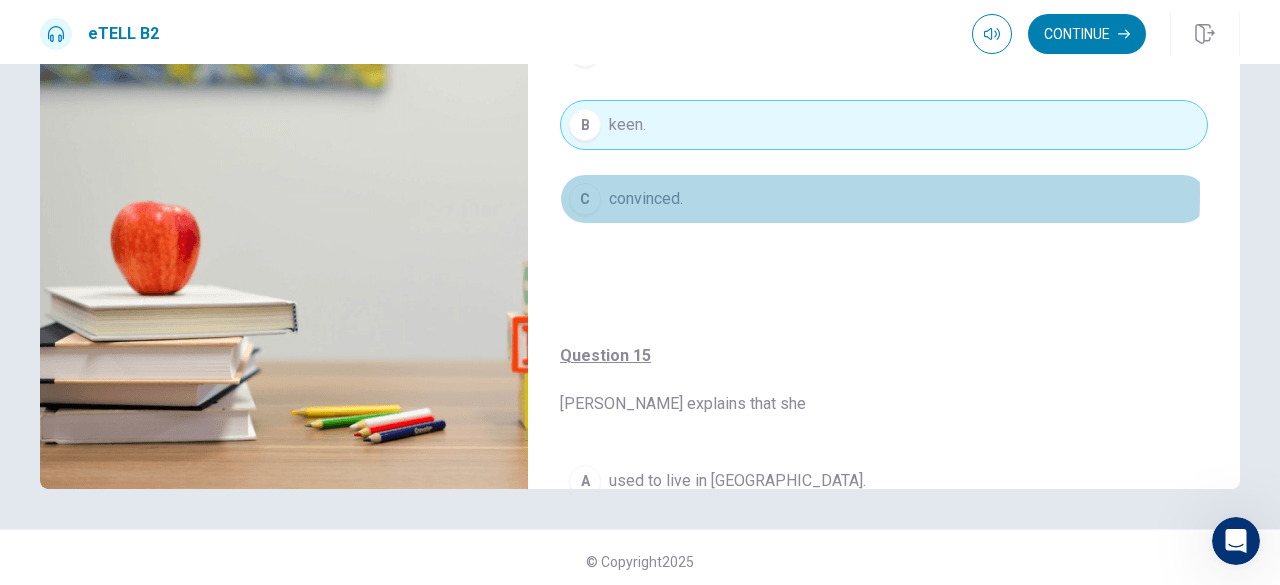 click on "C convinced." at bounding box center (884, 199) 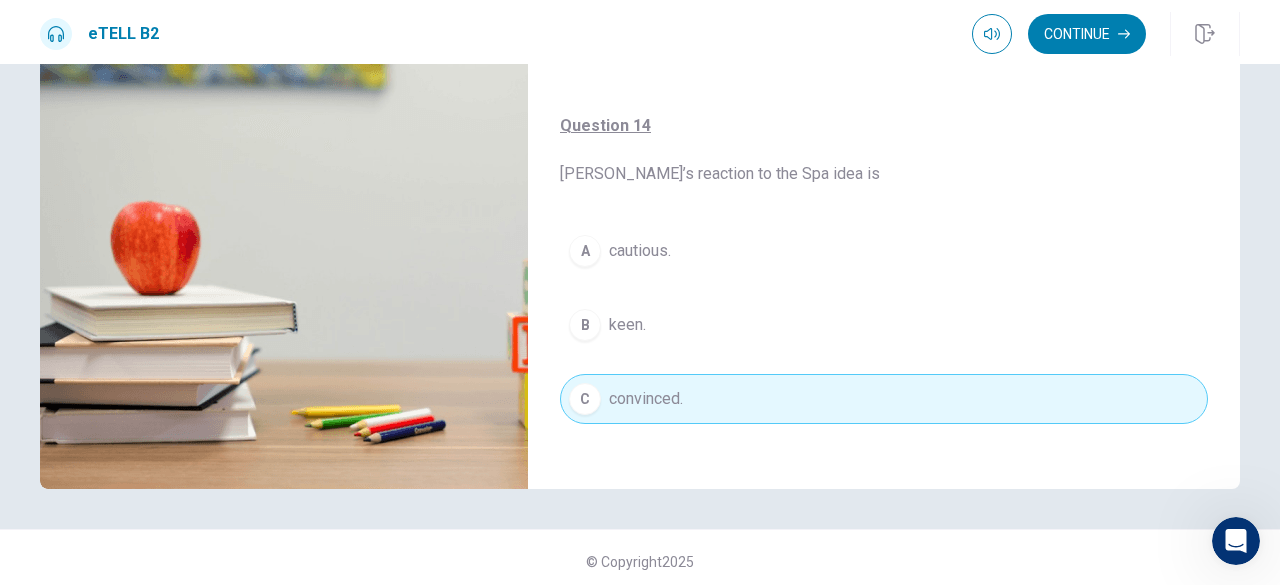 scroll, scrollTop: 1114, scrollLeft: 0, axis: vertical 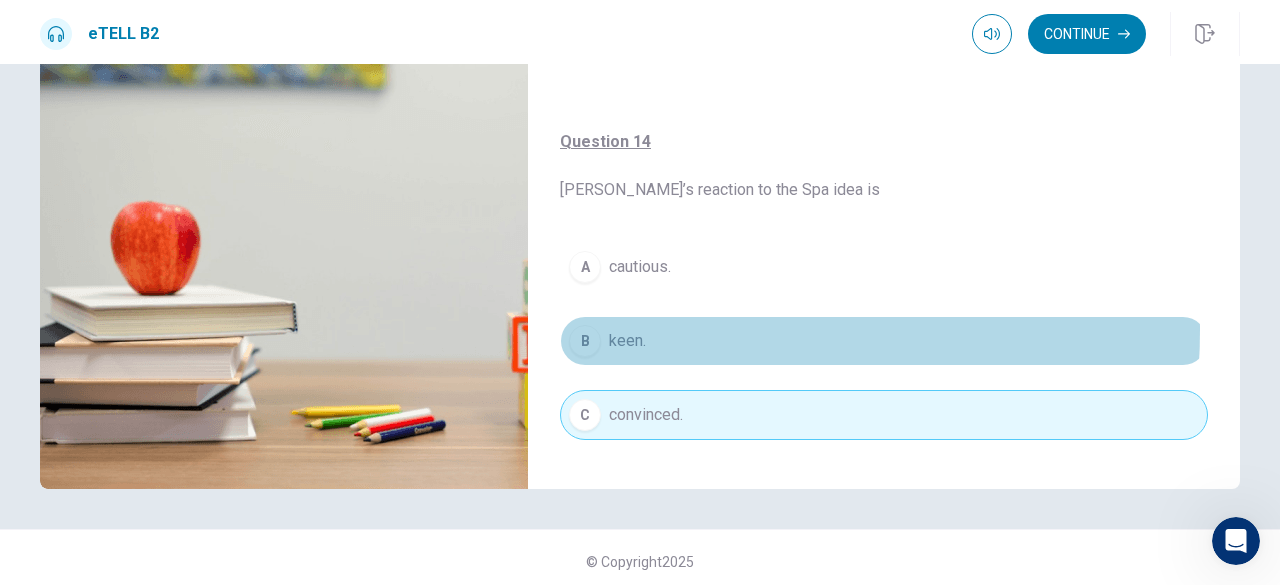 click on "B keen." at bounding box center [884, 341] 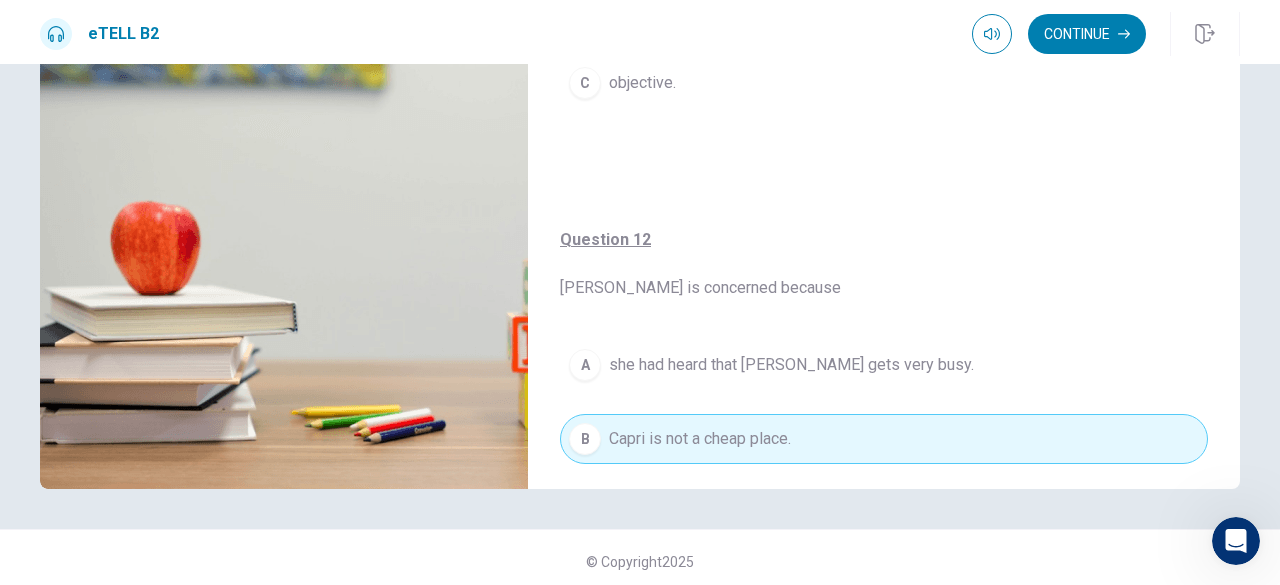 scroll, scrollTop: 0, scrollLeft: 0, axis: both 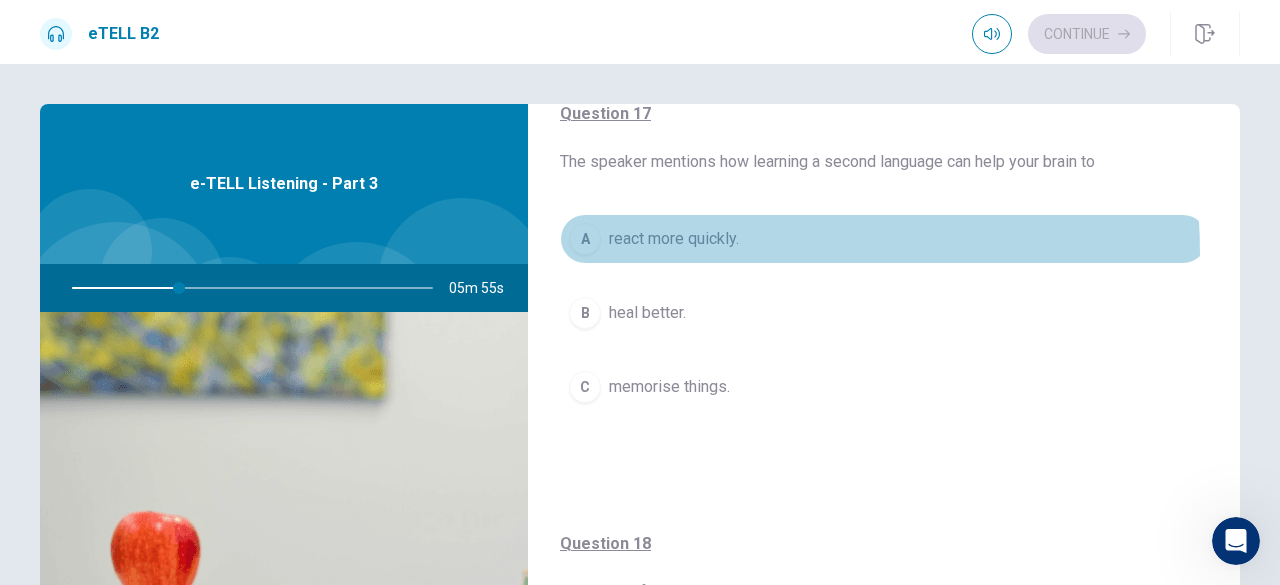 click on "A react more quickly." at bounding box center (884, 239) 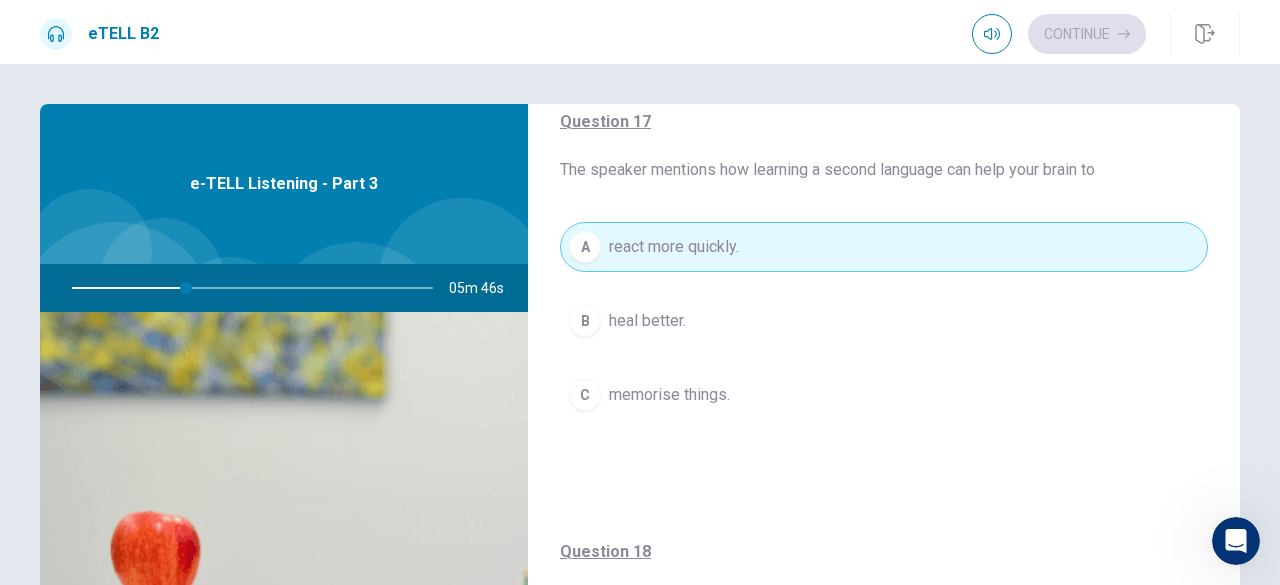 scroll, scrollTop: 537, scrollLeft: 0, axis: vertical 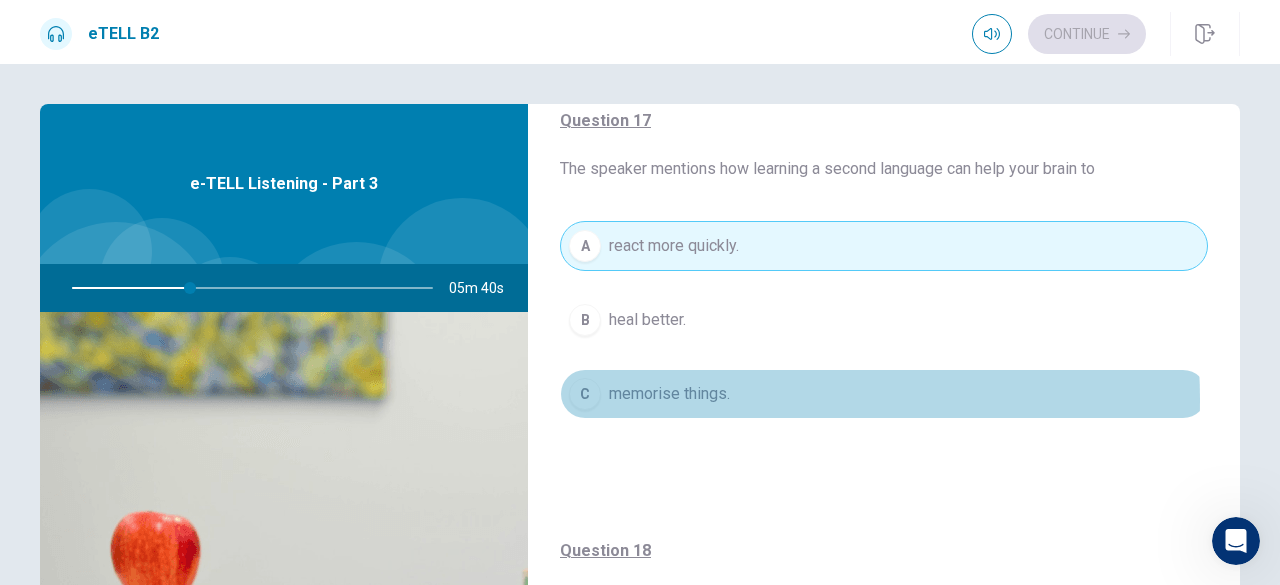 click on "memorise things." at bounding box center [669, 394] 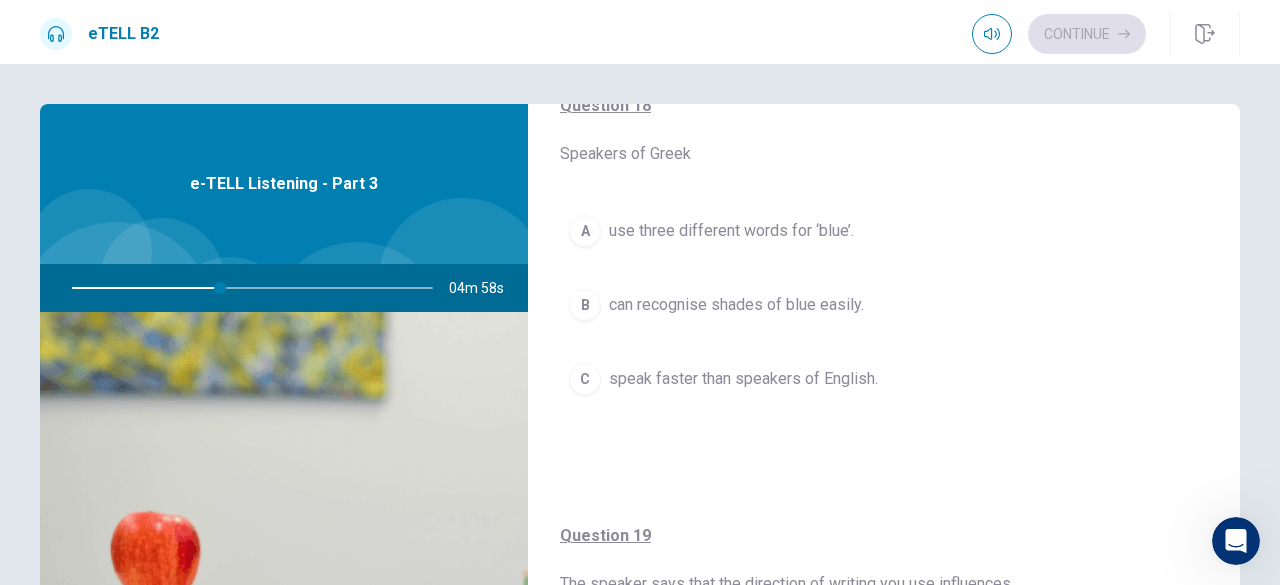 scroll, scrollTop: 981, scrollLeft: 0, axis: vertical 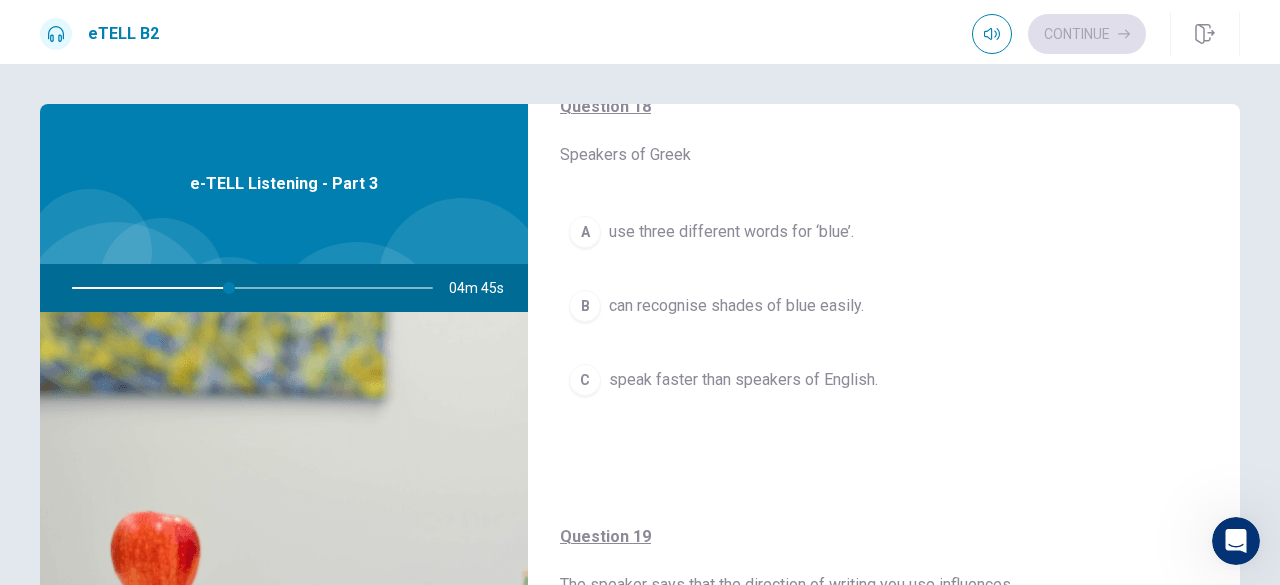 click on "can recognise shades of blue easily." at bounding box center [736, 306] 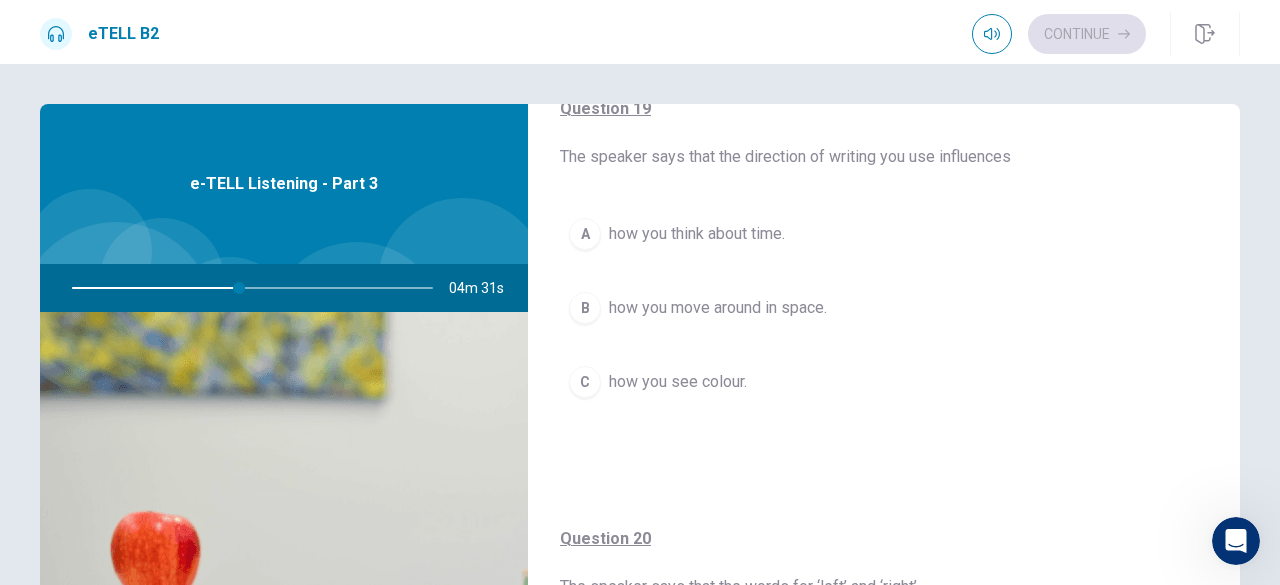 scroll, scrollTop: 1412, scrollLeft: 0, axis: vertical 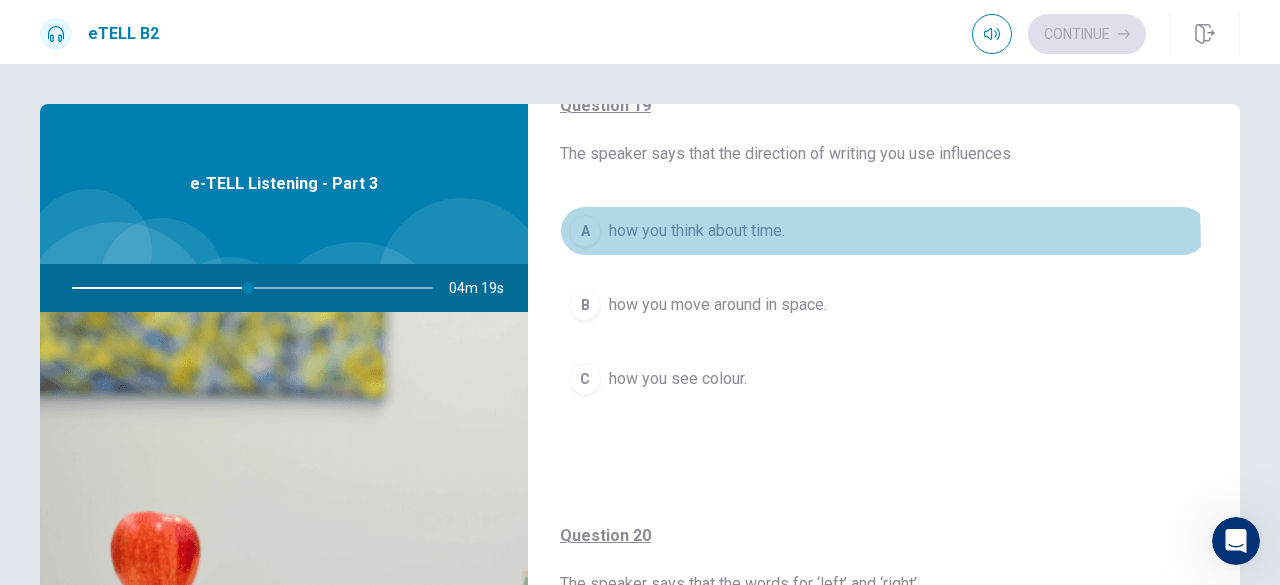 click on "A how you think about time." at bounding box center (884, 231) 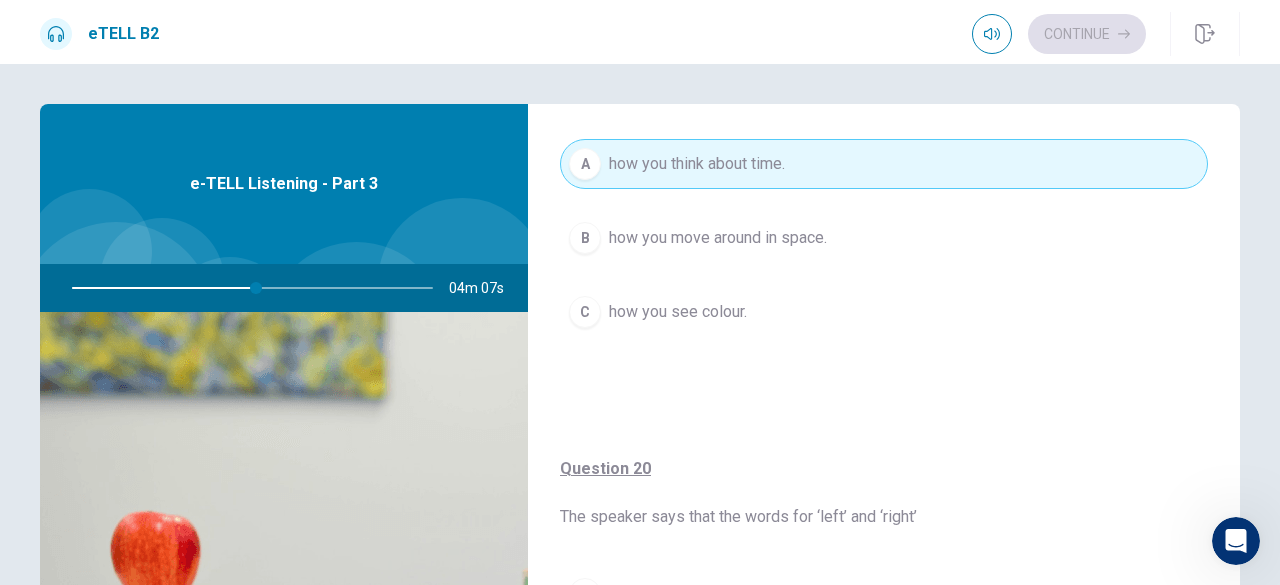 scroll, scrollTop: 1516, scrollLeft: 0, axis: vertical 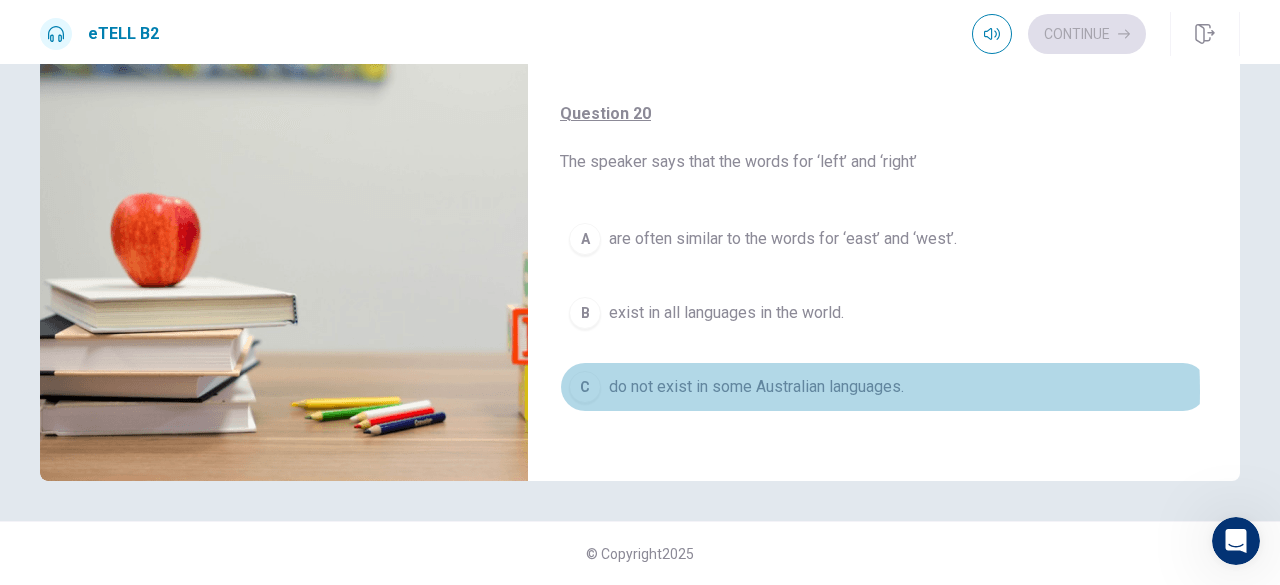 click on "do not exist in some Australian languages." at bounding box center [756, 387] 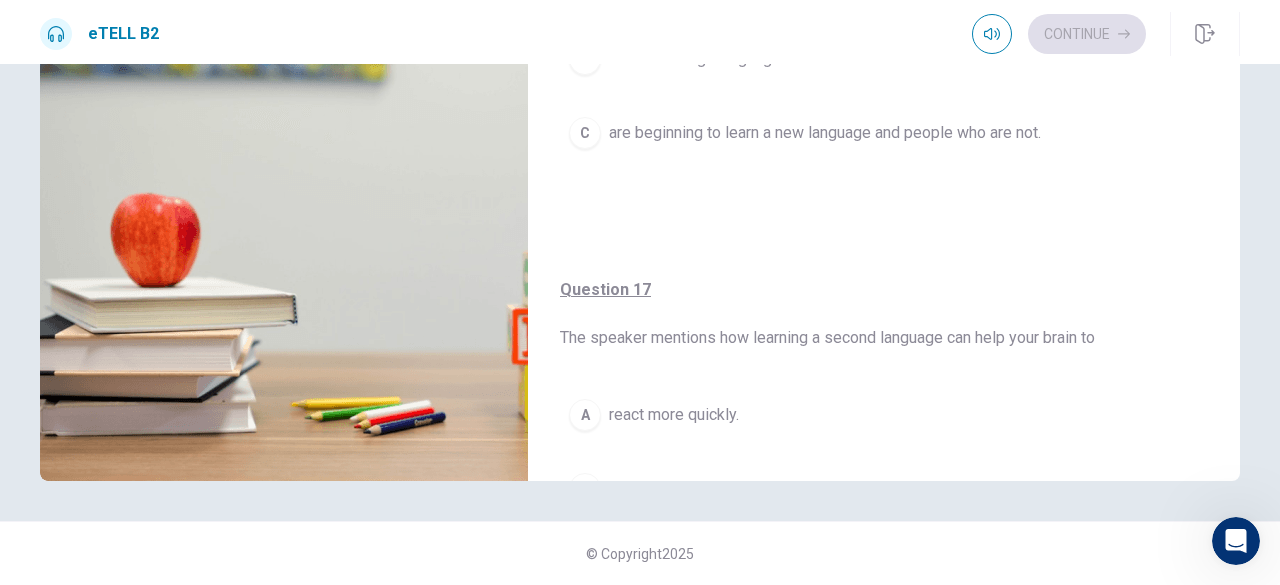 scroll, scrollTop: 0, scrollLeft: 0, axis: both 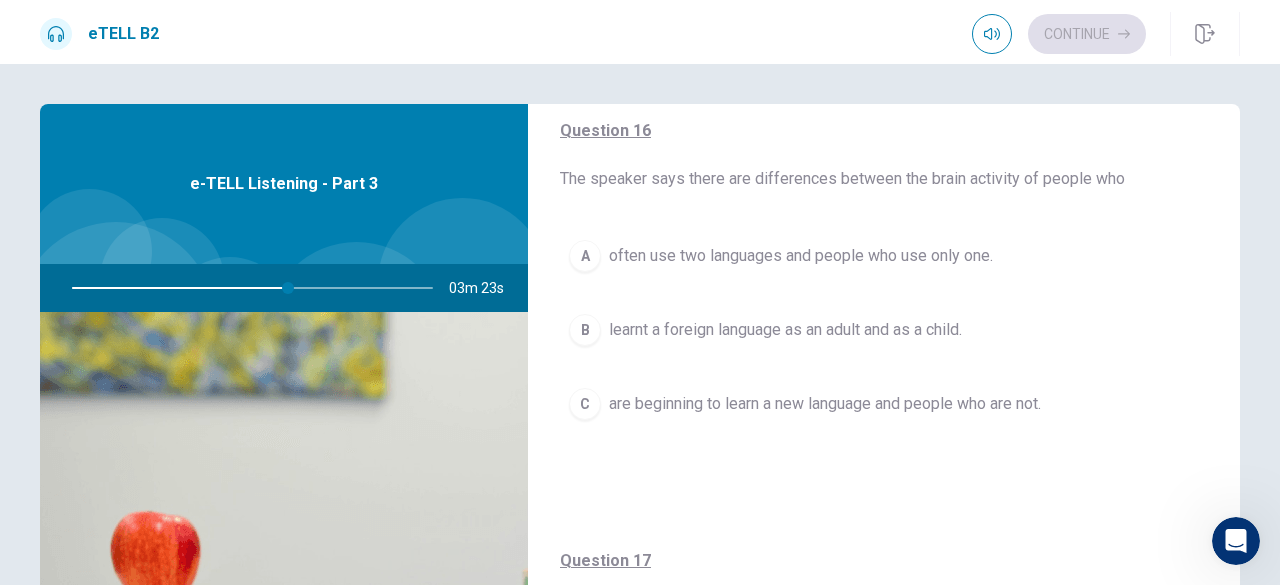 click on "often use two languages and people who use only one." at bounding box center [801, 256] 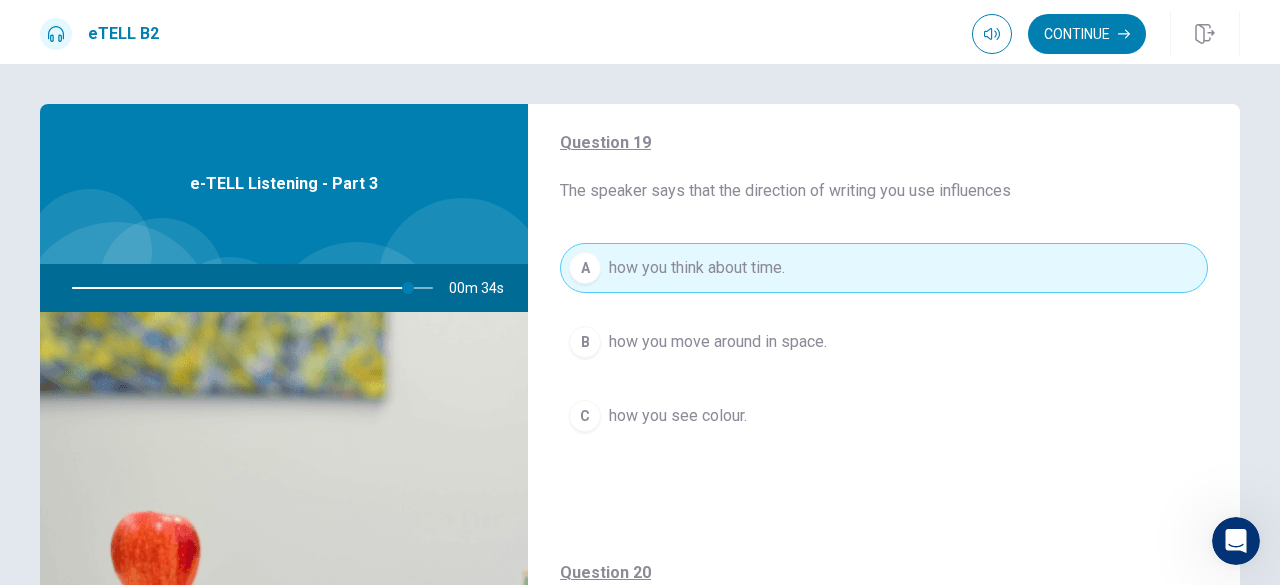 scroll, scrollTop: 1516, scrollLeft: 0, axis: vertical 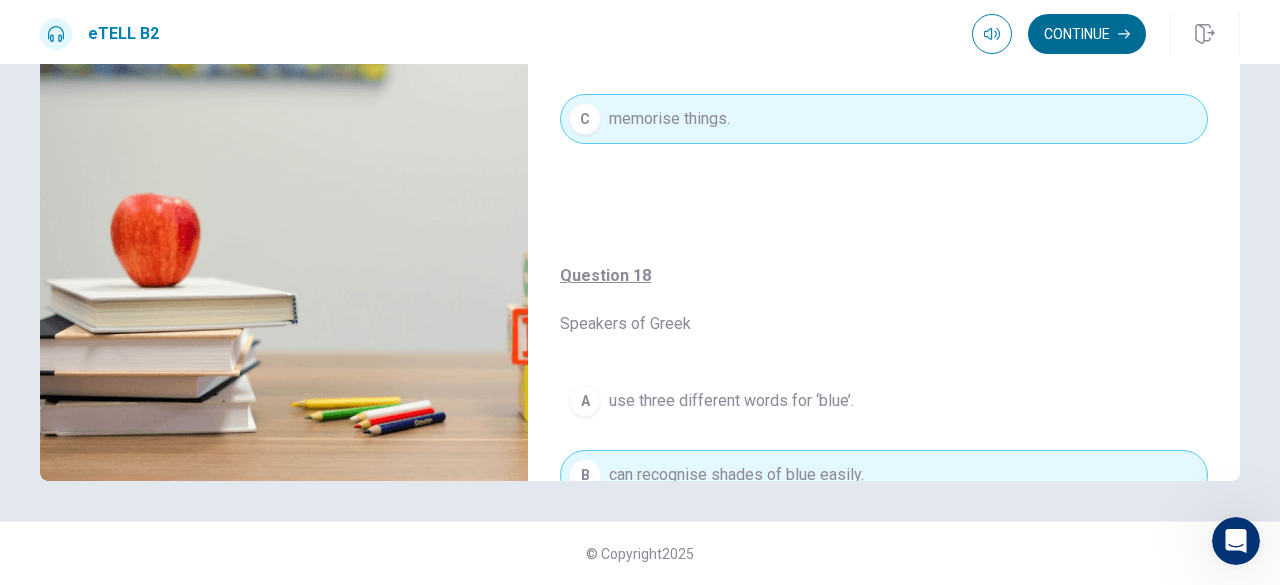 click on "Continue" at bounding box center [1087, 34] 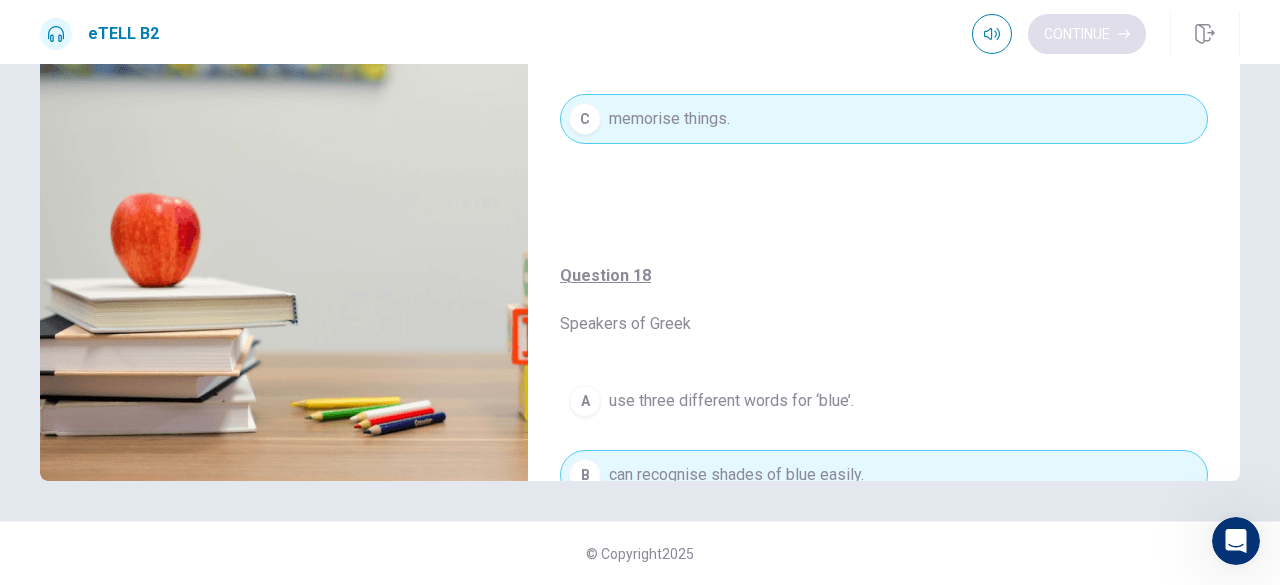 type on "*" 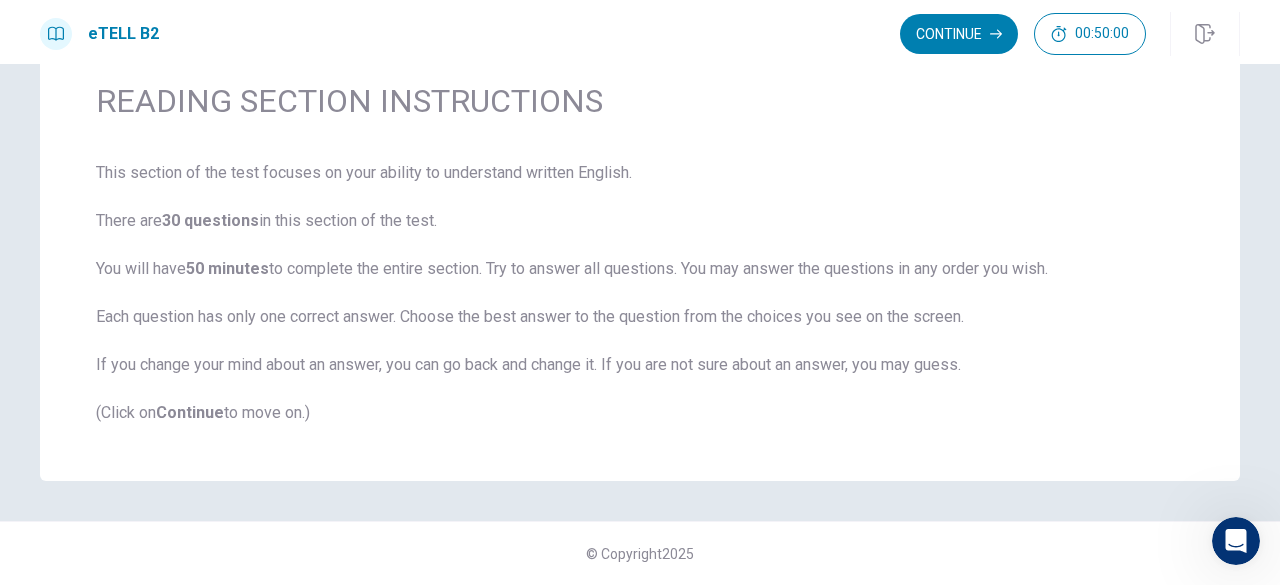 scroll, scrollTop: 78, scrollLeft: 0, axis: vertical 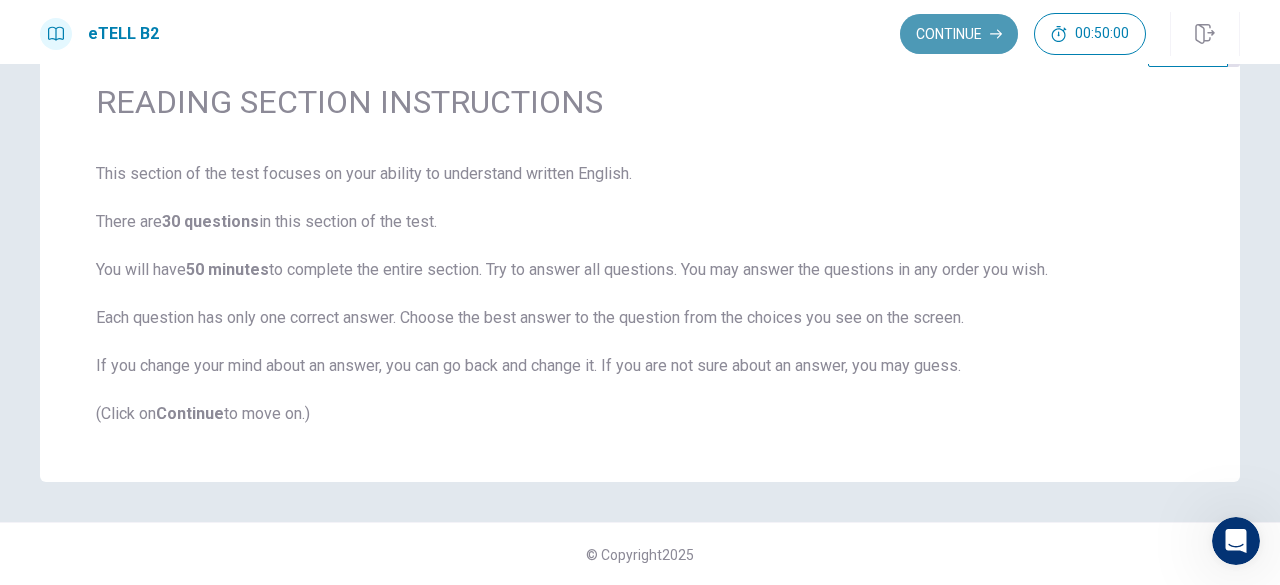 click on "Continue" at bounding box center (959, 34) 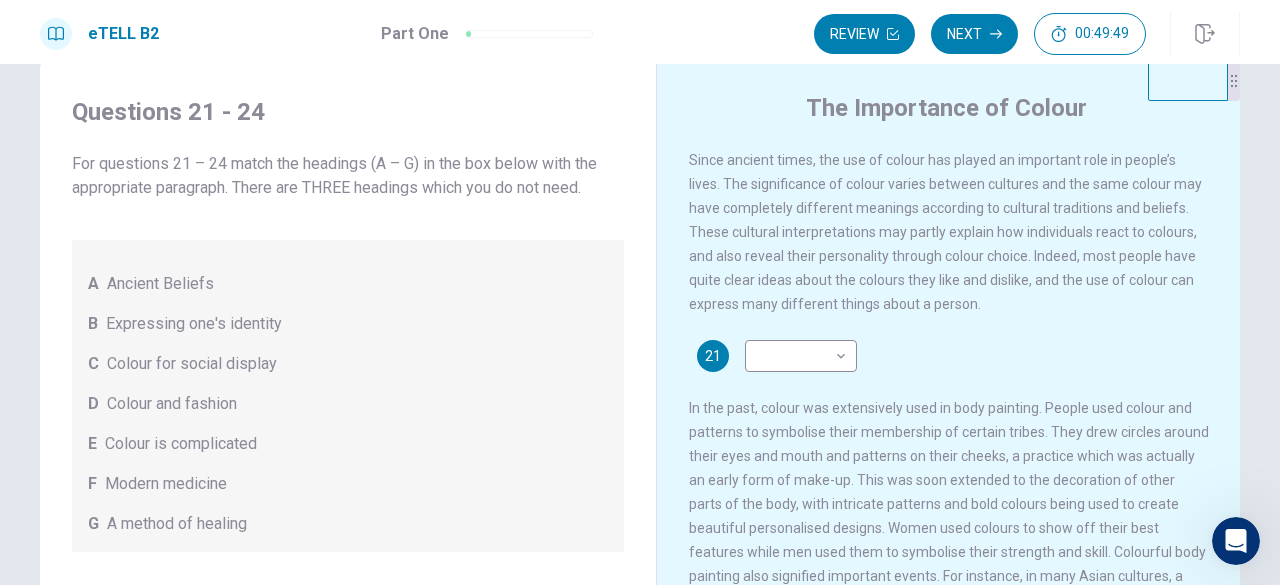 scroll, scrollTop: 44, scrollLeft: 0, axis: vertical 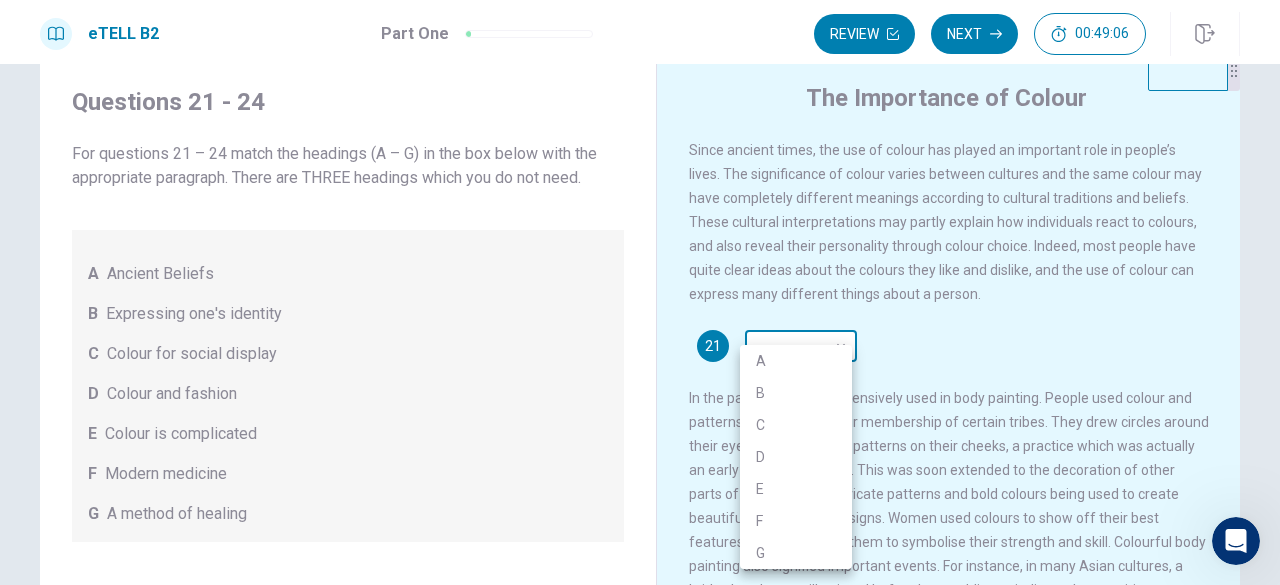 click on "This site uses cookies, as explained in our  Privacy Policy . If you agree to the use of cookies, please click the Accept button and continue to browse our site.   Privacy Policy Accept   eTELL B2 Part One Review Next 00:49:06 Question 1 - 4 of 30 00:49:06 Review Next Questions 21 - 24 For questions 21 – 24 match the headings (A – G) in the box below with the appropriate paragraph. There are THREE headings which you do not need. A Ancient Beliefs B Expressing one's identity C Colour for social display D Colour and fashion E Colour is complicated F Modern medicine G A method of healing The Importance of Colour 21 ​ ​ 22 ​ ​ 23 ​ ​ 24 ​ ​ © Copyright  2025 Going somewhere? You are not allowed to open other tabs/pages or switch windows during a test. Doing this will be reported as cheating to the Administrators. Are you sure you want to leave this page? Please continue until you finish your test. It looks like there is a problem with your internet connection. 00:00 Click to reconnect A B C D" at bounding box center (640, 292) 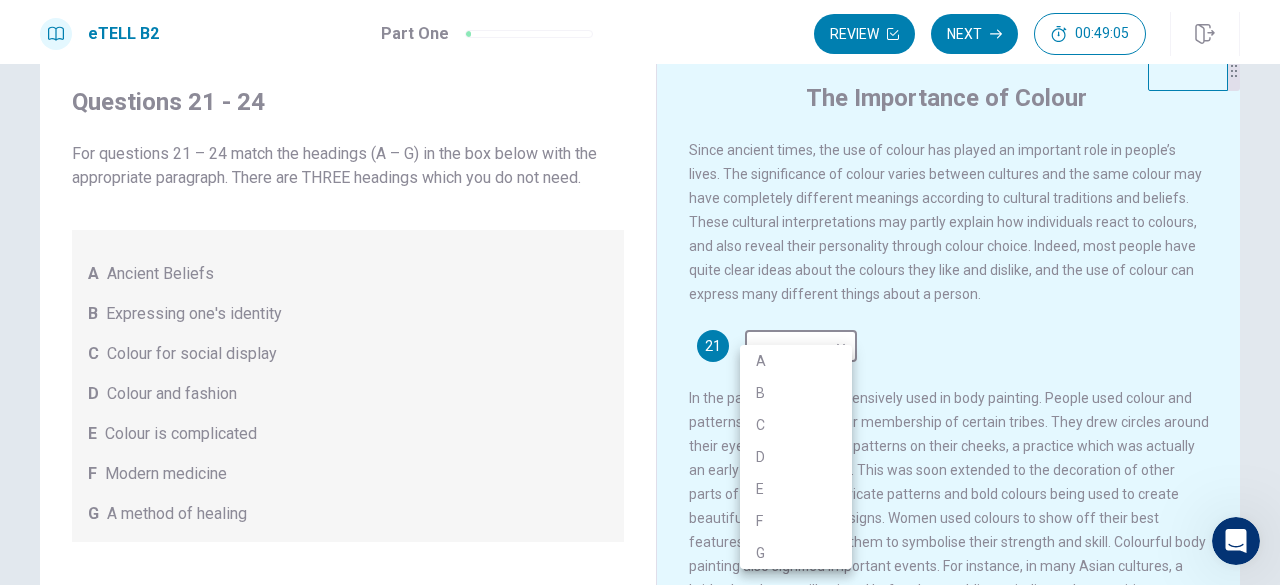 click at bounding box center (640, 292) 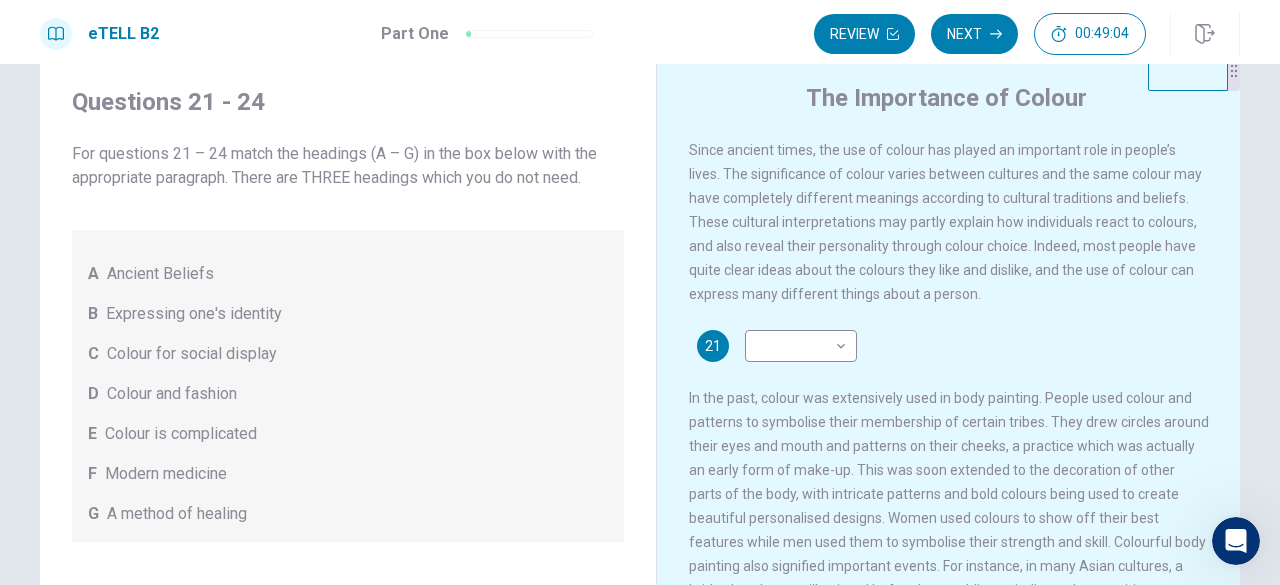 click on "Since ancient times, the use of colour has played an important role in people’s lives. The significance of colour varies between cultures and the same colour may have completely different meanings according to cultural traditions and beliefs. These cultural interpretations may partly explain how individuals react to colours, and also reveal their personality through colour choice. Indeed, most people have quite clear ideas about the colours they like and dislike, and the use of colour can express many different things about a person. 21 ​ ​ 22 ​ ​
Past civilizations believed colours had positive or negative connotations and some of these ideas still affect us [DATE]. Yellow and gold tended to be connected to the sun, blue to the sea or sky, and white to the moon. Consequently, [DEMOGRAPHIC_DATA] and [DEMOGRAPHIC_DATA] people thought that yellow showed power, whereas white showed mystery. [PERSON_NAME] represented freedom and peace, but red was often associated with danger, as it symbolised blood. 23 ​ ​ 24 ​ ​" at bounding box center (962, 441) 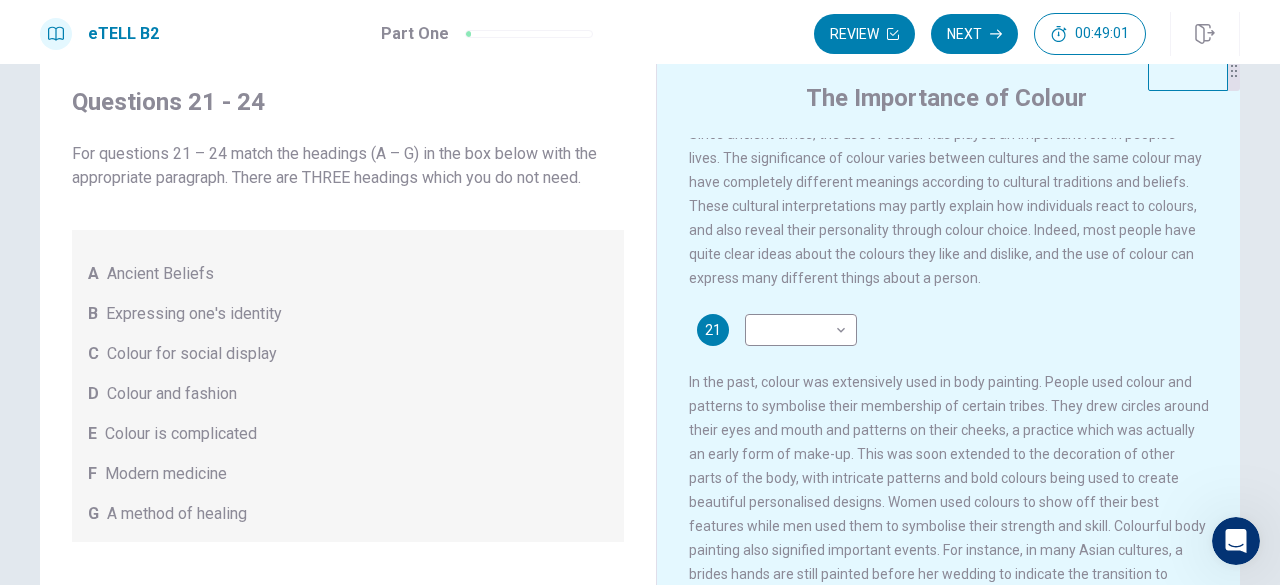 scroll, scrollTop: 17, scrollLeft: 0, axis: vertical 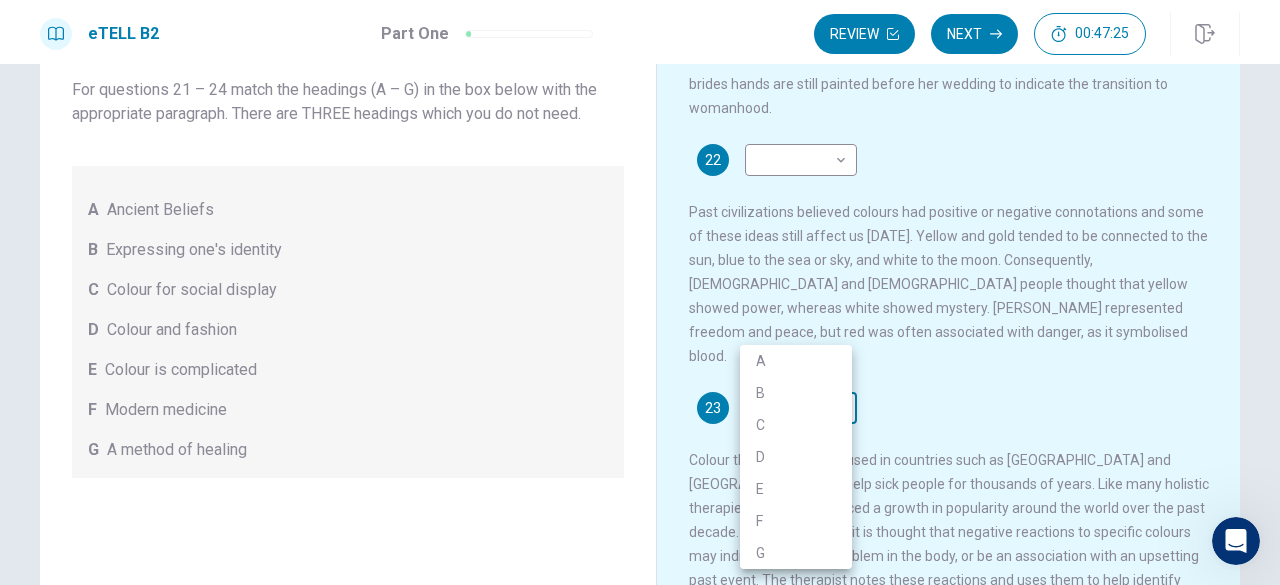 click on "This site uses cookies, as explained in our  Privacy Policy . If you agree to the use of cookies, please click the Accept button and continue to browse our site.   Privacy Policy Accept   eTELL B2 Part One Review Next 00:47:25 Question 1 - 4 of 30 00:47:25 Review Next Questions 21 - 24 For questions 21 – 24 match the headings (A – G) in the box below with the appropriate paragraph. There are THREE headings which you do not need. A Ancient Beliefs B Expressing one's identity C Colour for social display D Colour and fashion E Colour is complicated F Modern medicine G A method of healing The Importance of Colour 21 ​ ​ 22 ​ ​ 23 ​ ​ 24 ​ ​ © Copyright  2025 Going somewhere? You are not allowed to open other tabs/pages or switch windows during a test. Doing this will be reported as cheating to the Administrators. Are you sure you want to leave this page? Please continue until you finish your test. It looks like there is a problem with your internet connection. 00:00 Click to reconnect A B C D" at bounding box center (640, 292) 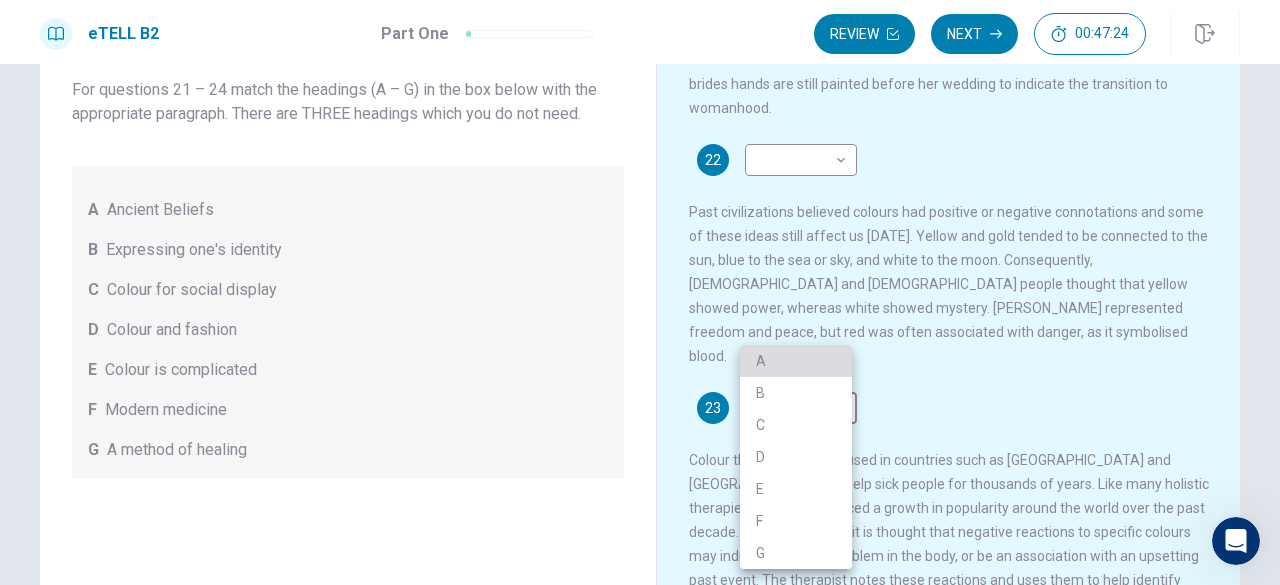 click on "A" at bounding box center [796, 361] 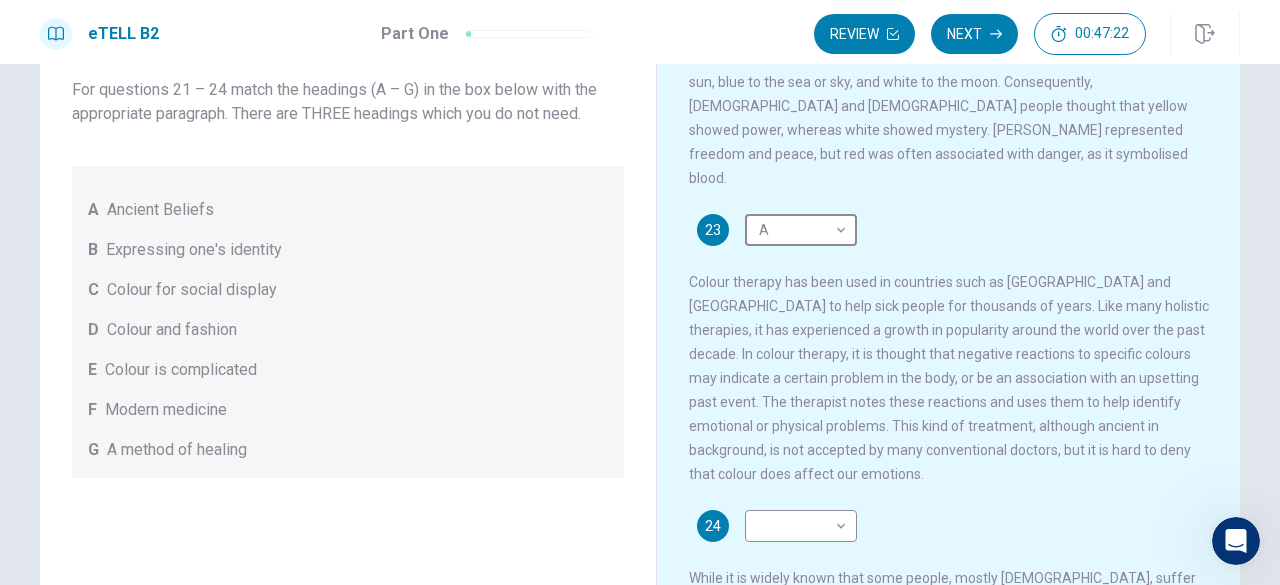 scroll, scrollTop: 652, scrollLeft: 0, axis: vertical 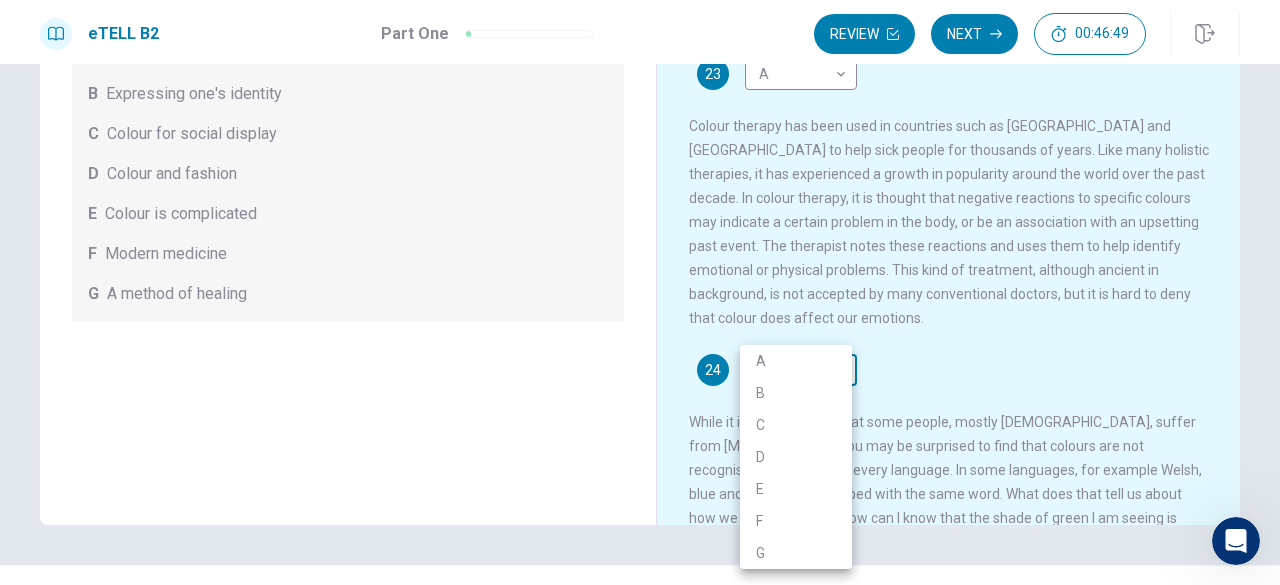 click on "This site uses cookies, as explained in our  Privacy Policy . If you agree to the use of cookies, please click the Accept button and continue to browse our site.   Privacy Policy Accept   eTELL B2 Part One Review Next 00:46:49 Question 1 - 4 of 30 00:46:49 Review Next Questions 21 - 24 For questions 21 – 24 match the headings (A – G) in the box below with the appropriate paragraph. There are THREE headings which you do not need. A Ancient Beliefs B Expressing one's identity C Colour for social display D Colour and fashion E Colour is complicated F Modern medicine G A method of healing The Importance of Colour 21 ​ ​ 22 ​ ​ 23 A * ​ 24 ​ ​ © Copyright  2025 Going somewhere? You are not allowed to open other tabs/pages or switch windows during a test. Doing this will be reported as cheating to the Administrators. Are you sure you want to leave this page? Please continue until you finish your test. It looks like there is a problem with your internet connection. 00:00 Click to reconnect A B C D" at bounding box center (640, 292) 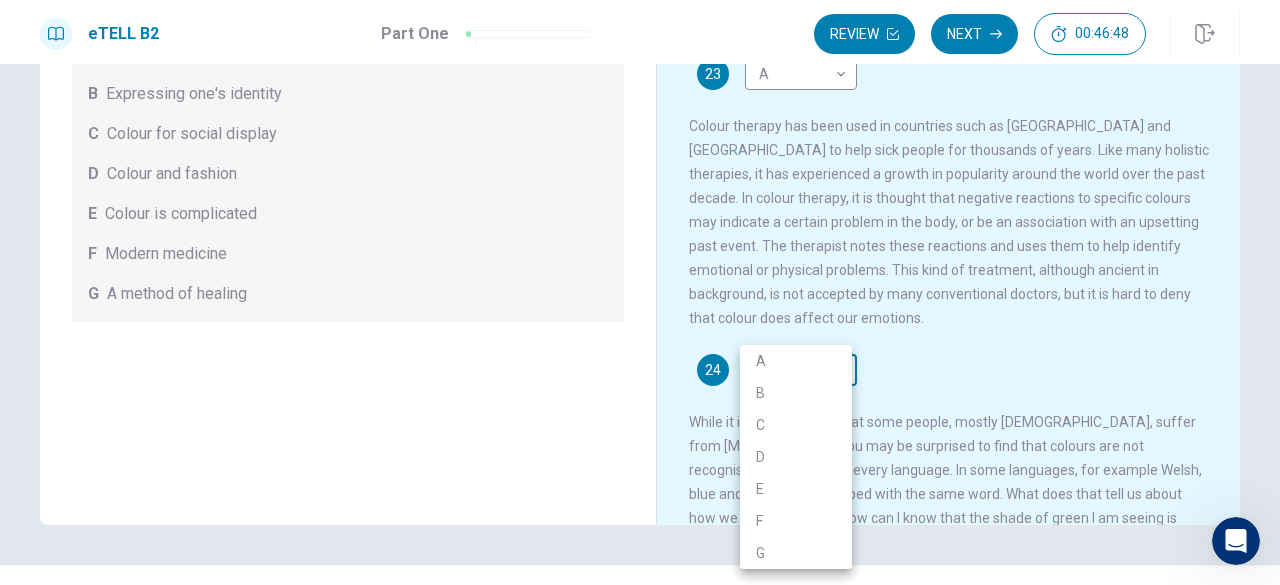 click at bounding box center (640, 292) 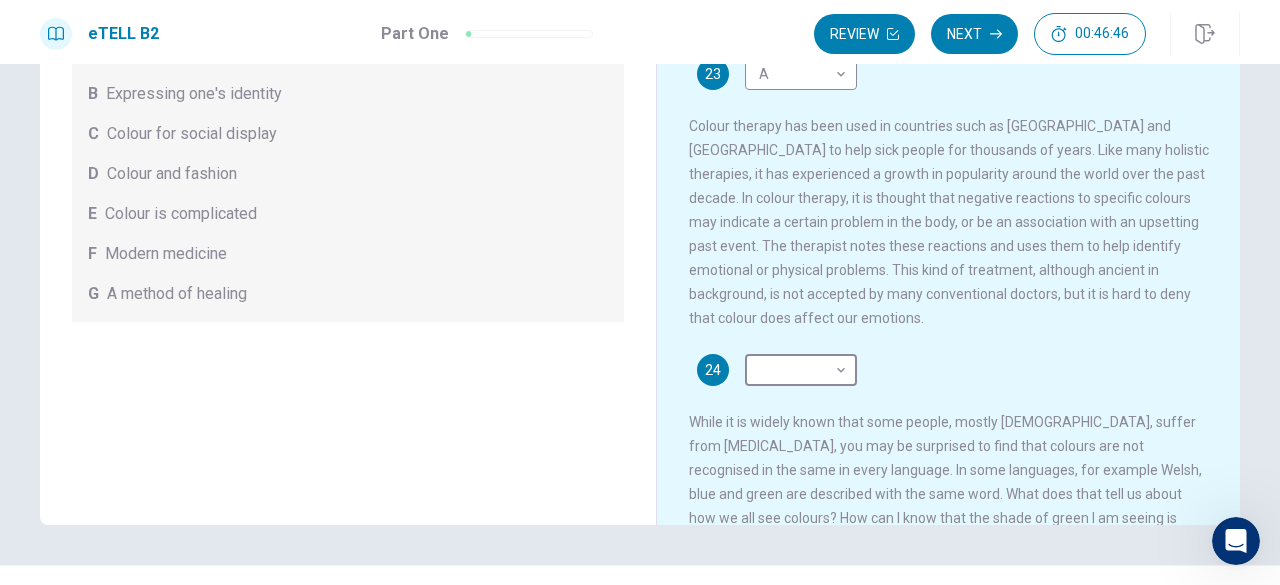 scroll, scrollTop: 588, scrollLeft: 0, axis: vertical 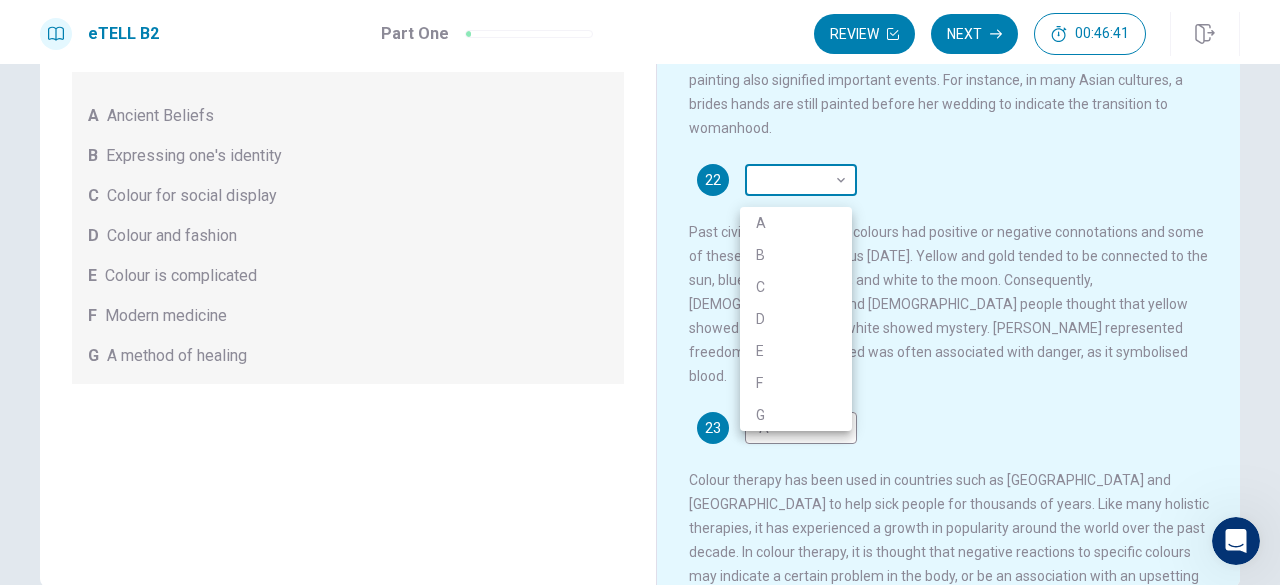click on "This site uses cookies, as explained in our  Privacy Policy . If you agree to the use of cookies, please click the Accept button and continue to browse our site.   Privacy Policy Accept   eTELL B2 Part One Review Next 00:46:41 Question 1 - 4 of 30 00:46:41 Review Next Questions 21 - 24 For questions 21 – 24 match the headings (A – G) in the box below with the appropriate paragraph. There are THREE headings which you do not need. A Ancient Beliefs B Expressing one's identity C Colour for social display D Colour and fashion E Colour is complicated F Modern medicine G A method of healing The Importance of Colour 21 ​ ​ 22 ​ ​ 23 A * ​ 24 ​ ​ © Copyright  2025 Going somewhere? You are not allowed to open other tabs/pages or switch windows during a test. Doing this will be reported as cheating to the Administrators. Are you sure you want to leave this page? Please continue until you finish your test. It looks like there is a problem with your internet connection. 00:00 Click to reconnect A B C D" at bounding box center [640, 292] 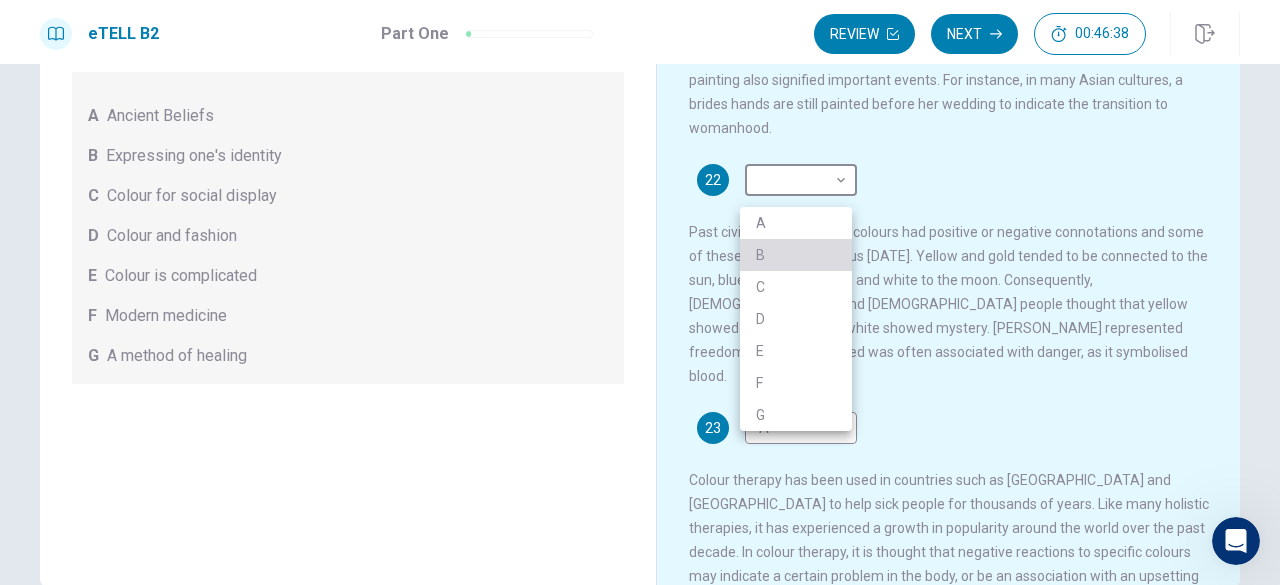 click on "B" at bounding box center (796, 255) 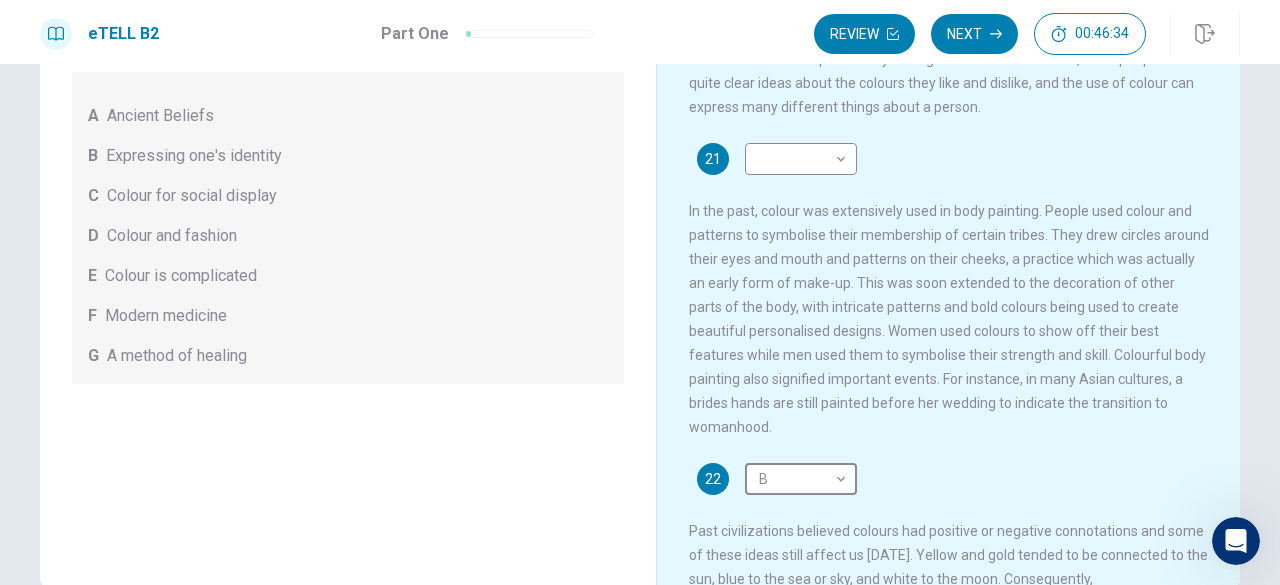 scroll, scrollTop: 0, scrollLeft: 0, axis: both 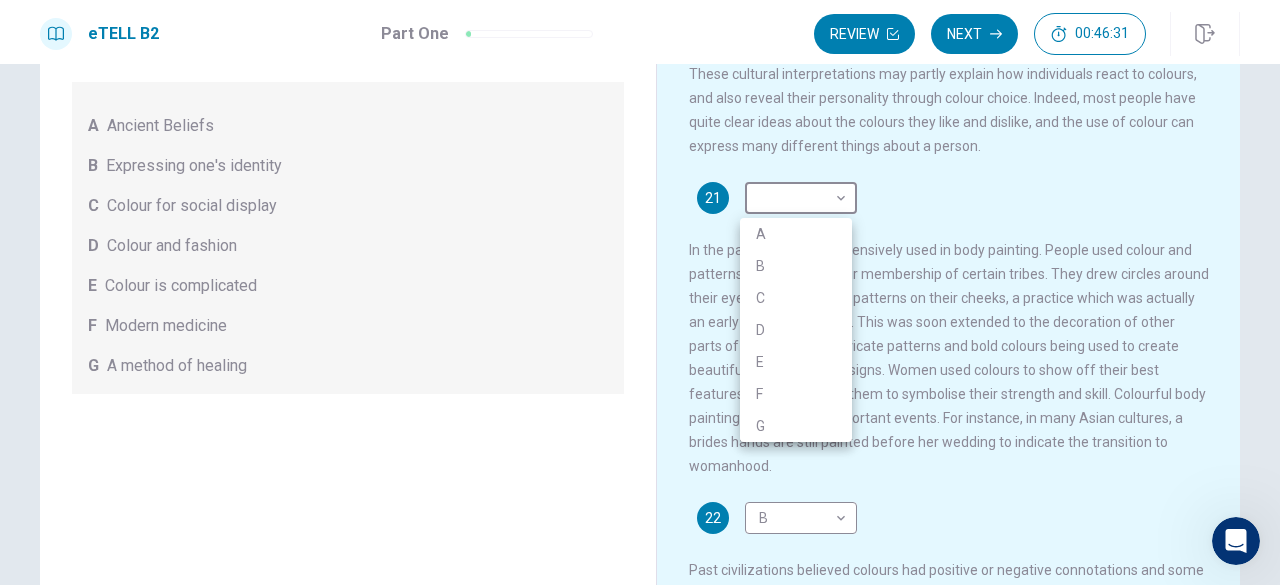 click on "This site uses cookies, as explained in our  Privacy Policy . If you agree to the use of cookies, please click the Accept button and continue to browse our site.   Privacy Policy Accept   eTELL B2 Part One Review Next 00:46:31 Question 1 - 4 of 30 00:46:31 Review Next Questions 21 - 24 For questions 21 – 24 match the headings (A – G) in the box below with the appropriate paragraph. There are THREE headings which you do not need. A Ancient Beliefs B Expressing one's identity C Colour for social display D Colour and fashion E Colour is complicated F Modern medicine G A method of healing The Importance of Colour 21 ​ ​ 22 B * ​ 23 A * ​ 24 ​ ​ © Copyright  2025 Going somewhere? You are not allowed to open other tabs/pages or switch windows during a test. Doing this will be reported as cheating to the Administrators. Are you sure you want to leave this page? Please continue until you finish your test. It looks like there is a problem with your internet connection. 00:00 Click to reconnect A B C D" at bounding box center (640, 292) 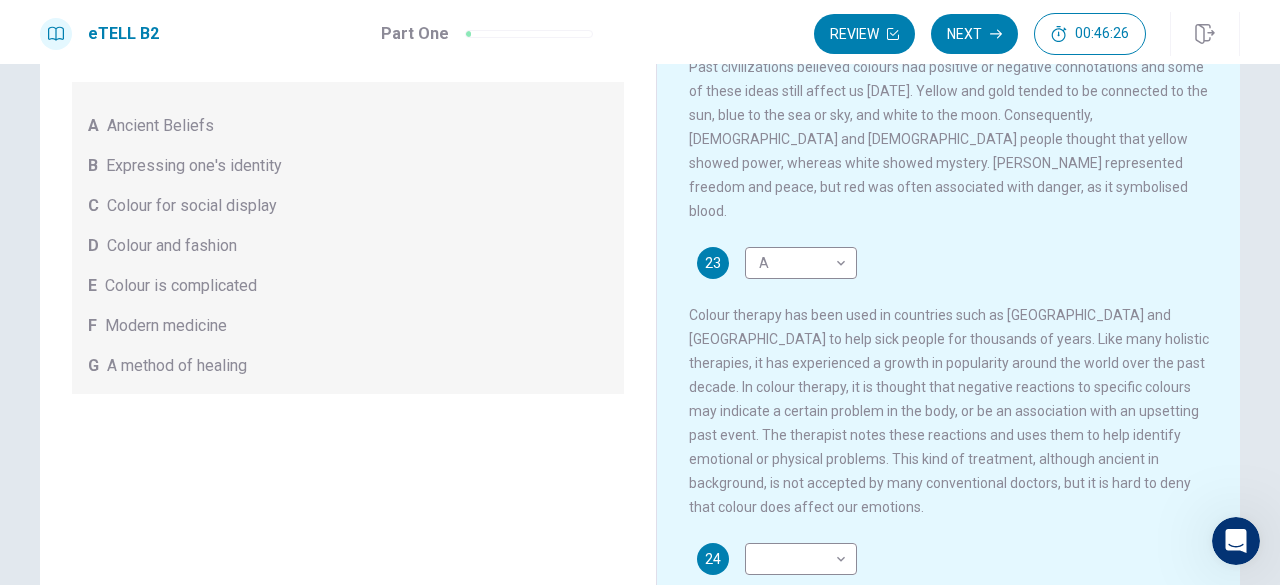 scroll, scrollTop: 652, scrollLeft: 0, axis: vertical 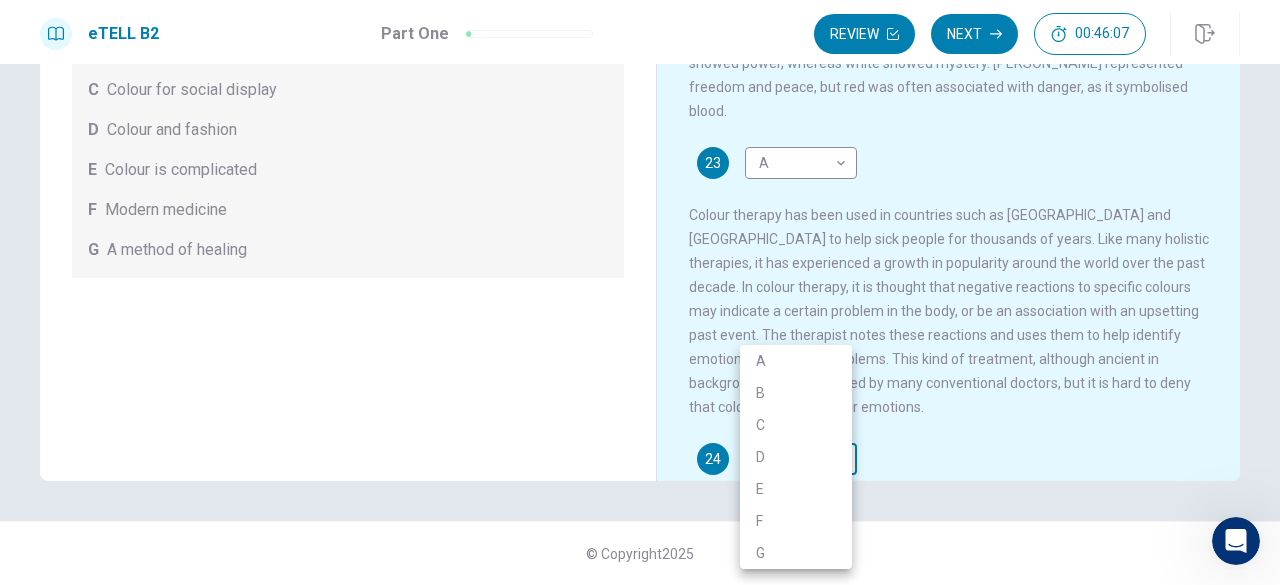 click on "This site uses cookies, as explained in our  Privacy Policy . If you agree to the use of cookies, please click the Accept button and continue to browse our site.   Privacy Policy Accept   eTELL B2 Part One Review Next 00:46:07 Question 1 - 4 of 30 00:46:07 Review Next Questions 21 - 24 For questions 21 – 24 match the headings (A – G) in the box below with the appropriate paragraph. There are THREE headings which you do not need. A Ancient Beliefs B Expressing one's identity C Colour for social display D Colour and fashion E Colour is complicated F Modern medicine G A method of healing The Importance of Colour 21 ​ ​ 22 B * ​ 23 A * ​ 24 ​ ​ © Copyright  2025 Going somewhere? You are not allowed to open other tabs/pages or switch windows during a test. Doing this will be reported as cheating to the Administrators. Are you sure you want to leave this page? Please continue until you finish your test. It looks like there is a problem with your internet connection. 00:00 Click to reconnect A B C D" at bounding box center (640, 292) 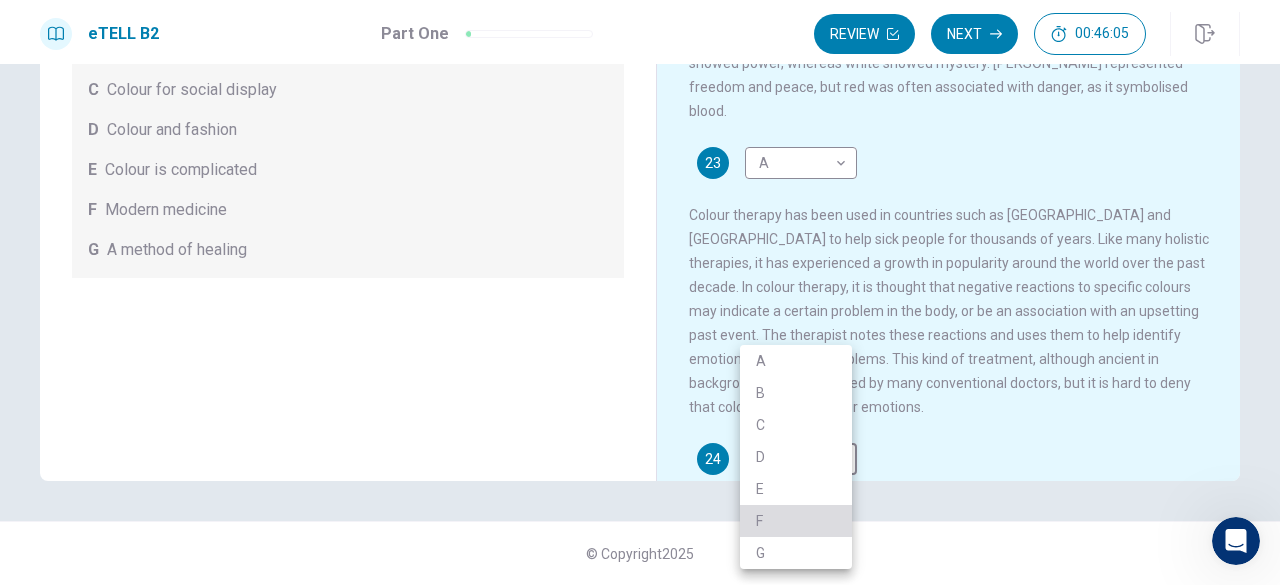 click on "F" at bounding box center [796, 521] 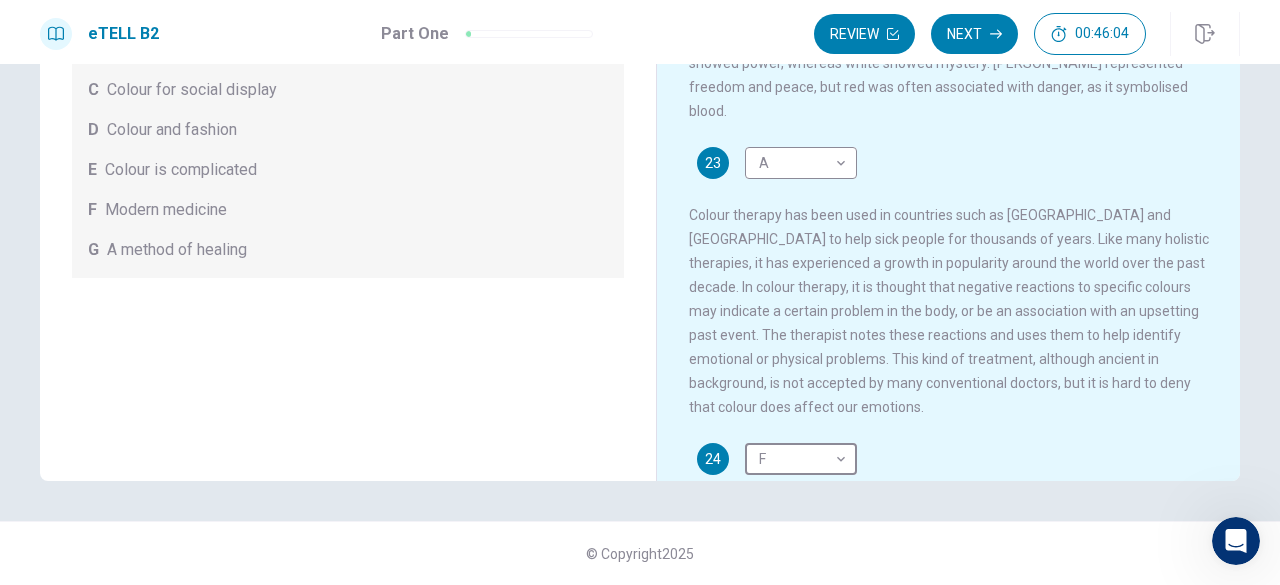 scroll, scrollTop: 652, scrollLeft: 0, axis: vertical 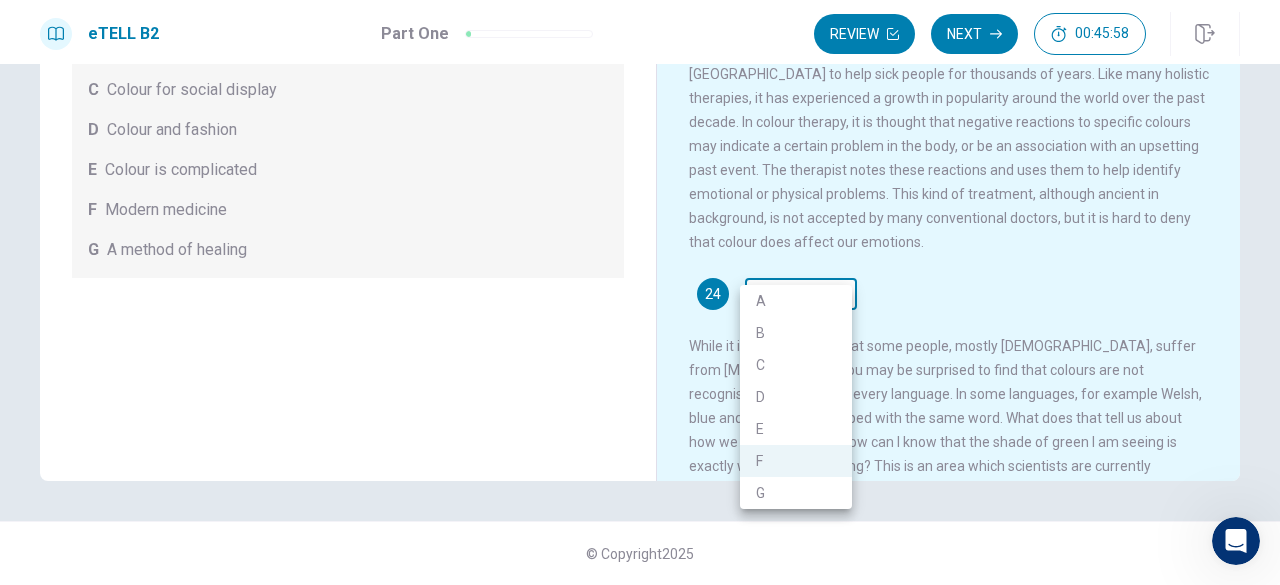 click on "This site uses cookies, as explained in our  Privacy Policy . If you agree to the use of cookies, please click the Accept button and continue to browse our site.   Privacy Policy Accept   eTELL B2 Part One Review Next 00:45:58 Question 1 - 4 of 30 00:45:58 Review Next Questions 21 - 24 For questions 21 – 24 match the headings (A – G) in the box below with the appropriate paragraph. There are THREE headings which you do not need. A Ancient Beliefs B Expressing one's identity C Colour for social display D Colour and fashion E Colour is complicated F Modern medicine G A method of healing The Importance of Colour 21 ​ ​ 22 B * ​ 23 A * ​ 24 F * ​ © Copyright  2025 Going somewhere? You are not allowed to open other tabs/pages or switch windows during a test. Doing this will be reported as cheating to the Administrators. Are you sure you want to leave this page? Please continue until you finish your test. It looks like there is a problem with your internet connection. 00:00 Click to reconnect A B C D" at bounding box center (640, 292) 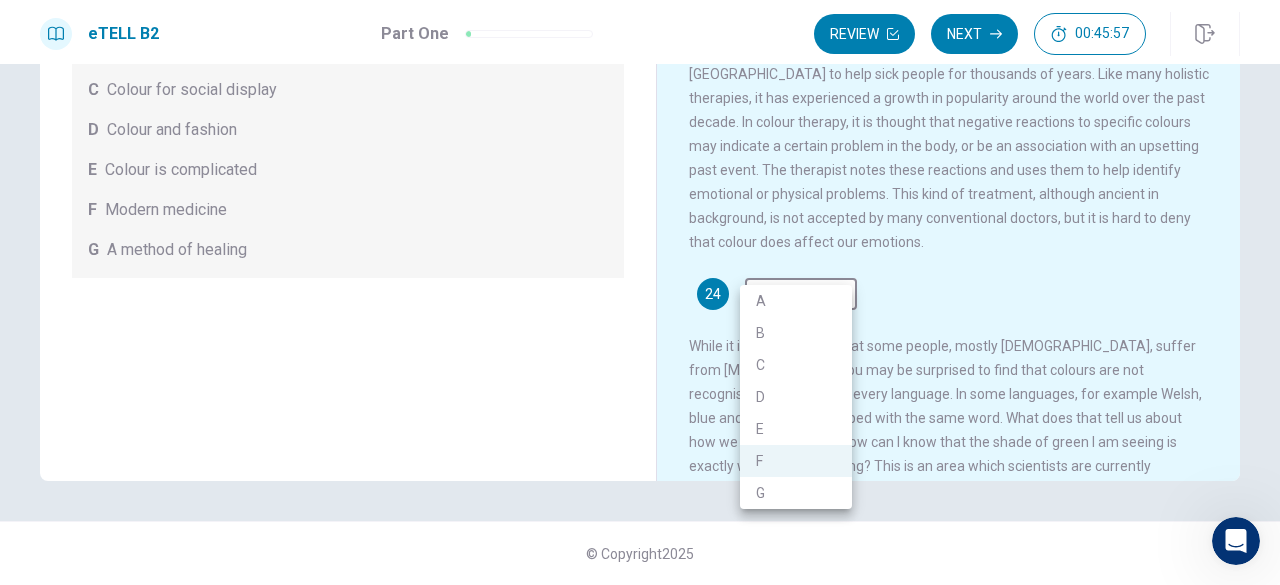 click at bounding box center (640, 292) 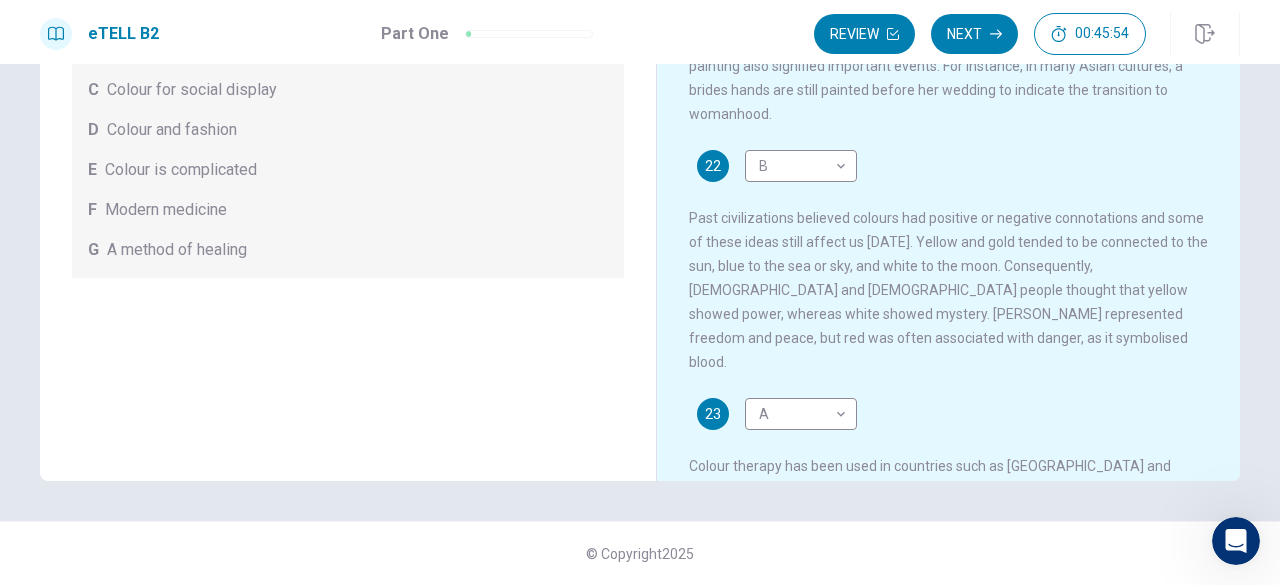 scroll, scrollTop: 0, scrollLeft: 0, axis: both 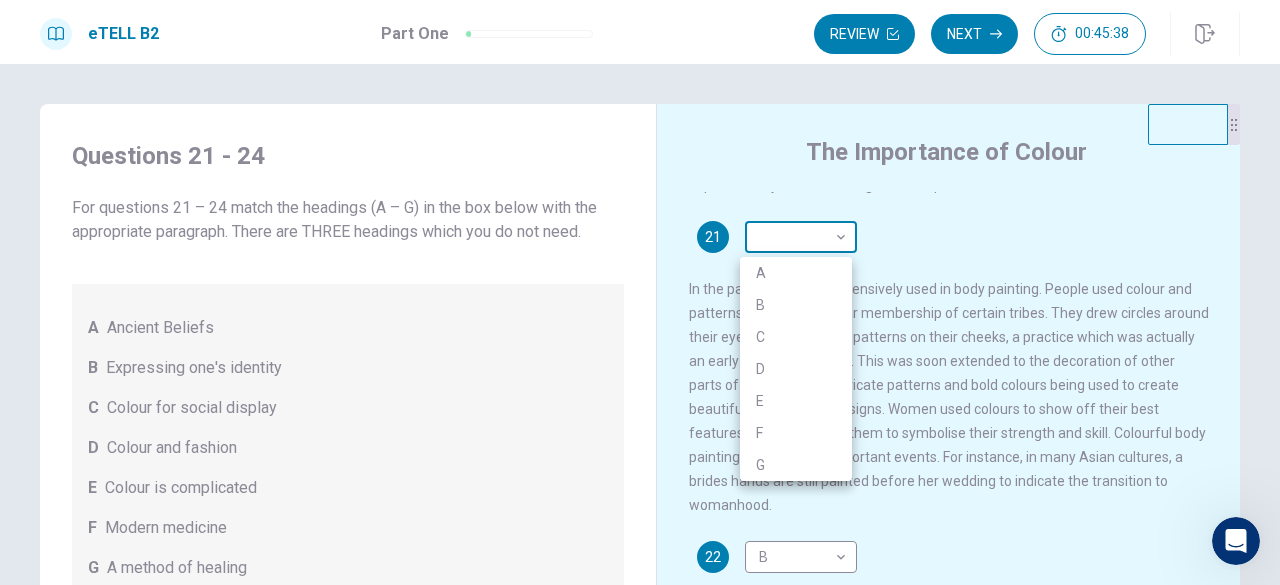 click on "This site uses cookies, as explained in our  Privacy Policy . If you agree to the use of cookies, please click the Accept button and continue to browse our site.   Privacy Policy Accept   eTELL B2 Part One Review Next 00:45:38 Question 1 - 4 of 30 00:45:38 Review Next Questions 21 - 24 For questions 21 – 24 match the headings (A – G) in the box below with the appropriate paragraph. There are THREE headings which you do not need. A Ancient Beliefs B Expressing one's identity C Colour for social display D Colour and fashion E Colour is complicated F Modern medicine G A method of healing The Importance of Colour 21 ​ ​ 22 B * ​ 23 A * ​ 24 F * ​ © Copyright  2025 Going somewhere? You are not allowed to open other tabs/pages or switch windows during a test. Doing this will be reported as cheating to the Administrators. Are you sure you want to leave this page? Please continue until you finish your test. It looks like there is a problem with your internet connection. 00:00 Click to reconnect A B C D" at bounding box center (640, 292) 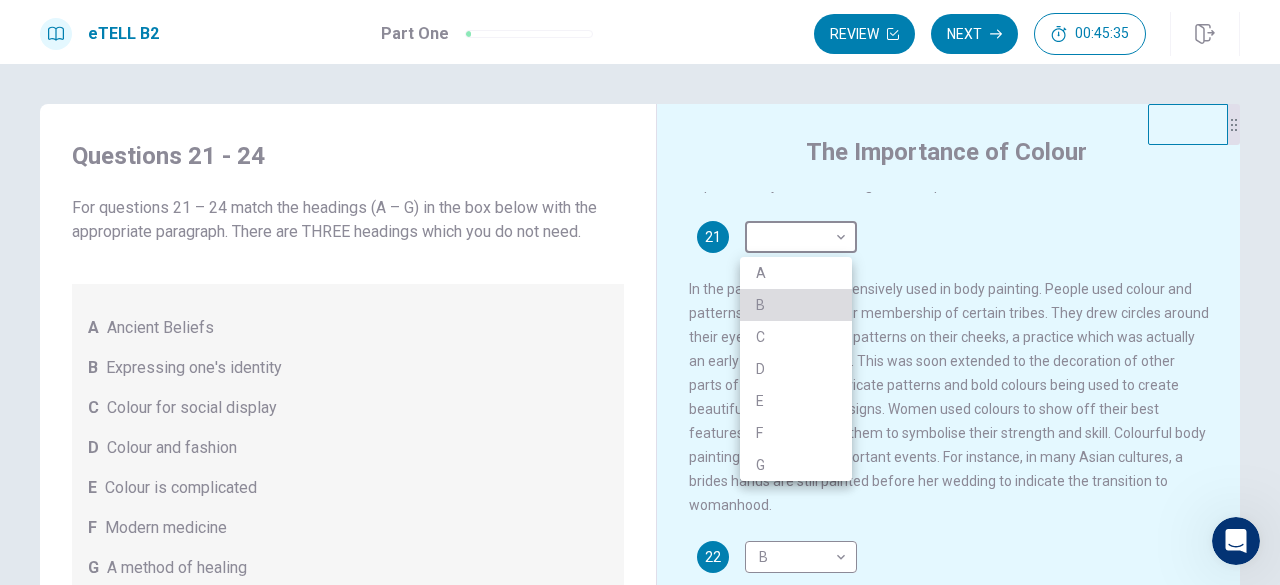 click on "B" at bounding box center (796, 305) 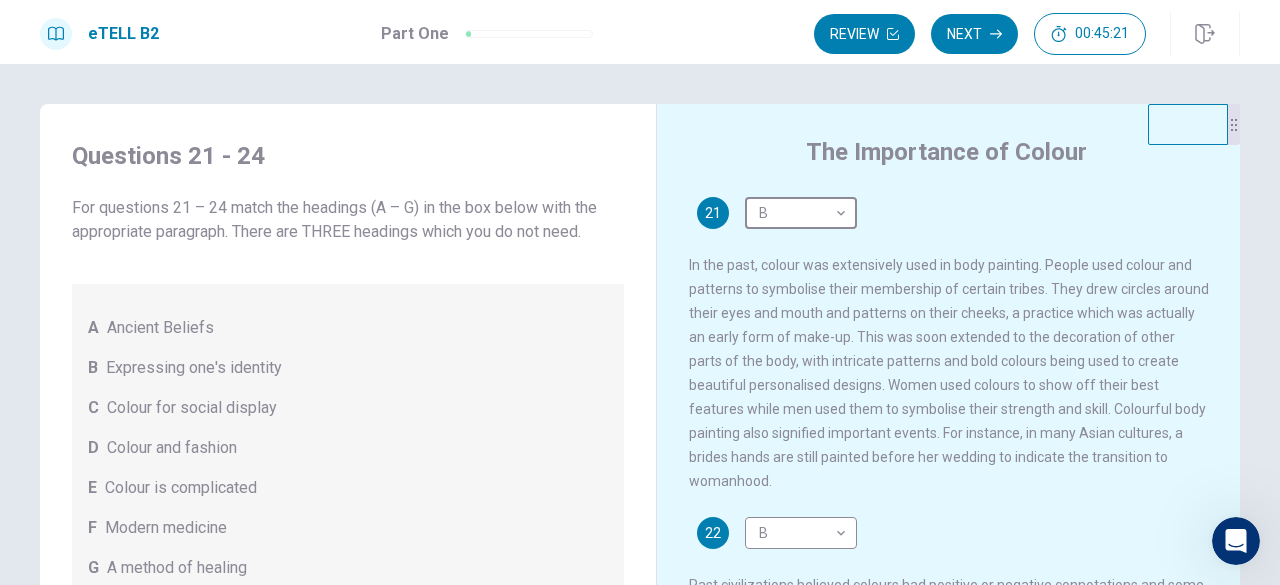 scroll, scrollTop: 185, scrollLeft: 0, axis: vertical 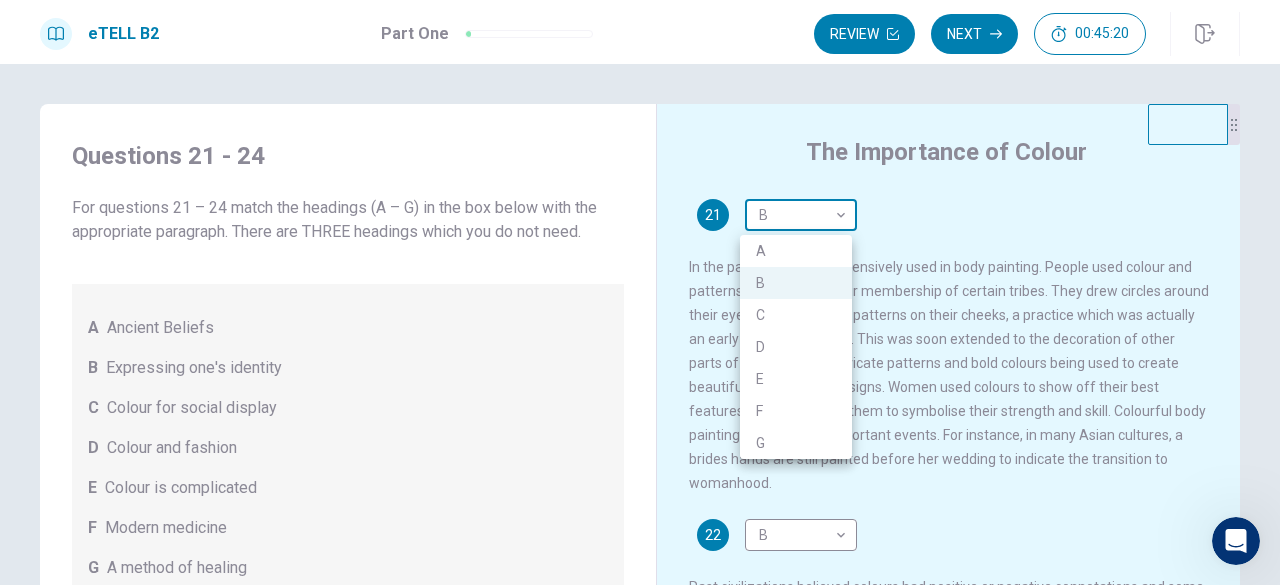click on "This site uses cookies, as explained in our  Privacy Policy . If you agree to the use of cookies, please click the Accept button and continue to browse our site.   Privacy Policy Accept   eTELL B2 Part One Review Next 00:45:20 Question 1 - 4 of 30 00:45:20 Review Next Questions 21 - 24 For questions 21 – 24 match the headings (A – G) in the box below with the appropriate paragraph. There are THREE headings which you do not need. A Ancient Beliefs B Expressing one's identity C Colour for social display D Colour and fashion E Colour is complicated F Modern medicine G A method of healing The Importance of Colour 21 B * ​ 22 B * ​ 23 A * ​ 24 F * ​ © Copyright  2025 Going somewhere? You are not allowed to open other tabs/pages or switch windows during a test. Doing this will be reported as cheating to the Administrators. Are you sure you want to leave this page? Please continue until you finish your test. It looks like there is a problem with your internet connection. 00:00 Click to reconnect A B C D" at bounding box center (640, 292) 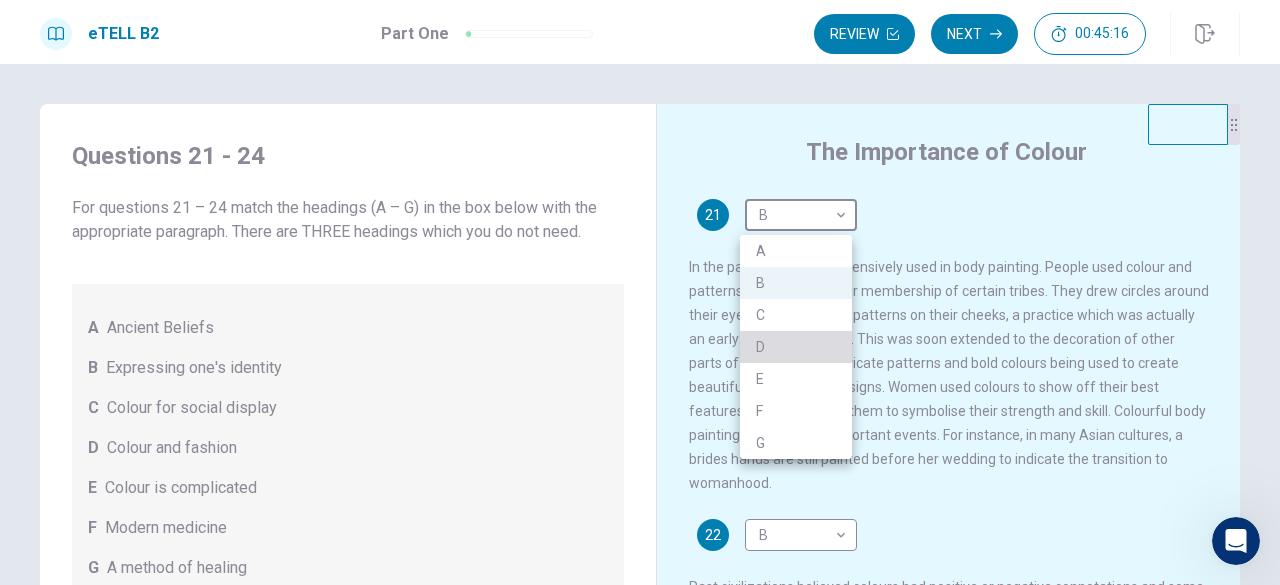 click on "D" at bounding box center (796, 347) 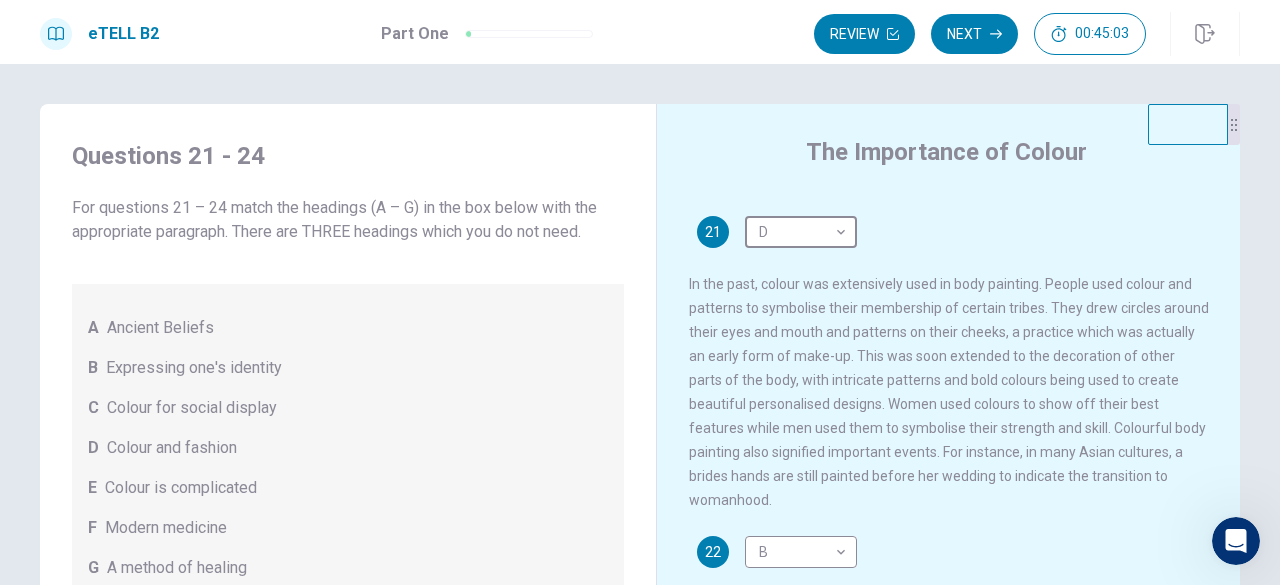 scroll, scrollTop: 166, scrollLeft: 0, axis: vertical 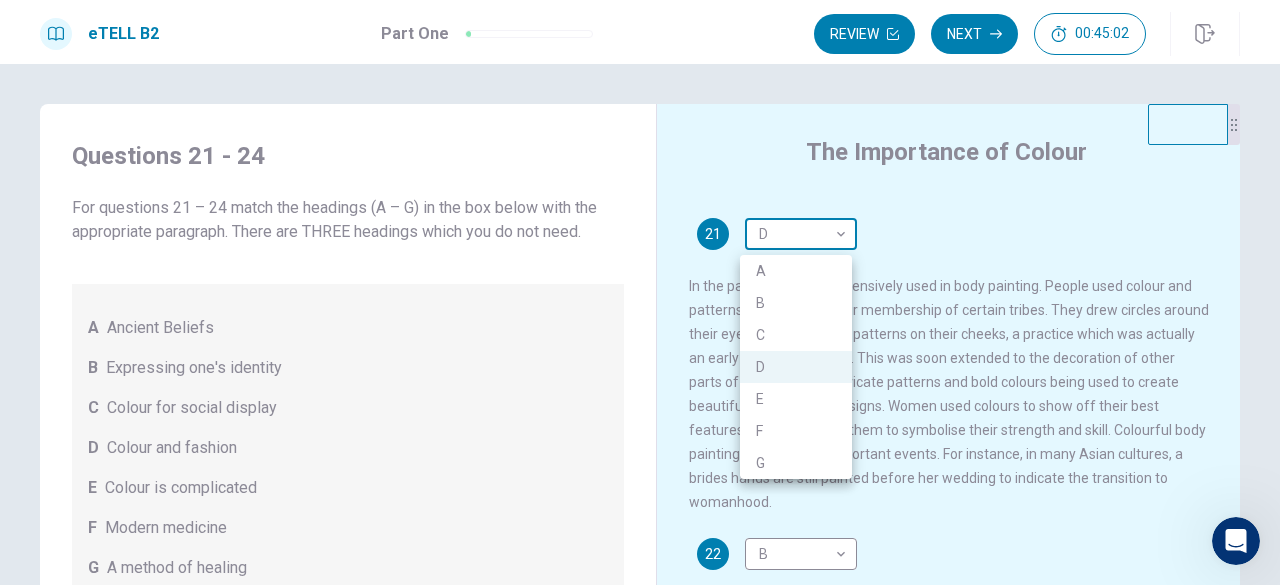 click on "This site uses cookies, as explained in our  Privacy Policy . If you agree to the use of cookies, please click the Accept button and continue to browse our site.   Privacy Policy Accept   eTELL B2 Part One Review Next 00:45:02 Question 1 - 4 of 30 00:45:02 Review Next Questions 21 - 24 For questions 21 – 24 match the headings (A – G) in the box below with the appropriate paragraph. There are THREE headings which you do not need. A Ancient Beliefs B Expressing one's identity C Colour for social display D Colour and fashion E Colour is complicated F Modern medicine G A method of healing The Importance of Colour 21 D * ​ 22 B * ​ 23 A * ​ 24 F * ​ © Copyright  2025 Going somewhere? You are not allowed to open other tabs/pages or switch windows during a test. Doing this will be reported as cheating to the Administrators. Are you sure you want to leave this page? Please continue until you finish your test. It looks like there is a problem with your internet connection. 00:00 Click to reconnect A B C D" at bounding box center (640, 292) 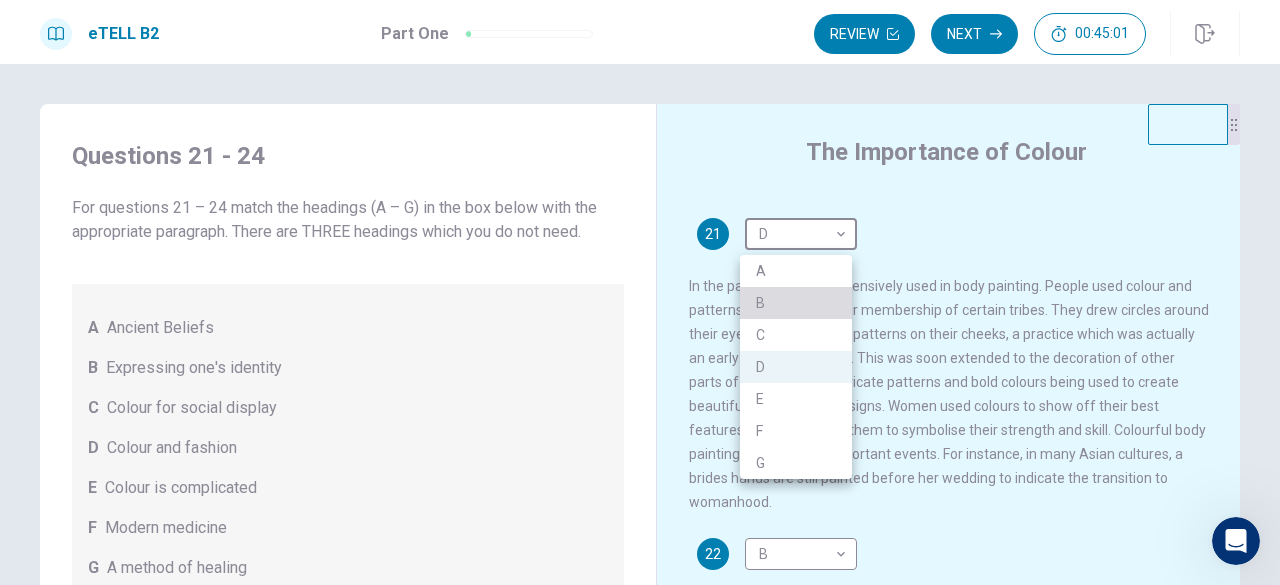 click on "B" at bounding box center (796, 303) 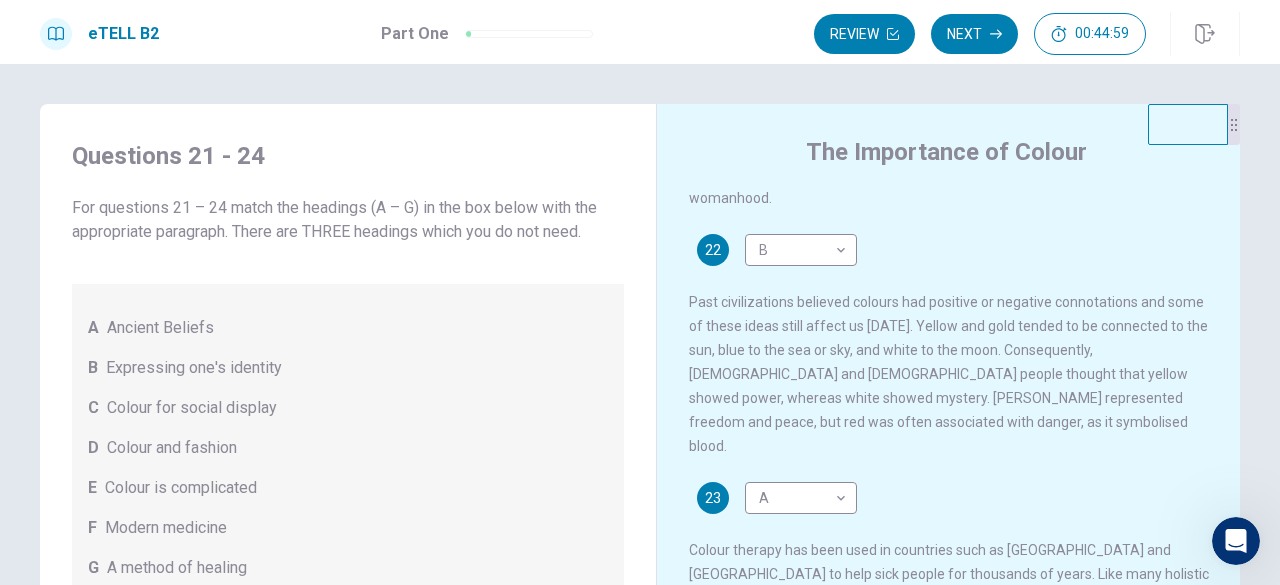 scroll, scrollTop: 471, scrollLeft: 0, axis: vertical 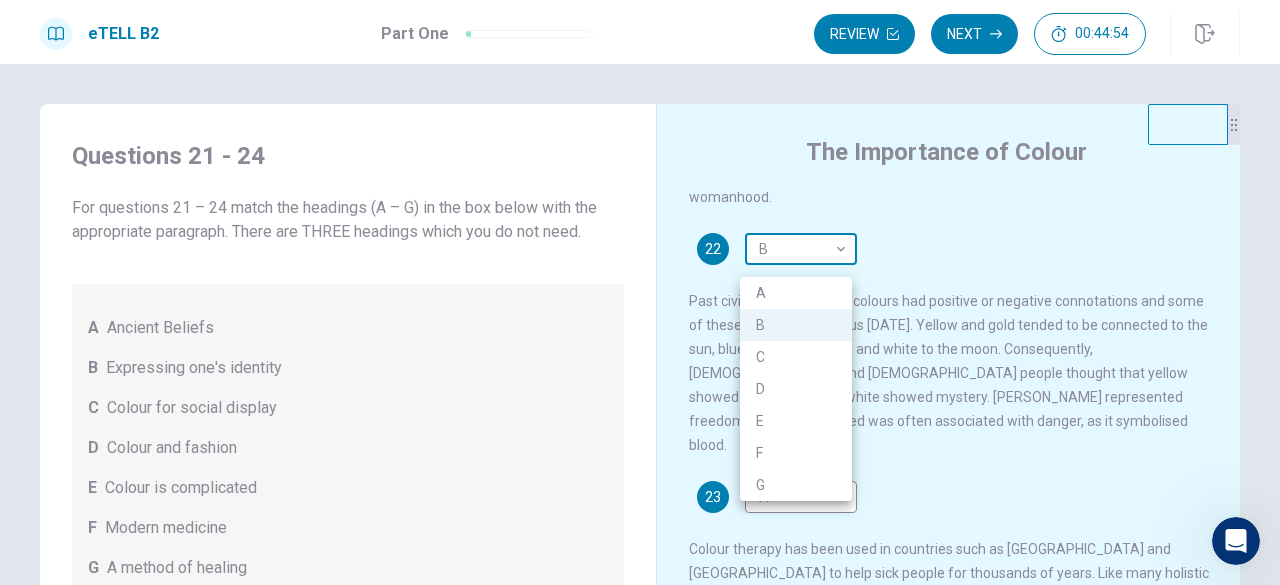 click on "This site uses cookies, as explained in our  Privacy Policy . If you agree to the use of cookies, please click the Accept button and continue to browse our site.   Privacy Policy Accept   eTELL B2 Part One Review Next 00:44:54 Question 1 - 4 of 30 00:44:54 Review Next Questions 21 - 24 For questions 21 – 24 match the headings (A – G) in the box below with the appropriate paragraph. There are THREE headings which you do not need. A Ancient Beliefs B Expressing one's identity C Colour for social display D Colour and fashion E Colour is complicated F Modern medicine G A method of healing The Importance of Colour 21 B * ​ 22 B * ​ 23 A * ​ 24 F * ​ © Copyright  2025 Going somewhere? You are not allowed to open other tabs/pages or switch windows during a test. Doing this will be reported as cheating to the Administrators. Are you sure you want to leave this page? Please continue until you finish your test. It looks like there is a problem with your internet connection. 00:00 Click to reconnect A B C D" at bounding box center (640, 292) 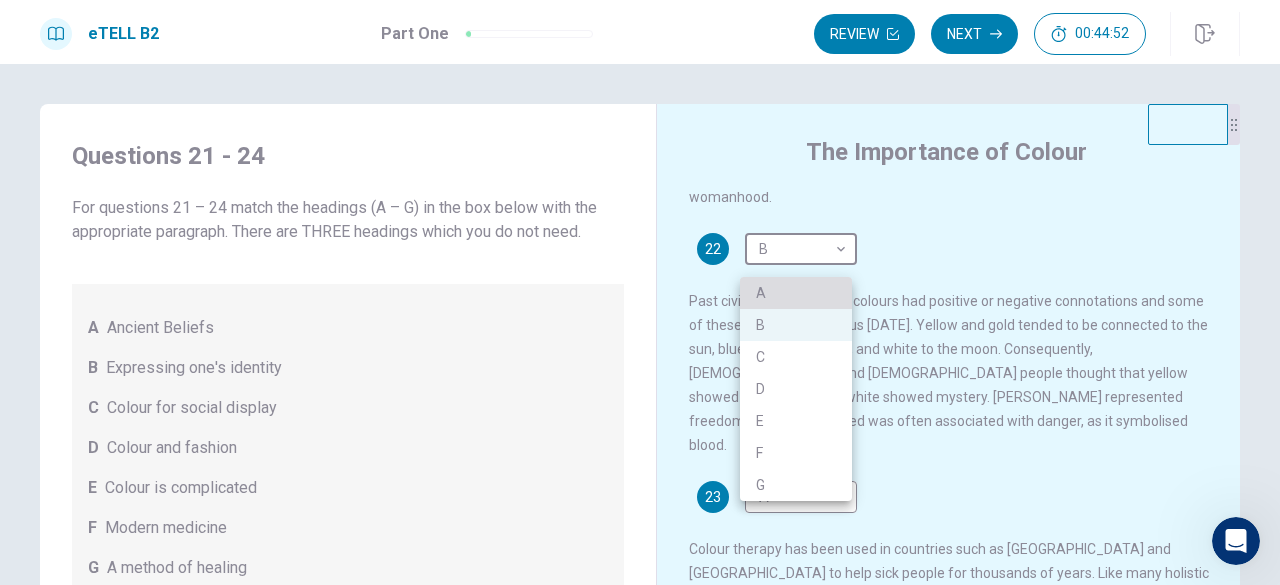 click on "A" at bounding box center (796, 293) 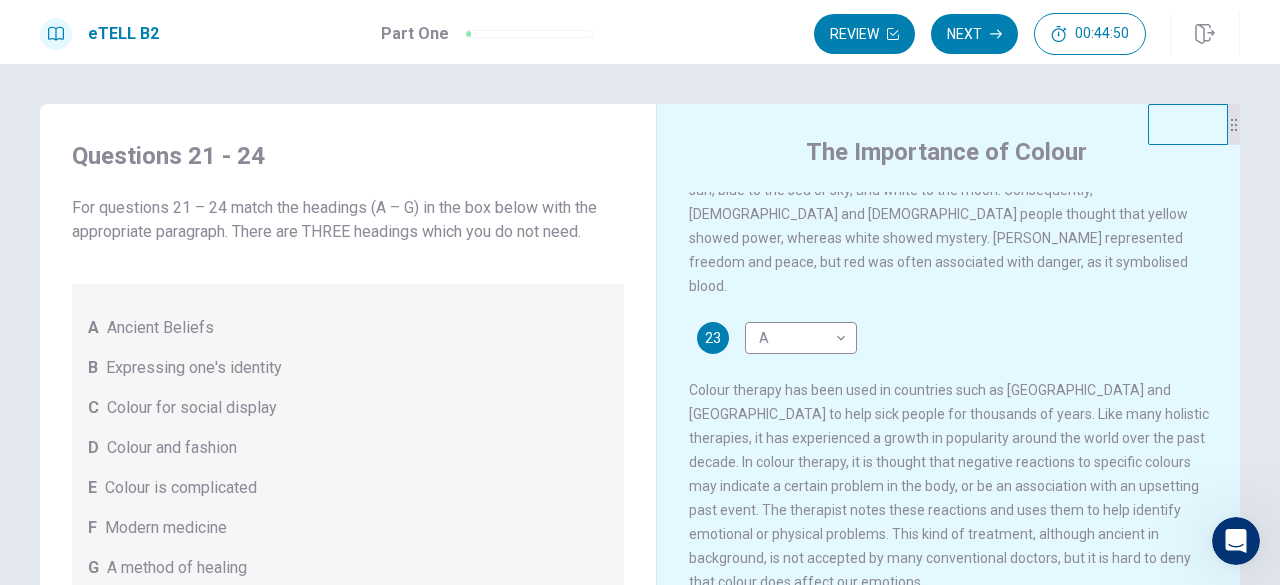 scroll, scrollTop: 652, scrollLeft: 0, axis: vertical 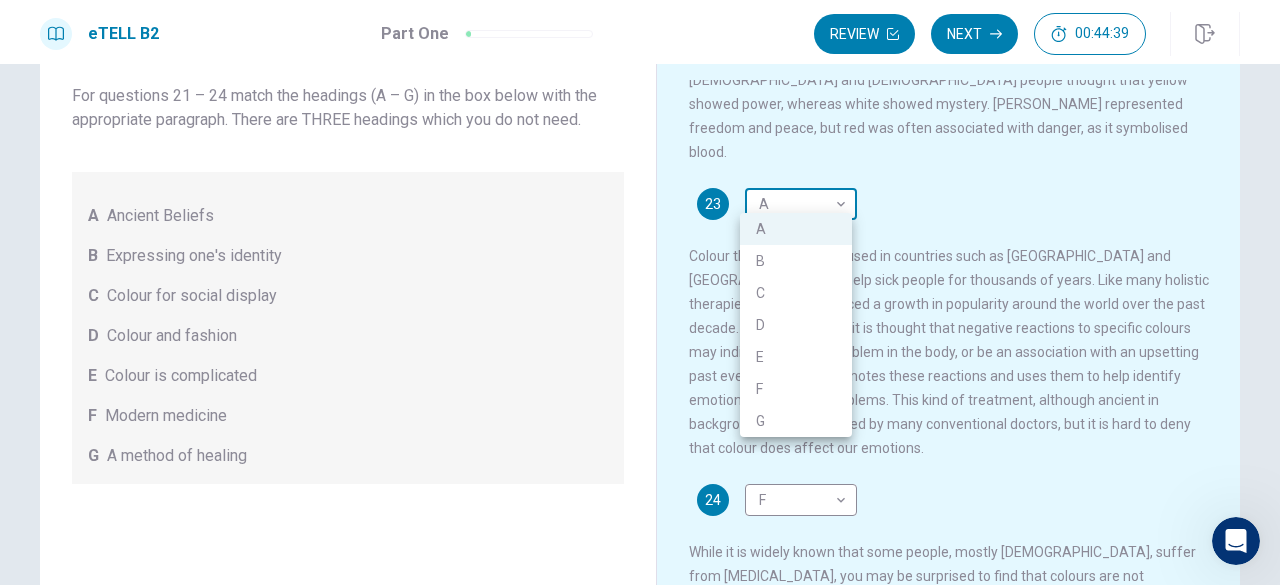 click on "This site uses cookies, as explained in our  Privacy Policy . If you agree to the use of cookies, please click the Accept button and continue to browse our site.   Privacy Policy Accept   eTELL B2 Part One Review Next 00:44:39 Question 1 - 4 of 30 00:44:39 Review Next Questions 21 - 24 For questions 21 – 24 match the headings (A – G) in the box below with the appropriate paragraph. There are THREE headings which you do not need. A Ancient Beliefs B Expressing one's identity C Colour for social display D Colour and fashion E Colour is complicated F Modern medicine G A method of healing The Importance of Colour 21 B * ​ 22 A * ​ 23 A * ​ 24 F * ​ © Copyright  2025 Going somewhere? You are not allowed to open other tabs/pages or switch windows during a test. Doing this will be reported as cheating to the Administrators. Are you sure you want to leave this page? Please continue until you finish your test. It looks like there is a problem with your internet connection. 00:00 Click to reconnect A B C D" at bounding box center (640, 292) 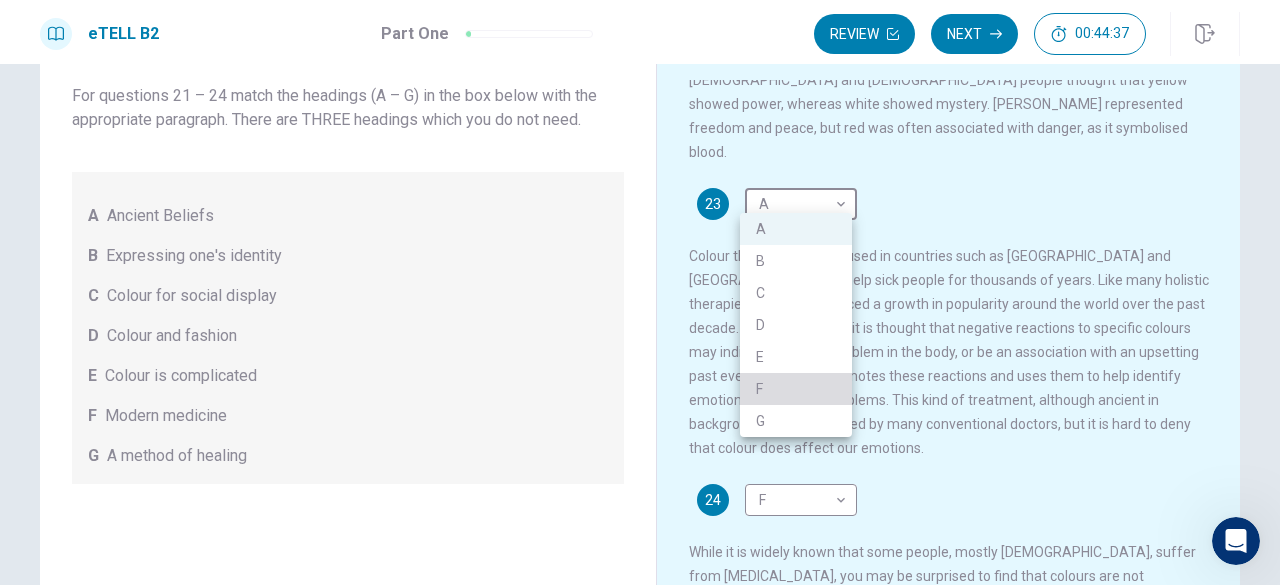 click on "F" at bounding box center [796, 389] 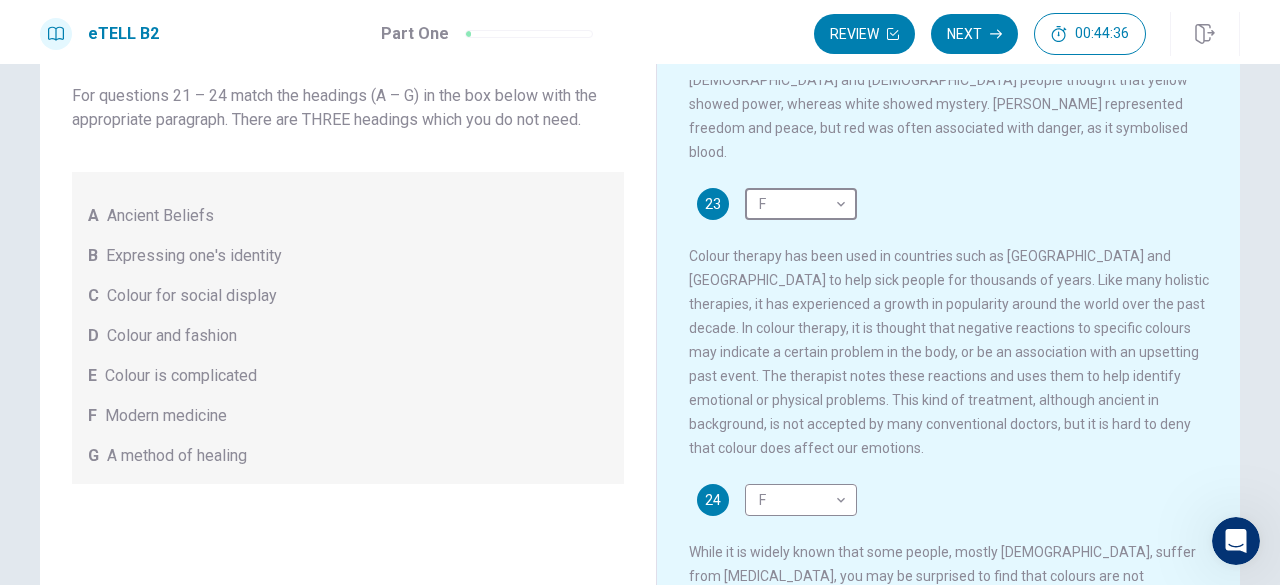 scroll, scrollTop: 318, scrollLeft: 0, axis: vertical 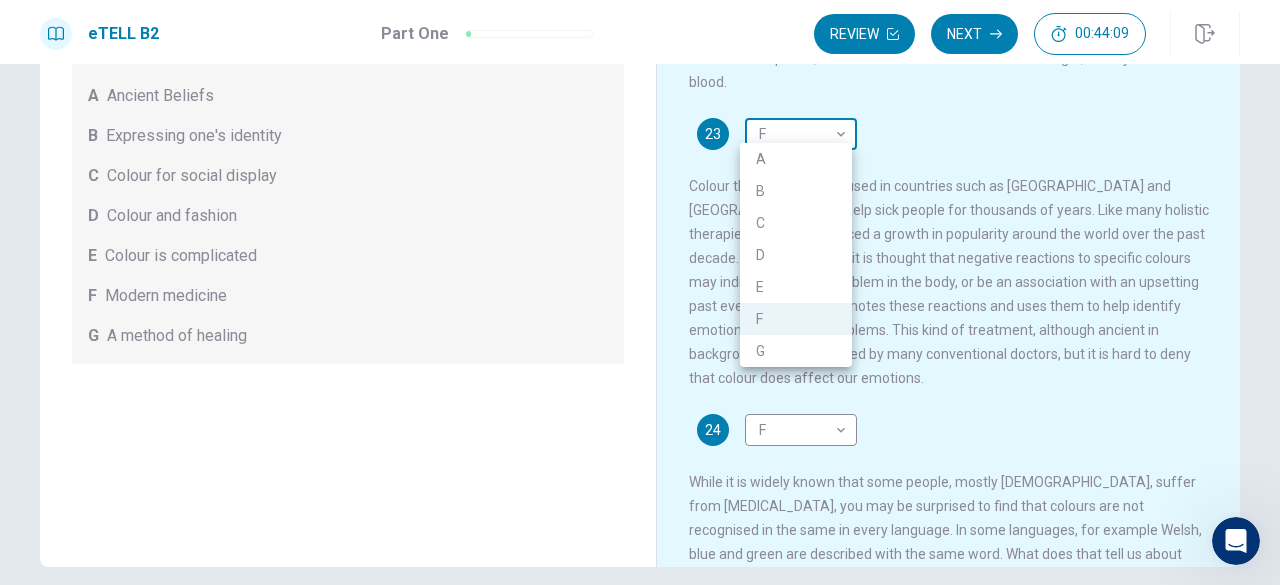 click on "This site uses cookies, as explained in our  Privacy Policy . If you agree to the use of cookies, please click the Accept button and continue to browse our site.   Privacy Policy Accept   eTELL B2 Part One Review Next 00:44:09 Question 1 - 4 of 30 00:44:09 Review Next Questions 21 - 24 For questions 21 – 24 match the headings (A – G) in the box below with the appropriate paragraph. There are THREE headings which you do not need. A Ancient Beliefs B Expressing one's identity C Colour for social display D Colour and fashion E Colour is complicated F Modern medicine G A method of healing The Importance of Colour 21 B * ​ 22 A * ​ 23 F * ​ 24 F * ​ © Copyright  2025 Going somewhere? You are not allowed to open other tabs/pages or switch windows during a test. Doing this will be reported as cheating to the Administrators. Are you sure you want to leave this page? Please continue until you finish your test. It looks like there is a problem with your internet connection. 00:00 Click to reconnect A B C D" at bounding box center (640, 292) 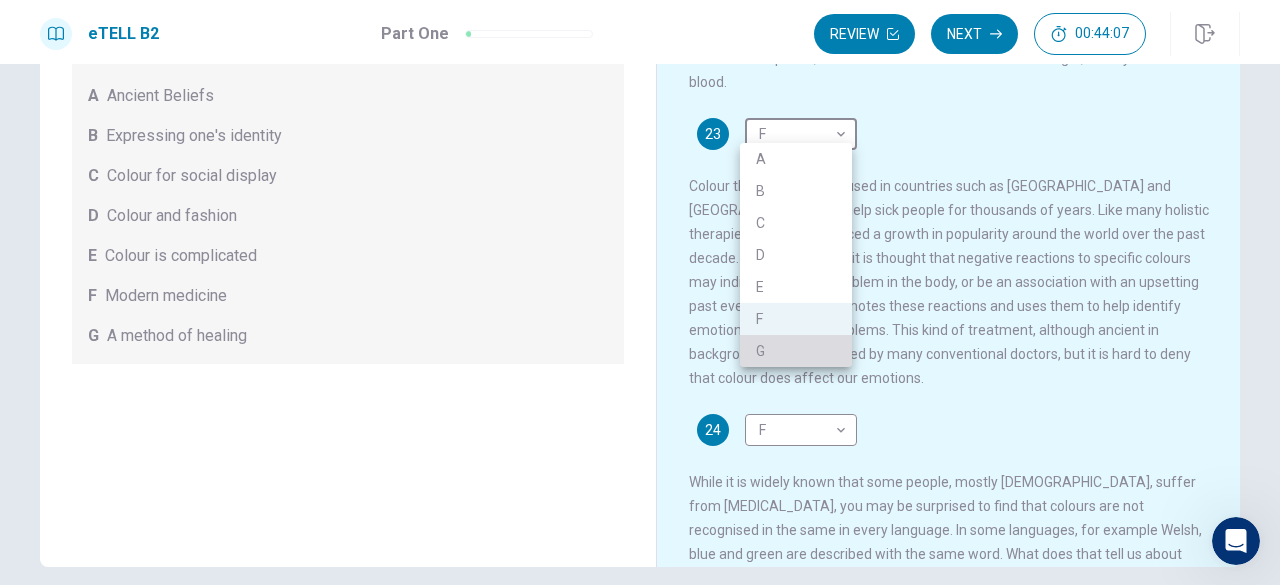 click on "G" at bounding box center (796, 351) 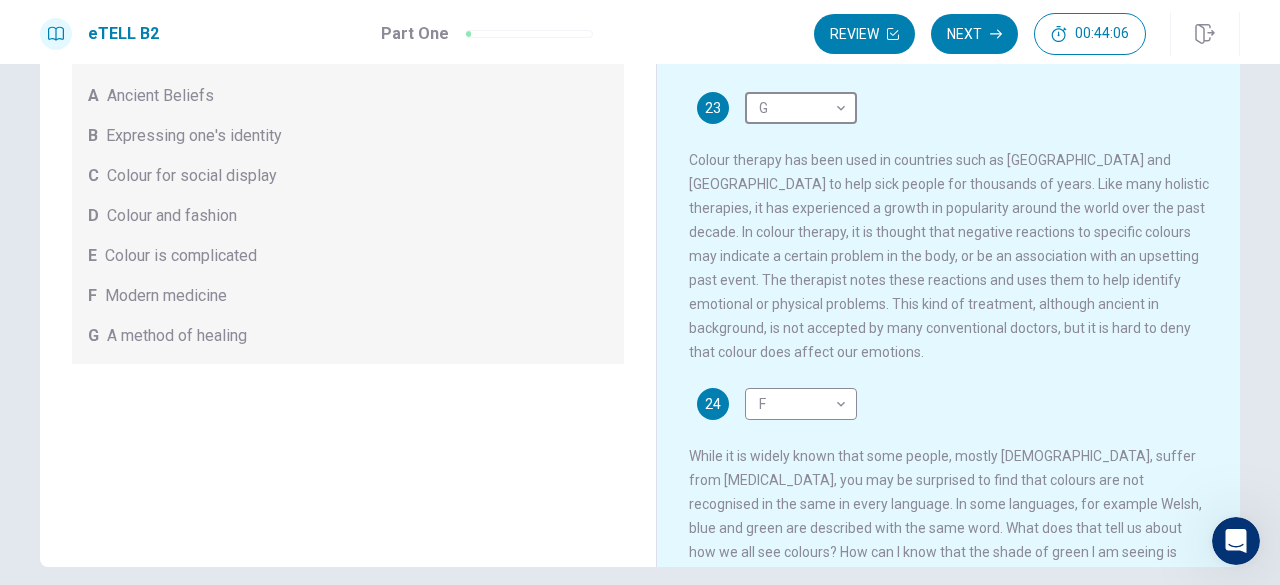 scroll, scrollTop: 626, scrollLeft: 0, axis: vertical 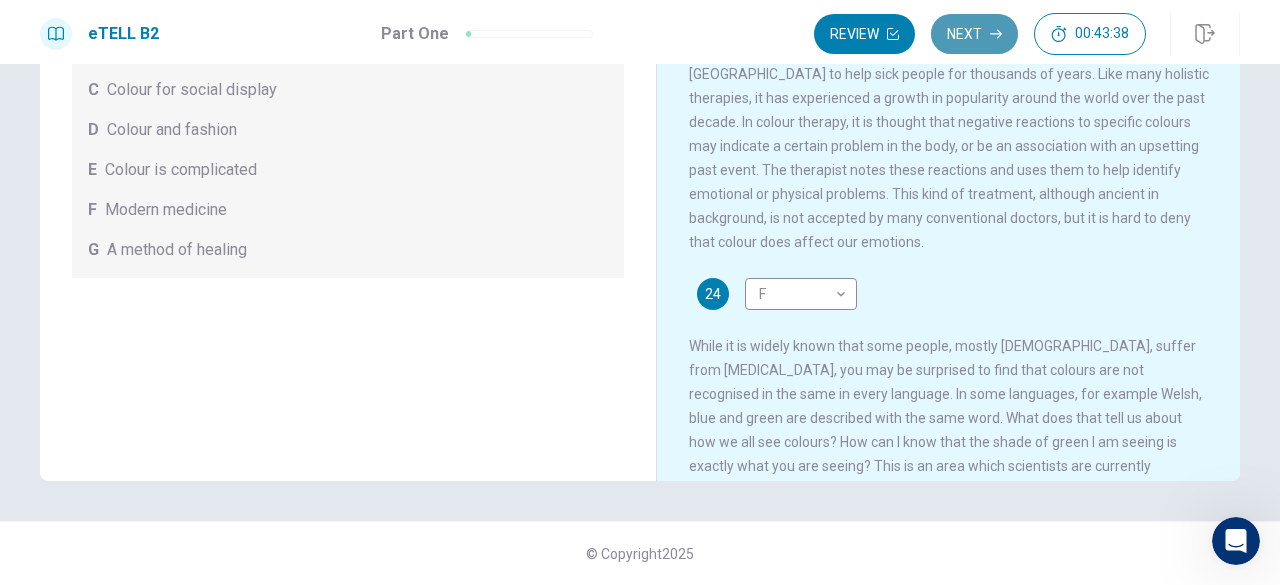 click on "Next" at bounding box center [974, 34] 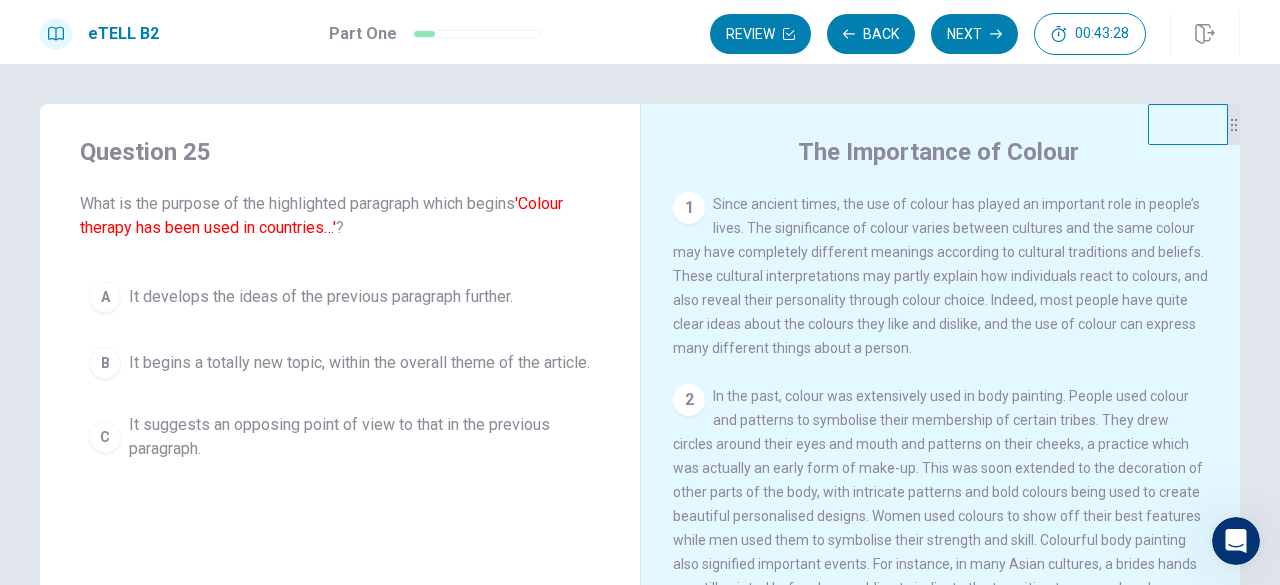 scroll, scrollTop: 33, scrollLeft: 0, axis: vertical 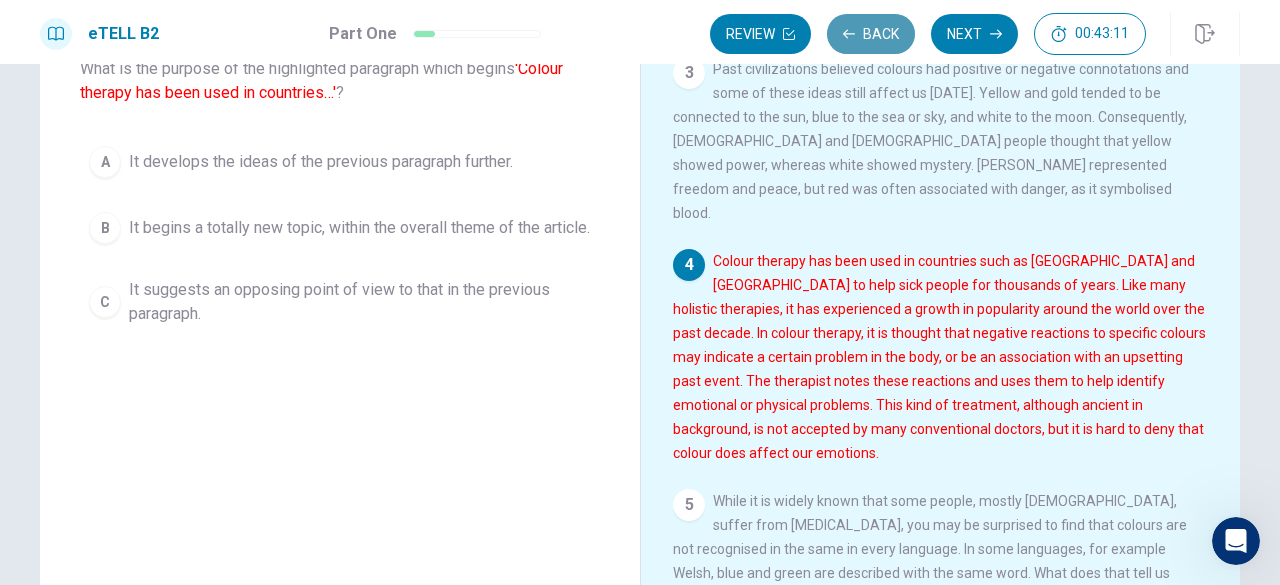 click on "Back" at bounding box center [871, 34] 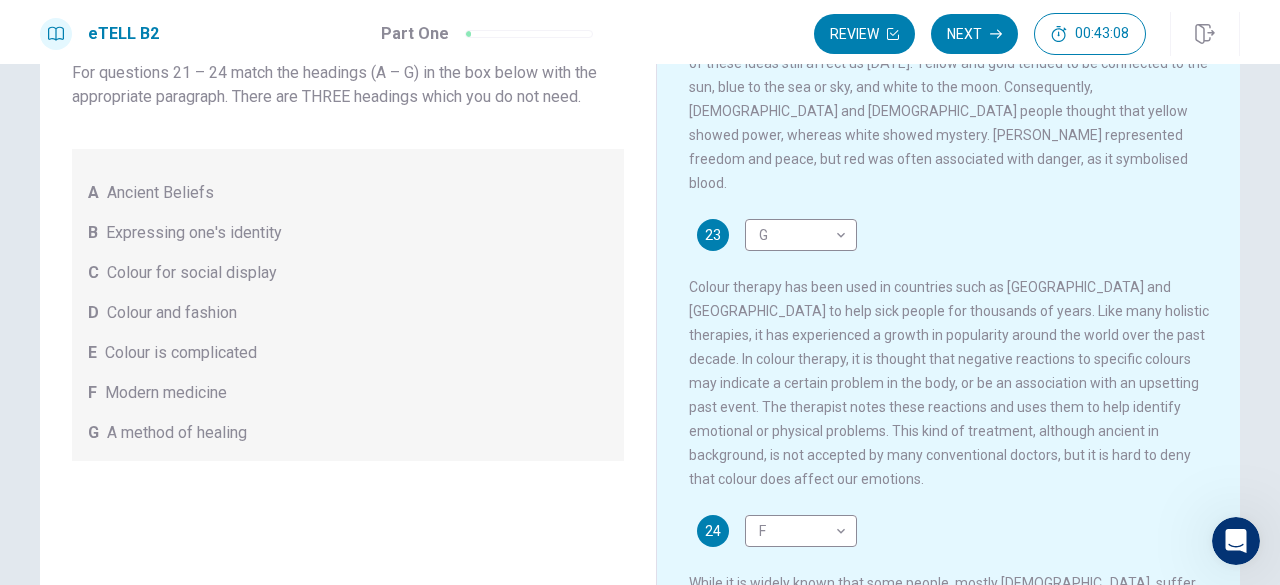 scroll, scrollTop: 652, scrollLeft: 0, axis: vertical 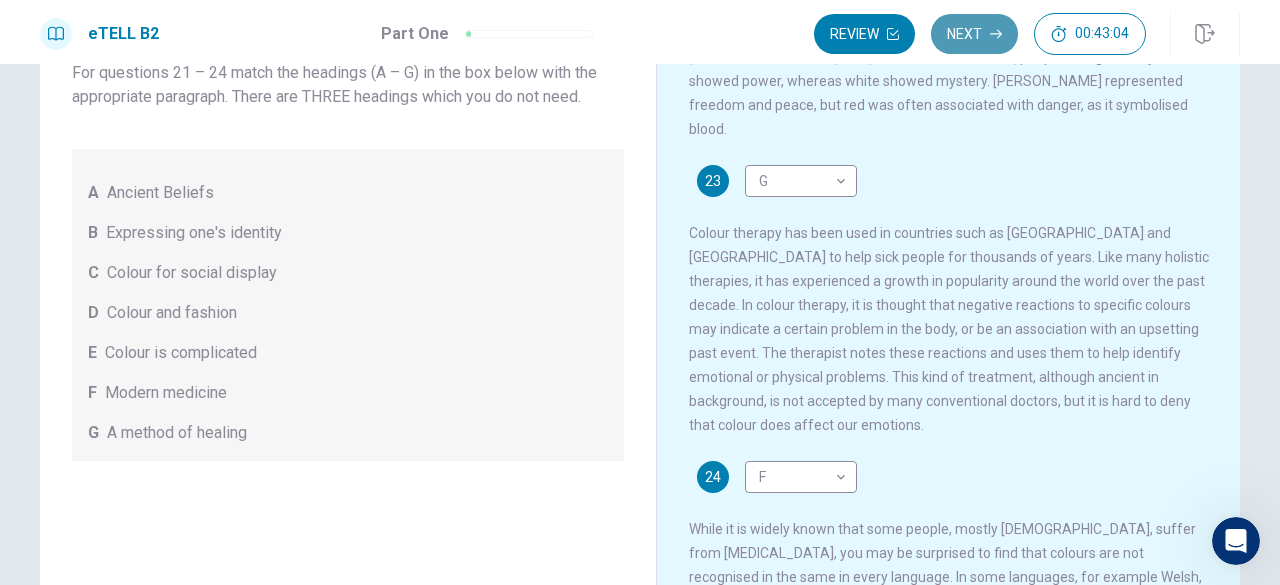 click on "Next" at bounding box center [974, 34] 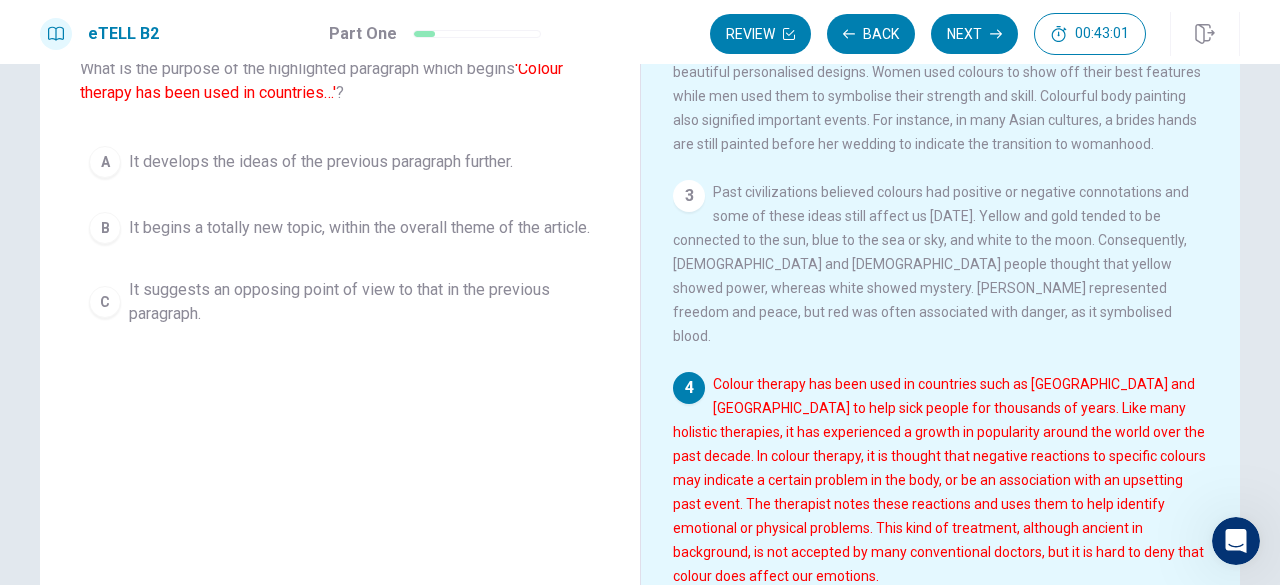 scroll, scrollTop: 432, scrollLeft: 0, axis: vertical 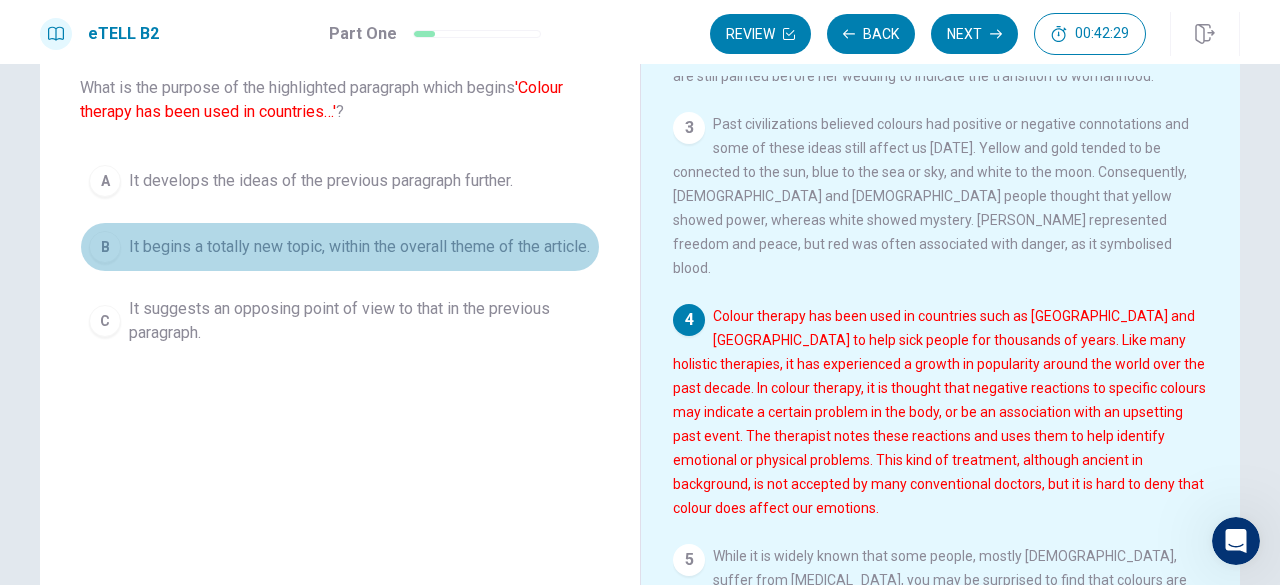 click on "It begins a totally new topic, within the overall theme of the article." at bounding box center [359, 247] 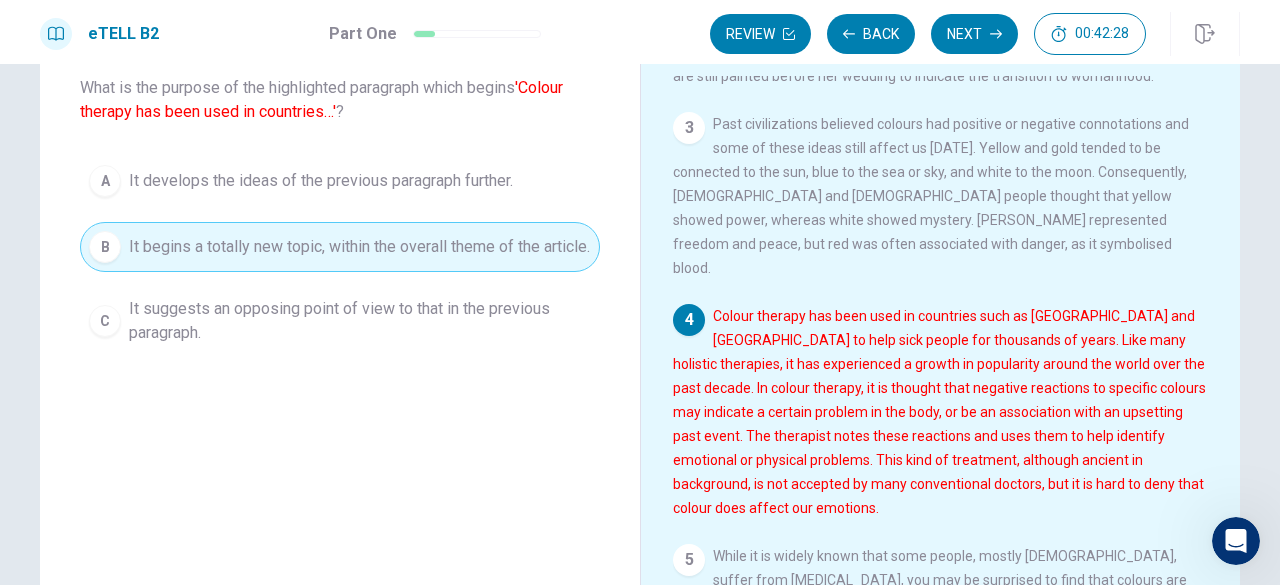 scroll, scrollTop: 432, scrollLeft: 0, axis: vertical 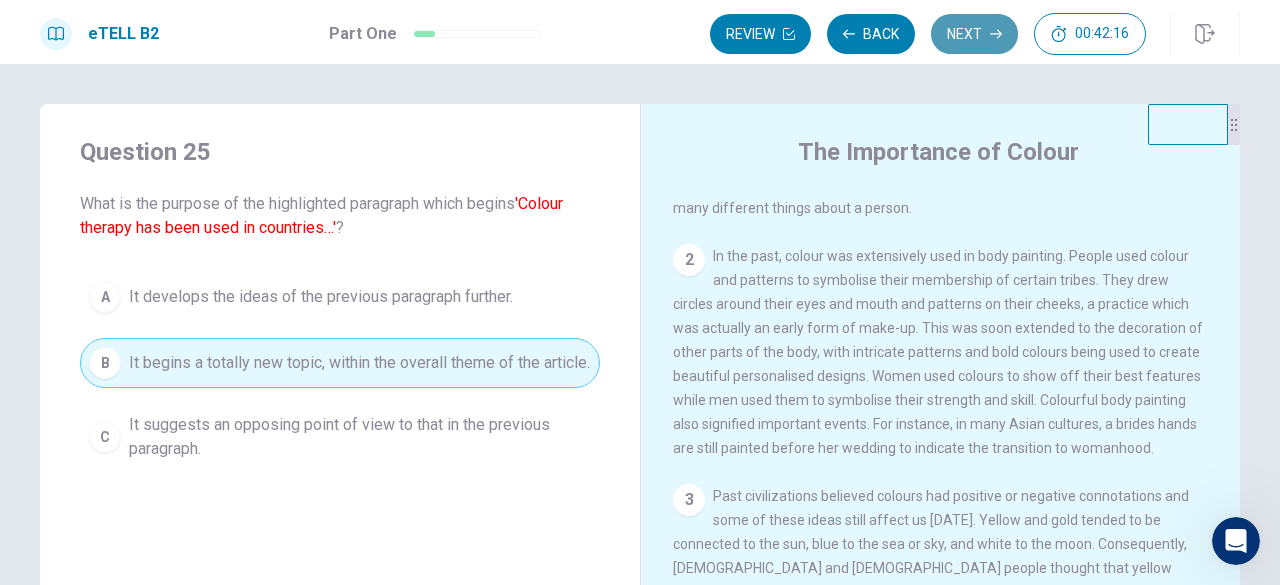 click on "Next" at bounding box center [974, 34] 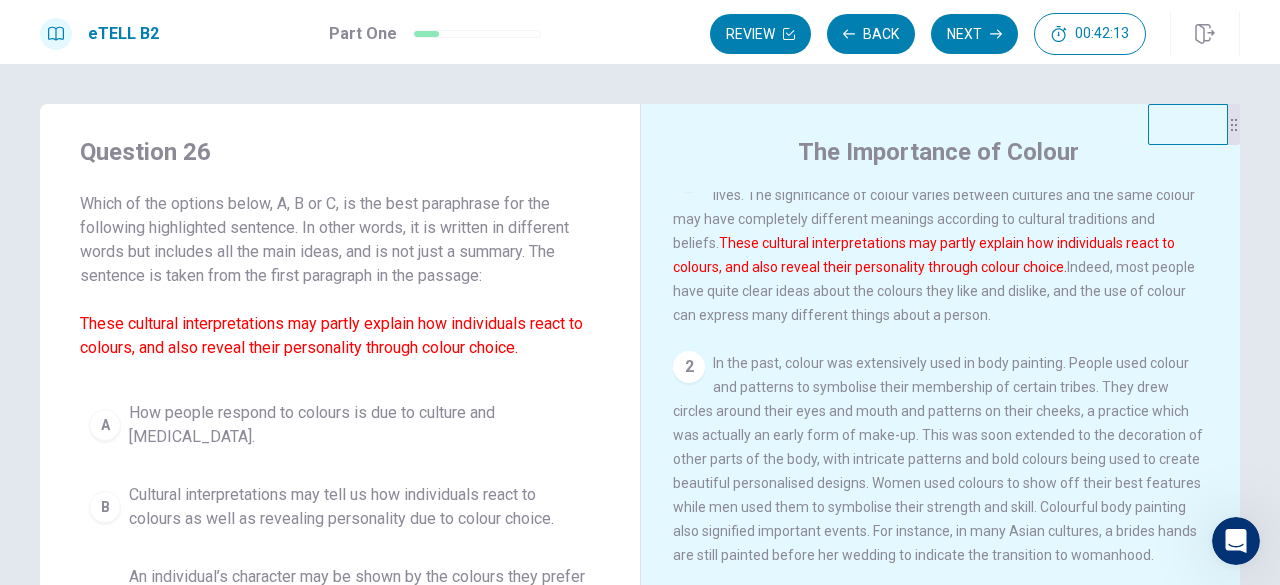 scroll, scrollTop: 5, scrollLeft: 0, axis: vertical 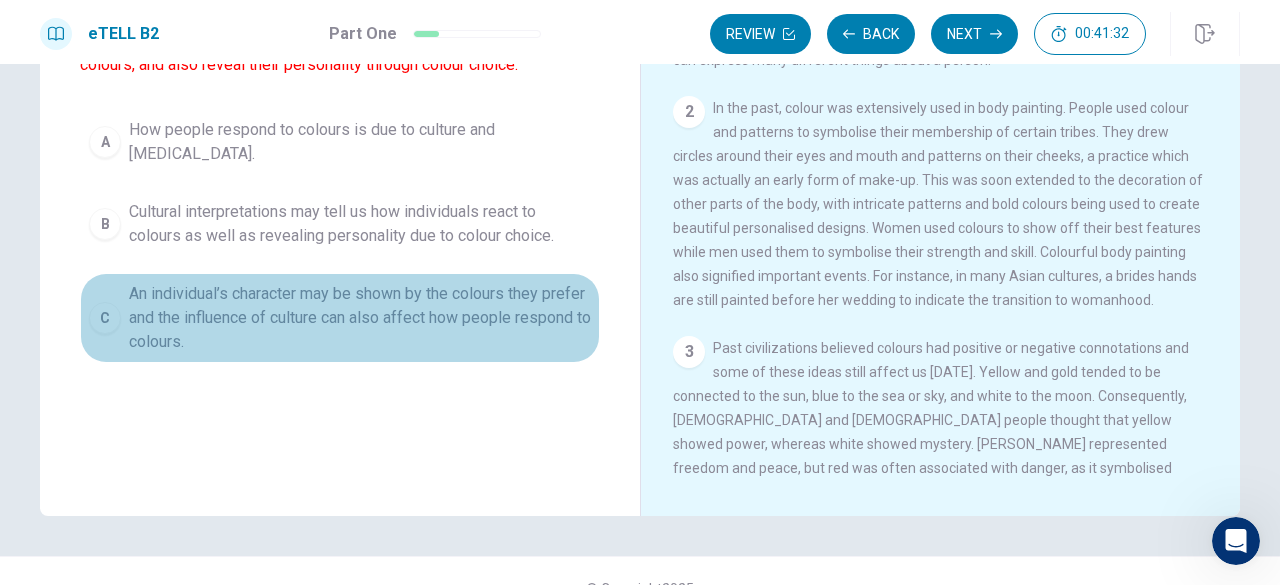 click on "An individual’s character may be shown by the colours they prefer and the influence of culture can also affect how people respond to colours." at bounding box center [360, 318] 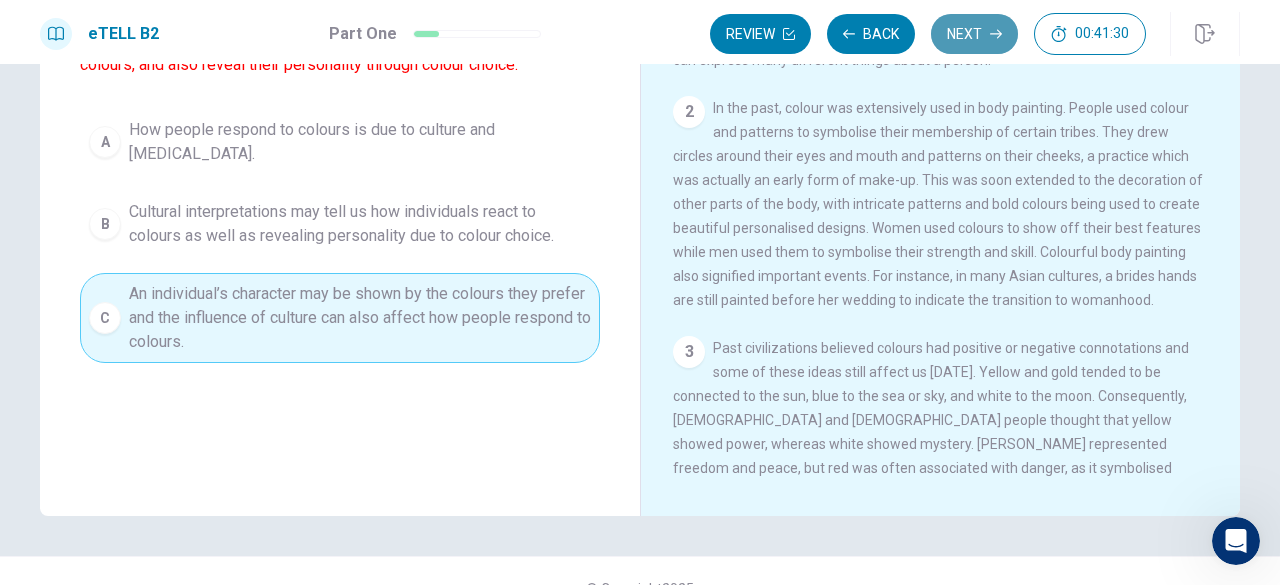 click on "Next" at bounding box center (974, 34) 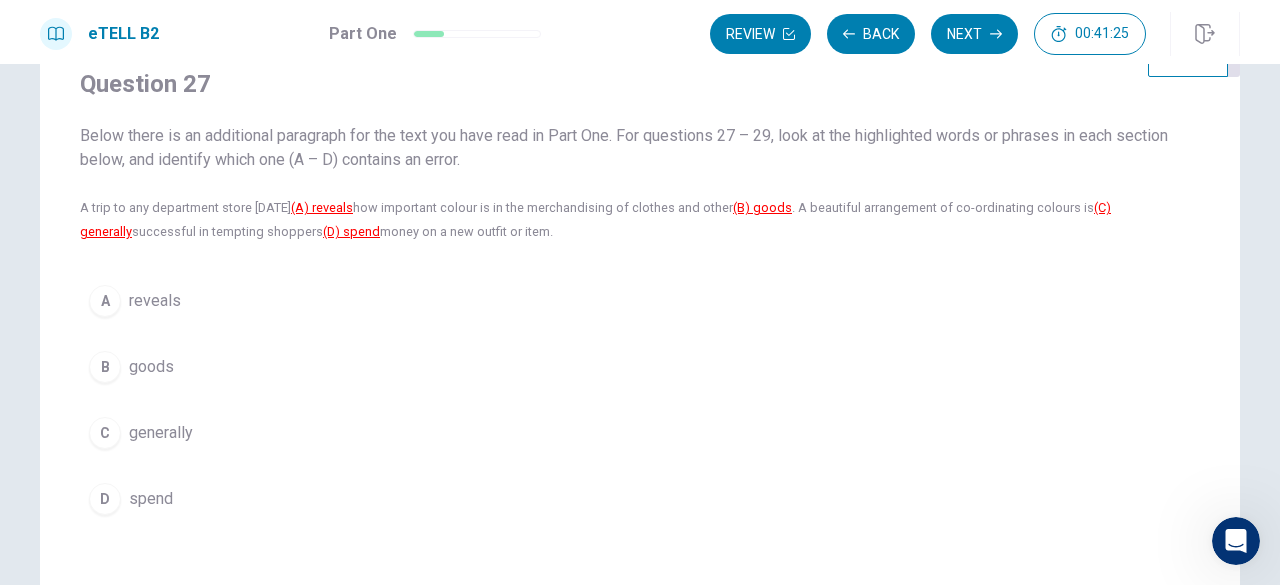 scroll, scrollTop: 69, scrollLeft: 0, axis: vertical 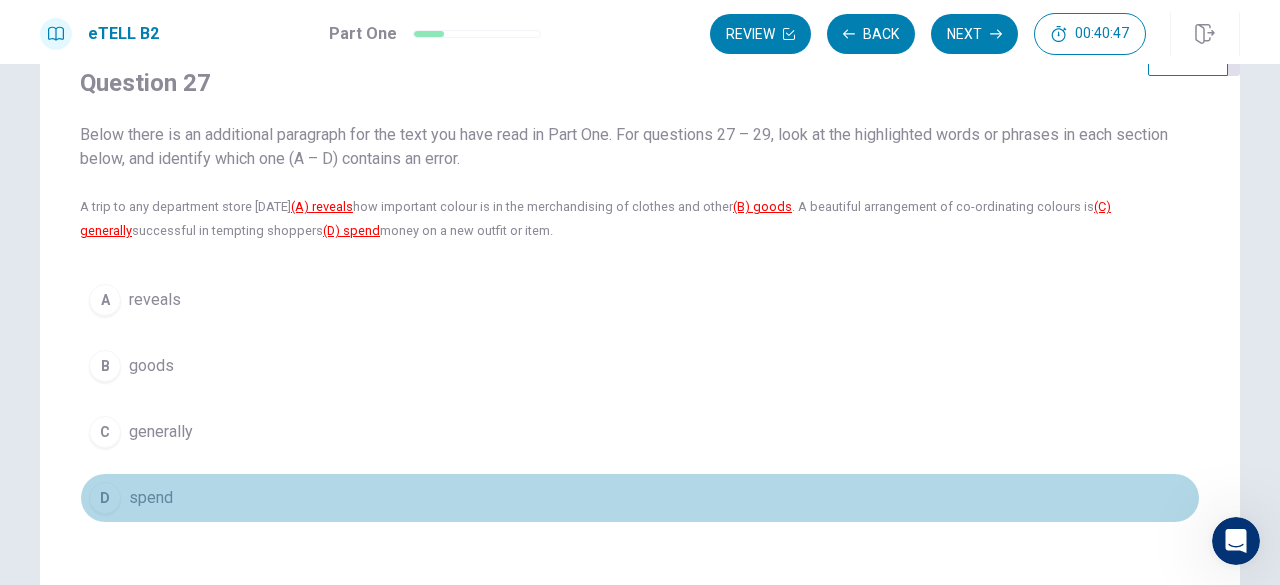 click on "spend" at bounding box center [151, 498] 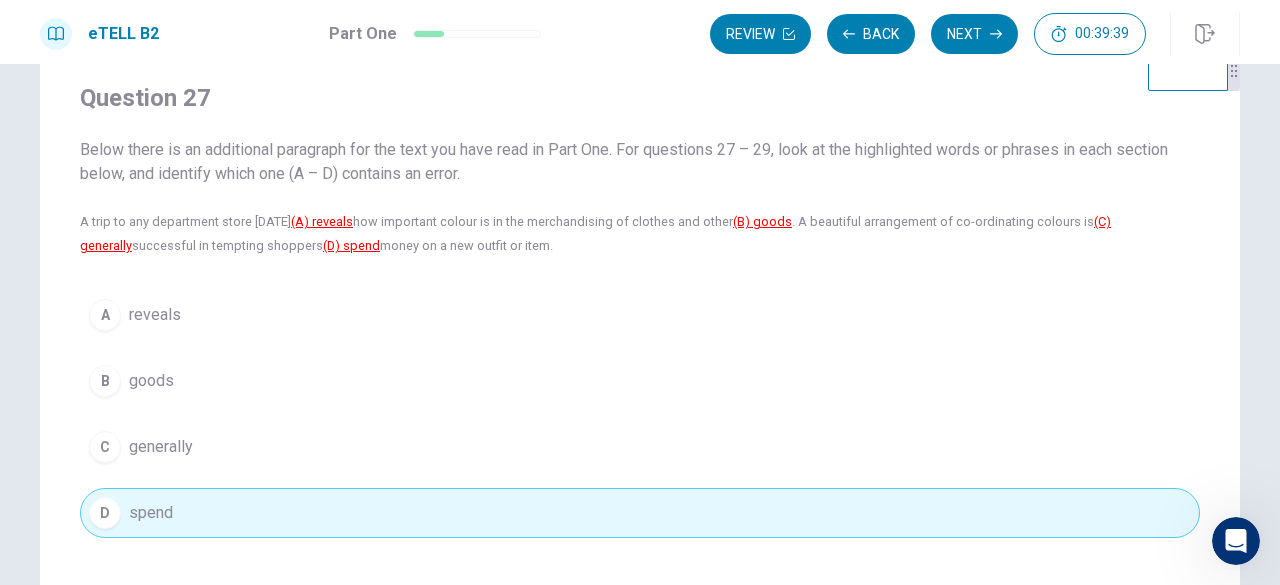 scroll, scrollTop: 92, scrollLeft: 0, axis: vertical 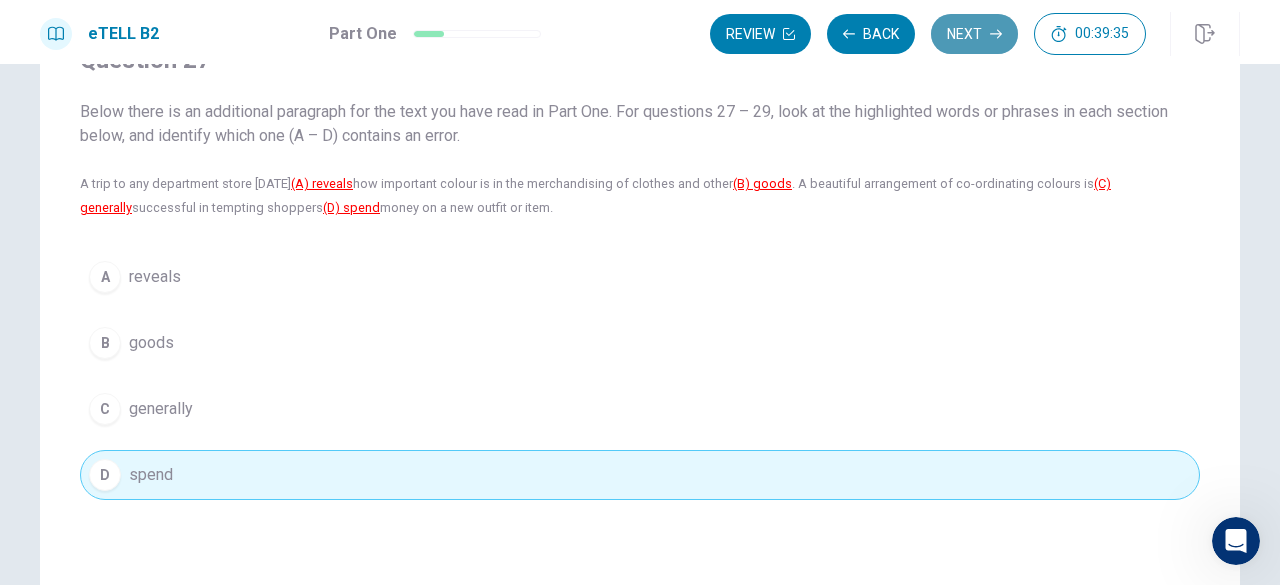 click on "Next" at bounding box center [974, 34] 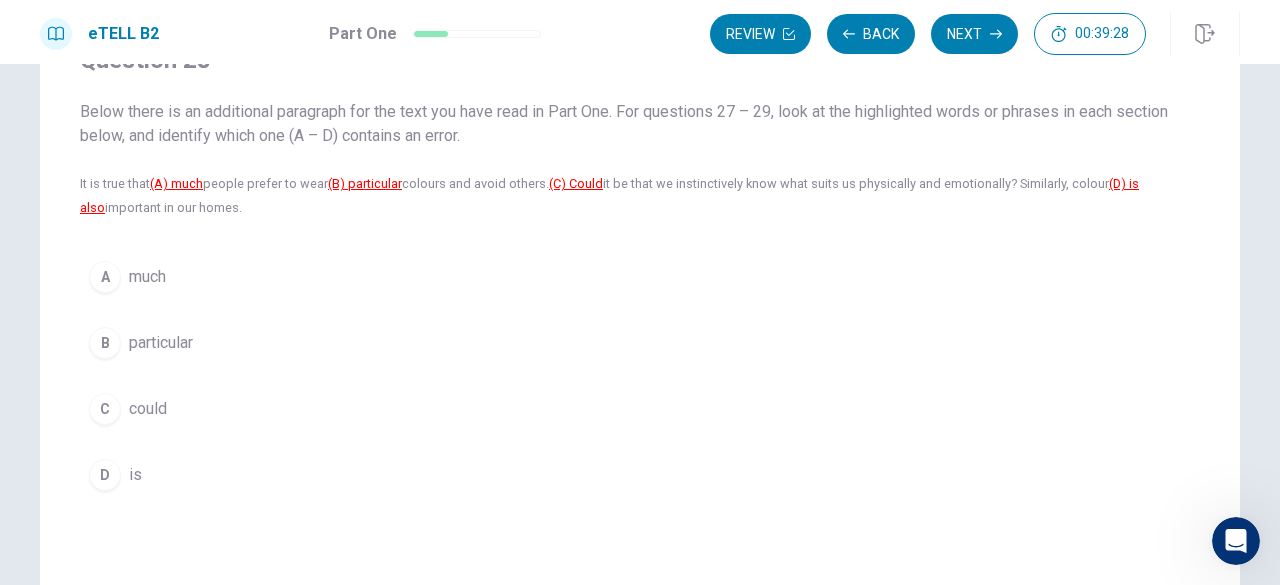 scroll, scrollTop: 93, scrollLeft: 0, axis: vertical 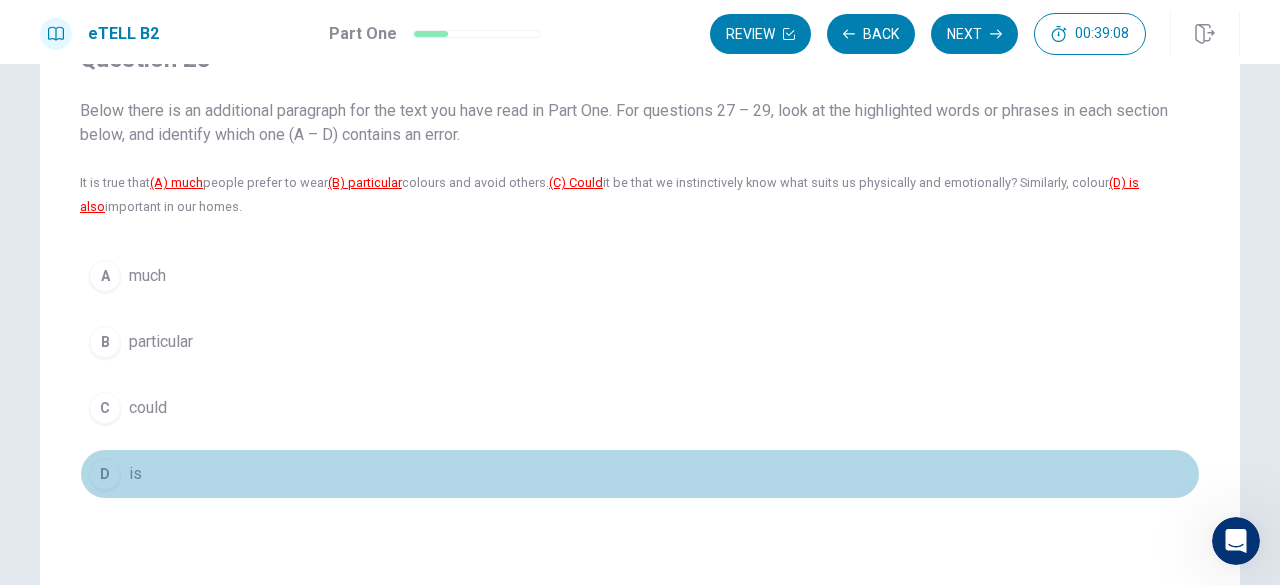 click on "is" at bounding box center (135, 474) 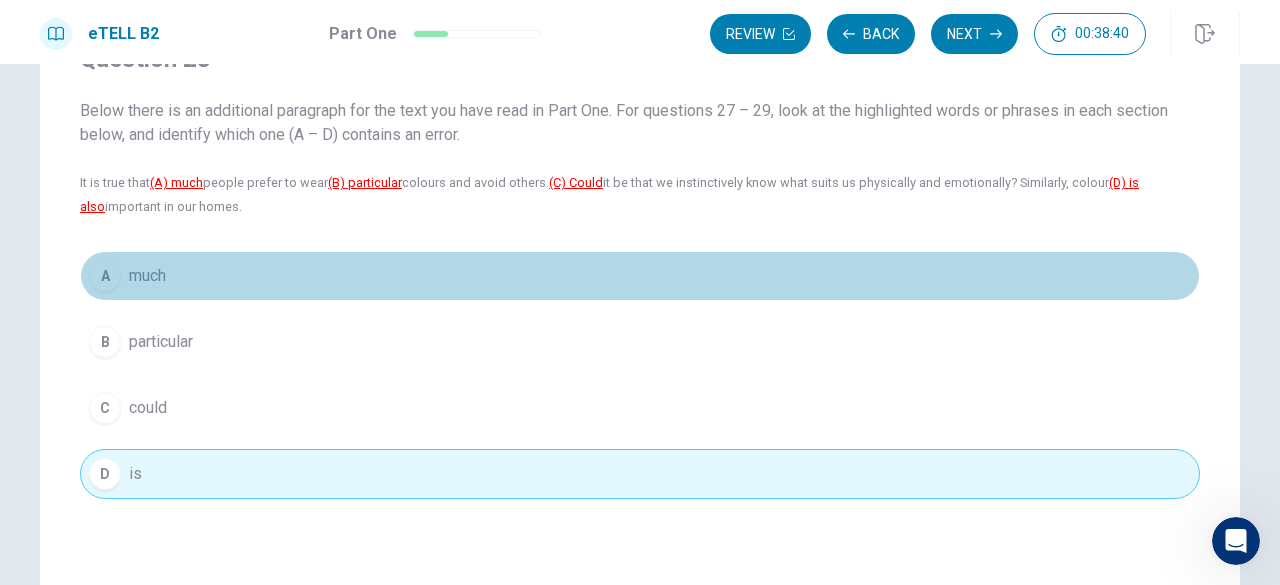click on "much" at bounding box center (147, 276) 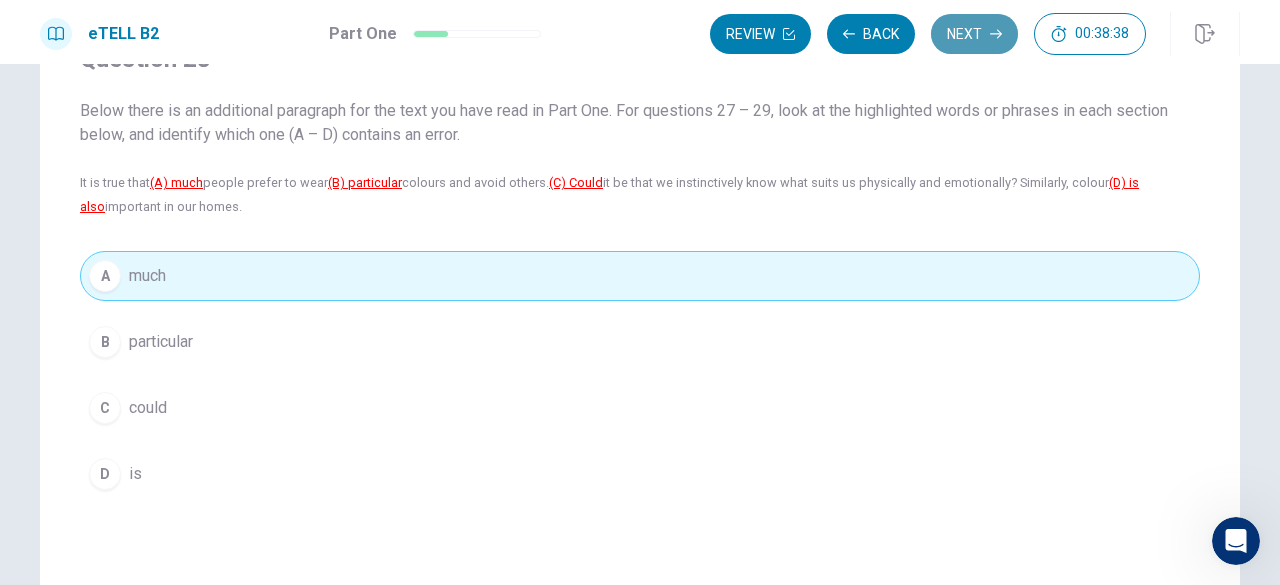 click on "Next" at bounding box center (974, 34) 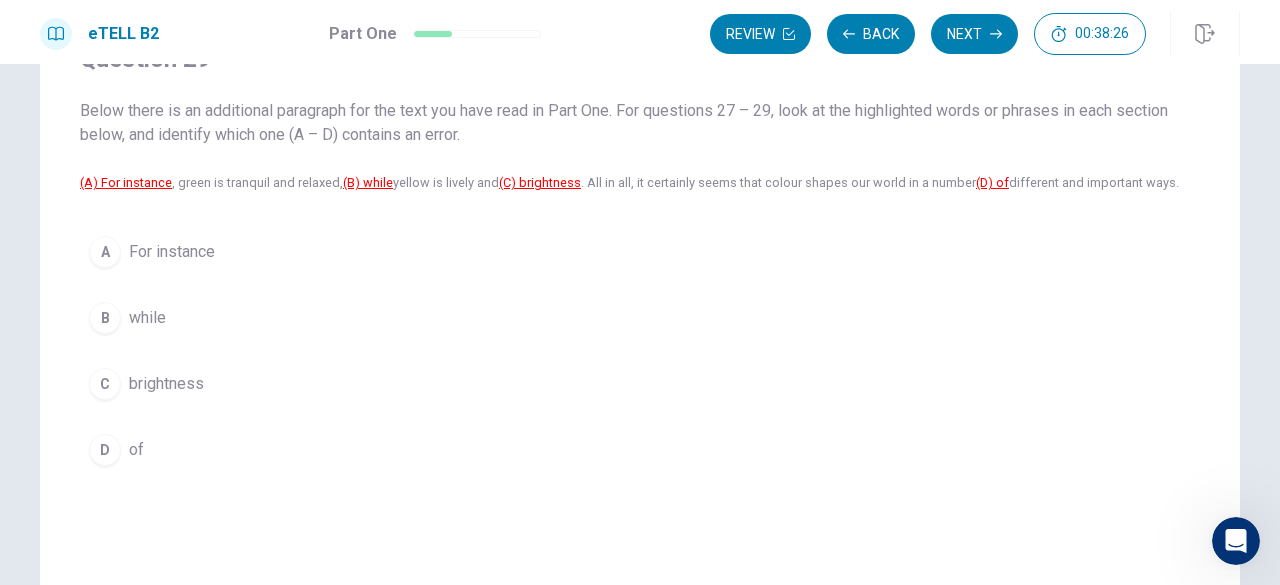 click on "brightness" at bounding box center (166, 384) 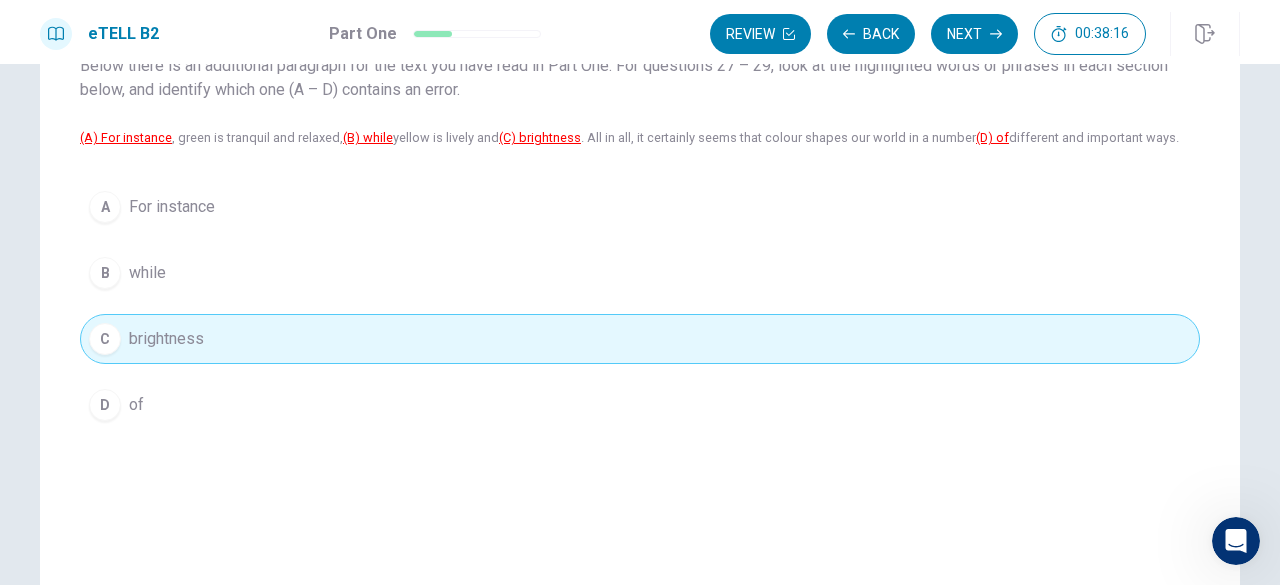scroll, scrollTop: 139, scrollLeft: 0, axis: vertical 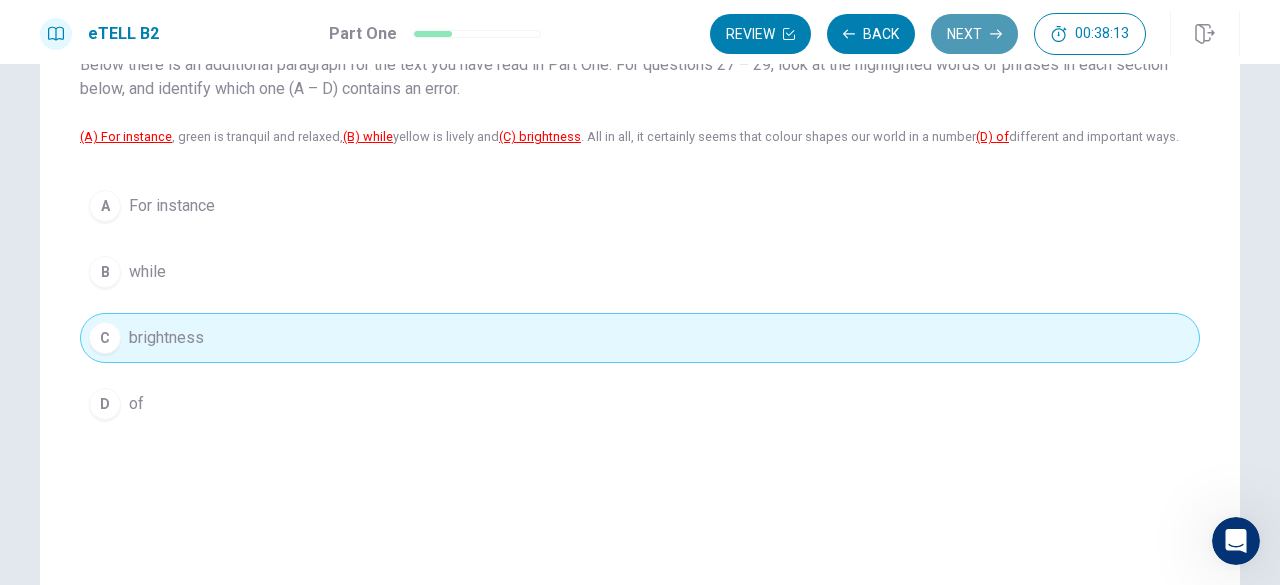 click on "Next" at bounding box center (974, 34) 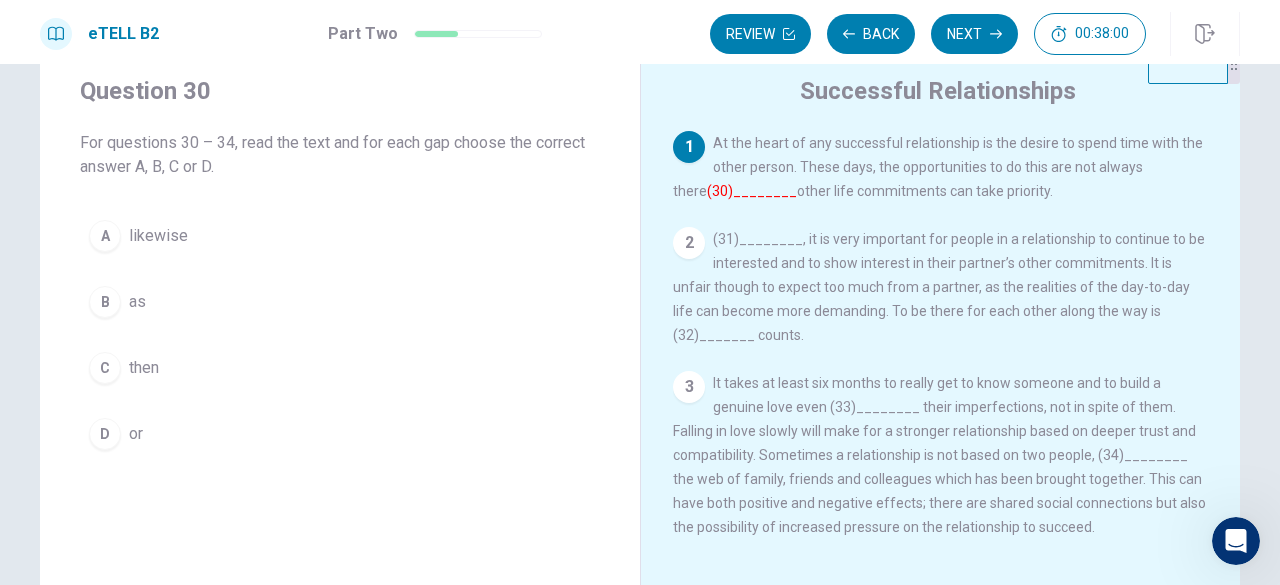 scroll, scrollTop: 62, scrollLeft: 0, axis: vertical 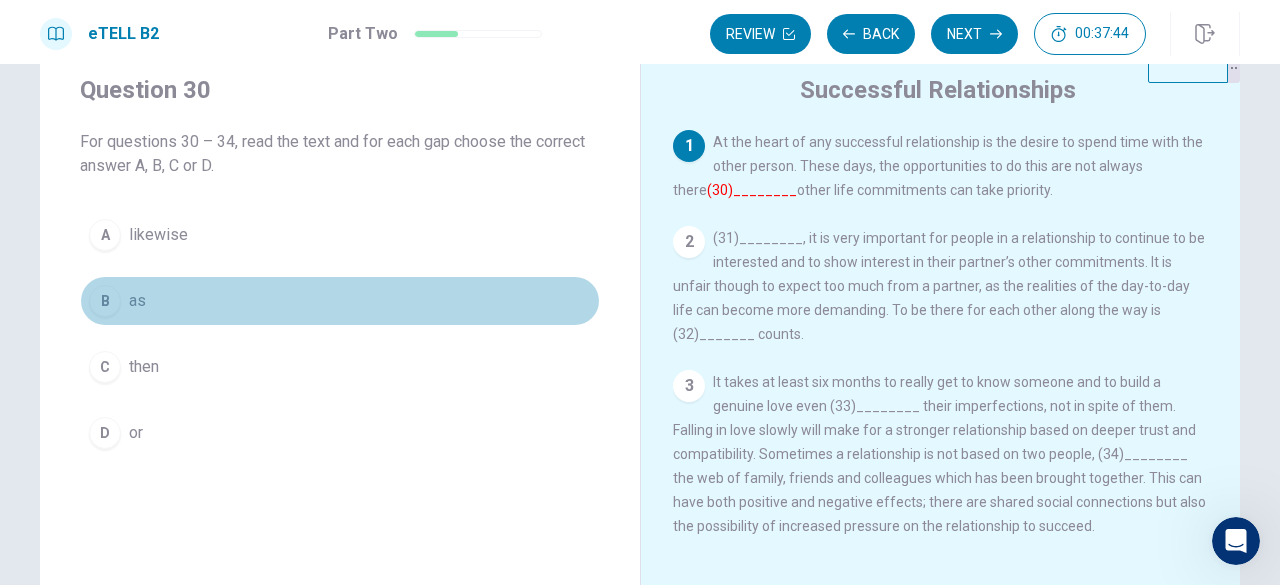 click on "as" at bounding box center (137, 301) 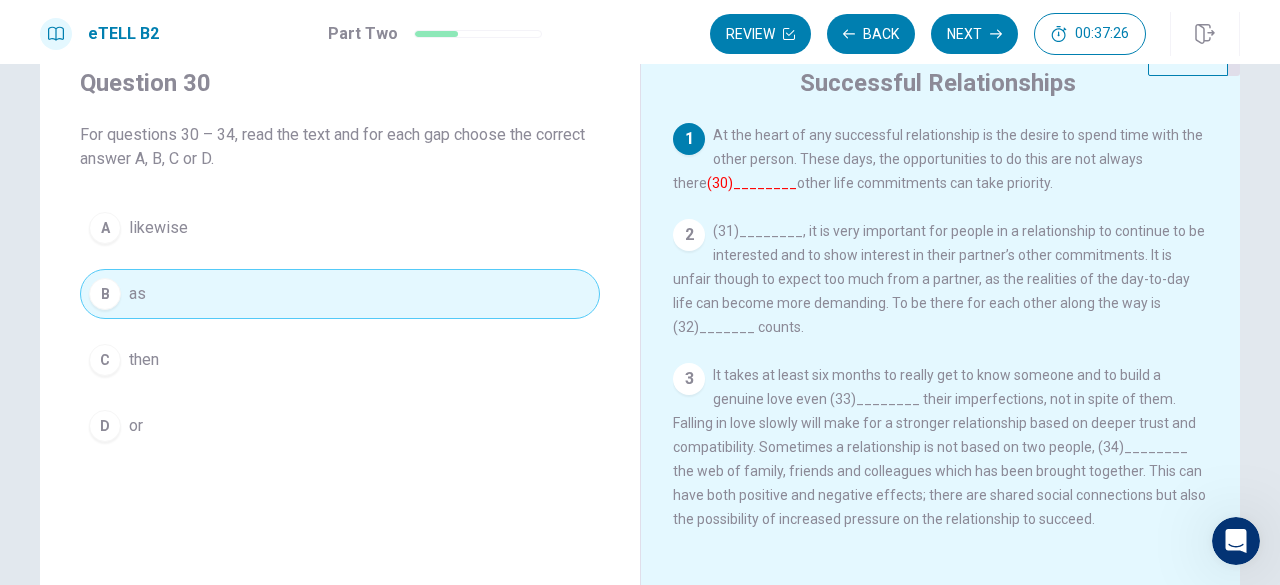 scroll, scrollTop: 68, scrollLeft: 0, axis: vertical 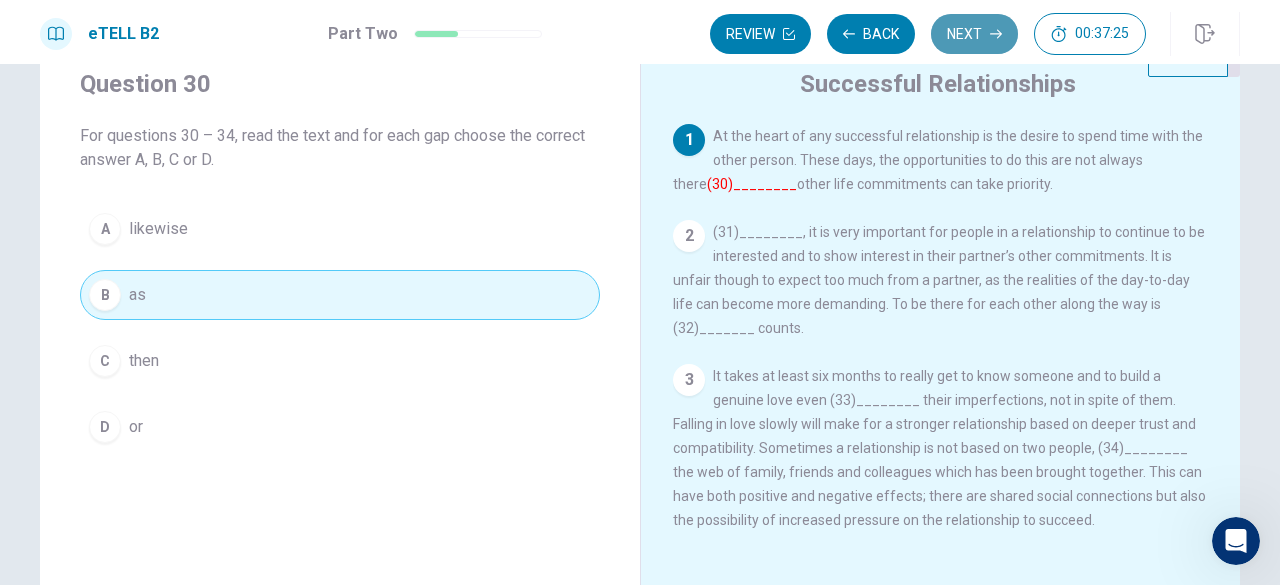 click 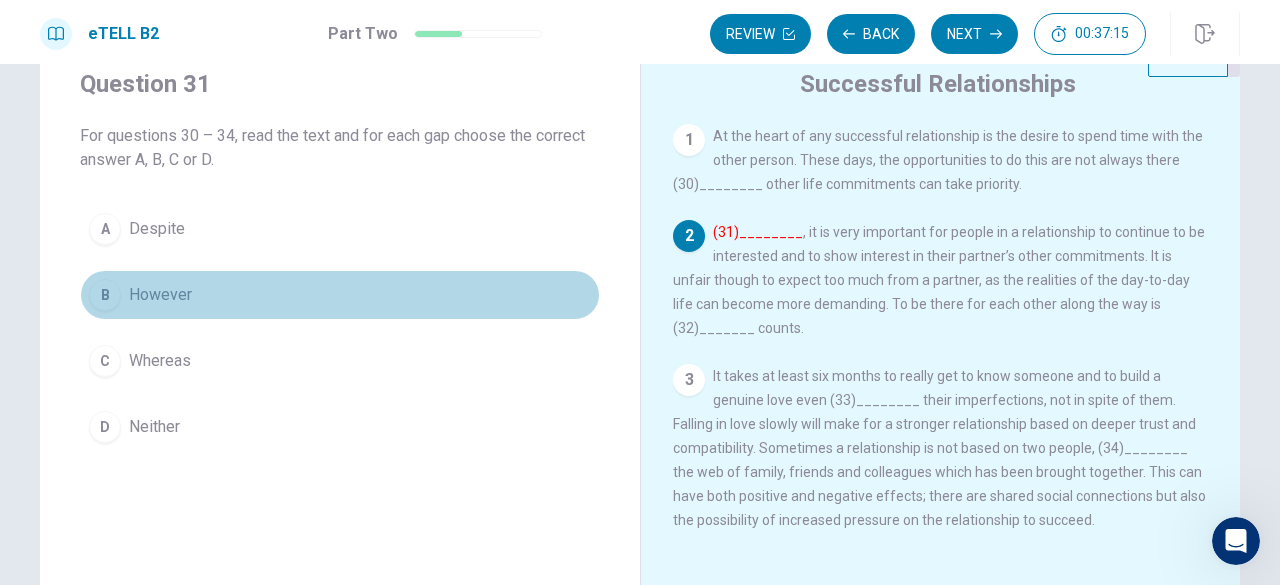 click on "However" at bounding box center (160, 295) 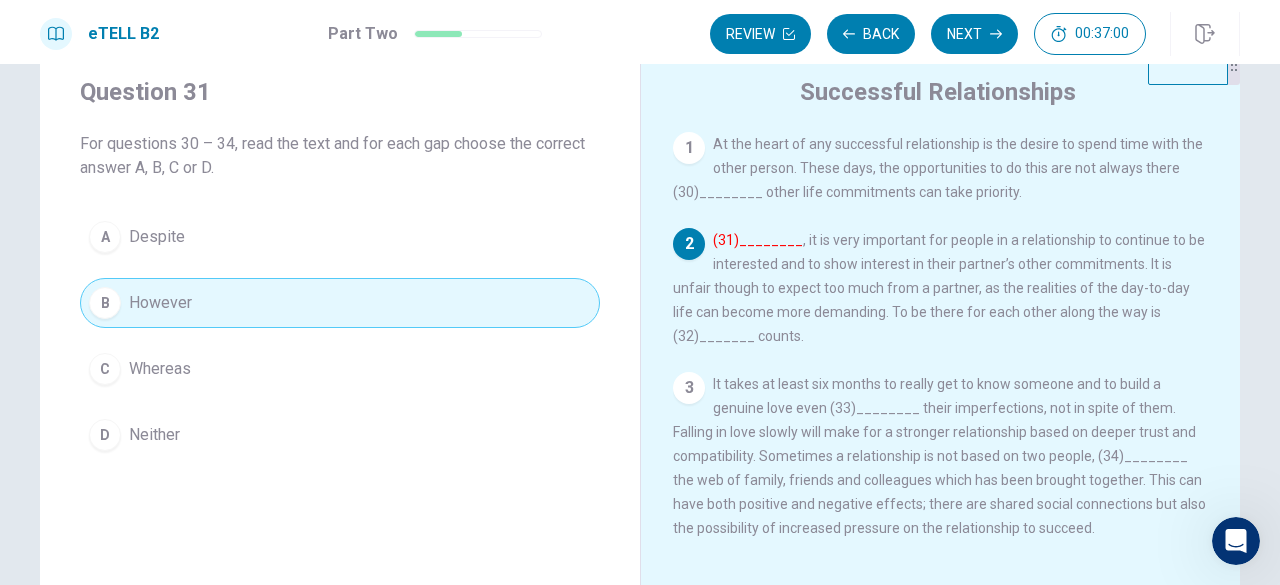 scroll, scrollTop: 56, scrollLeft: 0, axis: vertical 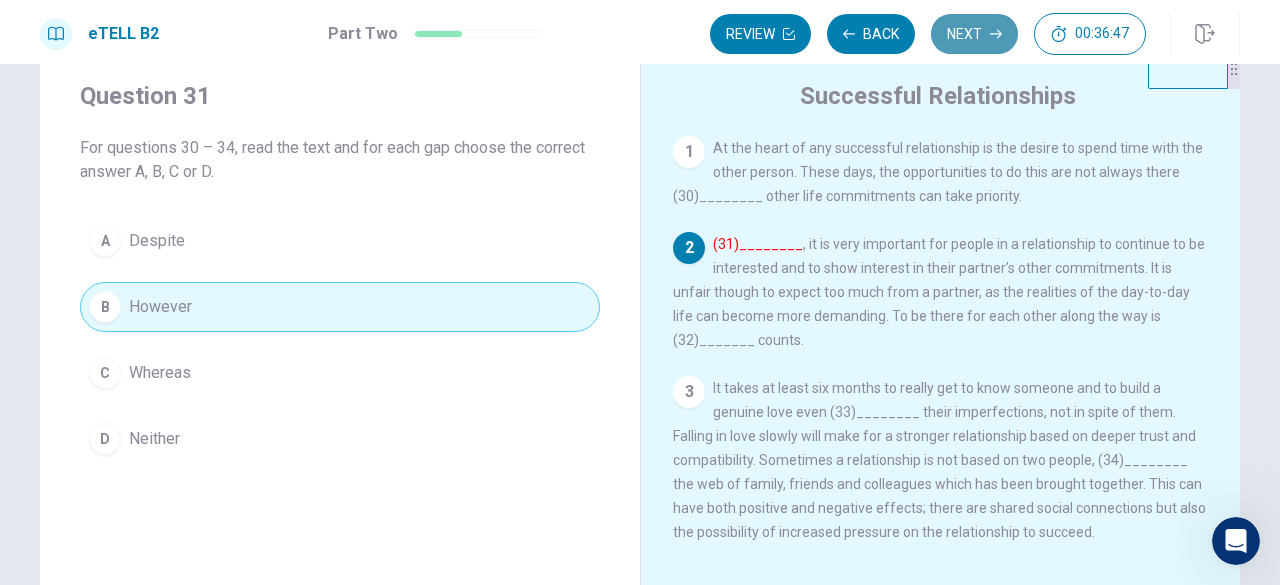 click on "Next" at bounding box center [974, 34] 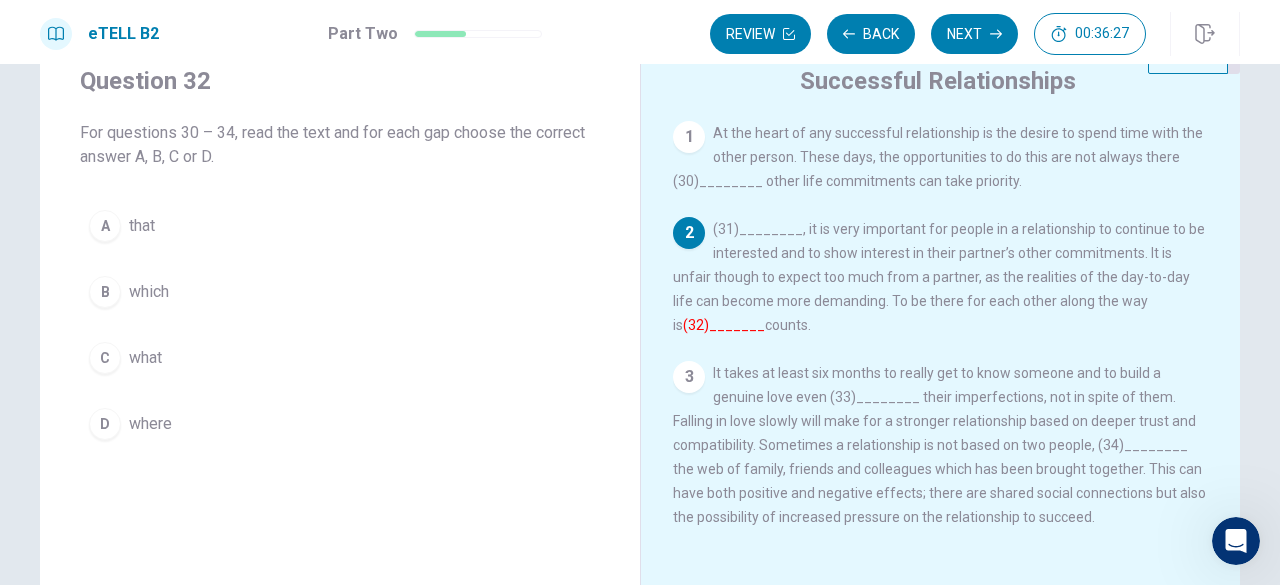 scroll, scrollTop: 72, scrollLeft: 0, axis: vertical 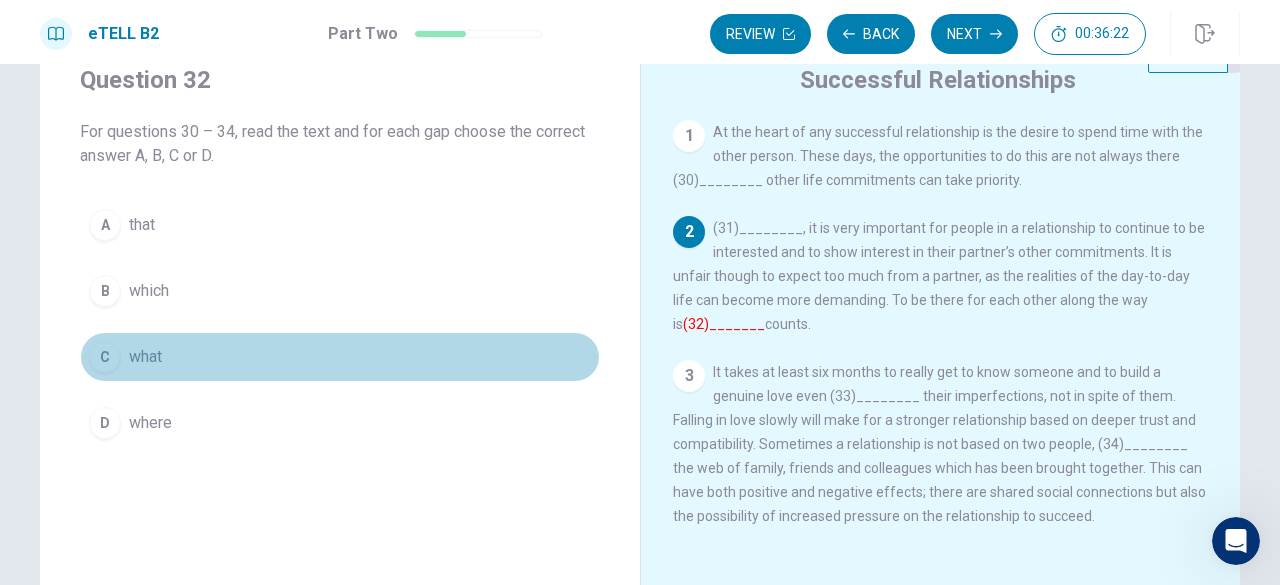 click on "what" at bounding box center [145, 357] 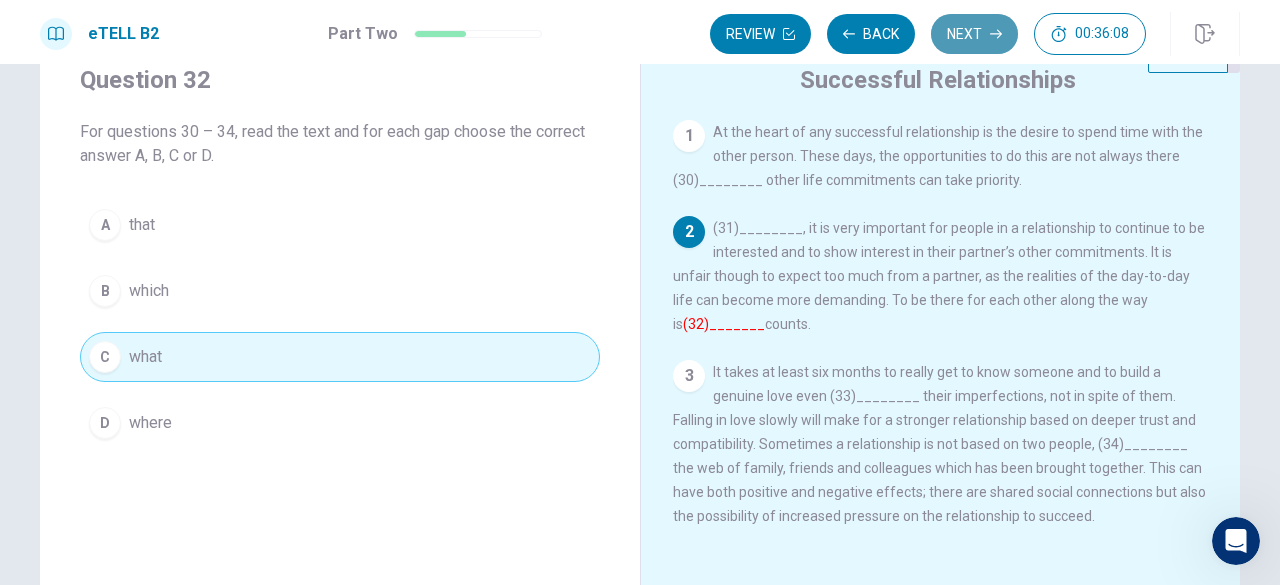 click on "Next" at bounding box center [974, 34] 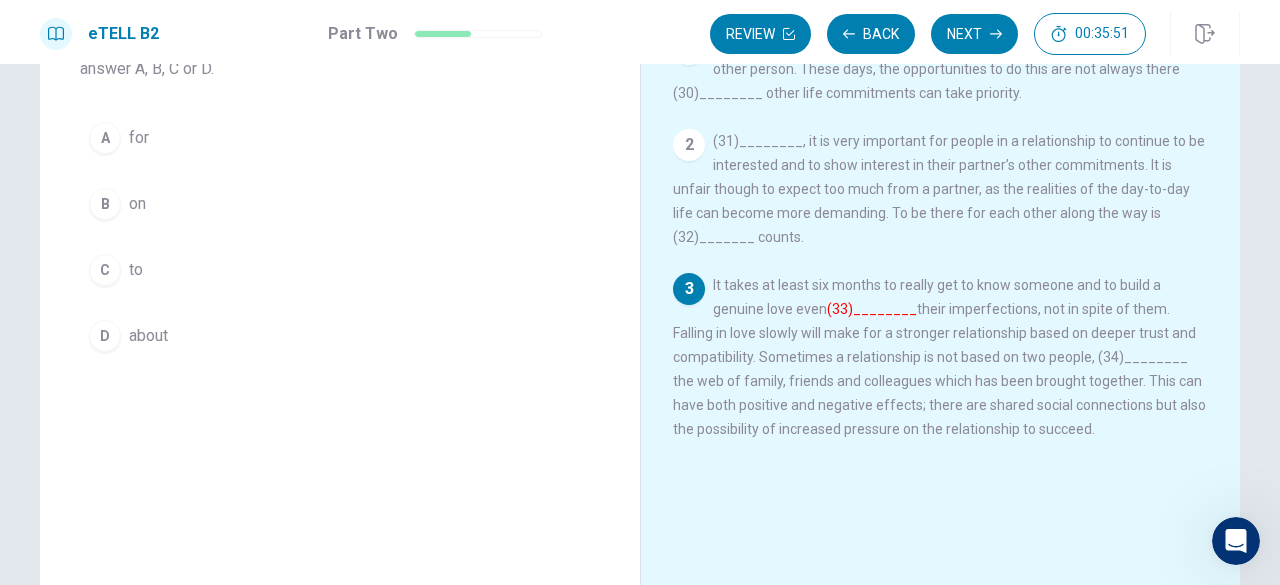 scroll, scrollTop: 157, scrollLeft: 0, axis: vertical 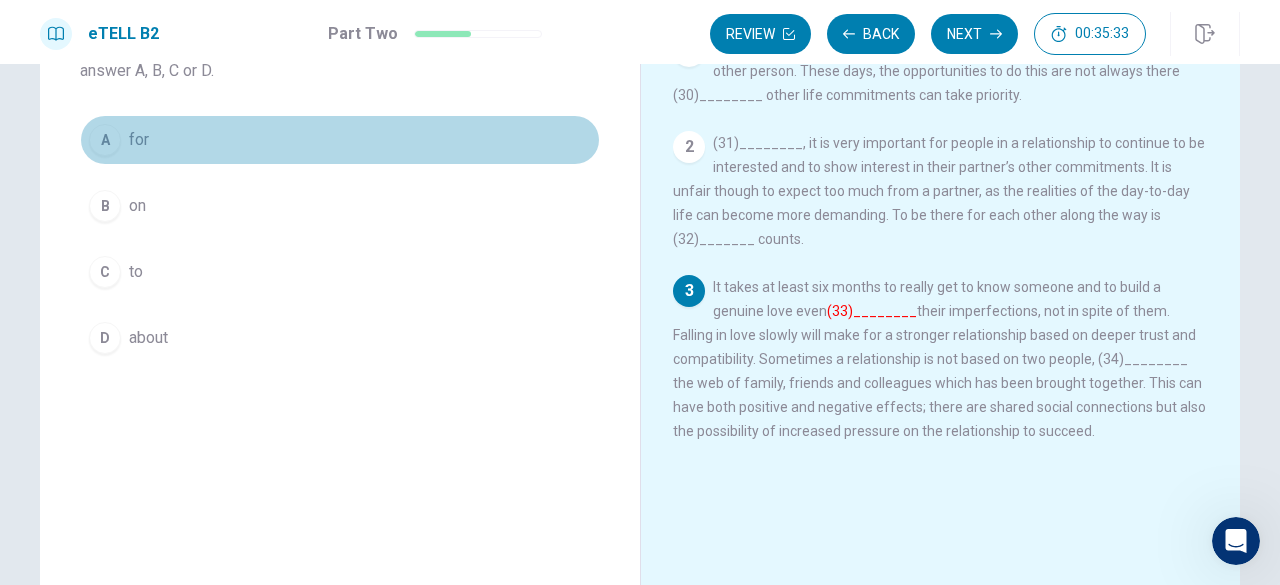 click on "A for" at bounding box center (340, 140) 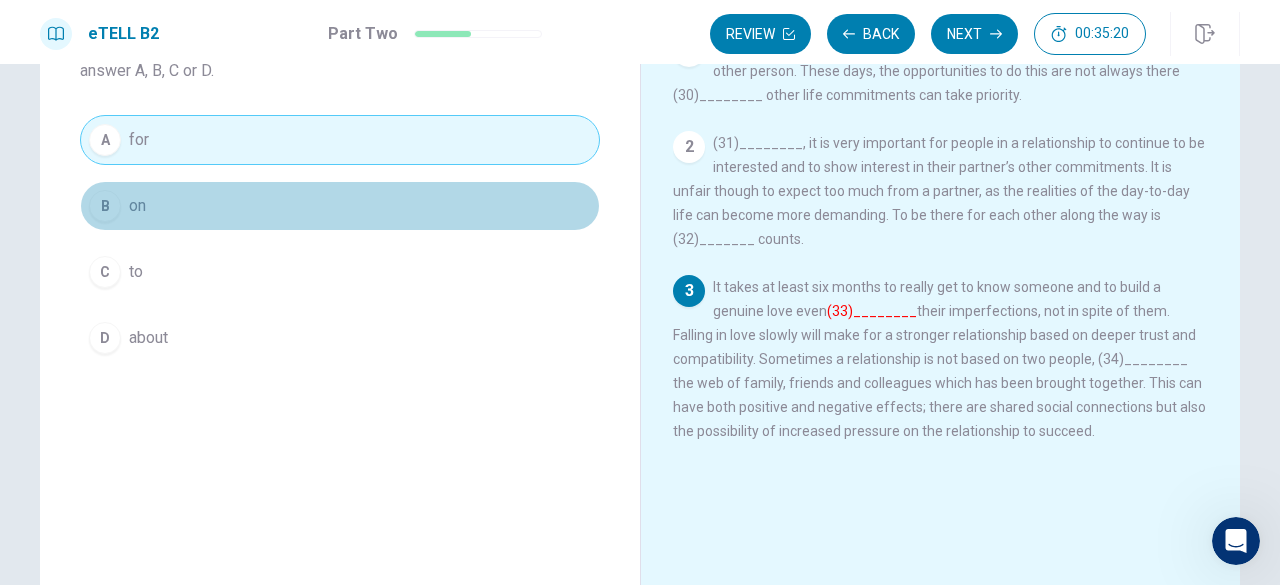 click on "B on" at bounding box center [340, 206] 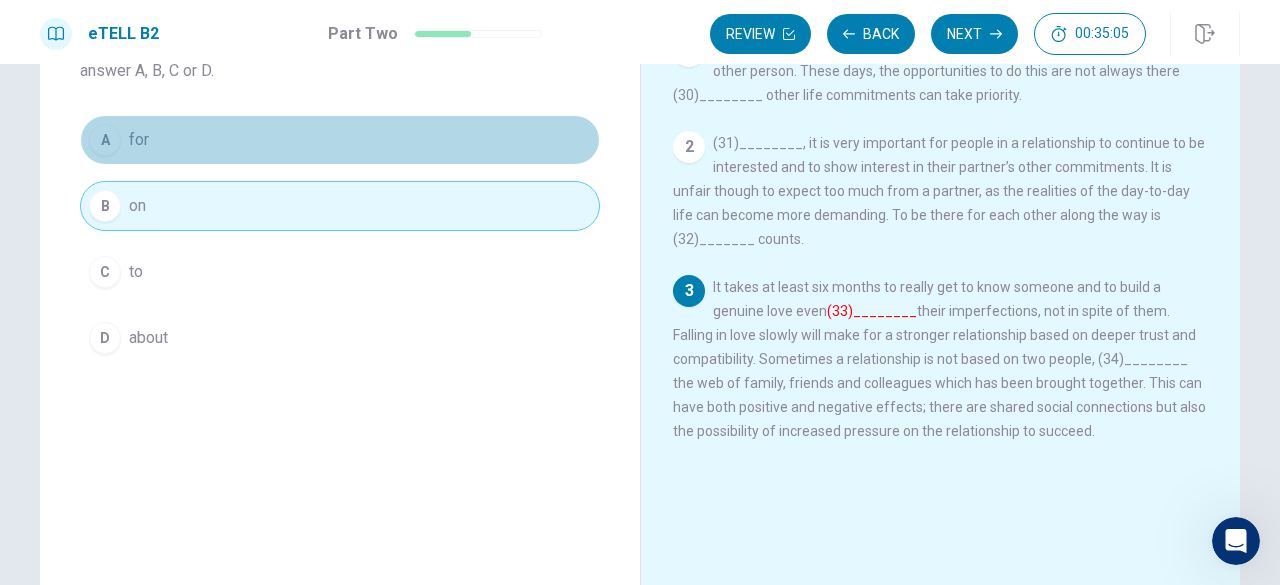 click on "A for" at bounding box center (340, 140) 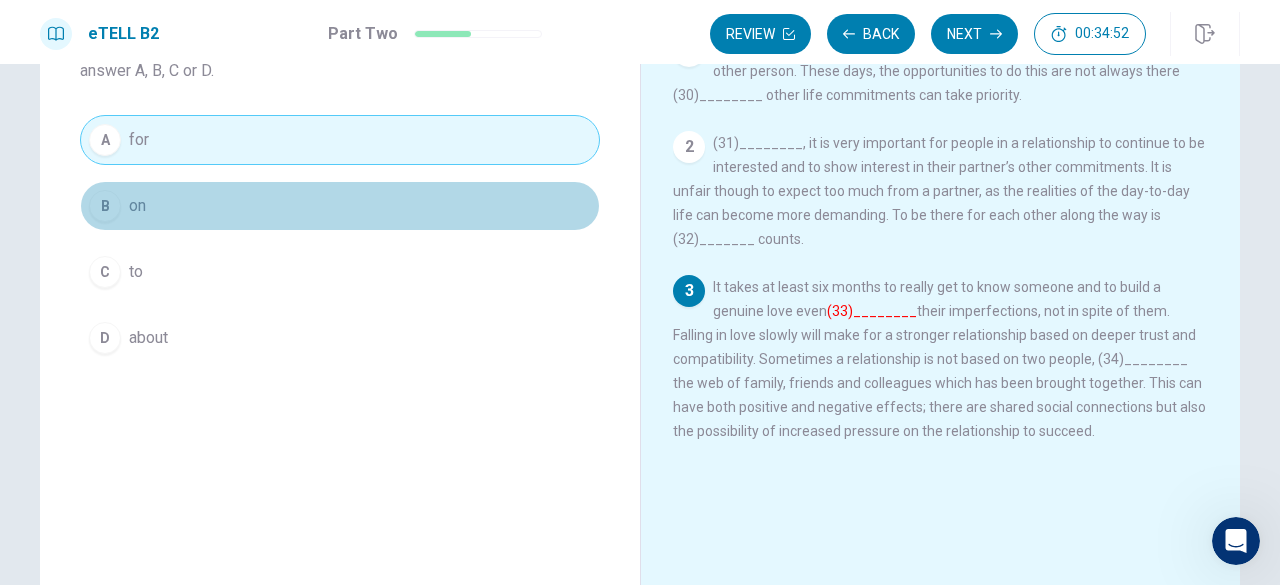 click on "B on" at bounding box center [340, 206] 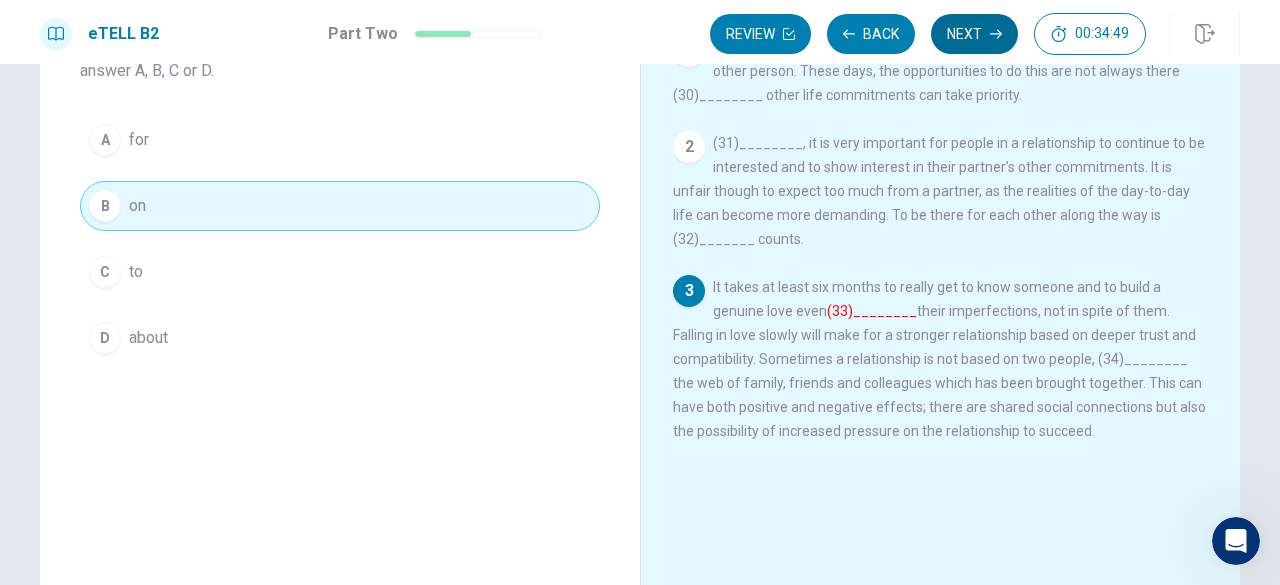 click on "Next" at bounding box center [974, 34] 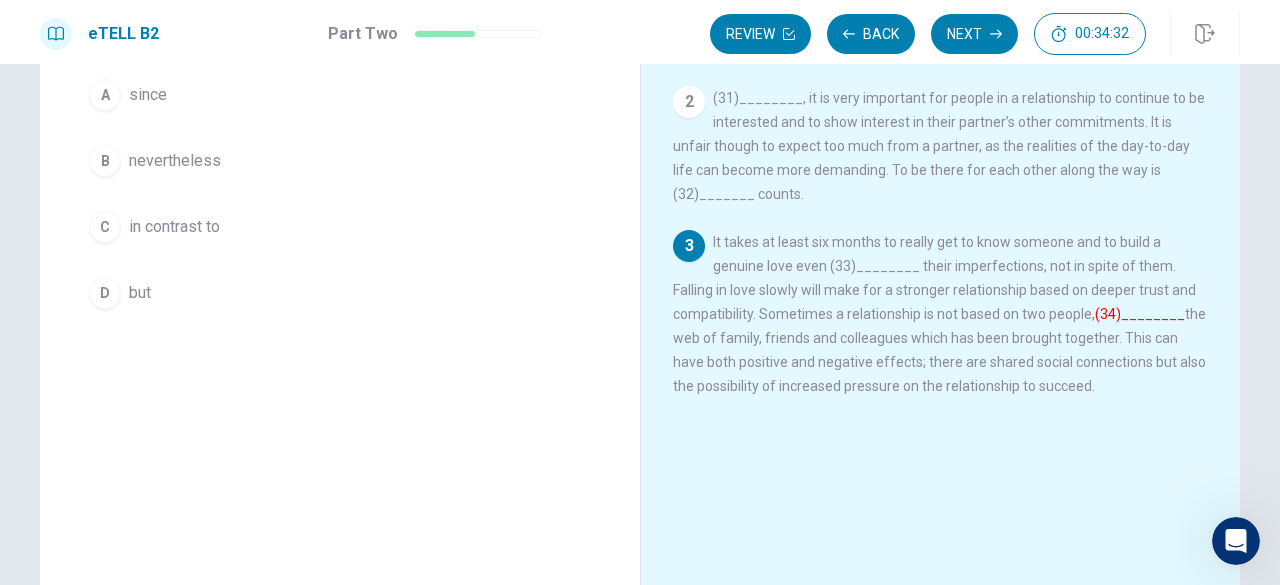 scroll, scrollTop: 197, scrollLeft: 0, axis: vertical 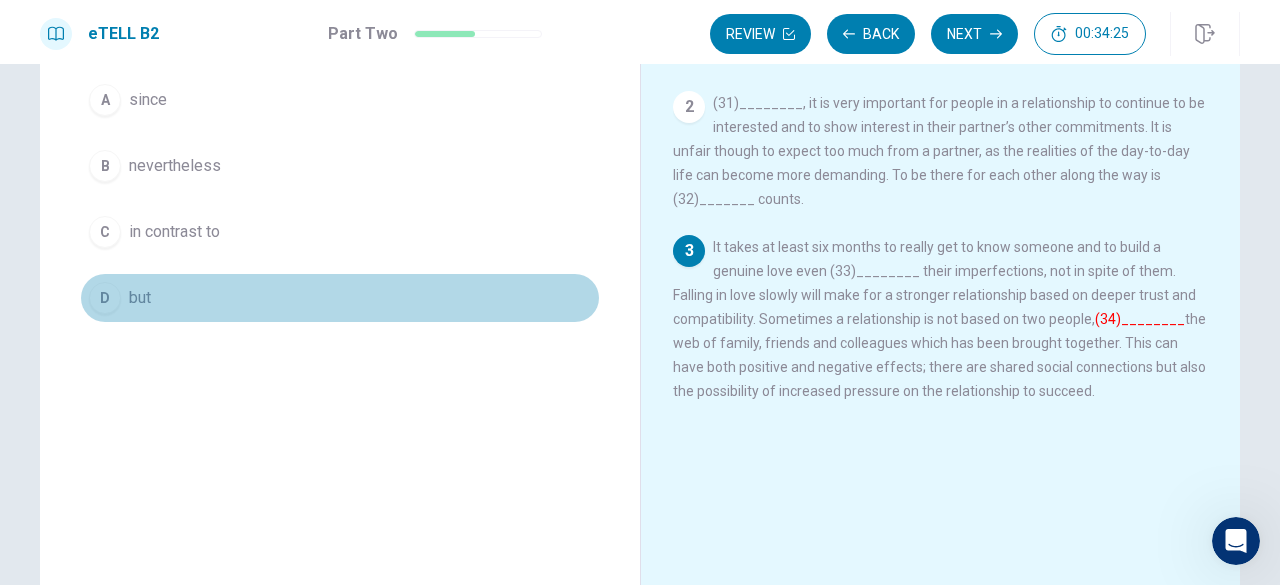 click on "D but" at bounding box center (340, 298) 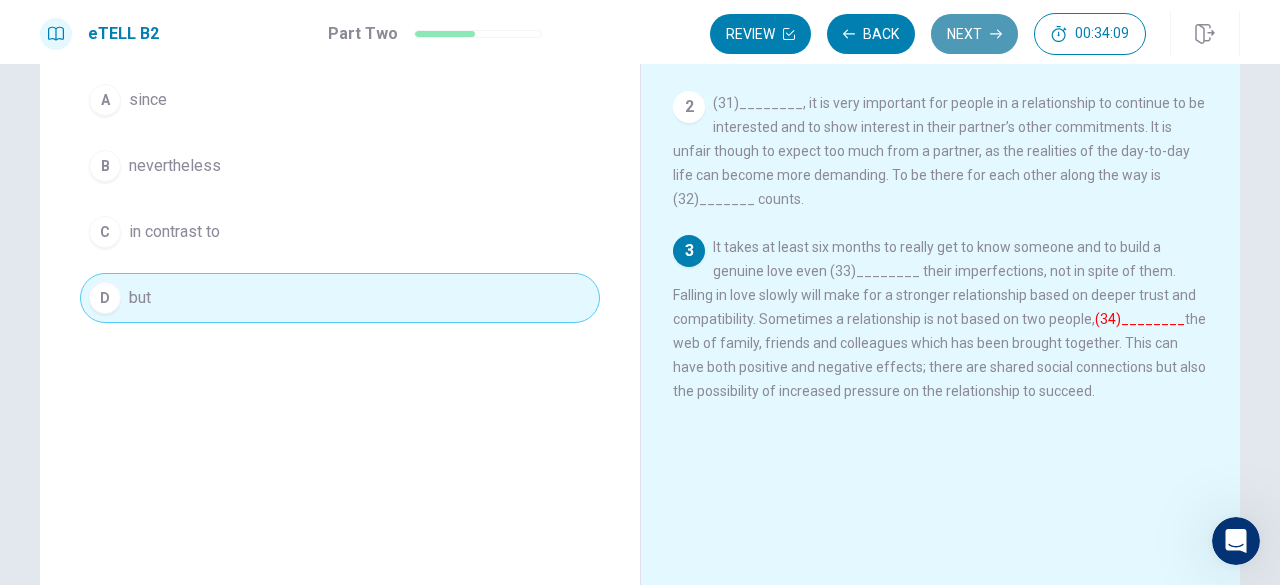 click on "Next" at bounding box center [974, 34] 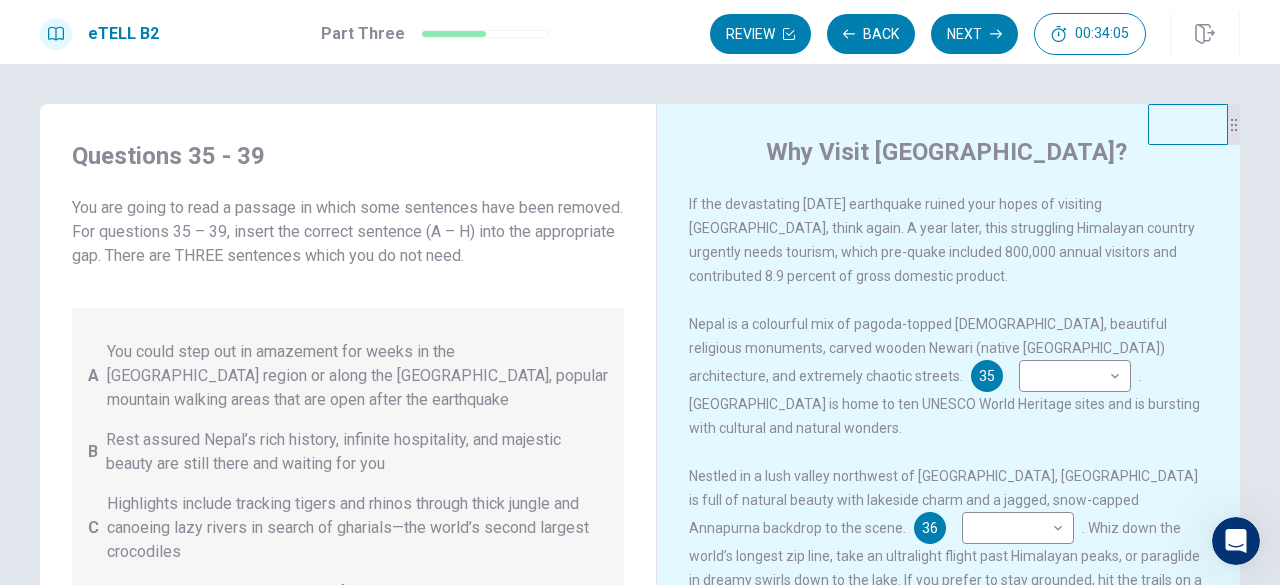 scroll, scrollTop: 318, scrollLeft: 0, axis: vertical 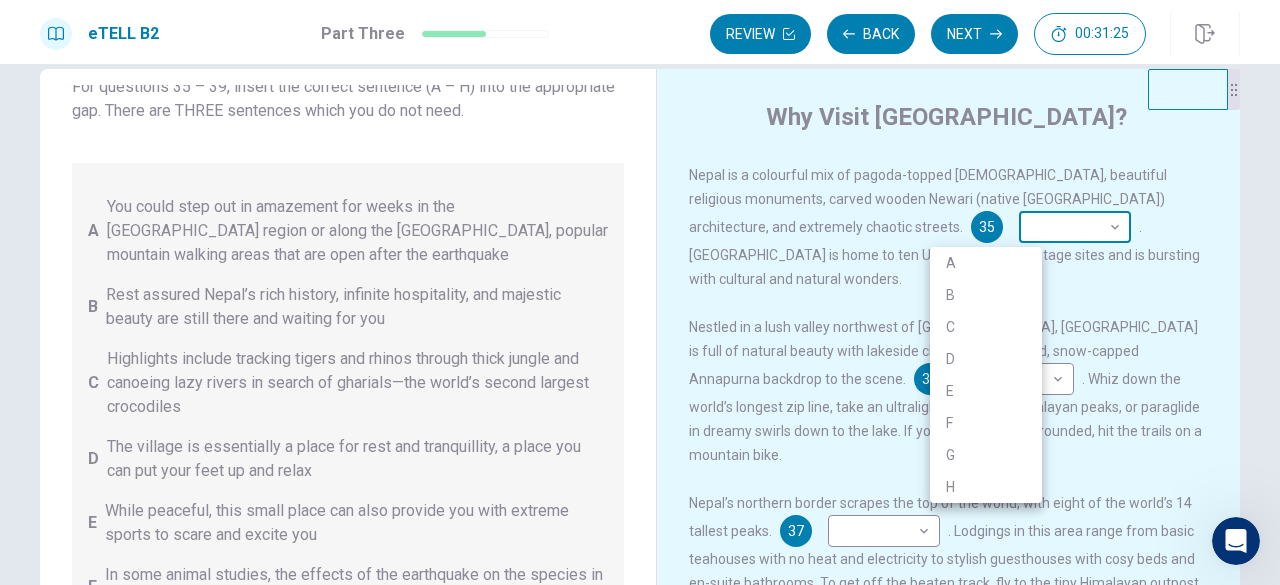 click on "This site uses cookies, as explained in our  Privacy Policy . If you agree to the use of cookies, please click the Accept button and continue to browse our site.   Privacy Policy Accept   eTELL B2 Part Three Review Back Next 00:31:25 Question 15 - 19 of 30 00:31:25 Review Back Next Questions 35 - 39 You are going to read a passage in which some sentences have been  removed. For questions 35 – 39, insert the correct sentence (A – H) into the  appropriate gap. There are THREE sentences which you do not need. A You could step out in amazement for weeks in the [GEOGRAPHIC_DATA] region or along the [GEOGRAPHIC_DATA], popular mountain walking areas that are open after the earthquake B Rest assured Nepal’s rich history, infinite hospitality, and majestic beauty are still there and waiting for you C Highlights include tracking tigers and rhinos through thick jungle and canoeing lazy rivers in search of gharials—the world’s second largest crocodiles D E F G H Why Visit [GEOGRAPHIC_DATA]? 35 ​ ​ 36 ​ ​ 37 ​ ​ 38 ​ A" at bounding box center (640, 292) 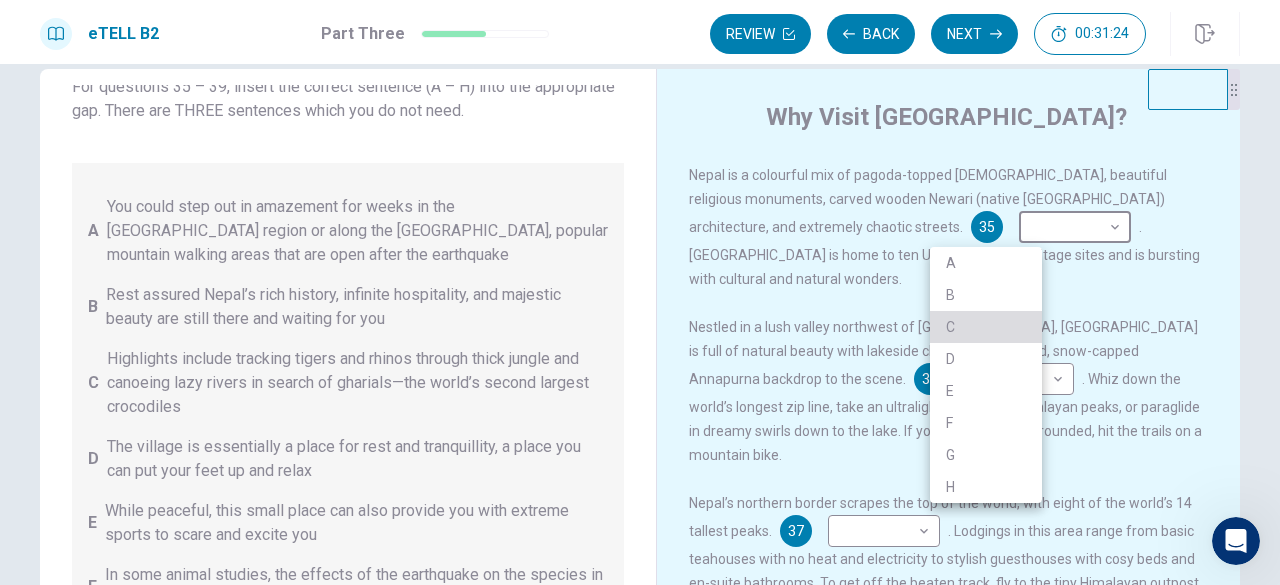 click on "C" at bounding box center [986, 327] 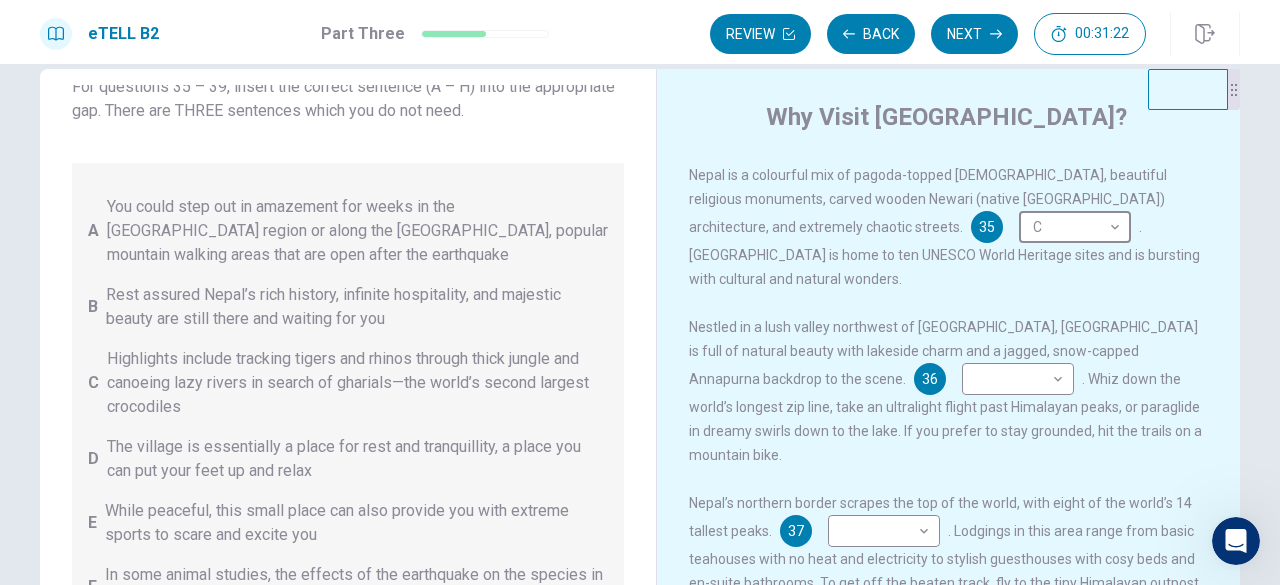 scroll, scrollTop: 152, scrollLeft: 0, axis: vertical 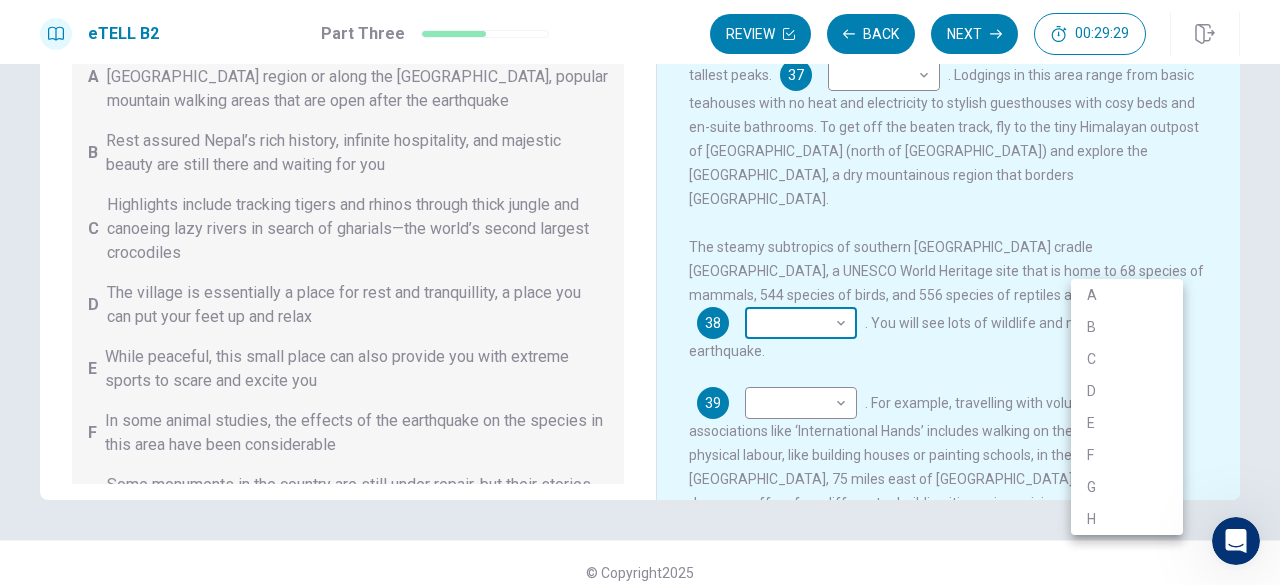 click on "This site uses cookies, as explained in our  Privacy Policy . If you agree to the use of cookies, please click the Accept button and continue to browse our site.   Privacy Policy Accept   eTELL B2 Part Three Review Back Next 00:29:29 Question 15 - 19 of 30 00:29:29 Review Back Next Questions 35 - 39 You are going to read a passage in which some sentences have been  removed. For questions 35 – 39, insert the correct sentence (A – H) into the  appropriate gap. There are THREE sentences which you do not need. A You could step out in amazement for weeks in the [GEOGRAPHIC_DATA] region or along the [GEOGRAPHIC_DATA], popular mountain walking areas that are open after the earthquake B Rest assured Nepal’s rich history, infinite hospitality, and majestic beauty are still there and waiting for you C Highlights include tracking tigers and rhinos through thick jungle and canoeing lazy rivers in search of gharials—the world’s second largest crocodiles D E F G H Why Visit [GEOGRAPHIC_DATA]? 35 C * ​ 36 ​ ​ 37 ​ ​ 38 ​ A" at bounding box center [640, 292] 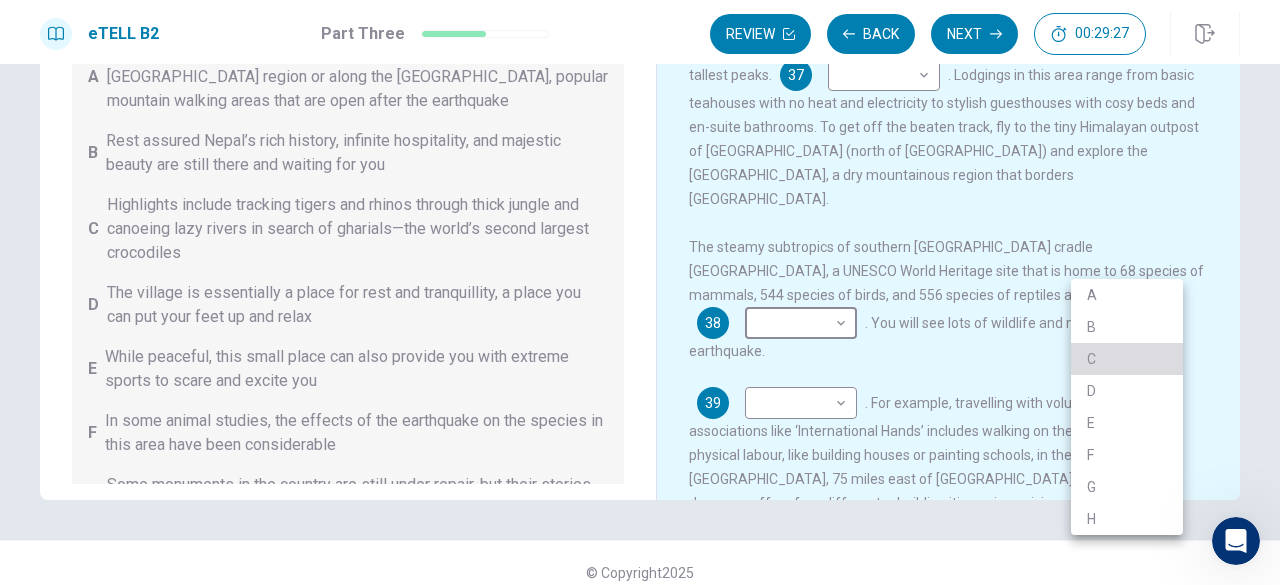 click on "C" at bounding box center [1127, 359] 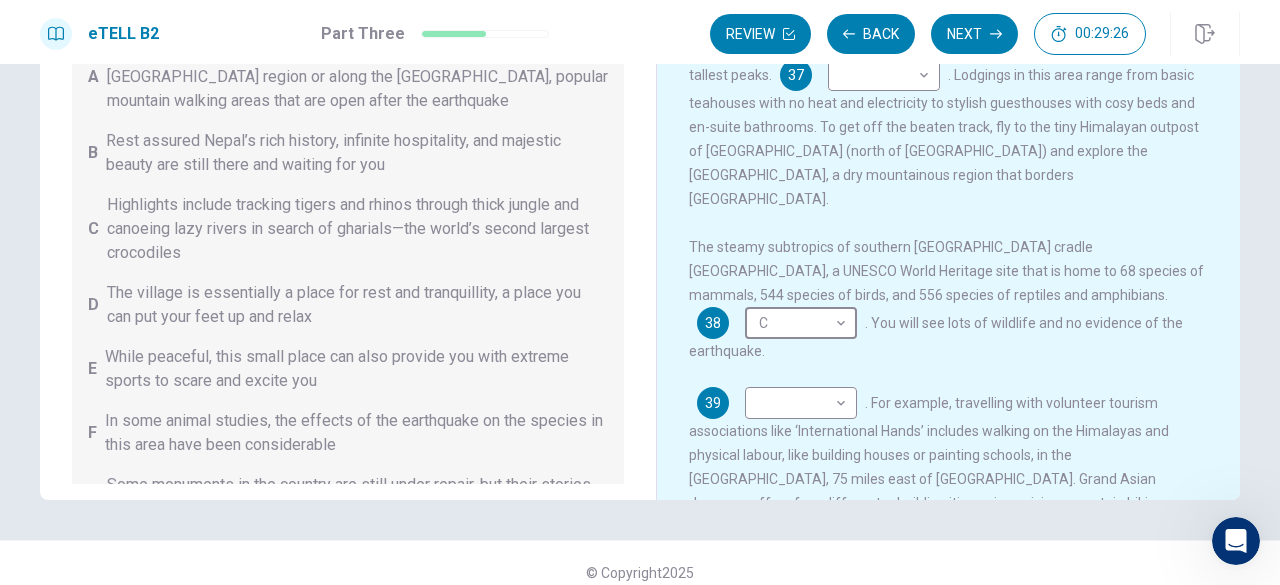 type on "*" 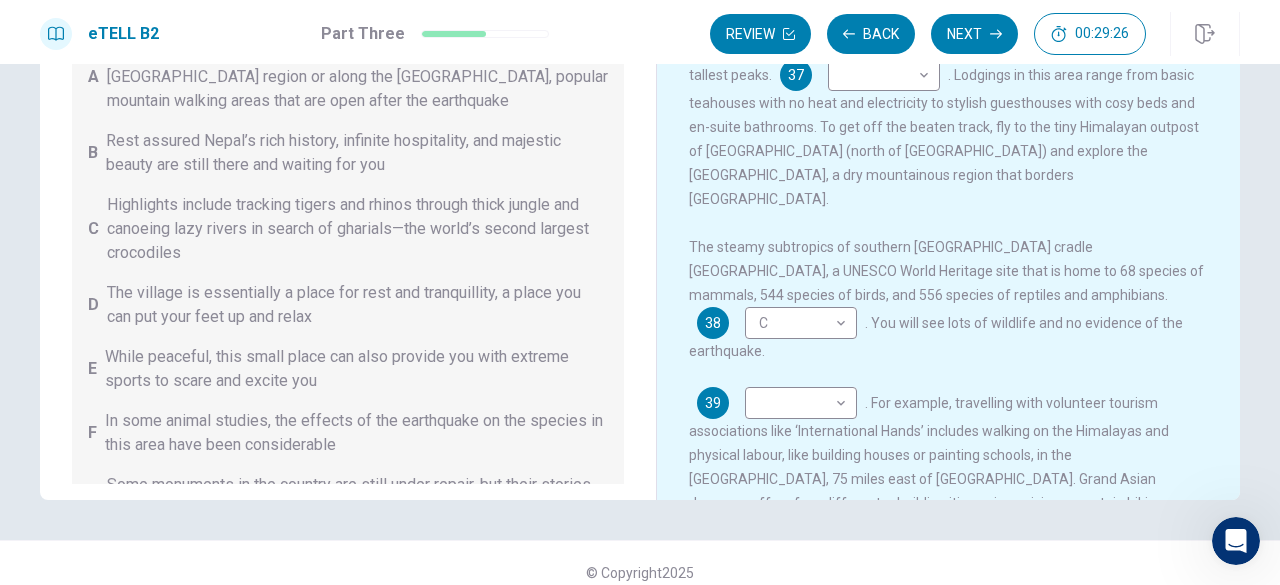 click on "The steamy subtropics of southern [GEOGRAPHIC_DATA] cradle [GEOGRAPHIC_DATA], a UNESCO World Heritage site that is home to 68 species of mammals, 544 species of birds, and 556 species of reptiles and amphibians." at bounding box center [946, 271] 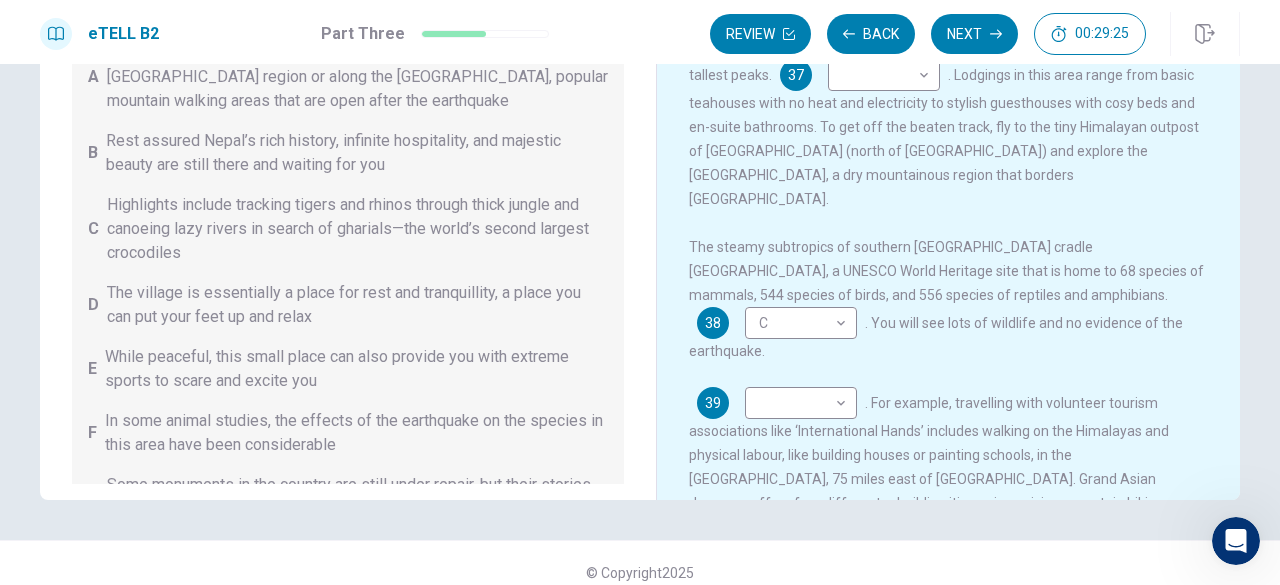 scroll, scrollTop: 338, scrollLeft: 0, axis: vertical 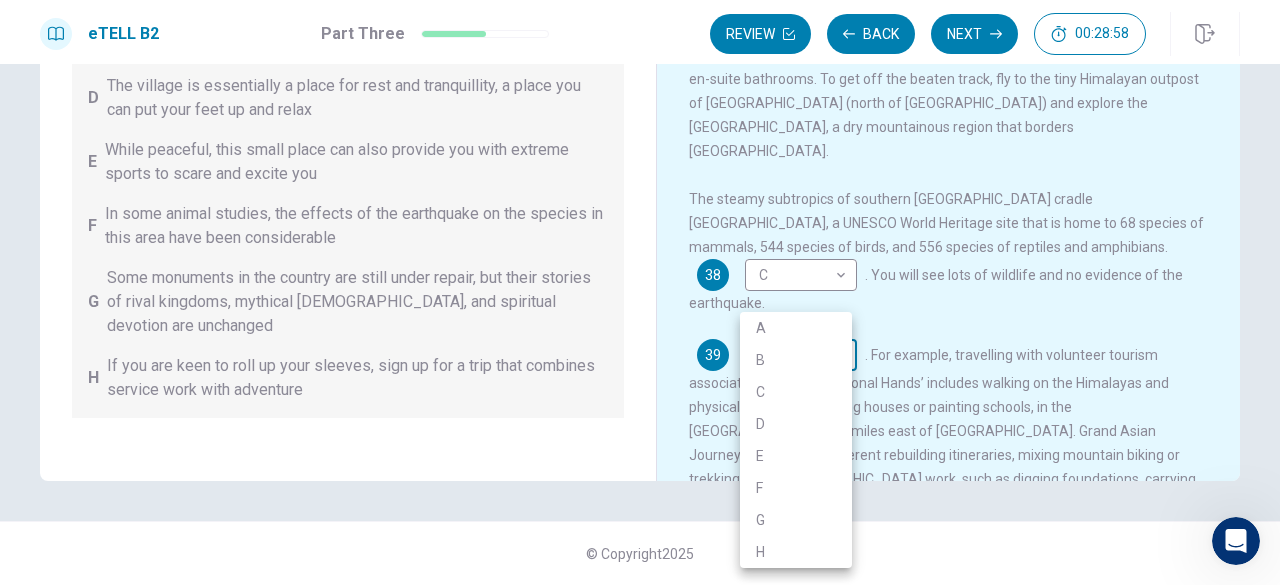click on "This site uses cookies, as explained in our  Privacy Policy . If you agree to the use of cookies, please click the Accept button and continue to browse our site.   Privacy Policy Accept   eTELL B2 Part Three Review Back Next 00:28:58 Question 15 - 19 of 30 00:28:58 Review Back Next Questions 35 - 39 You are going to read a passage in which some sentences have been  removed. For questions 35 – 39, insert the correct sentence (A – H) into the  appropriate gap. There are THREE sentences which you do not need. A You could step out in amazement for weeks in the [GEOGRAPHIC_DATA] region or along the [GEOGRAPHIC_DATA], popular mountain walking areas that are open after the earthquake B Rest assured Nepal’s rich history, infinite hospitality, and majestic beauty are still there and waiting for you C Highlights include tracking tigers and rhinos through thick jungle and canoeing lazy rivers in search of gharials—the world’s second largest crocodiles D E F G H Why Visit [GEOGRAPHIC_DATA]? 35 C * ​ 36 ​ ​ 37 ​ ​ 38 C * A" at bounding box center (640, 292) 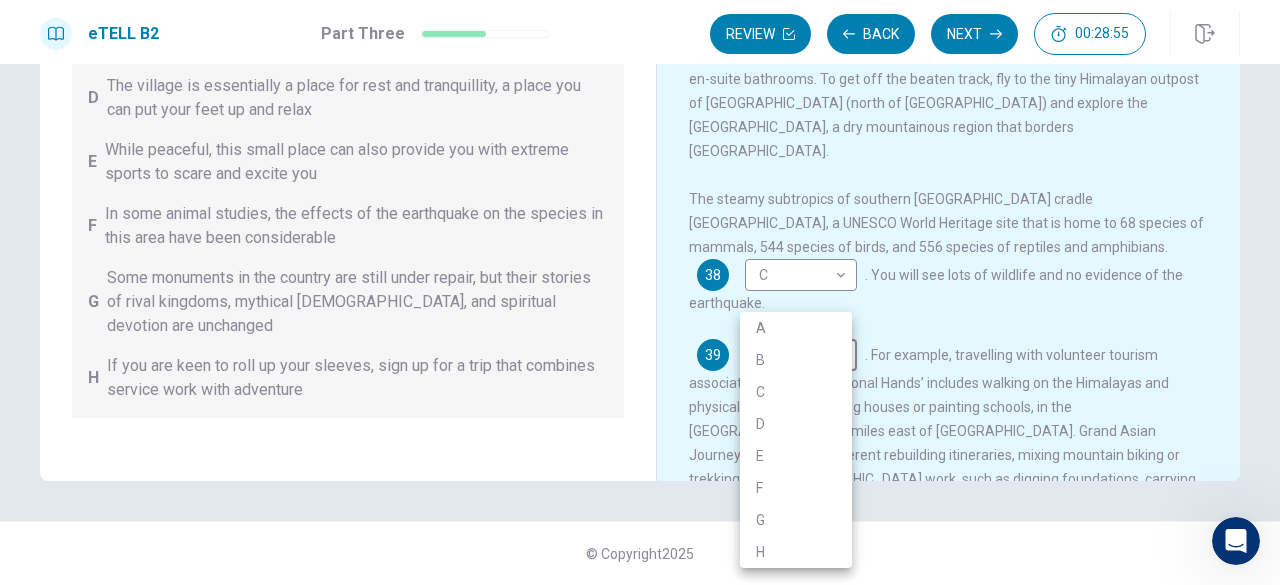 click at bounding box center (640, 292) 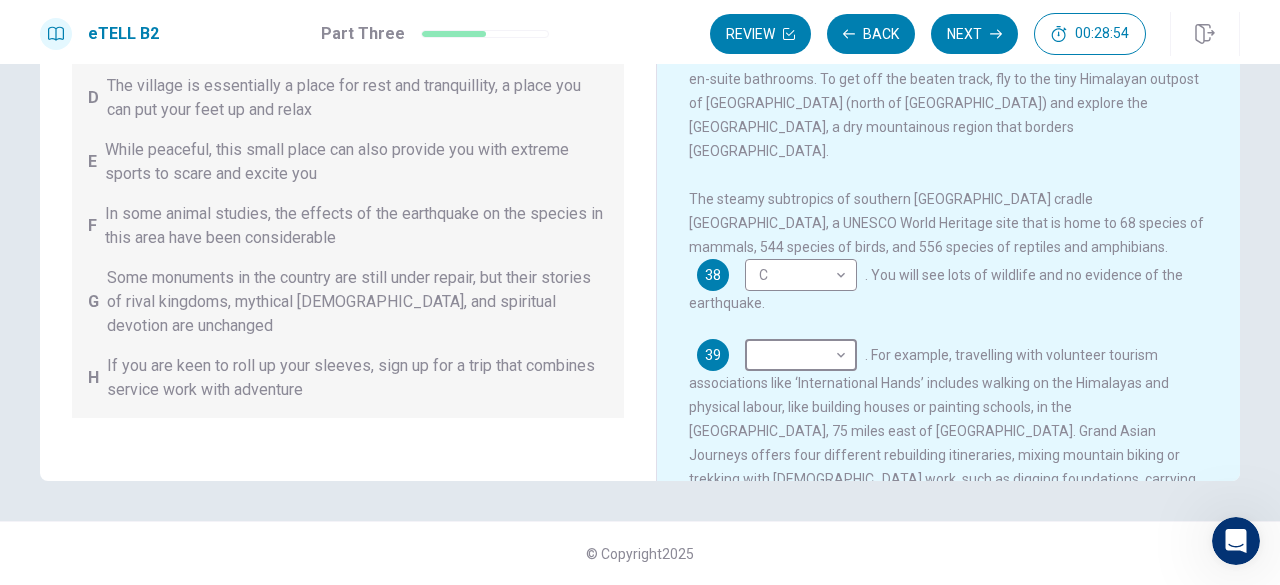 scroll, scrollTop: 338, scrollLeft: 0, axis: vertical 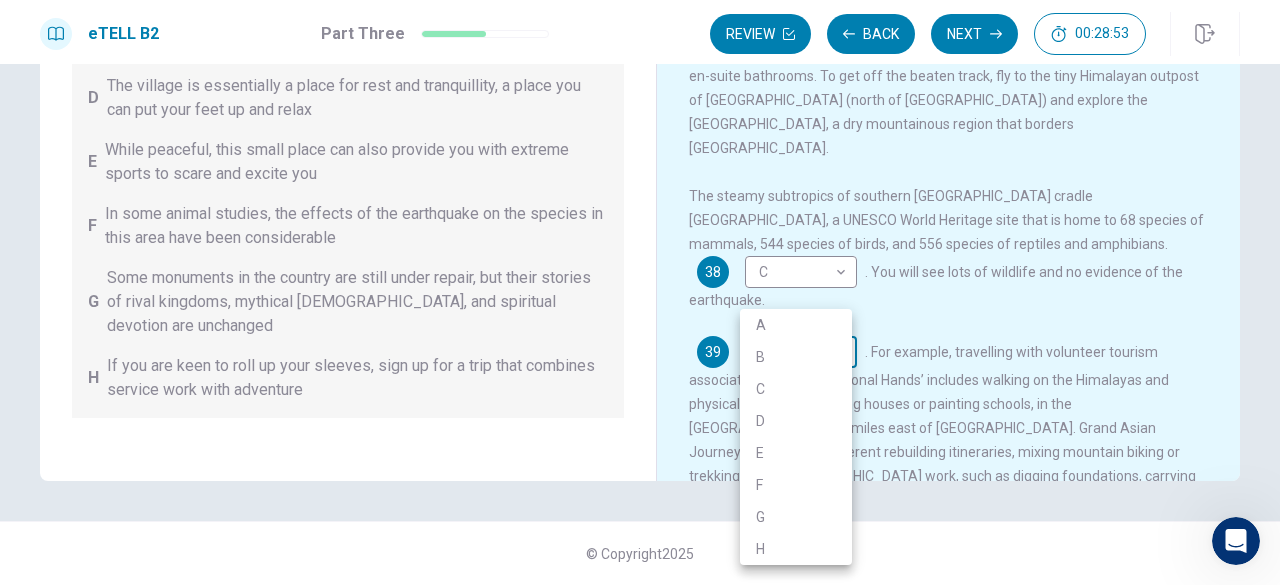click on "This site uses cookies, as explained in our  Privacy Policy . If you agree to the use of cookies, please click the Accept button and continue to browse our site.   Privacy Policy Accept   eTELL B2 Part Three Review Back Next 00:28:53 Question 15 - 19 of 30 00:28:53 Review Back Next Questions 35 - 39 You are going to read a passage in which some sentences have been  removed. For questions 35 – 39, insert the correct sentence (A – H) into the  appropriate gap. There are THREE sentences which you do not need. A You could step out in amazement for weeks in the [GEOGRAPHIC_DATA] region or along the [GEOGRAPHIC_DATA], popular mountain walking areas that are open after the earthquake B Rest assured Nepal’s rich history, infinite hospitality, and majestic beauty are still there and waiting for you C Highlights include tracking tigers and rhinos through thick jungle and canoeing lazy rivers in search of gharials—the world’s second largest crocodiles D E F G H Why Visit [GEOGRAPHIC_DATA]? 35 C * ​ 36 ​ ​ 37 ​ ​ 38 C * A" at bounding box center [640, 292] 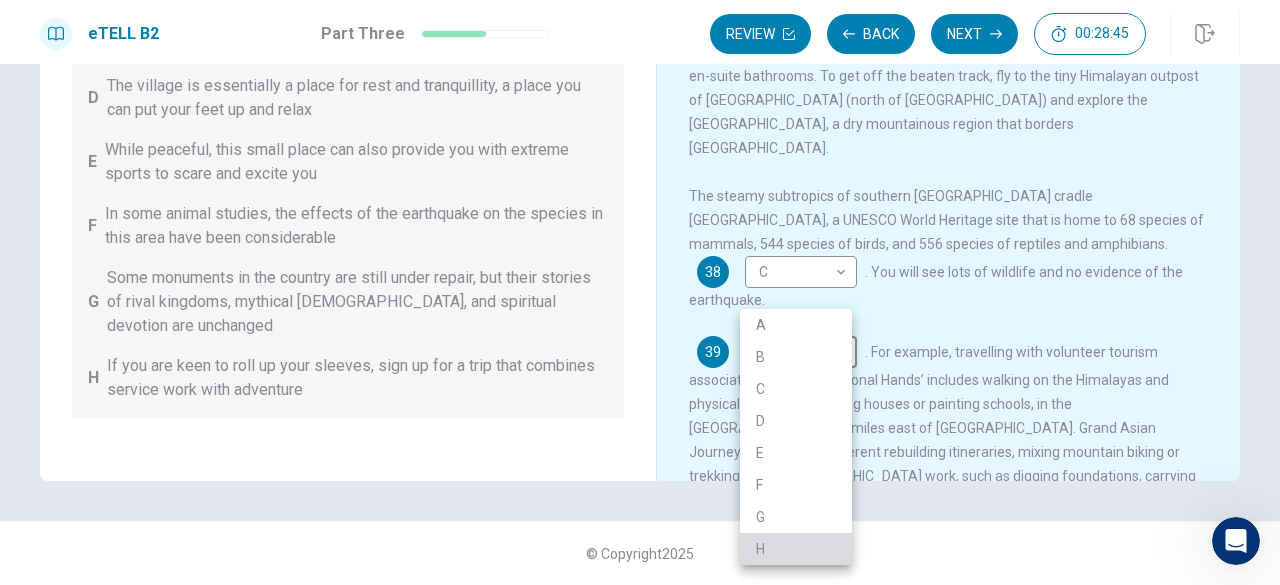 click on "H" at bounding box center [796, 549] 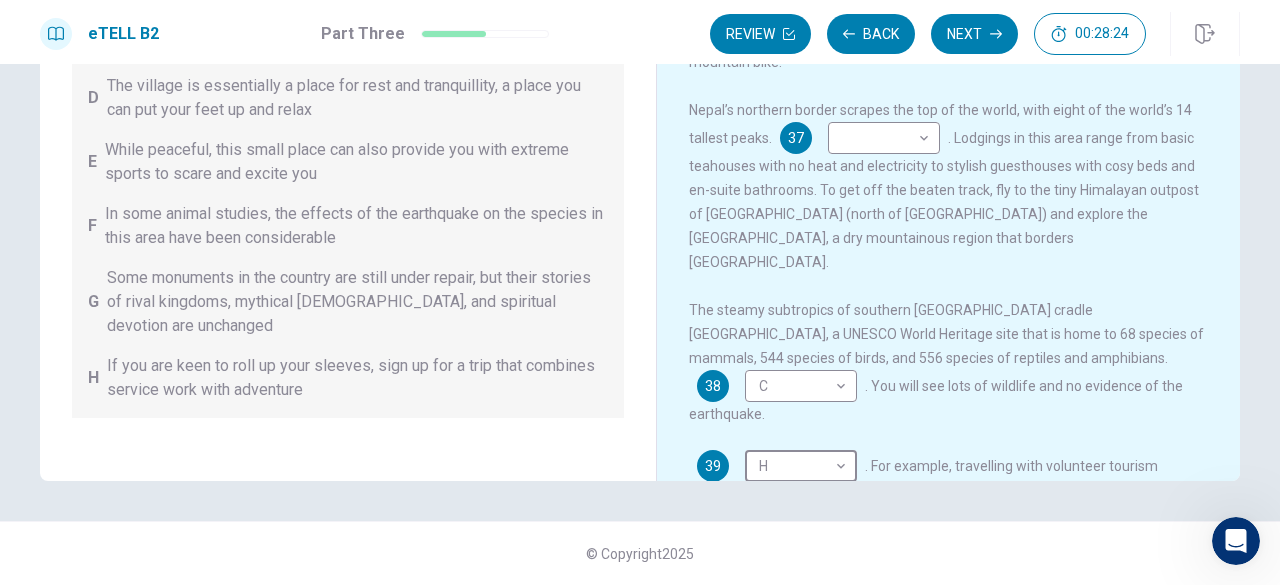scroll, scrollTop: 205, scrollLeft: 0, axis: vertical 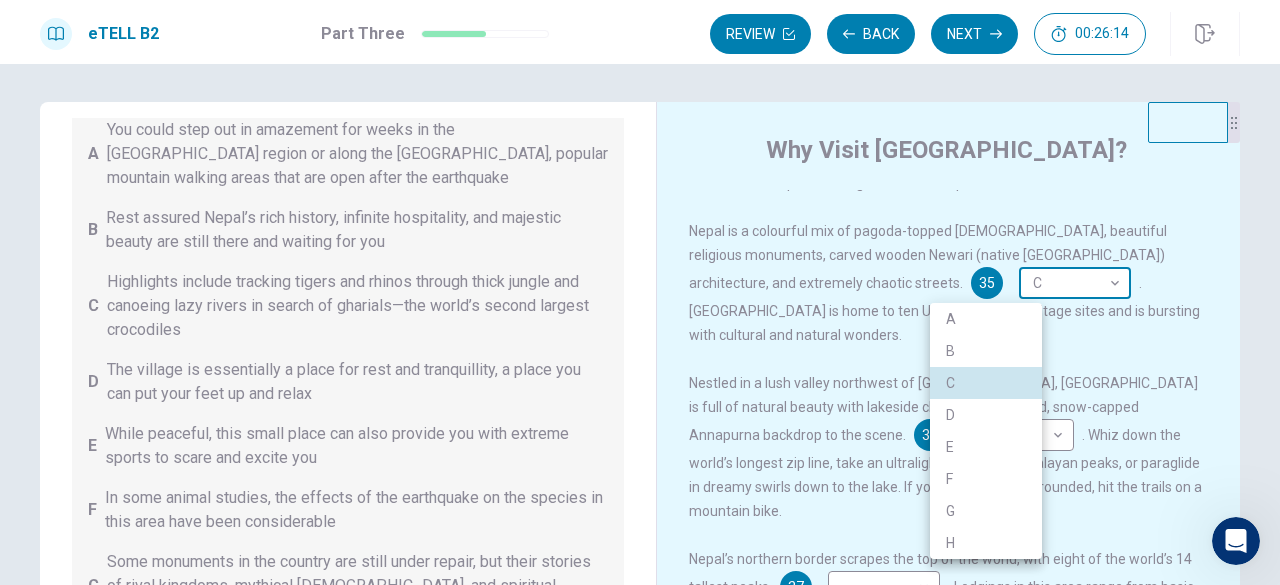 click on "This site uses cookies, as explained in our  Privacy Policy . If you agree to the use of cookies, please click the Accept button and continue to browse our site.   Privacy Policy Accept   eTELL B2 Part Three Review Back Next 00:26:14 Question 15 - 19 of 30 00:26:14 Review Back Next Questions 35 - 39 You are going to read a passage in which some sentences have been  removed. For questions 35 – 39, insert the correct sentence (A – H) into the  appropriate gap. There are THREE sentences which you do not need. A You could step out in amazement for weeks in the [GEOGRAPHIC_DATA] region or along the [GEOGRAPHIC_DATA], popular mountain walking areas that are open after the earthquake B Rest assured Nepal’s rich history, infinite hospitality, and majestic beauty are still there and waiting for you C Highlights include tracking tigers and rhinos through thick jungle and canoeing lazy rivers in search of gharials—the world’s second largest crocodiles D E F G H Why Visit [GEOGRAPHIC_DATA]? 35 C * ​ 36 ​ ​ 37 ​ ​ 38 C * H" at bounding box center [640, 292] 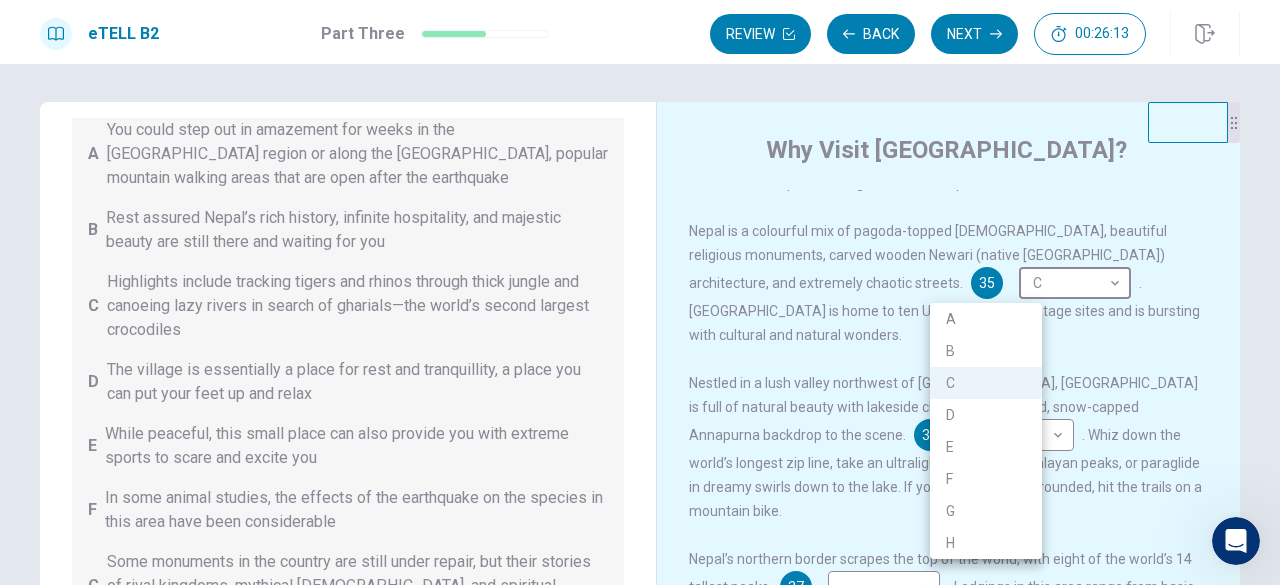 click at bounding box center (640, 292) 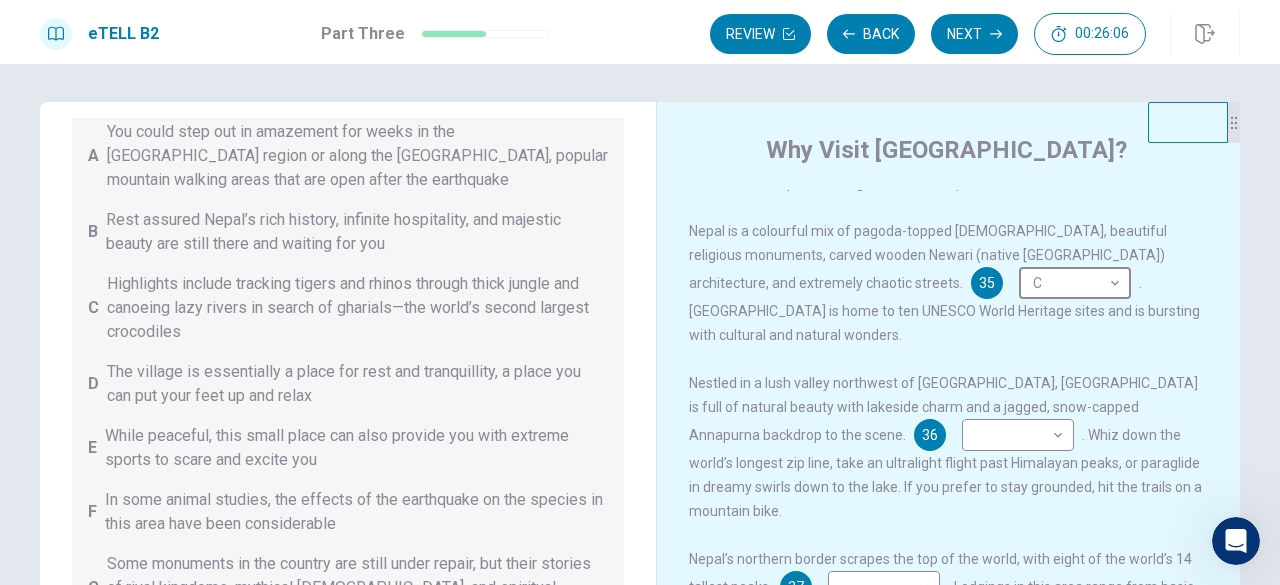 scroll, scrollTop: 220, scrollLeft: 0, axis: vertical 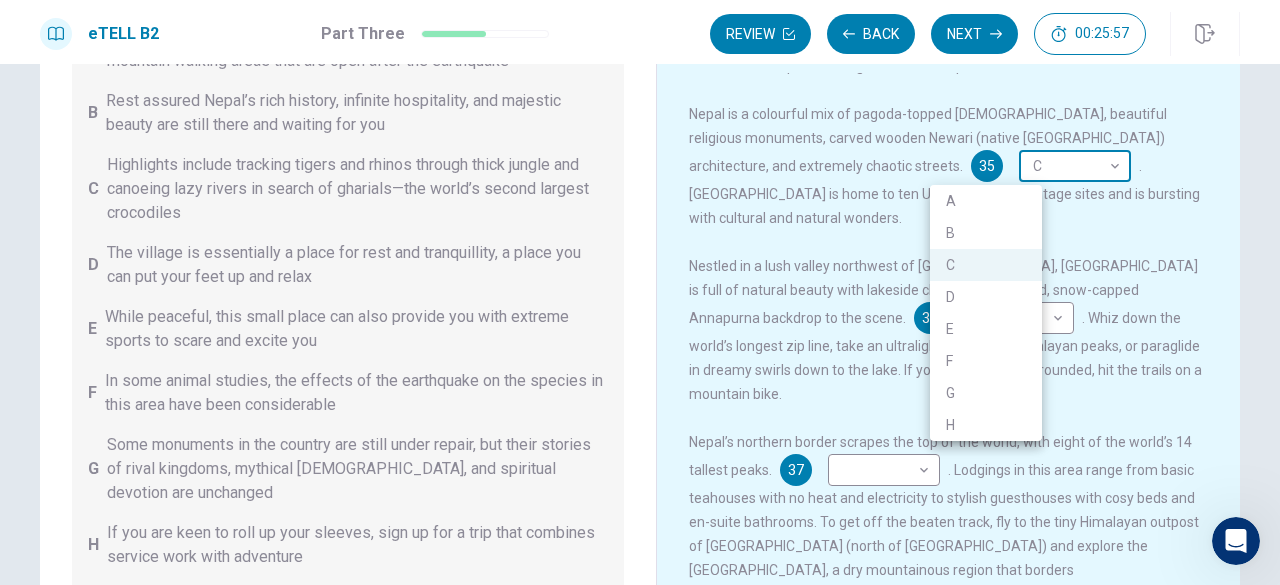 click on "This site uses cookies, as explained in our  Privacy Policy . If you agree to the use of cookies, please click the Accept button and continue to browse our site.   Privacy Policy Accept   eTELL B2 Part Three Review Back Next 00:25:57 Question 15 - 19 of 30 00:25:57 Review Back Next Questions 35 - 39 You are going to read a passage in which some sentences have been  removed. For questions 35 – 39, insert the correct sentence (A – H) into the  appropriate gap. There are THREE sentences which you do not need. A You could step out in amazement for weeks in the [GEOGRAPHIC_DATA] region or along the [GEOGRAPHIC_DATA], popular mountain walking areas that are open after the earthquake B Rest assured Nepal’s rich history, infinite hospitality, and majestic beauty are still there and waiting for you C Highlights include tracking tigers and rhinos through thick jungle and canoeing lazy rivers in search of gharials—the world’s second largest crocodiles D E F G H Why Visit [GEOGRAPHIC_DATA]? 35 C * ​ 36 ​ ​ 37 ​ ​ 38 C * H" at bounding box center (640, 292) 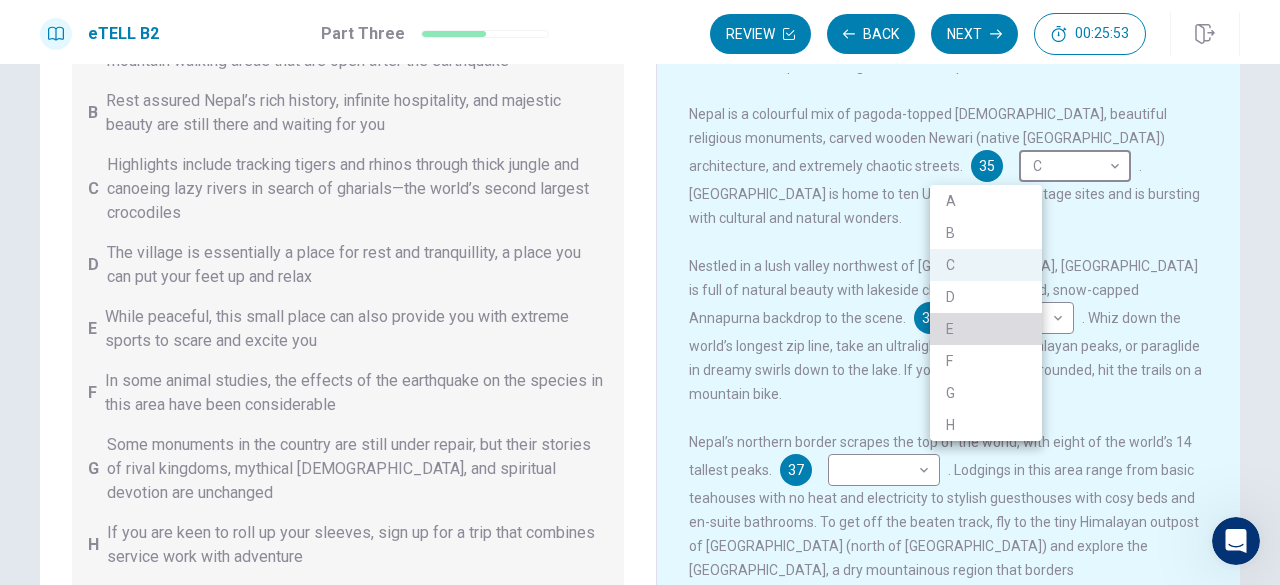 click on "E" at bounding box center (986, 329) 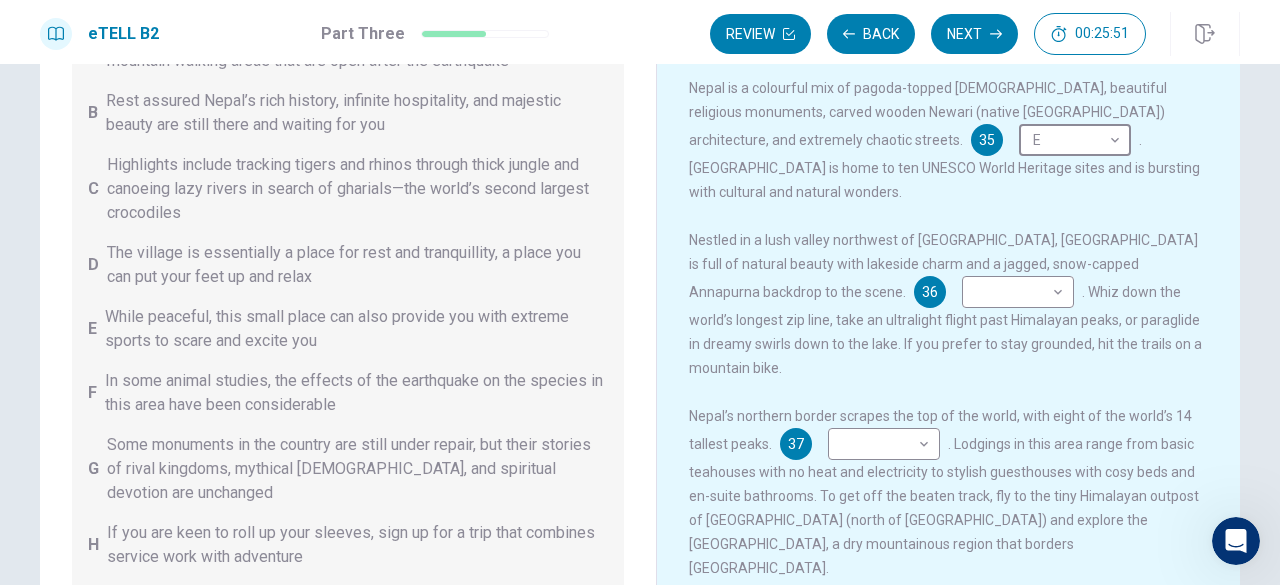 scroll, scrollTop: 148, scrollLeft: 0, axis: vertical 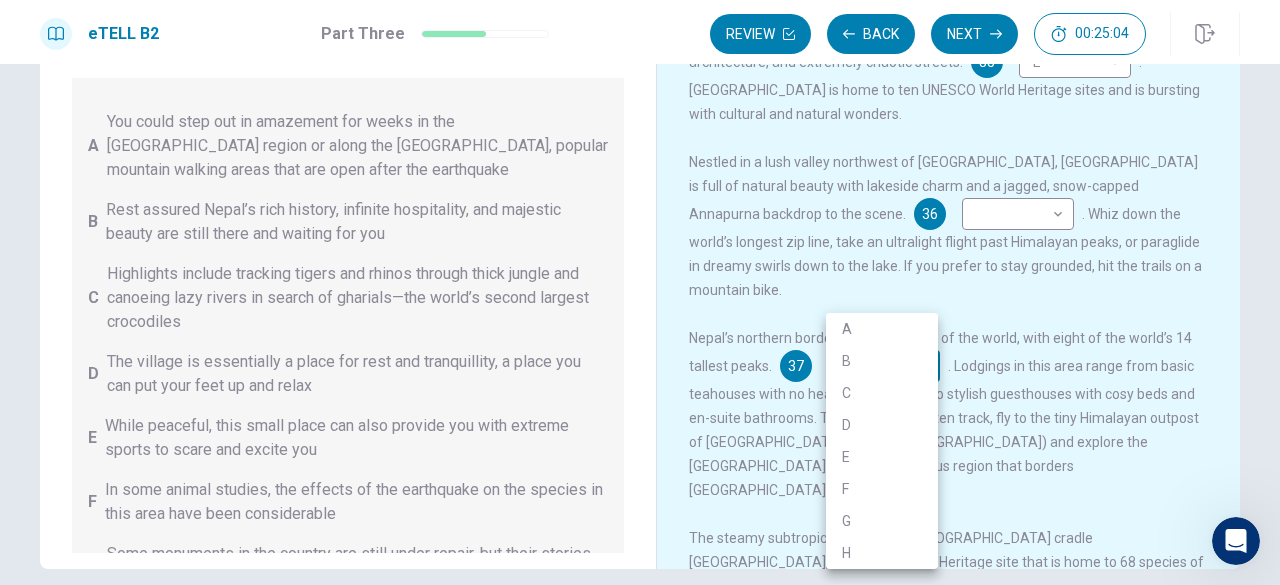 click on "This site uses cookies, as explained in our  Privacy Policy . If you agree to the use of cookies, please click the Accept button and continue to browse our site.   Privacy Policy Accept   eTELL B2 Part Three Review Back Next 00:25:04 Question 15 - 19 of 30 00:25:04 Review Back Next Questions 35 - 39 You are going to read a passage in which some sentences have been  removed. For questions 35 – 39, insert the correct sentence (A – H) into the  appropriate gap. There are THREE sentences which you do not need. A You could step out in amazement for weeks in the [GEOGRAPHIC_DATA] region or along the [GEOGRAPHIC_DATA], popular mountain walking areas that are open after the earthquake B Rest assured Nepal’s rich history, infinite hospitality, and majestic beauty are still there and waiting for you C Highlights include tracking tigers and rhinos through thick jungle and canoeing lazy rivers in search of gharials—the world’s second largest crocodiles D E F G H Why Visit [GEOGRAPHIC_DATA]? 35 E * ​ 36 ​ ​ 37 ​ ​ 38 C * H" at bounding box center (640, 292) 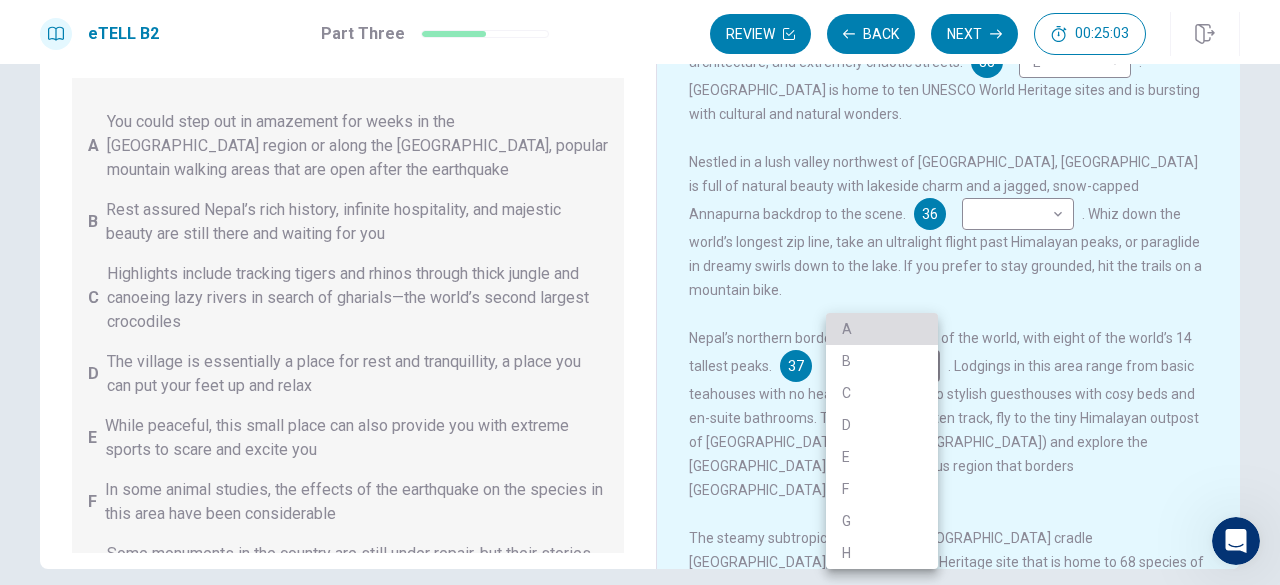 click on "A" at bounding box center [882, 329] 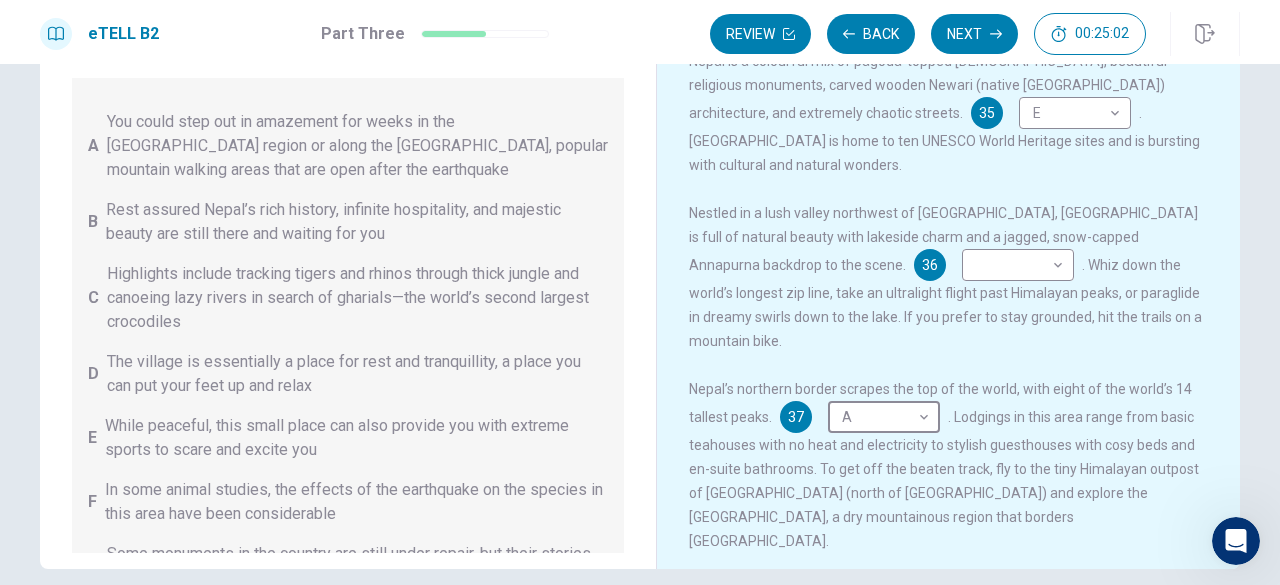 scroll, scrollTop: 0, scrollLeft: 0, axis: both 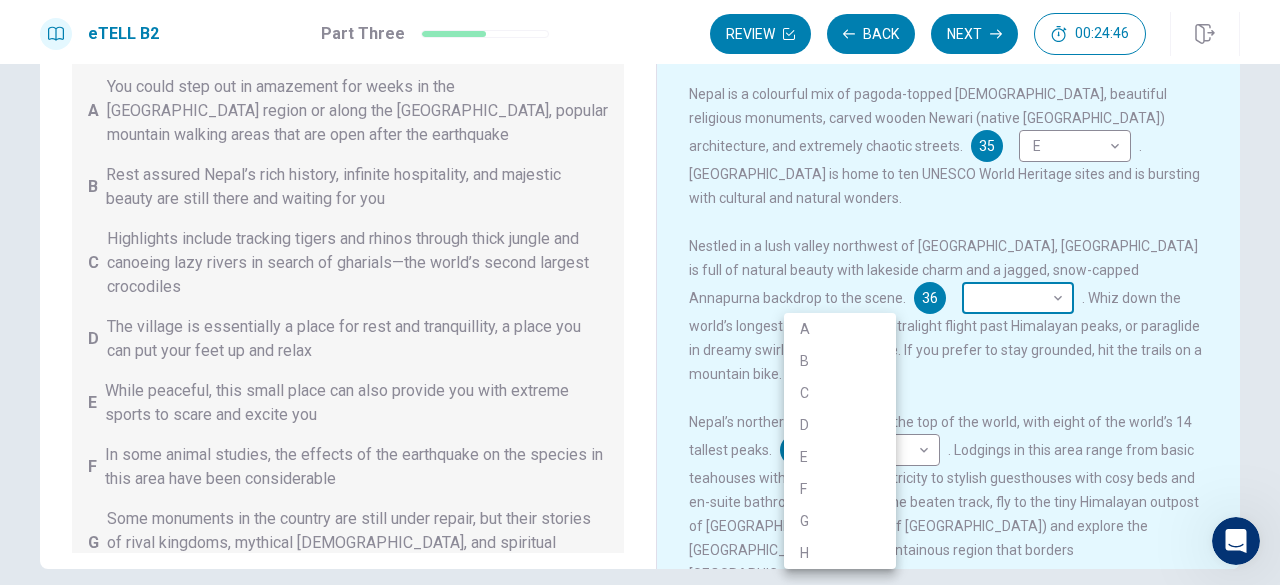 click on "This site uses cookies, as explained in our  Privacy Policy . If you agree to the use of cookies, please click the Accept button and continue to browse our site.   Privacy Policy Accept   eTELL B2 Part Three Review Back Next 00:24:46 Question 15 - 19 of 30 00:24:46 Review Back Next Questions 35 - 39 You are going to read a passage in which some sentences have been  removed. For questions 35 – 39, insert the correct sentence (A – H) into the  appropriate gap. There are THREE sentences which you do not need. A You could step out in amazement for weeks in the [GEOGRAPHIC_DATA] region or along the [GEOGRAPHIC_DATA], popular mountain walking areas that are open after the earthquake B Rest assured Nepal’s rich history, infinite hospitality, and majestic beauty are still there and waiting for you C Highlights include tracking tigers and rhinos through thick jungle and canoeing lazy rivers in search of gharials—the world’s second largest crocodiles D E F G H Why Visit [GEOGRAPHIC_DATA]? 35 E * ​ 36 ​ ​ 37 A * ​ 38 C * H" at bounding box center (640, 292) 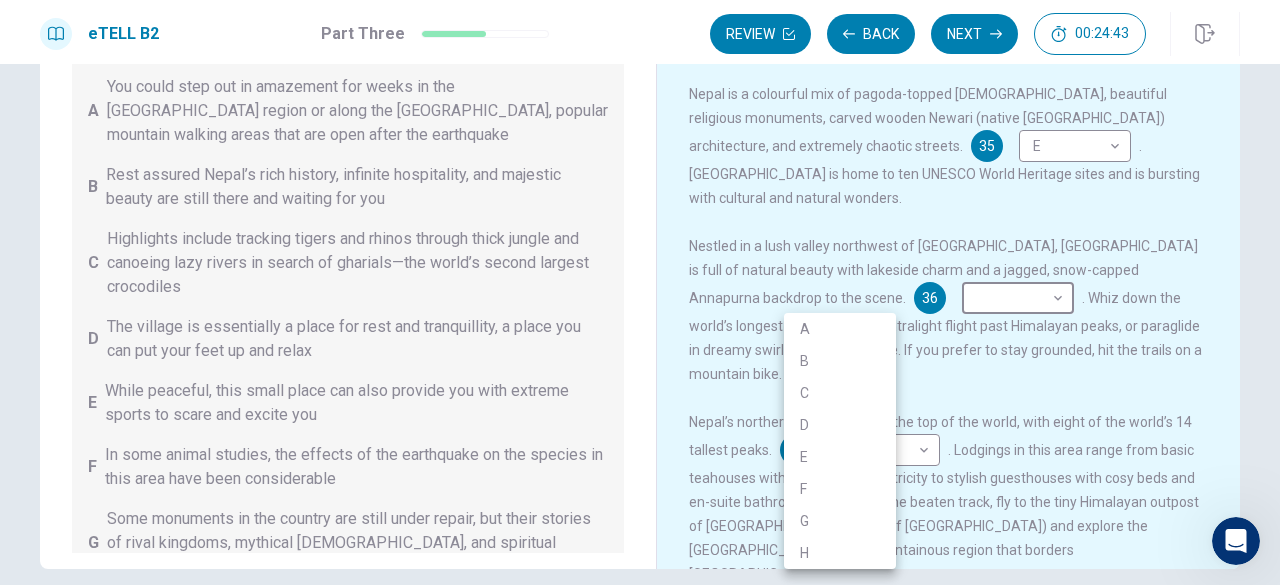 click at bounding box center (640, 292) 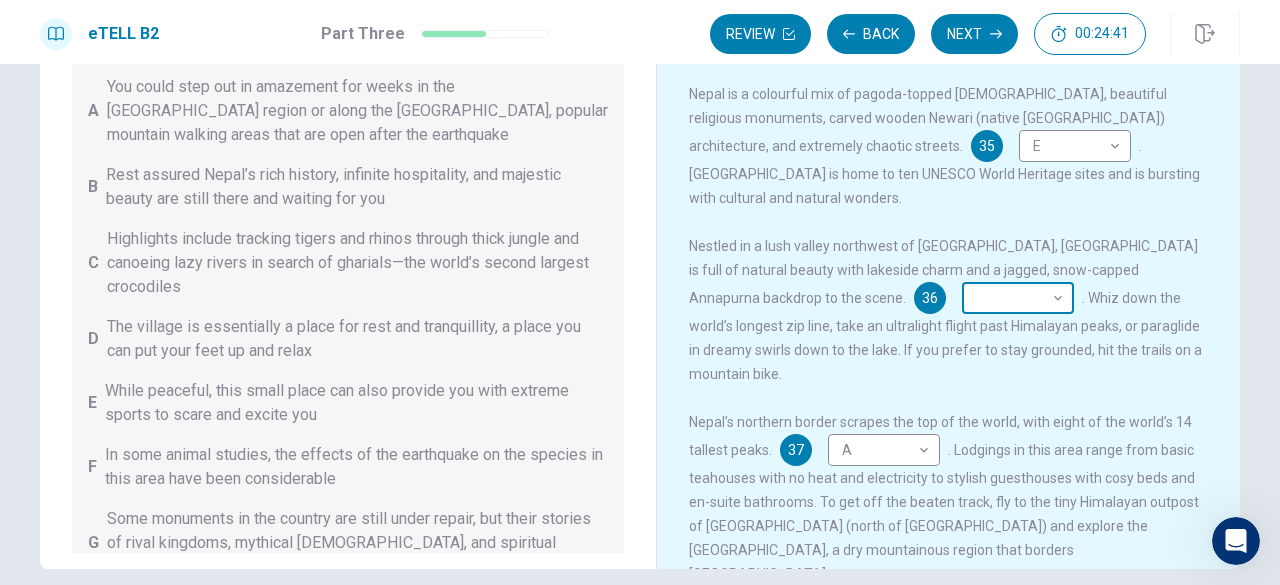 click on "This site uses cookies, as explained in our  Privacy Policy . If you agree to the use of cookies, please click the Accept button and continue to browse our site.   Privacy Policy Accept   eTELL B2 Part Three Review Back Next 00:24:41 Question 15 - 19 of 30 00:24:41 Review Back Next Questions 35 - 39 You are going to read a passage in which some sentences have been  removed. For questions 35 – 39, insert the correct sentence (A – H) into the  appropriate gap. There are THREE sentences which you do not need. A You could step out in amazement for weeks in the [GEOGRAPHIC_DATA] region or along the [GEOGRAPHIC_DATA], popular mountain walking areas that are open after the earthquake B Rest assured Nepal’s rich history, infinite hospitality, and majestic beauty are still there and waiting for you C Highlights include tracking tigers and rhinos through thick jungle and canoeing lazy rivers in search of gharials—the world’s second largest crocodiles D E F G H Why Visit [GEOGRAPHIC_DATA]? 35 E * ​ 36 ​ ​ 37 A * ​ 38 C * H" at bounding box center [640, 292] 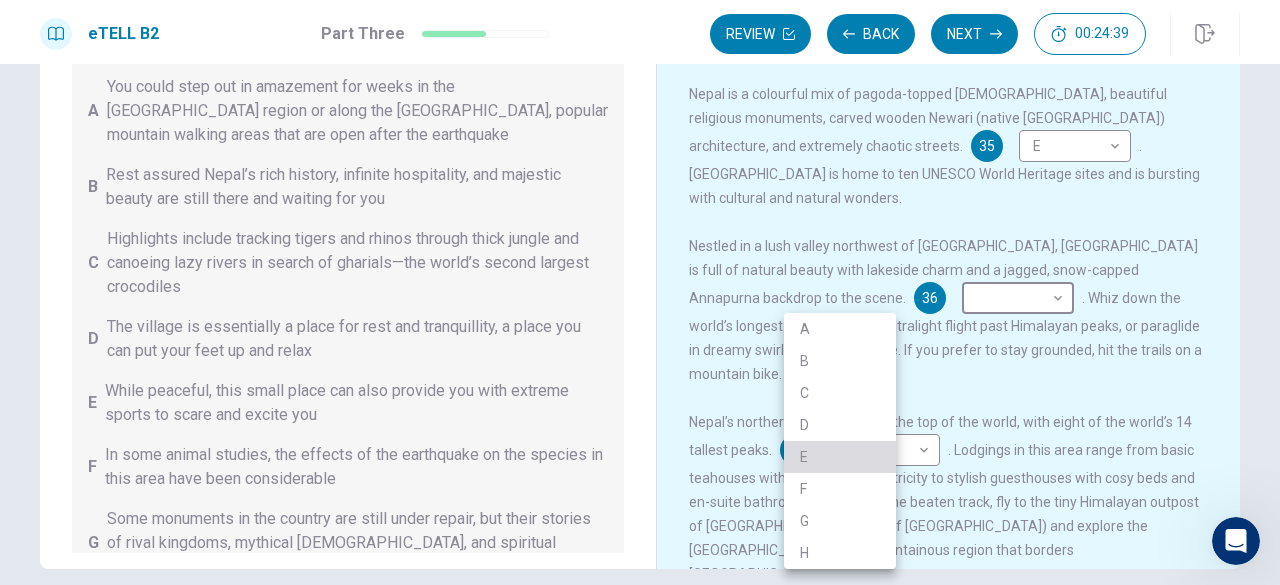 click on "E" at bounding box center [840, 457] 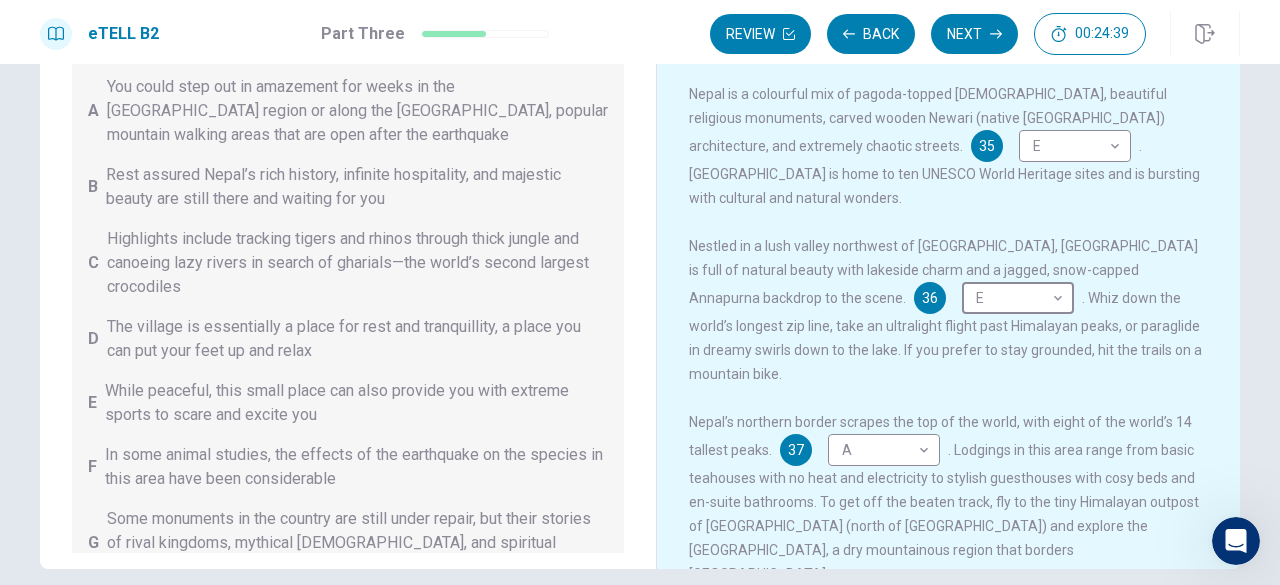scroll, scrollTop: 142, scrollLeft: 0, axis: vertical 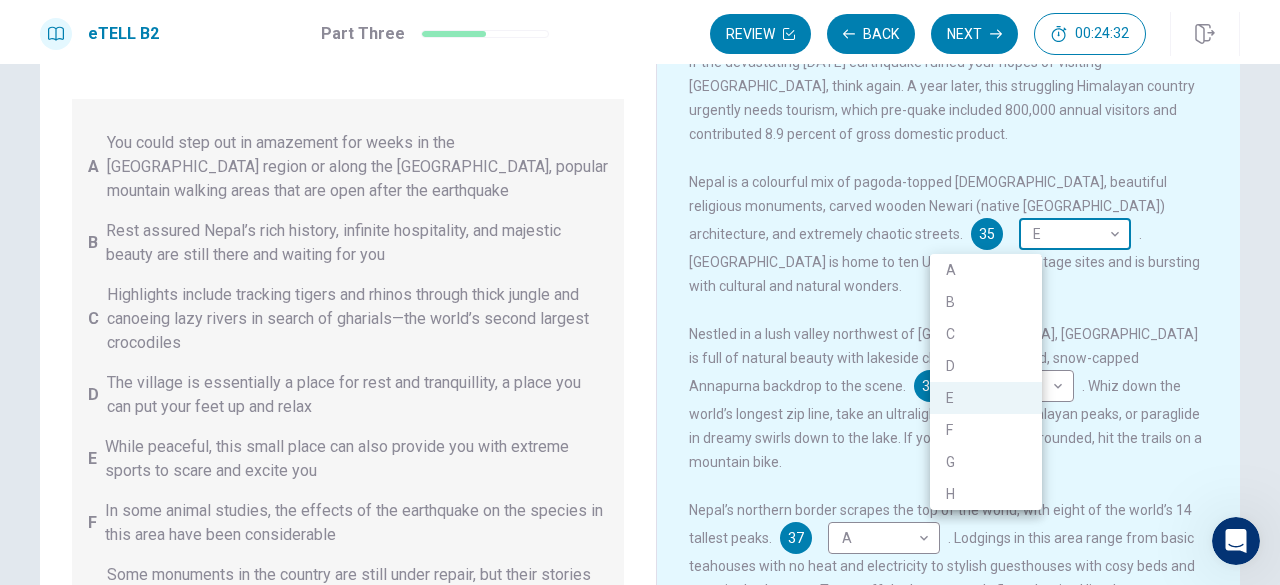 click on "This site uses cookies, as explained in our  Privacy Policy . If you agree to the use of cookies, please click the Accept button and continue to browse our site.   Privacy Policy Accept   eTELL B2 Part Three Review Back Next 00:24:32 Question 15 - 19 of 30 00:24:32 Review Back Next Questions 35 - 39 You are going to read a passage in which some sentences have been  removed. For questions 35 – 39, insert the correct sentence (A – H) into the  appropriate gap. There are THREE sentences which you do not need. A You could step out in amazement for weeks in the [GEOGRAPHIC_DATA] region or along the [GEOGRAPHIC_DATA], popular mountain walking areas that are open after the earthquake B Rest assured Nepal’s rich history, infinite hospitality, and majestic beauty are still there and waiting for you C Highlights include tracking tigers and rhinos through thick jungle and canoeing lazy rivers in search of gharials—the world’s second largest crocodiles D E F G H Why Visit [GEOGRAPHIC_DATA]? 35 E * ​ 36 E * ​ 37 A * ​ 38 C * H" at bounding box center [640, 292] 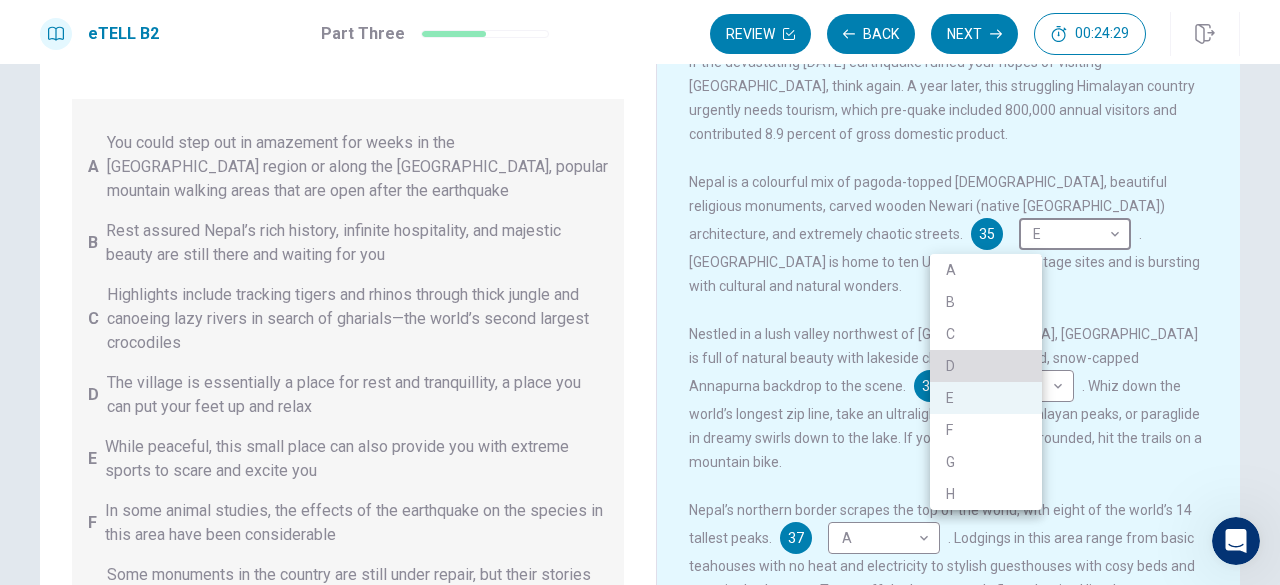 click on "D" at bounding box center (986, 366) 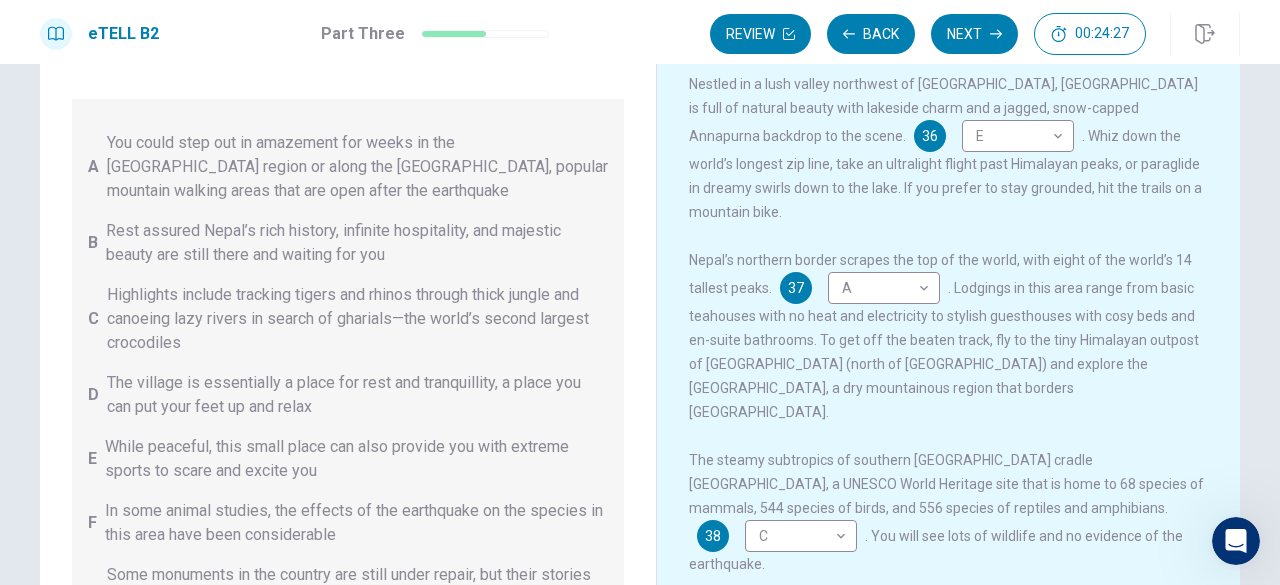 scroll, scrollTop: 338, scrollLeft: 0, axis: vertical 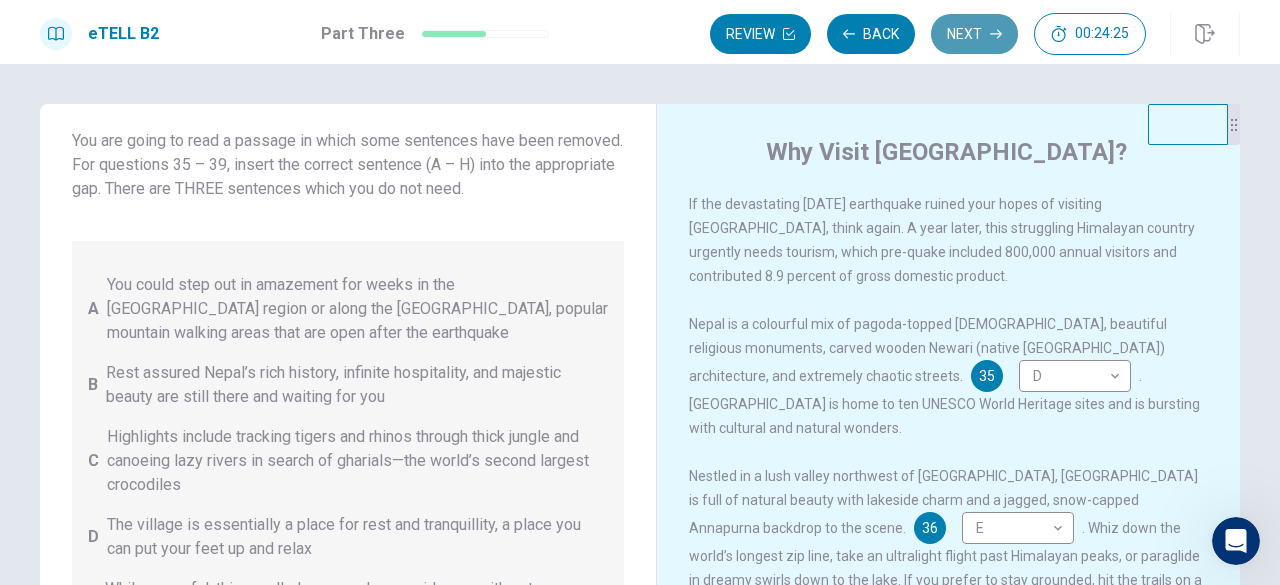 click on "Next" at bounding box center [974, 34] 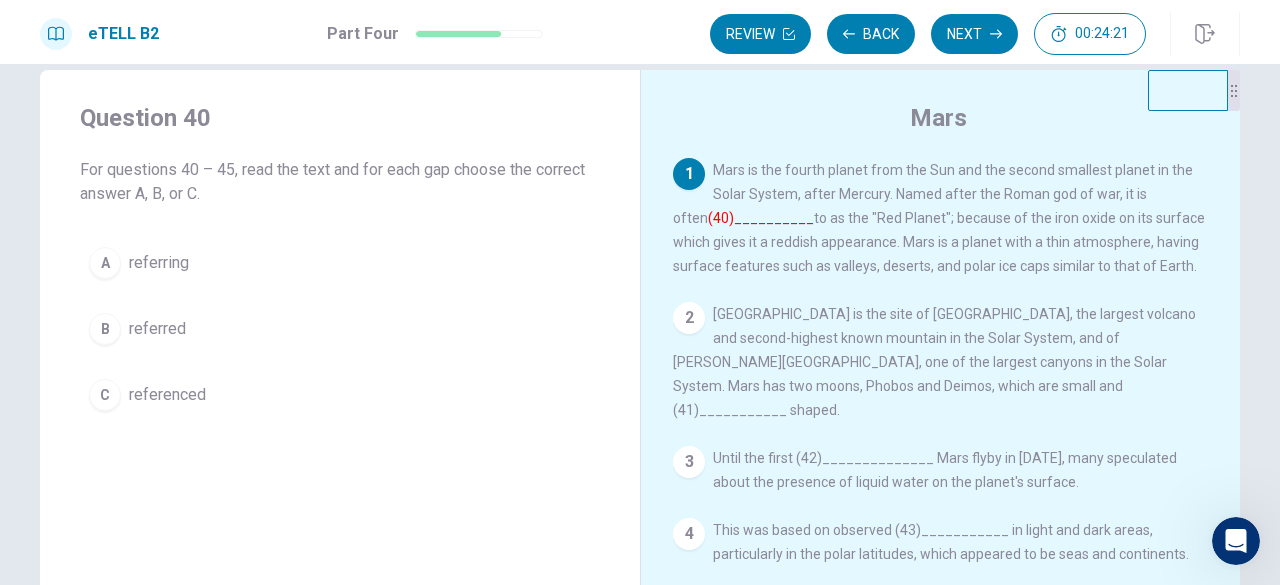 scroll, scrollTop: 6, scrollLeft: 0, axis: vertical 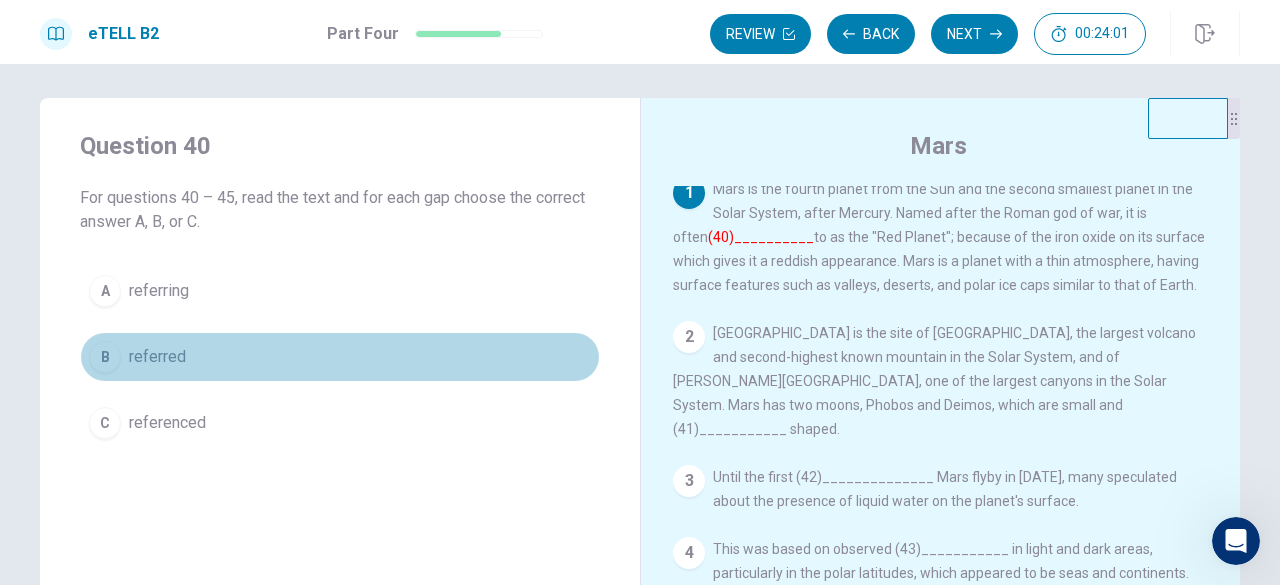 click on "referred" at bounding box center (157, 357) 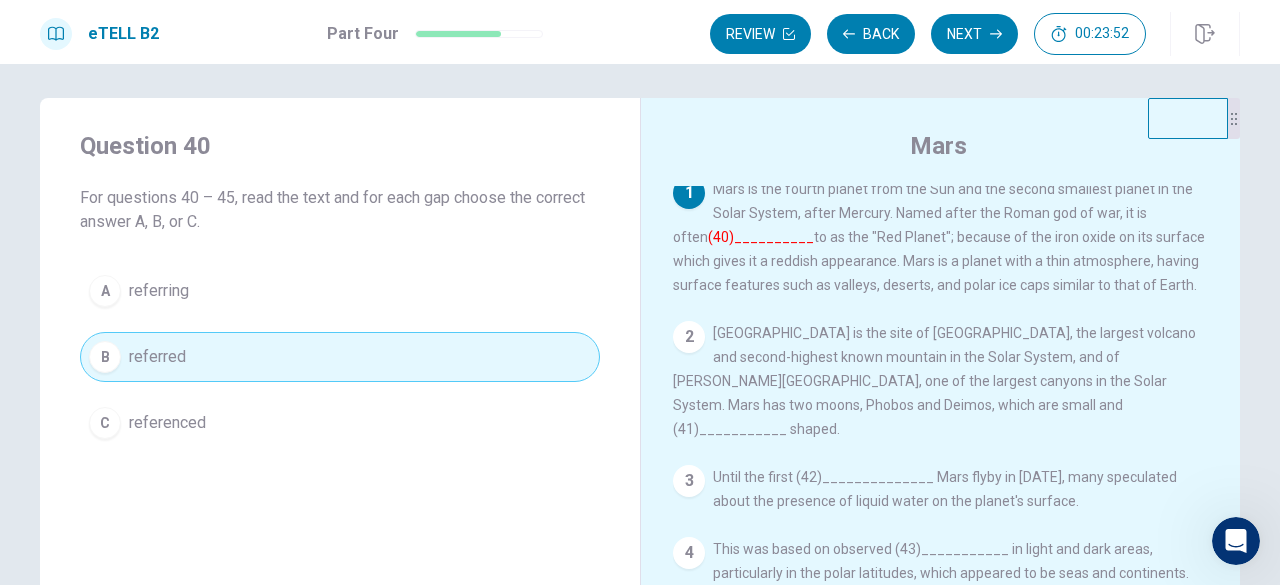 scroll, scrollTop: 0, scrollLeft: 0, axis: both 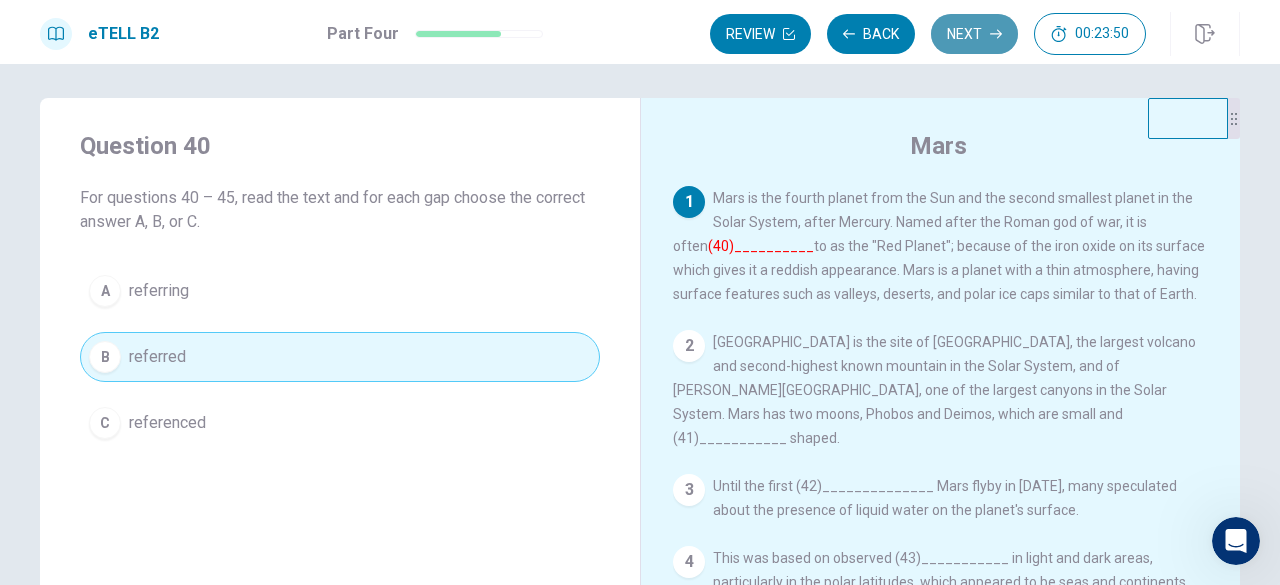 click on "Next" at bounding box center (974, 34) 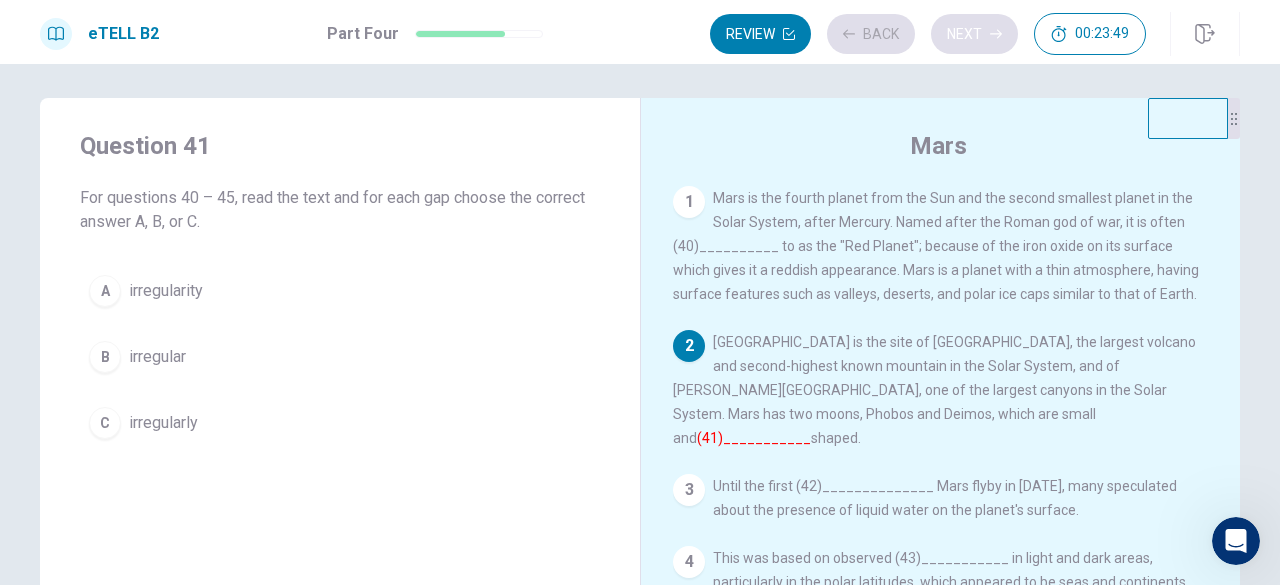scroll, scrollTop: 86, scrollLeft: 0, axis: vertical 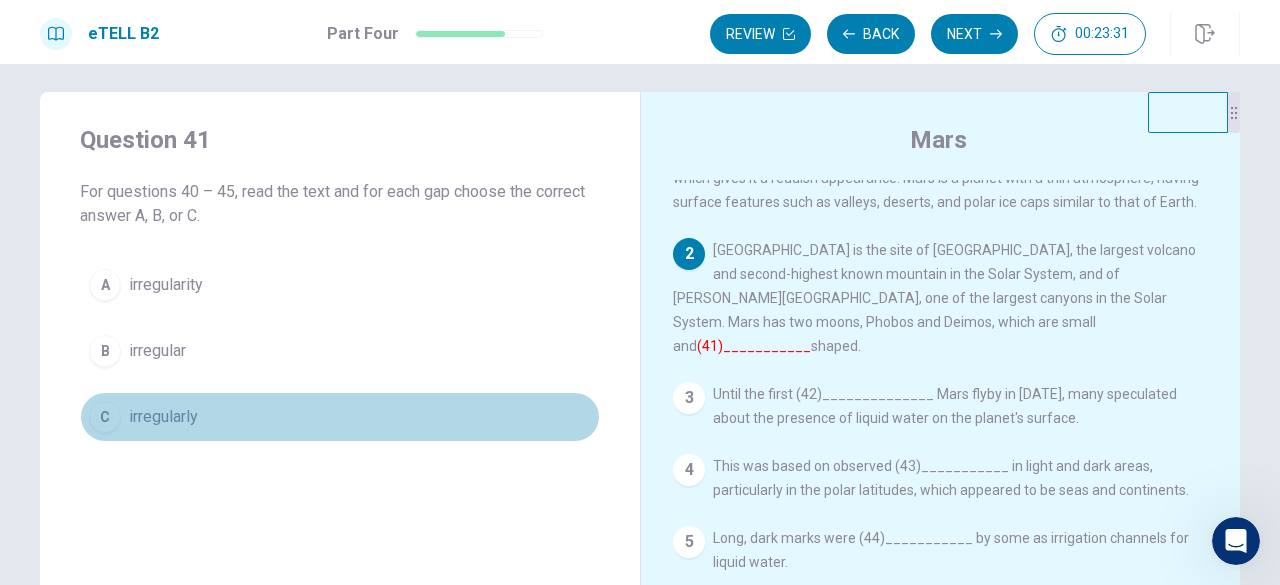 click on "irregularly" at bounding box center [163, 417] 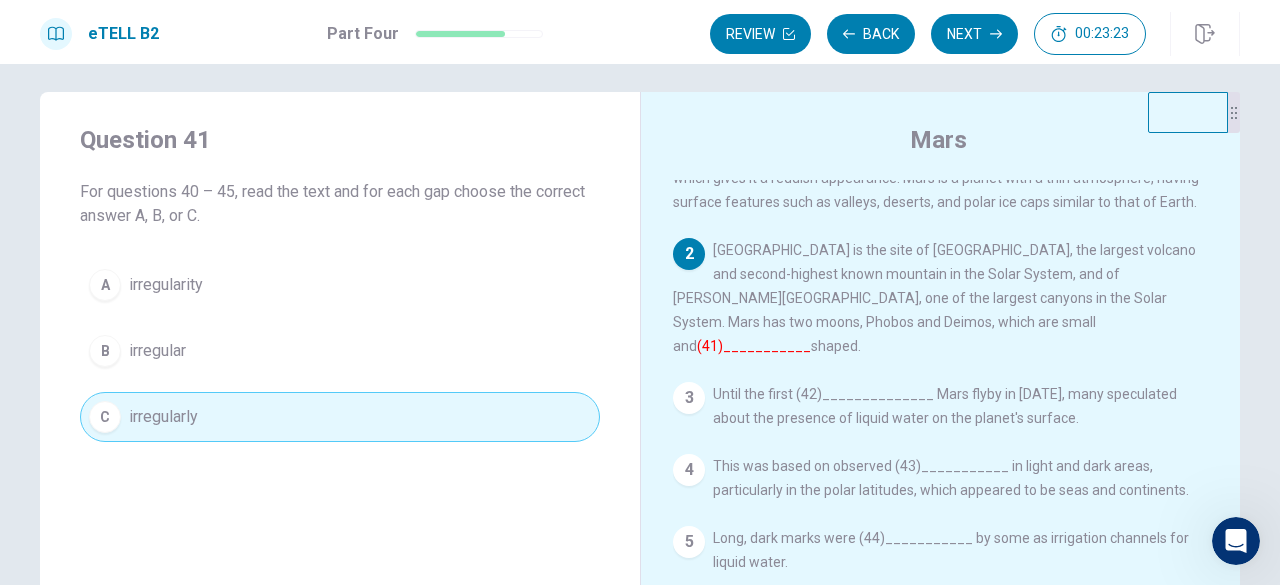 click on "B irregular" at bounding box center [340, 351] 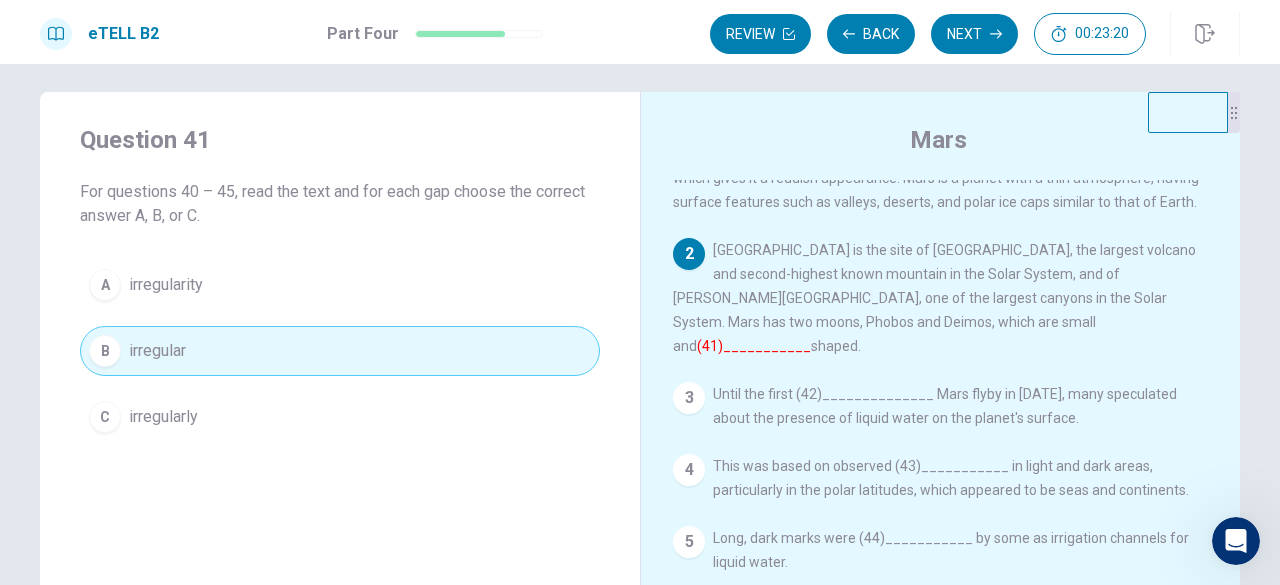 click on "irregularly" at bounding box center (163, 417) 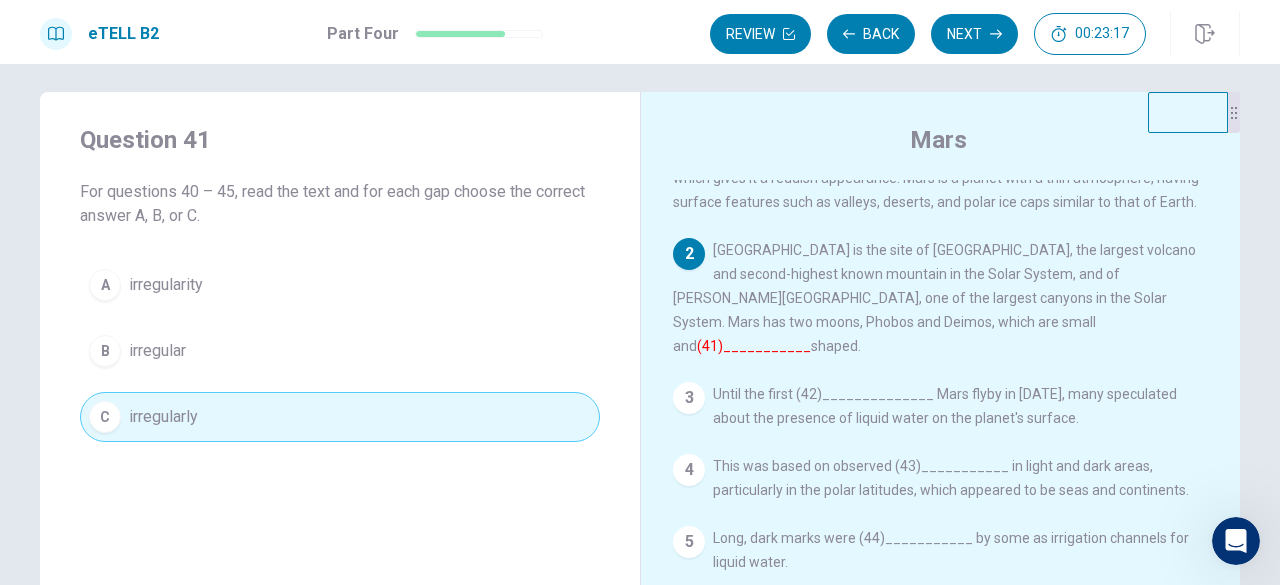 scroll, scrollTop: 32, scrollLeft: 0, axis: vertical 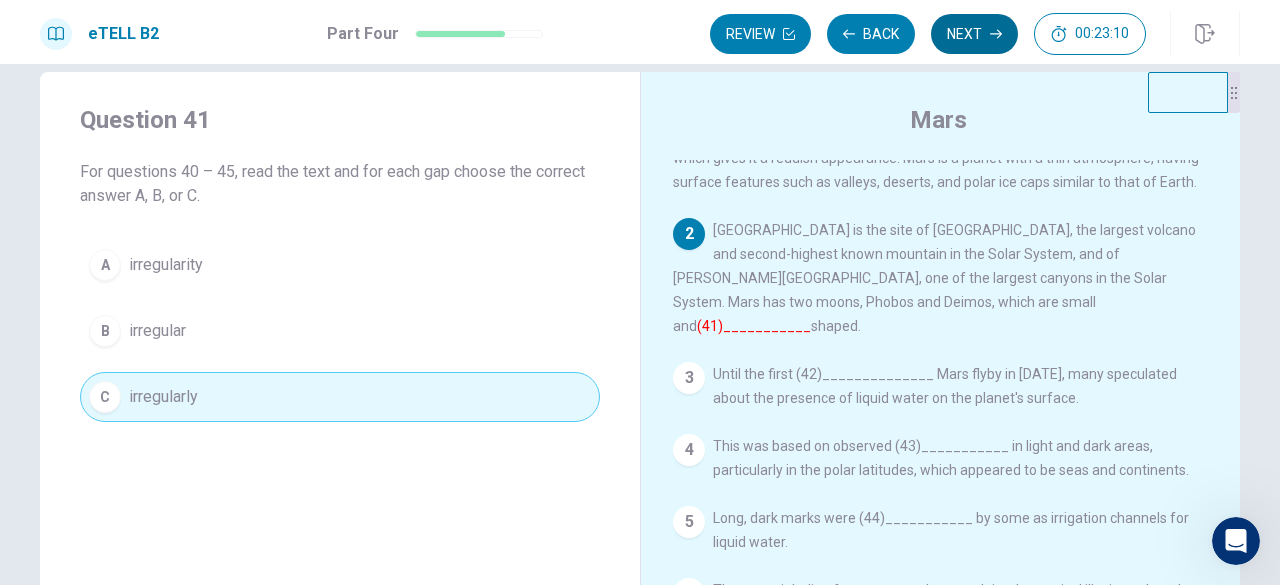 click on "Next" at bounding box center (974, 34) 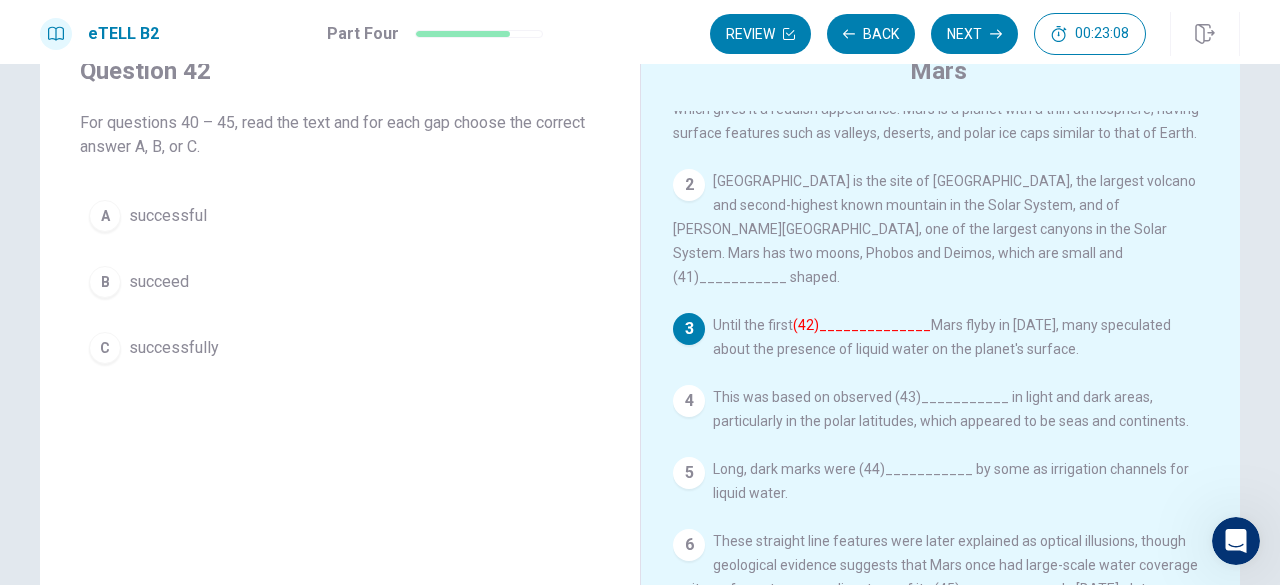scroll, scrollTop: 83, scrollLeft: 0, axis: vertical 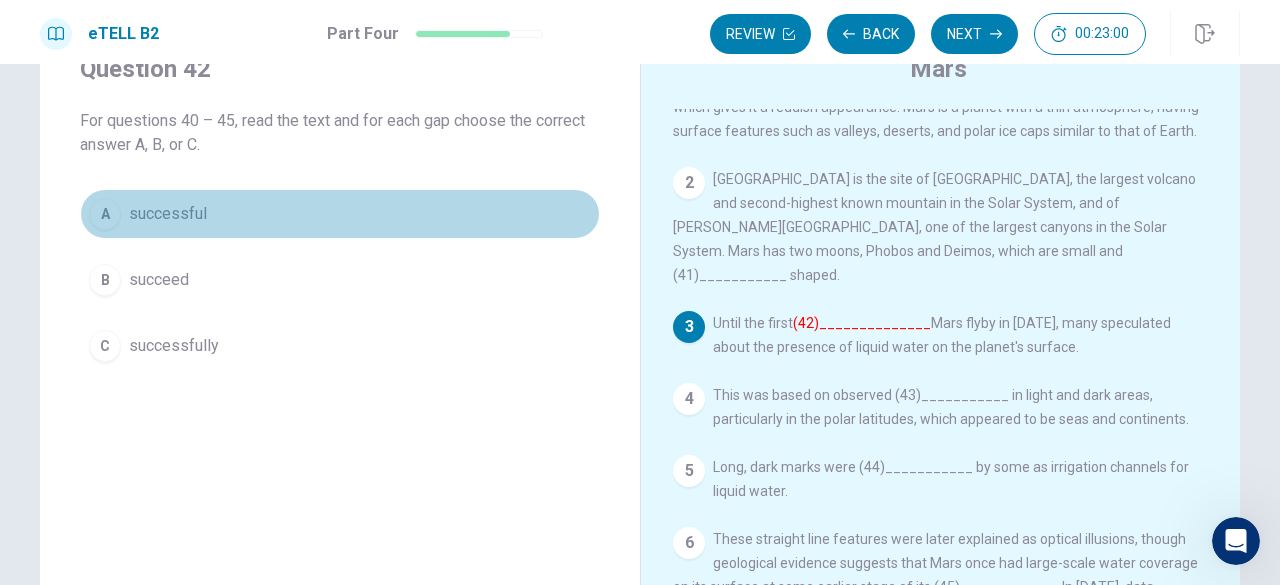 click on "successful" at bounding box center (168, 214) 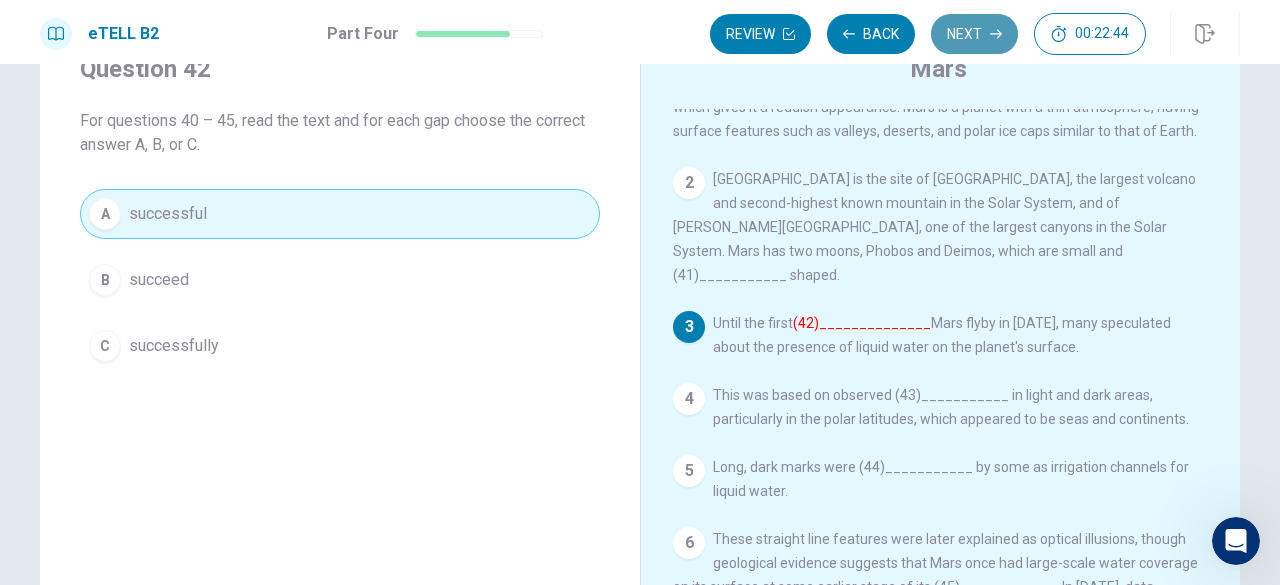 click on "Next" at bounding box center (974, 34) 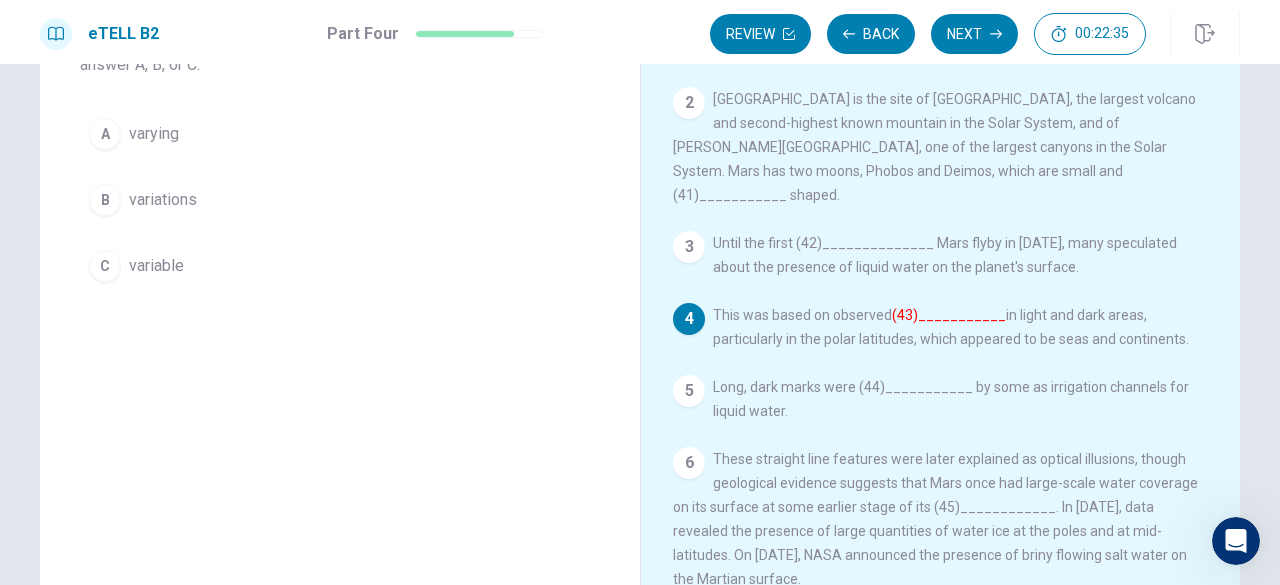scroll, scrollTop: 165, scrollLeft: 0, axis: vertical 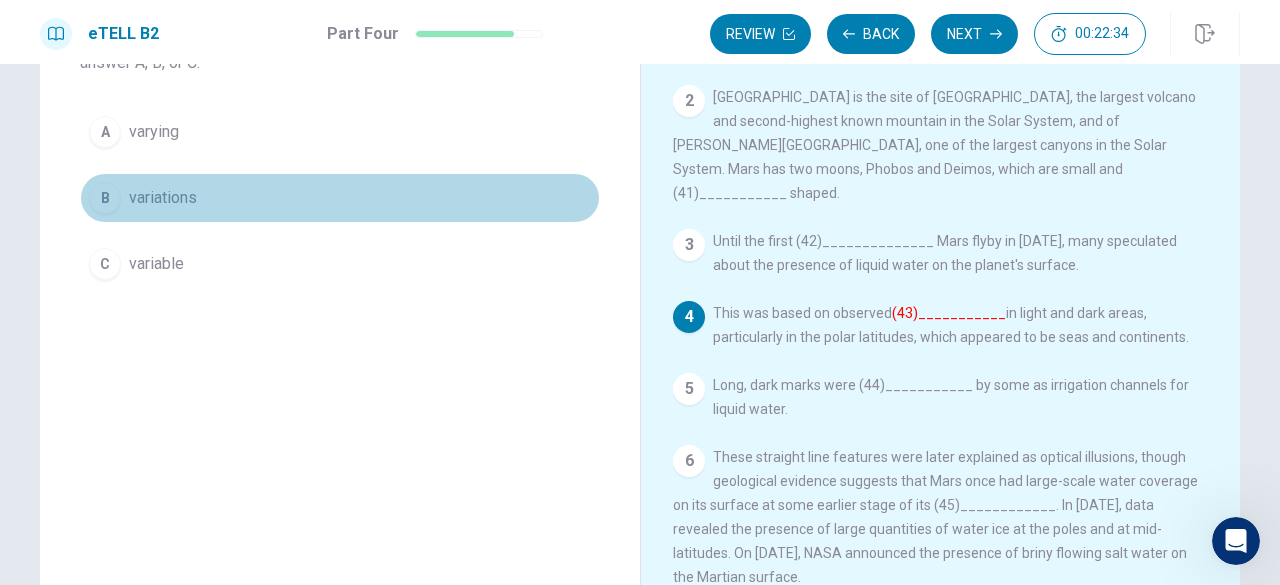 click on "variations" at bounding box center [163, 198] 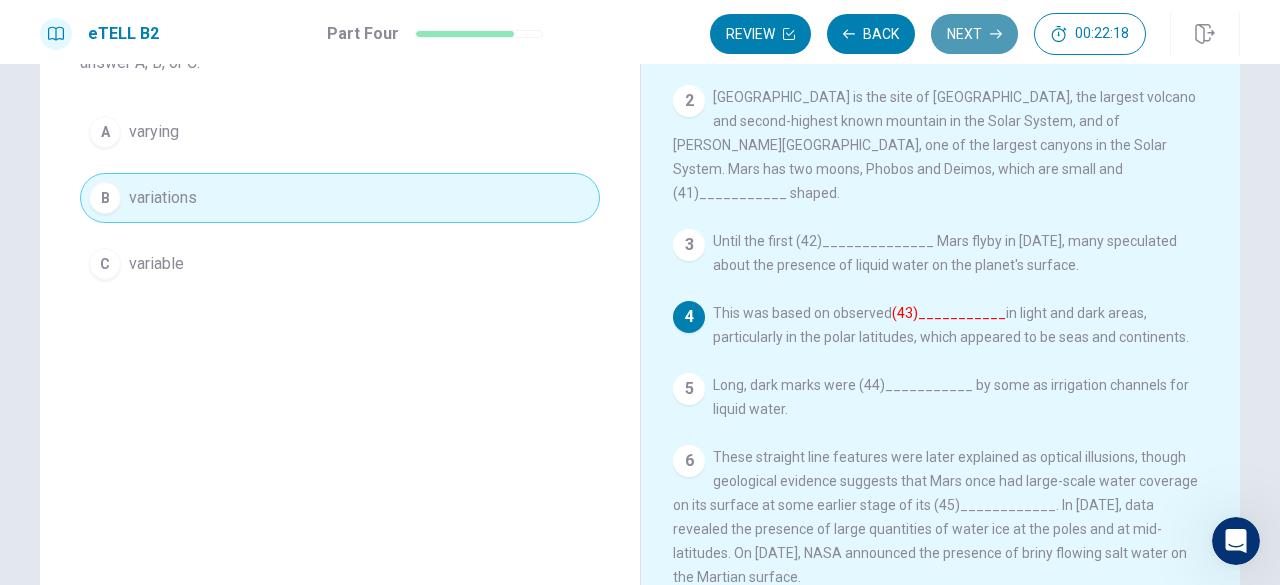 click on "Next" at bounding box center [974, 34] 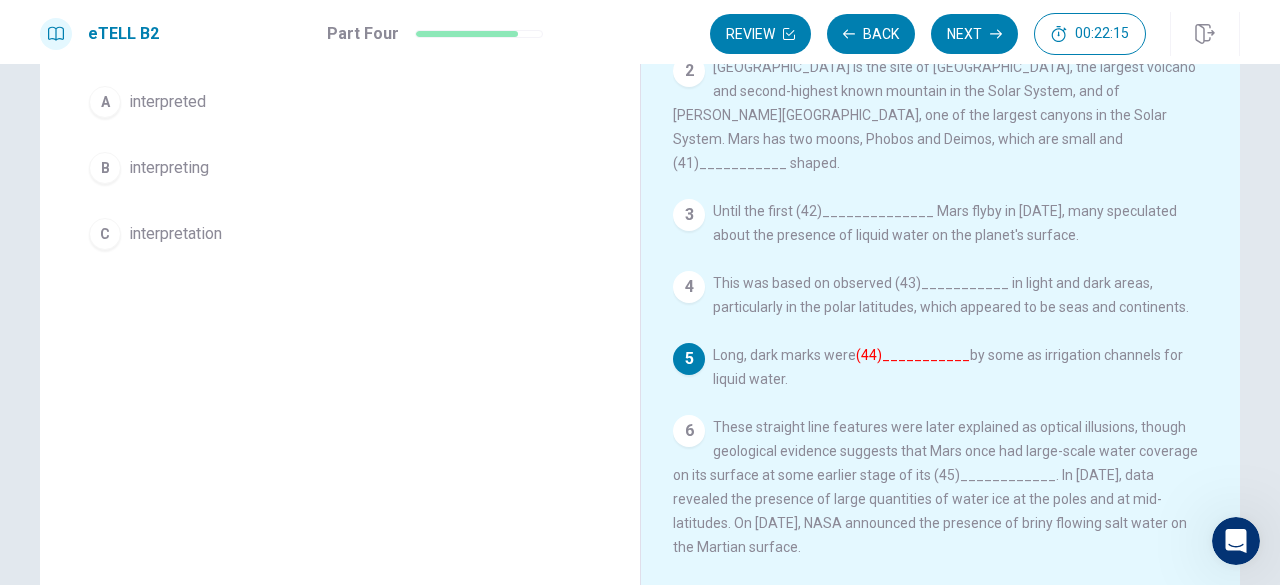 scroll, scrollTop: 189, scrollLeft: 0, axis: vertical 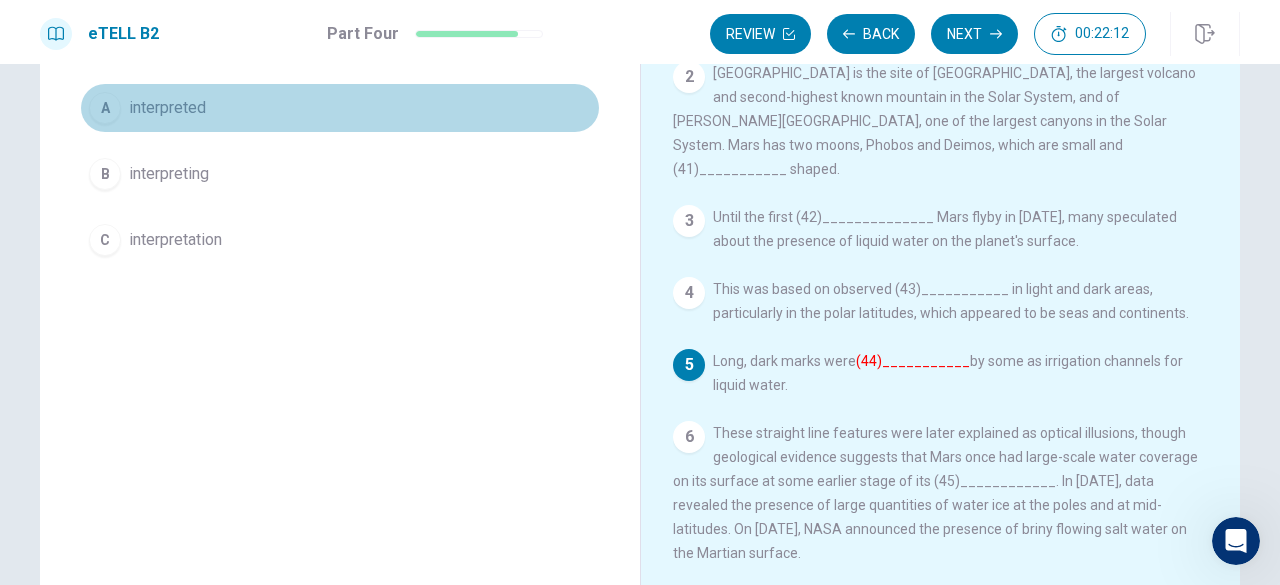 click on "A interpreted" at bounding box center [340, 108] 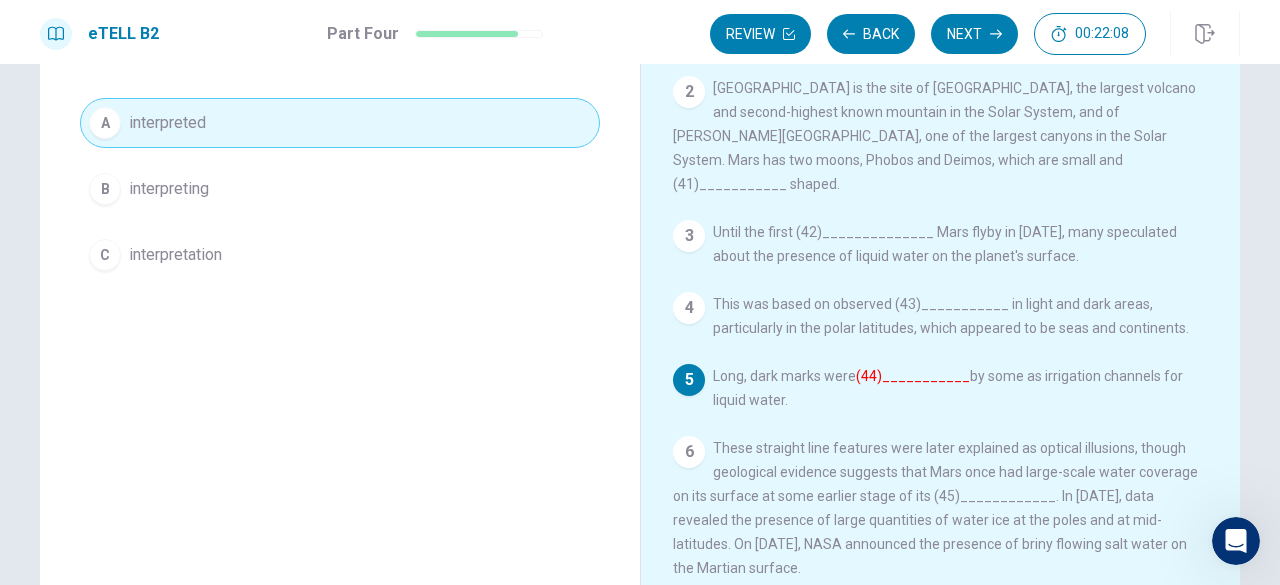 scroll, scrollTop: 165, scrollLeft: 0, axis: vertical 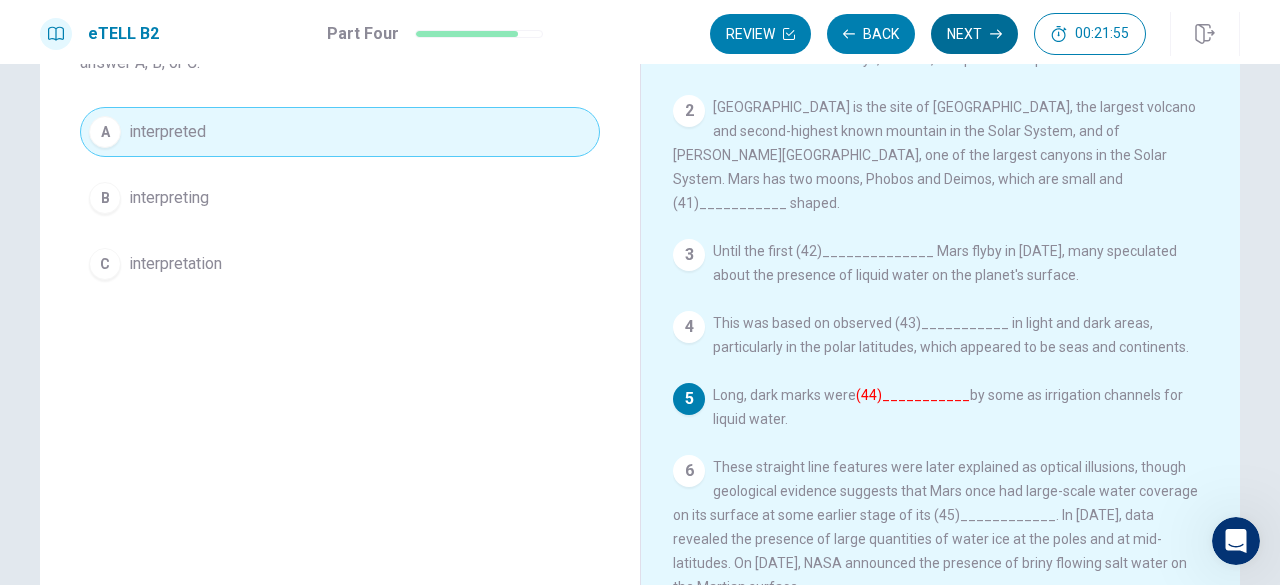 click on "Next" at bounding box center (974, 34) 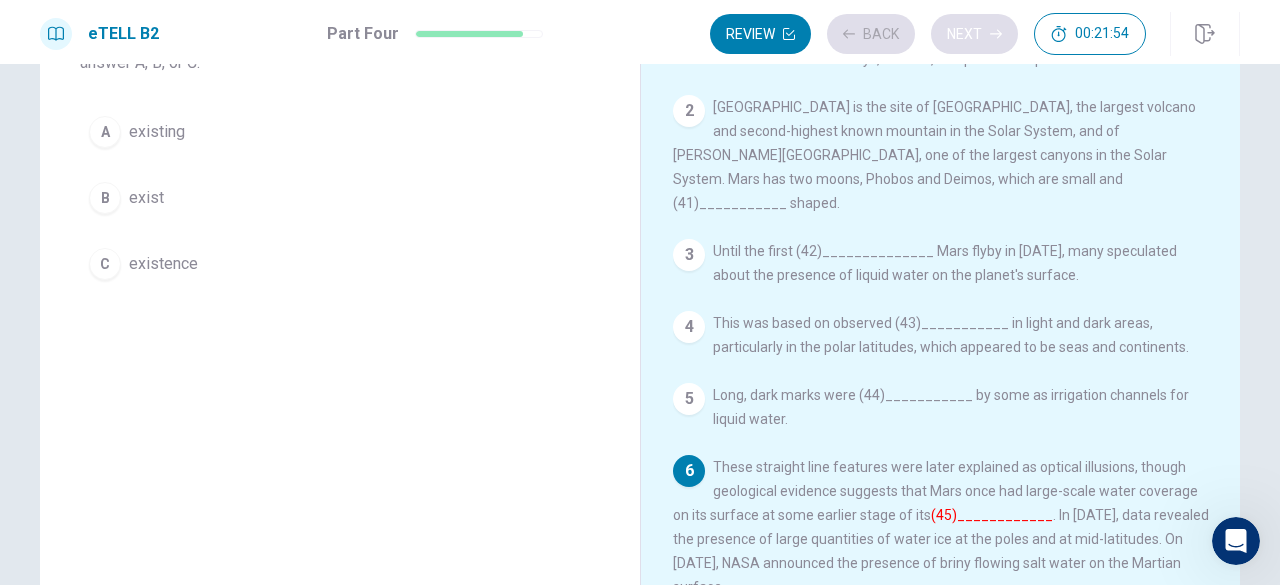 scroll, scrollTop: 86, scrollLeft: 0, axis: vertical 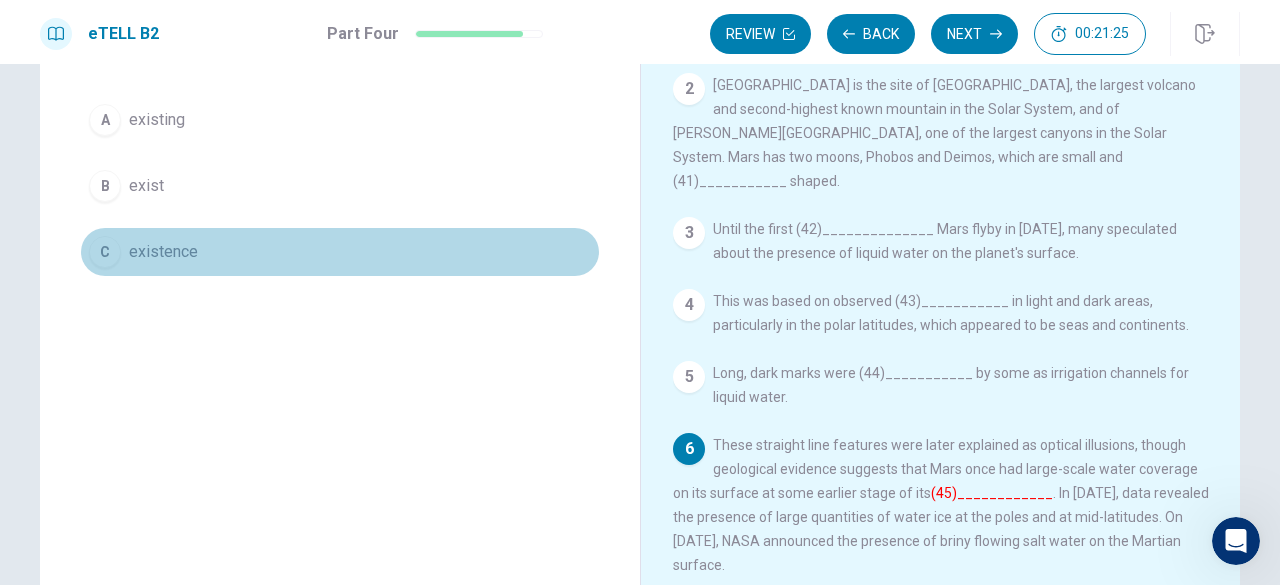 click on "existence" at bounding box center [163, 252] 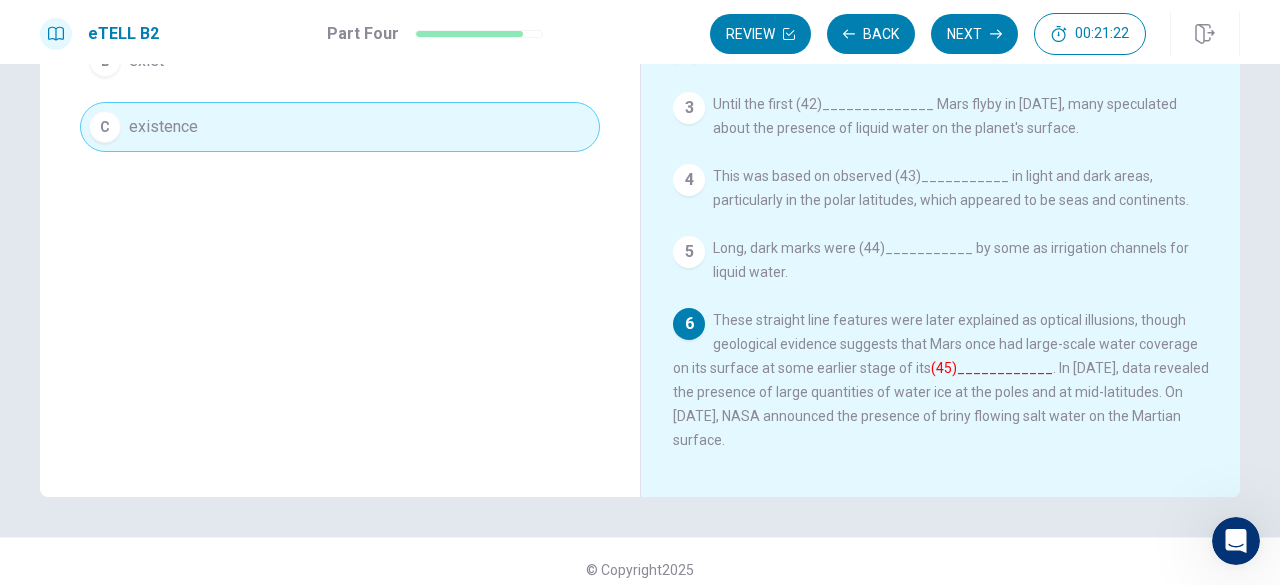 scroll, scrollTop: 304, scrollLeft: 0, axis: vertical 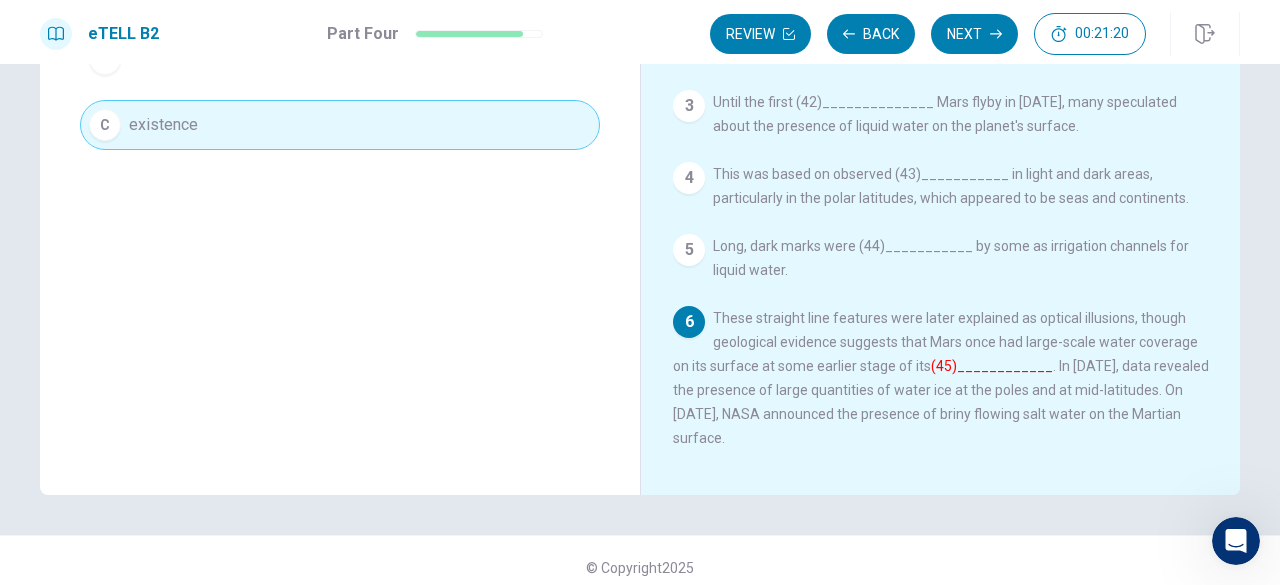 click on "eTELL B2 Part Four Review Back Next 00:21:20" at bounding box center (640, 32) 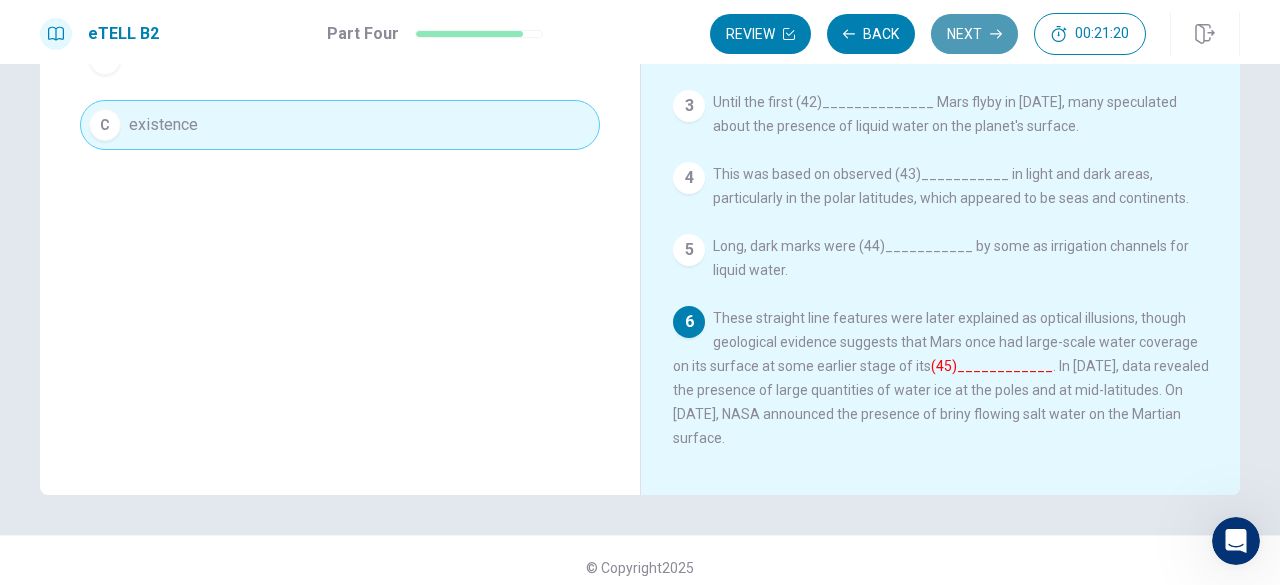 click on "Next" at bounding box center [974, 34] 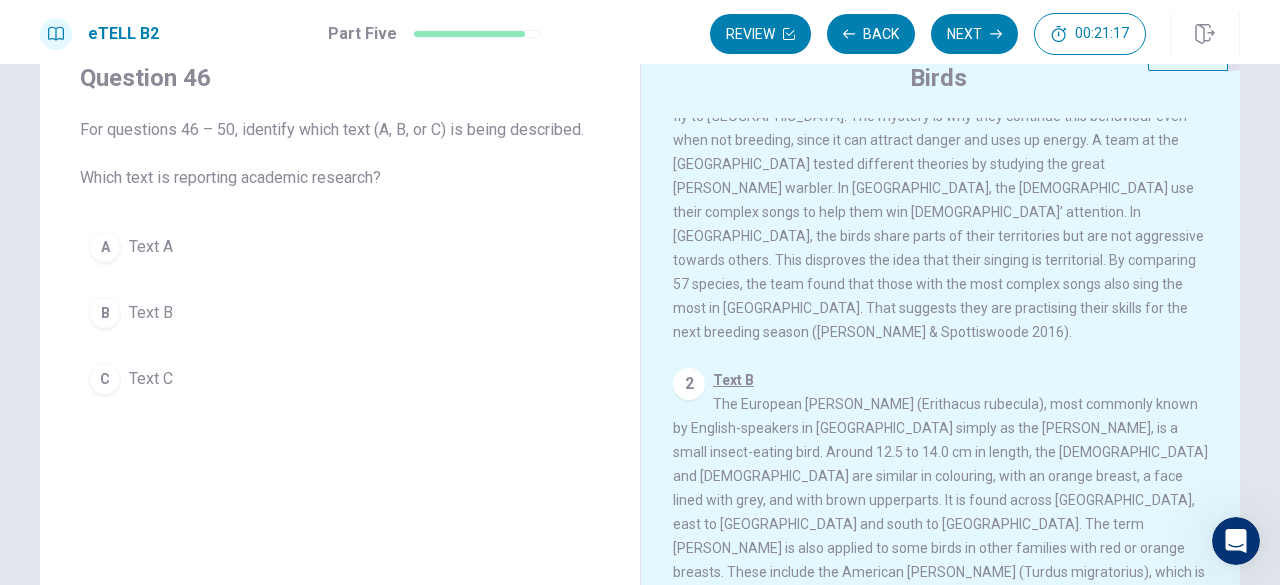 scroll, scrollTop: 0, scrollLeft: 0, axis: both 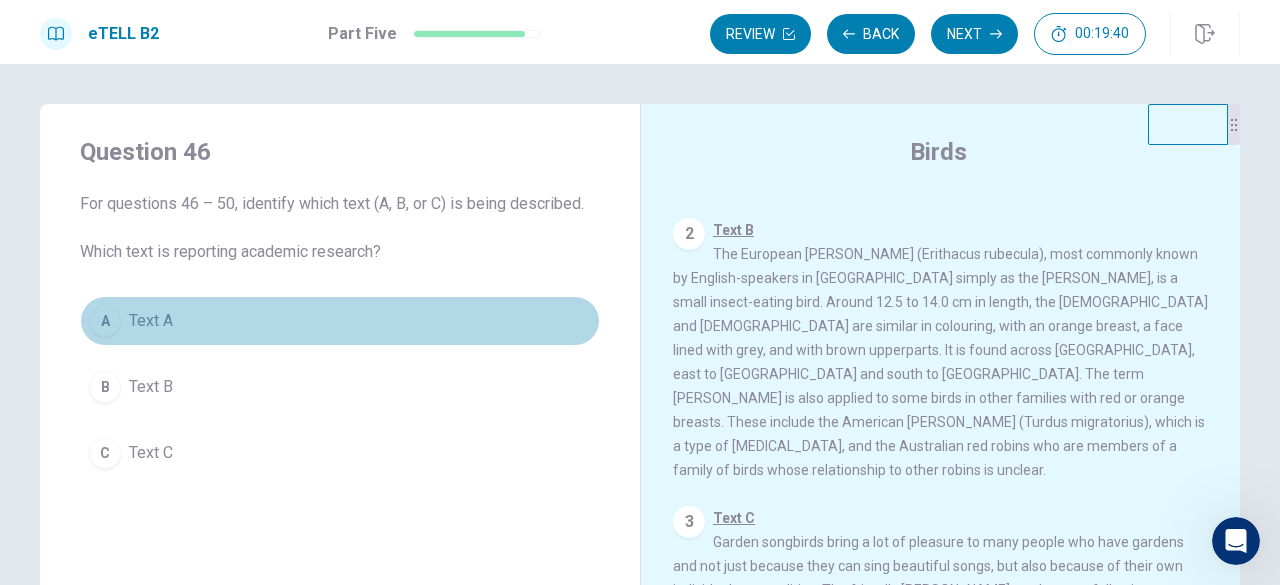 click on "A Text A" at bounding box center [340, 321] 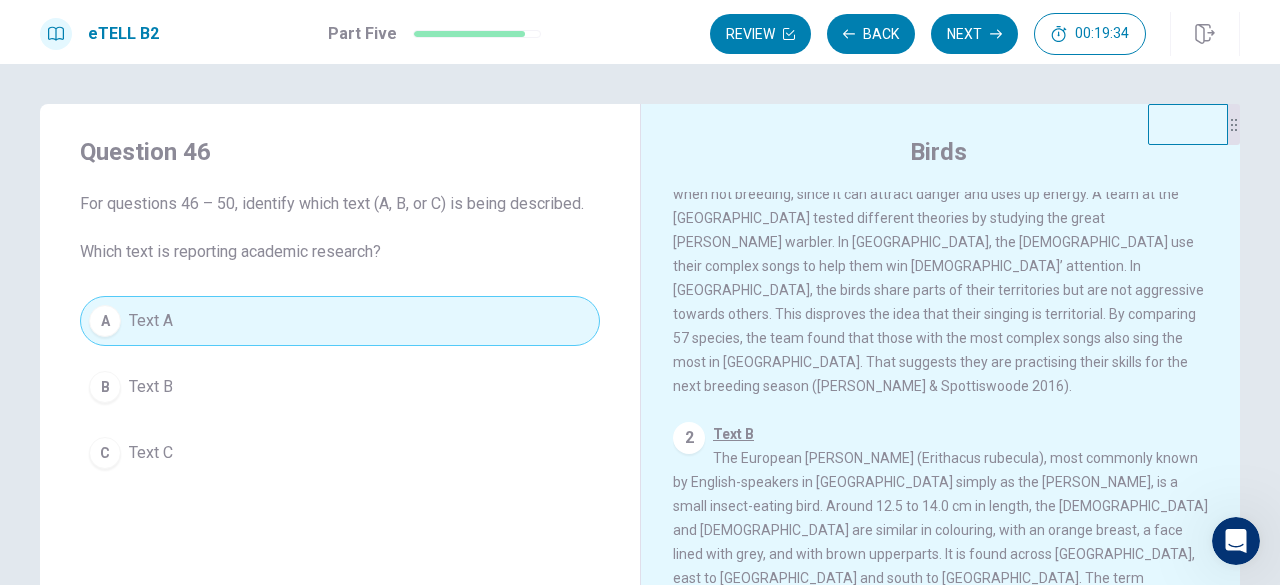 scroll, scrollTop: 0, scrollLeft: 0, axis: both 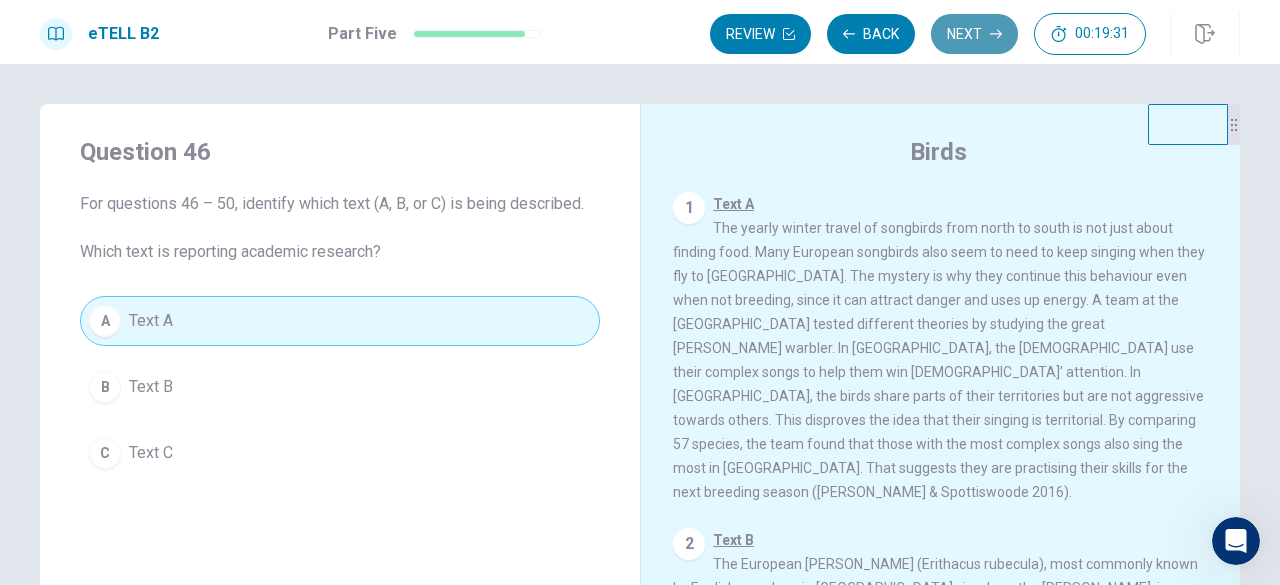 click on "Next" at bounding box center (974, 34) 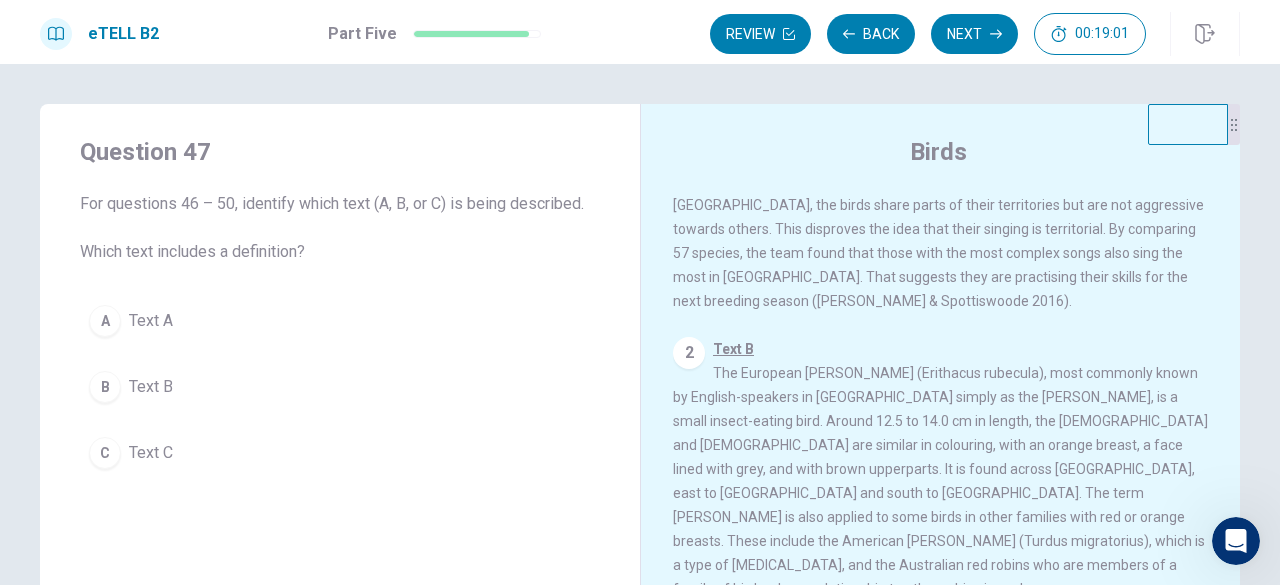 scroll, scrollTop: 310, scrollLeft: 0, axis: vertical 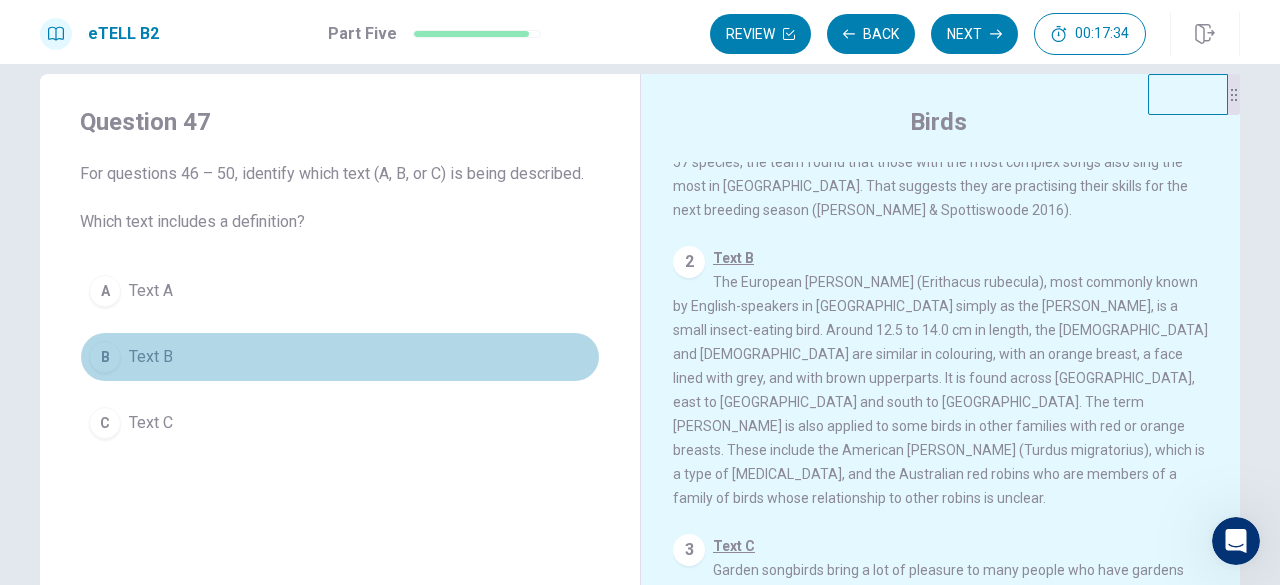 click on "Text B" at bounding box center [151, 357] 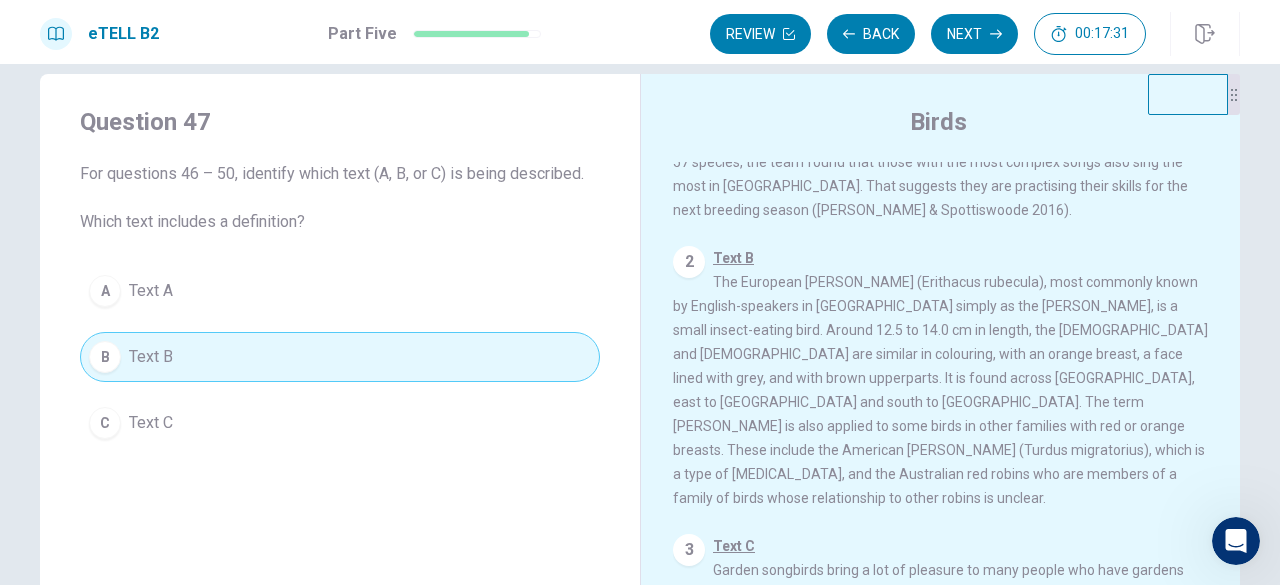 scroll, scrollTop: 310, scrollLeft: 0, axis: vertical 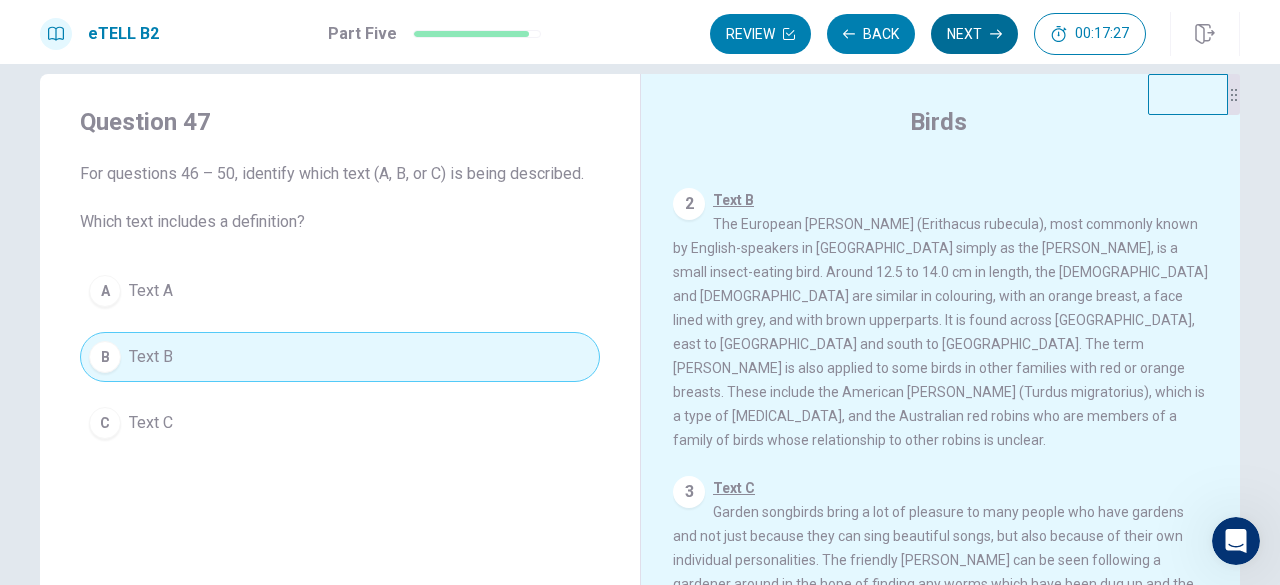 click on "Next" at bounding box center [974, 34] 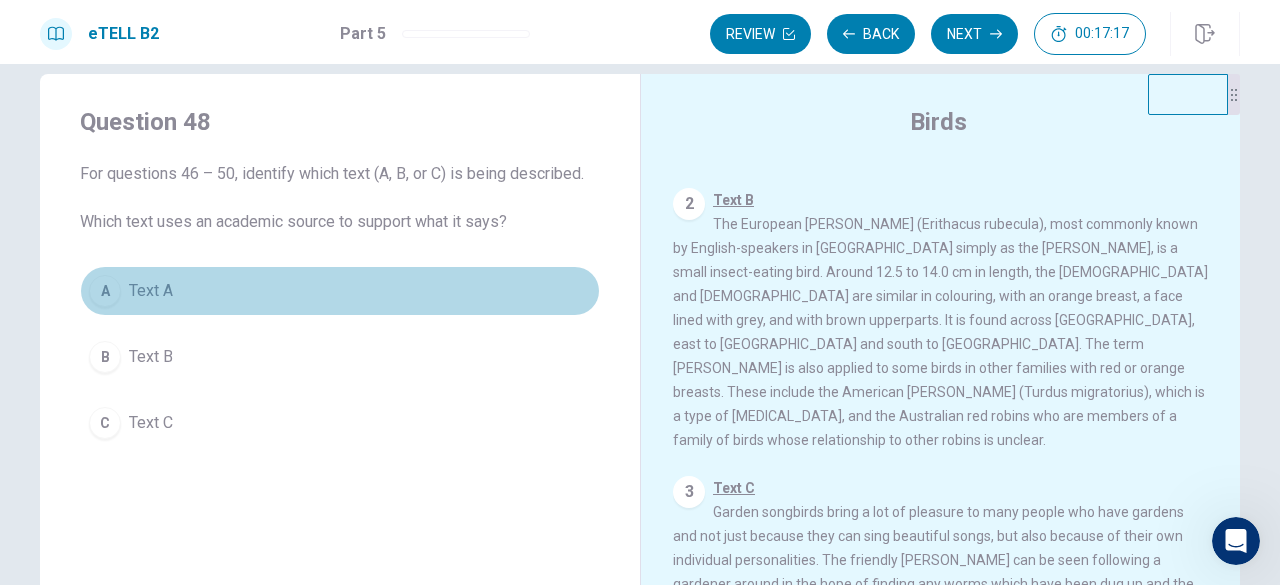 click on "Text A" at bounding box center [151, 291] 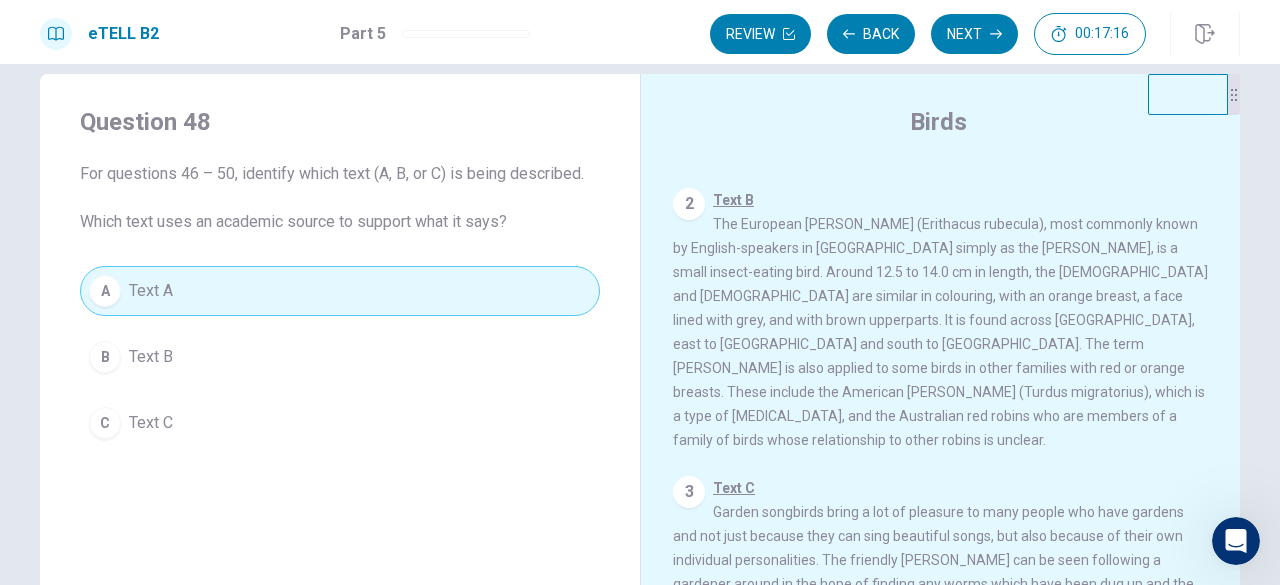 scroll, scrollTop: 61, scrollLeft: 0, axis: vertical 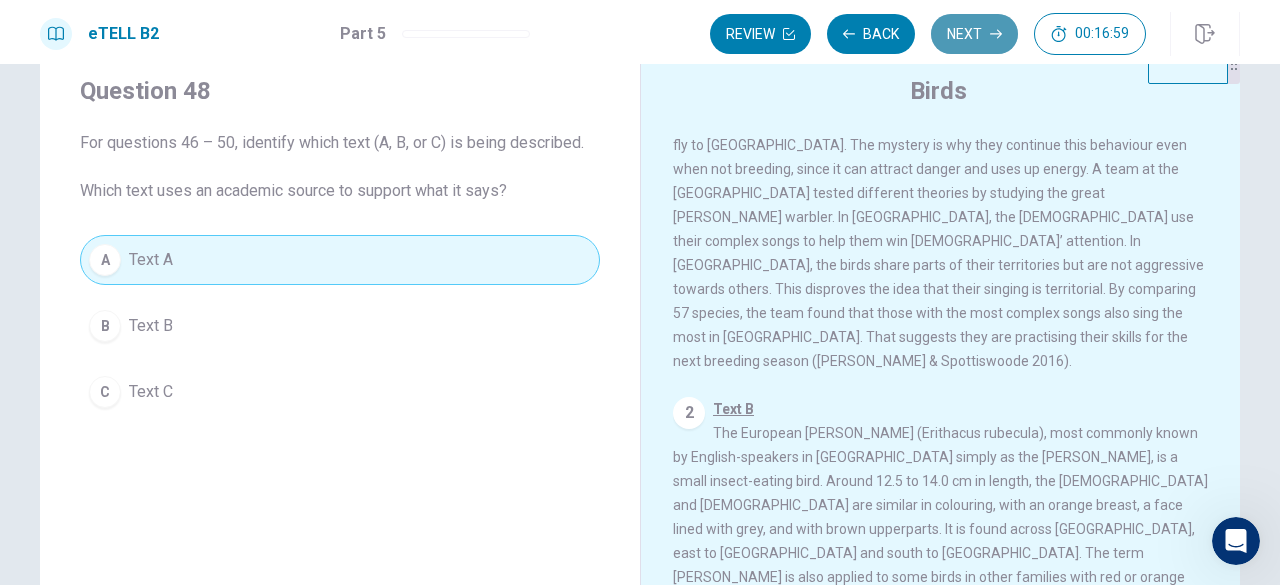 click on "Next" at bounding box center [974, 34] 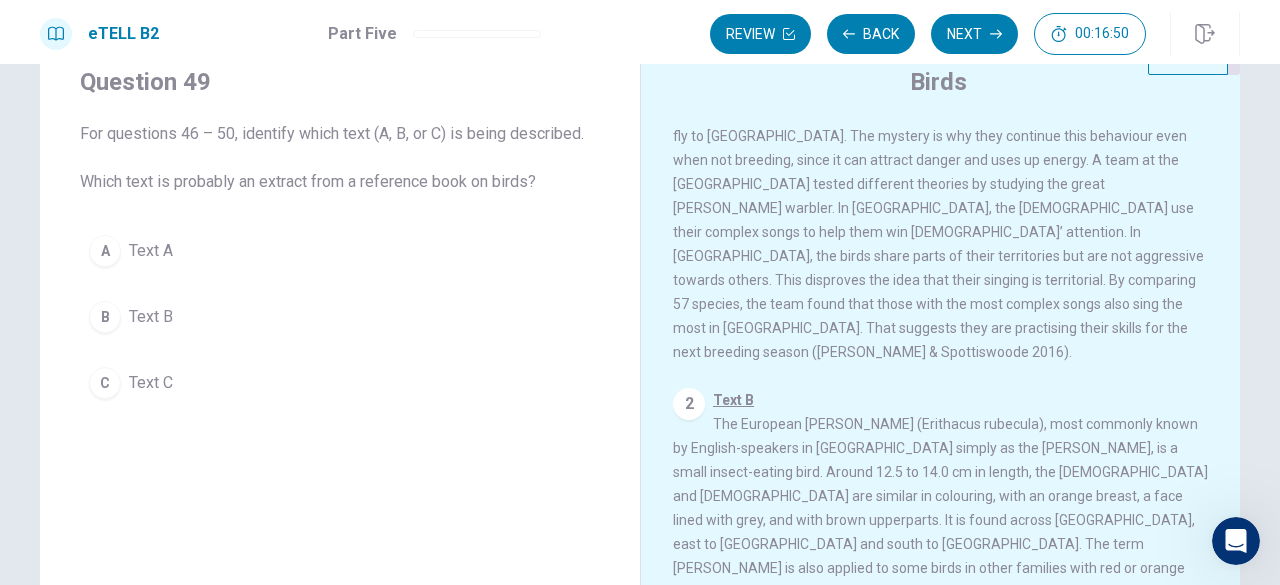 scroll, scrollTop: 102, scrollLeft: 0, axis: vertical 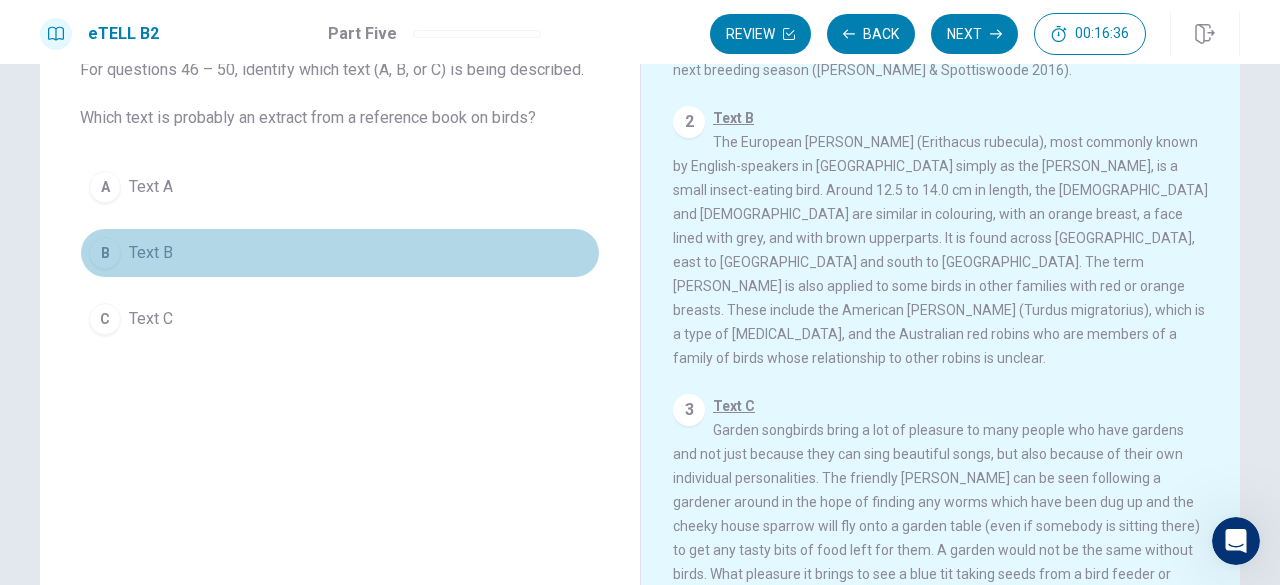 click on "Text B" at bounding box center [151, 253] 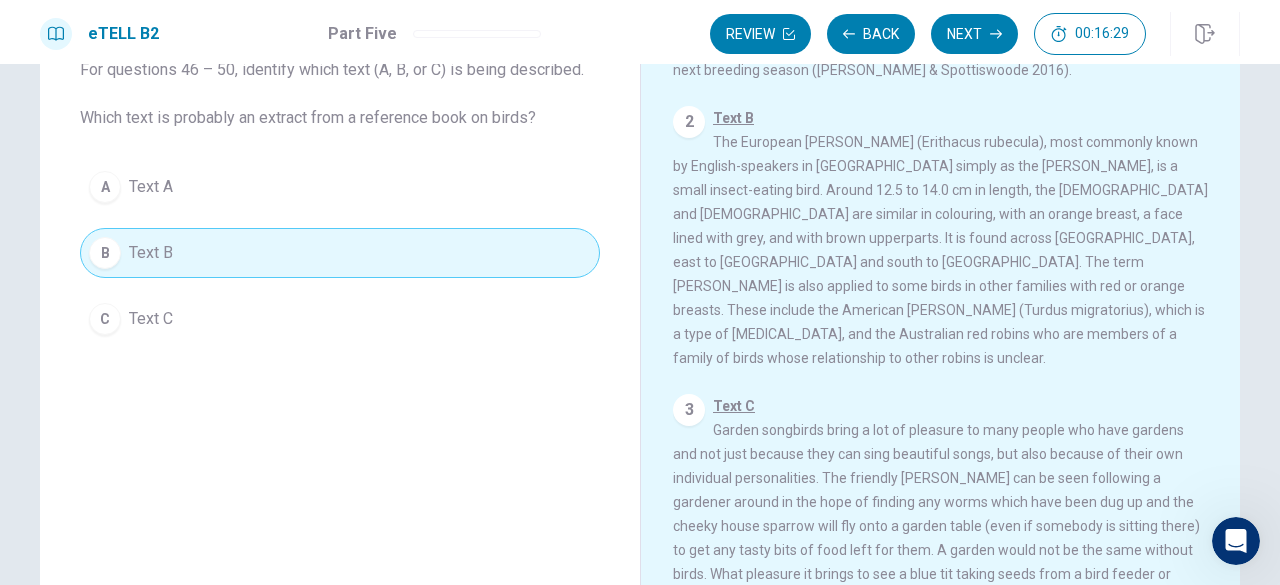 scroll, scrollTop: 310, scrollLeft: 0, axis: vertical 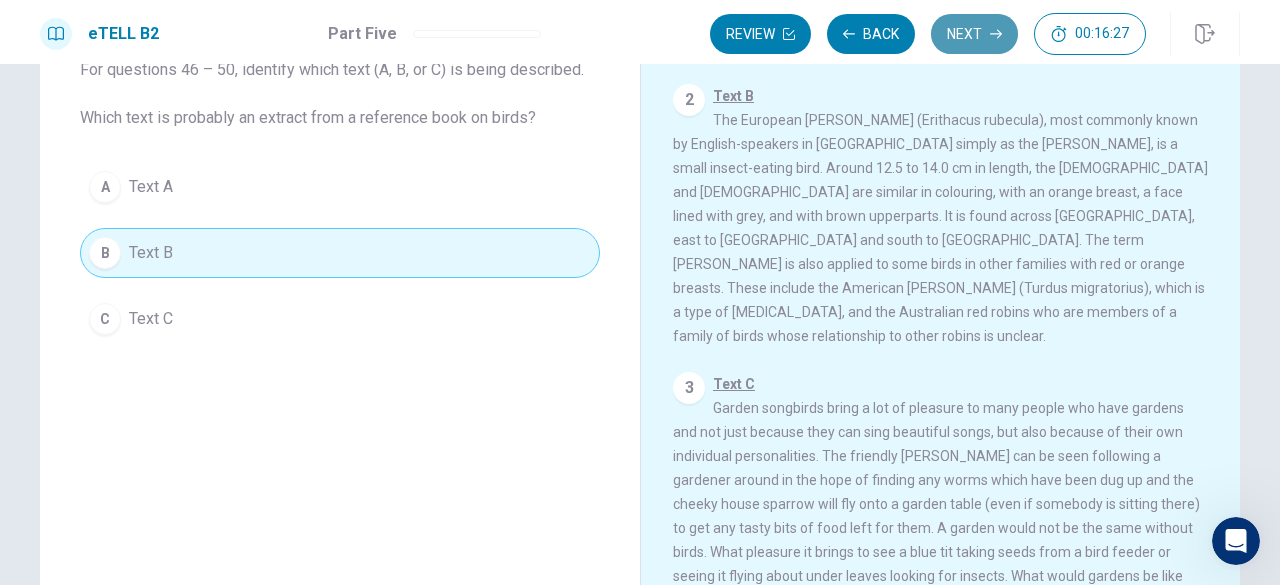 click on "Next" at bounding box center (974, 34) 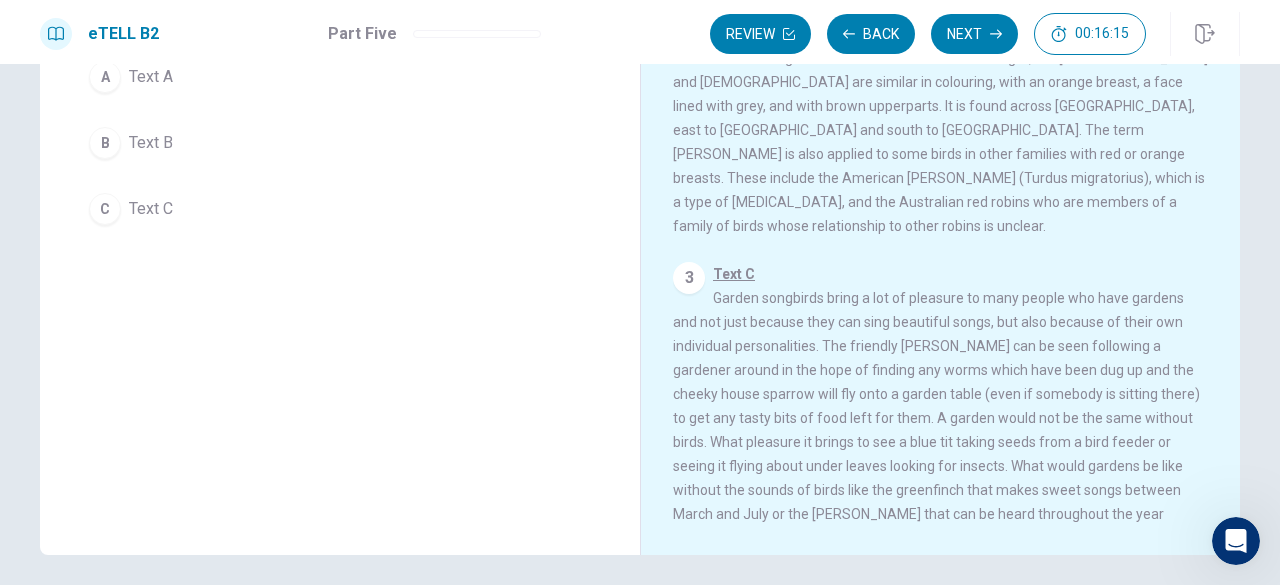 scroll, scrollTop: 310, scrollLeft: 0, axis: vertical 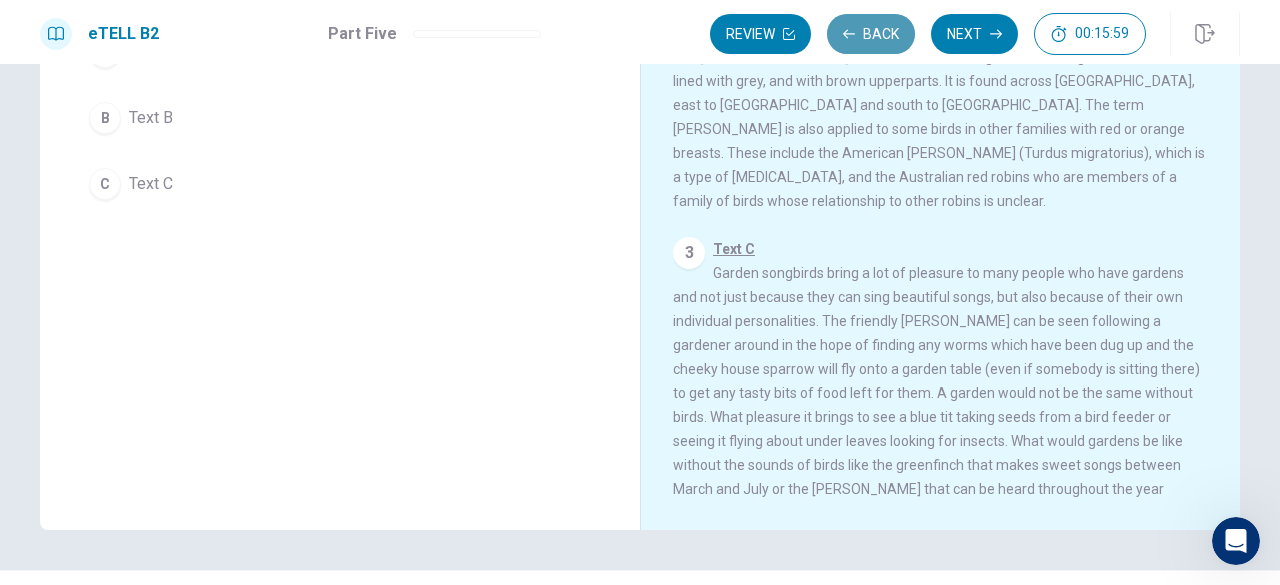 click on "Back" at bounding box center [871, 34] 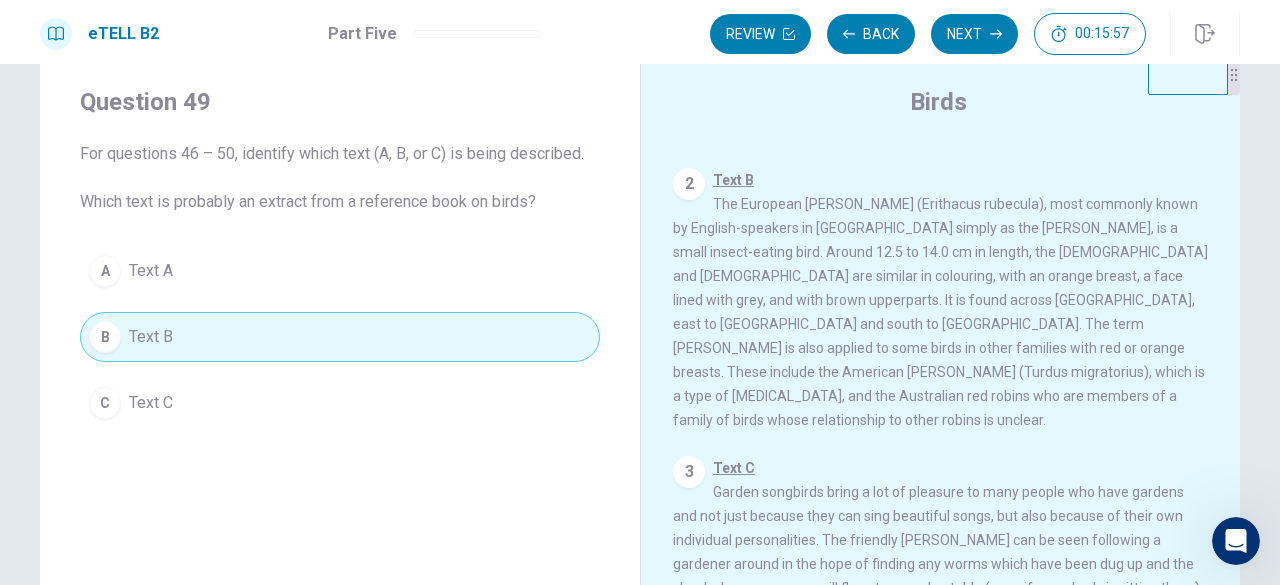 scroll, scrollTop: 47, scrollLeft: 0, axis: vertical 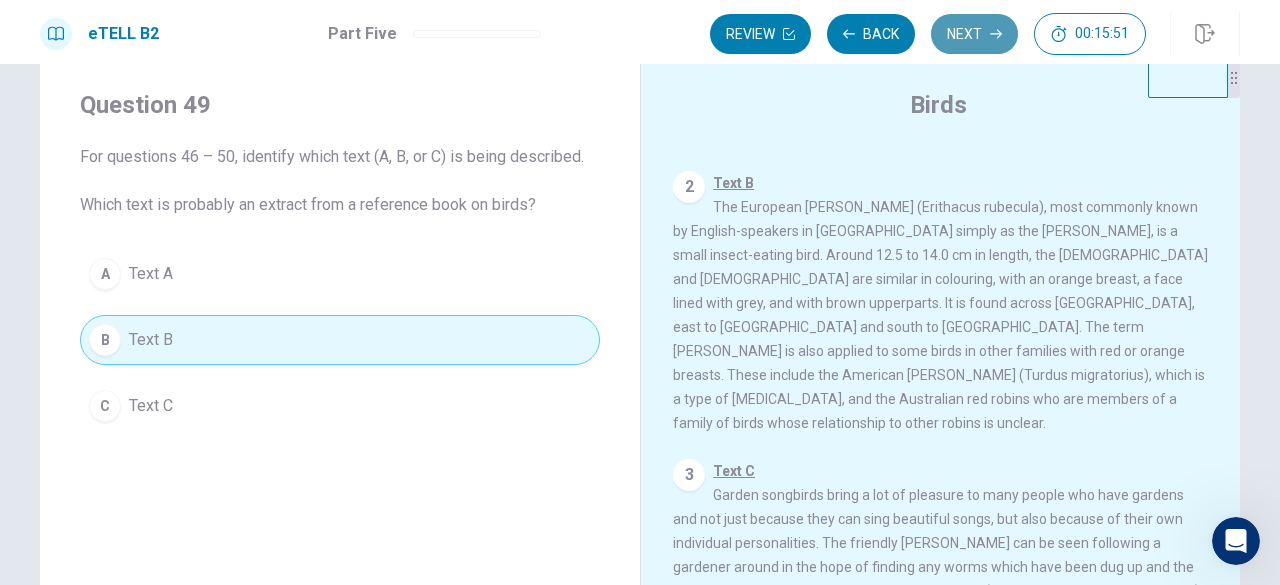 click on "Next" at bounding box center [974, 34] 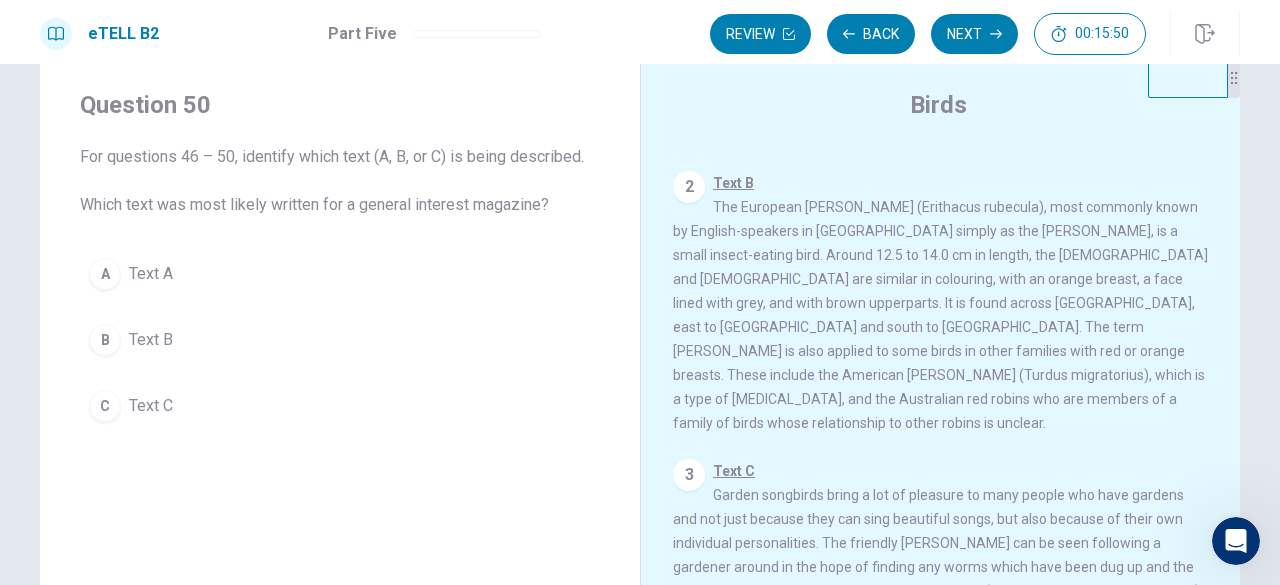 click on "C Text C" at bounding box center [340, 406] 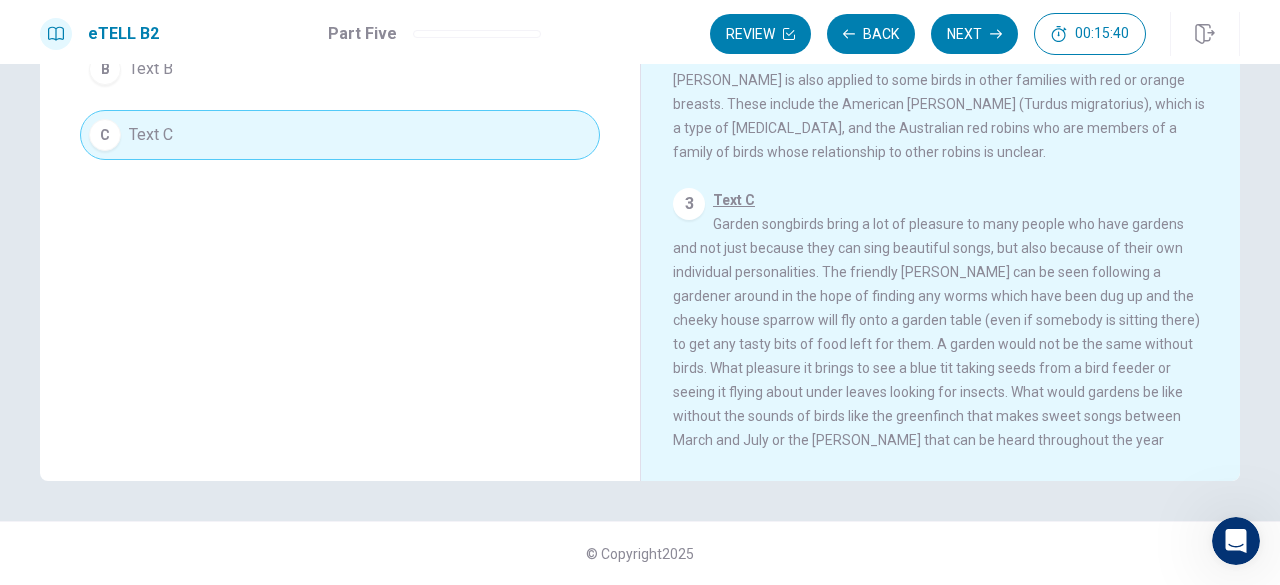 scroll, scrollTop: 317, scrollLeft: 0, axis: vertical 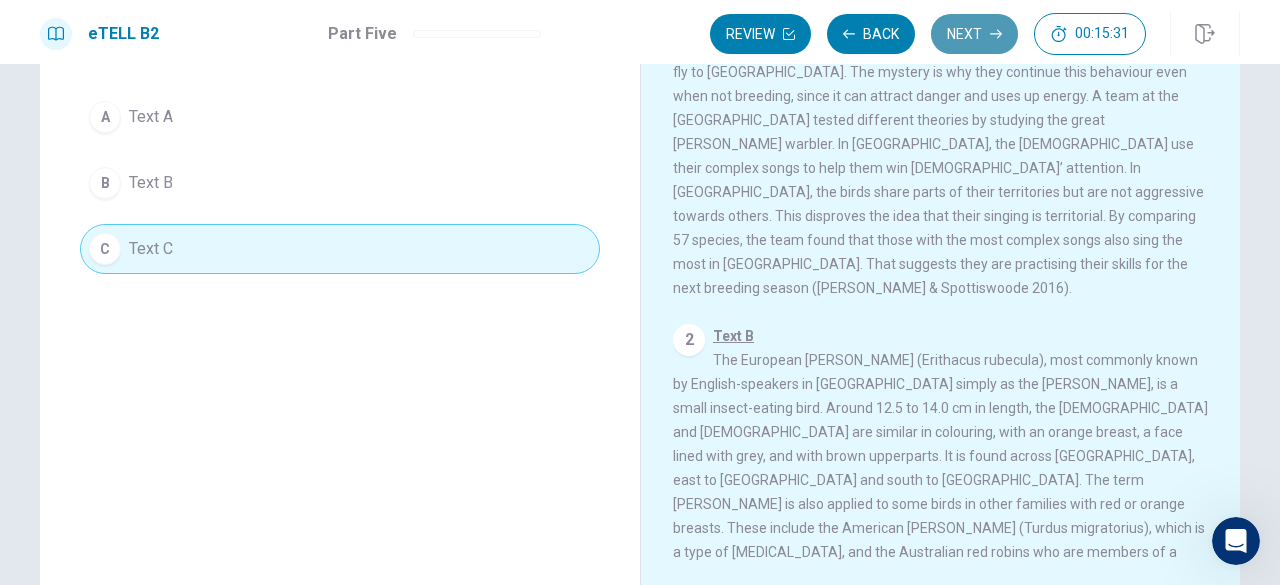 click on "Next" at bounding box center (974, 34) 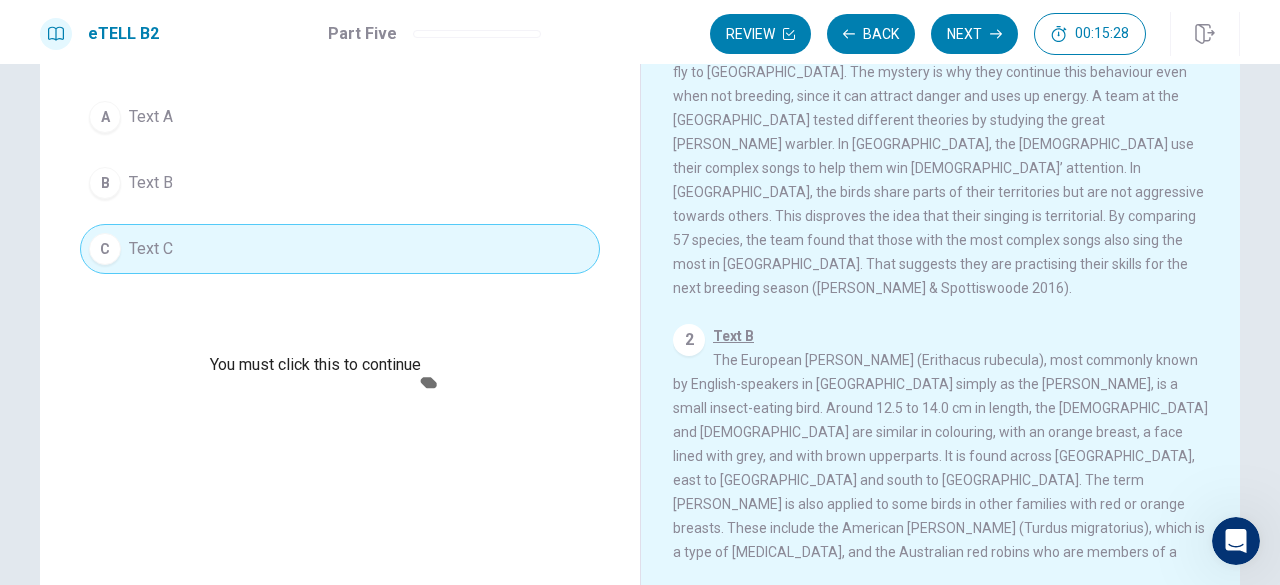 scroll, scrollTop: 160, scrollLeft: 0, axis: vertical 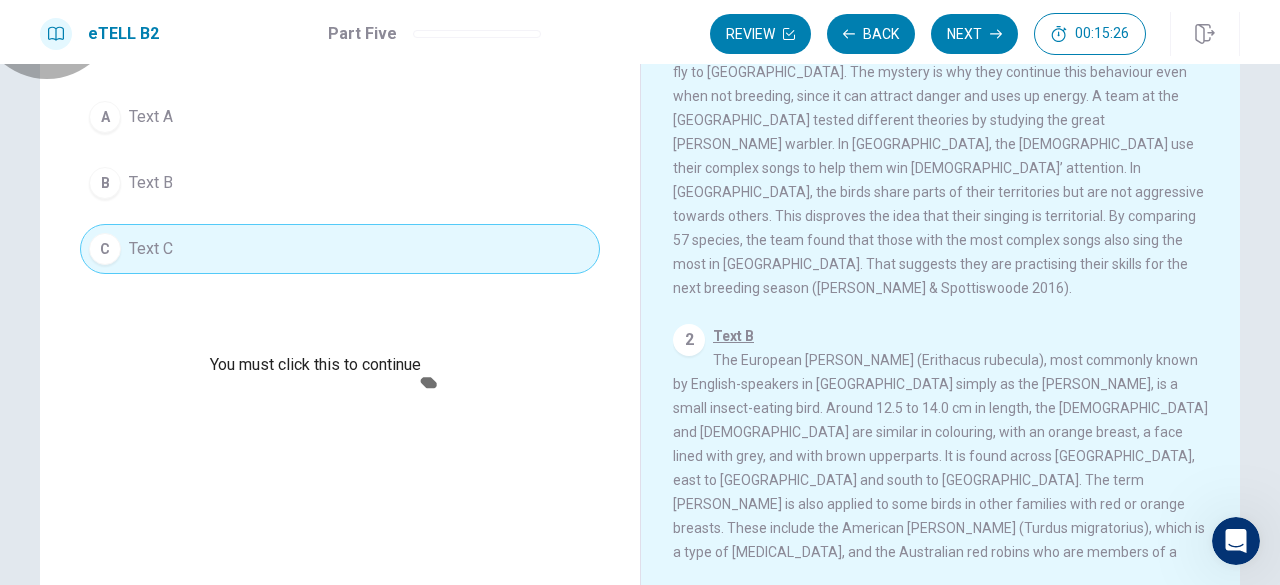 click on "Return" at bounding box center [24, 2060] 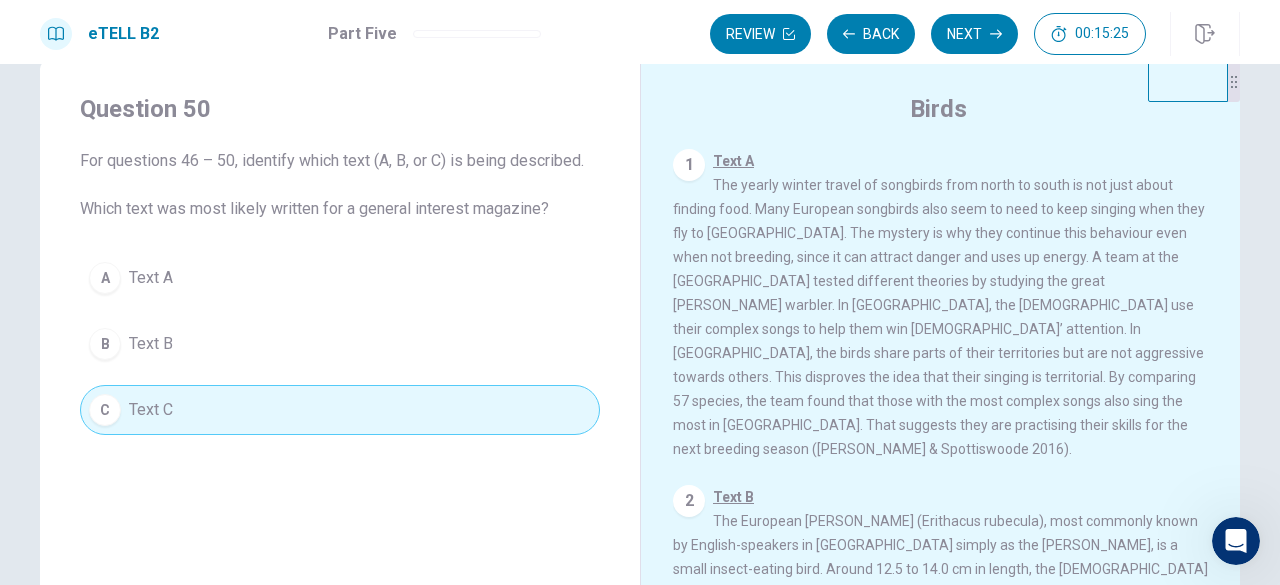 scroll, scrollTop: 37, scrollLeft: 0, axis: vertical 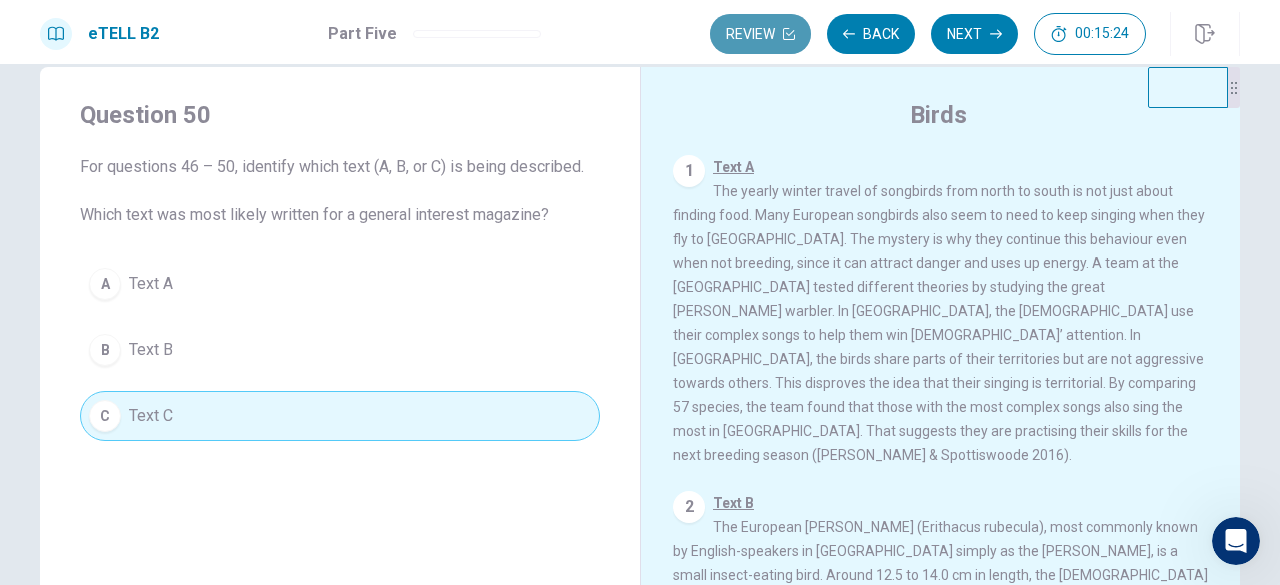 click on "Review" at bounding box center (760, 34) 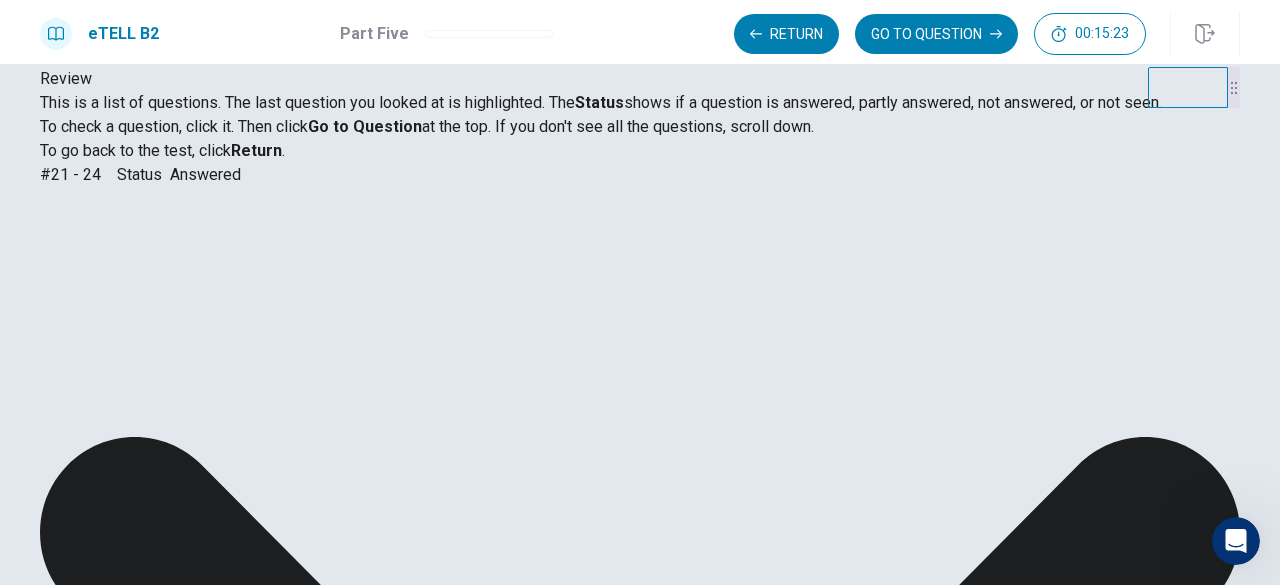 scroll, scrollTop: 424, scrollLeft: 0, axis: vertical 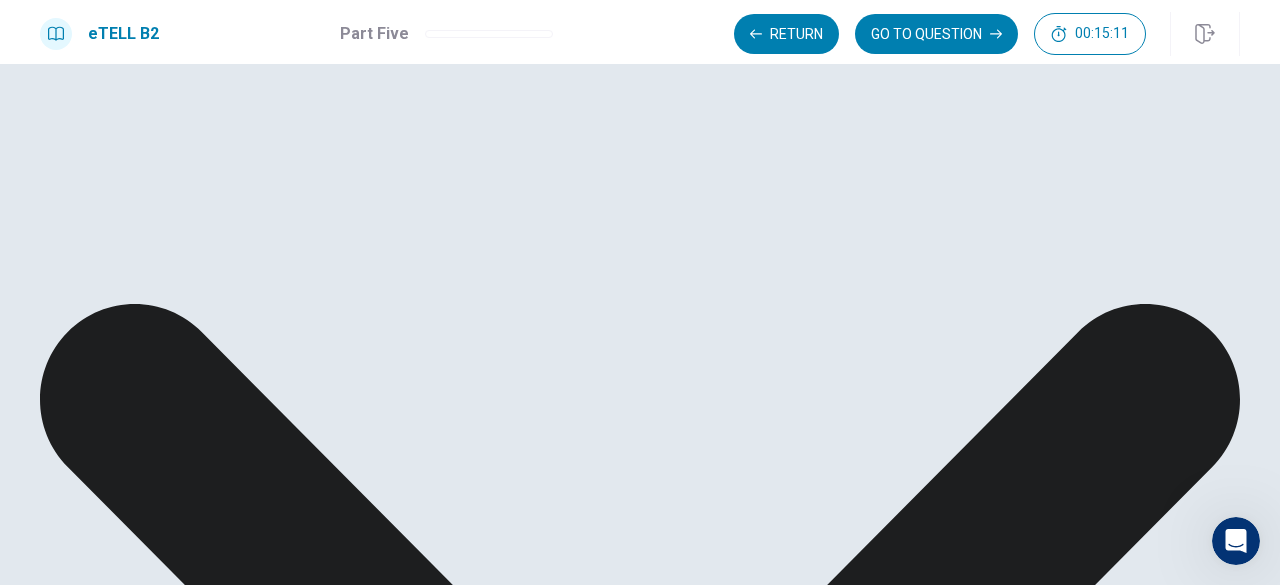 click on "For questions 21 – 24 match the headings (A – G) in the box below with the appropriate paragraph. There are THREE headings which you do not need." at bounding box center (640, 29603) 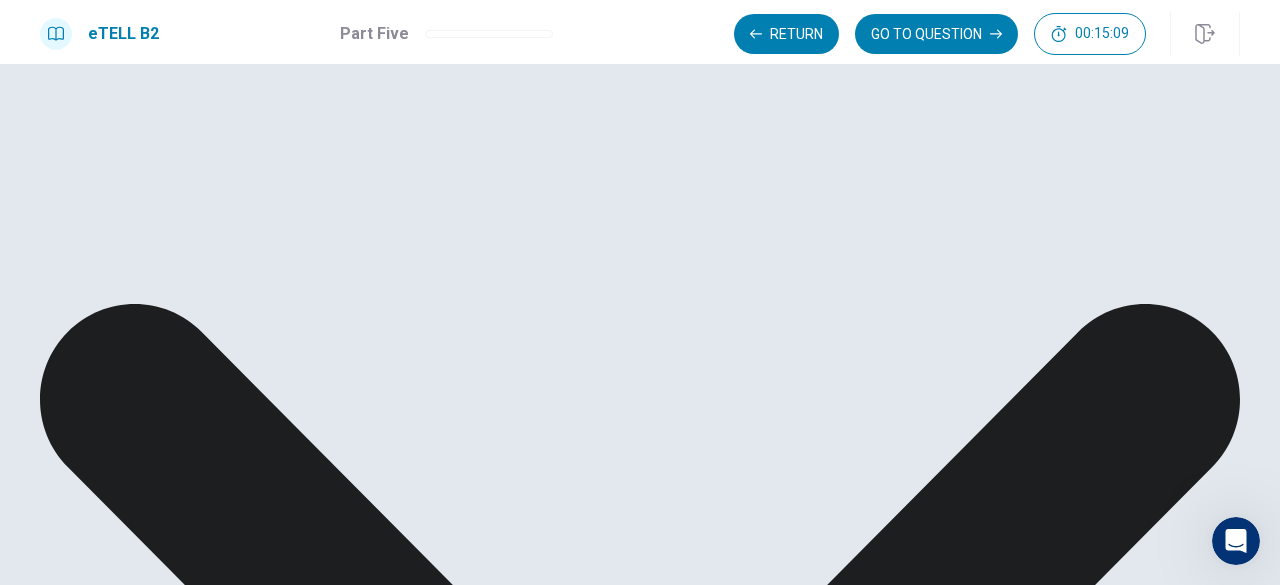 click on "For questions 21 – 24 match the headings (A – G) in the box below with the appropriate paragraph. There are THREE headings which you do not need." at bounding box center [640, 29531] 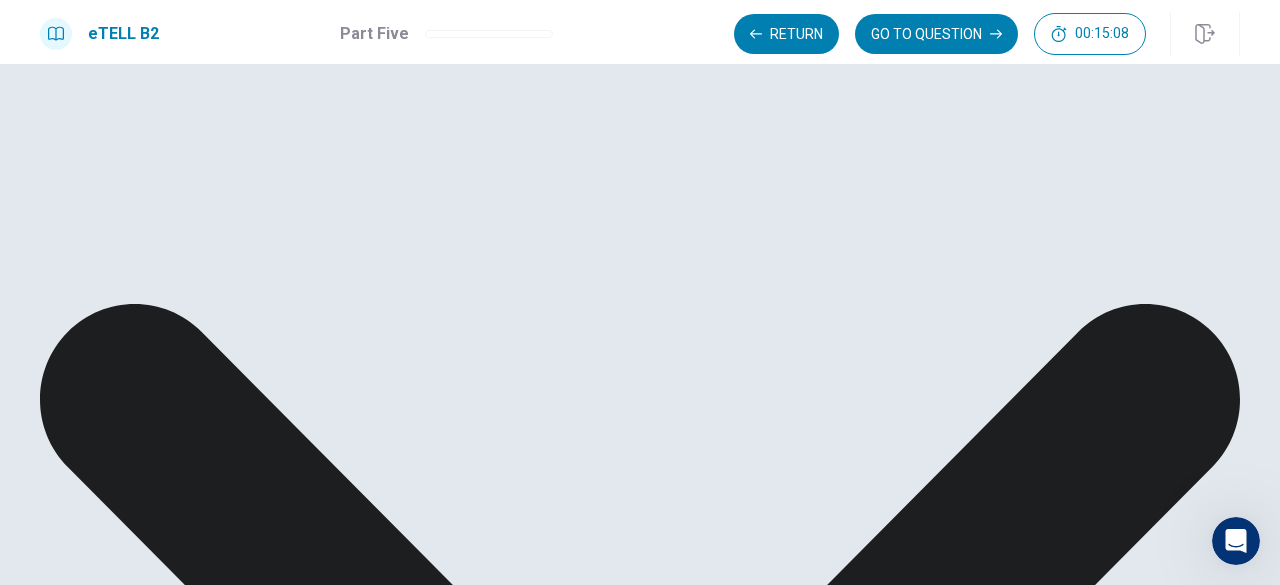 click on "For questions 21 – 24 match the headings (A – G) in the box below with the appropriate paragraph. There are THREE headings which you do not need." at bounding box center [640, 29531] 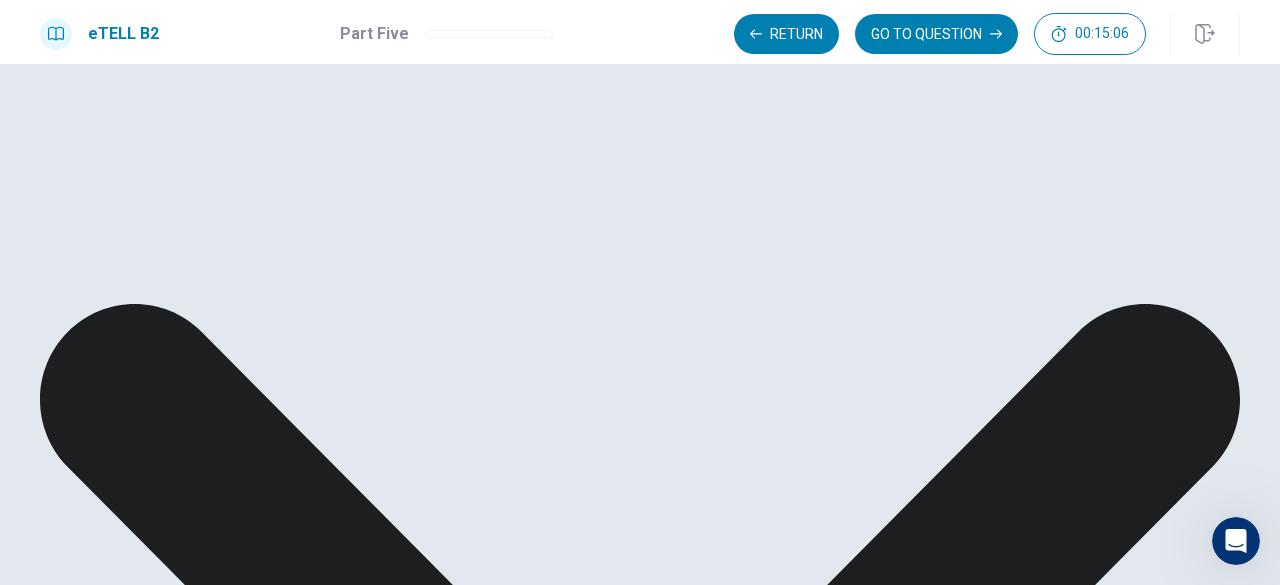 scroll, scrollTop: 1144, scrollLeft: 0, axis: vertical 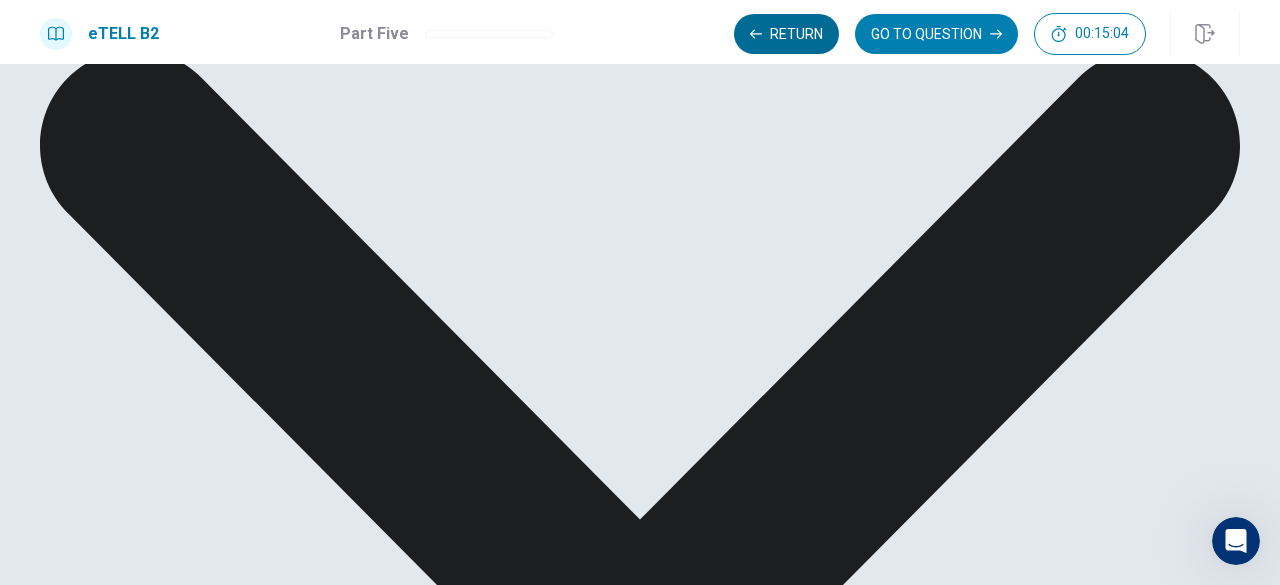 click 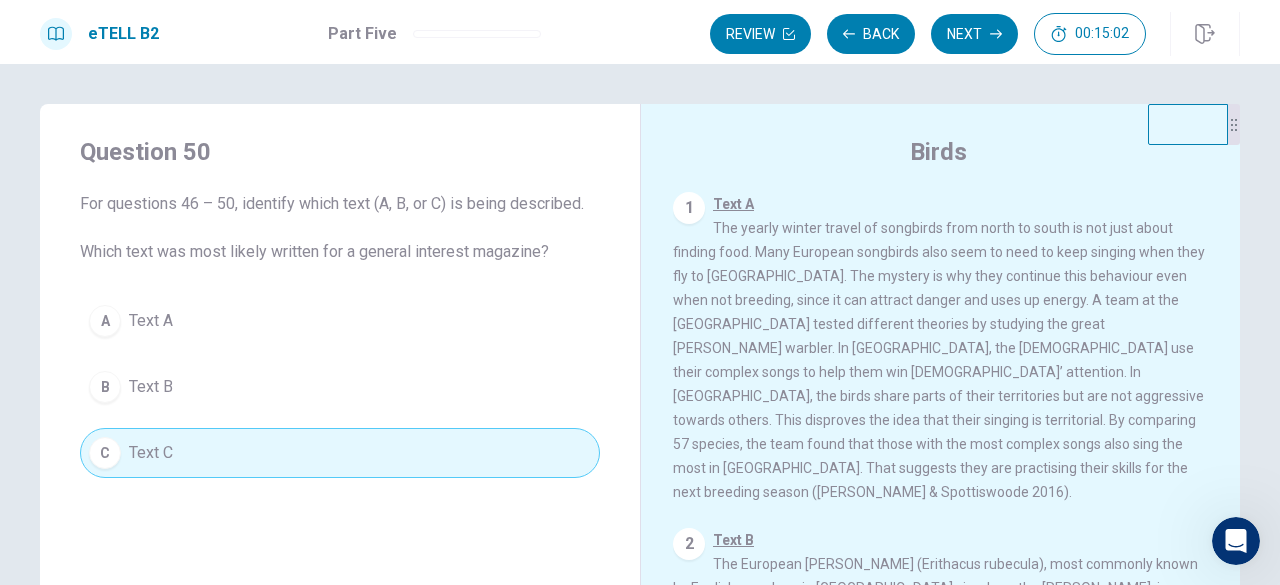 scroll, scrollTop: 2, scrollLeft: 0, axis: vertical 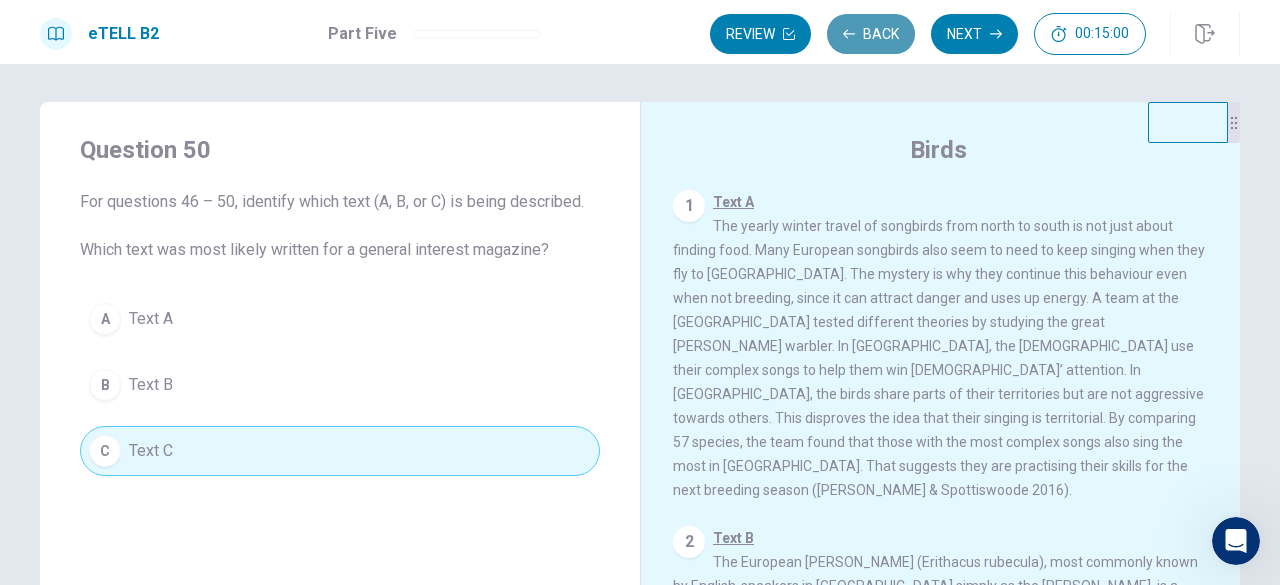 click on "Back" at bounding box center [871, 34] 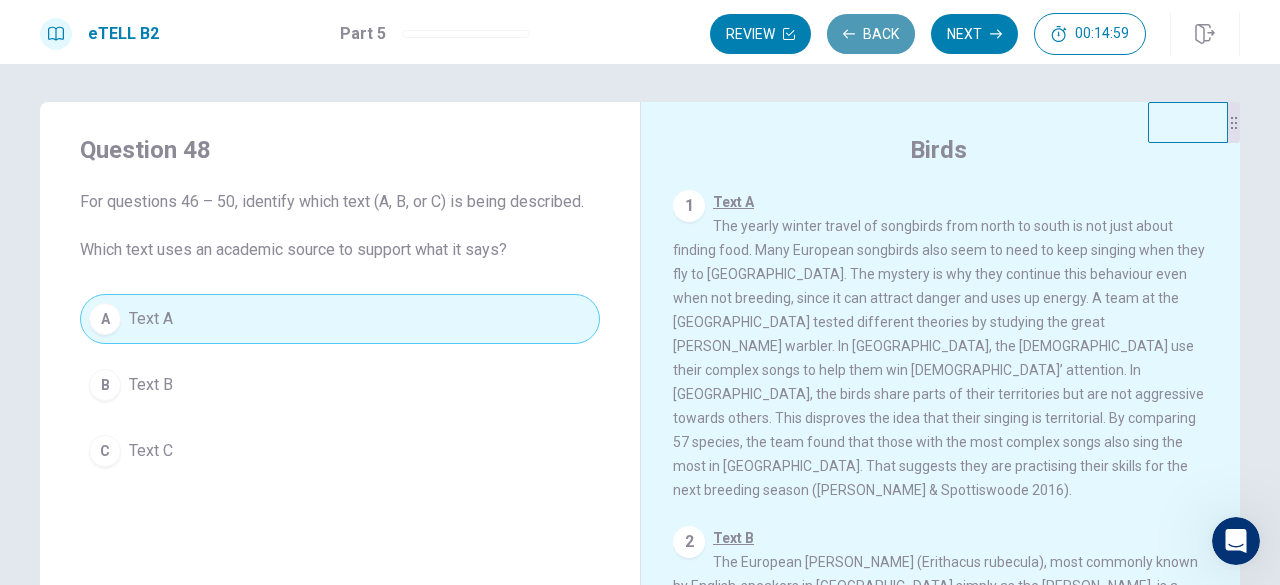 click on "Back" at bounding box center (871, 34) 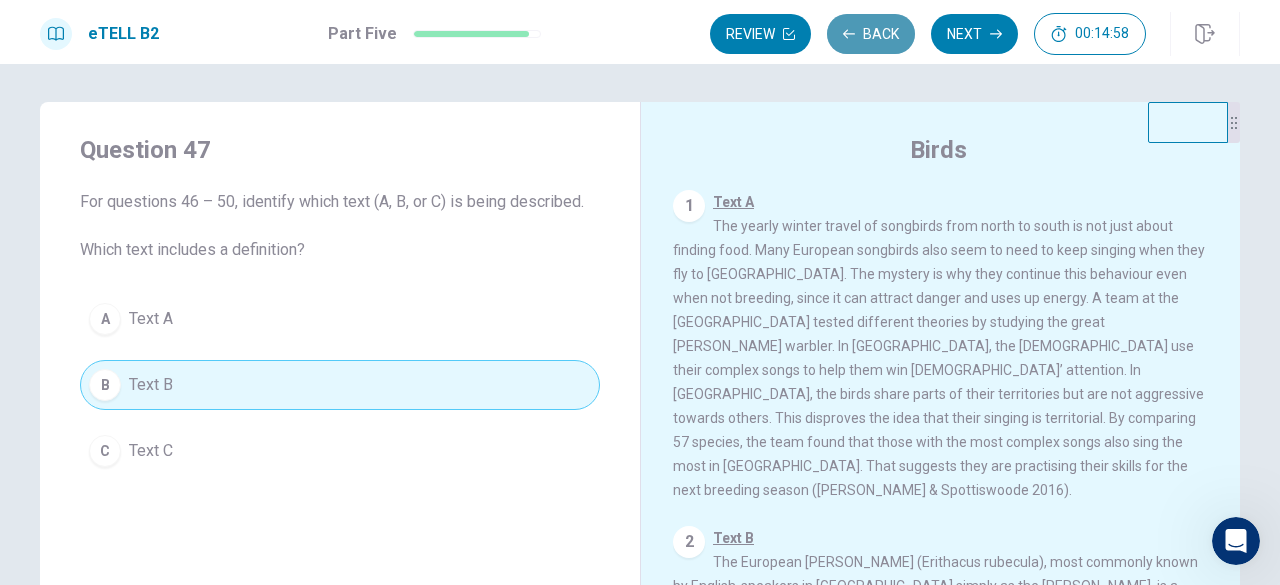 click on "Back" at bounding box center [871, 34] 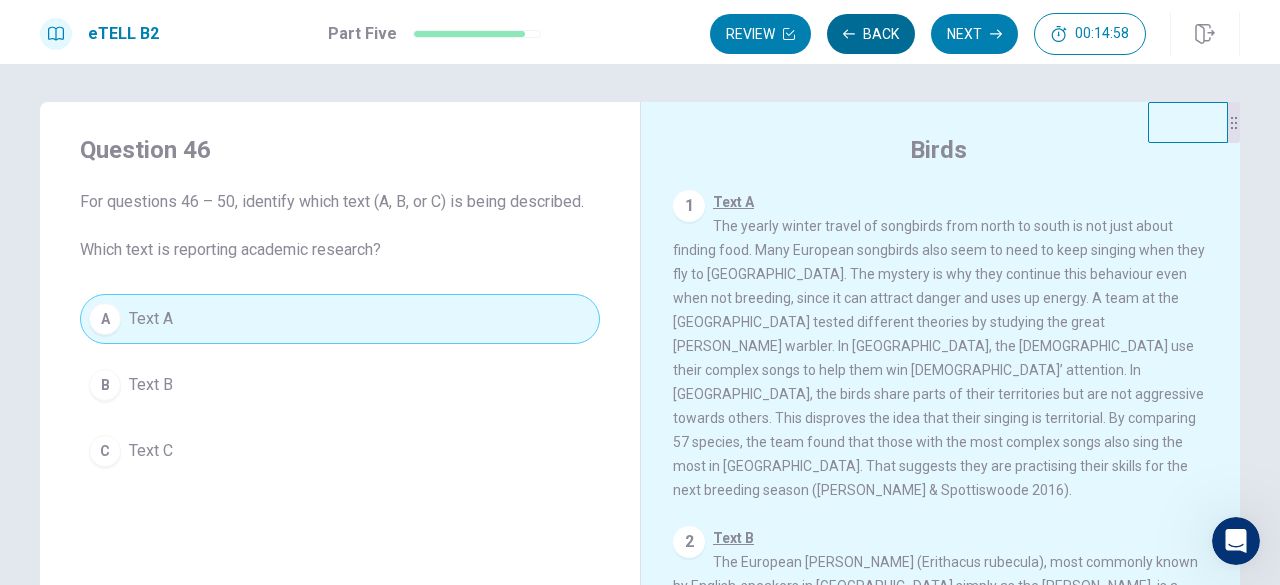 click on "Back" at bounding box center (871, 34) 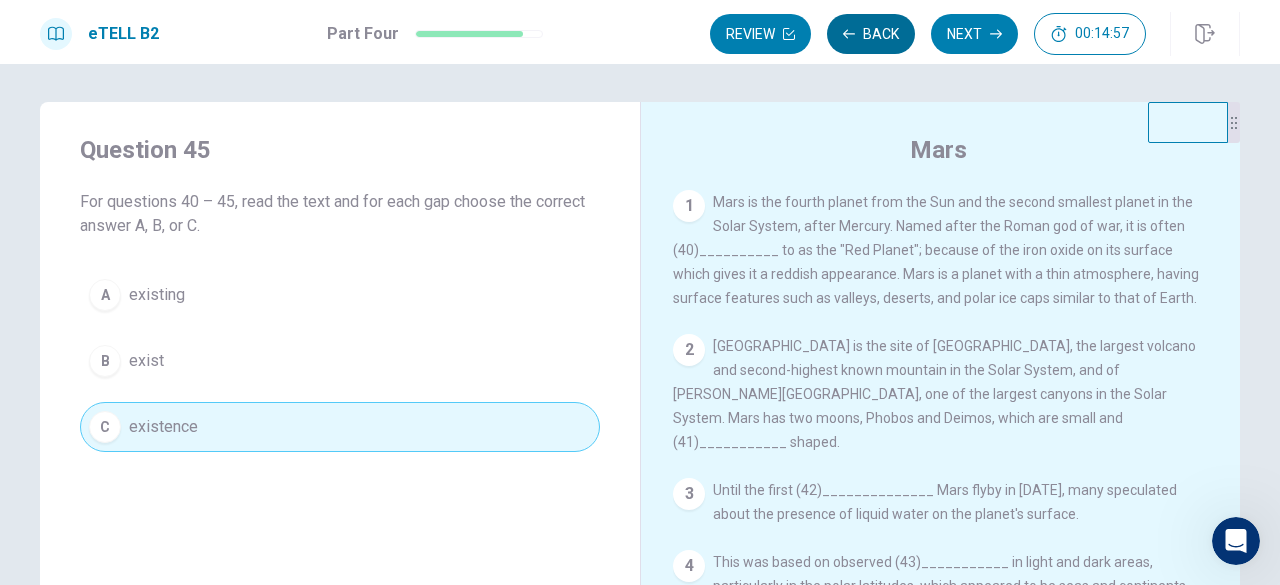 scroll, scrollTop: 86, scrollLeft: 0, axis: vertical 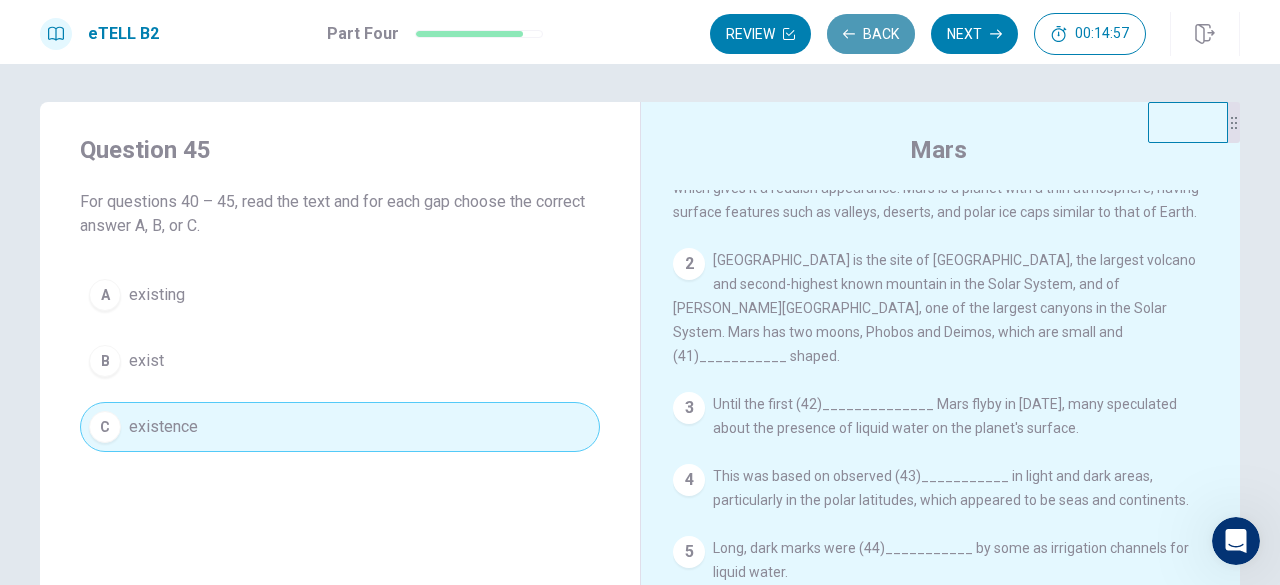 click on "Back" at bounding box center [871, 34] 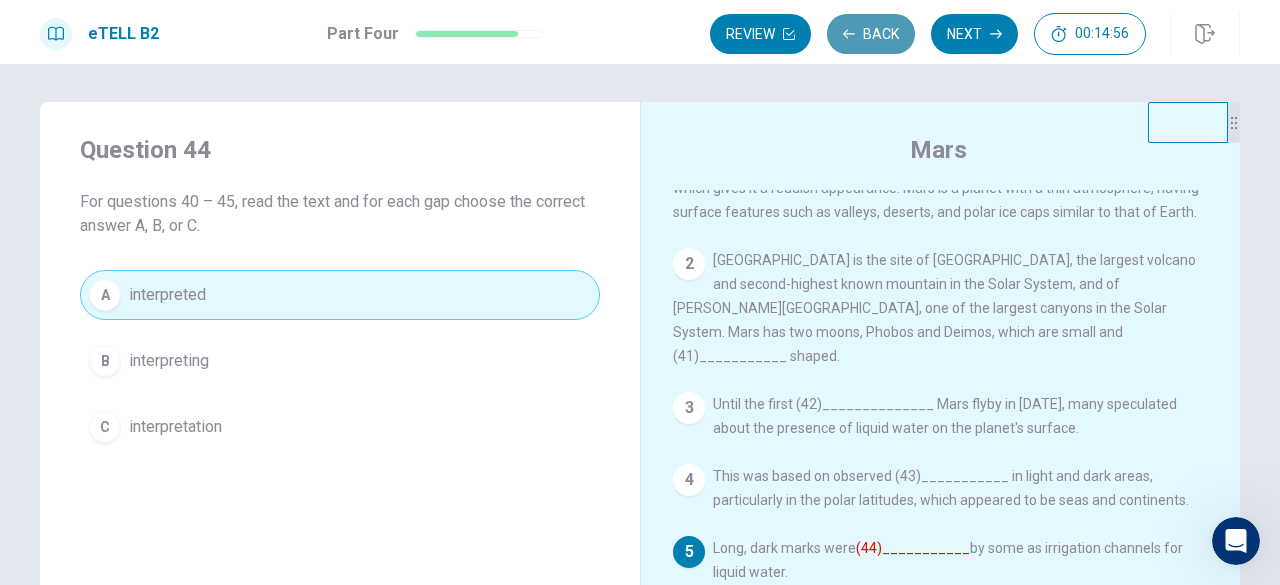 click on "Back" at bounding box center [871, 34] 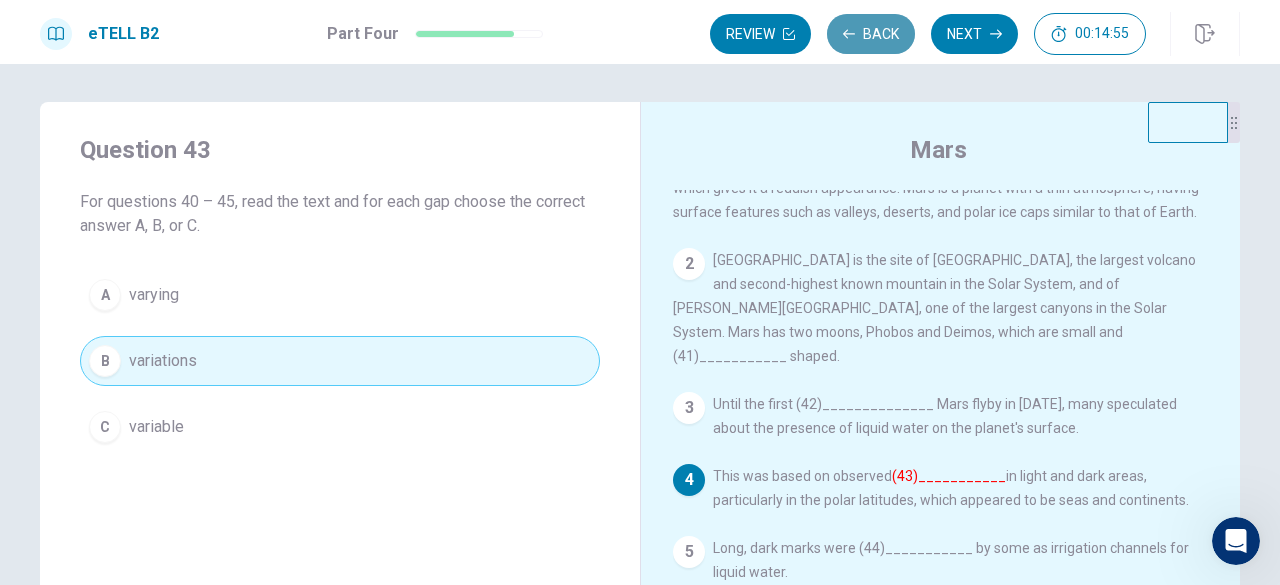 click on "Back" at bounding box center (871, 34) 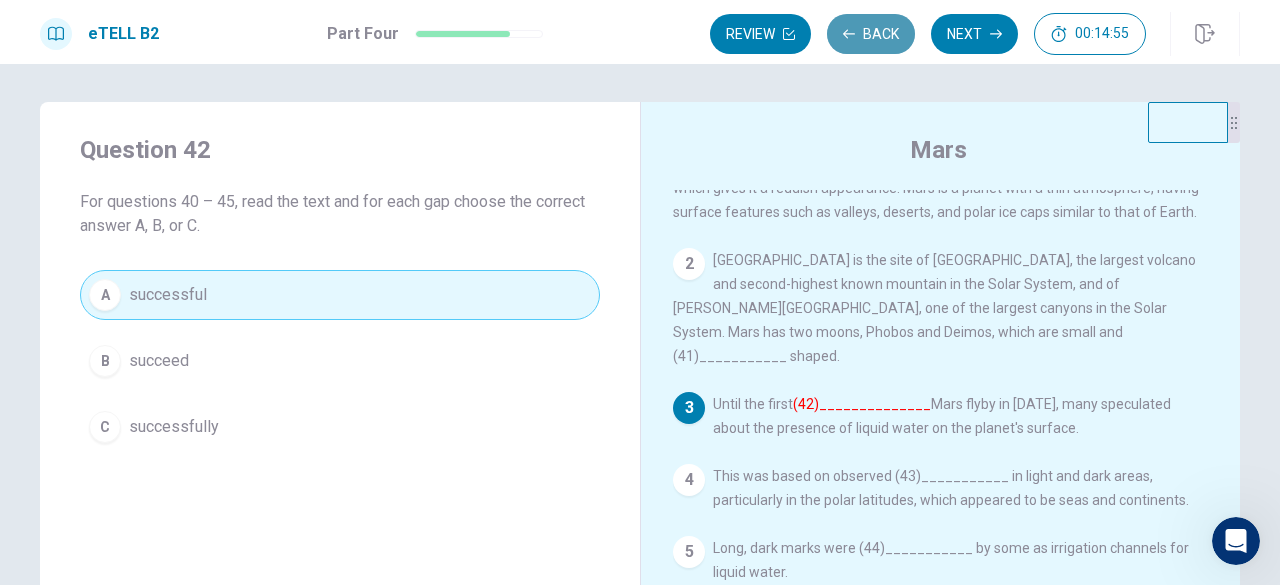 click on "Back" at bounding box center (871, 34) 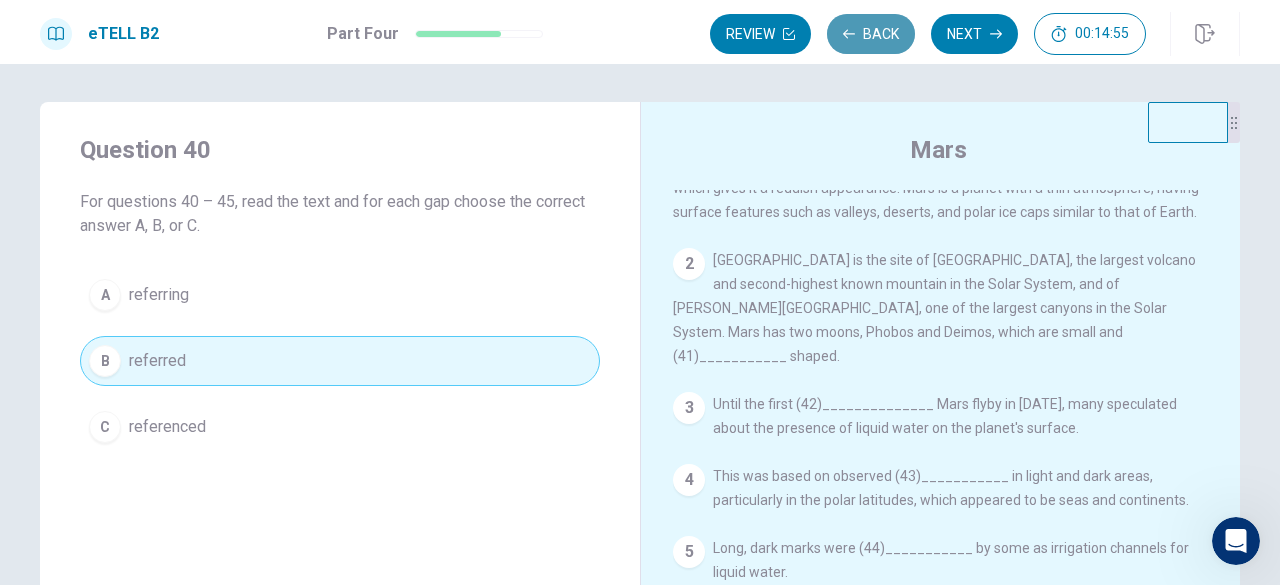 click on "Back" at bounding box center (871, 34) 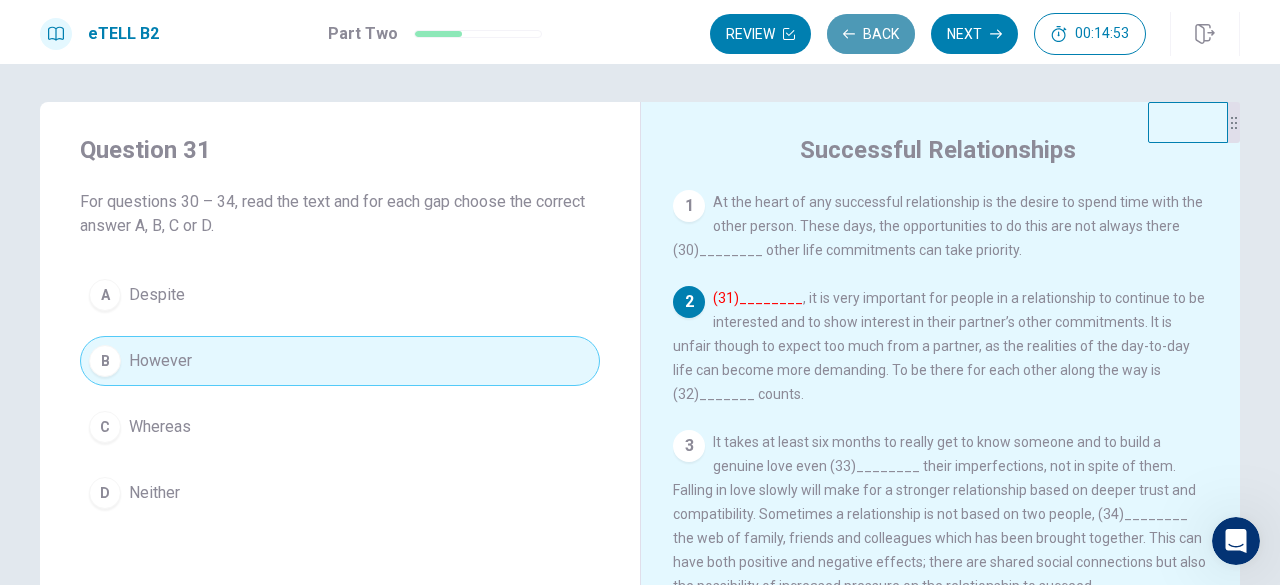 click on "Back" at bounding box center (871, 34) 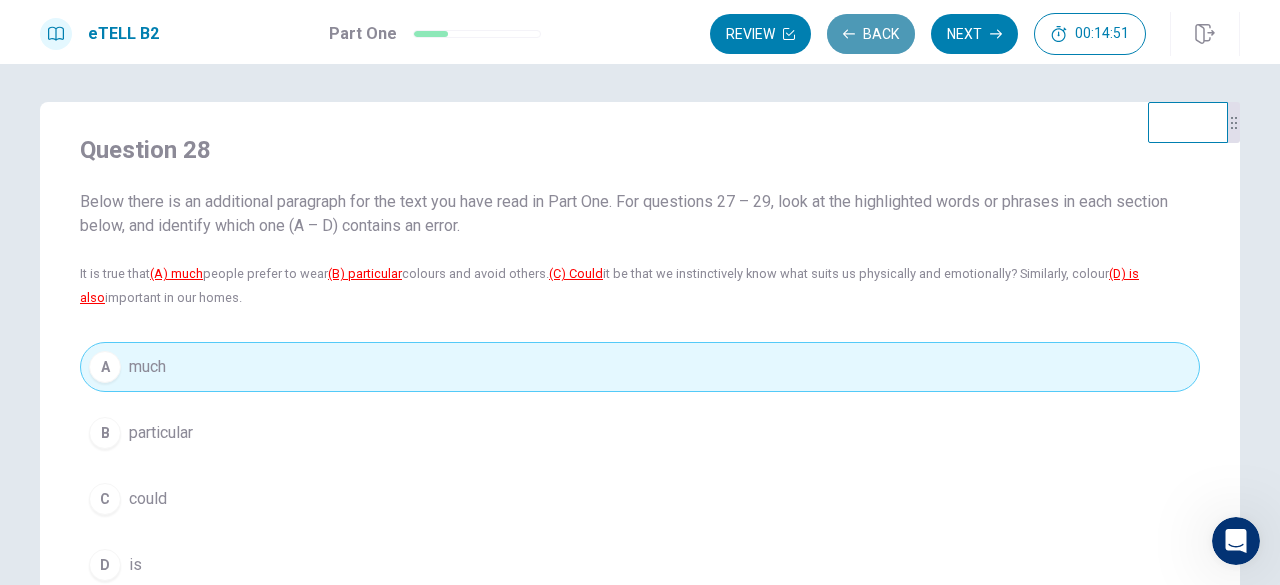 click on "Back" at bounding box center (871, 34) 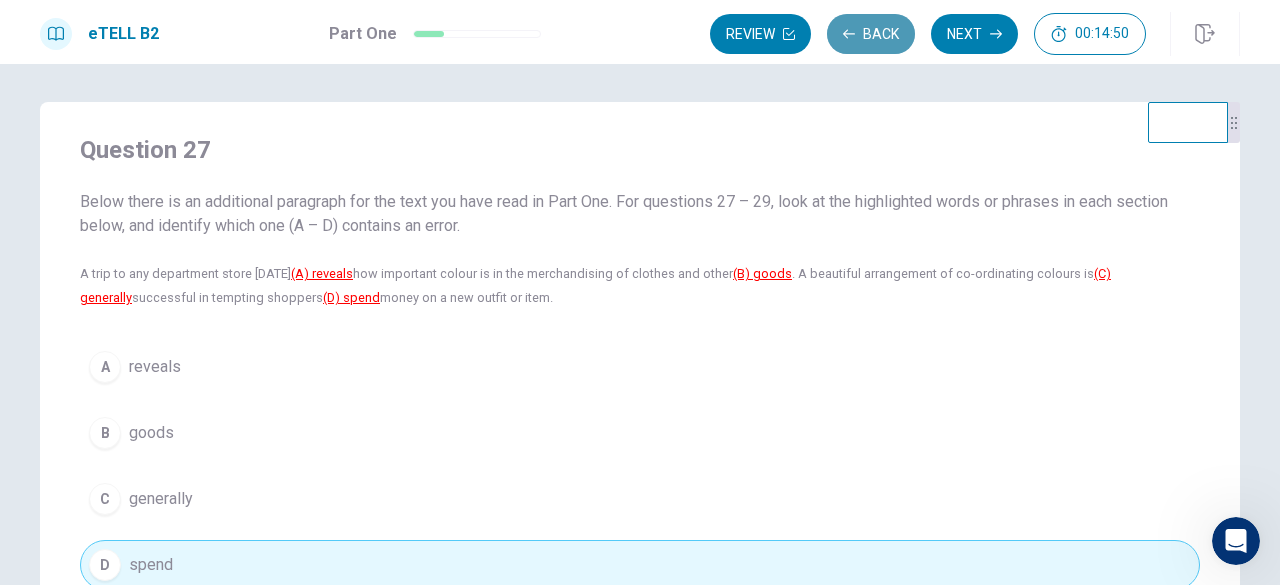 click on "Back" at bounding box center (871, 34) 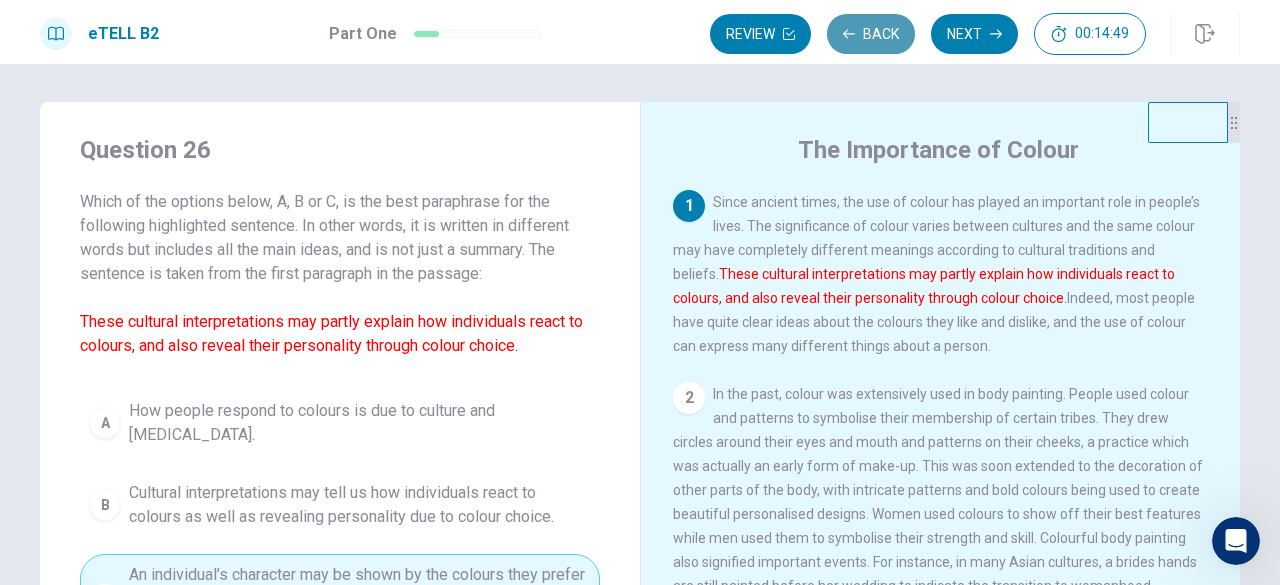 click on "Back" at bounding box center [871, 34] 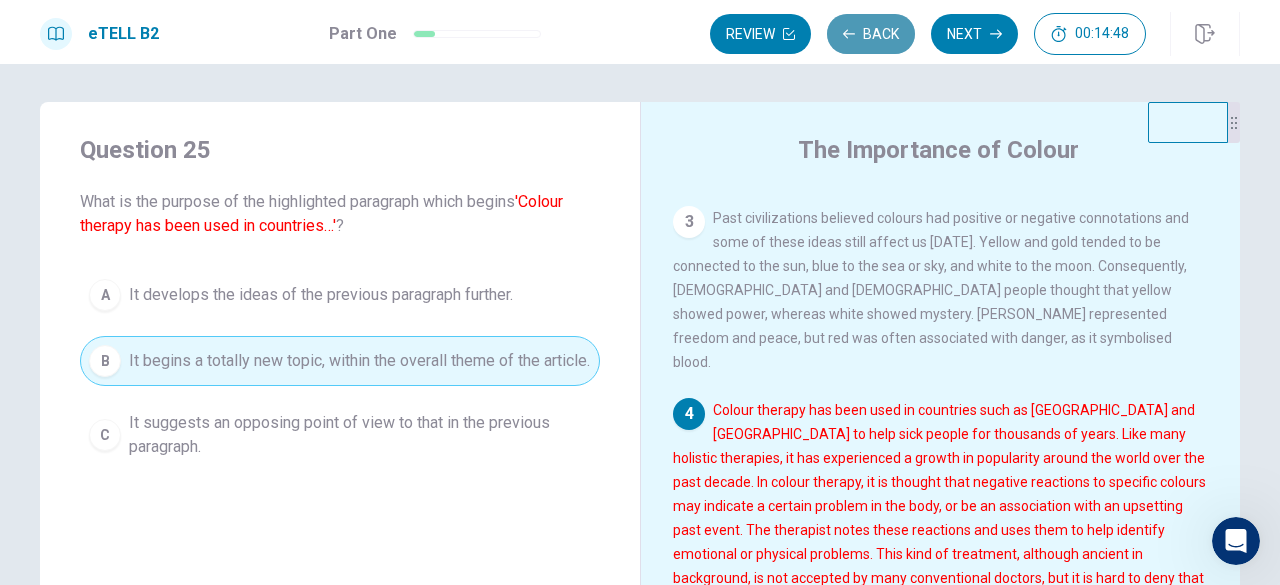 scroll, scrollTop: 432, scrollLeft: 0, axis: vertical 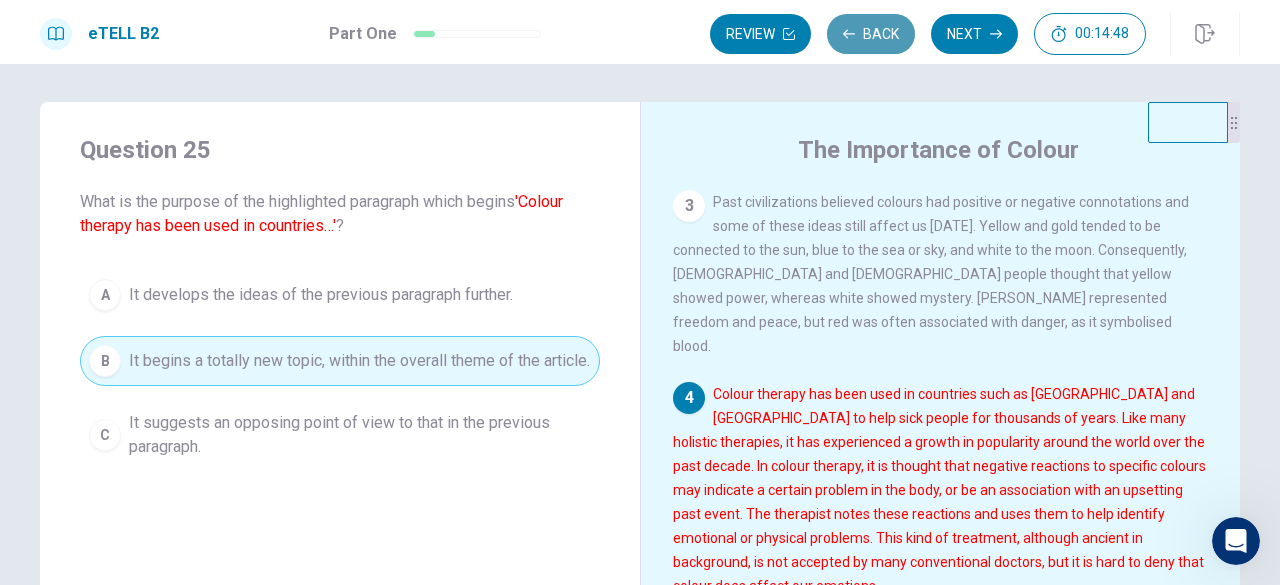 click on "Back" at bounding box center [871, 34] 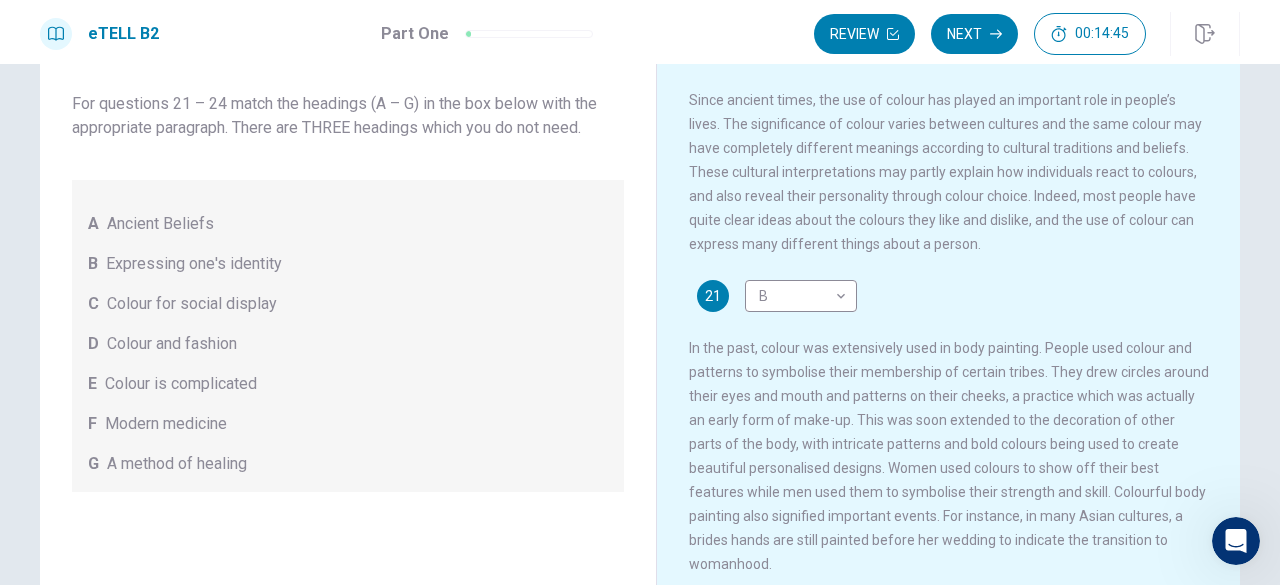 scroll, scrollTop: 0, scrollLeft: 0, axis: both 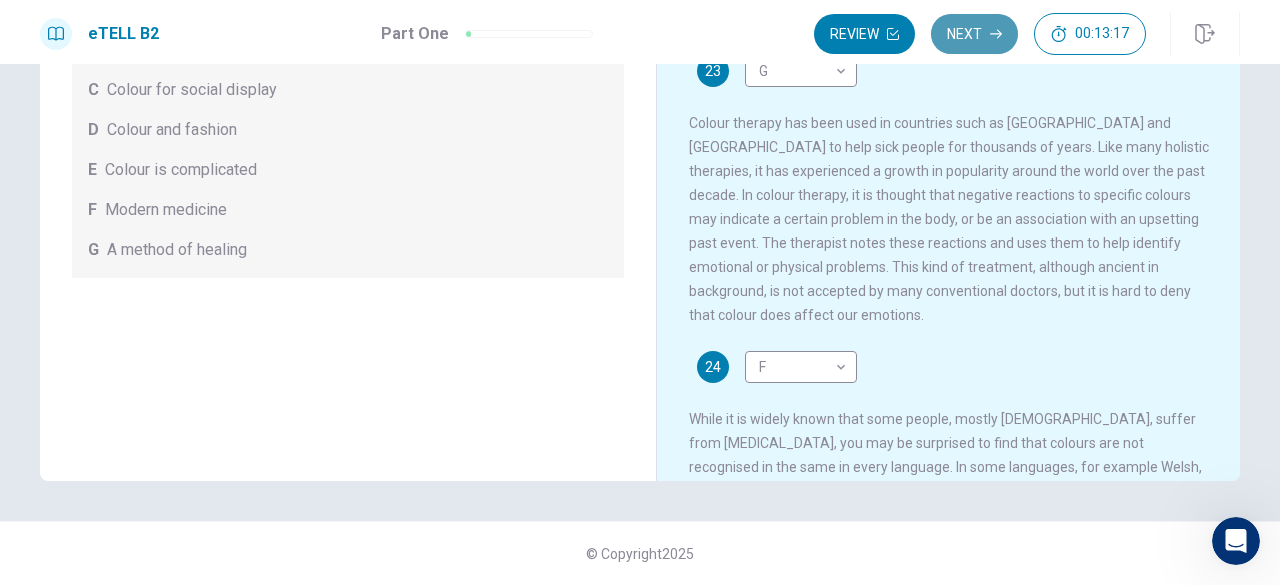 click on "Next" at bounding box center (974, 34) 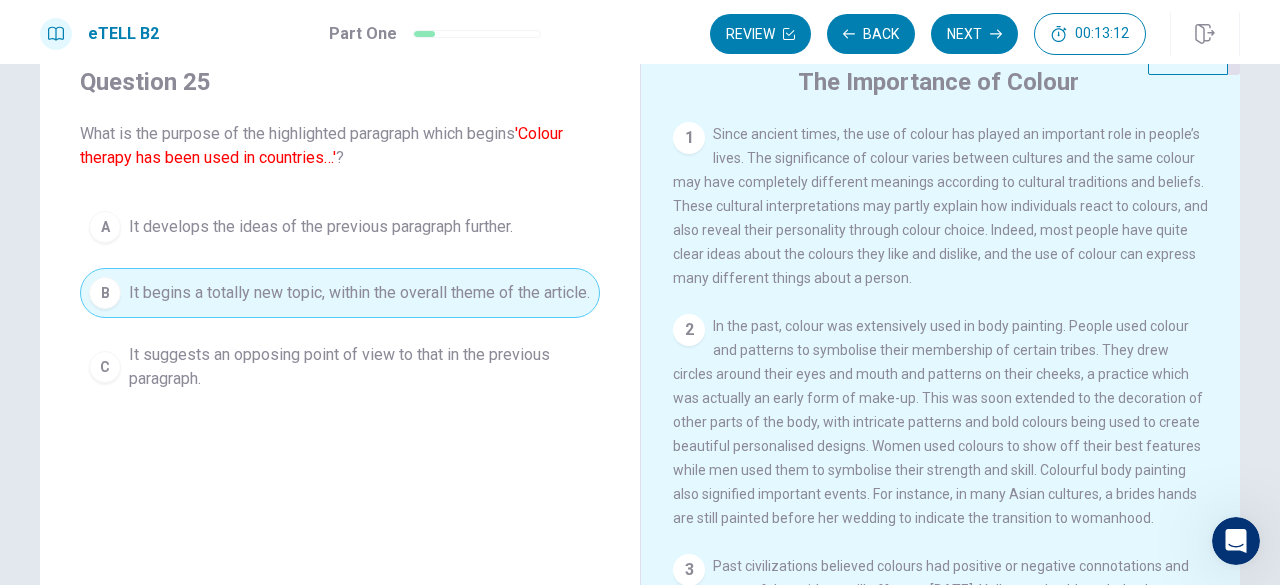 scroll, scrollTop: 69, scrollLeft: 0, axis: vertical 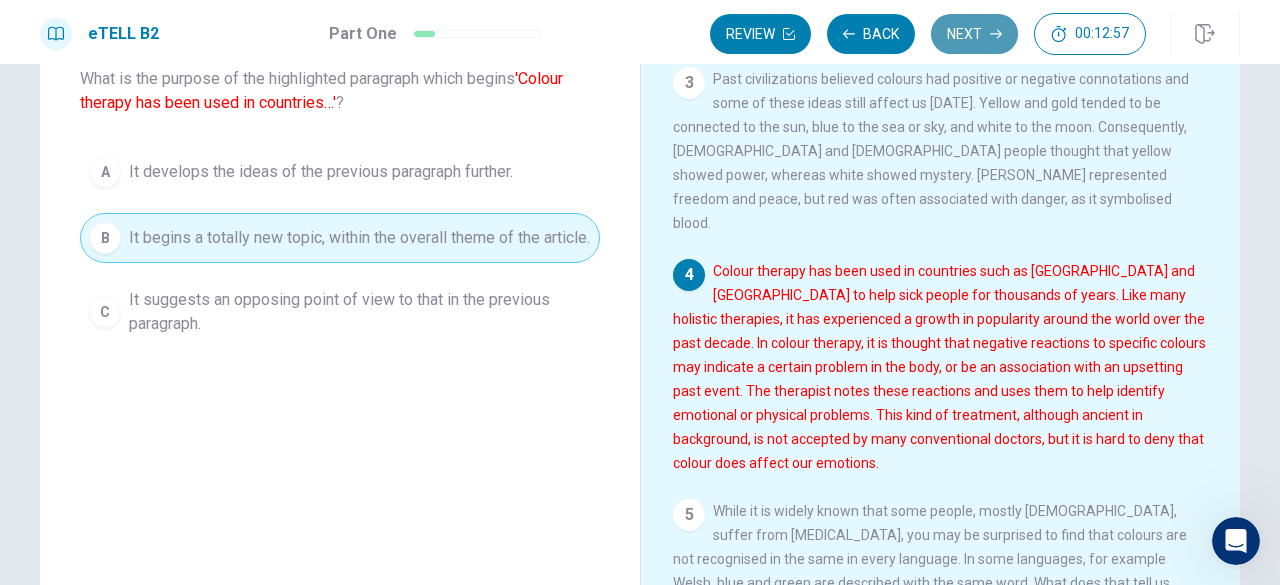 click on "Next" at bounding box center [974, 34] 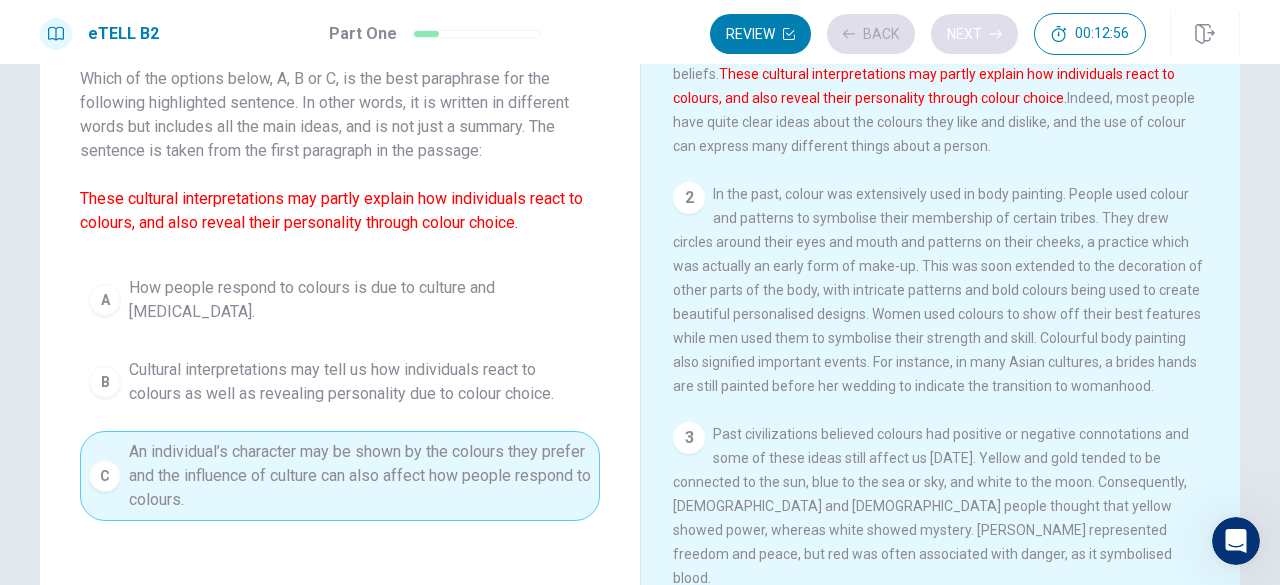 scroll, scrollTop: 0, scrollLeft: 0, axis: both 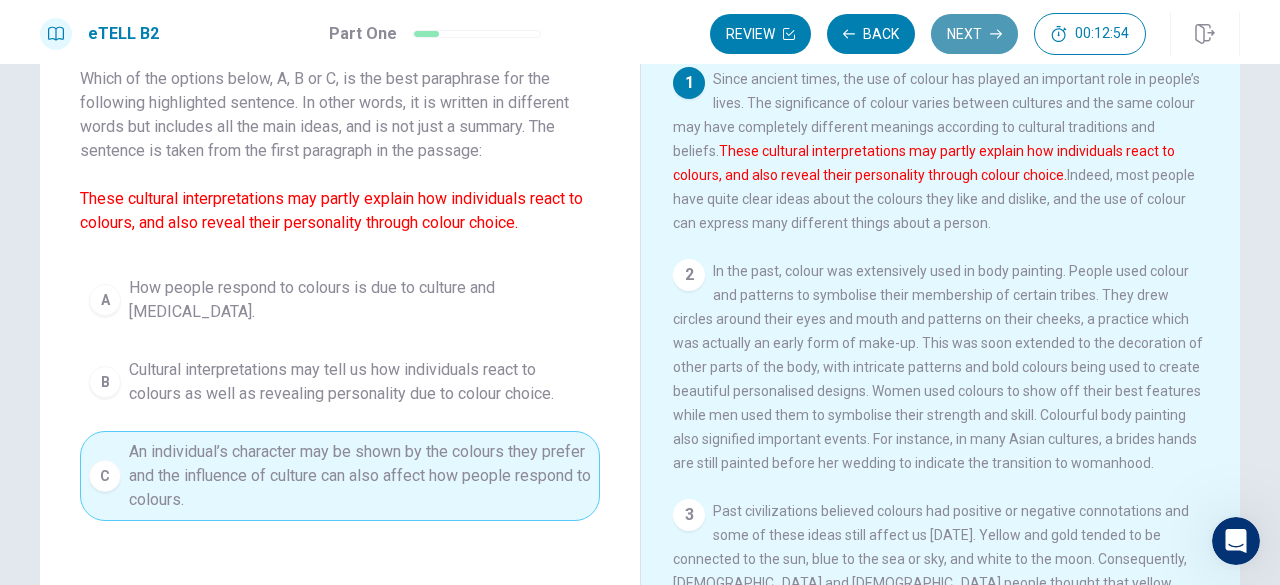 click on "Next" at bounding box center (974, 34) 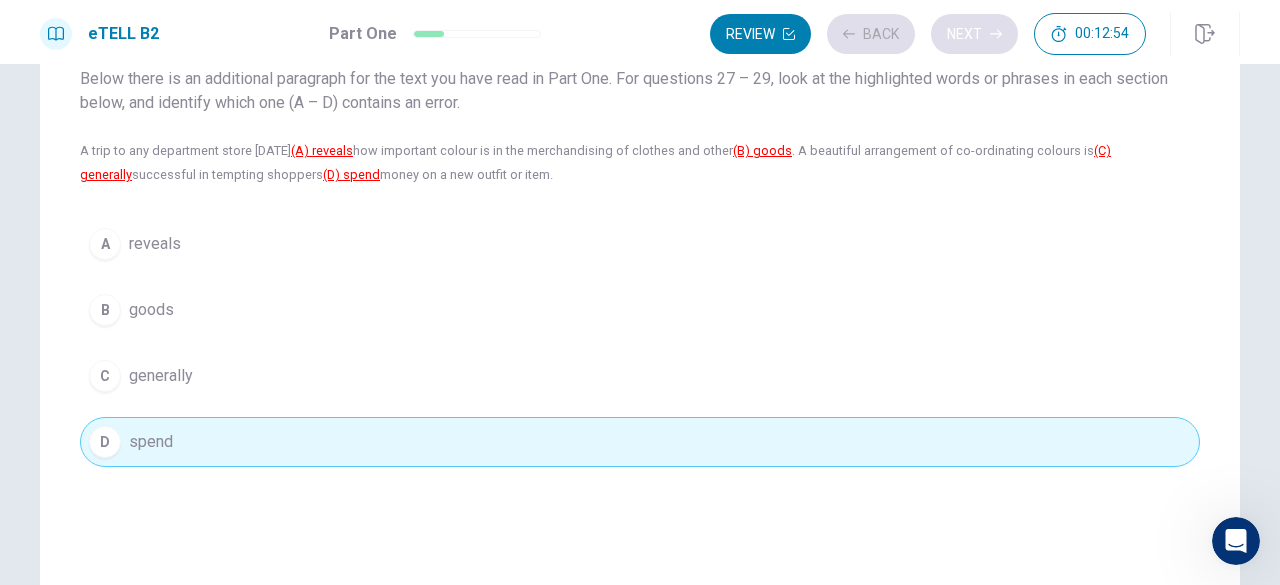 click on "Review Back Next 00:12:54" at bounding box center (928, 34) 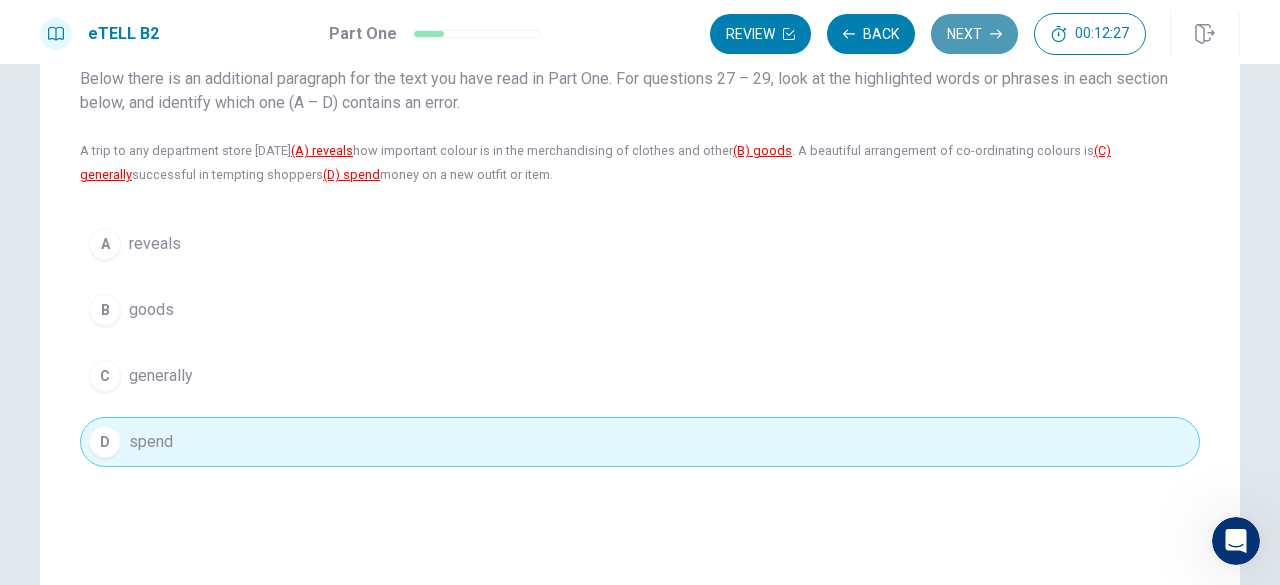 click on "Next" at bounding box center (974, 34) 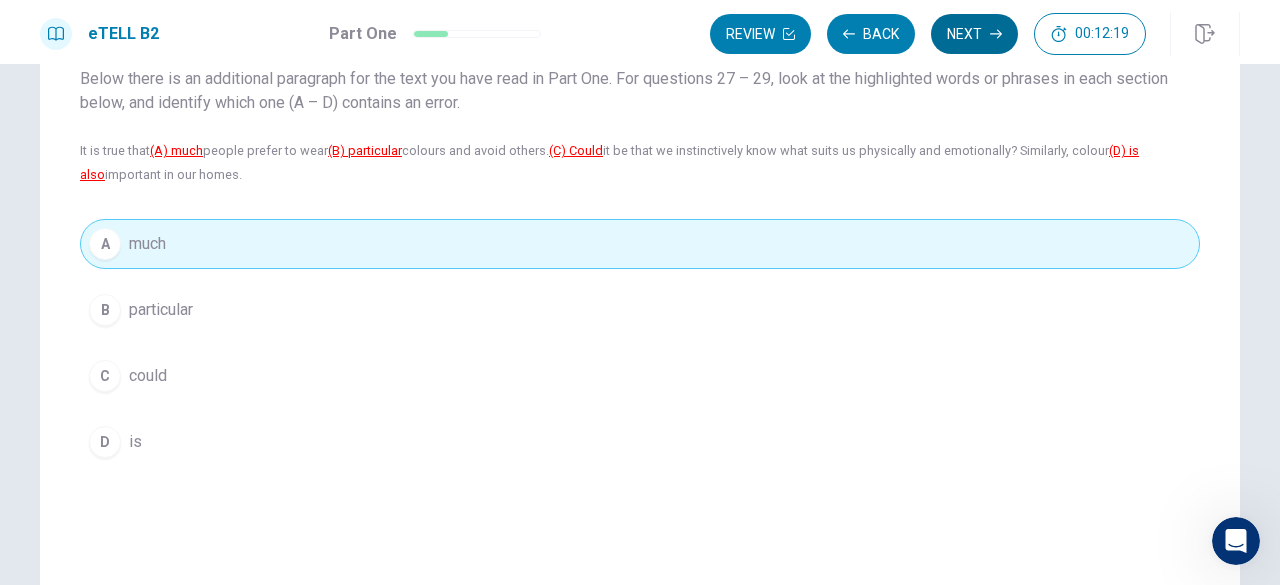 click on "Next" at bounding box center (974, 34) 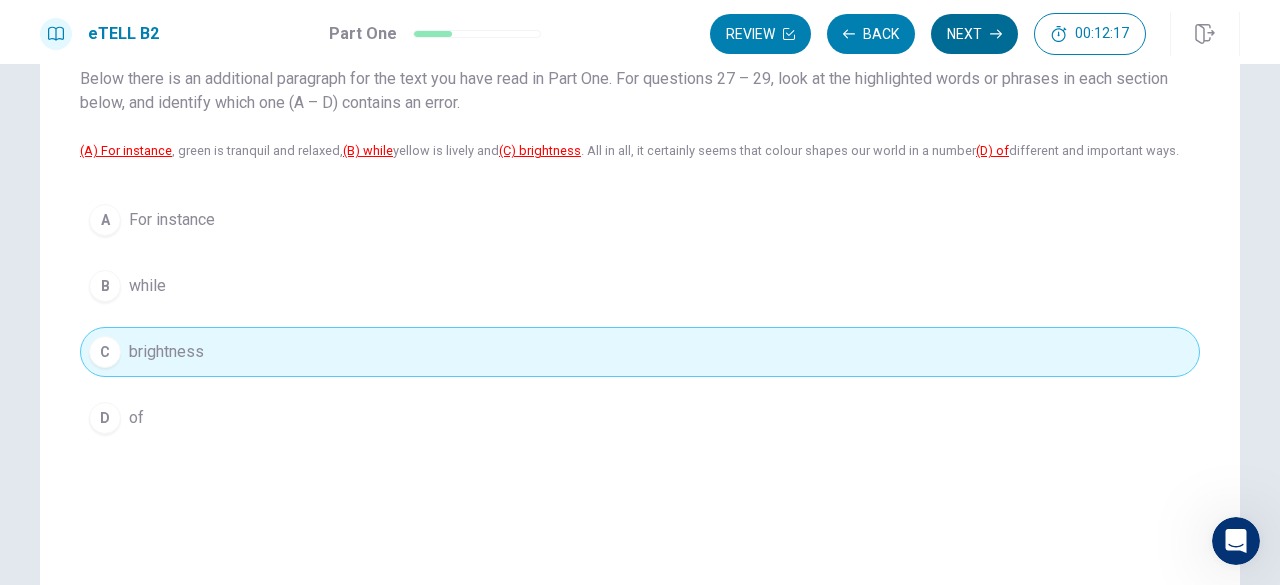click on "Next" at bounding box center [974, 34] 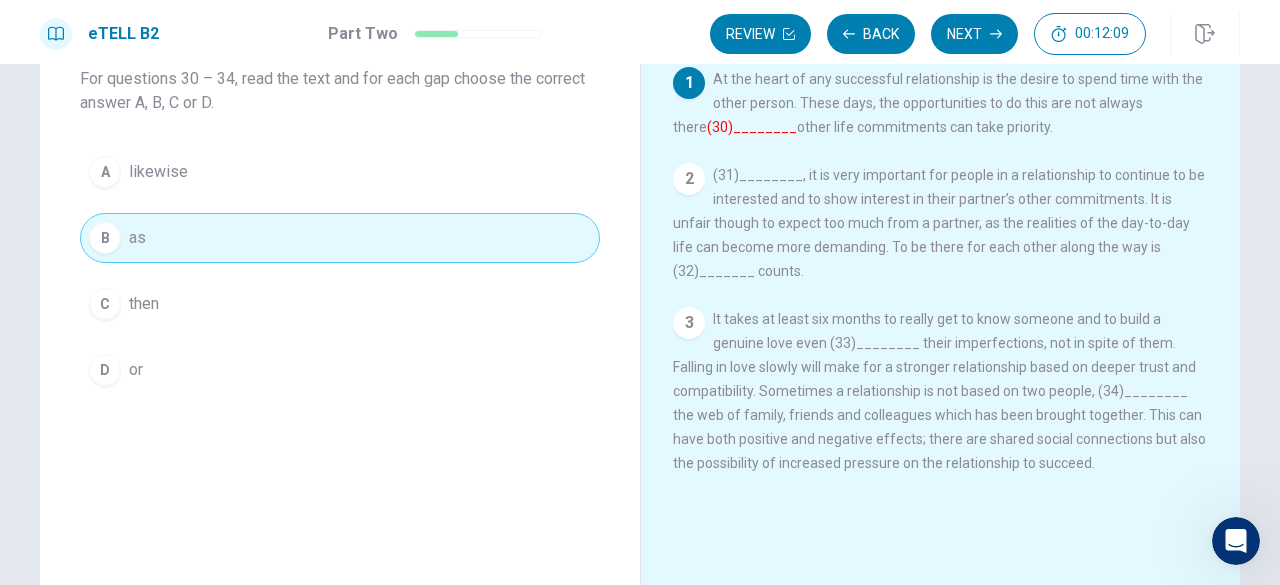 drag, startPoint x: 968, startPoint y: 33, endPoint x: 972, endPoint y: 72, distance: 39.20459 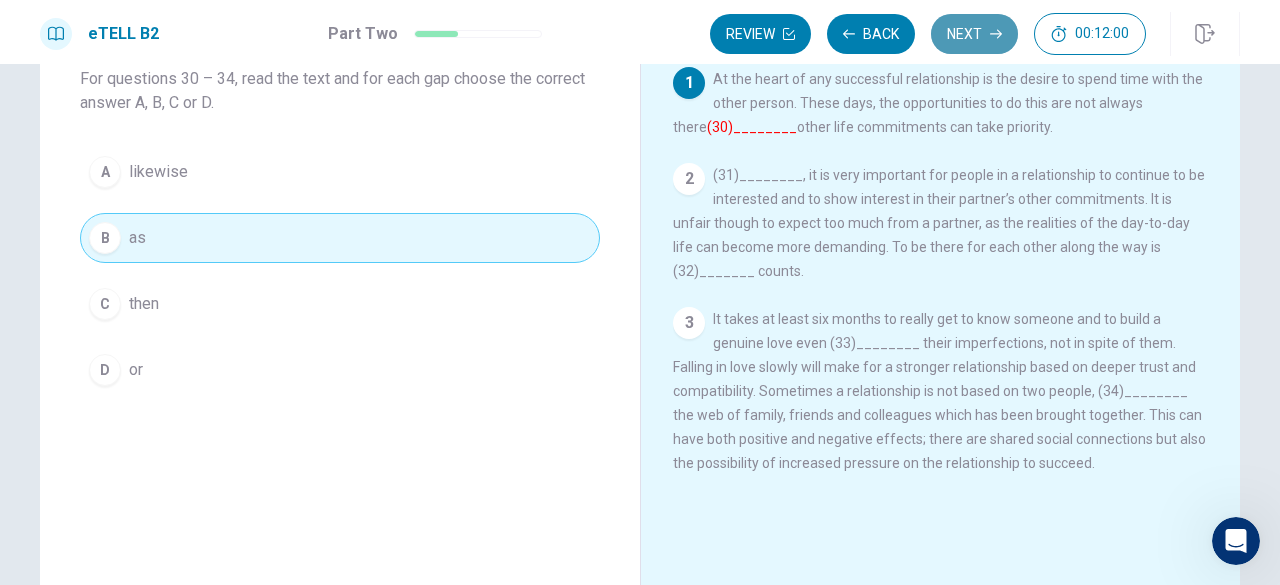 click on "Next" at bounding box center [974, 34] 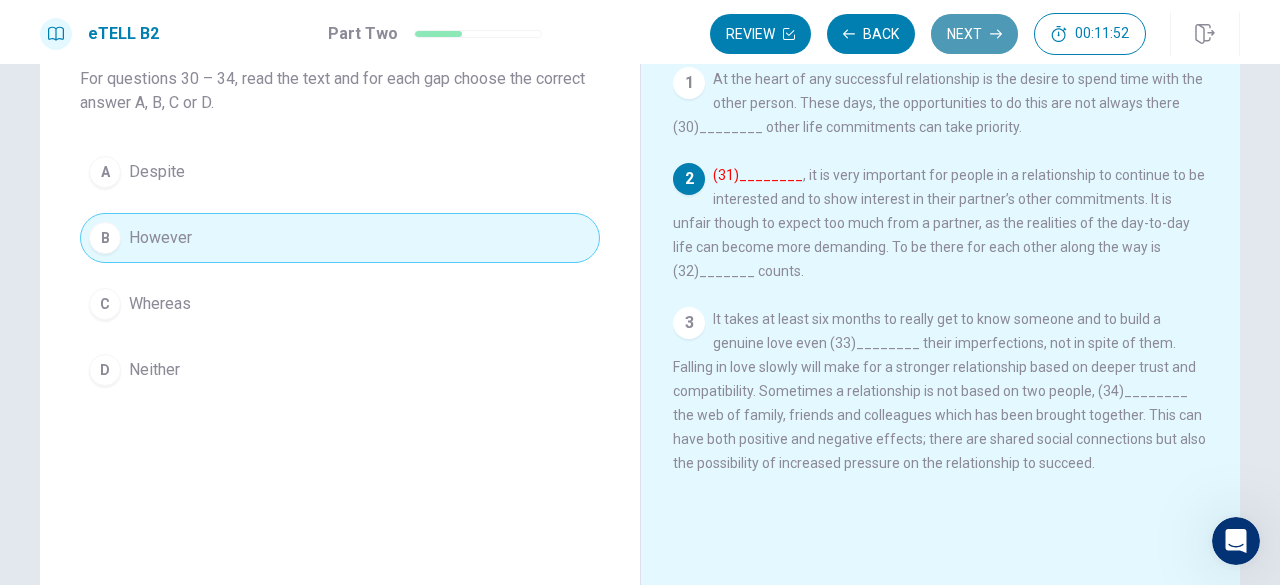 click on "Next" at bounding box center [974, 34] 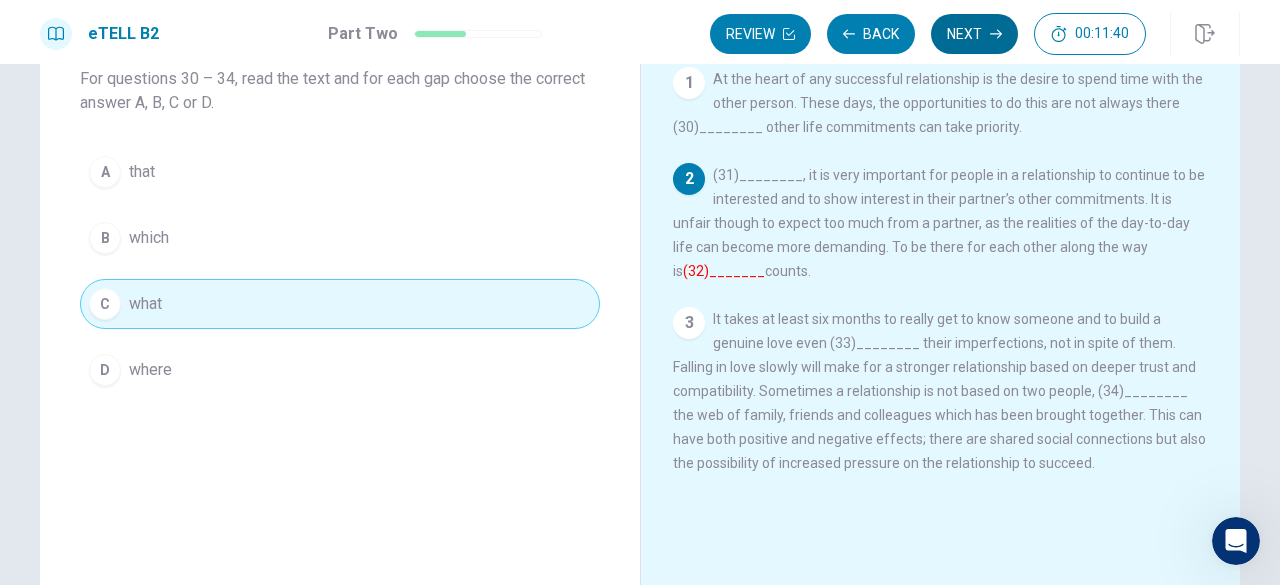 click on "Next" at bounding box center [974, 34] 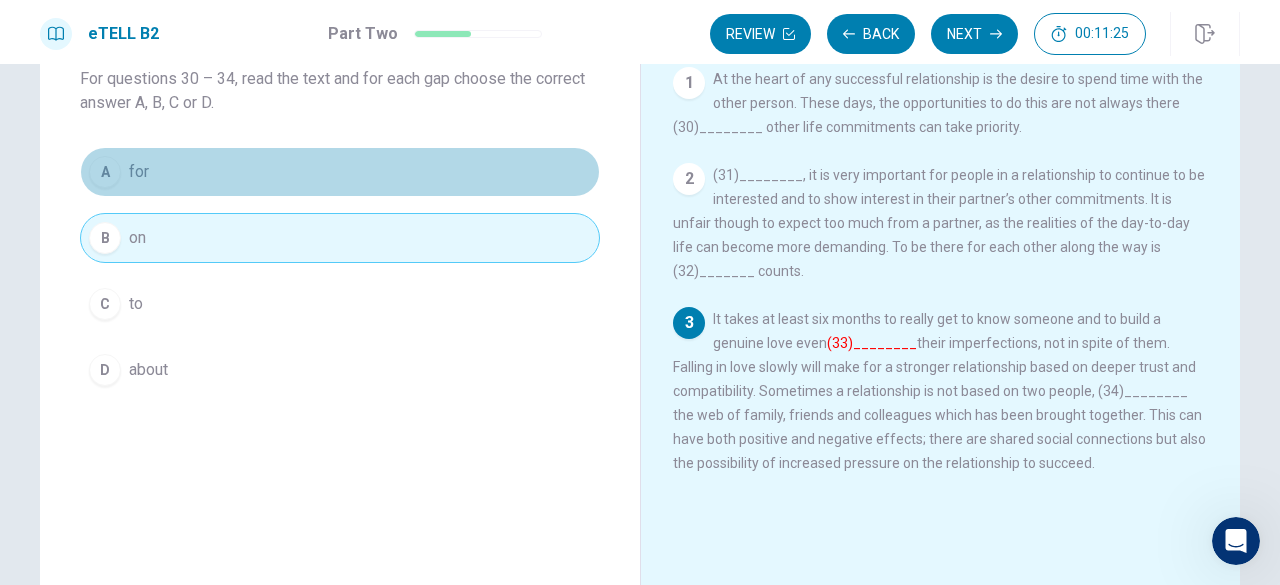 click on "A for" at bounding box center (340, 172) 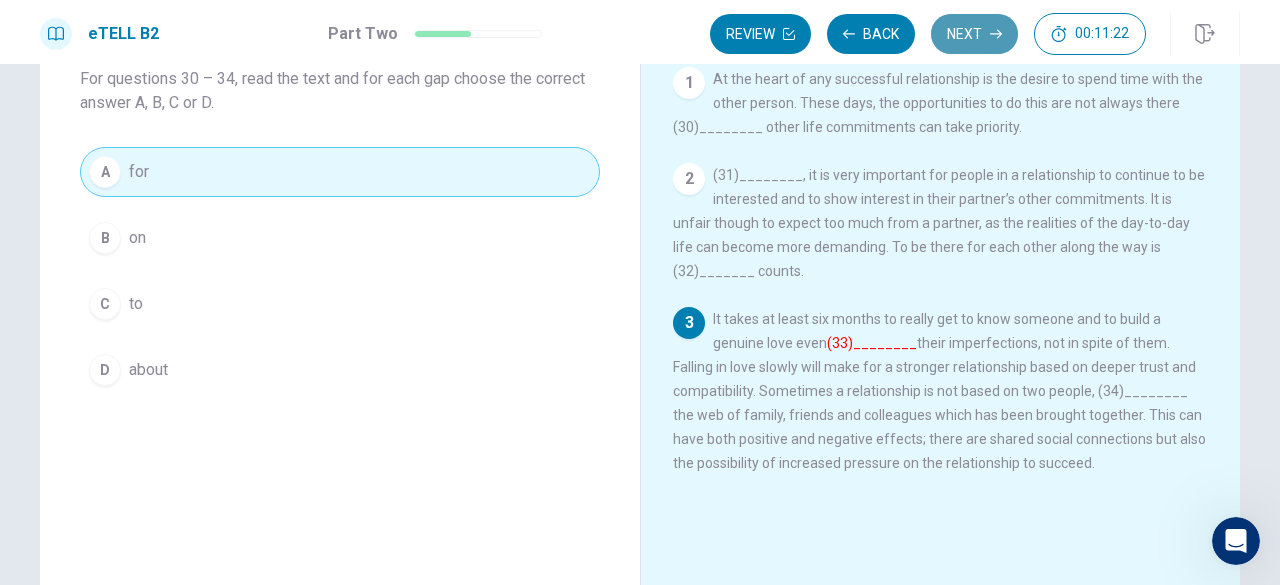 click on "Next" at bounding box center [974, 34] 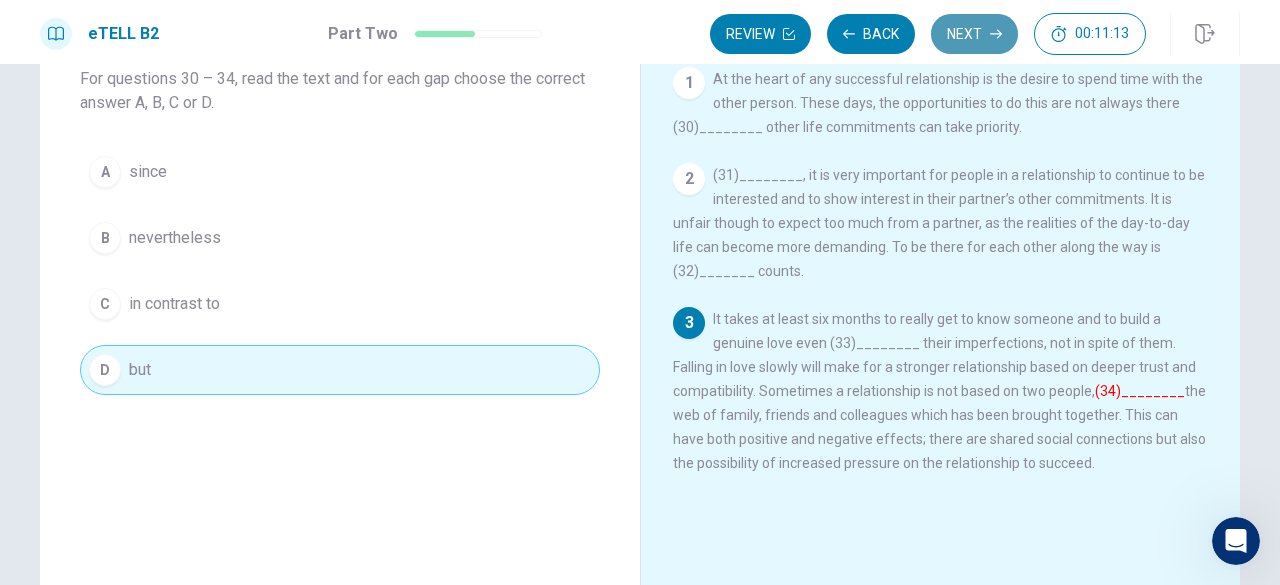 click on "Next" at bounding box center [974, 34] 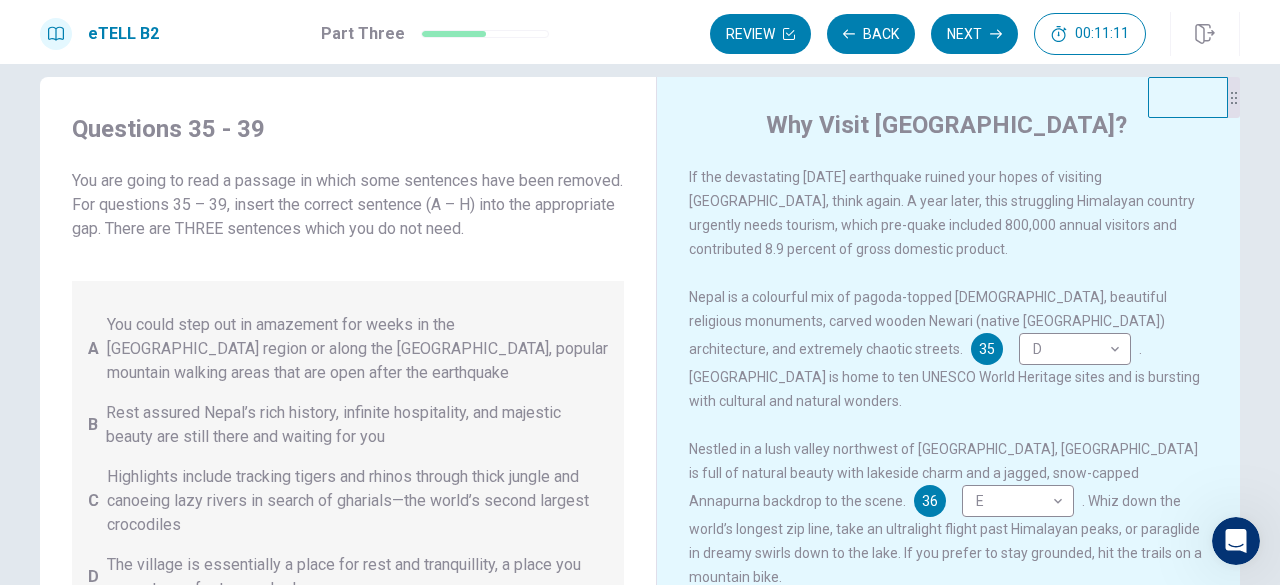 scroll, scrollTop: 23, scrollLeft: 0, axis: vertical 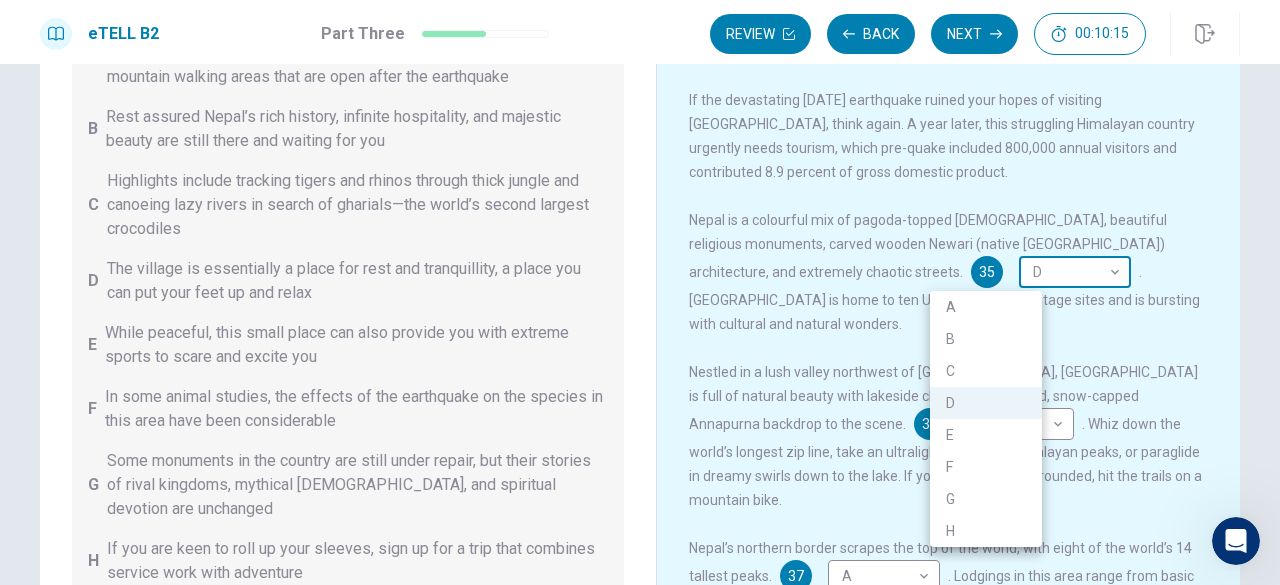 click on "This site uses cookies, as explained in our  Privacy Policy . If you agree to the use of cookies, please click the Accept button and continue to browse our site.   Privacy Policy Accept   eTELL B2 Part Three Review Back Next 00:10:15 Question 15 - 19 of 30 00:10:15 Review Back Next Questions 35 - 39 You are going to read a passage in which some sentences have been  removed. For questions 35 – 39, insert the correct sentence (A – H) into the  appropriate gap. There are THREE sentences which you do not need. A You could step out in amazement for weeks in the [GEOGRAPHIC_DATA] region or along the [GEOGRAPHIC_DATA], popular mountain walking areas that are open after the earthquake B Rest assured Nepal’s rich history, infinite hospitality, and majestic beauty are still there and waiting for you C Highlights include tracking tigers and rhinos through thick jungle and canoeing lazy rivers in search of gharials—the world’s second largest crocodiles D E F G H Why Visit [GEOGRAPHIC_DATA]? 35 D * ​ 36 E * ​ 37 A * ​ 38 C * H" at bounding box center [640, 292] 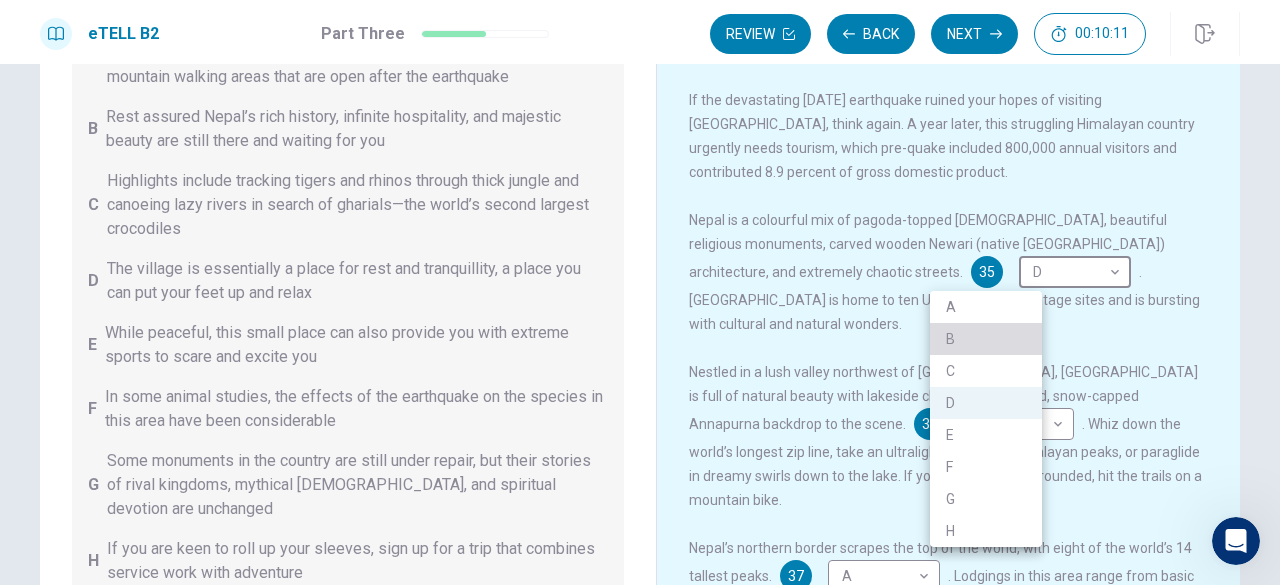 click on "B" at bounding box center (986, 339) 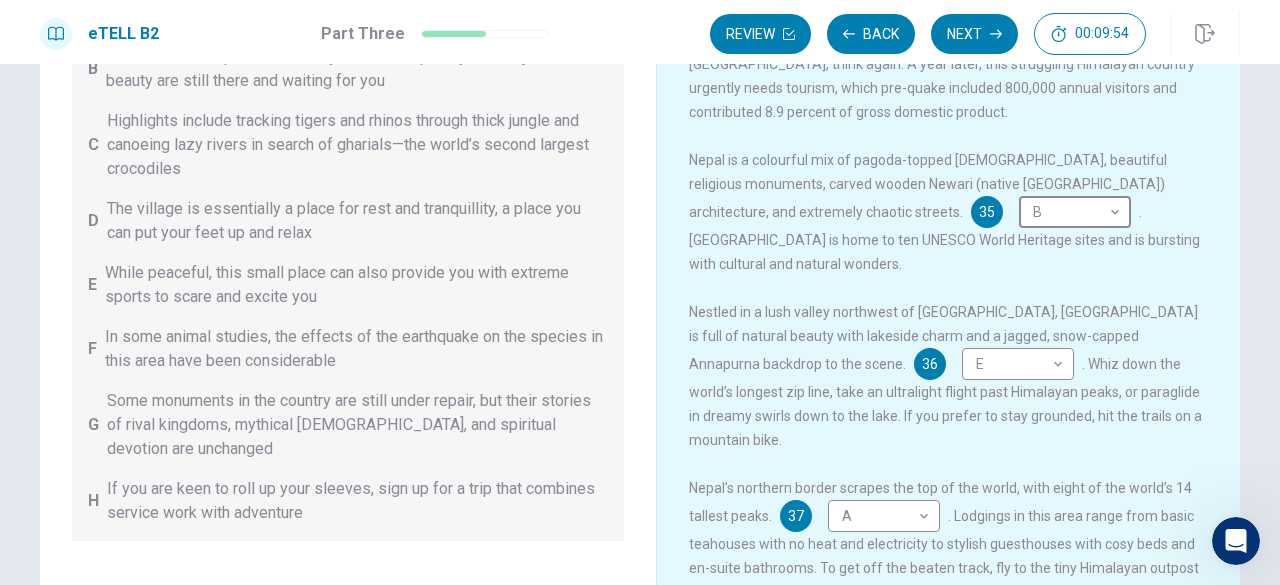 scroll, scrollTop: 207, scrollLeft: 0, axis: vertical 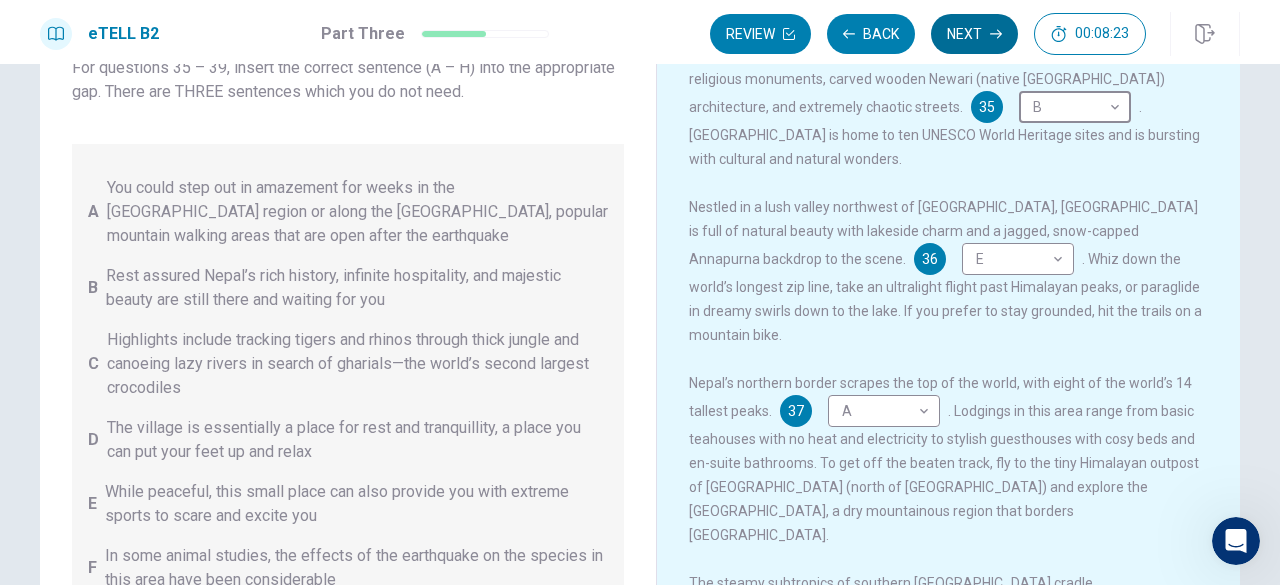 click on "Next" at bounding box center (974, 34) 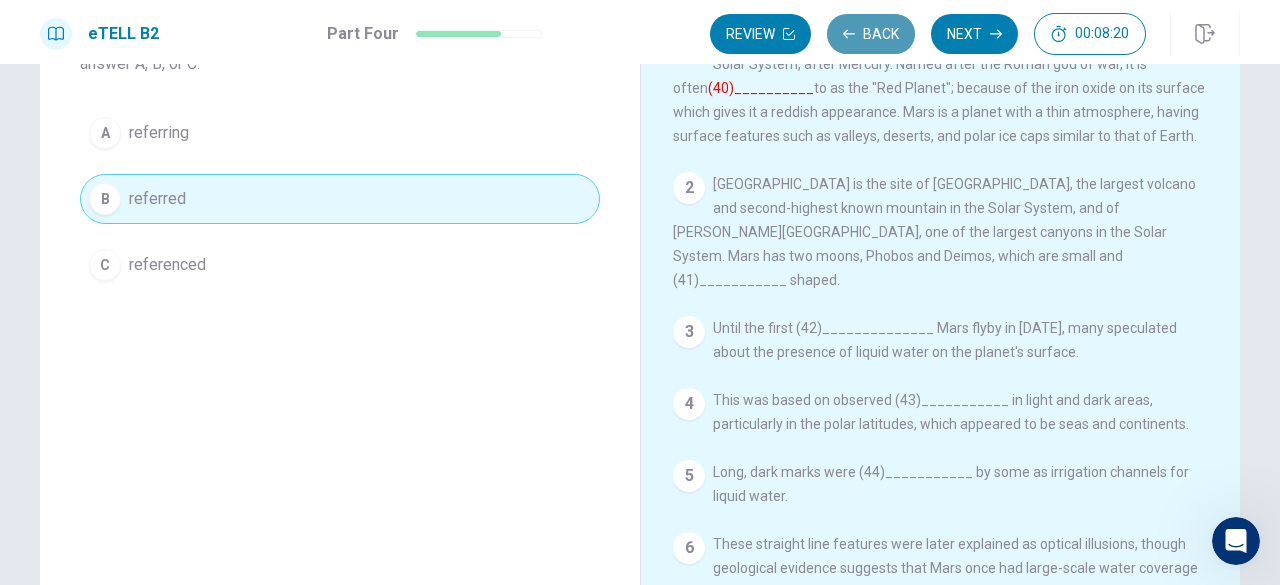 click on "Back" at bounding box center [871, 34] 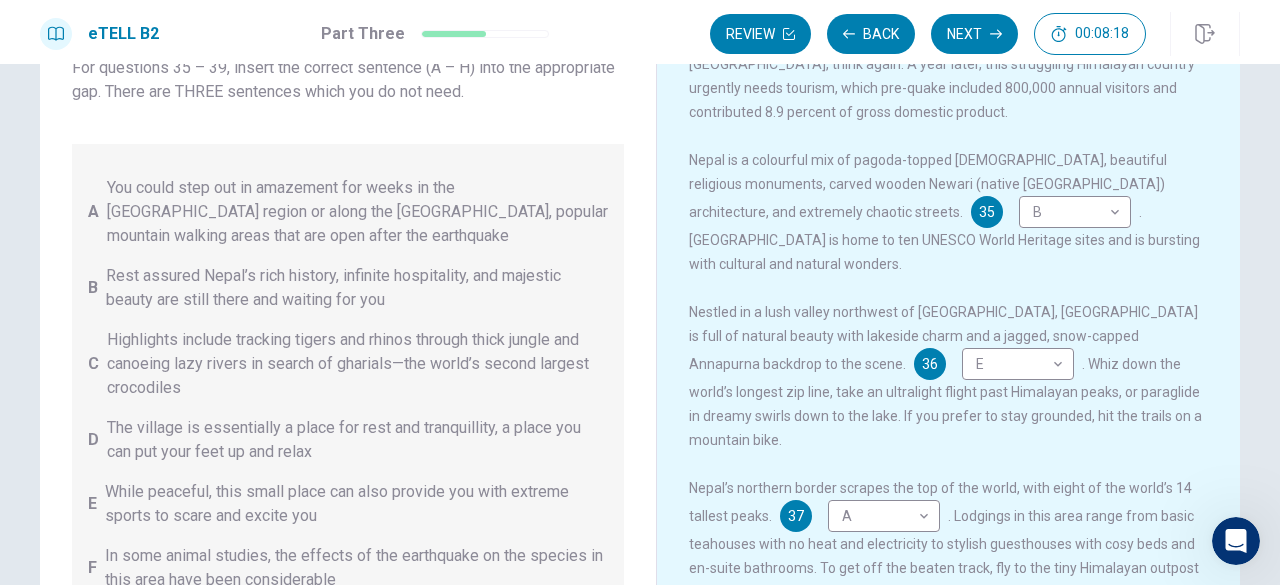 scroll, scrollTop: 146, scrollLeft: 0, axis: vertical 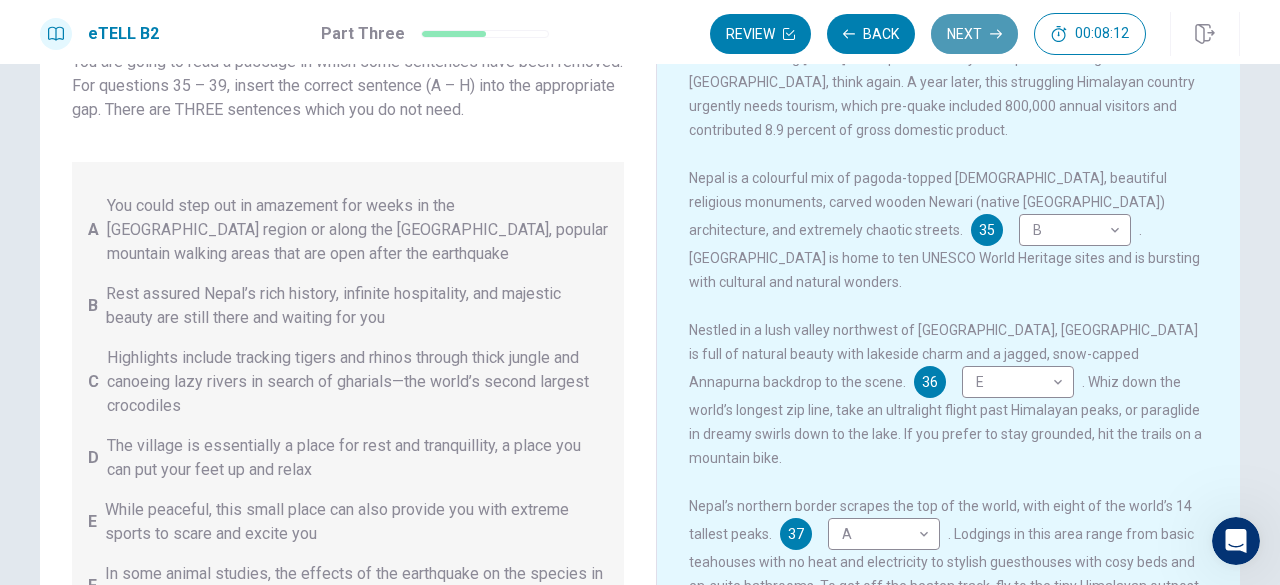 click on "Next" at bounding box center (974, 34) 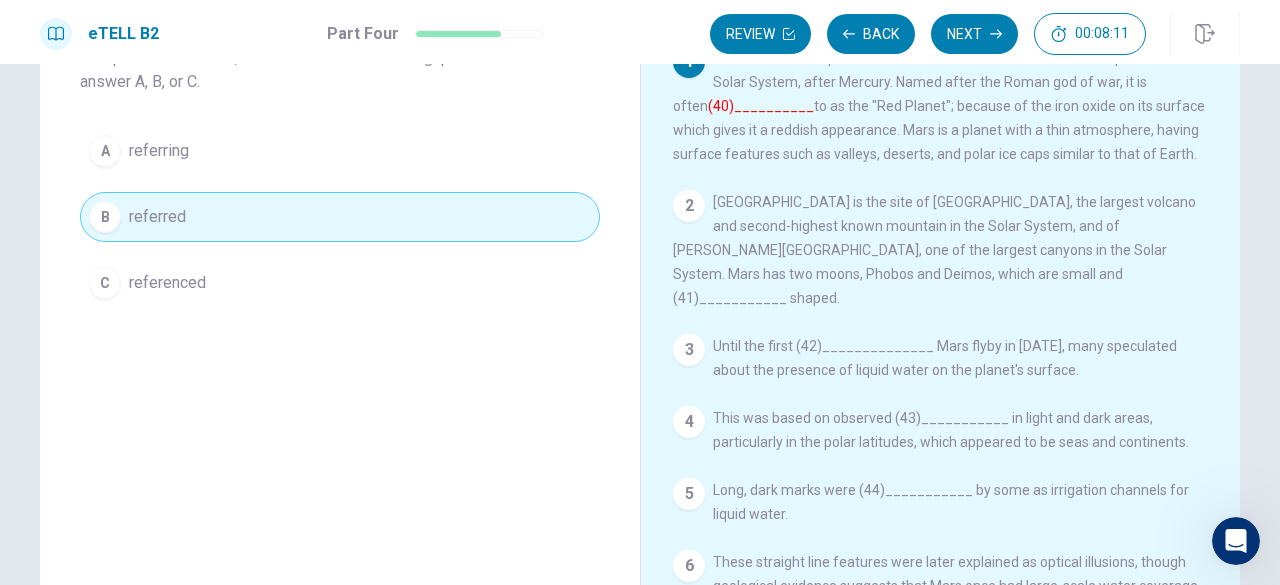 scroll, scrollTop: 56, scrollLeft: 0, axis: vertical 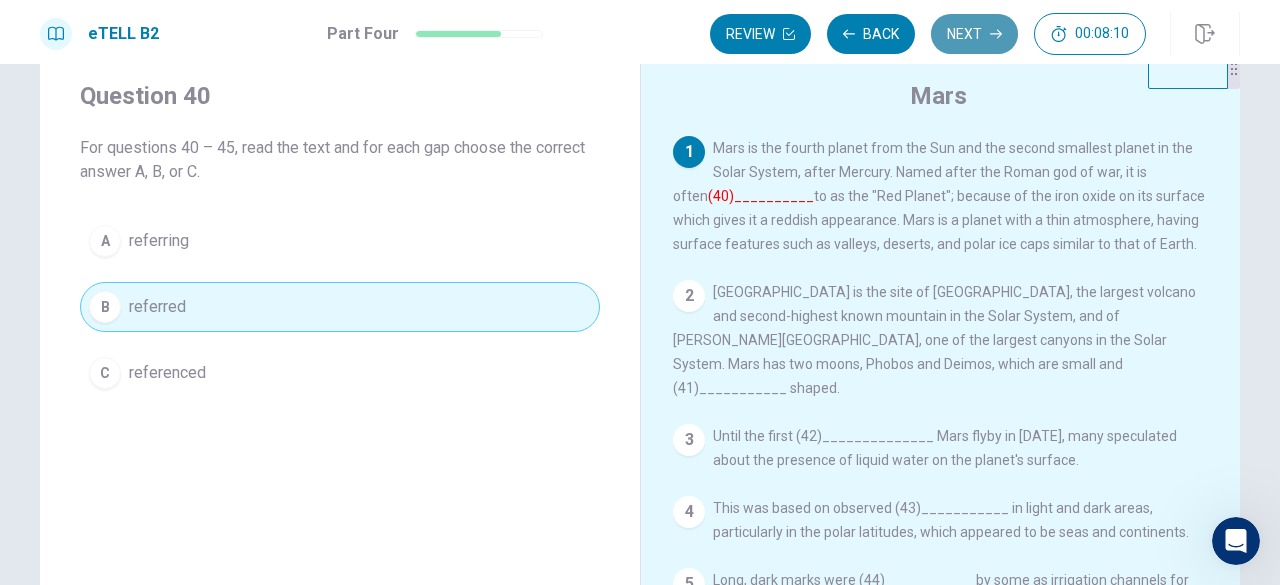 click on "Next" at bounding box center [974, 34] 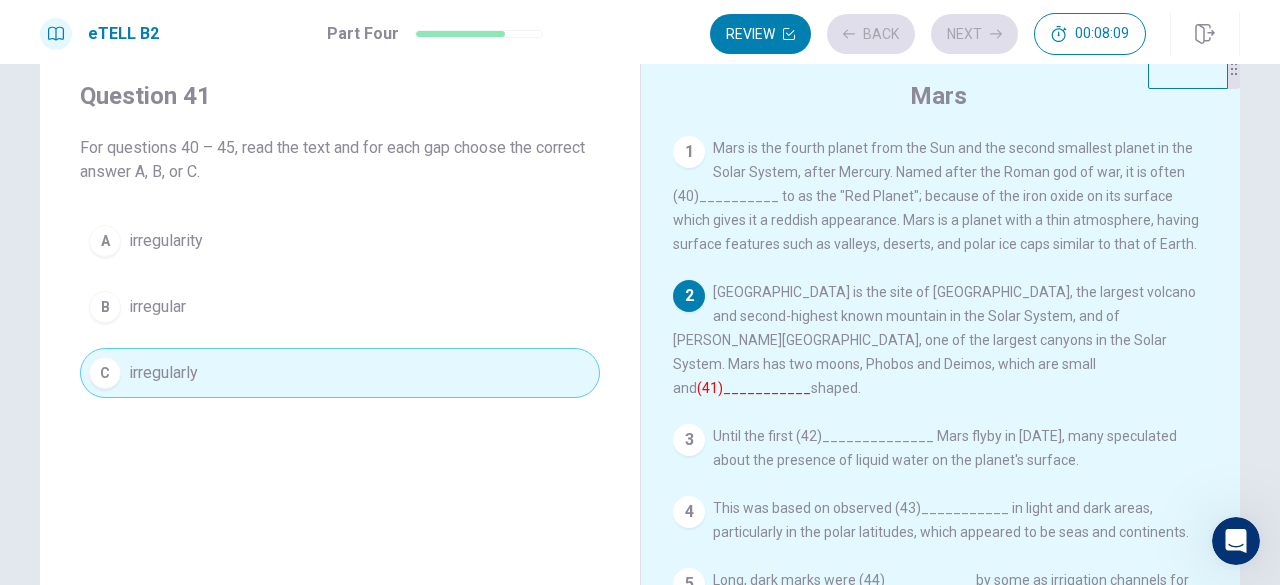 scroll, scrollTop: 86, scrollLeft: 0, axis: vertical 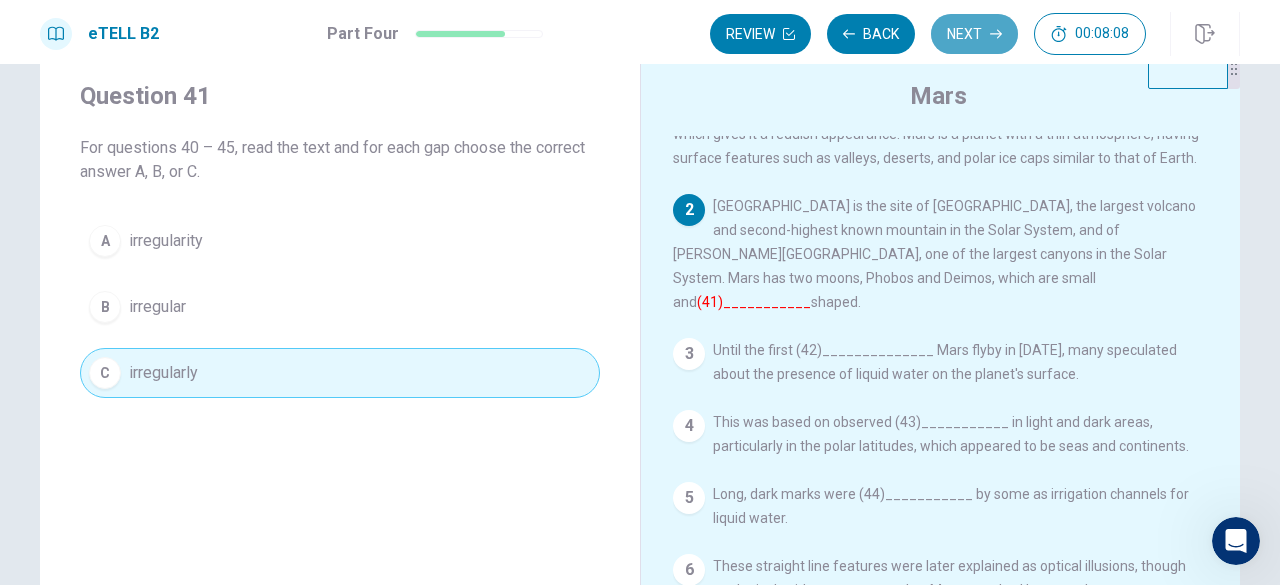 click on "Next" at bounding box center [974, 34] 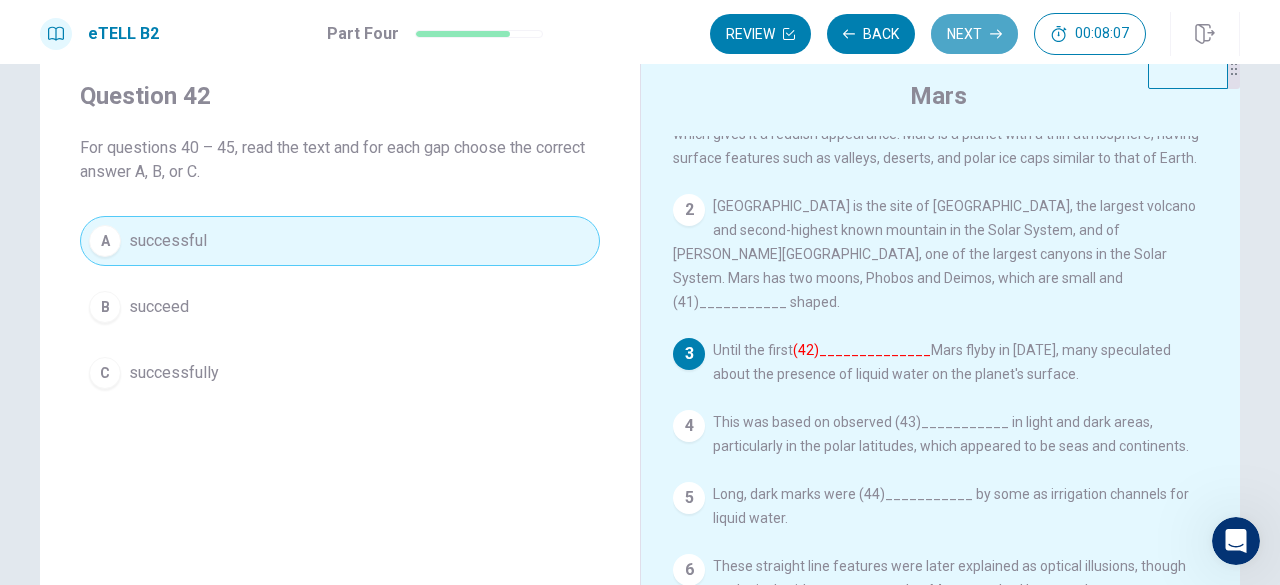 click on "Next" at bounding box center [974, 34] 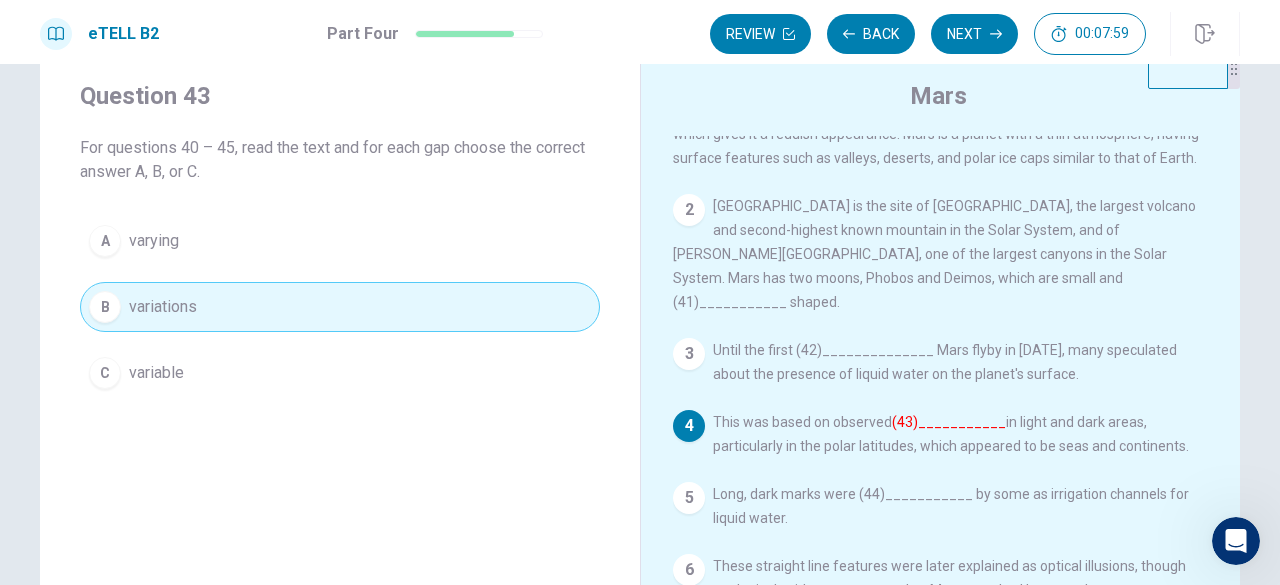 click on "Next" at bounding box center [974, 34] 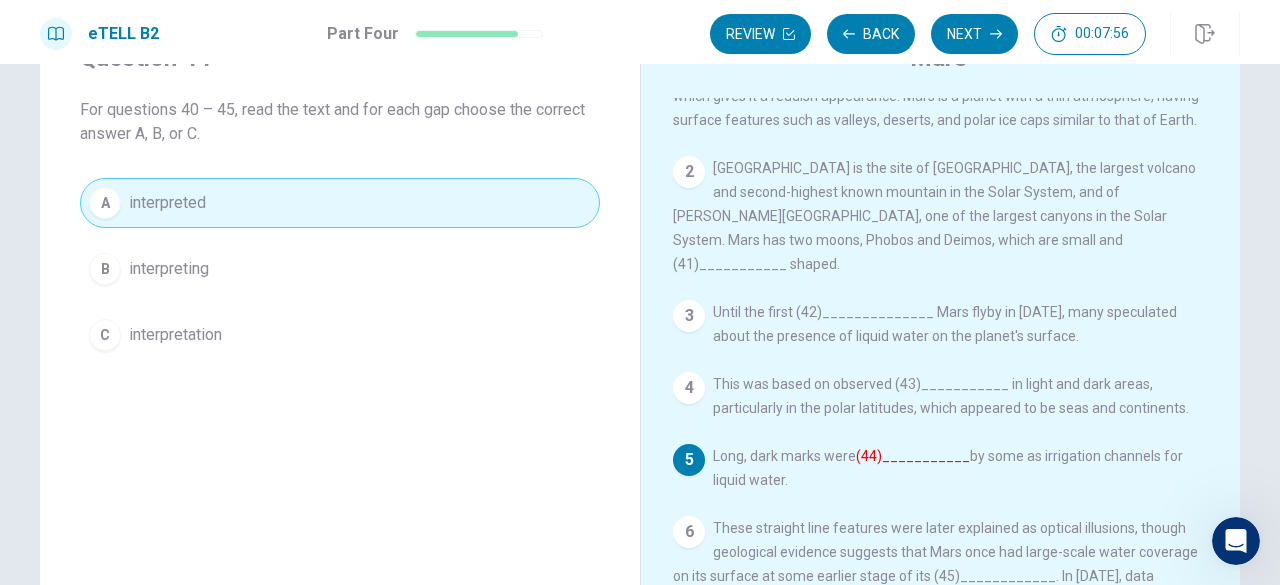 scroll, scrollTop: 98, scrollLeft: 0, axis: vertical 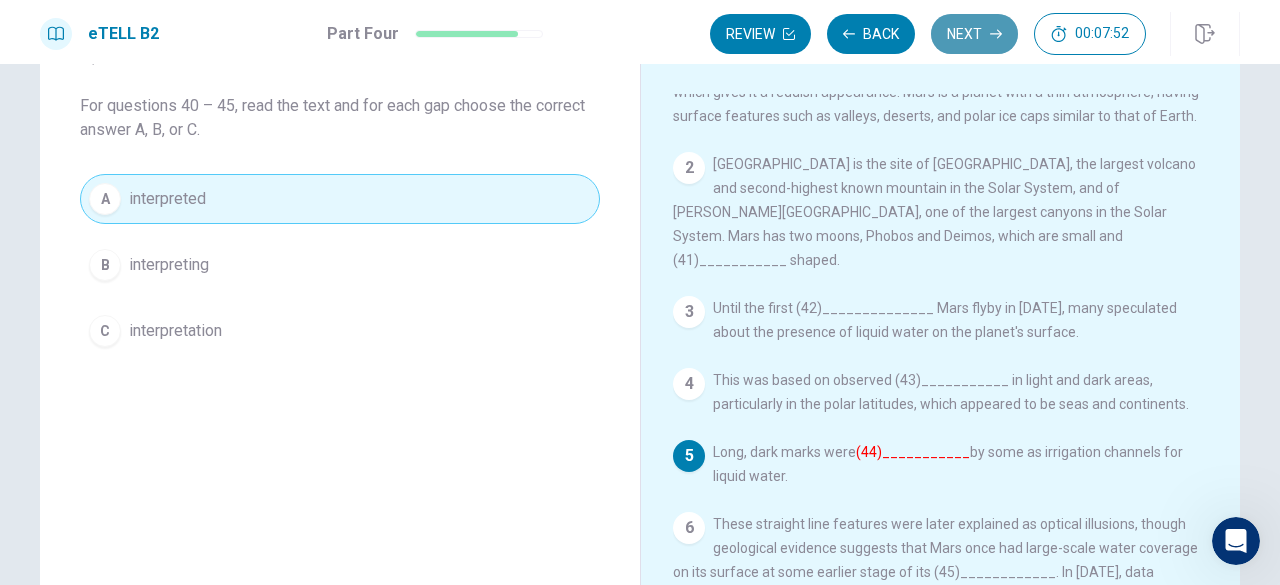 click on "Next" at bounding box center (974, 34) 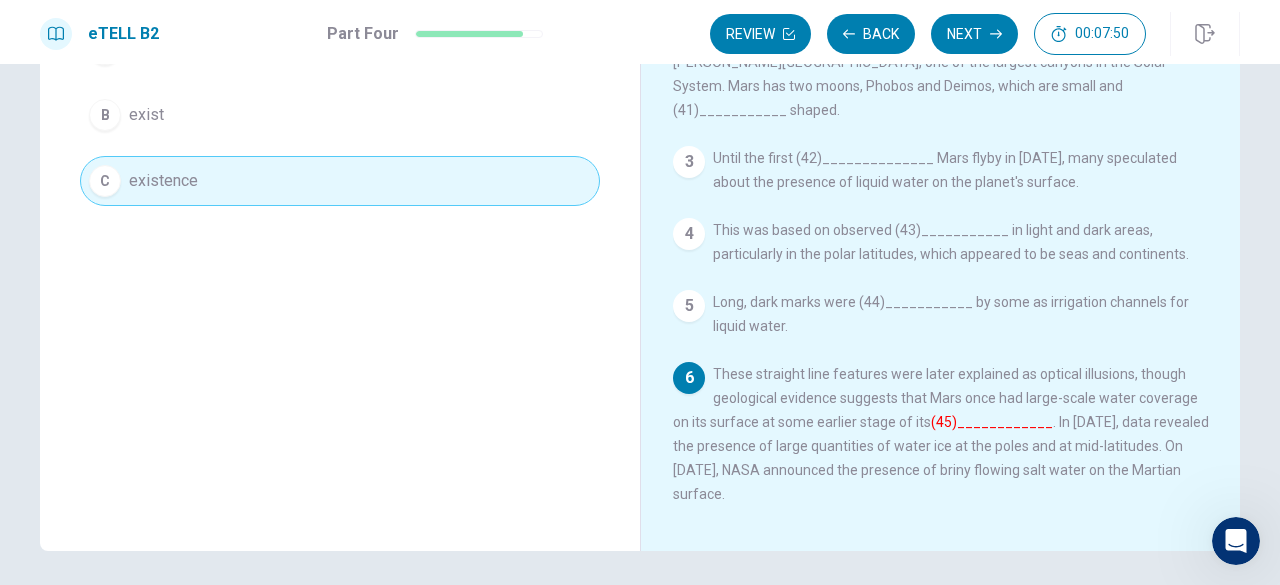 scroll, scrollTop: 249, scrollLeft: 0, axis: vertical 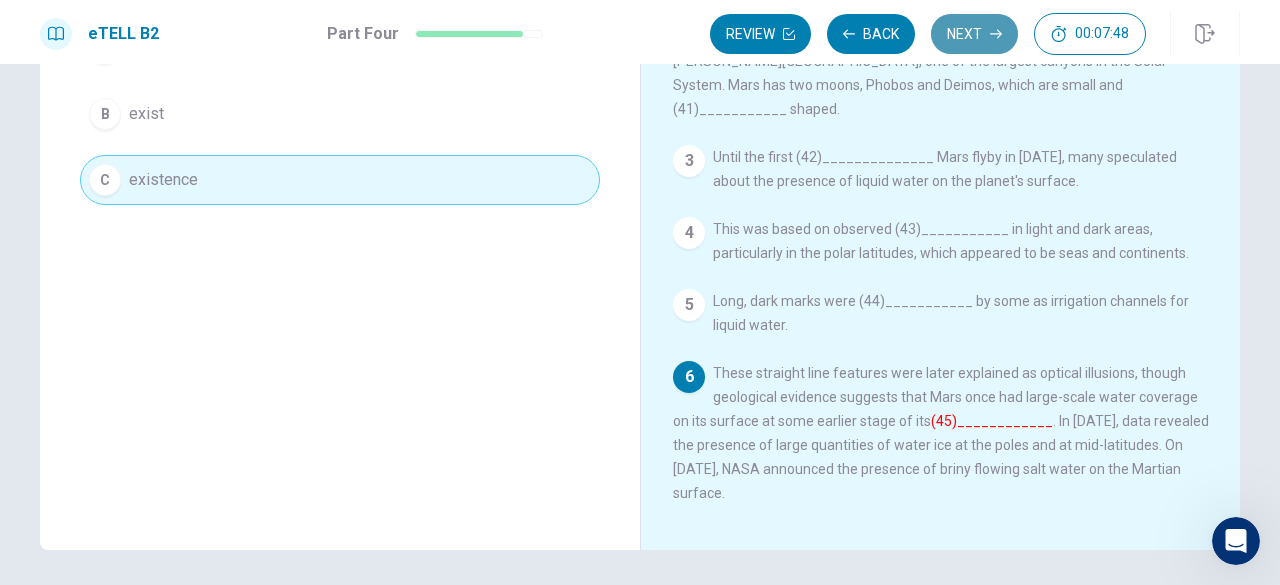 click on "Next" at bounding box center [974, 34] 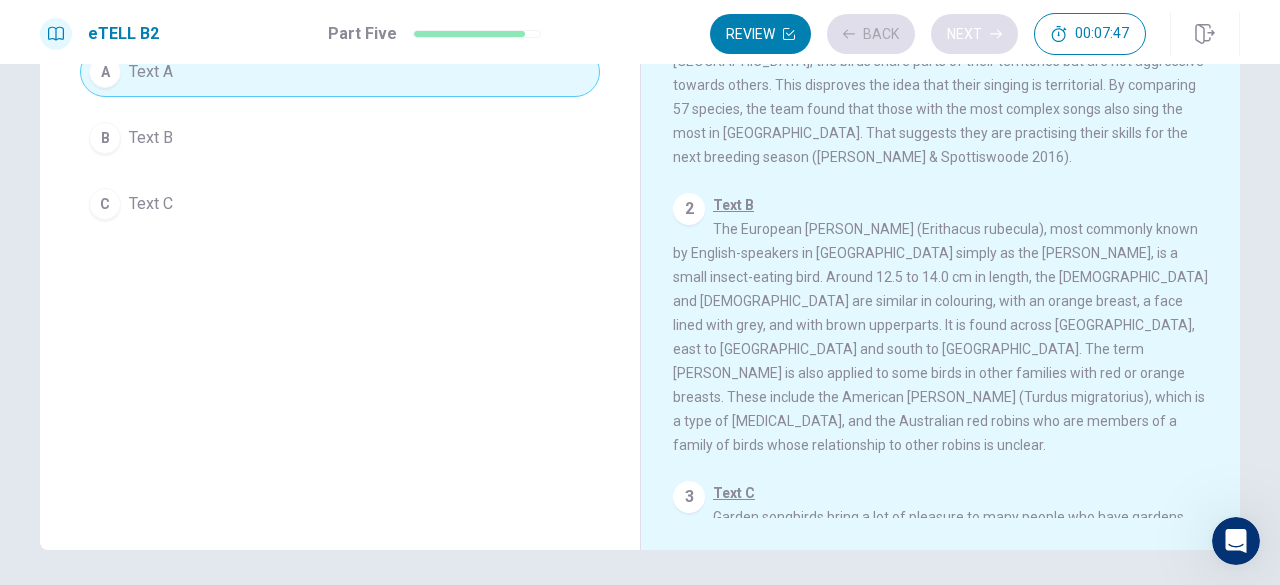 scroll, scrollTop: 273, scrollLeft: 0, axis: vertical 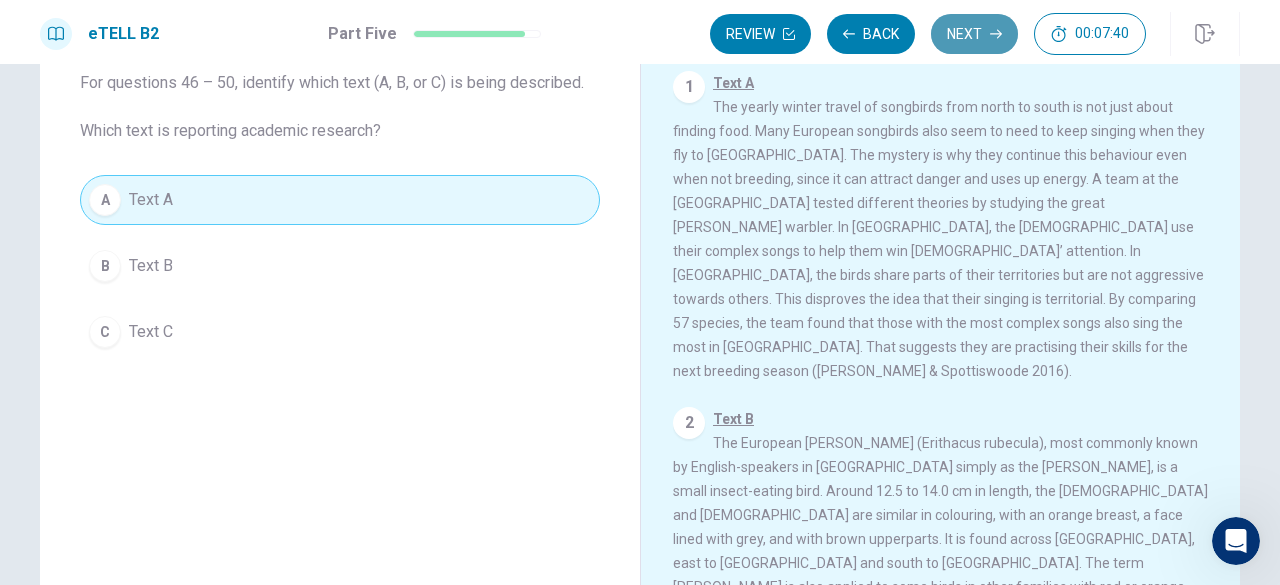 click on "Next" at bounding box center (974, 34) 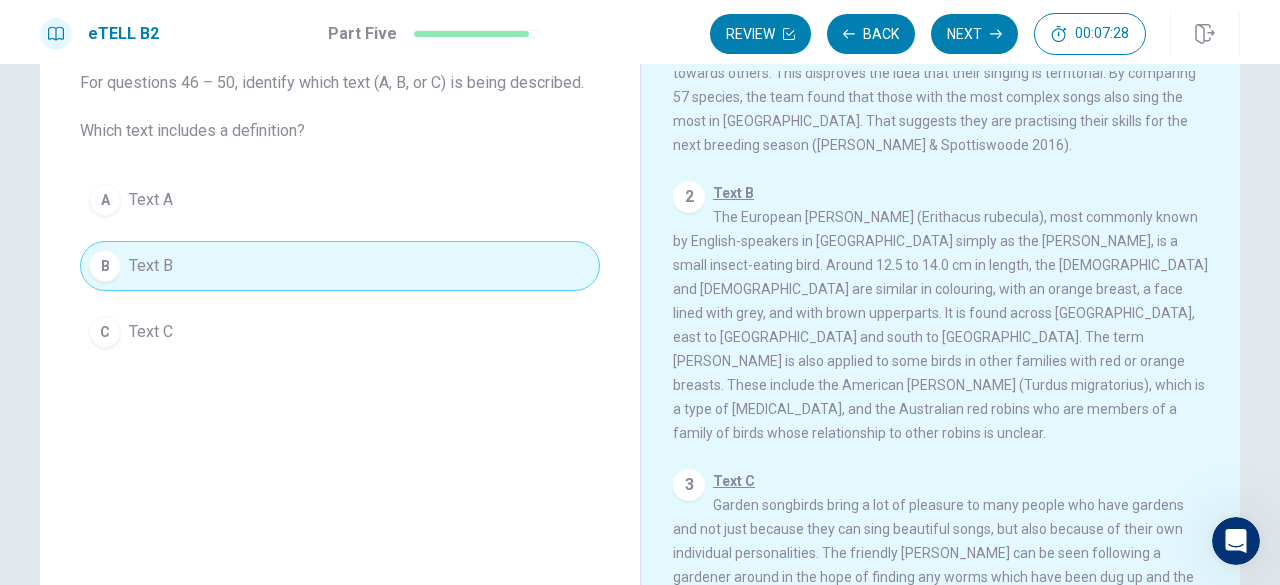 scroll, scrollTop: 224, scrollLeft: 0, axis: vertical 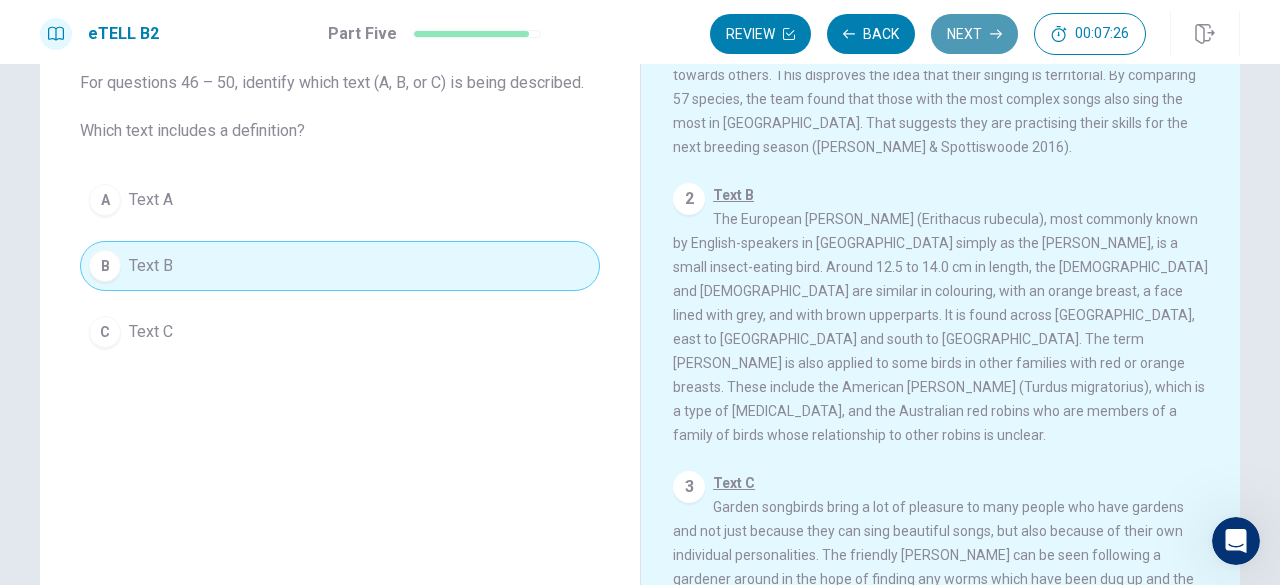click on "Next" at bounding box center [974, 34] 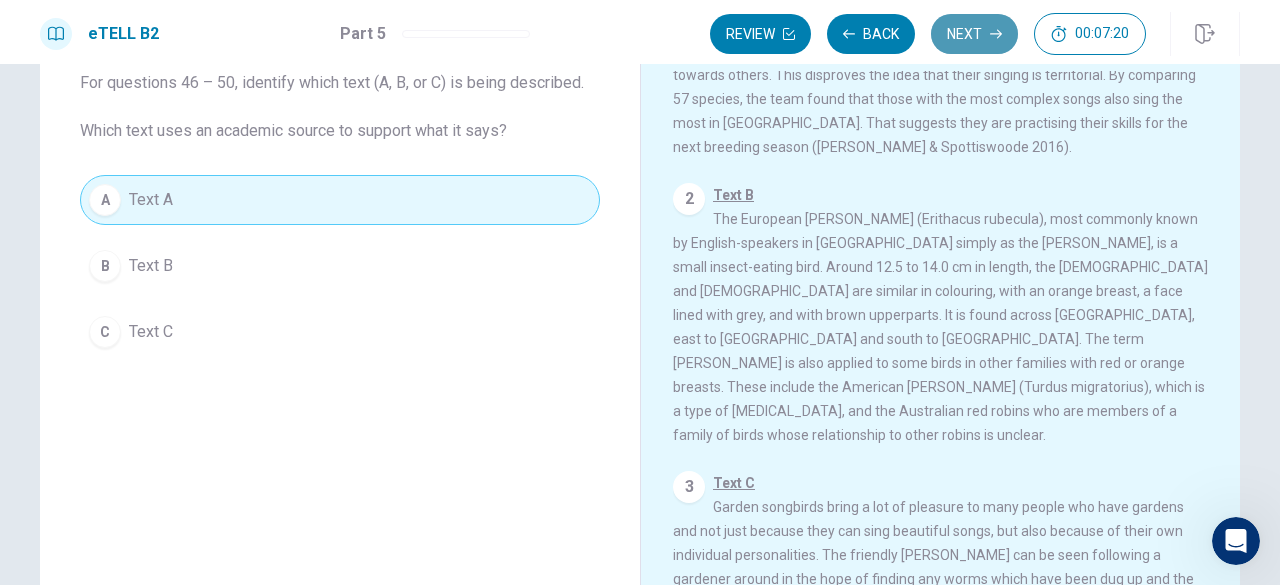 click on "Next" at bounding box center (974, 34) 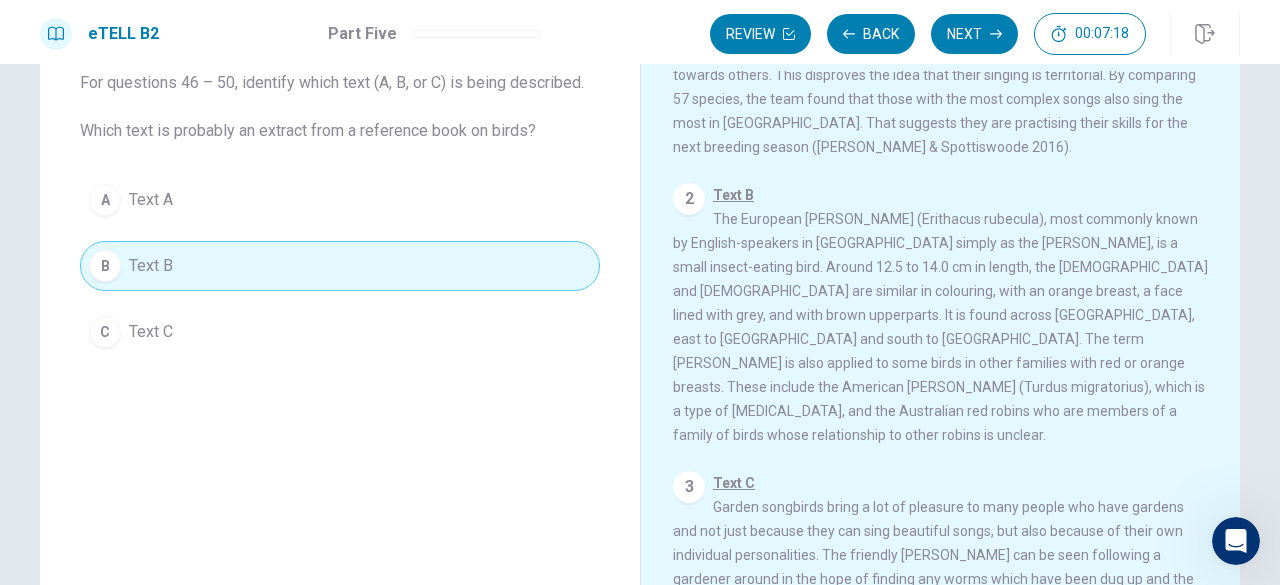 scroll, scrollTop: 306, scrollLeft: 0, axis: vertical 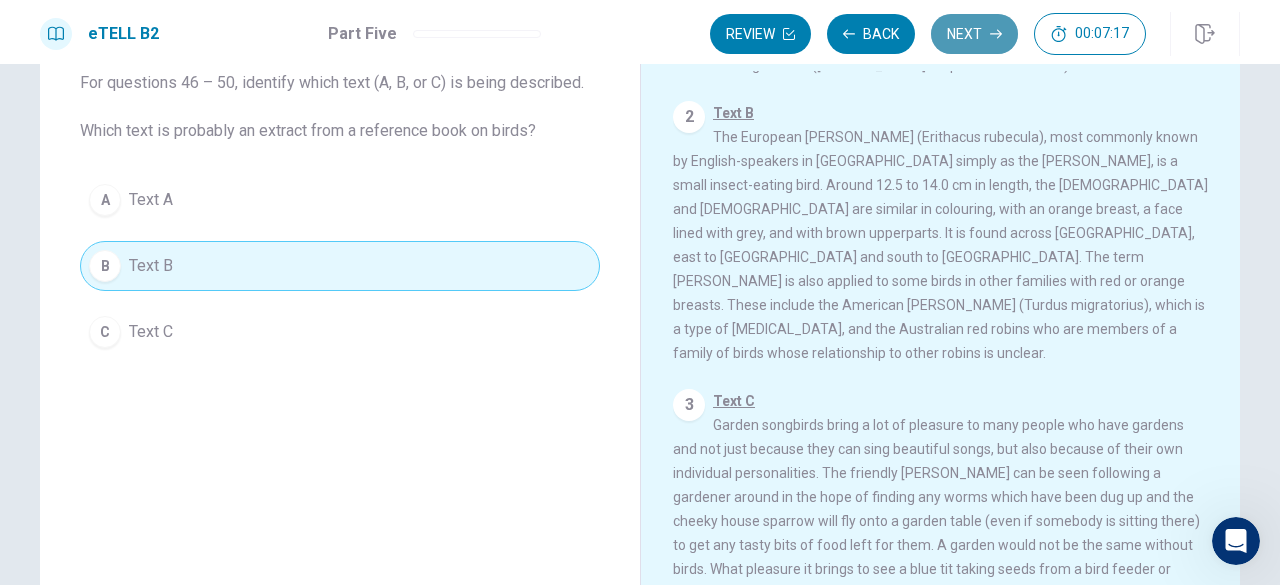 click on "Next" at bounding box center (974, 34) 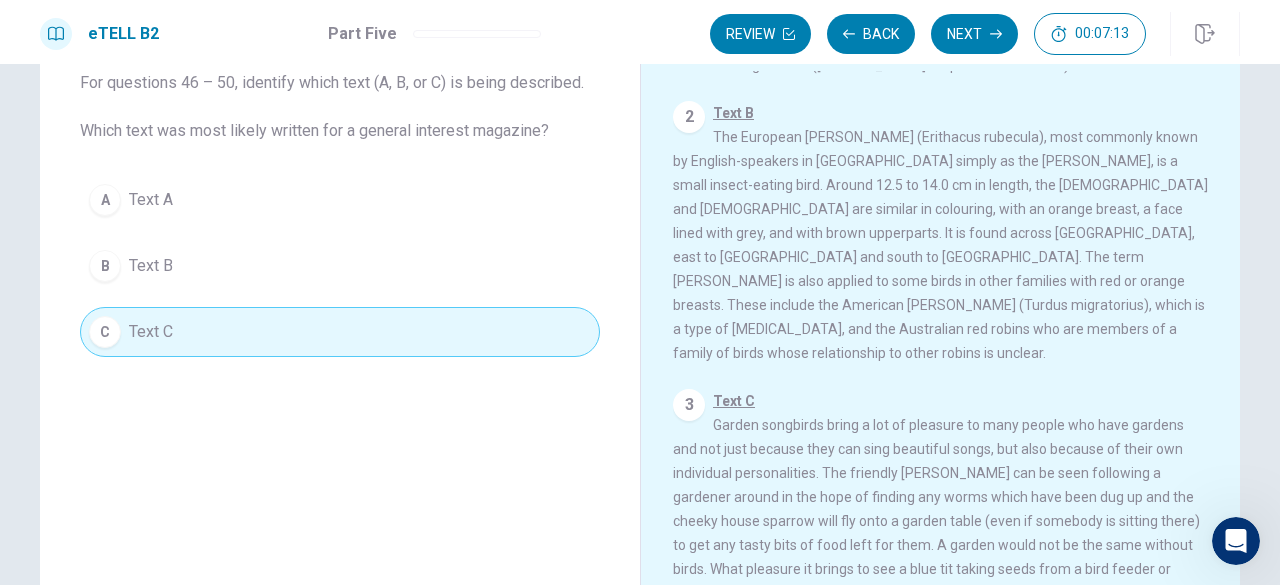 scroll, scrollTop: 310, scrollLeft: 0, axis: vertical 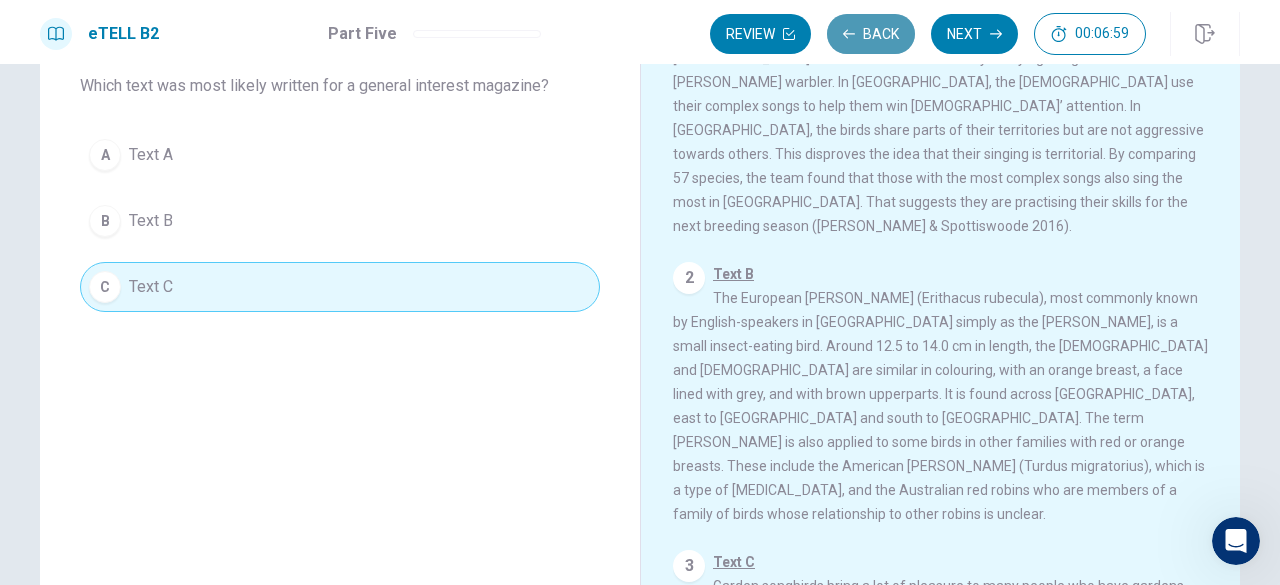 click on "Back" at bounding box center [871, 34] 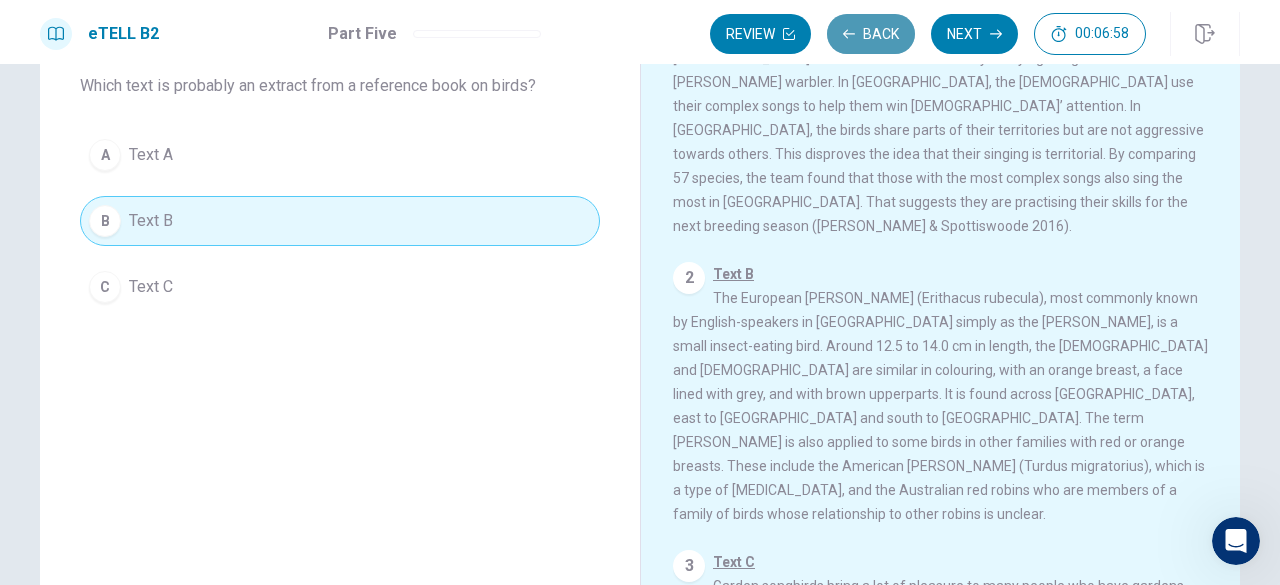 click on "Back" at bounding box center (871, 34) 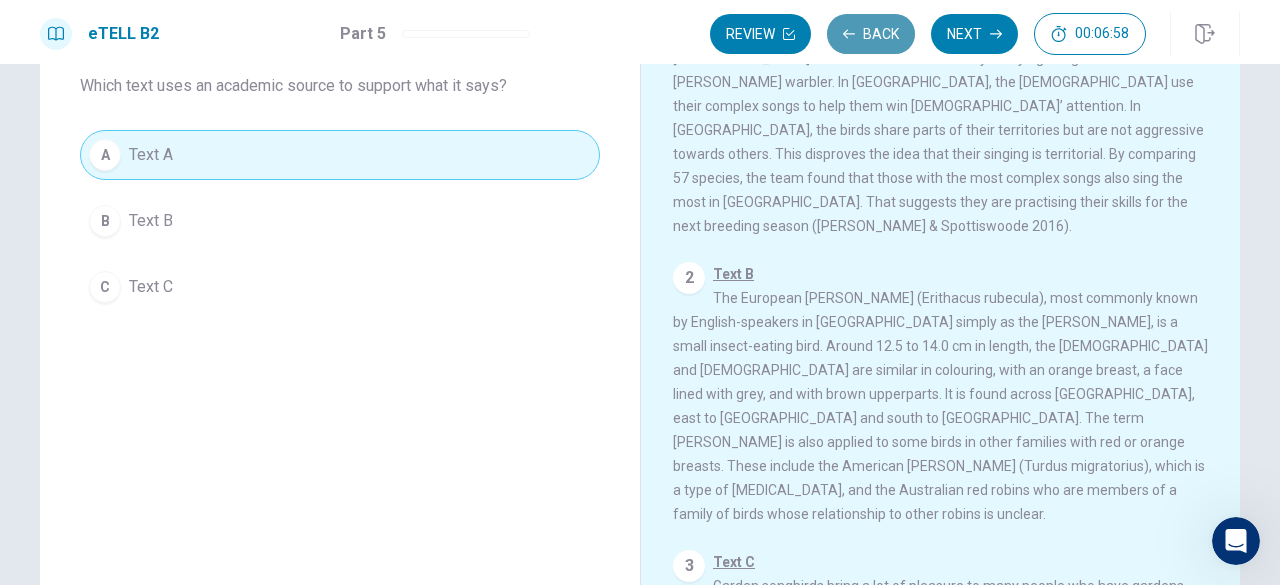 click on "Back" at bounding box center (871, 34) 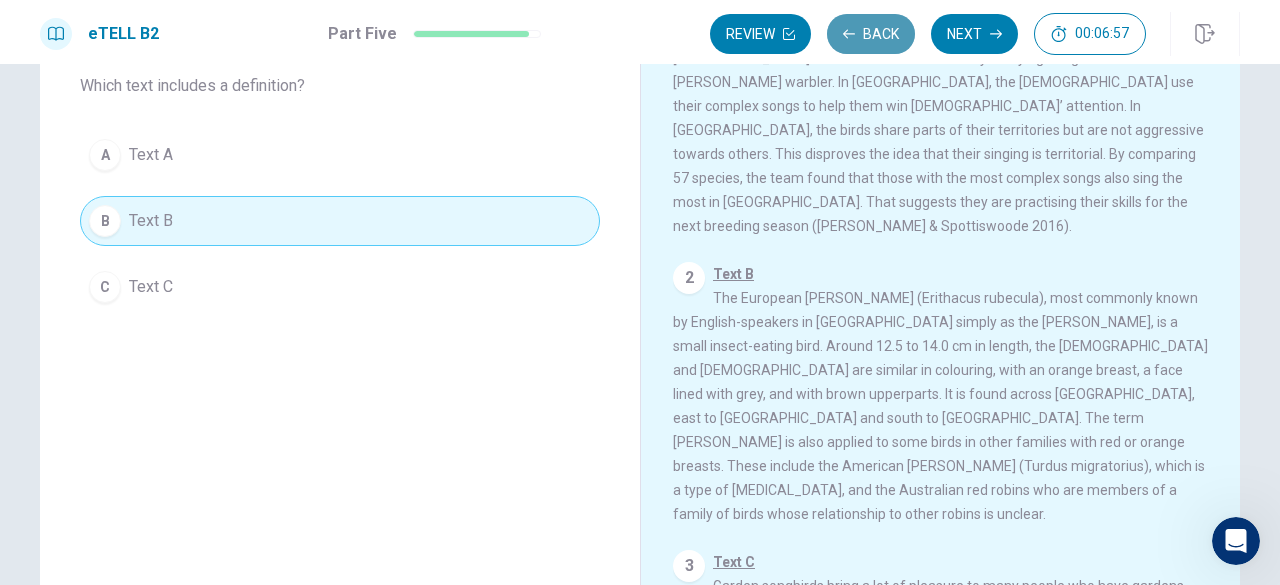 click on "Back" at bounding box center [871, 34] 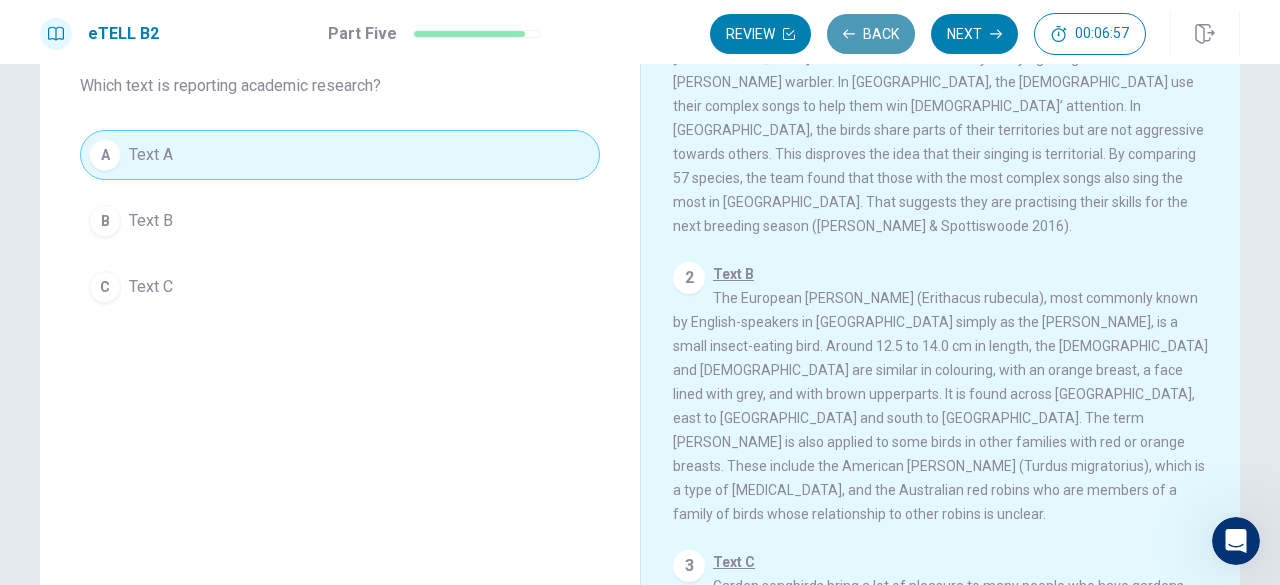 click on "Back" at bounding box center [871, 34] 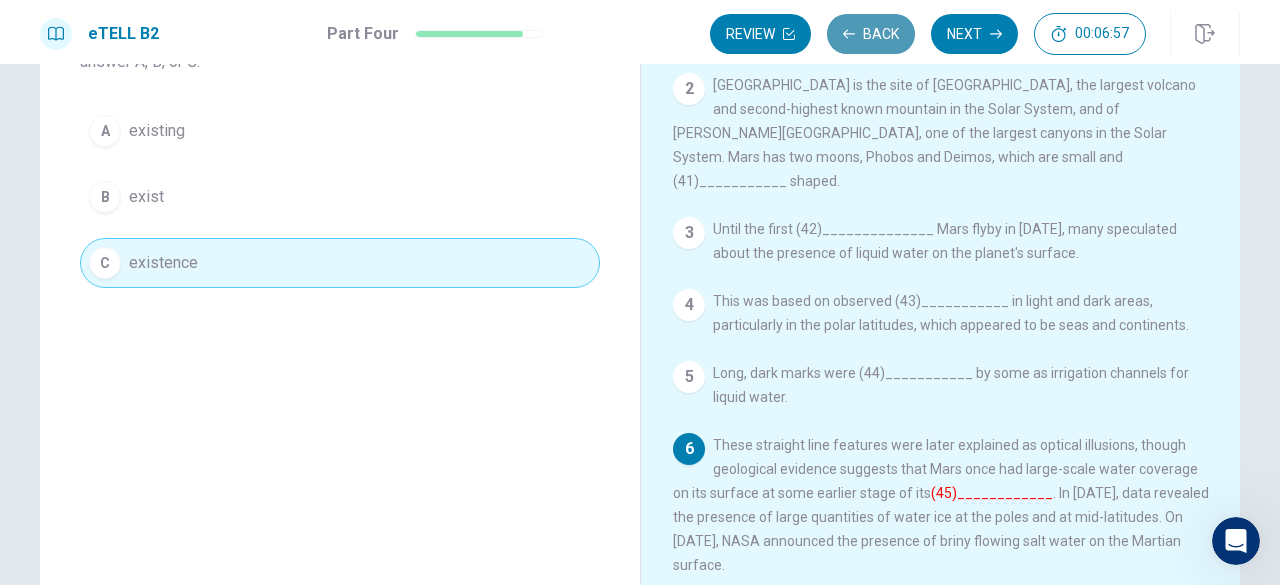 click on "Back" at bounding box center (871, 34) 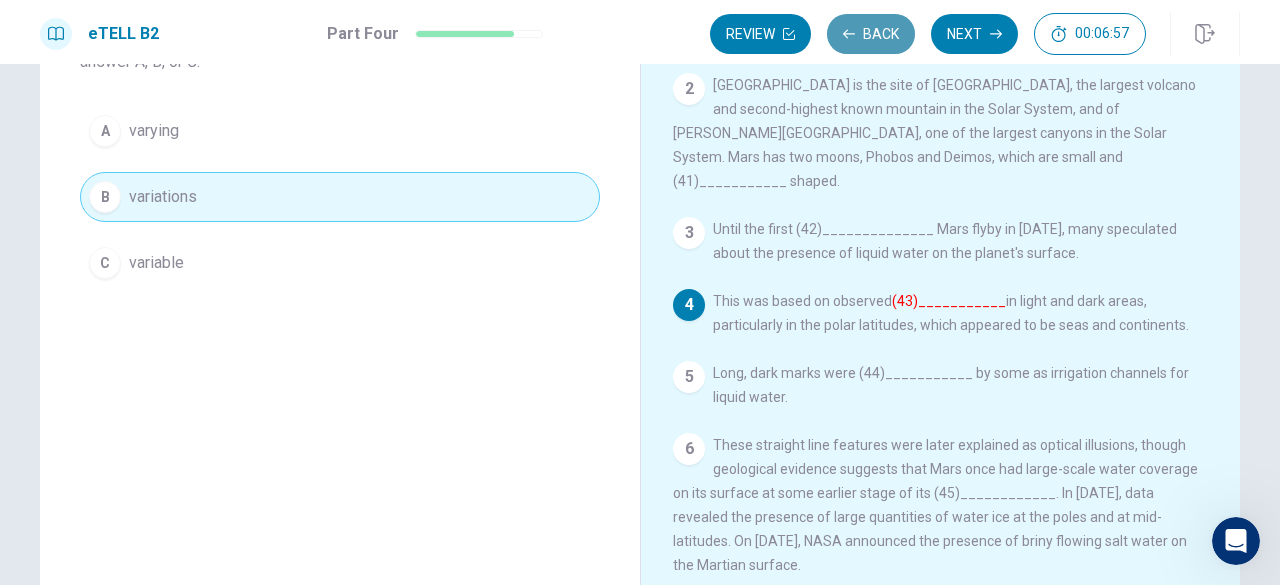 click on "Back" at bounding box center (871, 34) 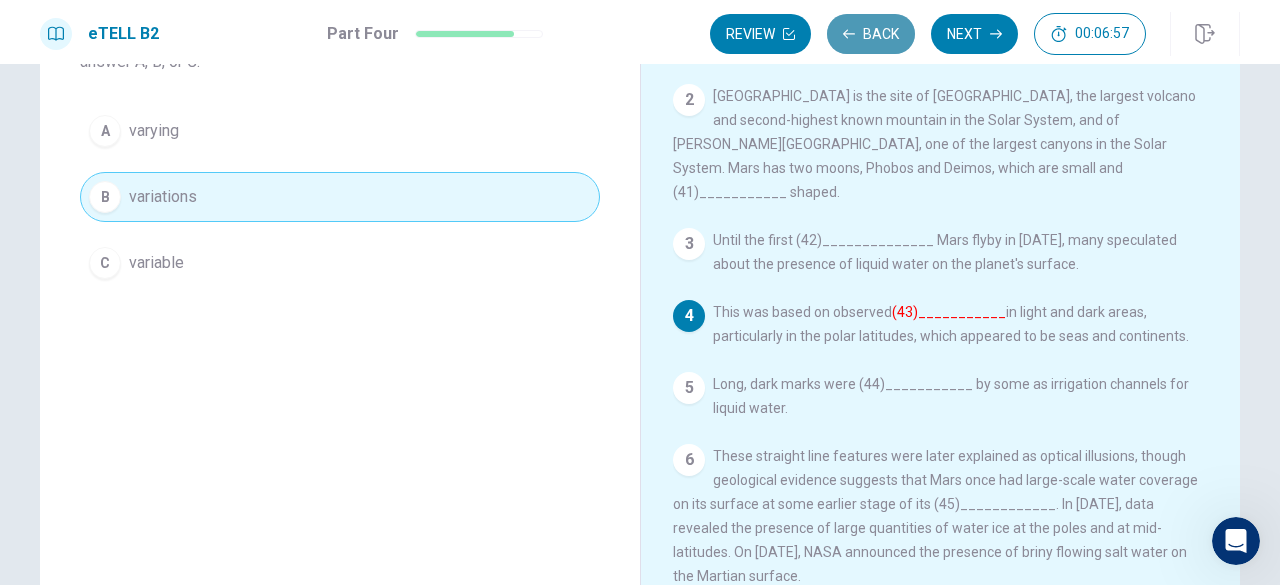 click on "Back" at bounding box center [871, 34] 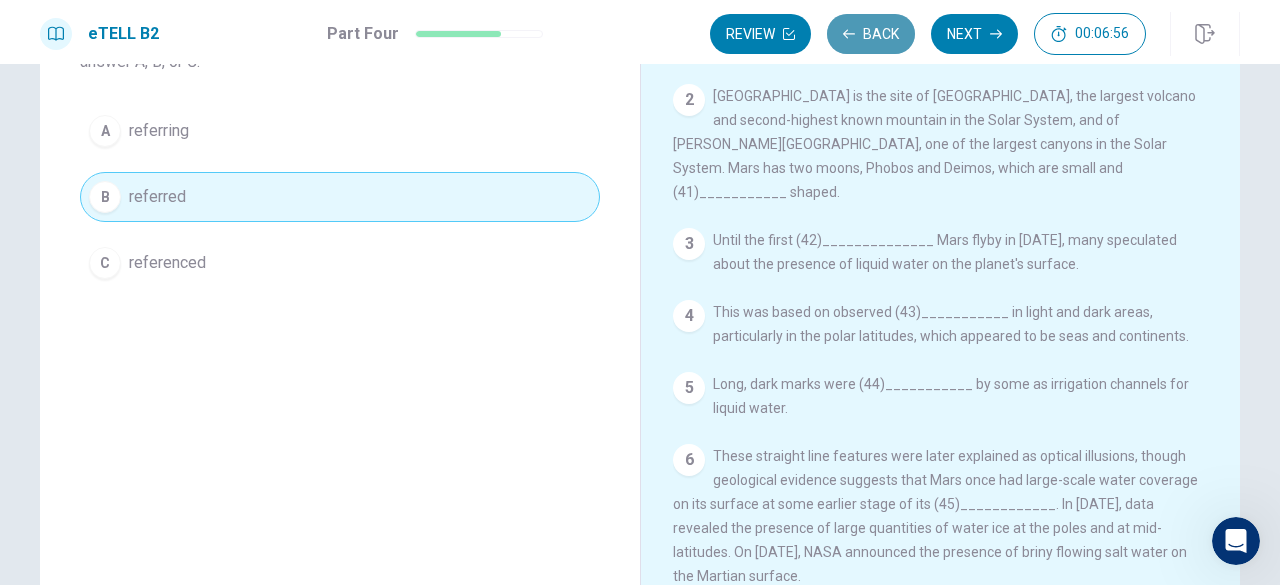 click on "Back" at bounding box center (871, 34) 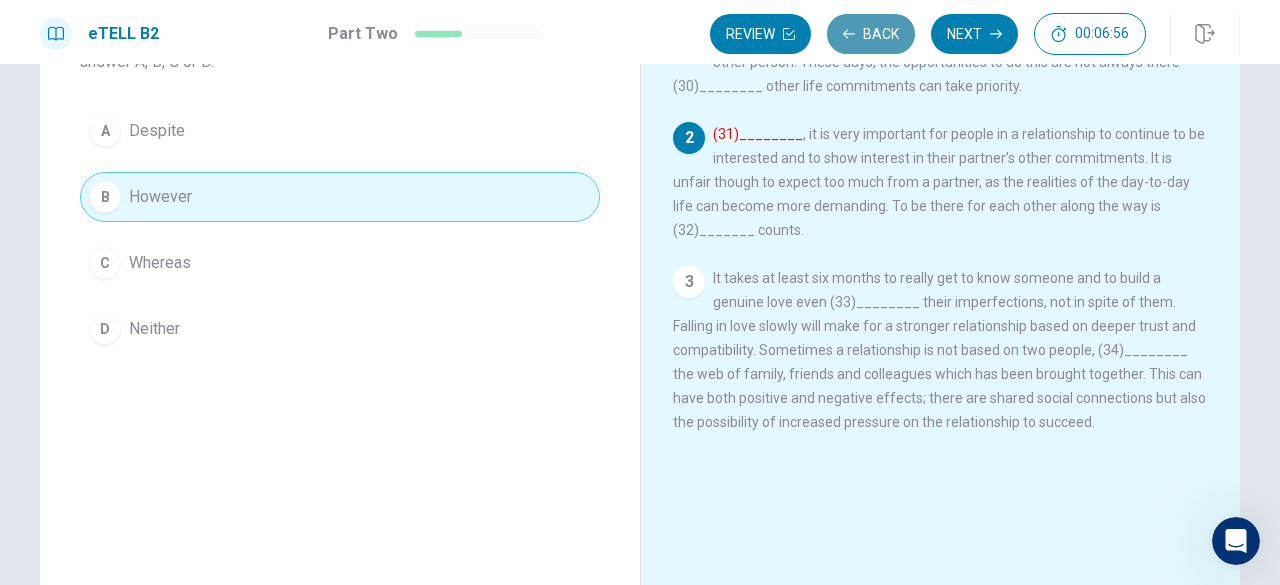 click on "Back" at bounding box center [871, 34] 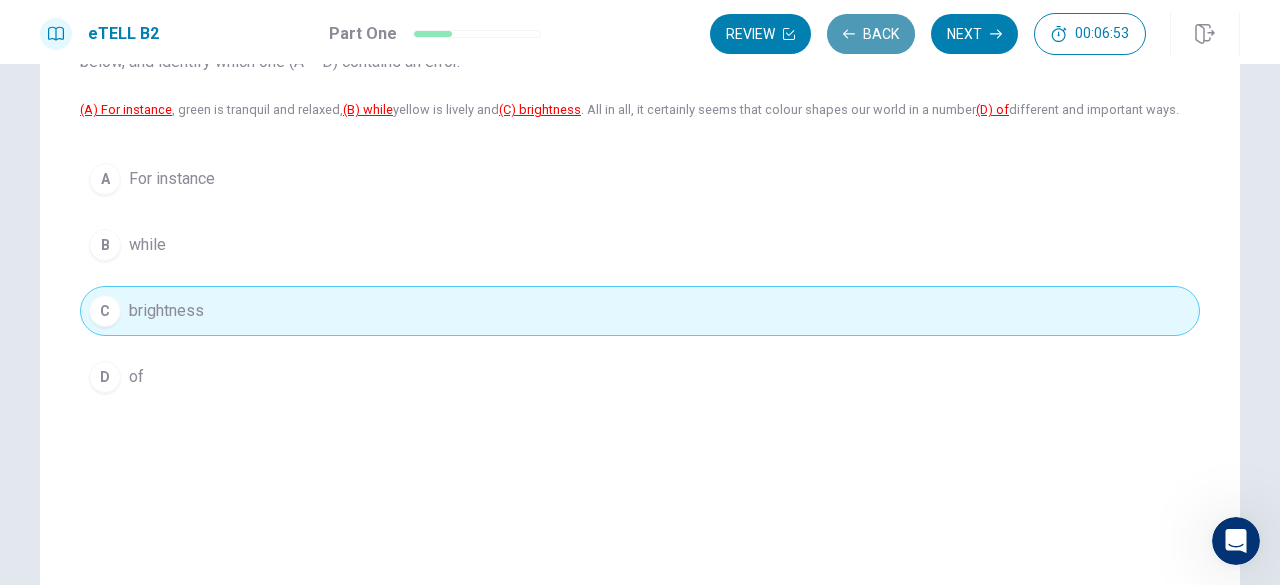 click on "Back" at bounding box center (871, 34) 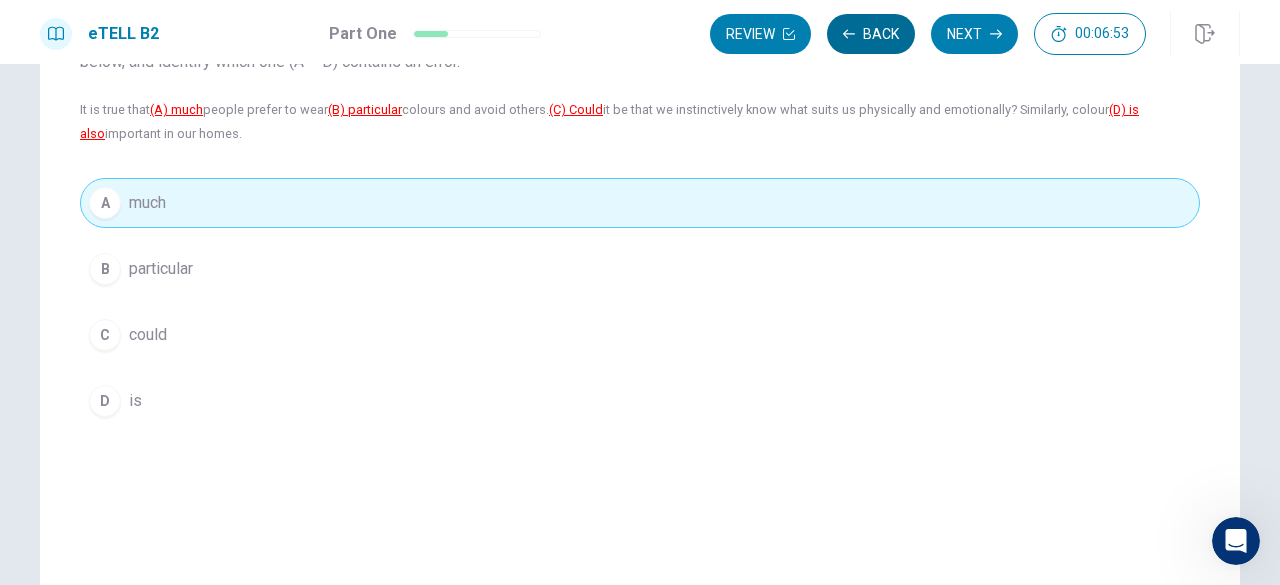 click on "Back" at bounding box center [871, 34] 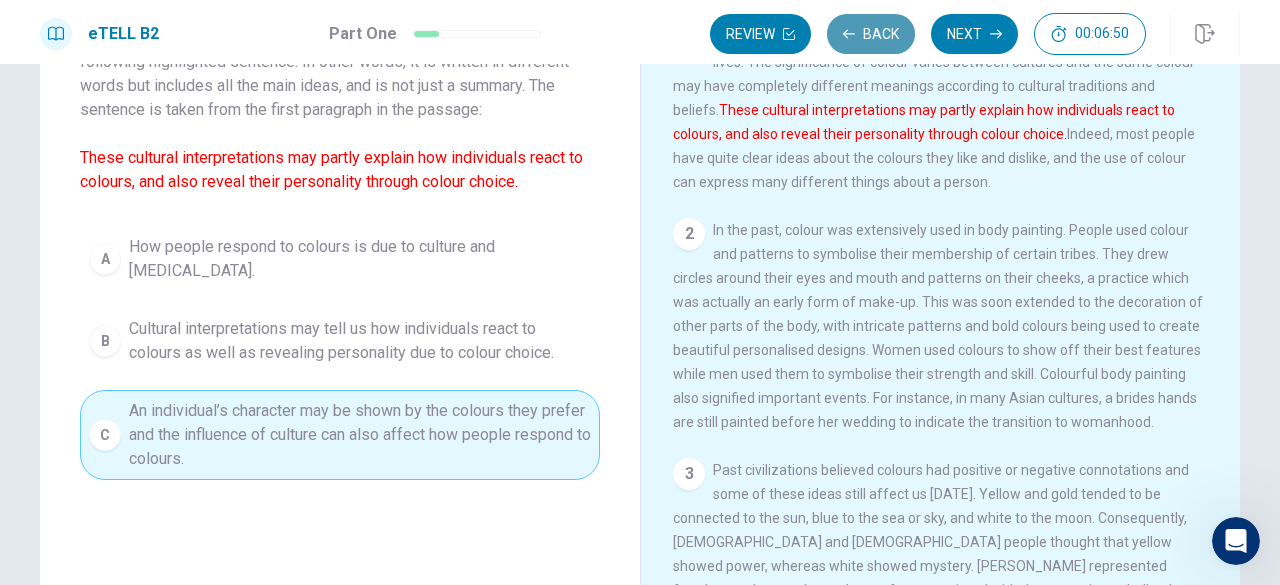 click on "Back" at bounding box center (871, 34) 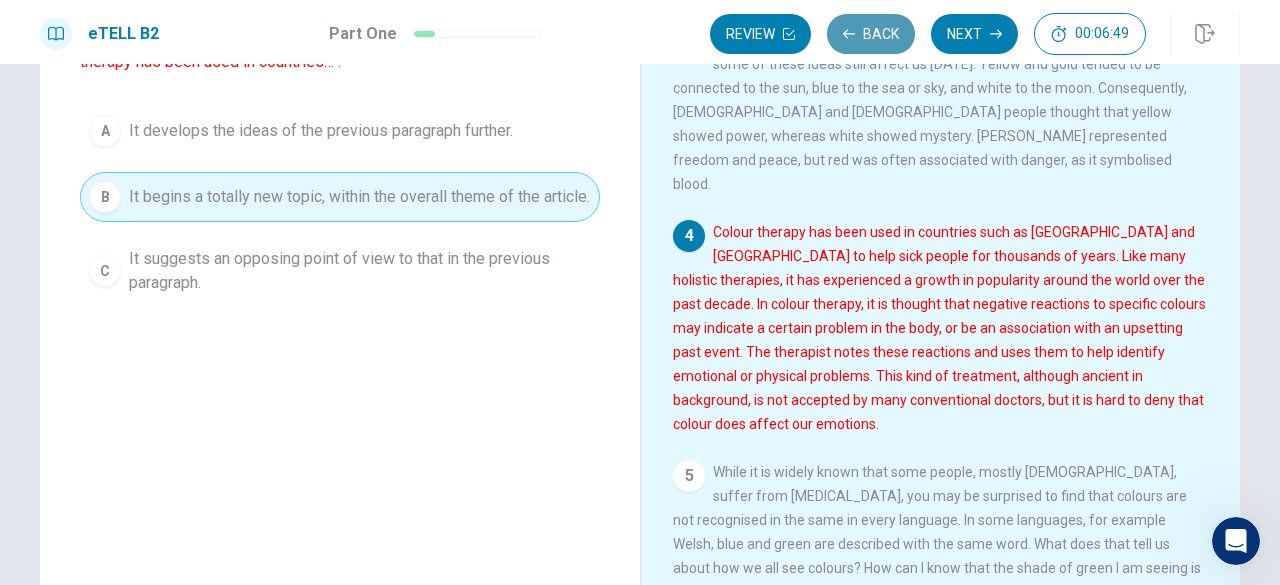 scroll, scrollTop: 432, scrollLeft: 0, axis: vertical 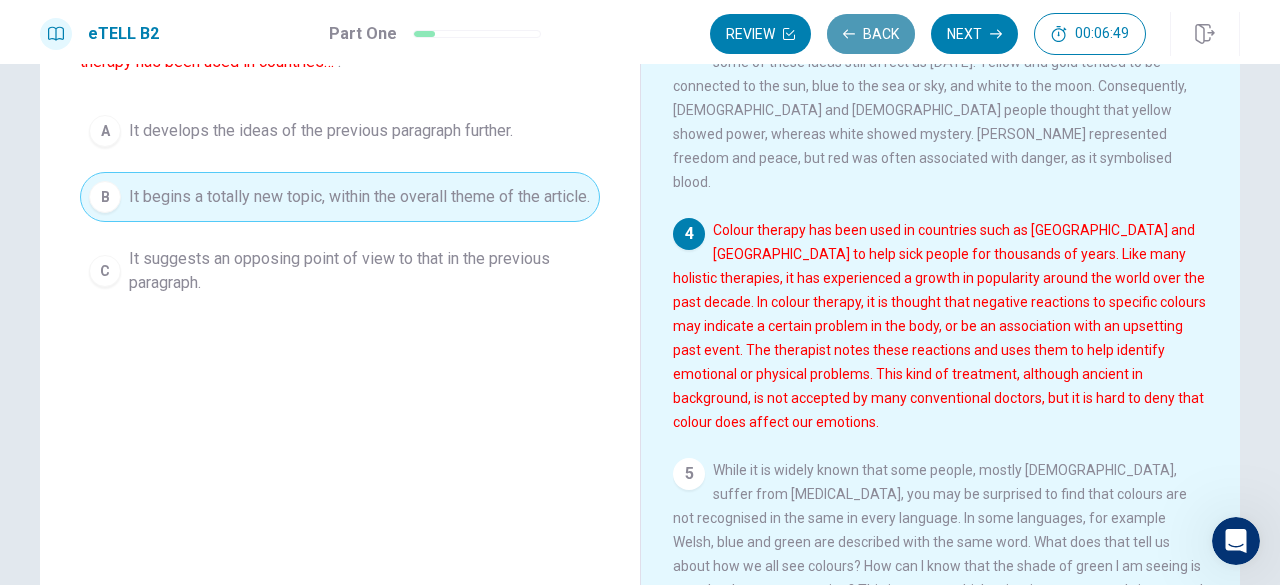 click on "Back" at bounding box center (871, 34) 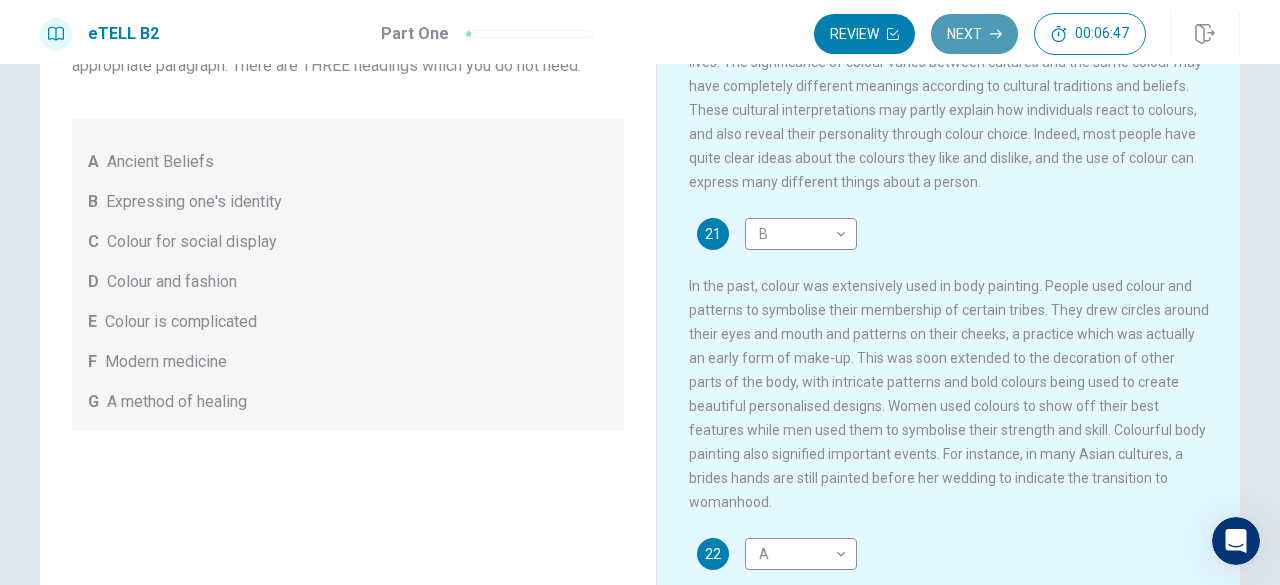 click on "Next" at bounding box center [974, 34] 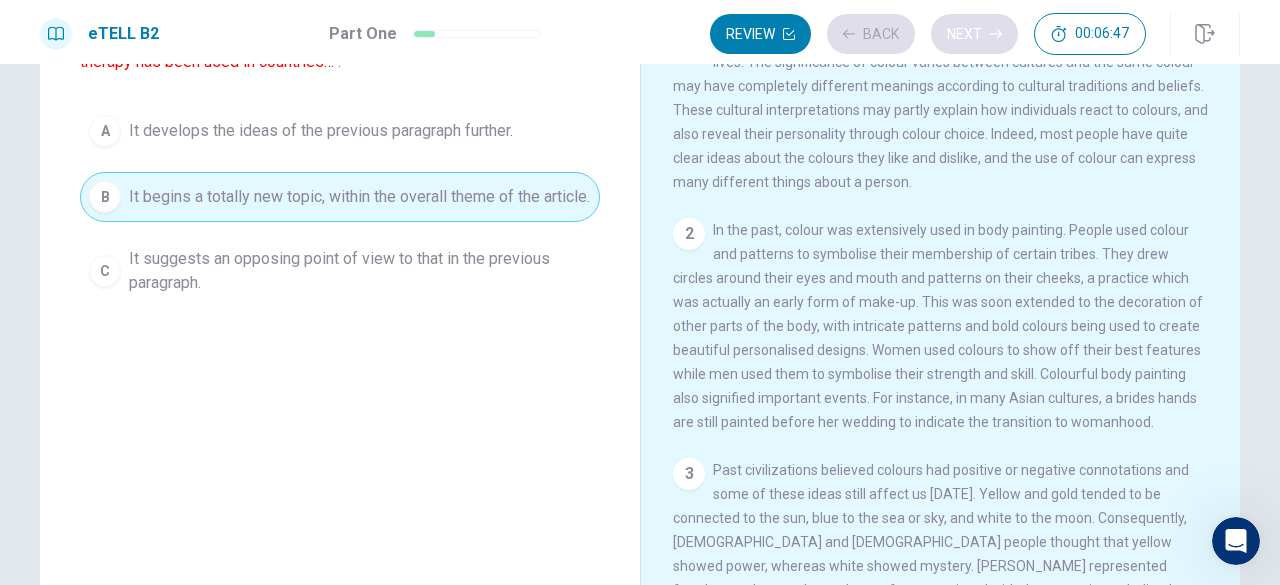 click on "Review Back Next 00:06:47" at bounding box center (928, 34) 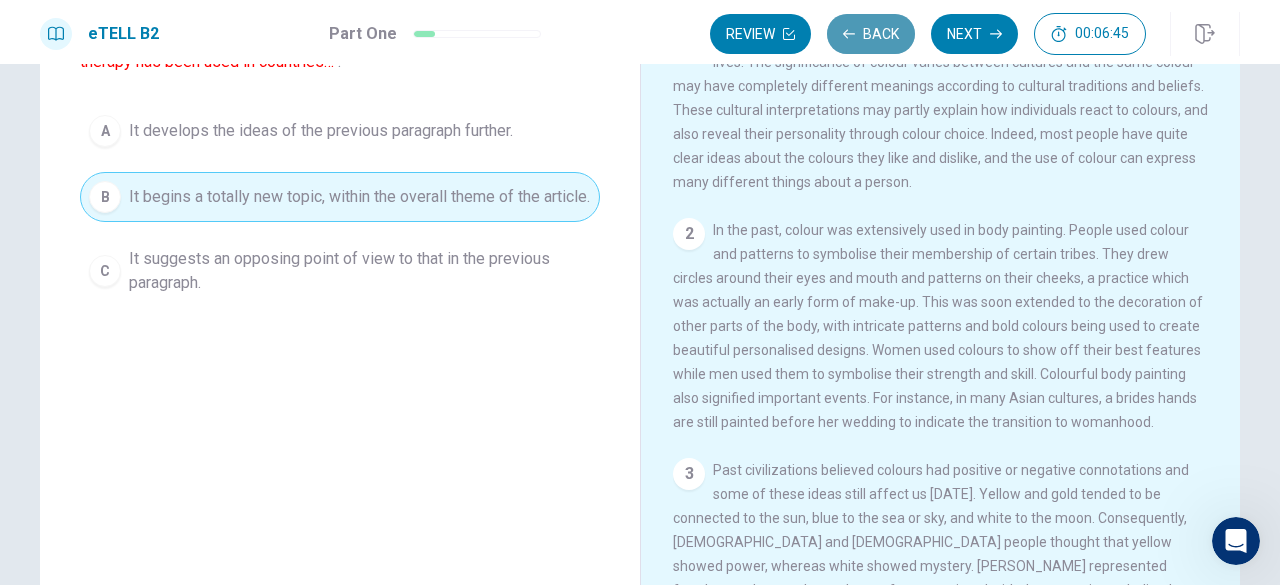 click on "Back" at bounding box center (871, 34) 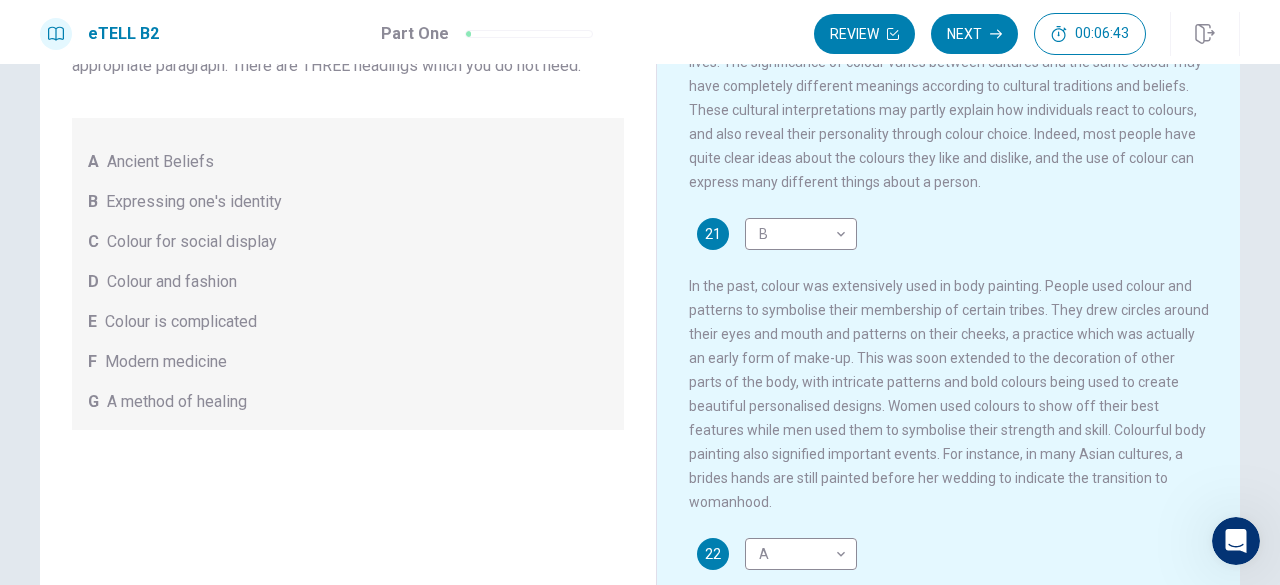 scroll, scrollTop: 0, scrollLeft: 0, axis: both 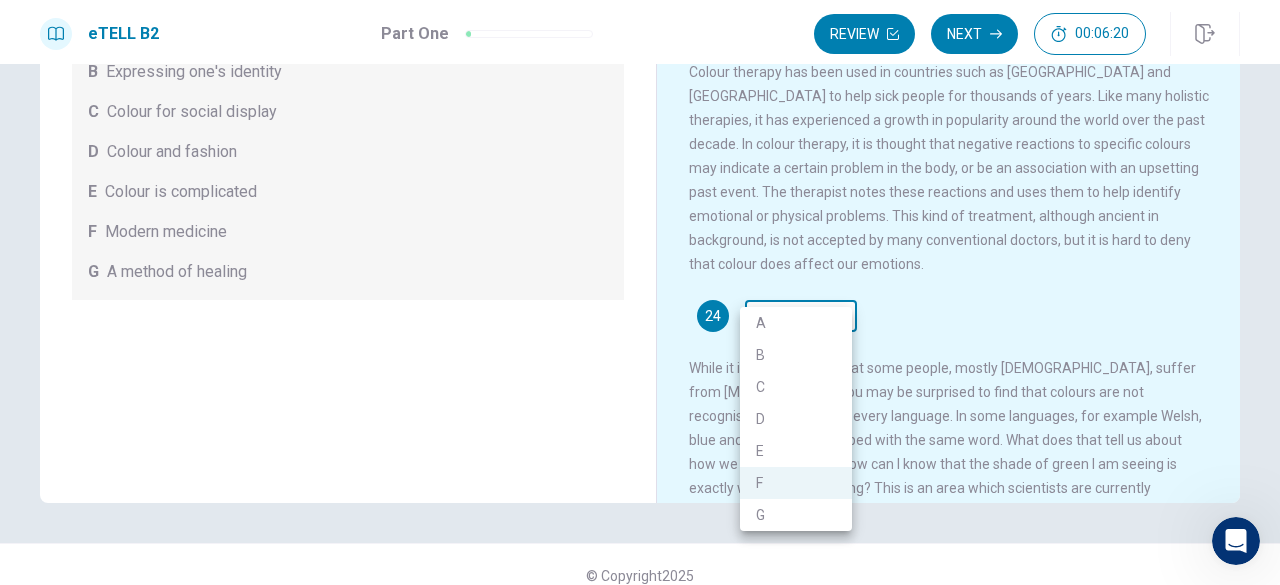 click on "This site uses cookies, as explained in our  Privacy Policy . If you agree to the use of cookies, please click the Accept button and continue to browse our site.   Privacy Policy Accept   eTELL B2 Part One Review Next 00:06:20 Question 1 - 4 of 30 00:06:20 Review Next Questions 21 - 24 For questions 21 – 24 match the headings (A – G) in the box below with the appropriate paragraph. There are THREE headings which you do not need. A Ancient Beliefs B Expressing one's identity C Colour for social display D Colour and fashion E Colour is complicated F Modern medicine G A method of healing The Importance of Colour 21 B * ​ 22 A * ​ 23 G * ​ 24 F * ​ © Copyright  2025 Going somewhere? You are not allowed to open other tabs/pages or switch windows during a test. Doing this will be reported as cheating to the Administrators. Are you sure you want to leave this page? Please continue until you finish your test. It looks like there is a problem with your internet connection. 00:00 Click to reconnect A B C D" at bounding box center (640, 292) 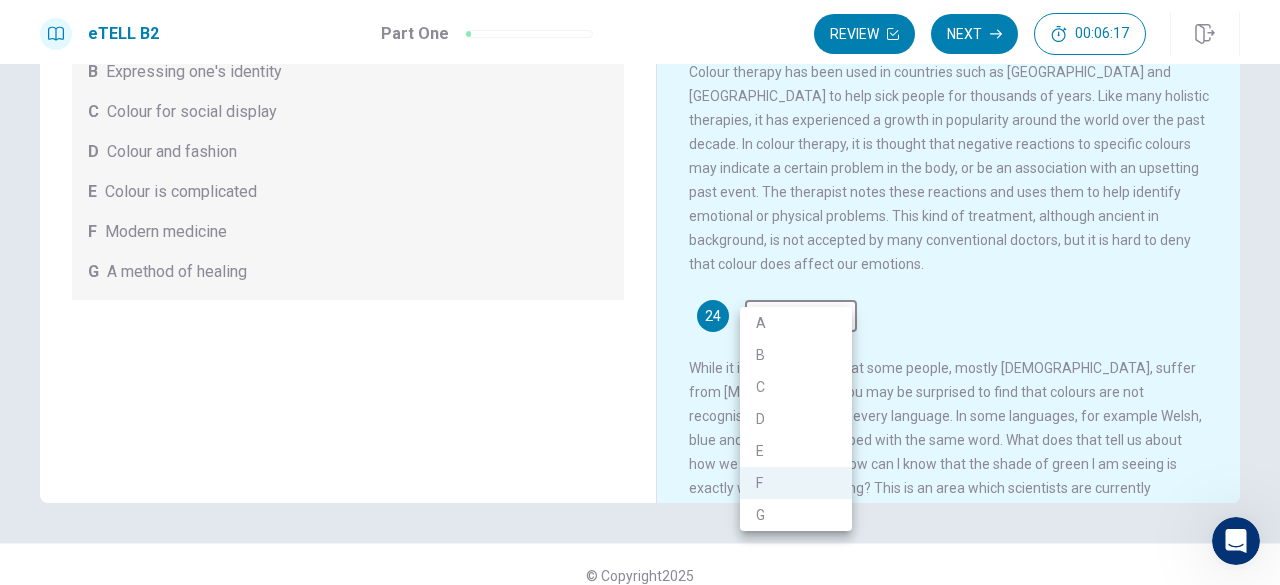click at bounding box center [640, 292] 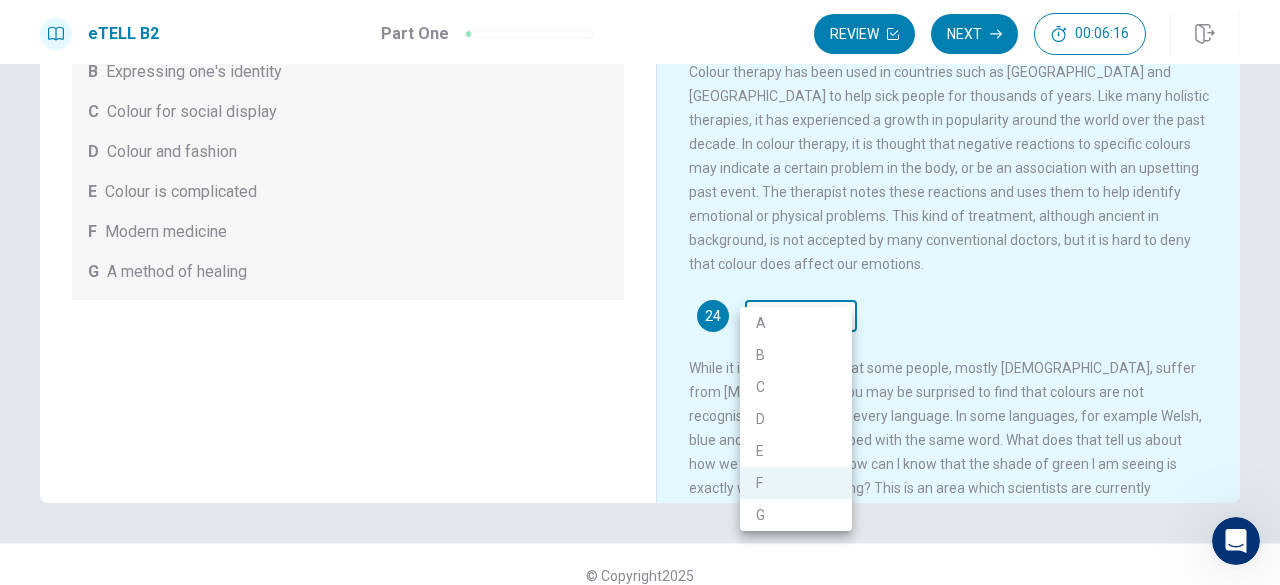 click on "This site uses cookies, as explained in our  Privacy Policy . If you agree to the use of cookies, please click the Accept button and continue to browse our site.   Privacy Policy Accept   eTELL B2 Part One Review Next 00:06:16 Question 1 - 4 of 30 00:06:16 Review Next Questions 21 - 24 For questions 21 – 24 match the headings (A – G) in the box below with the appropriate paragraph. There are THREE headings which you do not need. A Ancient Beliefs B Expressing one's identity C Colour for social display D Colour and fashion E Colour is complicated F Modern medicine G A method of healing The Importance of Colour 21 B * ​ 22 A * ​ 23 G * ​ 24 F * ​ © Copyright  2025 Going somewhere? You are not allowed to open other tabs/pages or switch windows during a test. Doing this will be reported as cheating to the Administrators. Are you sure you want to leave this page? Please continue until you finish your test. It looks like there is a problem with your internet connection. 00:00 Click to reconnect A B C D" at bounding box center [640, 292] 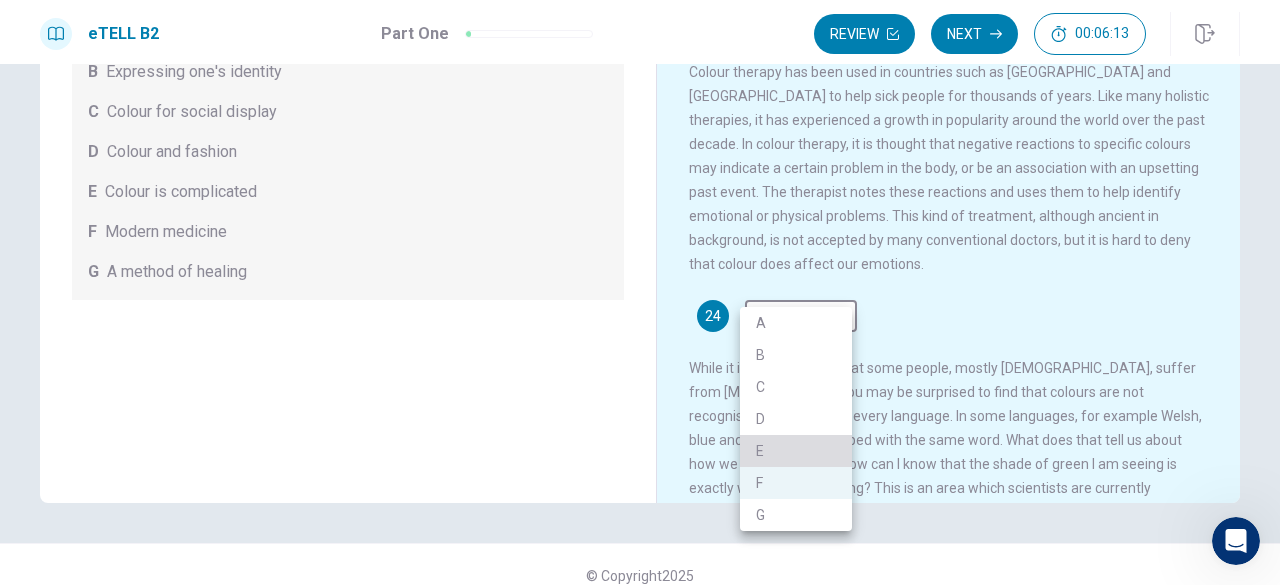 click on "E" at bounding box center (796, 451) 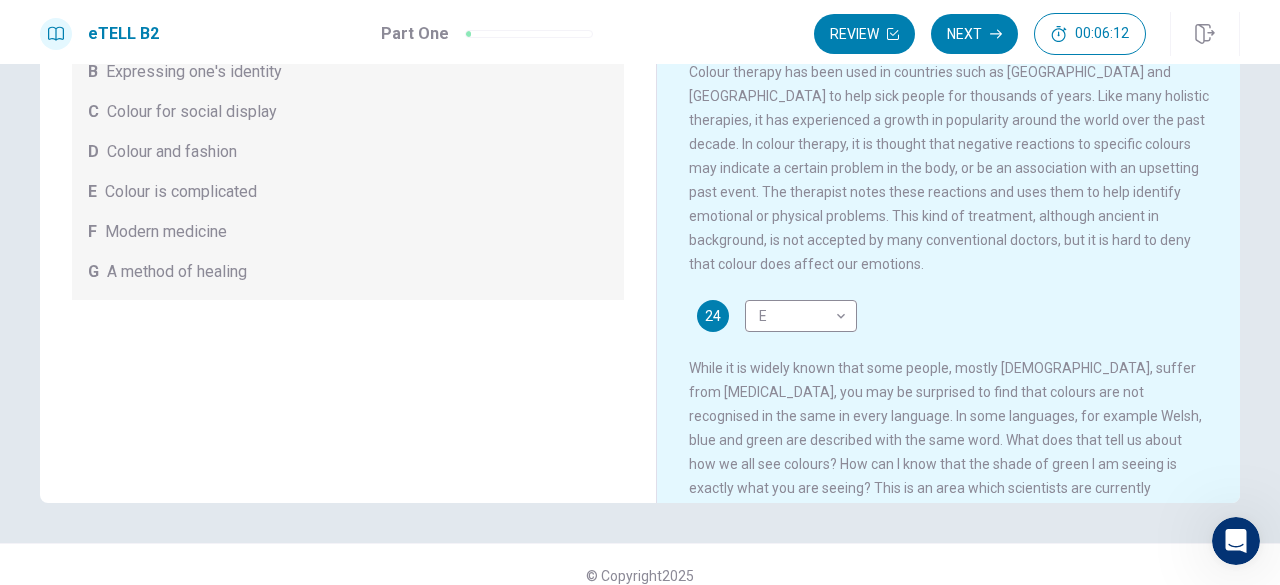click on "24 E * ​
While it is widely known that some people, mostly [DEMOGRAPHIC_DATA], suffer from [MEDICAL_DATA], you may be surprised to find that colours are not recognised in the same in every language. In some languages, for example Welsh, blue and green are described with the same word. What does that tell us about how we all see colours? How can I know that the shade of green I am seeing is exactly what you are seeing? This is an area which scientists are currently interested in." at bounding box center (949, 412) 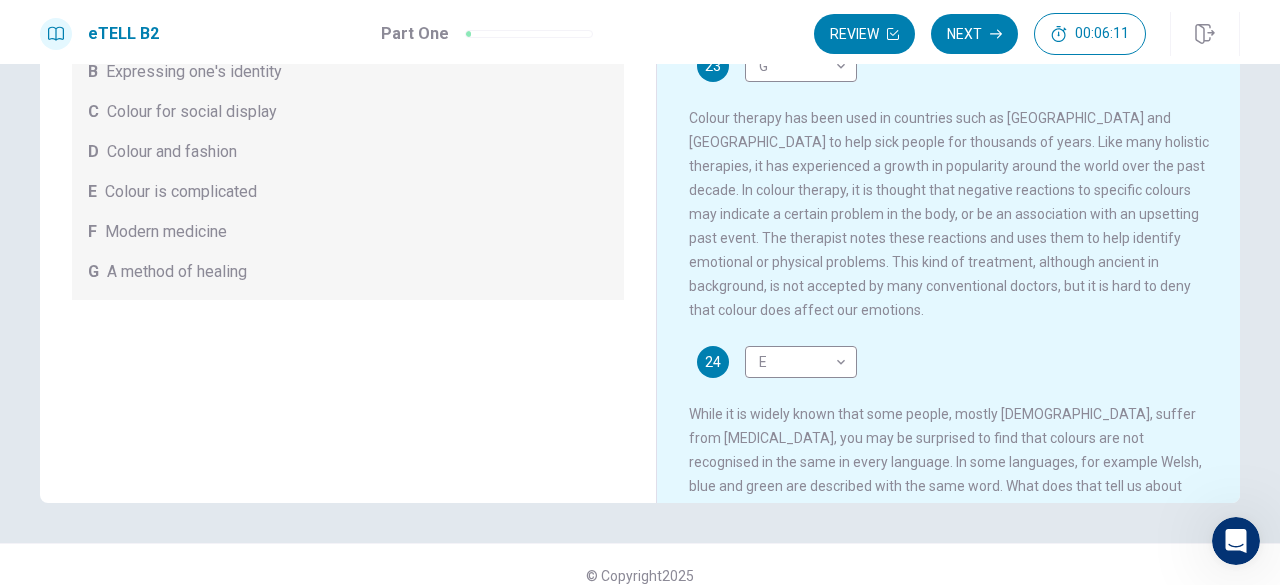 scroll, scrollTop: 605, scrollLeft: 0, axis: vertical 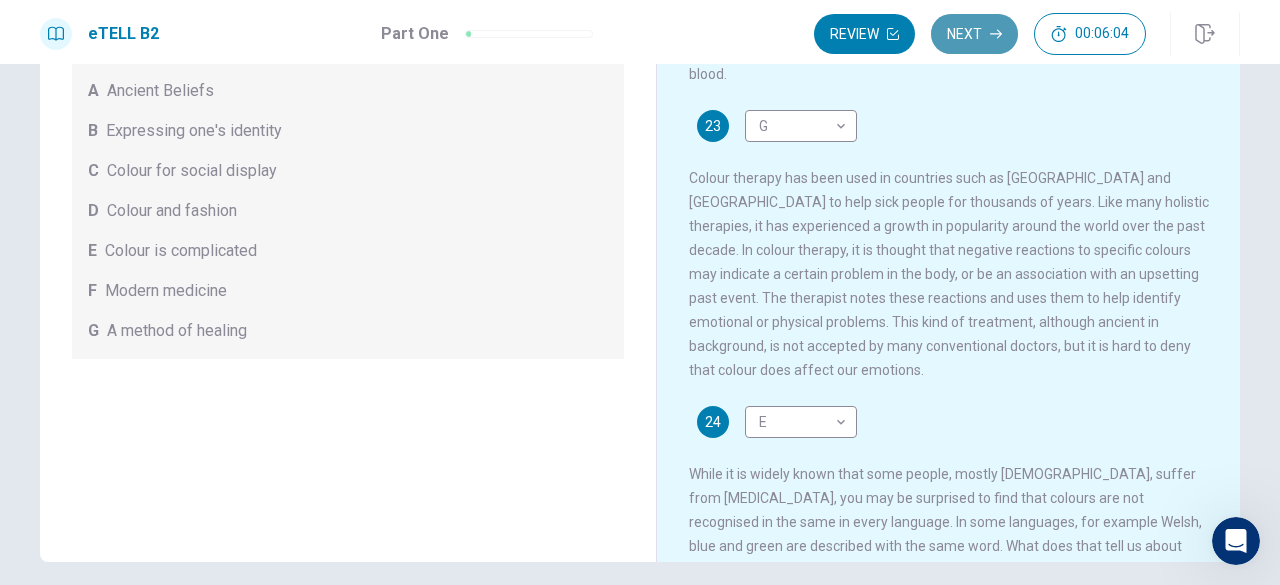 click on "Next" at bounding box center [974, 34] 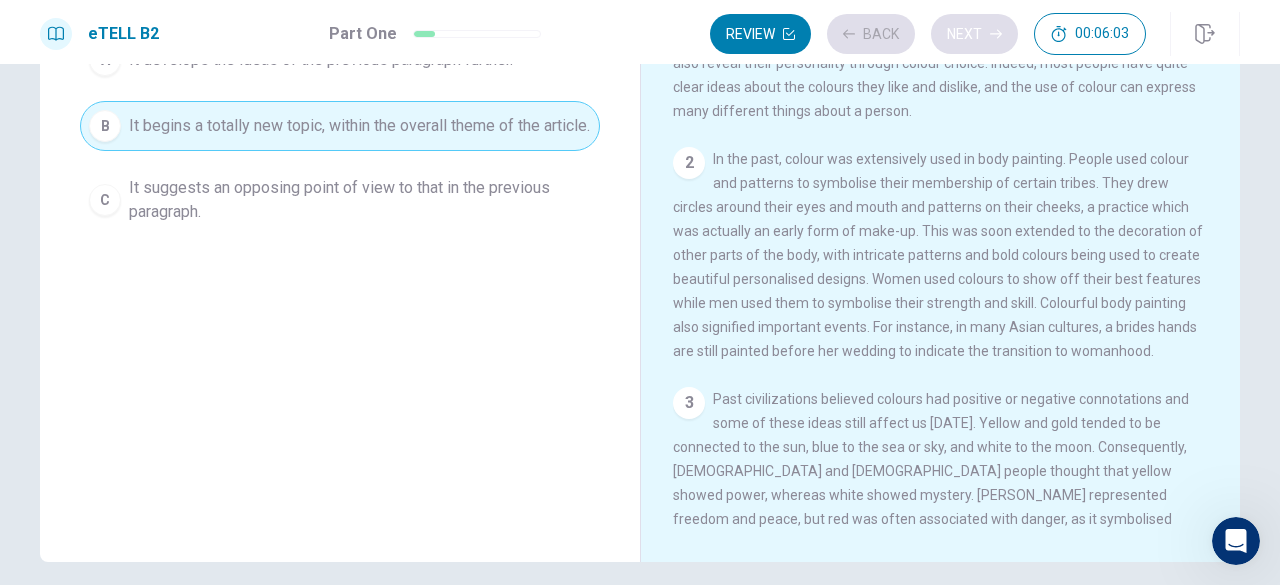click on "Review Back Next 00:06:03" at bounding box center [928, 34] 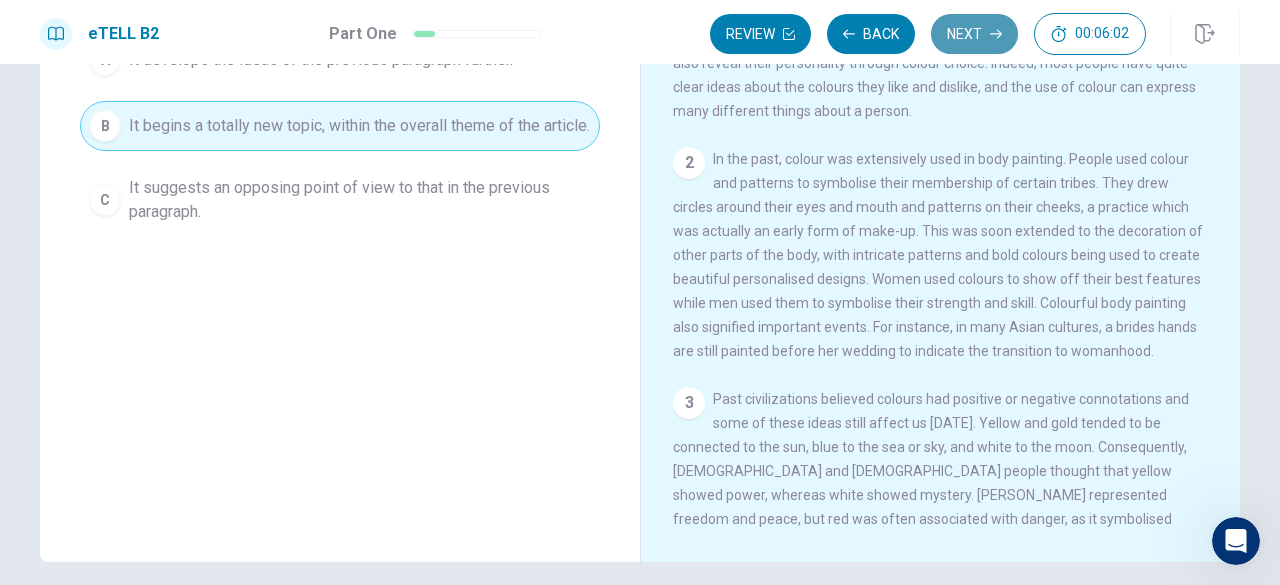 click on "Next" at bounding box center (974, 34) 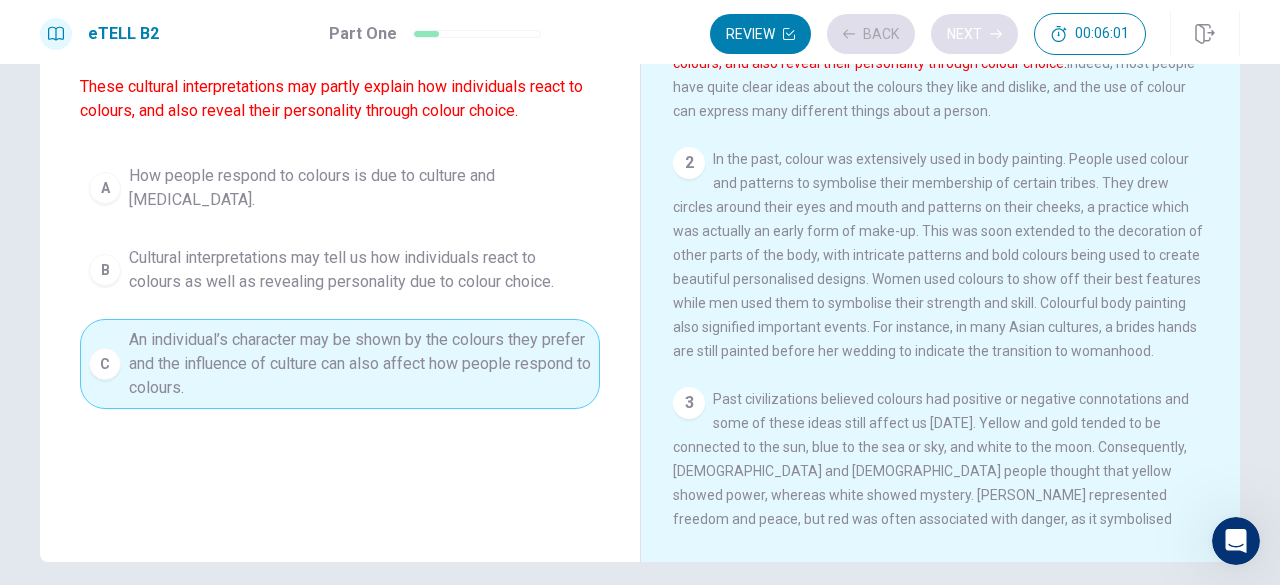 click on "Next" at bounding box center (974, 34) 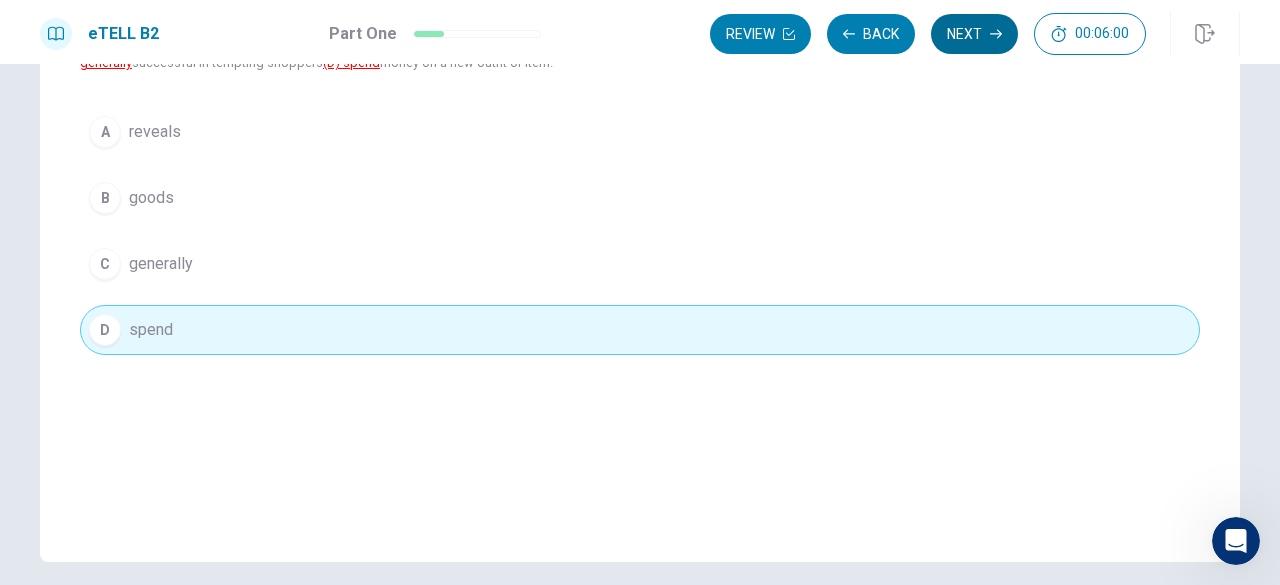 click on "Review Back Next 00:06:00" at bounding box center [928, 34] 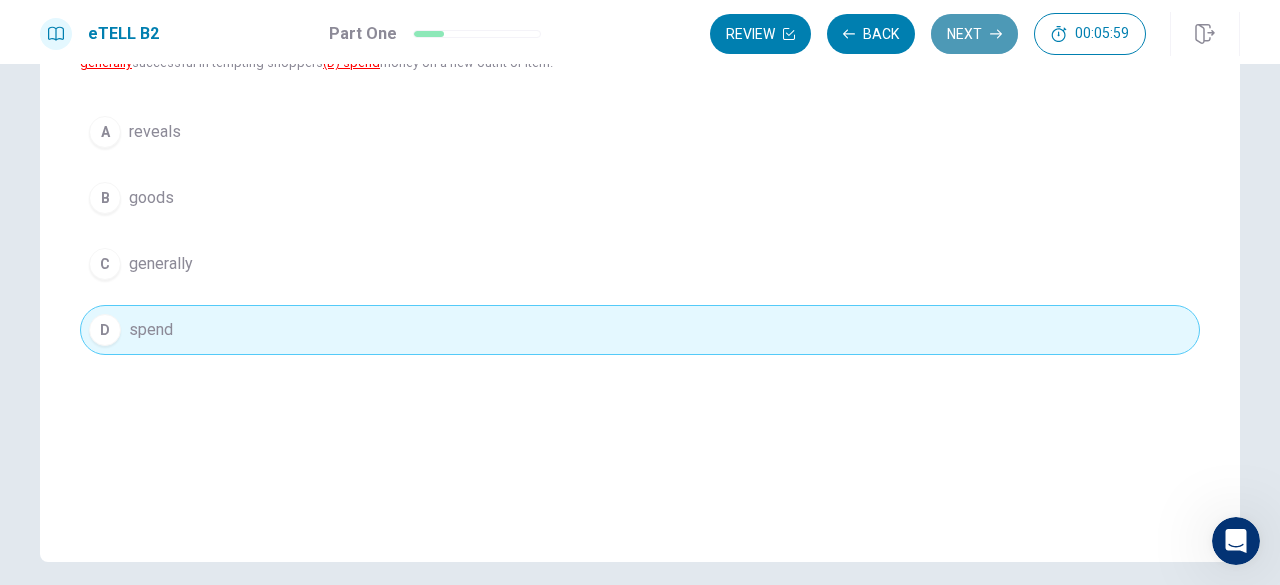 click on "Next" at bounding box center [974, 34] 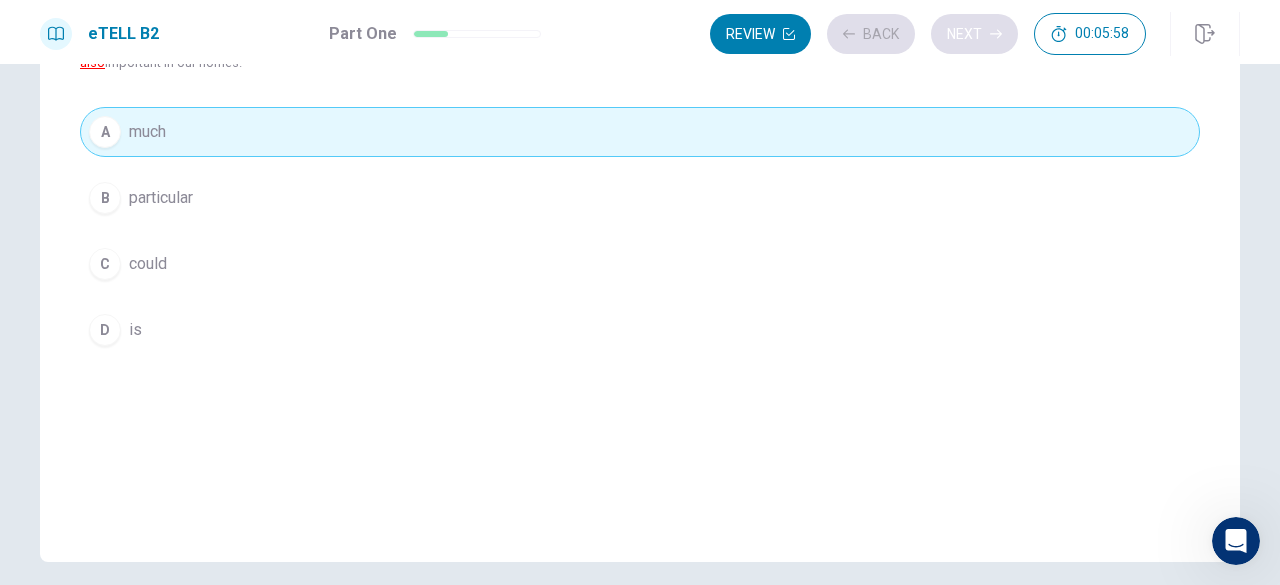 click on "Review Back Next 00:05:58" at bounding box center (928, 34) 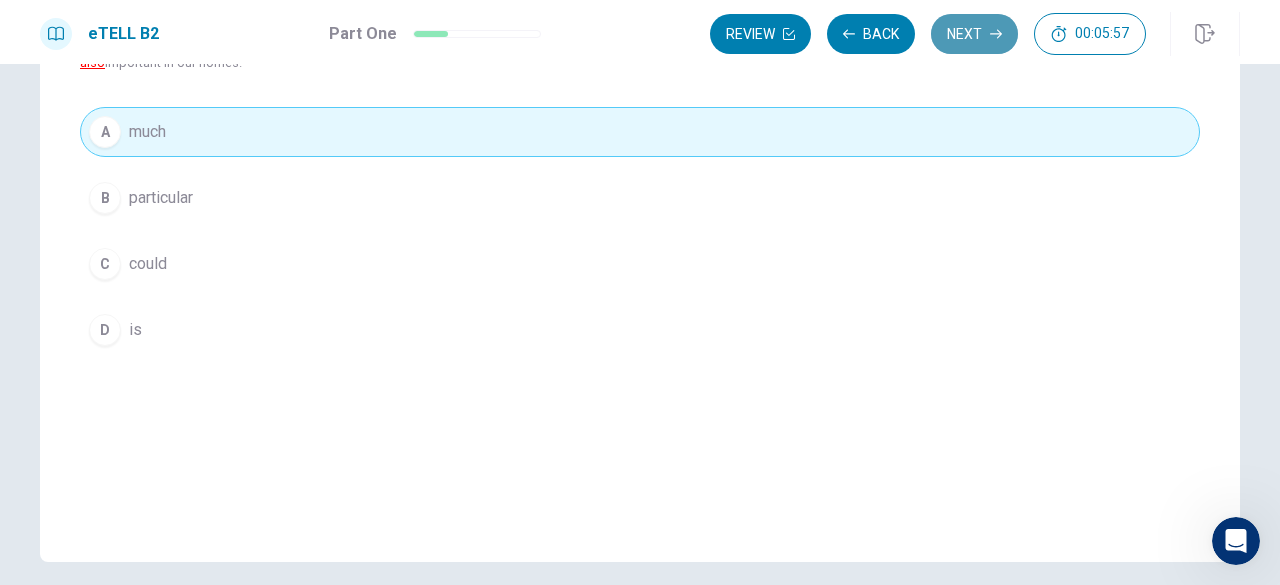 click on "Next" at bounding box center (974, 34) 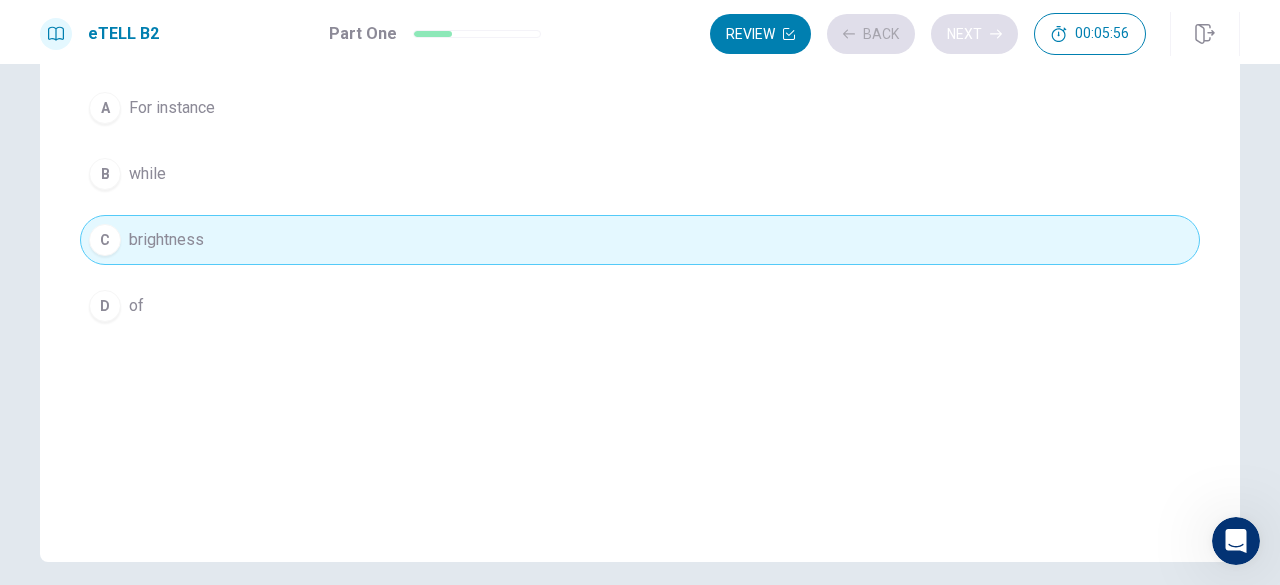 click on "Review Back Next 00:05:56" at bounding box center (928, 34) 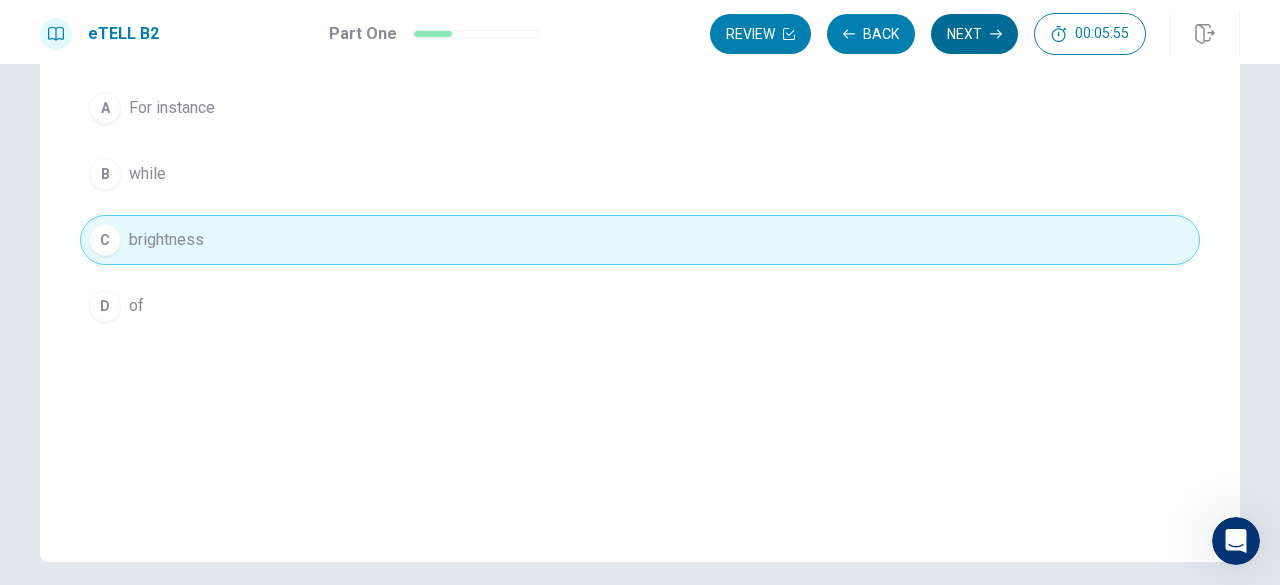click on "Next" at bounding box center (974, 34) 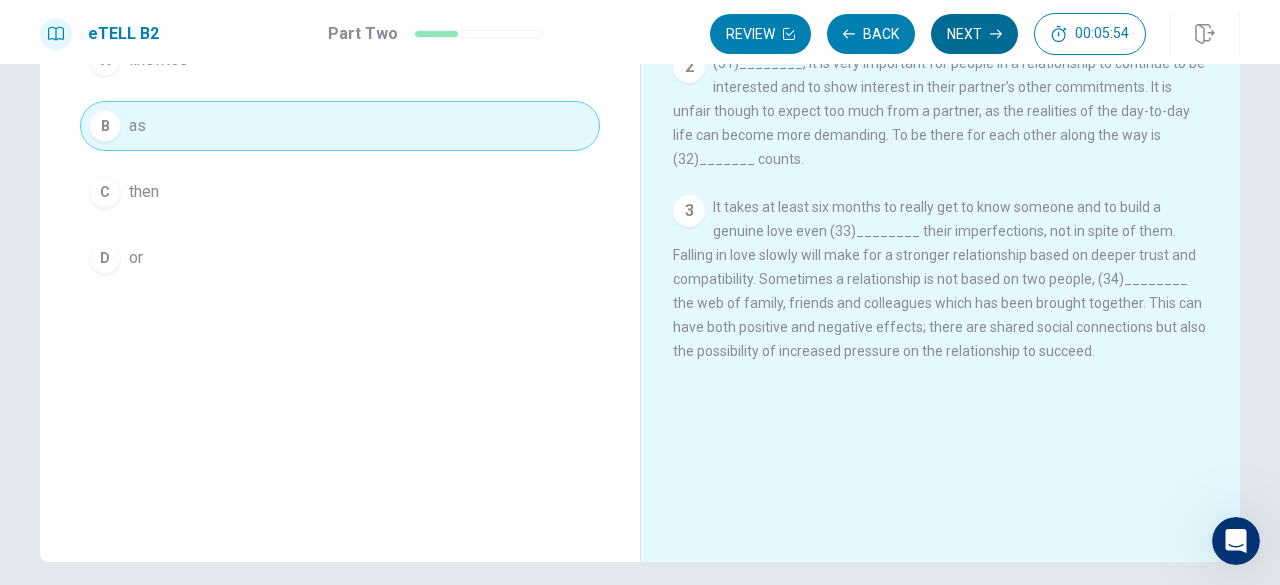 click on "Next" at bounding box center (974, 34) 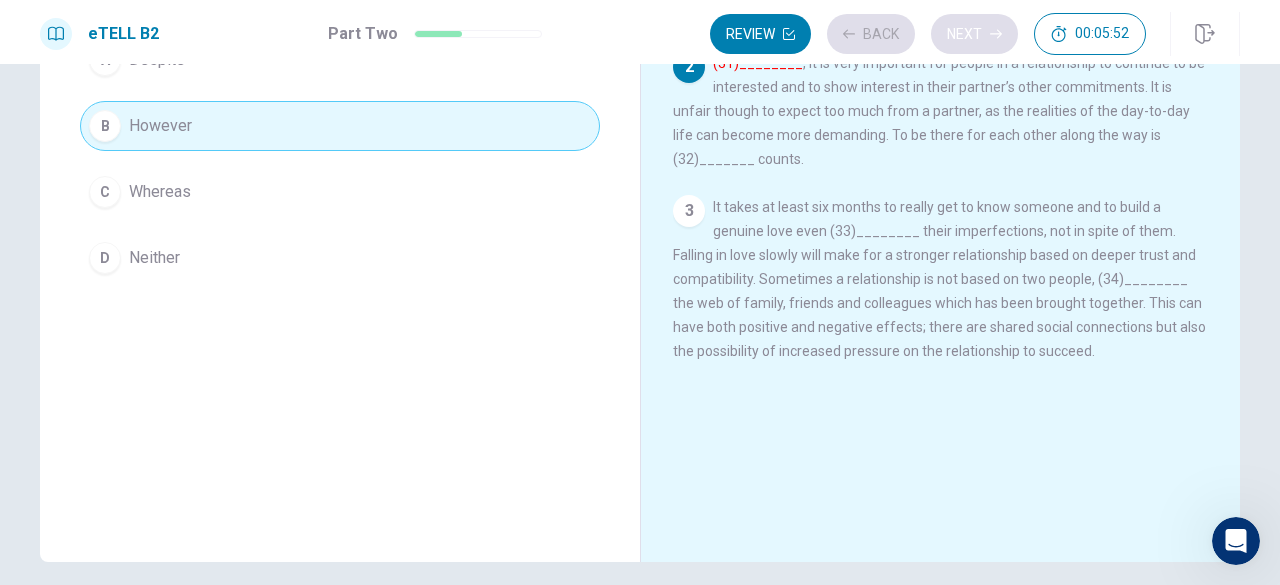 click on "Review Back Next 00:05:52" at bounding box center [928, 34] 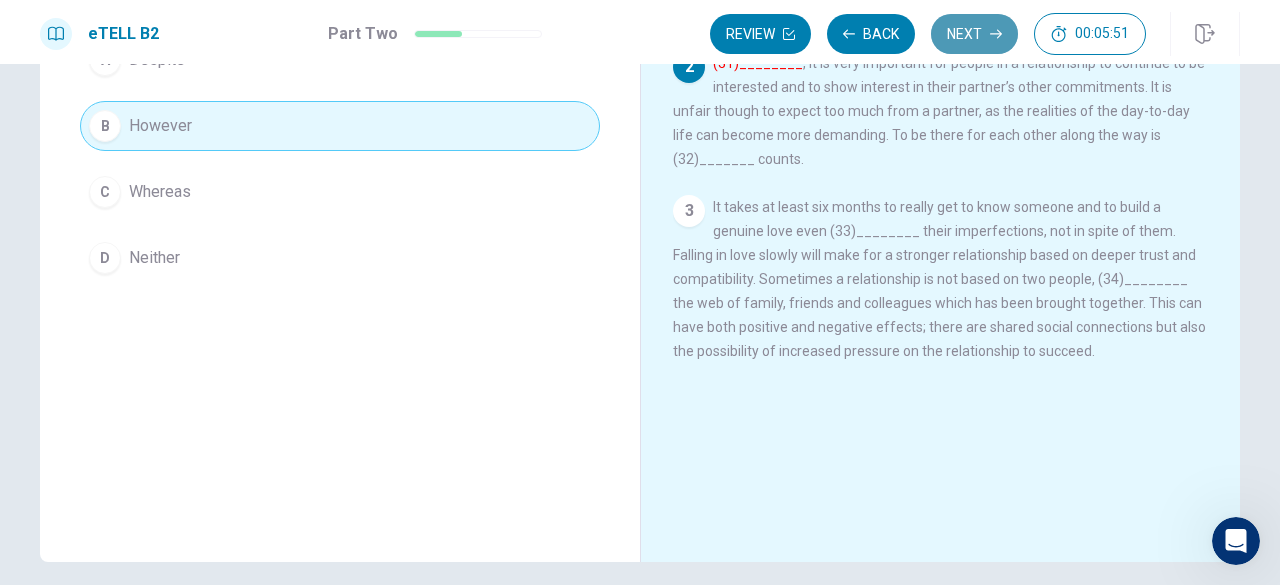 click on "Next" at bounding box center [974, 34] 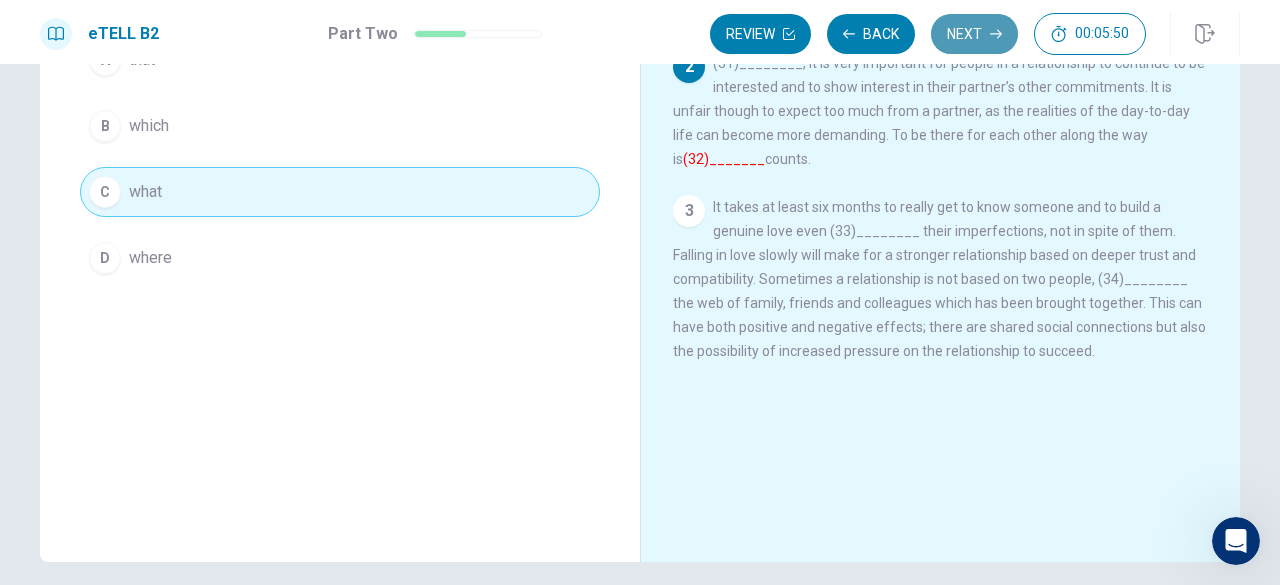 click on "Next" at bounding box center [974, 34] 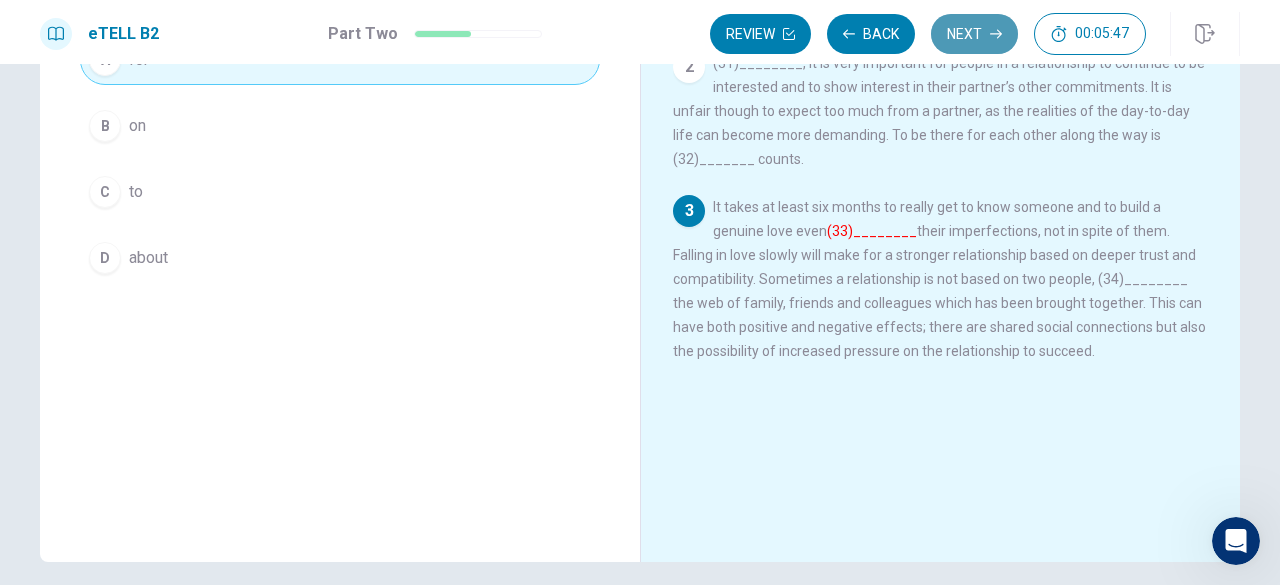 click on "Next" at bounding box center [974, 34] 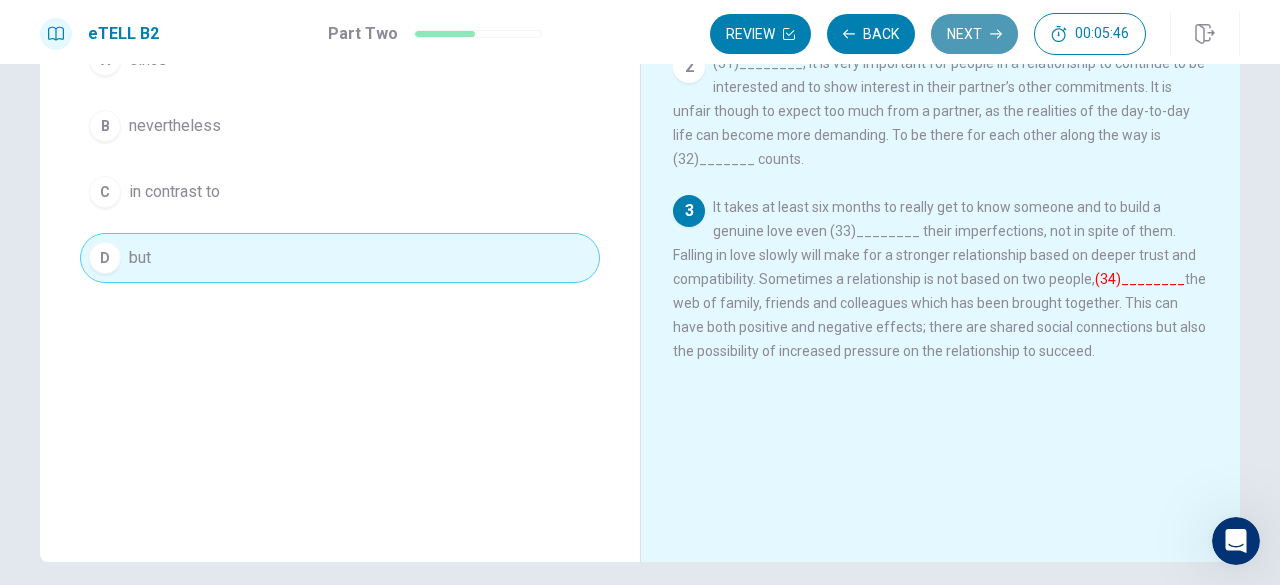 click on "Next" at bounding box center [974, 34] 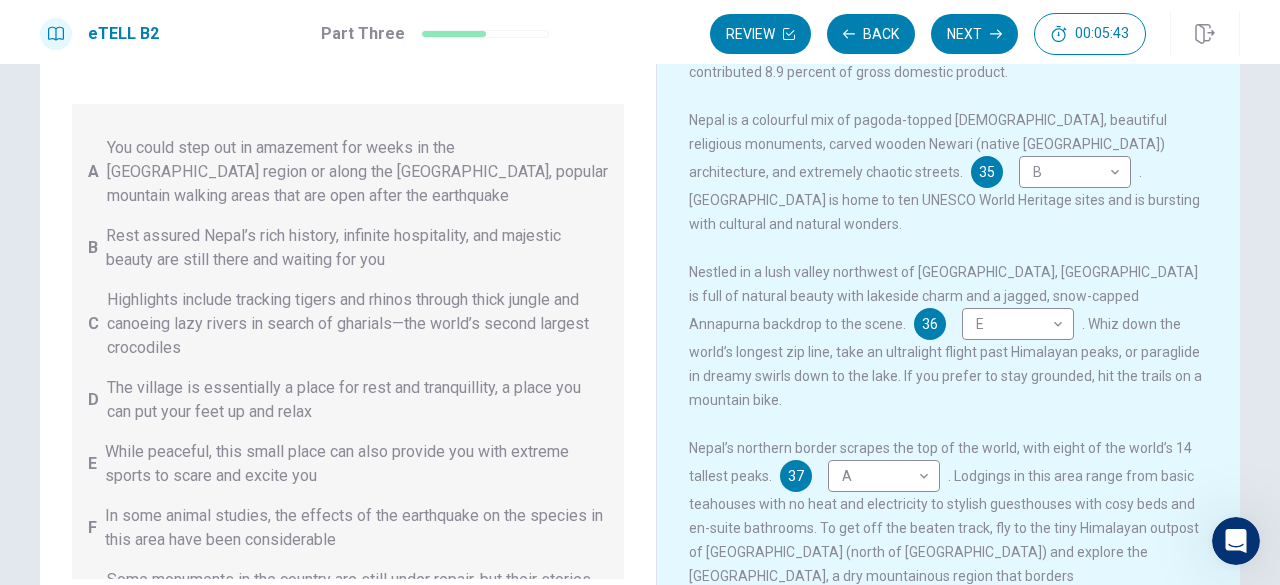 scroll, scrollTop: 202, scrollLeft: 0, axis: vertical 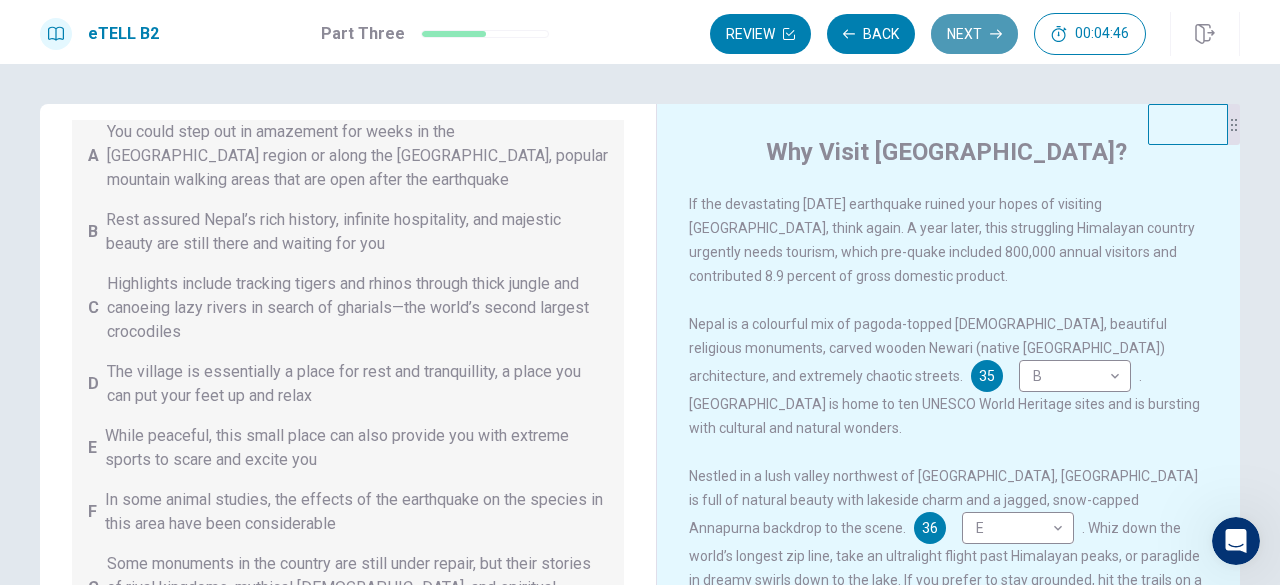 click on "Next" at bounding box center [974, 34] 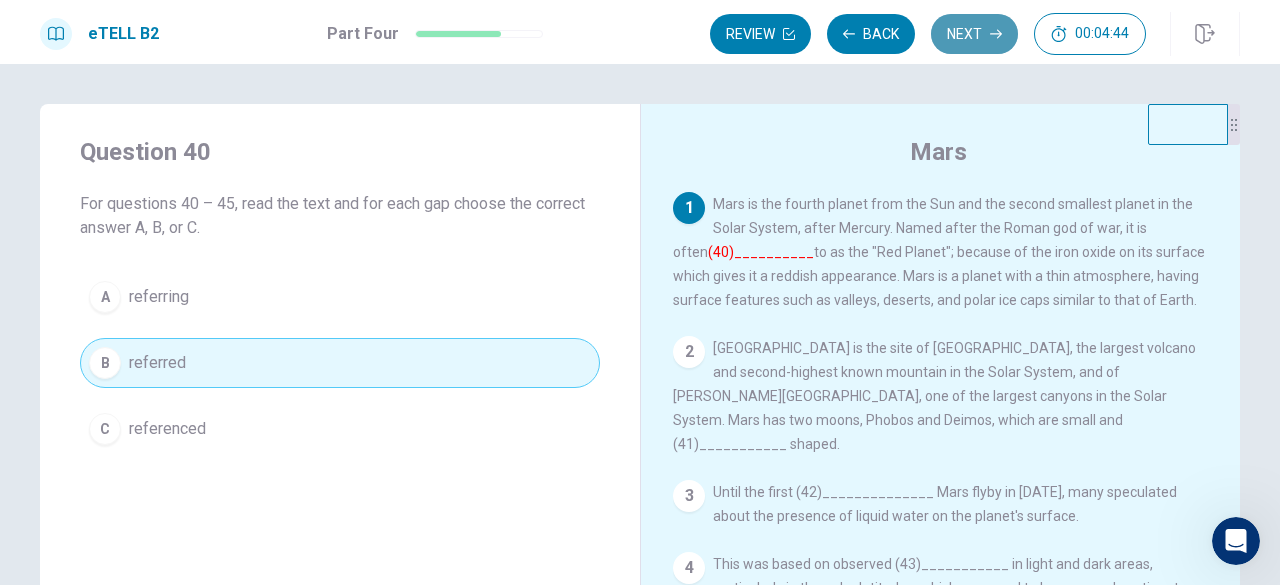 click on "Next" at bounding box center (974, 34) 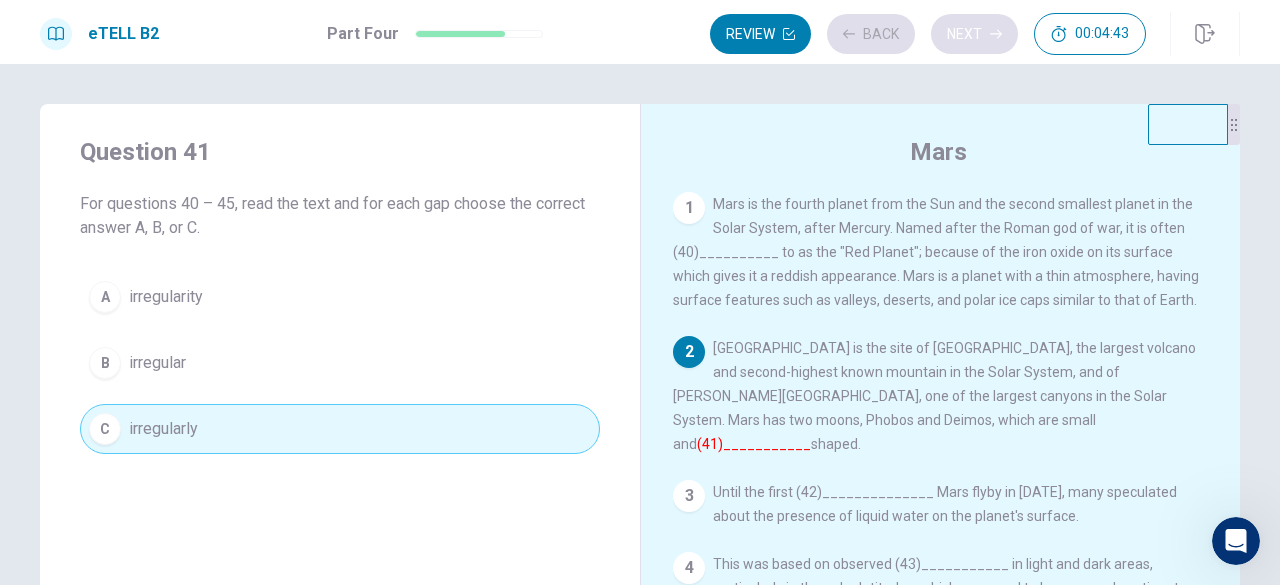scroll, scrollTop: 86, scrollLeft: 0, axis: vertical 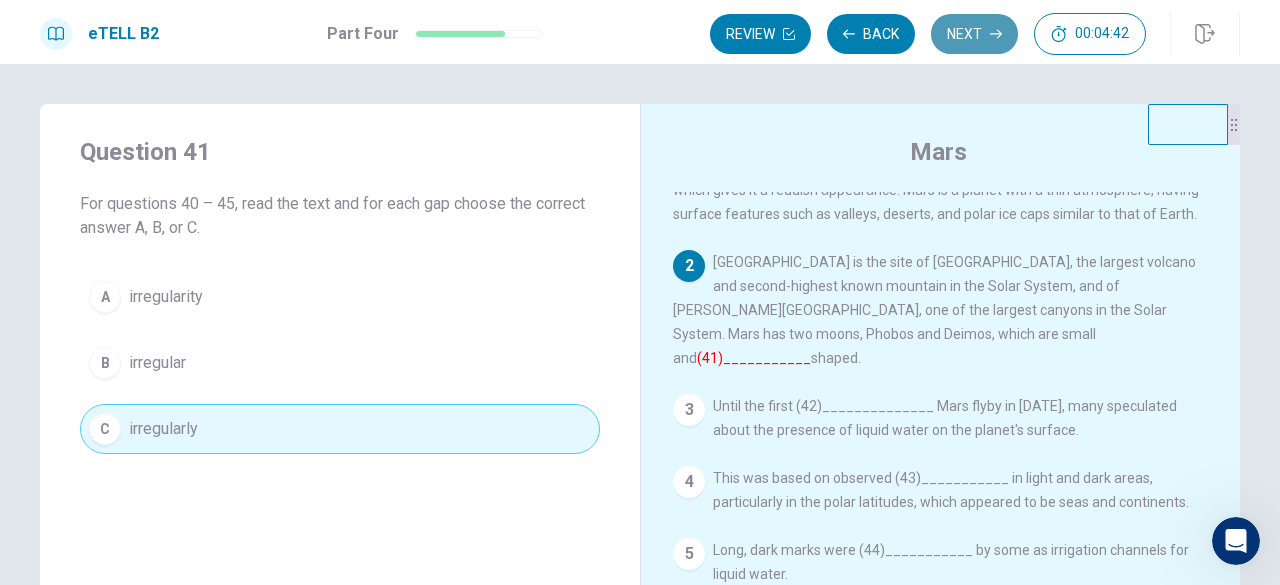 click on "Next" at bounding box center (974, 34) 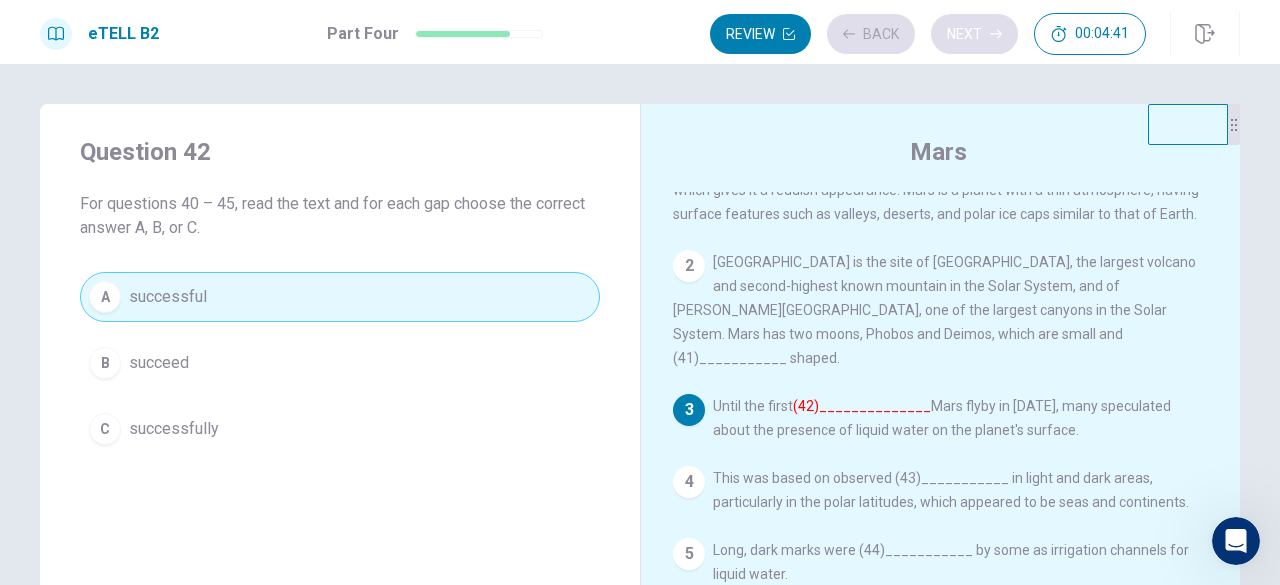 click on "Review Back Next 00:04:41" at bounding box center (928, 34) 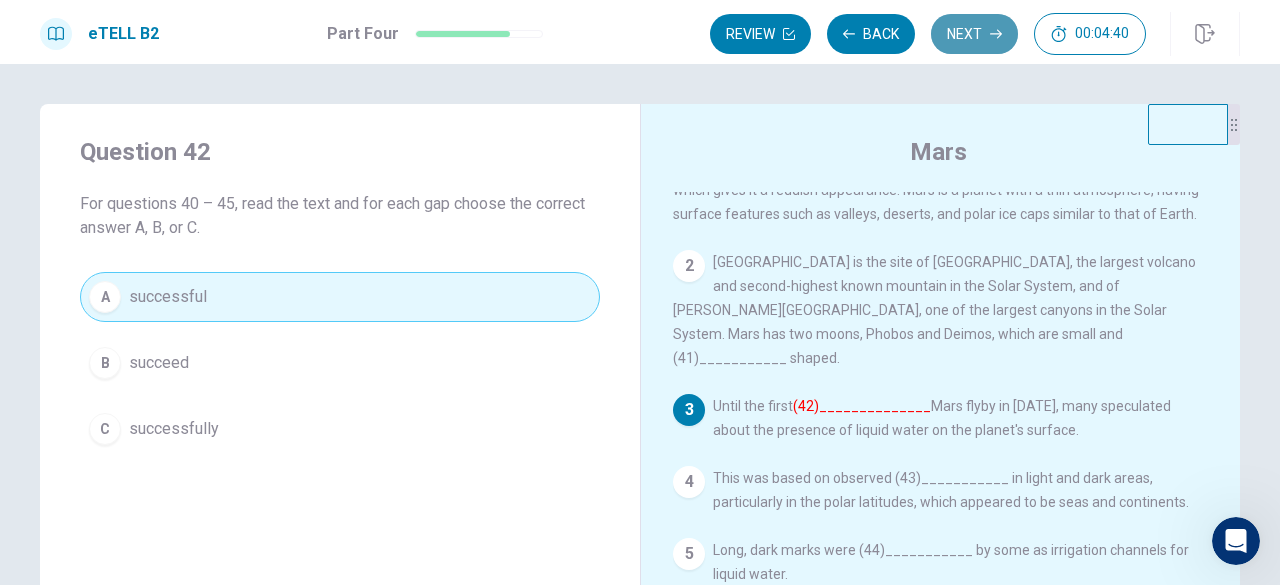 click on "Next" at bounding box center (974, 34) 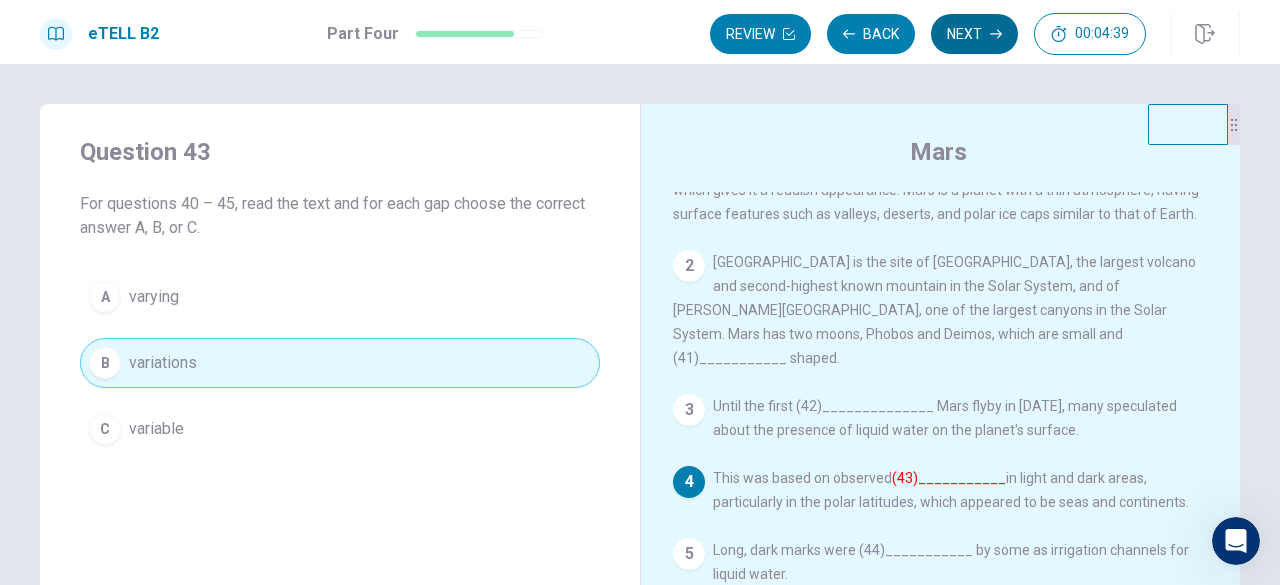 click on "Review Back Next 00:04:39" at bounding box center [928, 34] 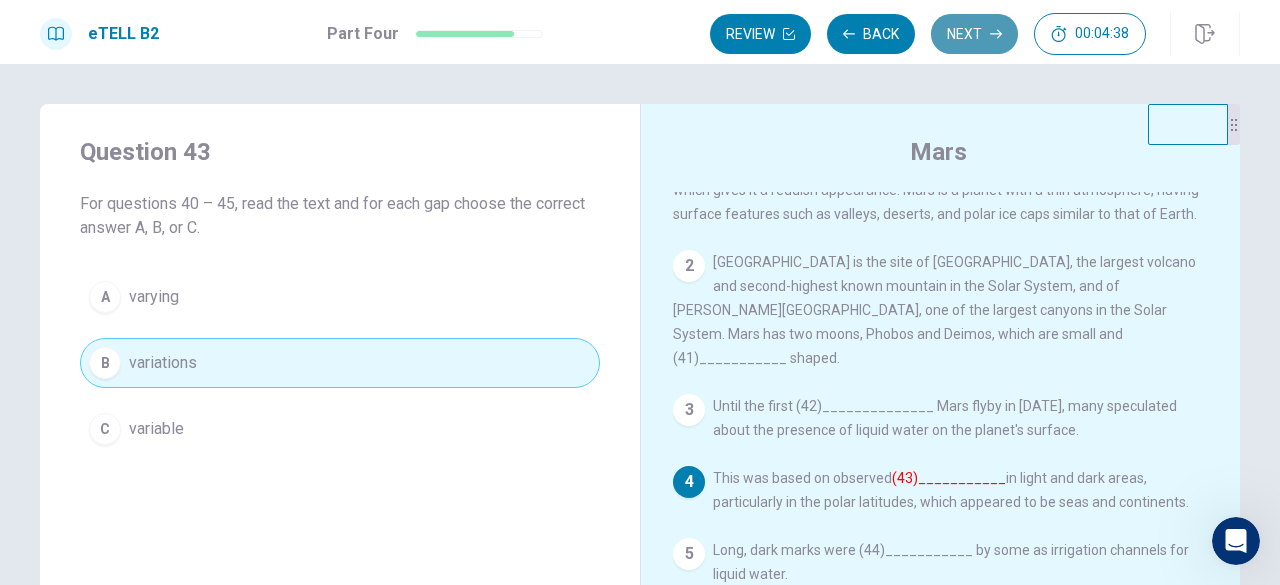 click on "Next" at bounding box center (974, 34) 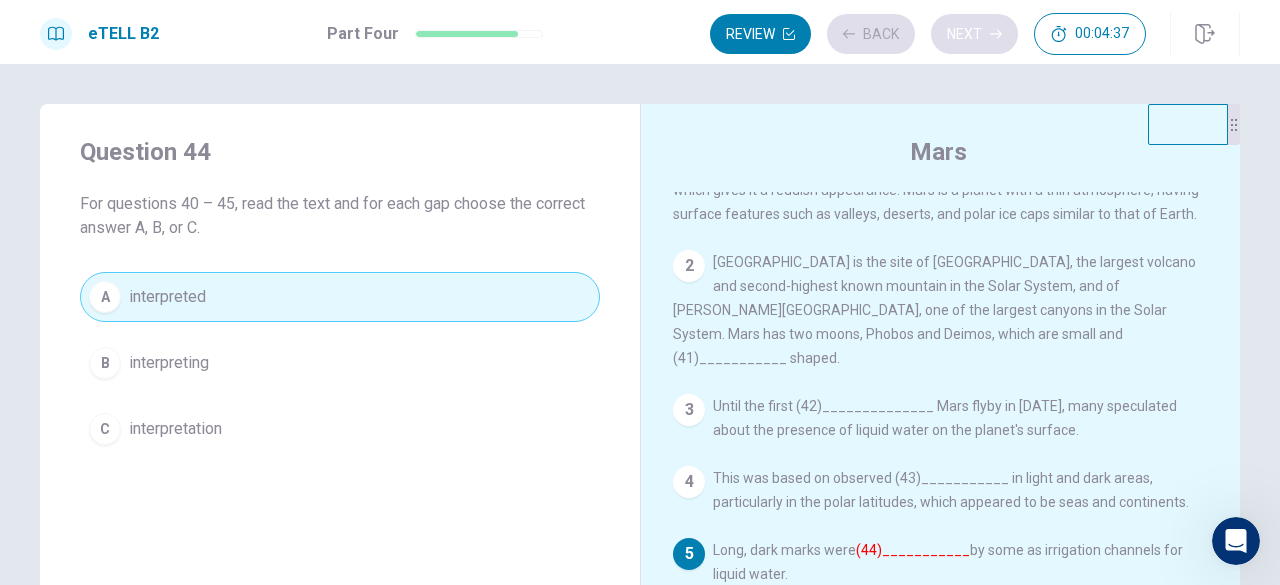 click on "Review Back Next 00:04:37" at bounding box center [928, 34] 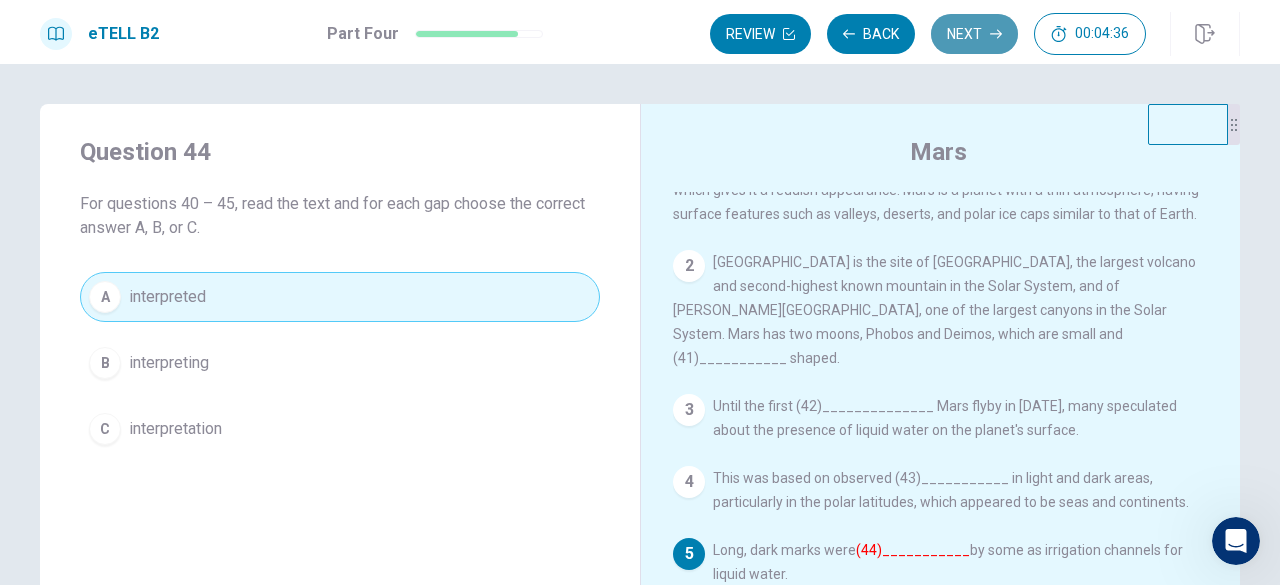 click on "Next" at bounding box center [974, 34] 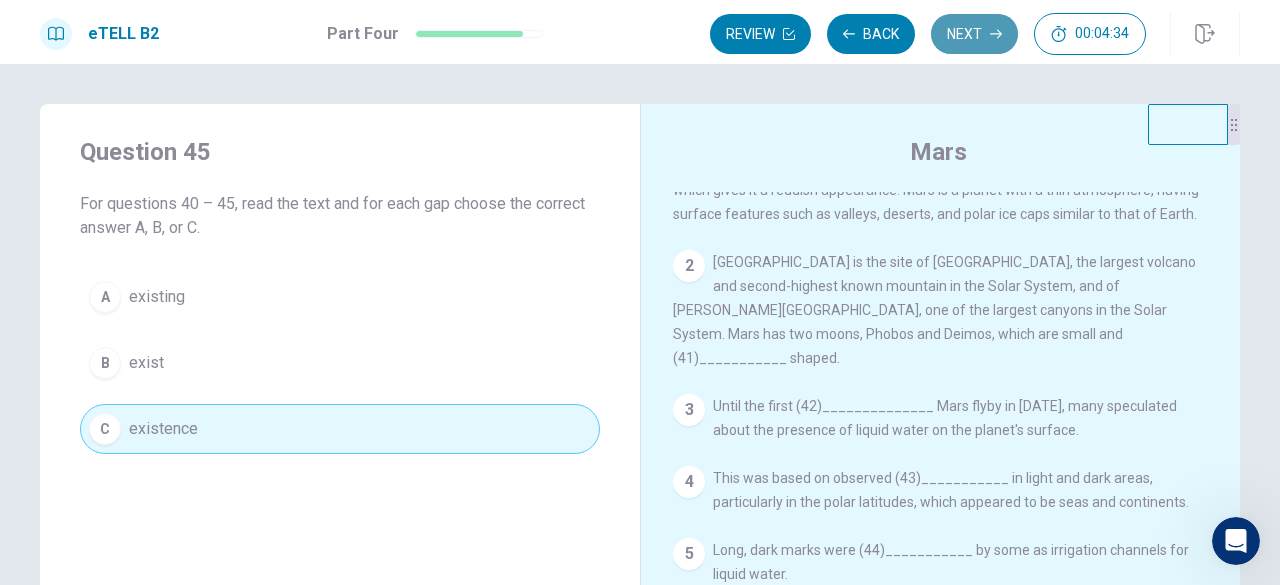 click on "Next" at bounding box center [974, 34] 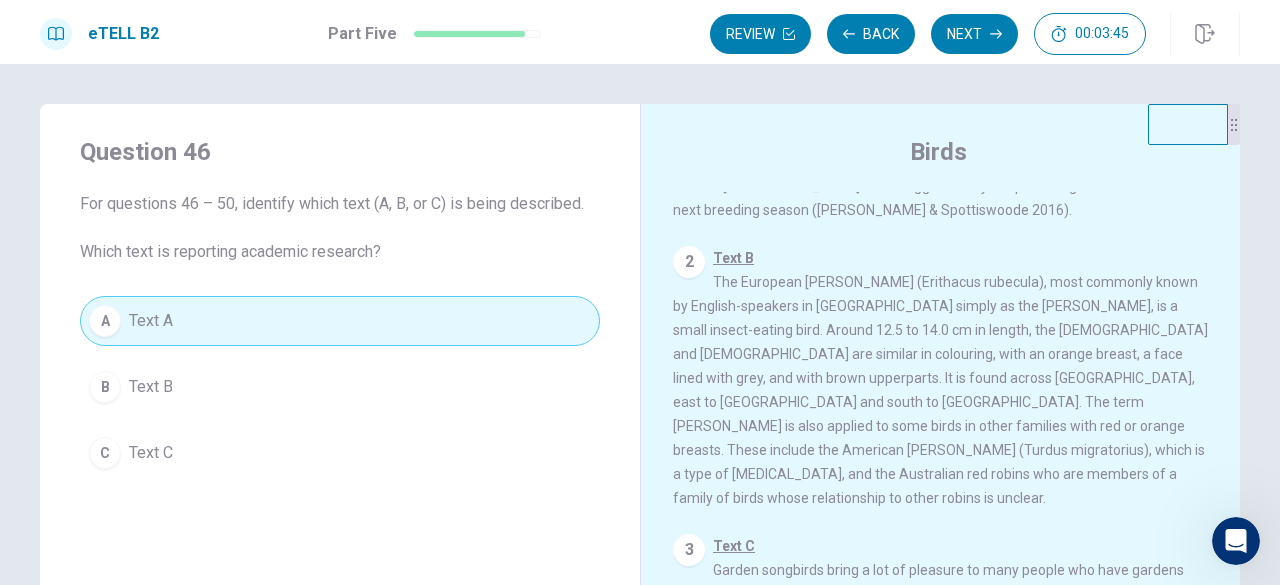 scroll, scrollTop: 310, scrollLeft: 0, axis: vertical 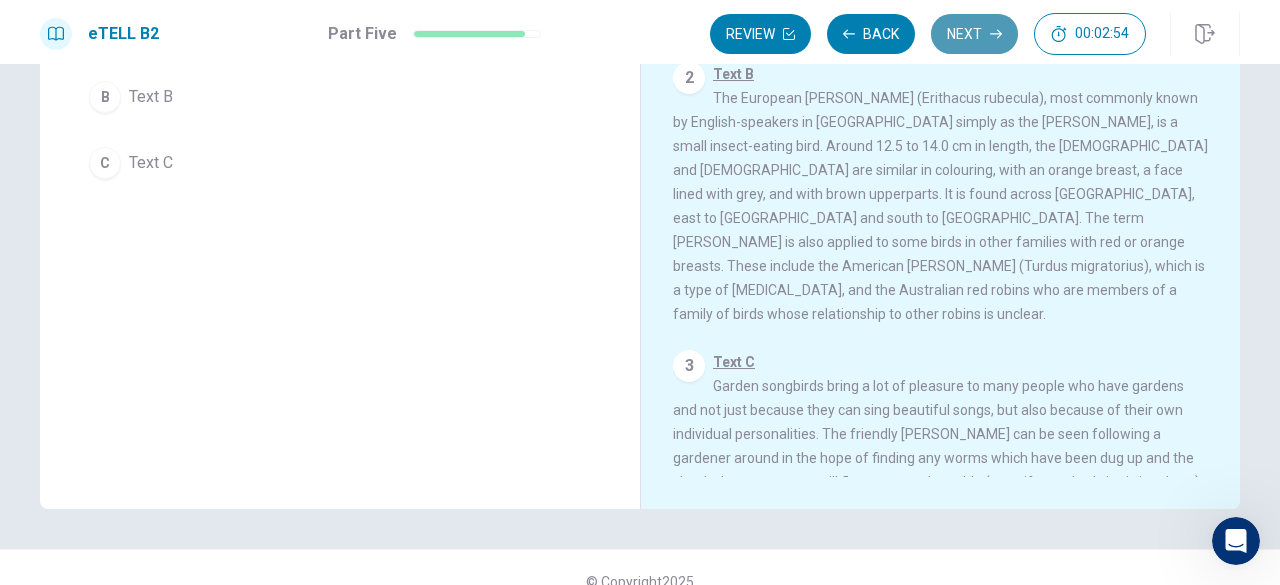click on "Next" at bounding box center [974, 34] 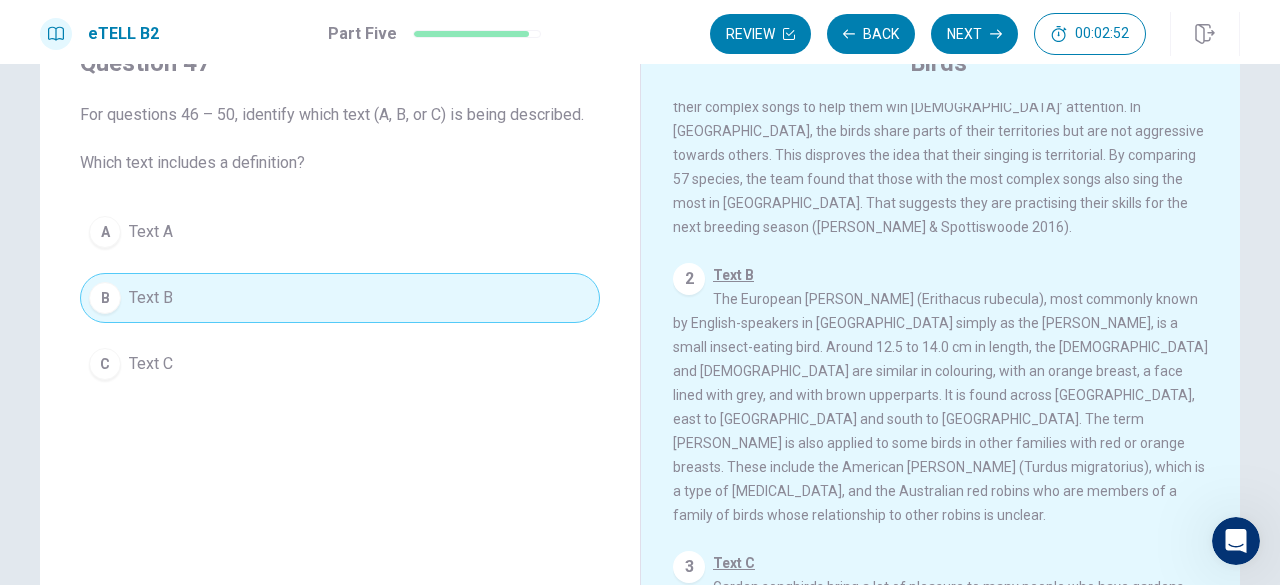 scroll, scrollTop: 88, scrollLeft: 0, axis: vertical 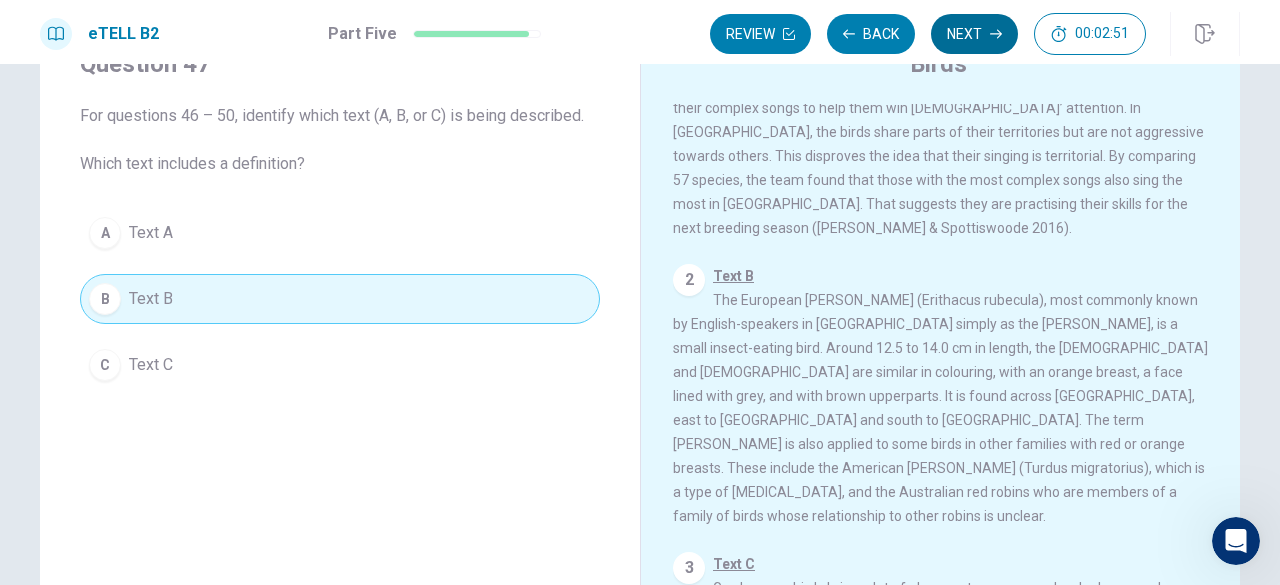 click on "Next" at bounding box center (974, 34) 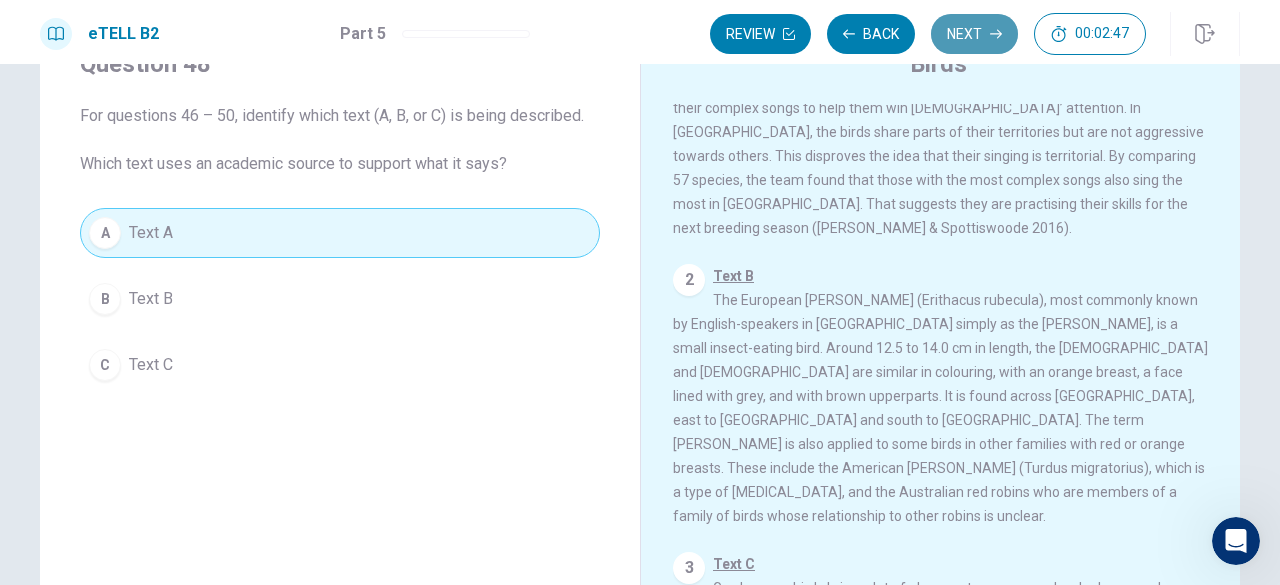 click on "Next" at bounding box center (974, 34) 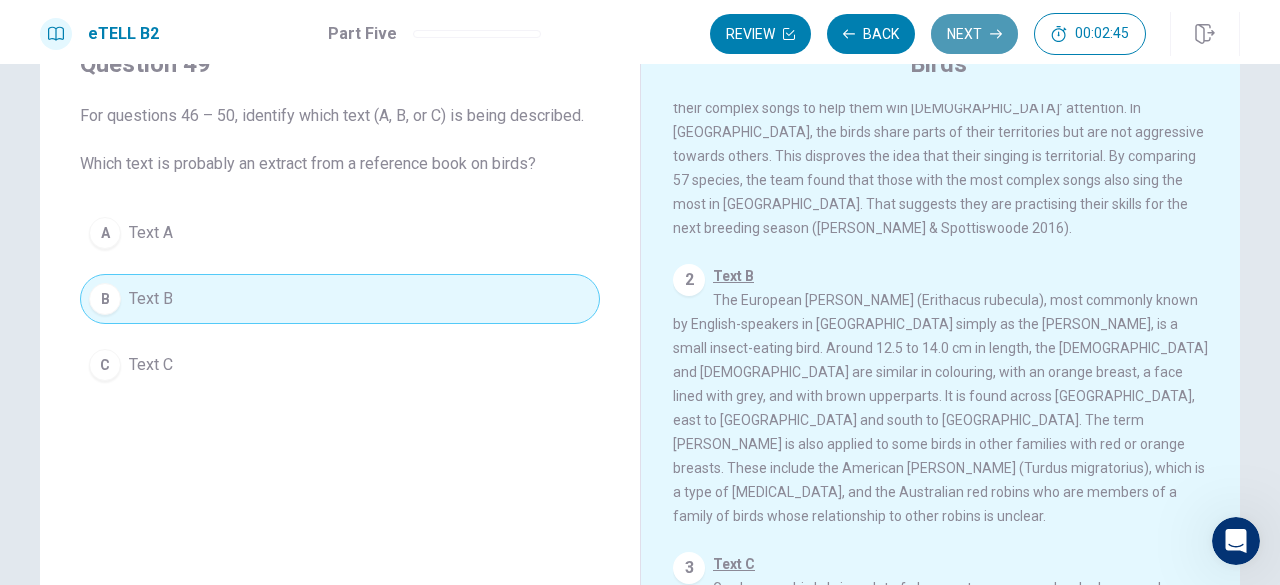 click on "Next" at bounding box center (974, 34) 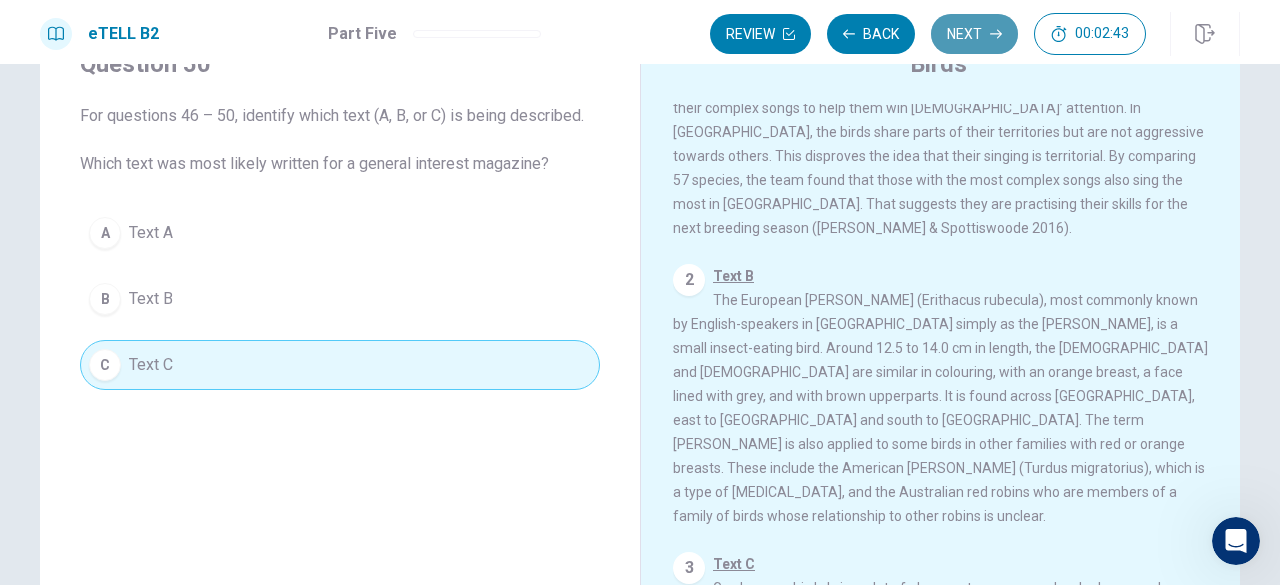 click on "Next" at bounding box center [974, 34] 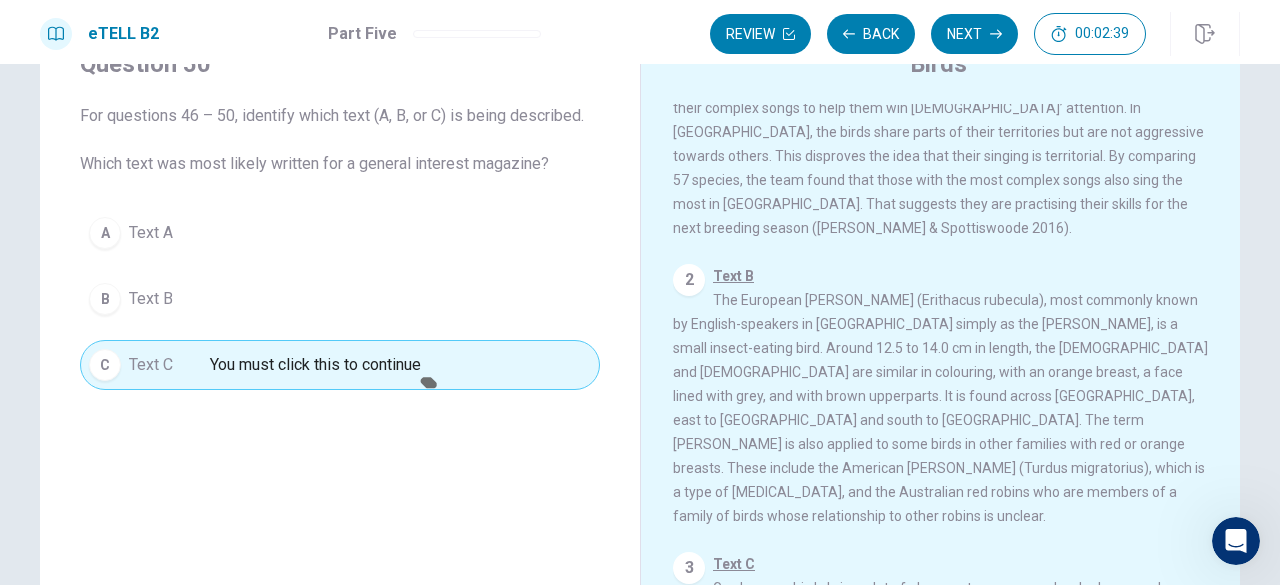 scroll, scrollTop: 160, scrollLeft: 0, axis: vertical 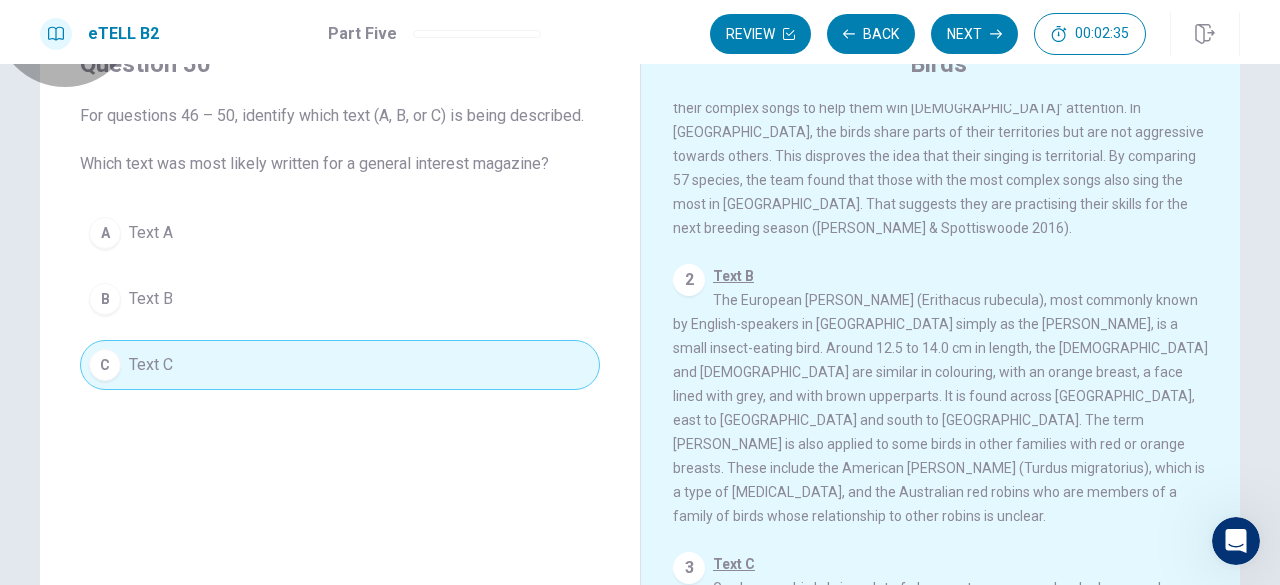 click on "Continue" at bounding box center (76, 2060) 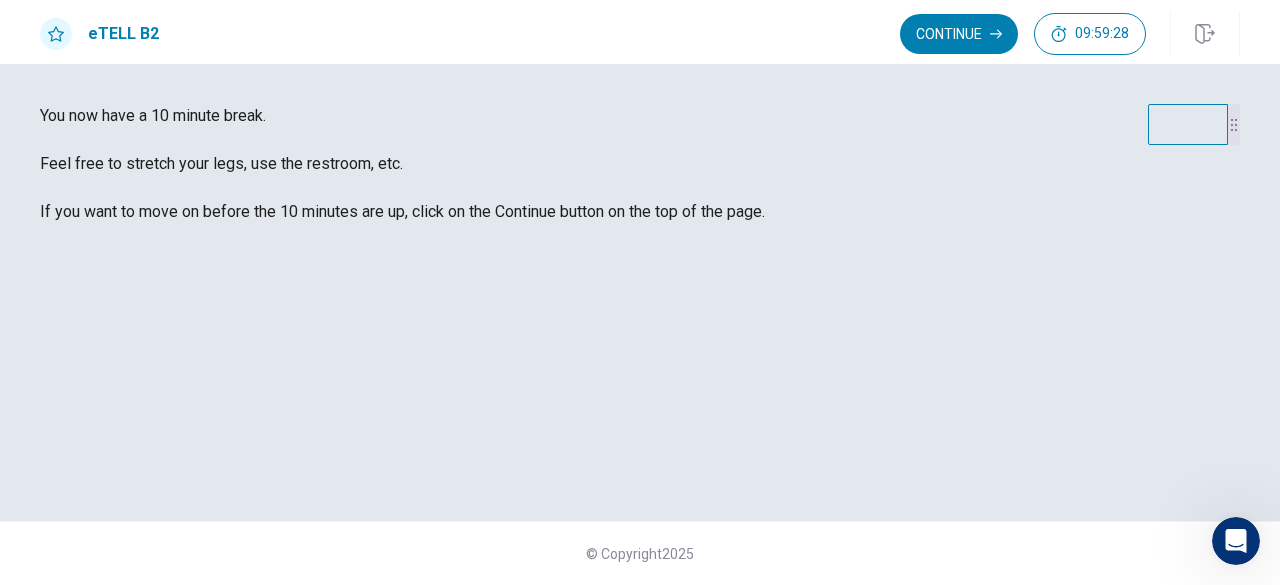 scroll, scrollTop: 1, scrollLeft: 0, axis: vertical 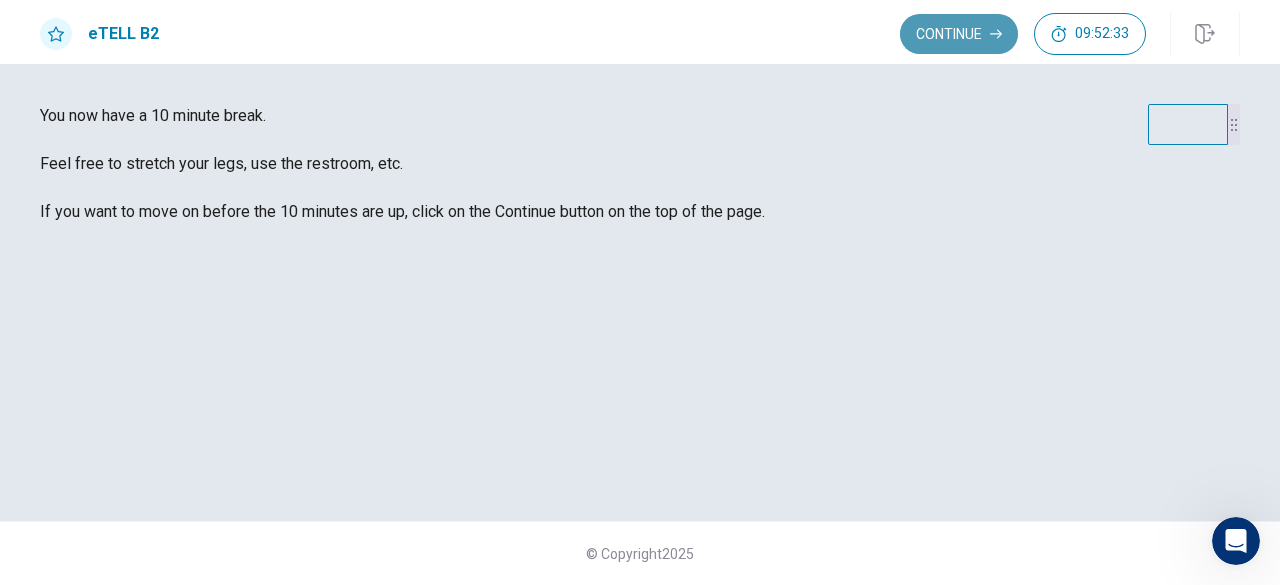 click on "Continue" at bounding box center (959, 34) 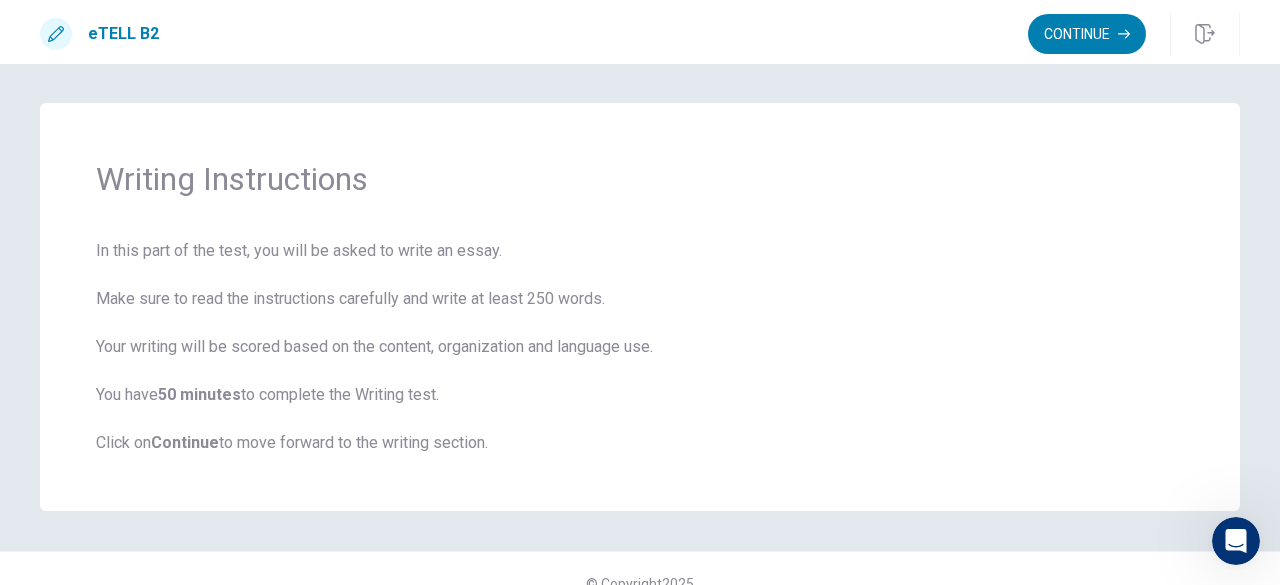 scroll, scrollTop: 30, scrollLeft: 0, axis: vertical 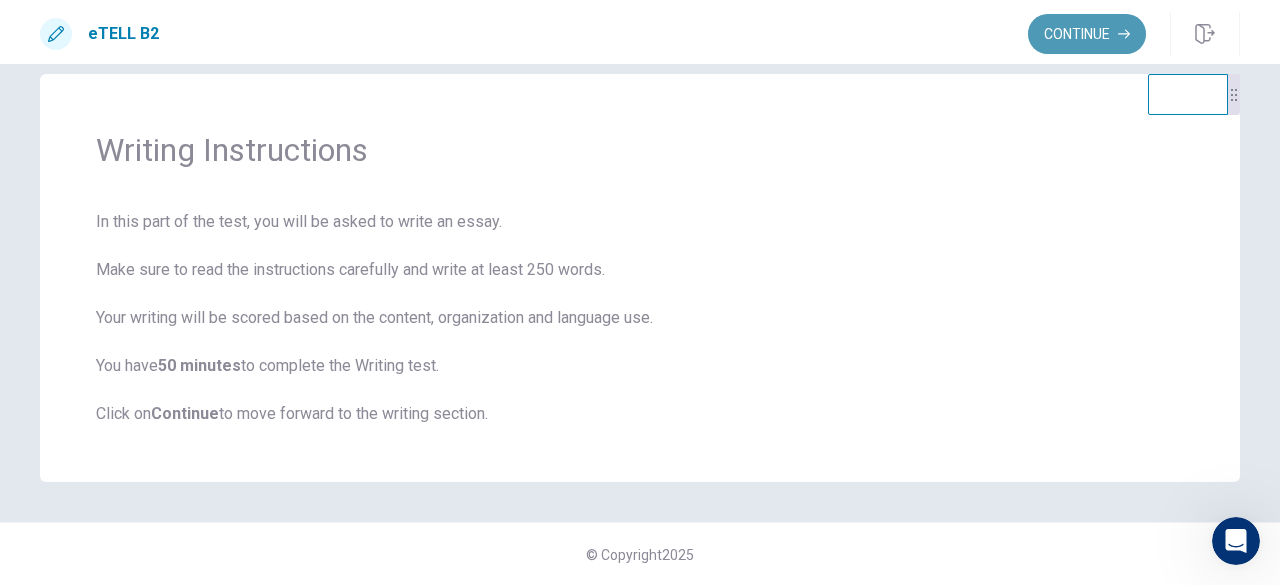 click on "Continue" at bounding box center (1087, 34) 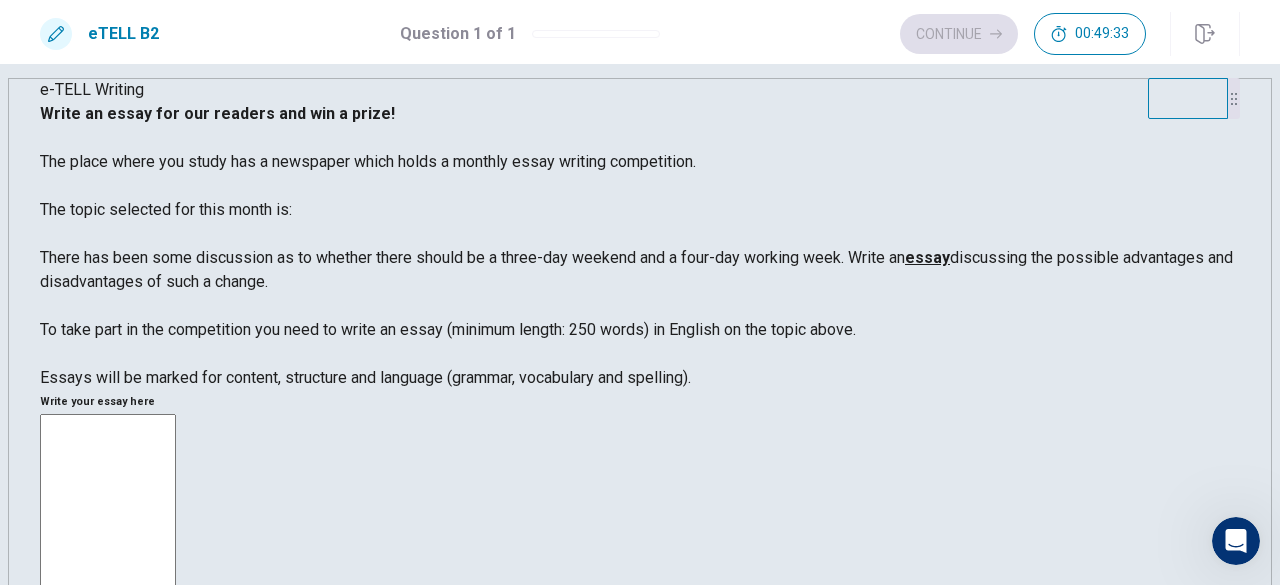 scroll, scrollTop: 24, scrollLeft: 0, axis: vertical 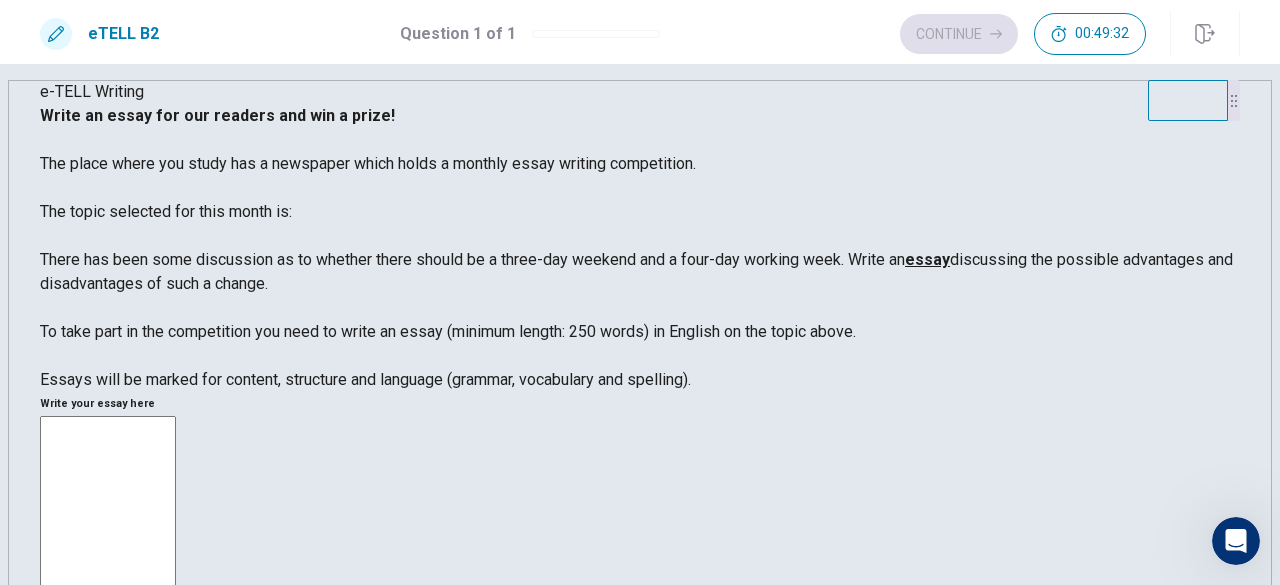 click at bounding box center (108, 692) 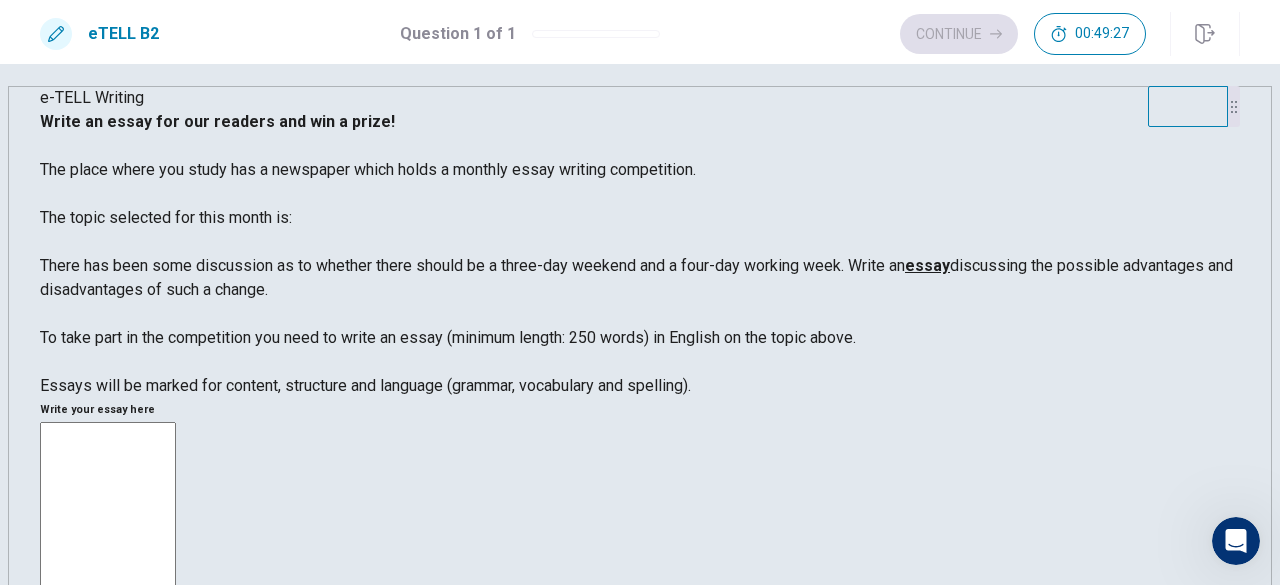 scroll, scrollTop: 16, scrollLeft: 0, axis: vertical 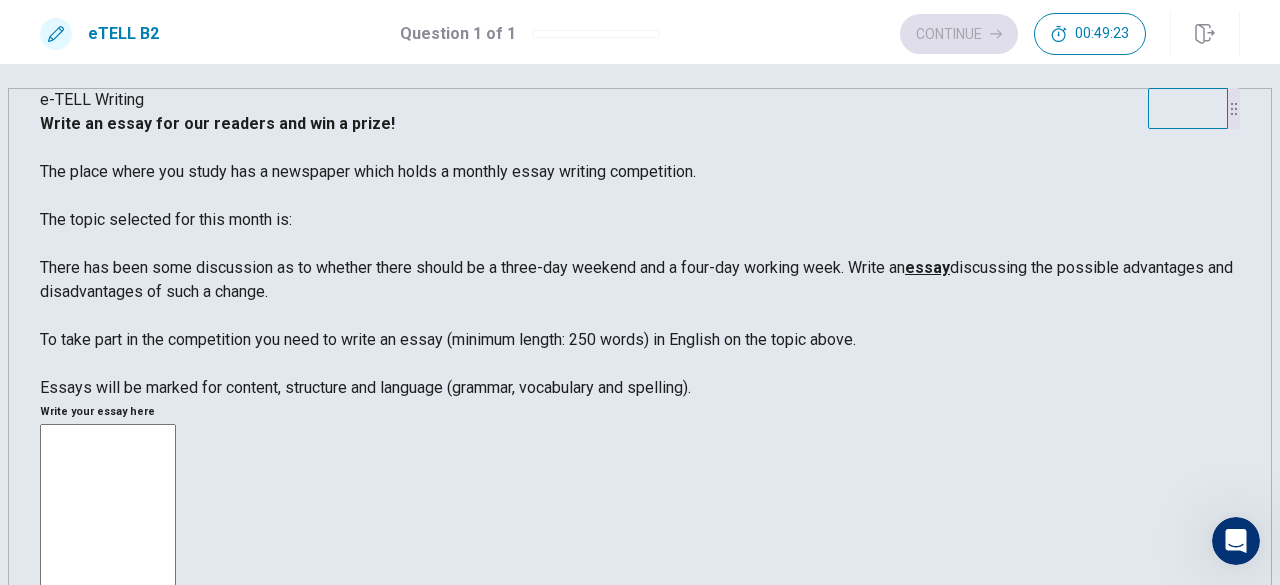 click at bounding box center [108, 700] 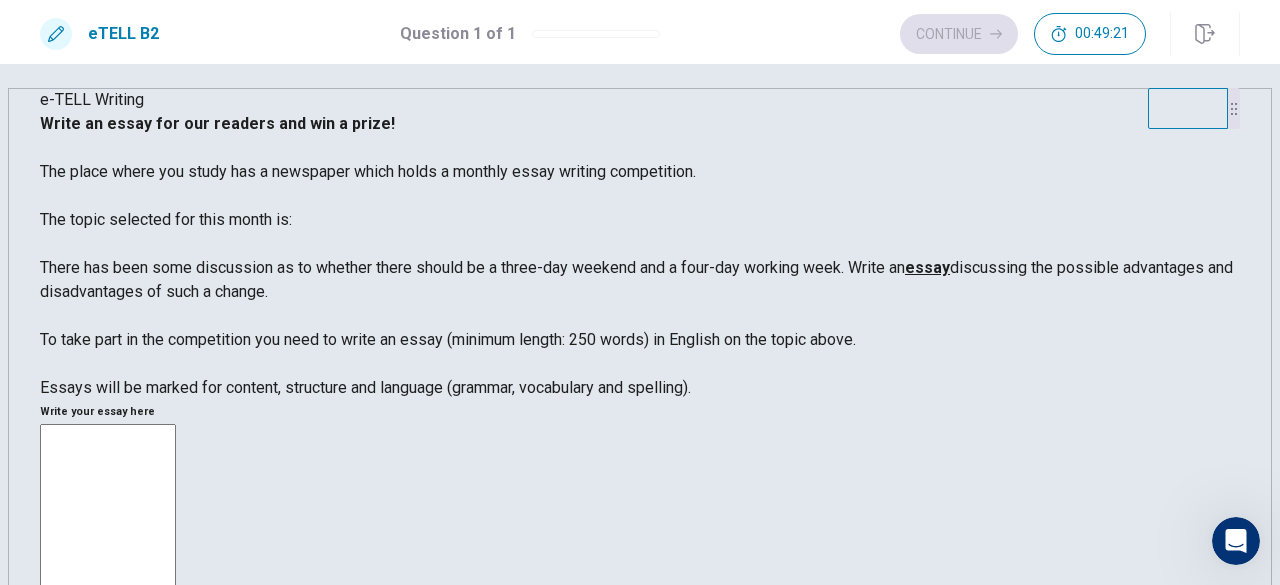 click at bounding box center [108, 700] 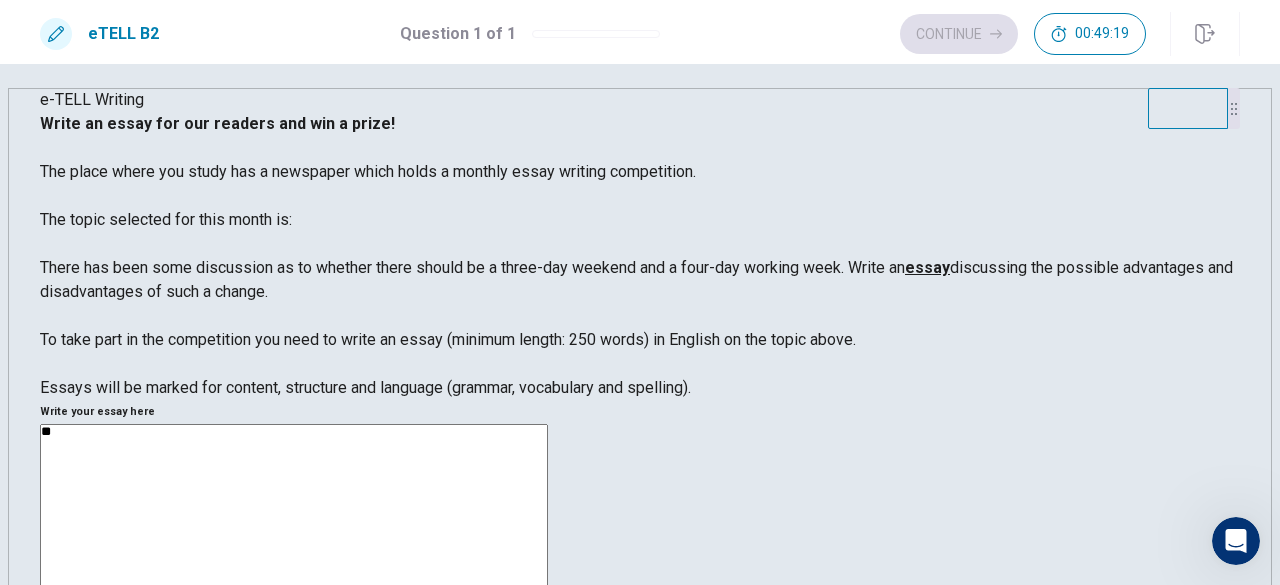 type on "*" 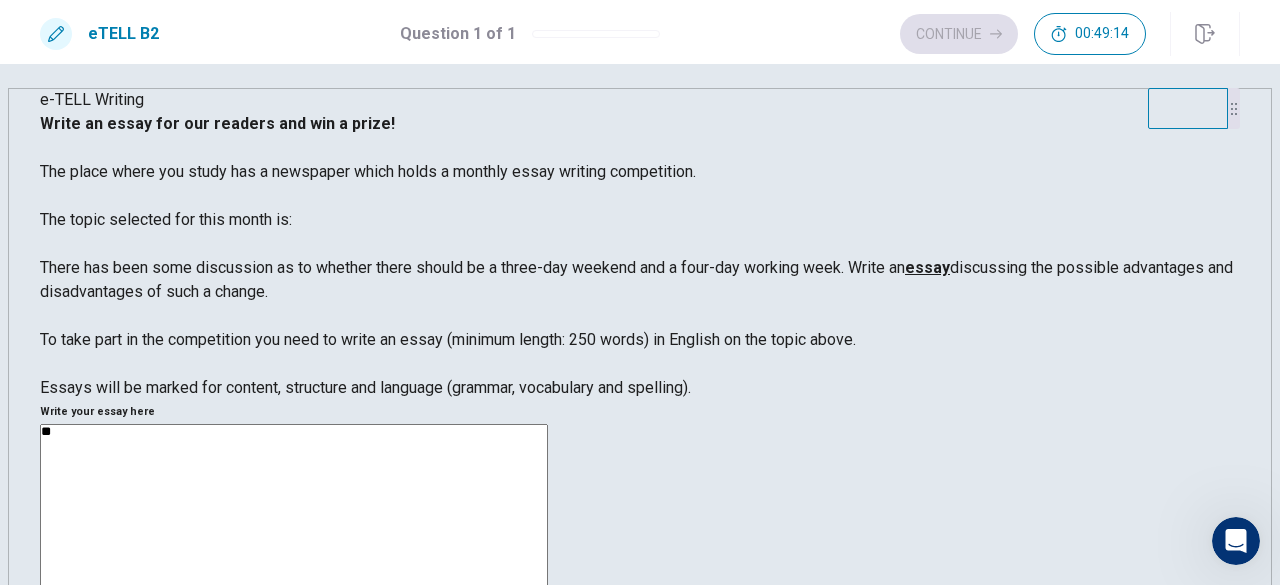 type on "*" 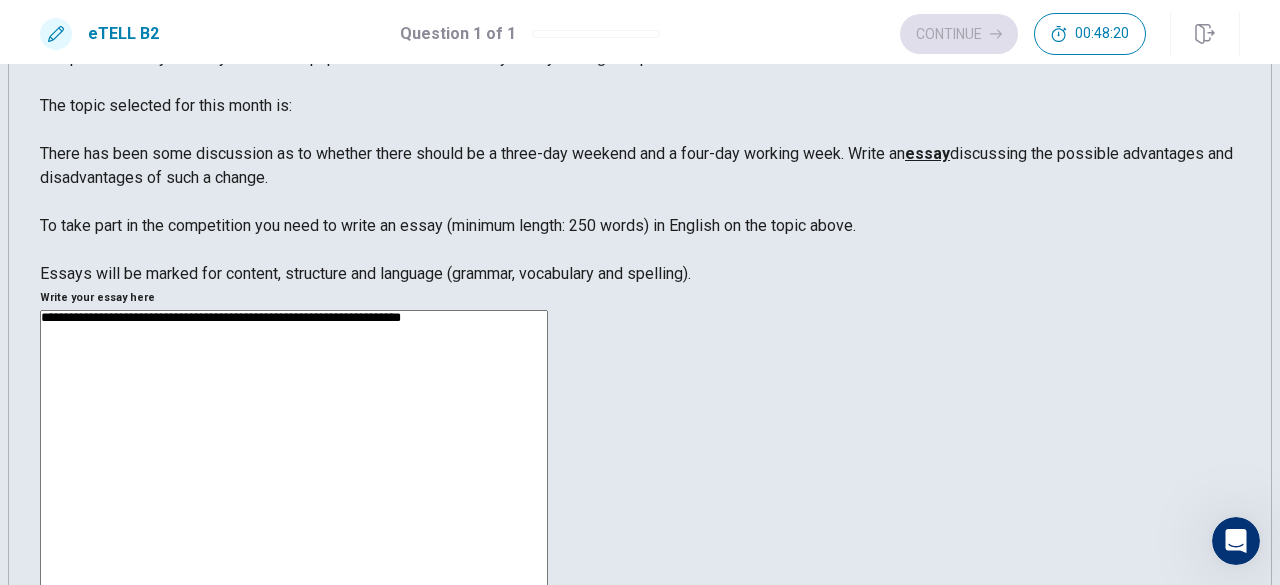 scroll, scrollTop: 90, scrollLeft: 0, axis: vertical 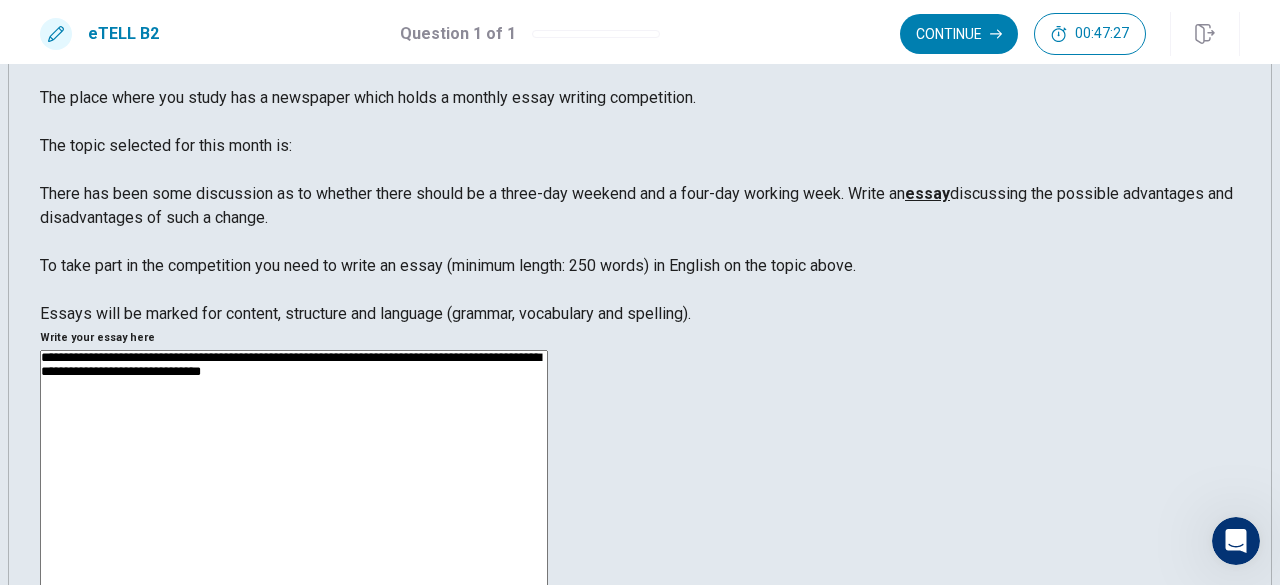 click on "**********" at bounding box center [294, 610] 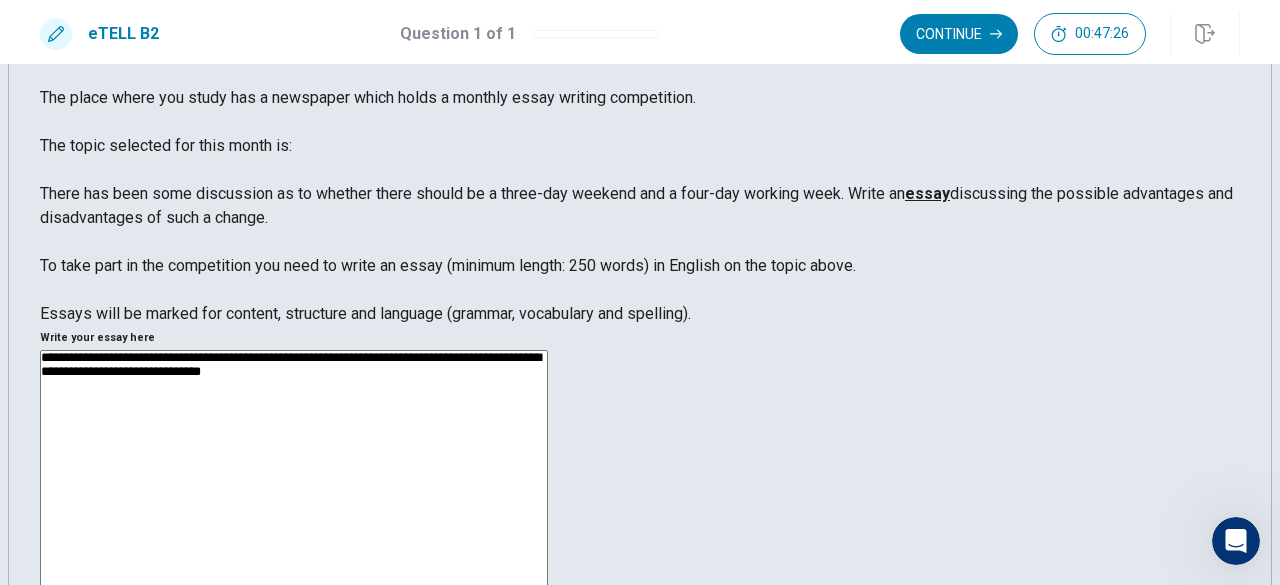 drag, startPoint x: 910, startPoint y: 139, endPoint x: 862, endPoint y: 143, distance: 48.166378 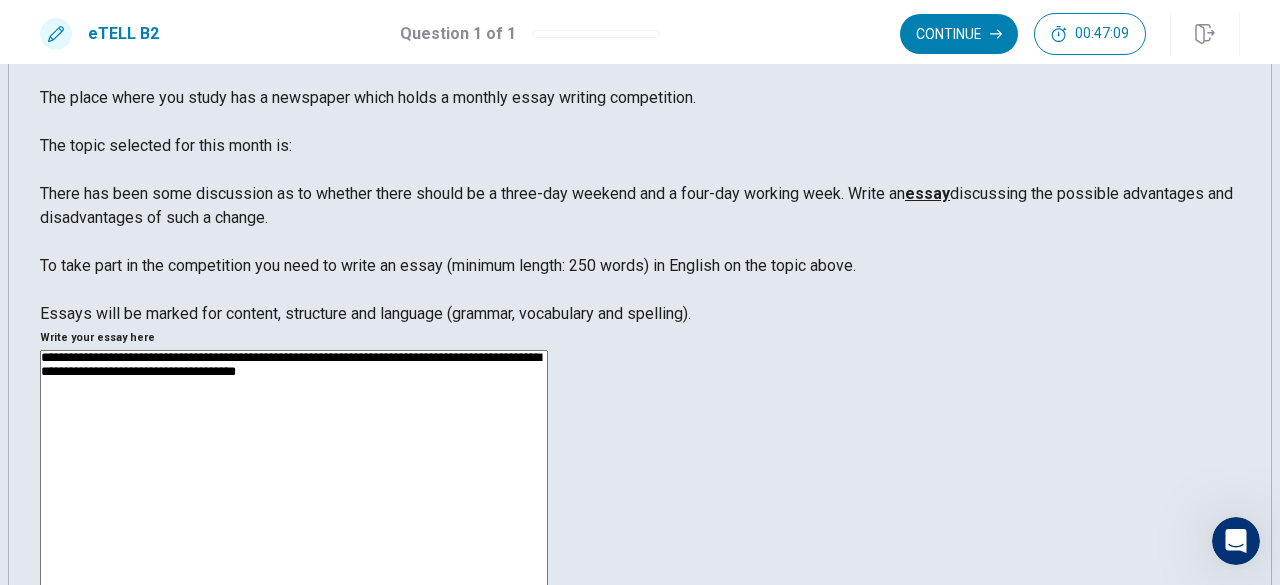 click on "**********" at bounding box center (294, 610) 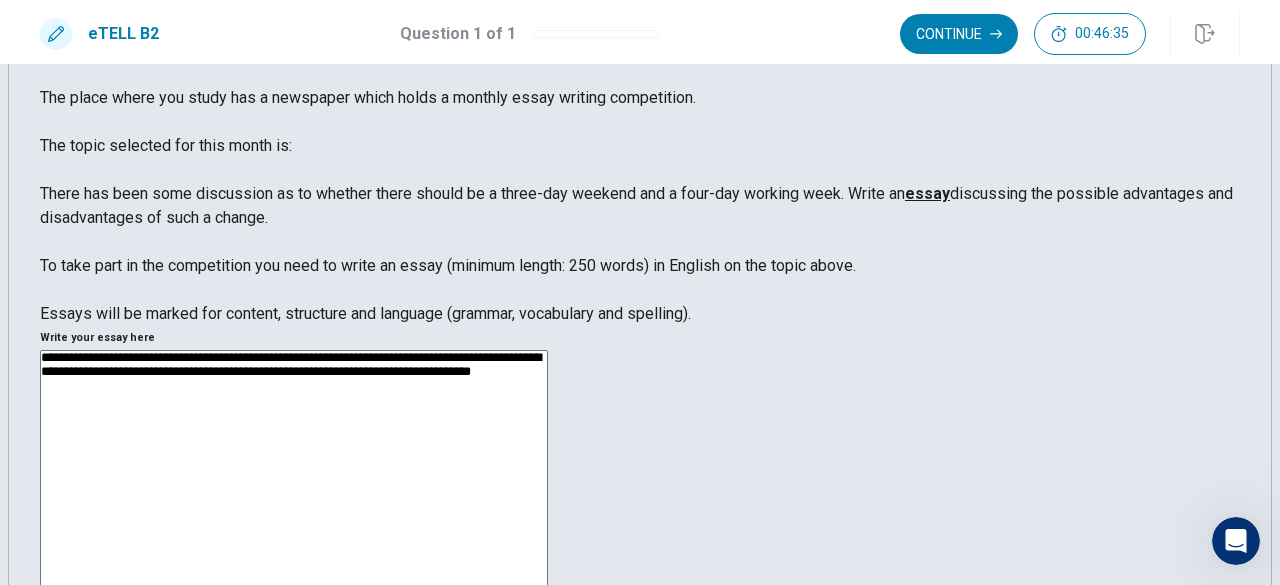 drag, startPoint x: 683, startPoint y: 156, endPoint x: 1044, endPoint y: 133, distance: 361.73193 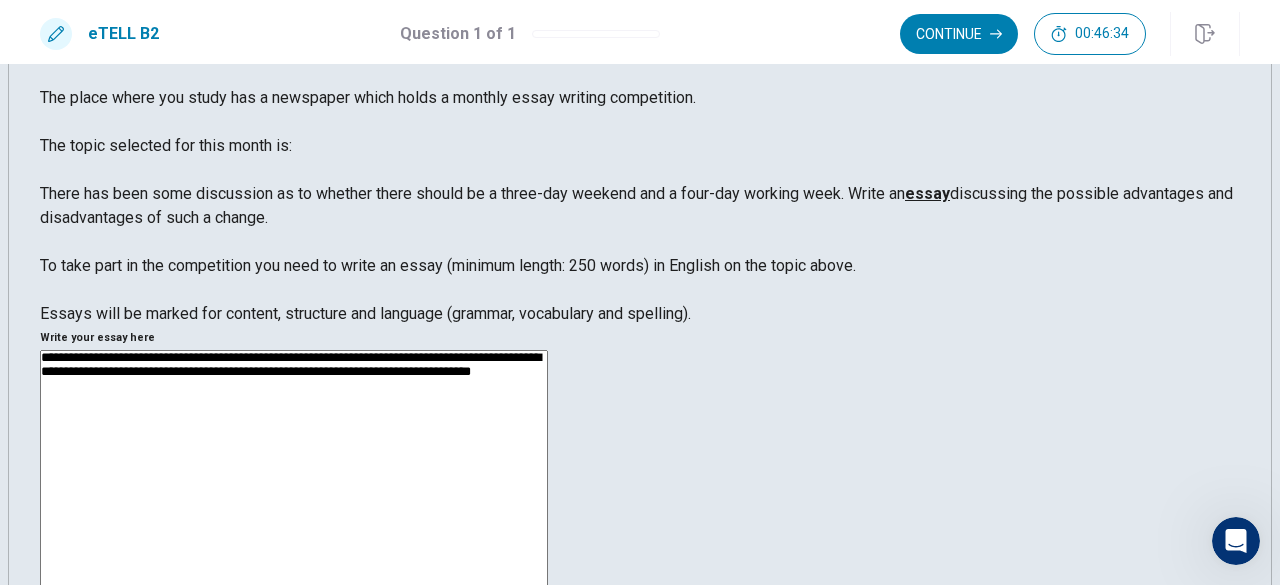 click on "**********" at bounding box center [294, 610] 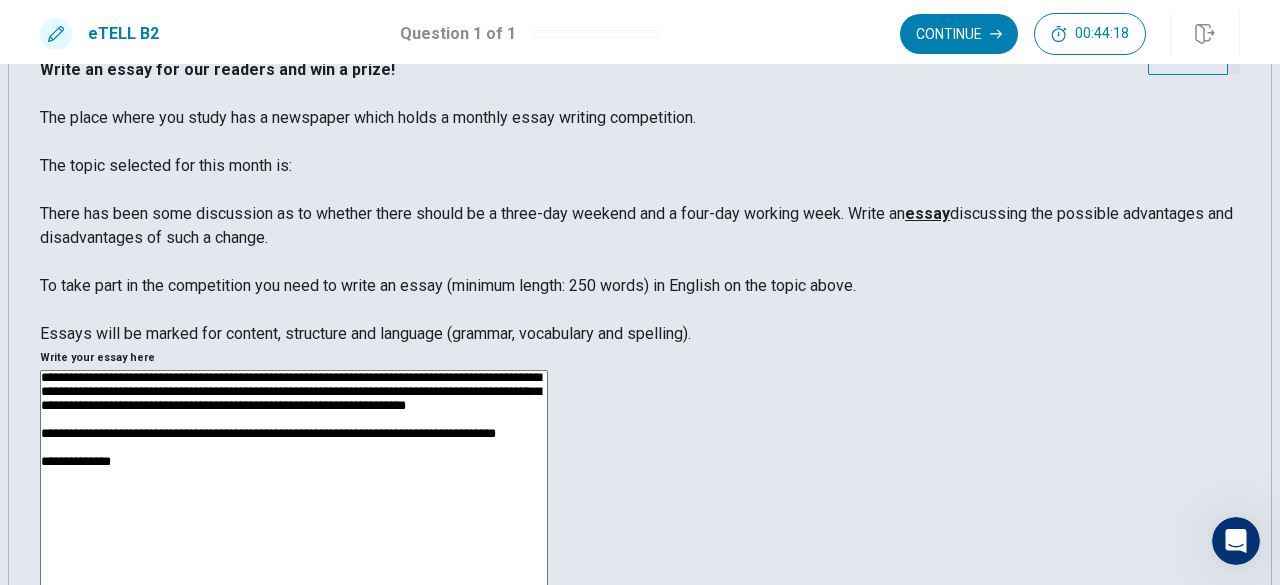 scroll, scrollTop: 108, scrollLeft: 0, axis: vertical 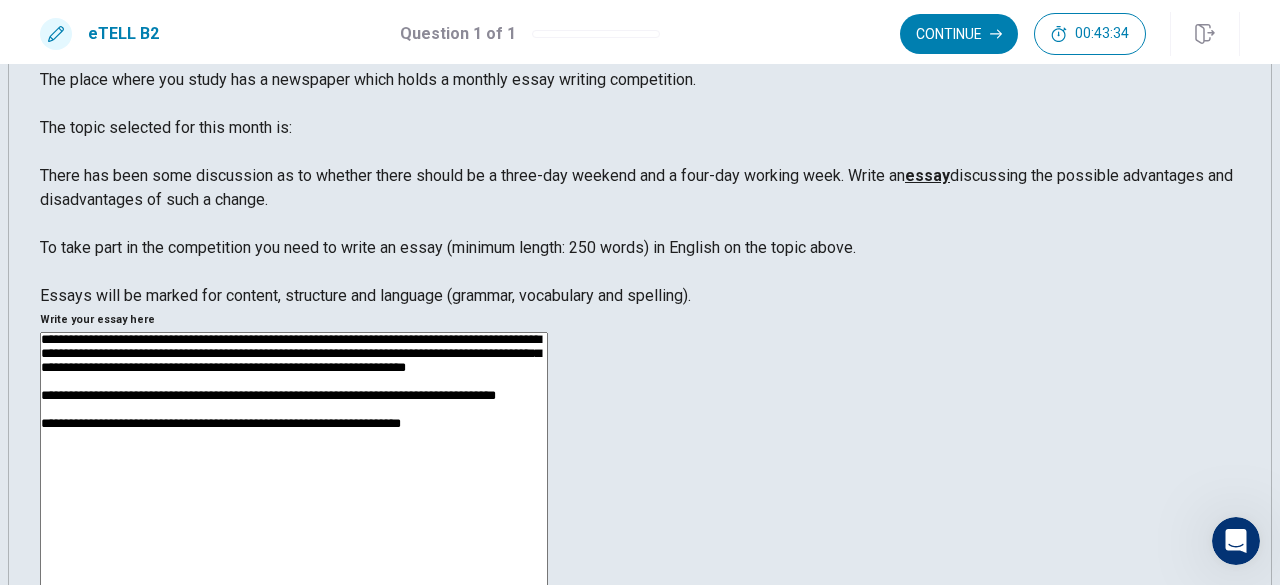 click on "**********" at bounding box center [294, 592] 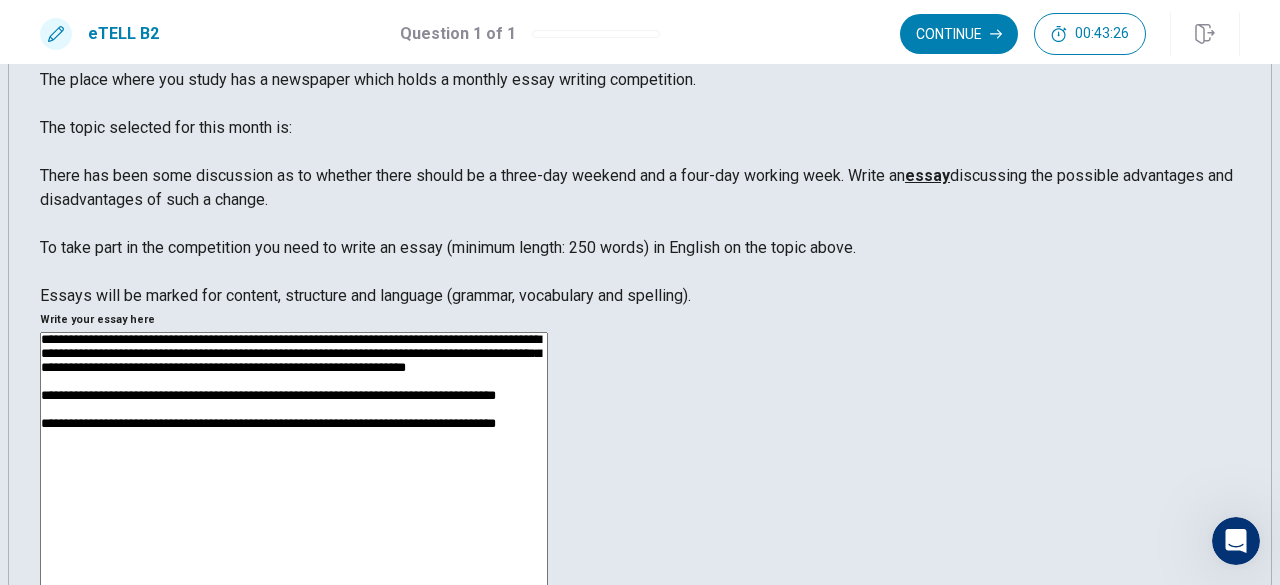 click on "**********" at bounding box center [294, 592] 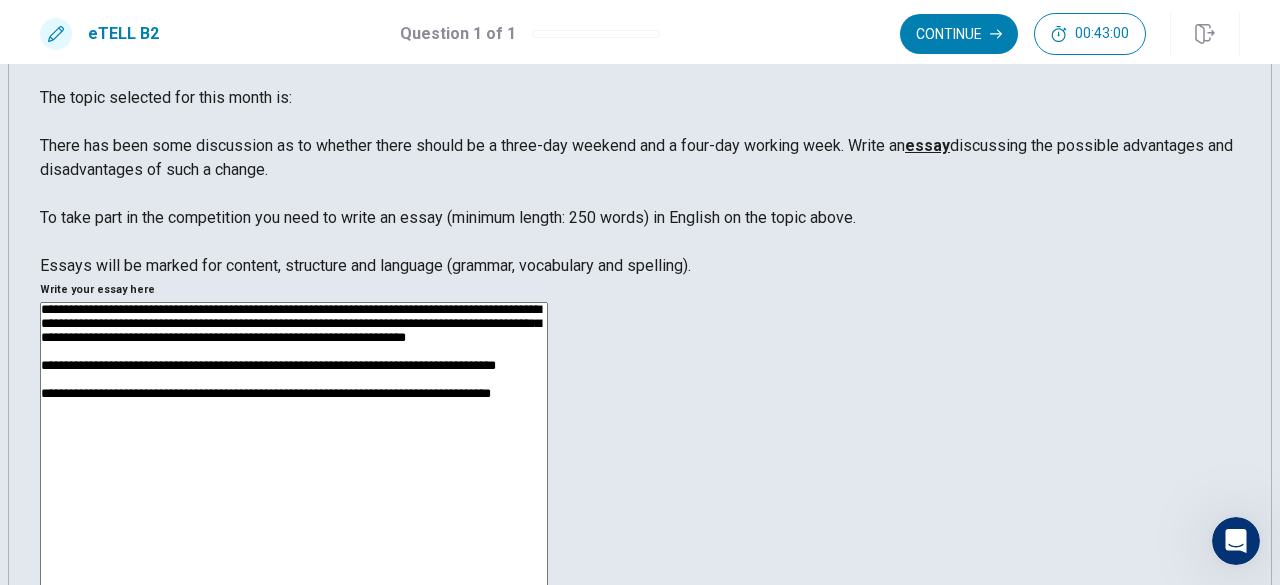 scroll, scrollTop: 117, scrollLeft: 0, axis: vertical 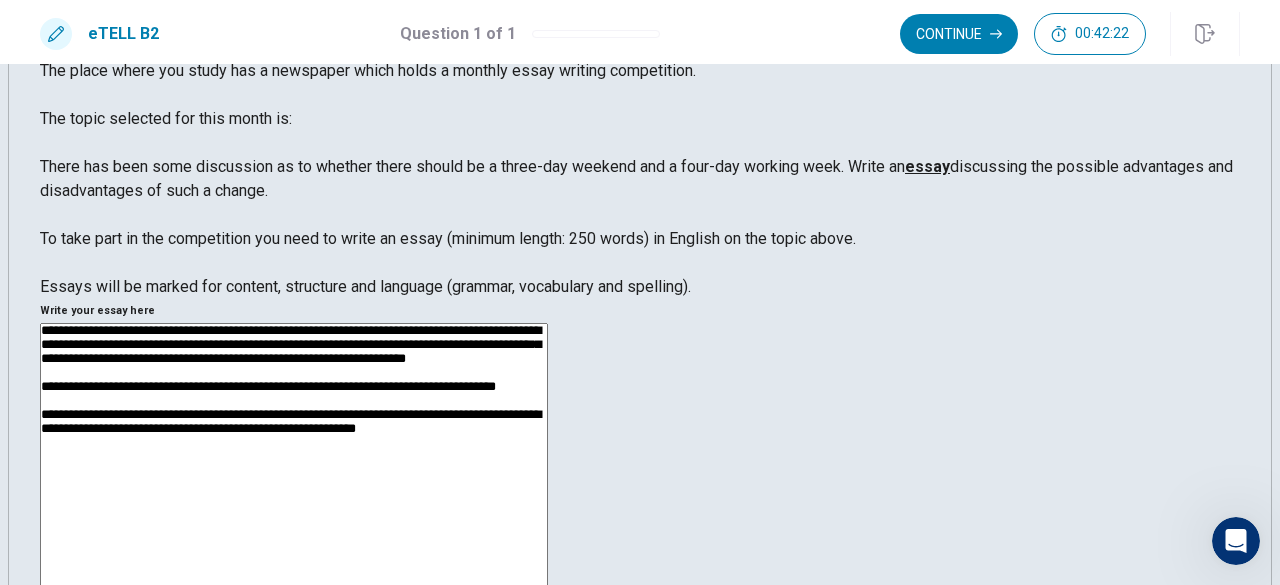click on "**********" at bounding box center [294, 583] 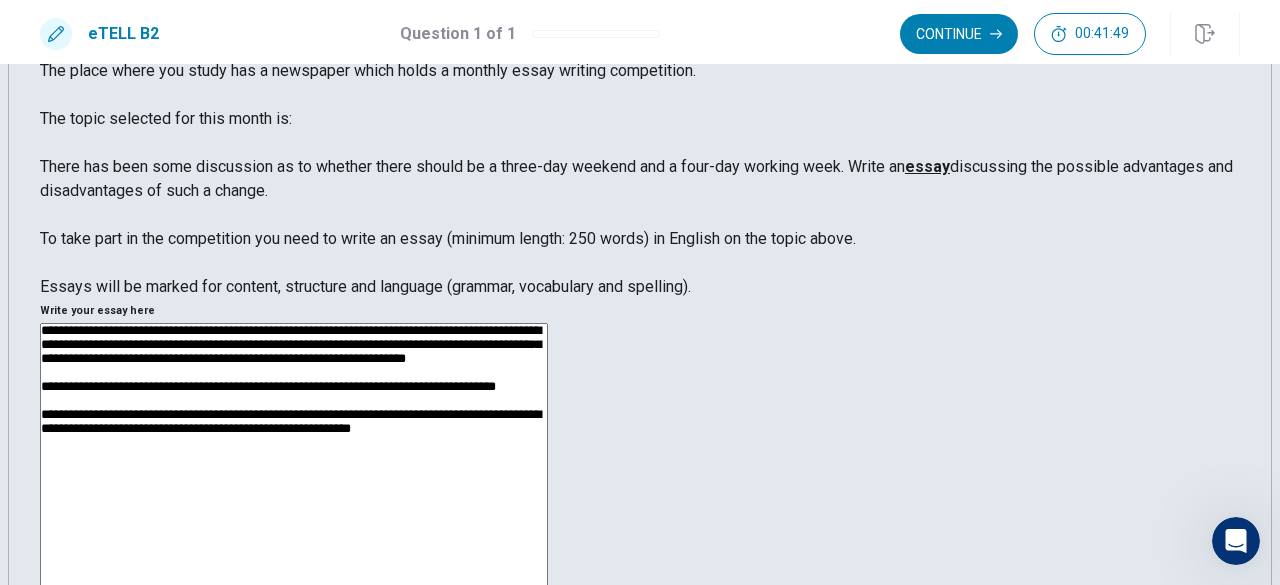 click on "**********" at bounding box center (294, 583) 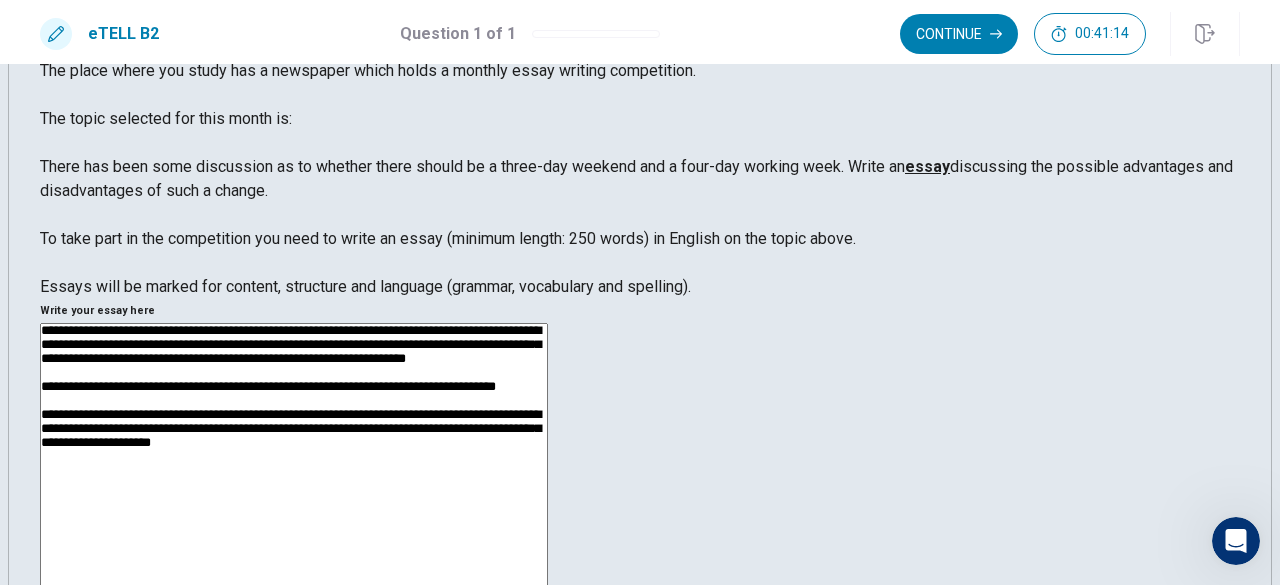 click on "**********" at bounding box center [294, 583] 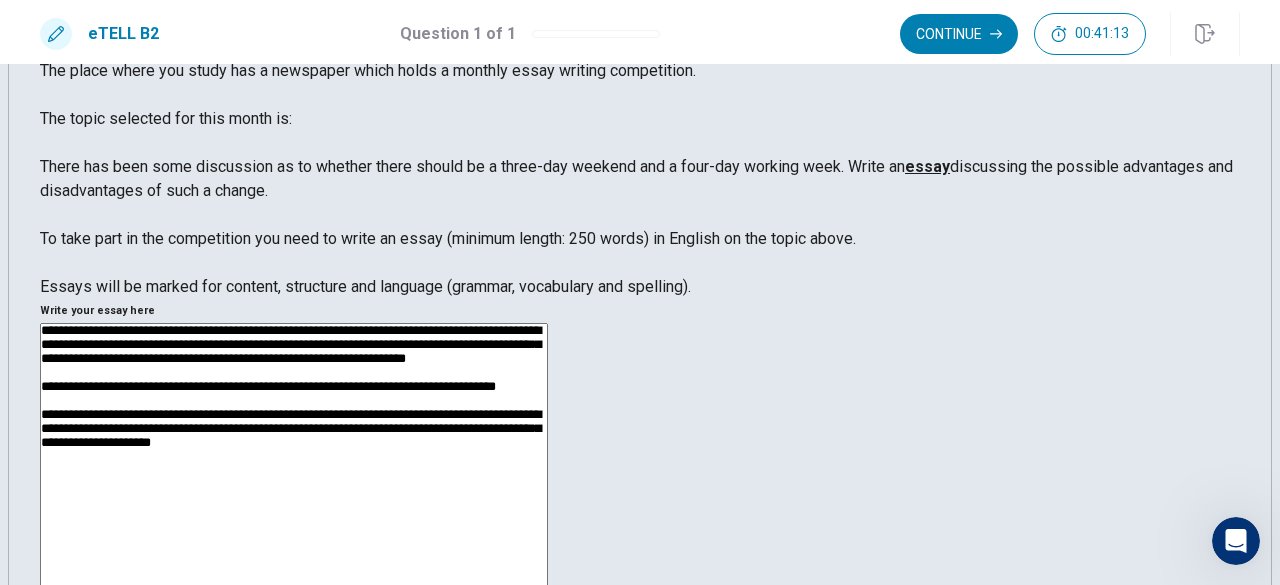 click on "**********" at bounding box center [294, 583] 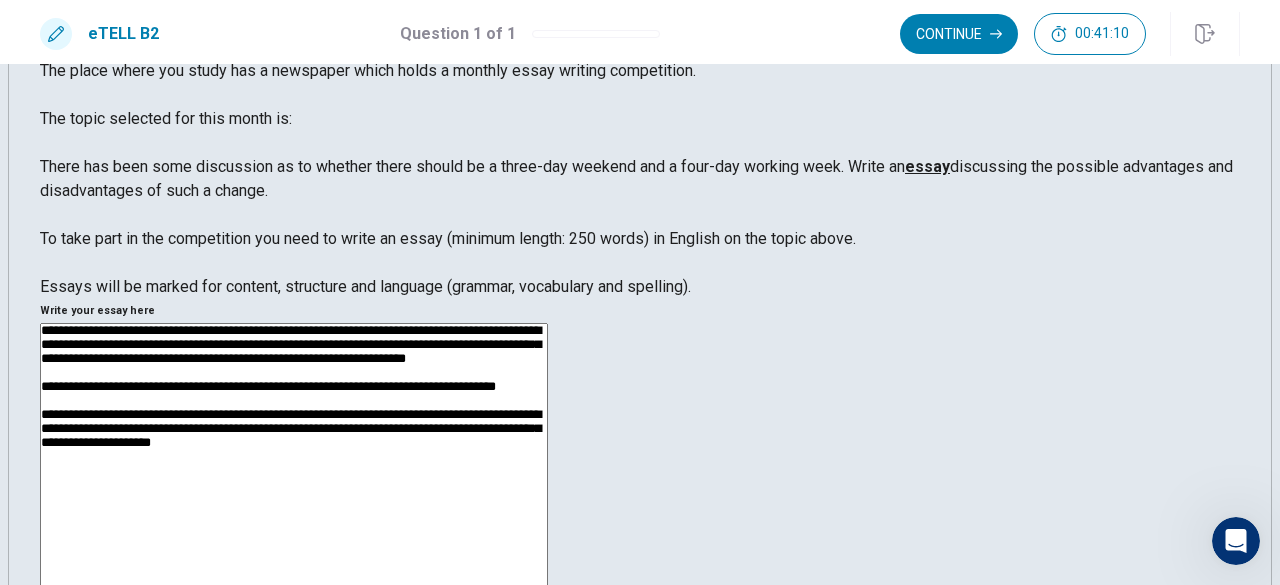 click on "**********" at bounding box center [294, 583] 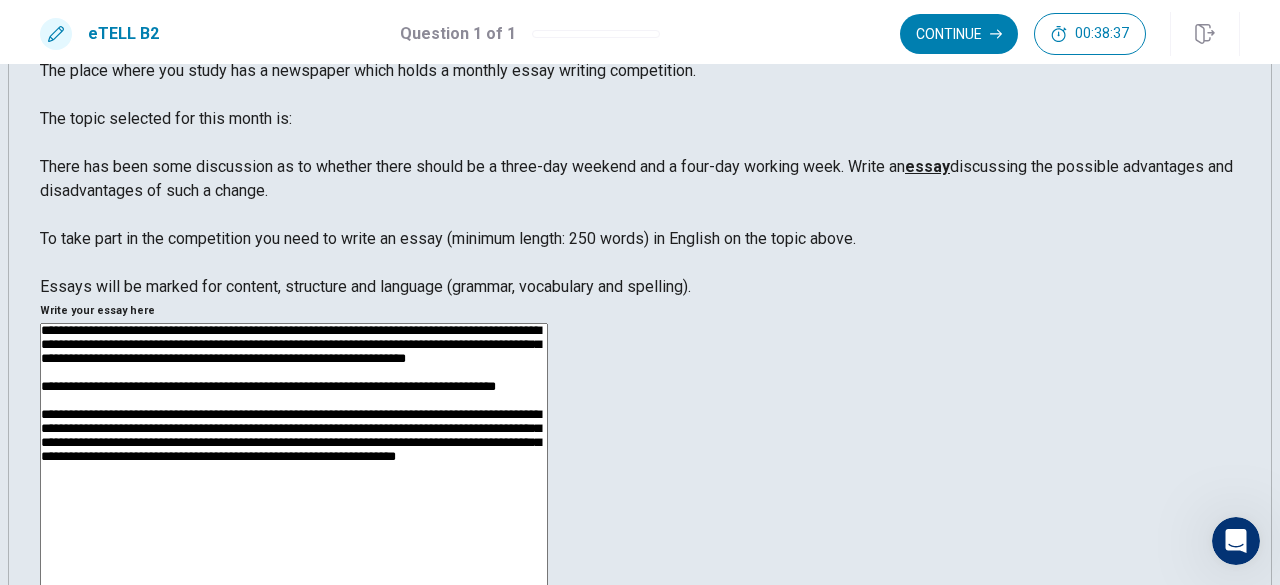 click on "**********" at bounding box center [294, 583] 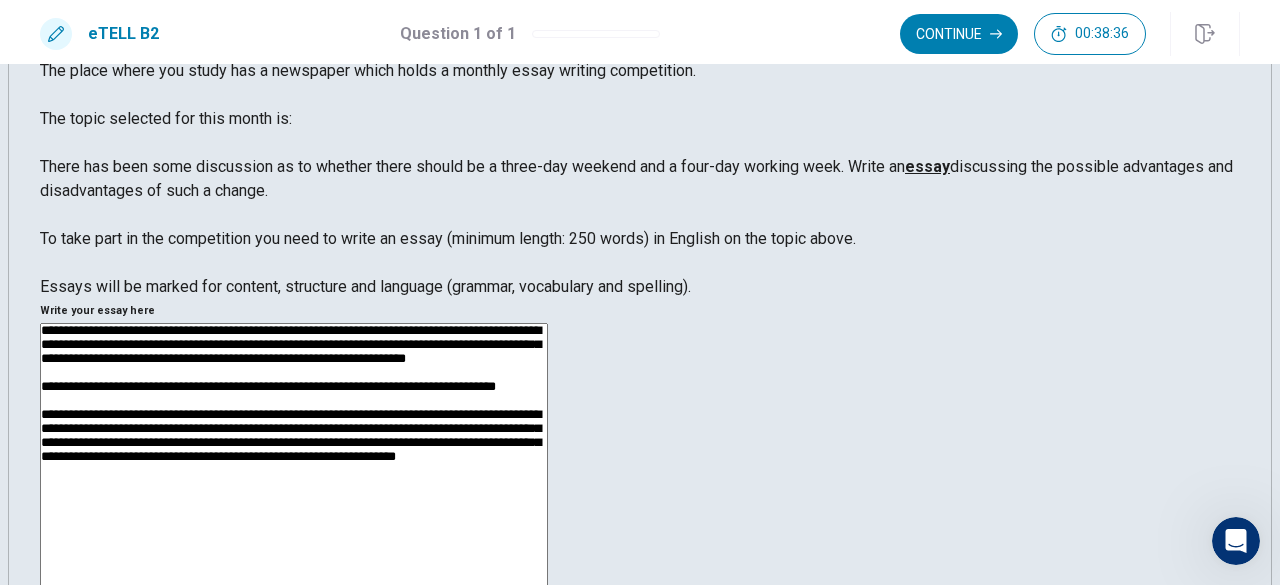 click on "**********" at bounding box center [294, 583] 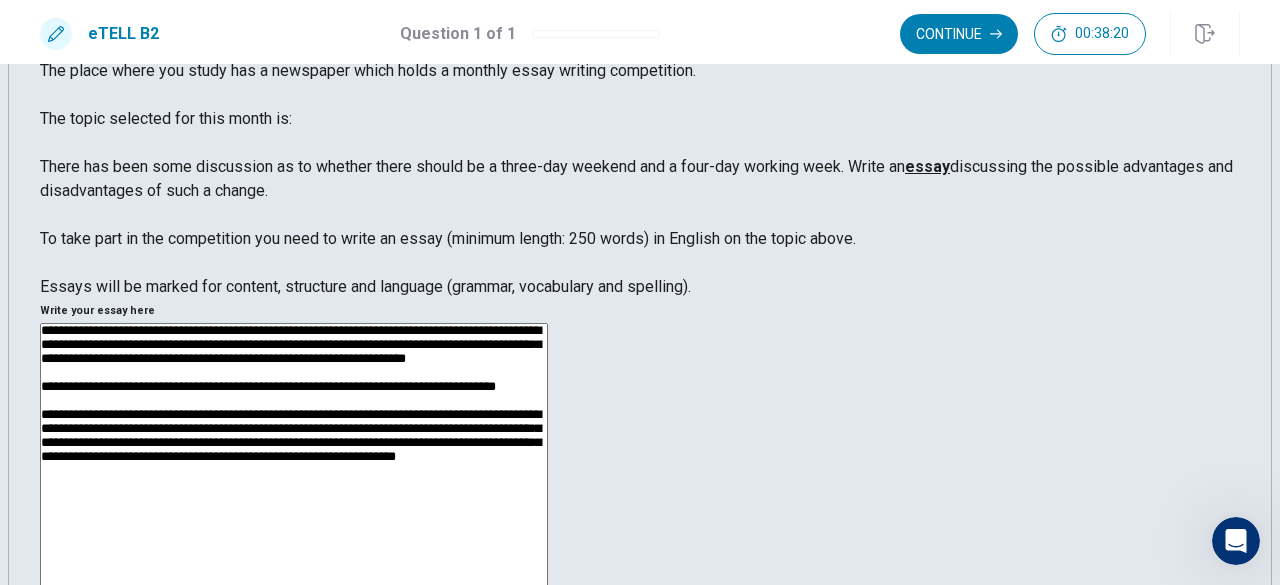 click on "**********" at bounding box center (294, 583) 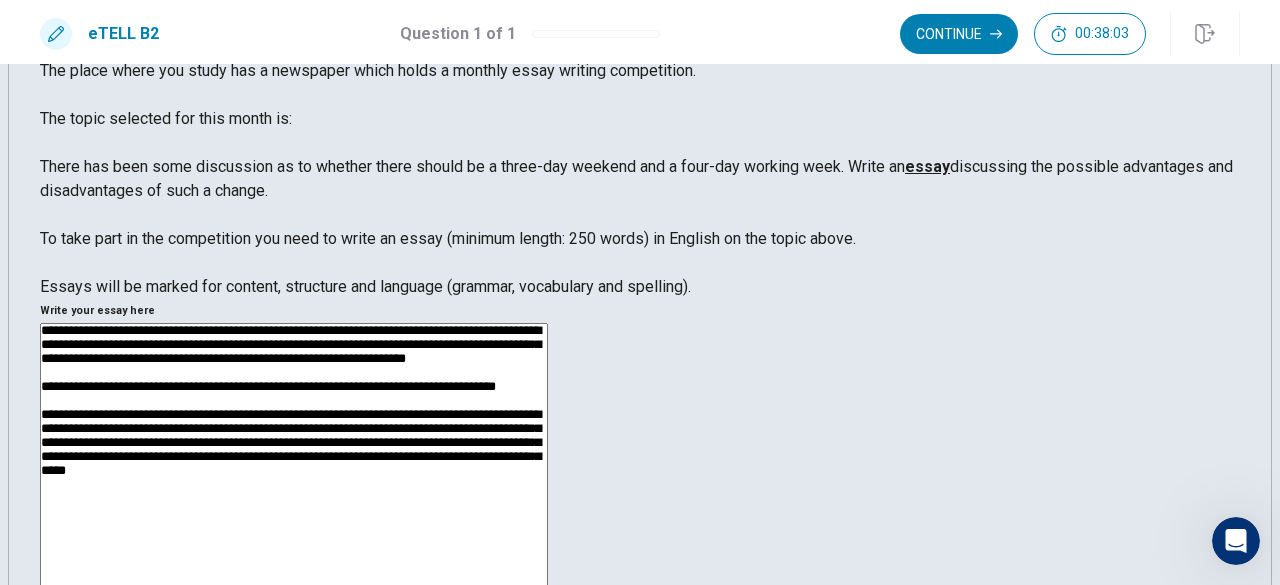 click on "**********" at bounding box center [294, 583] 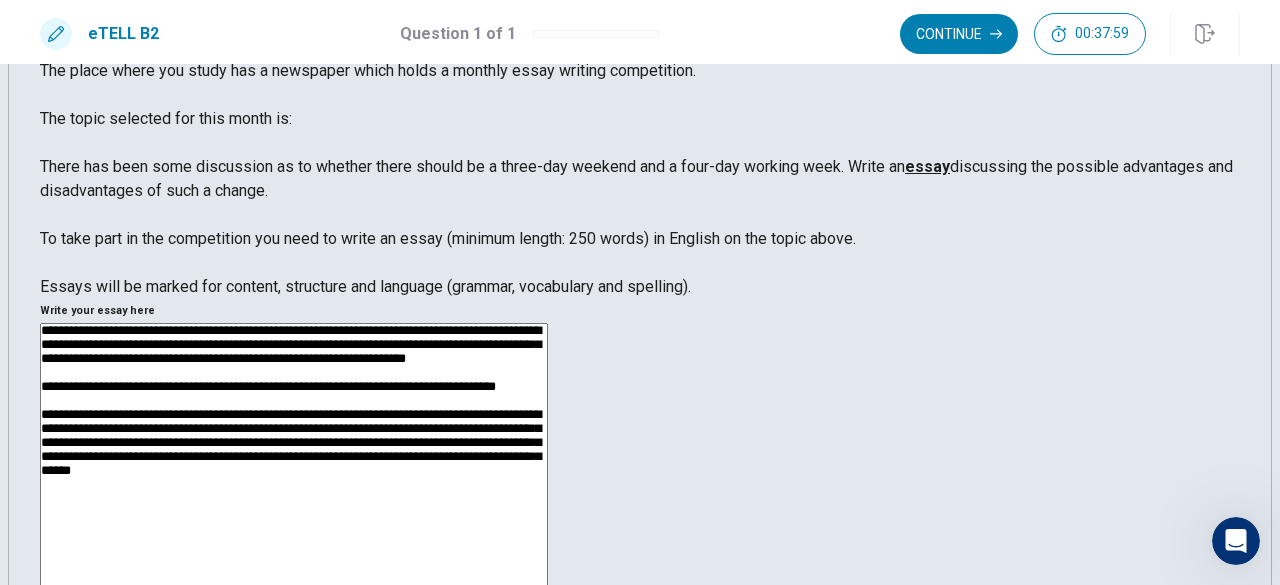 click on "**********" at bounding box center (294, 583) 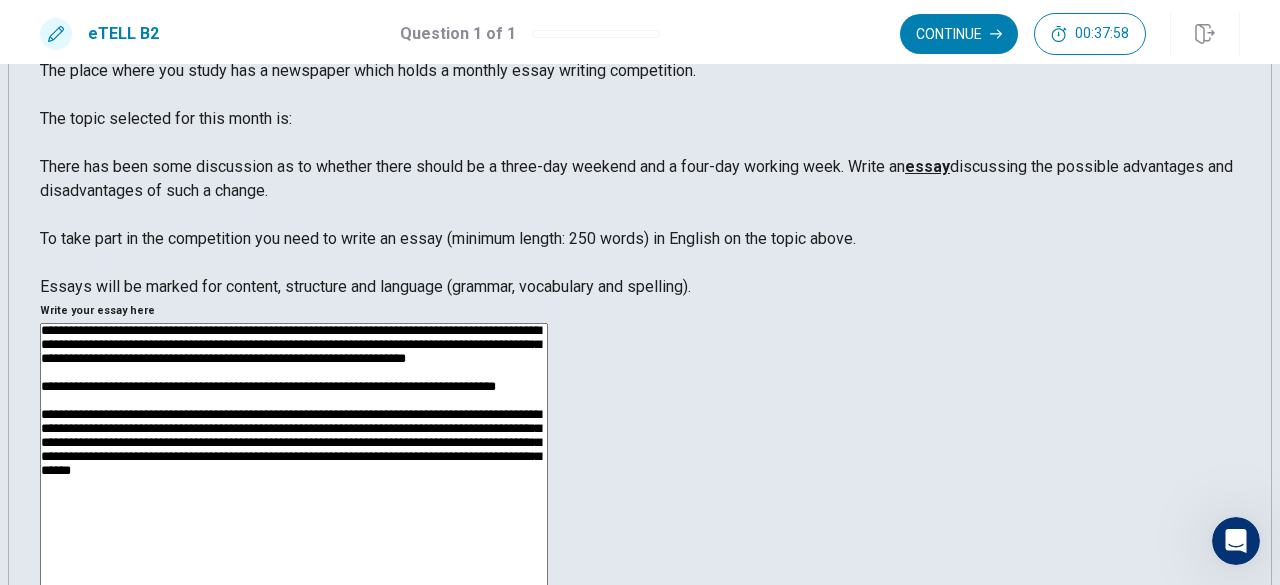 click on "**********" at bounding box center [294, 583] 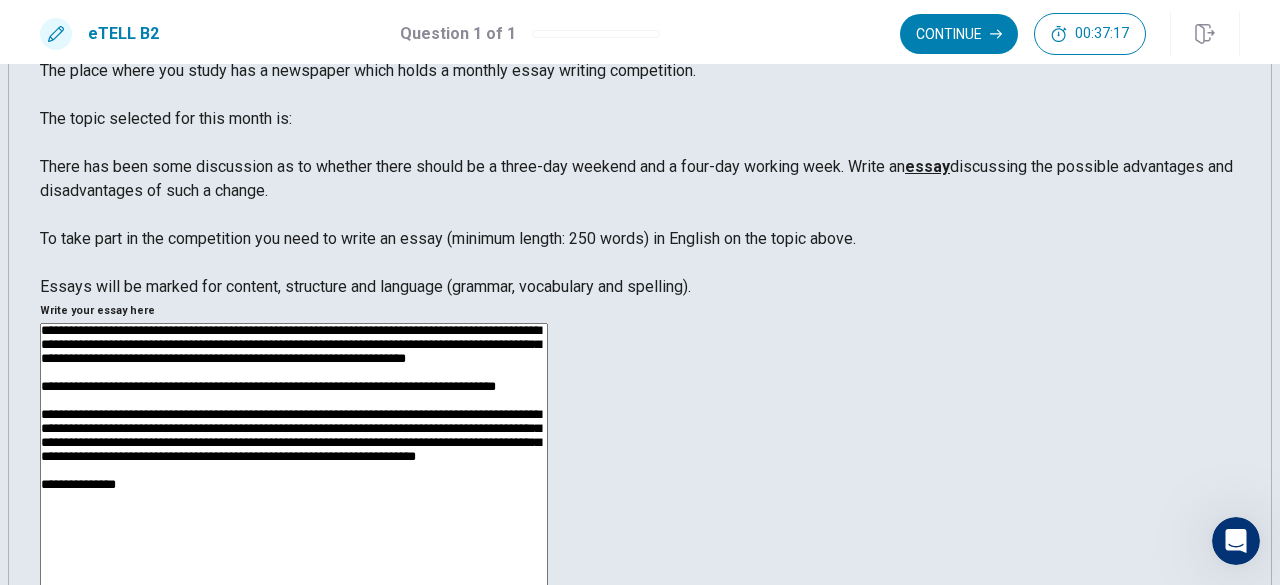 click on "**********" at bounding box center [294, 583] 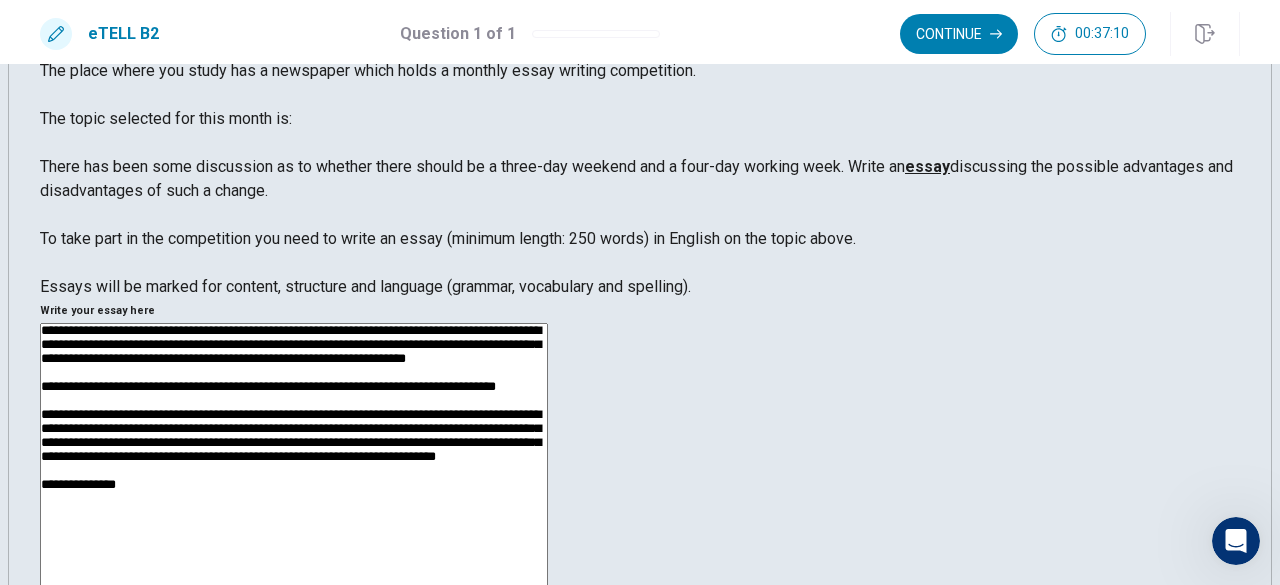 click on "**********" at bounding box center [294, 583] 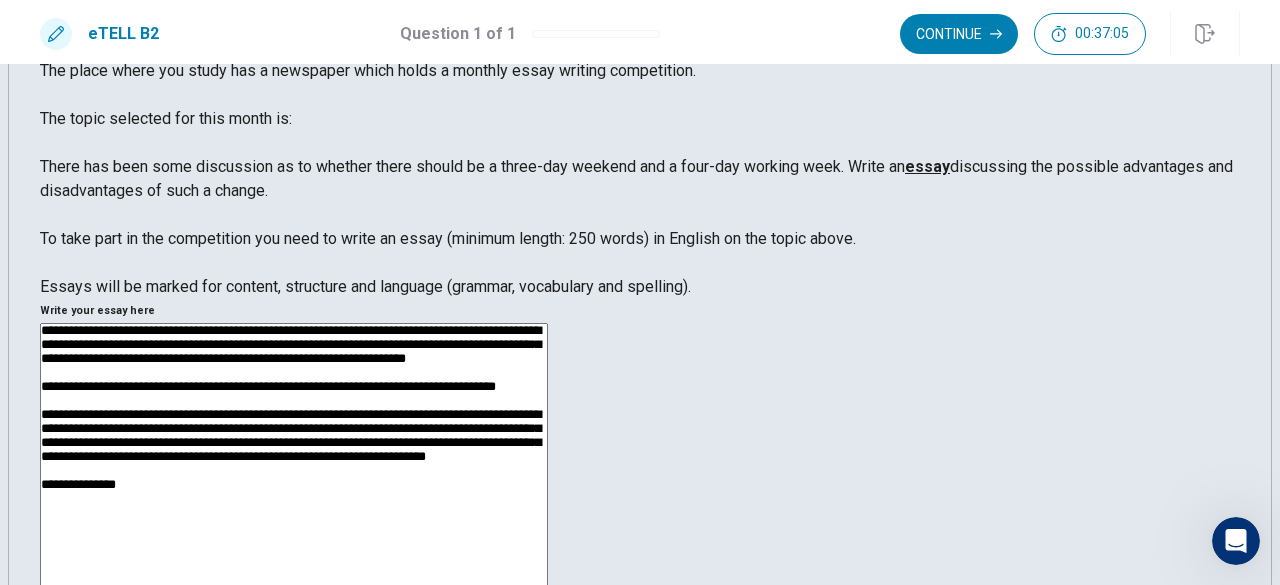 click on "**********" at bounding box center [294, 583] 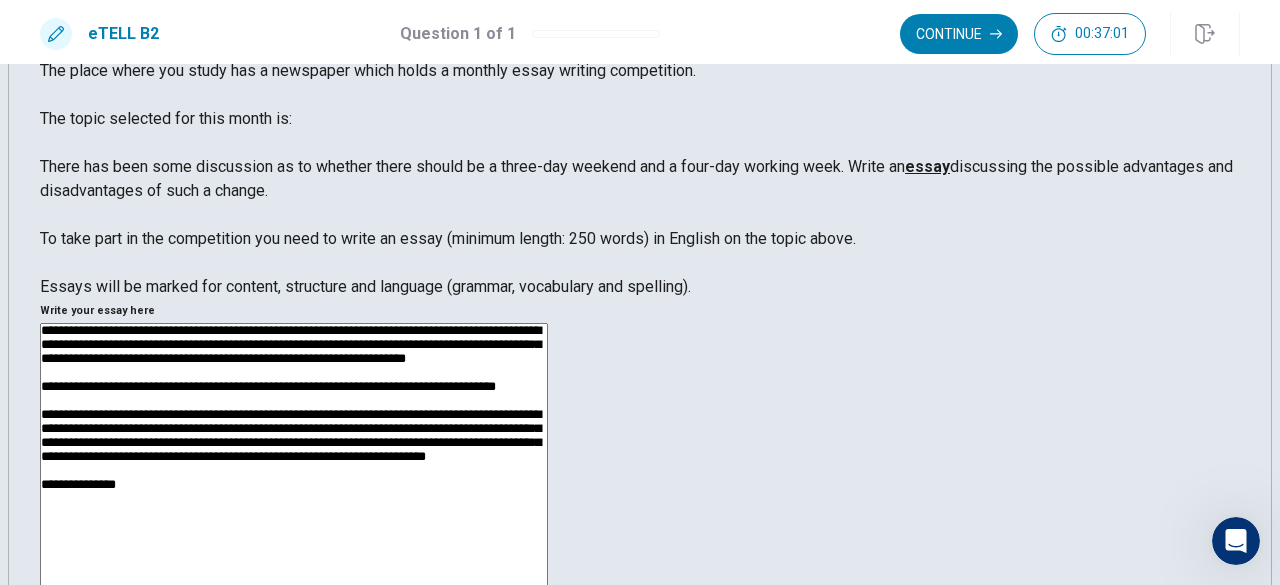 click on "**********" at bounding box center (294, 583) 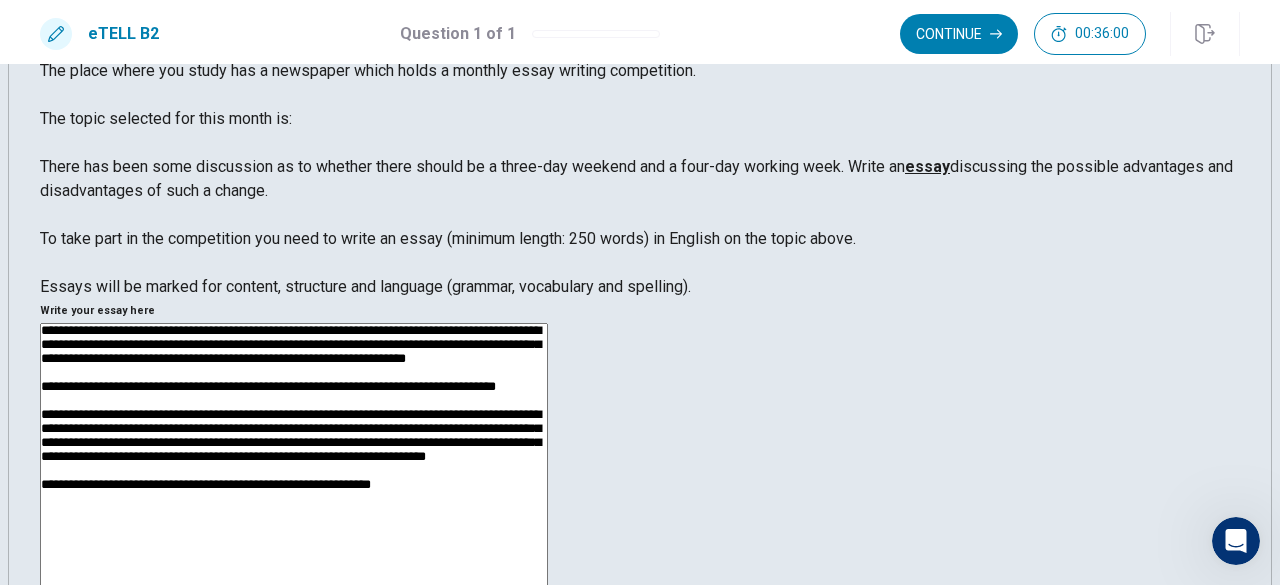 click on "**********" at bounding box center [294, 583] 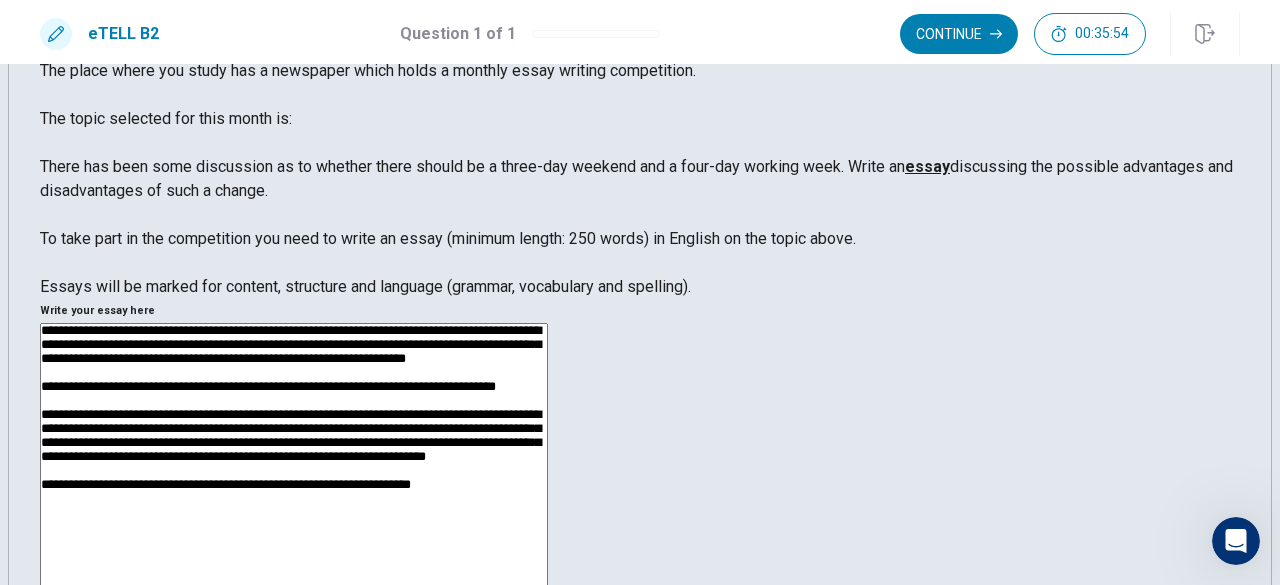 click on "**********" at bounding box center (294, 583) 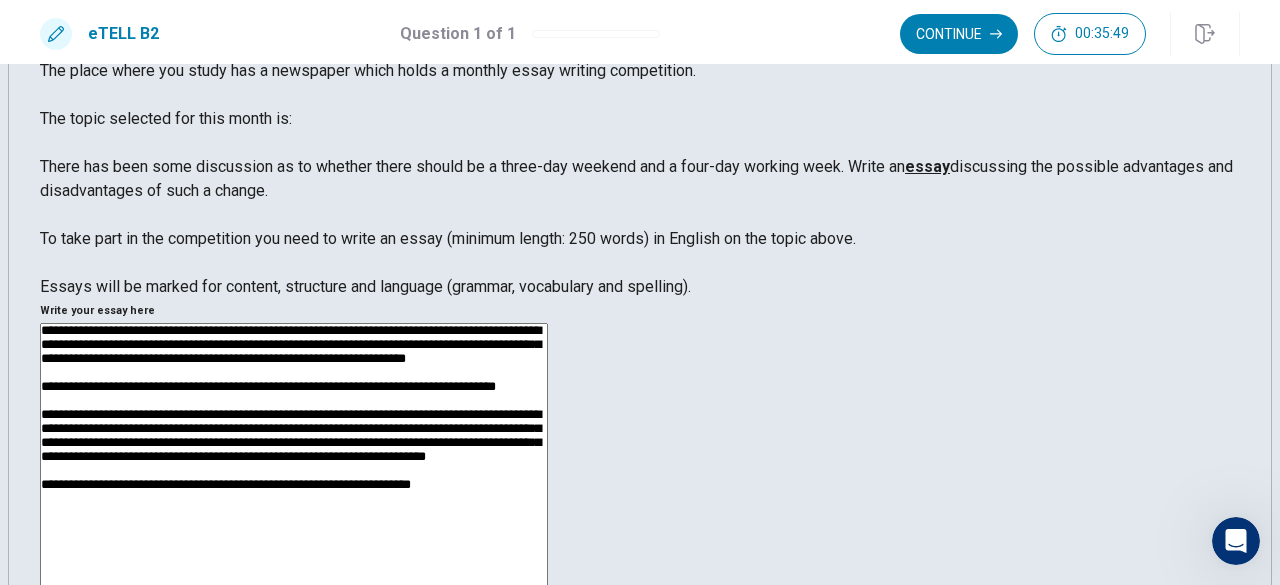 click on "**********" at bounding box center [294, 583] 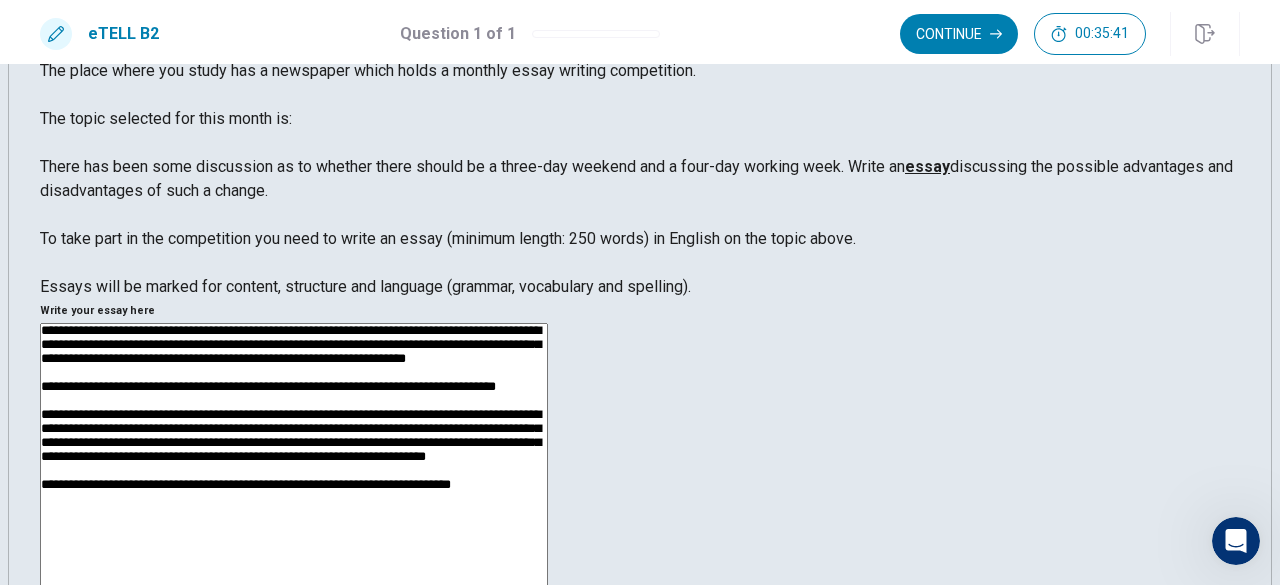 click on "**********" at bounding box center (294, 583) 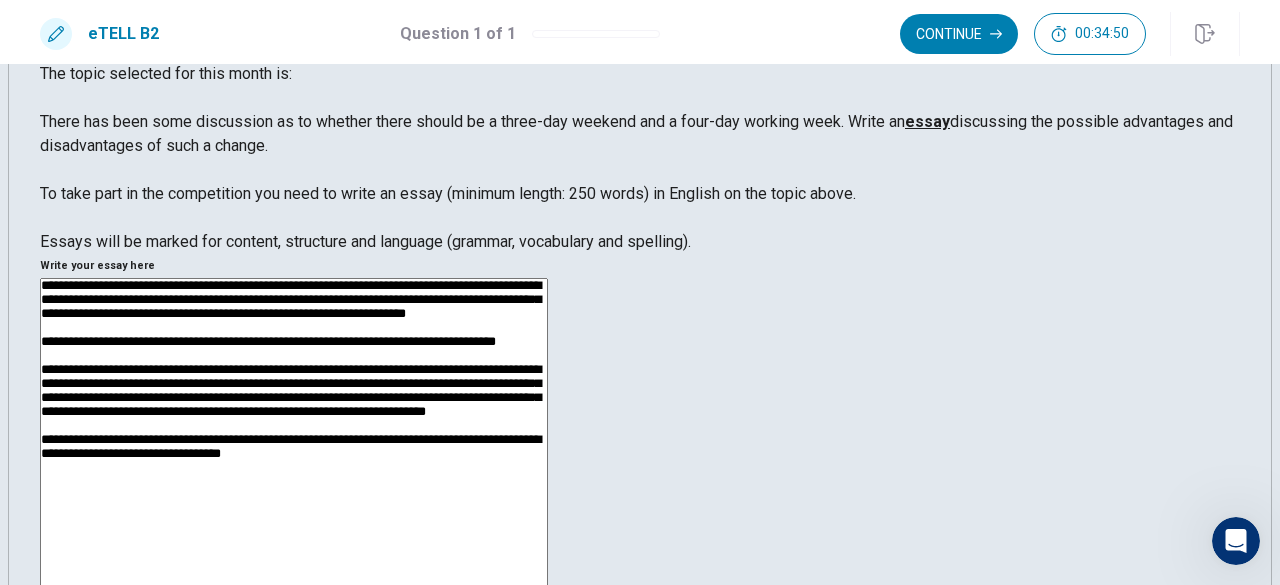 scroll, scrollTop: 163, scrollLeft: 0, axis: vertical 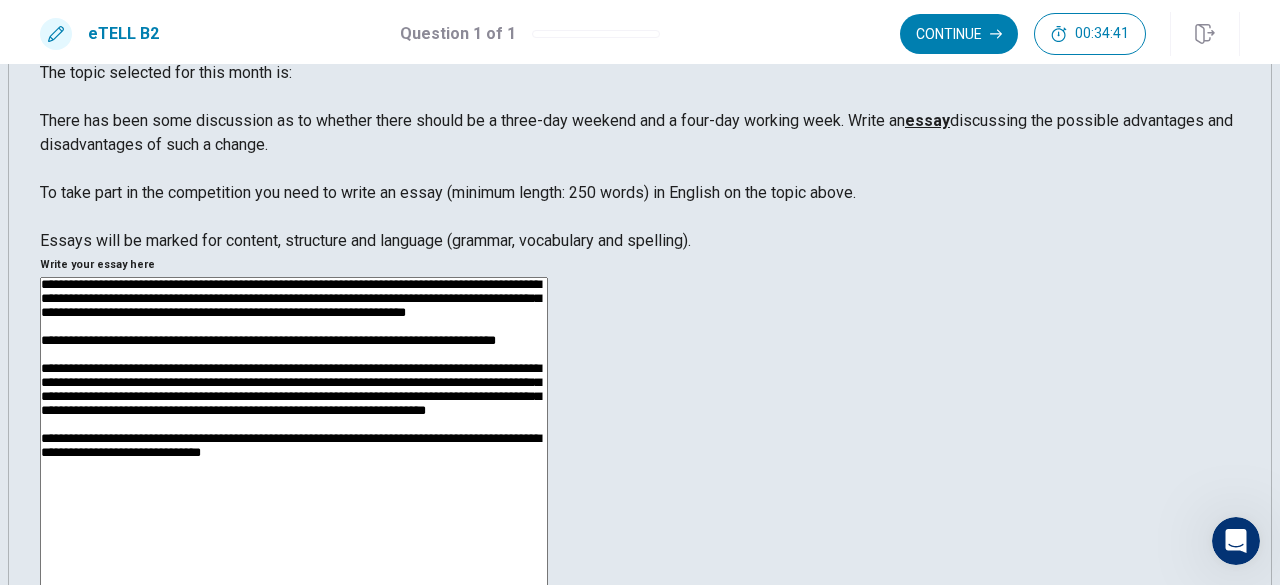 click on "**********" at bounding box center (294, 537) 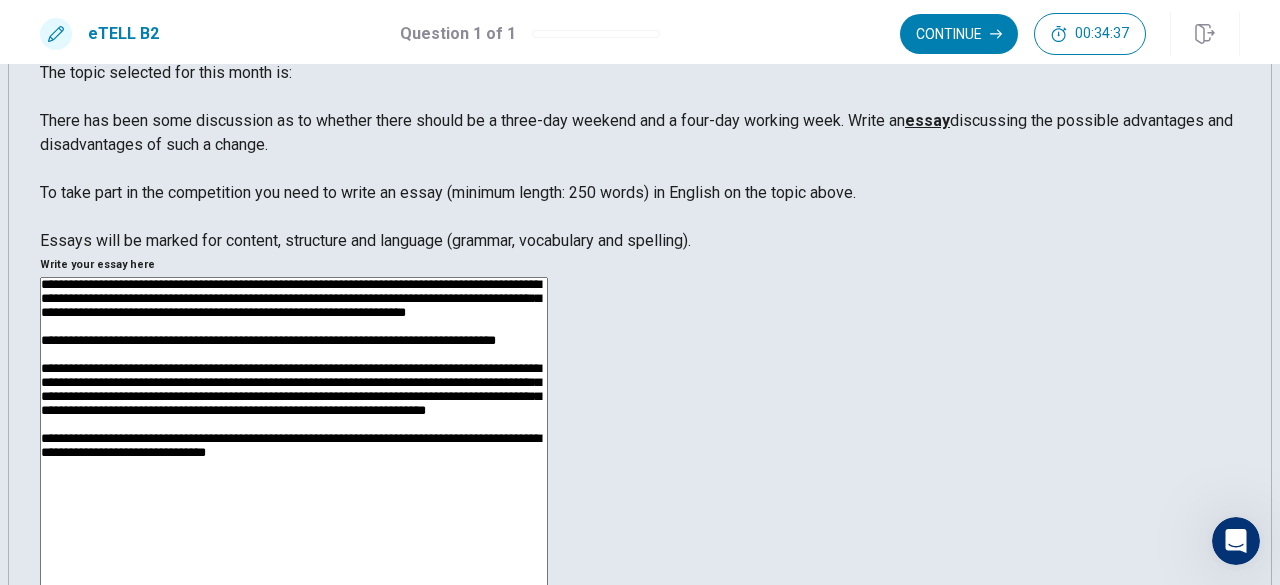 click on "**********" at bounding box center (294, 537) 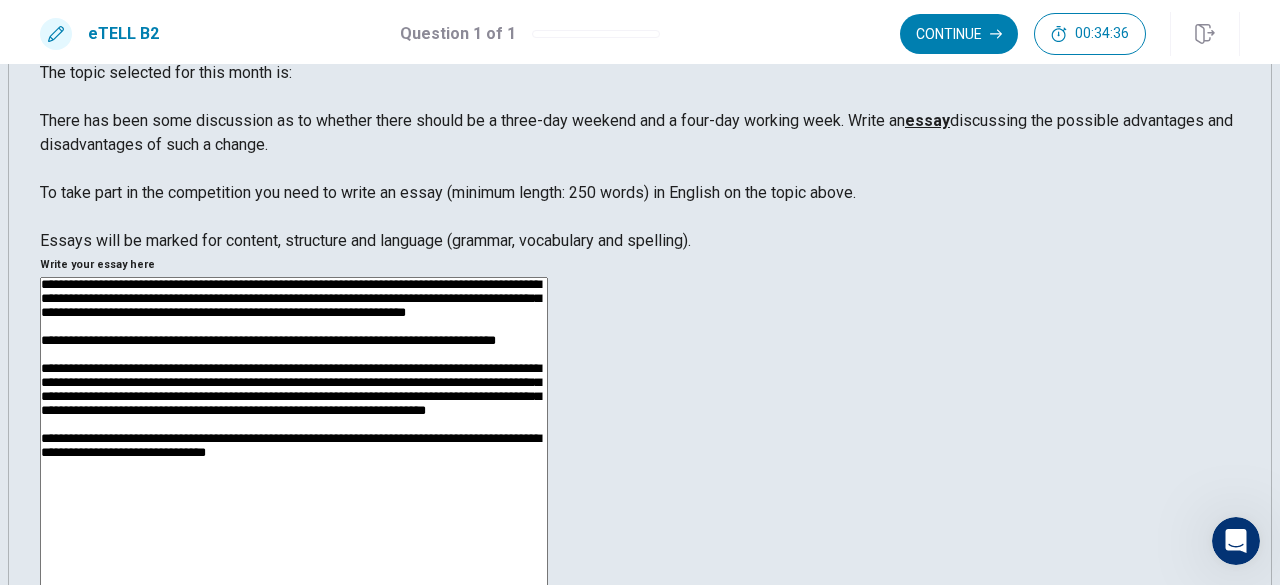 click on "**********" at bounding box center [294, 537] 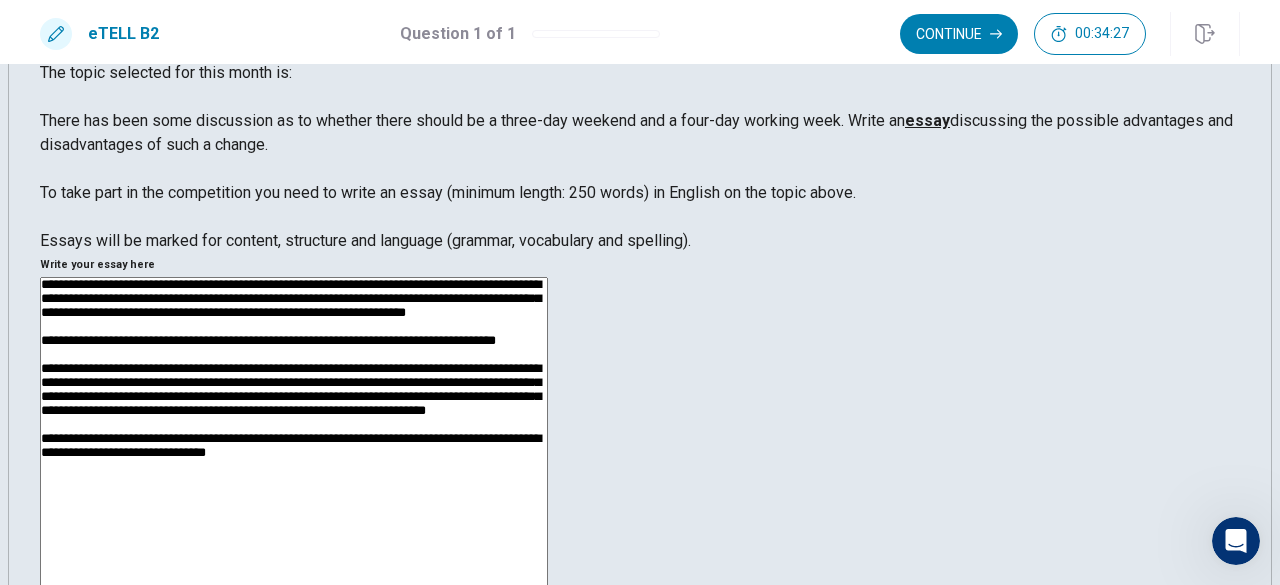 click on "**********" at bounding box center [294, 537] 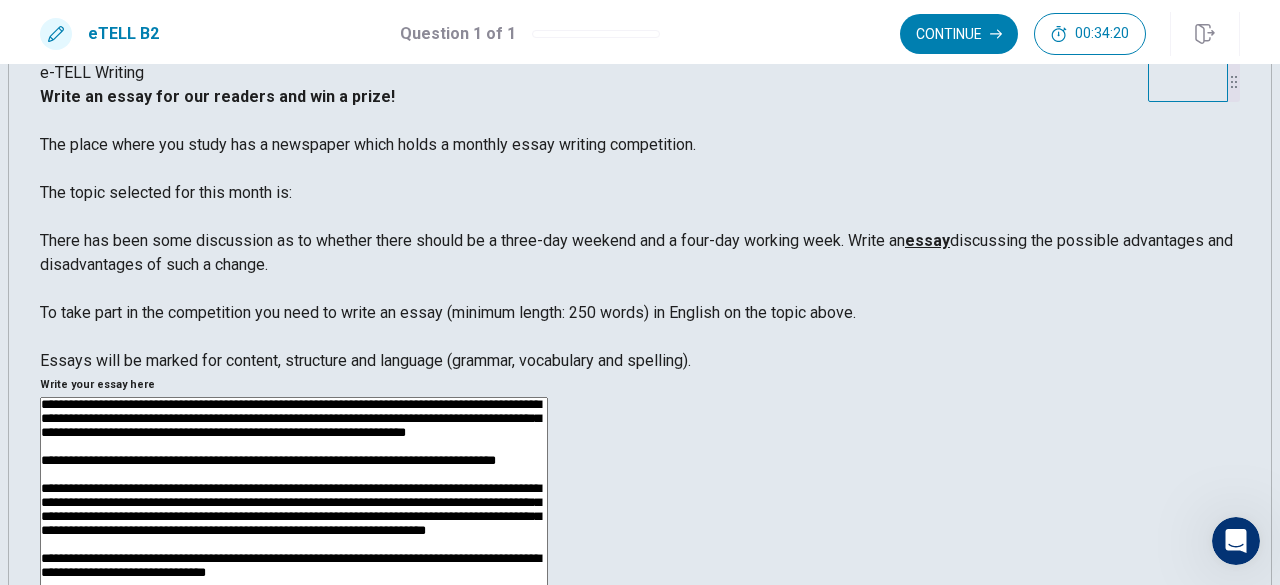 scroll, scrollTop: 180, scrollLeft: 0, axis: vertical 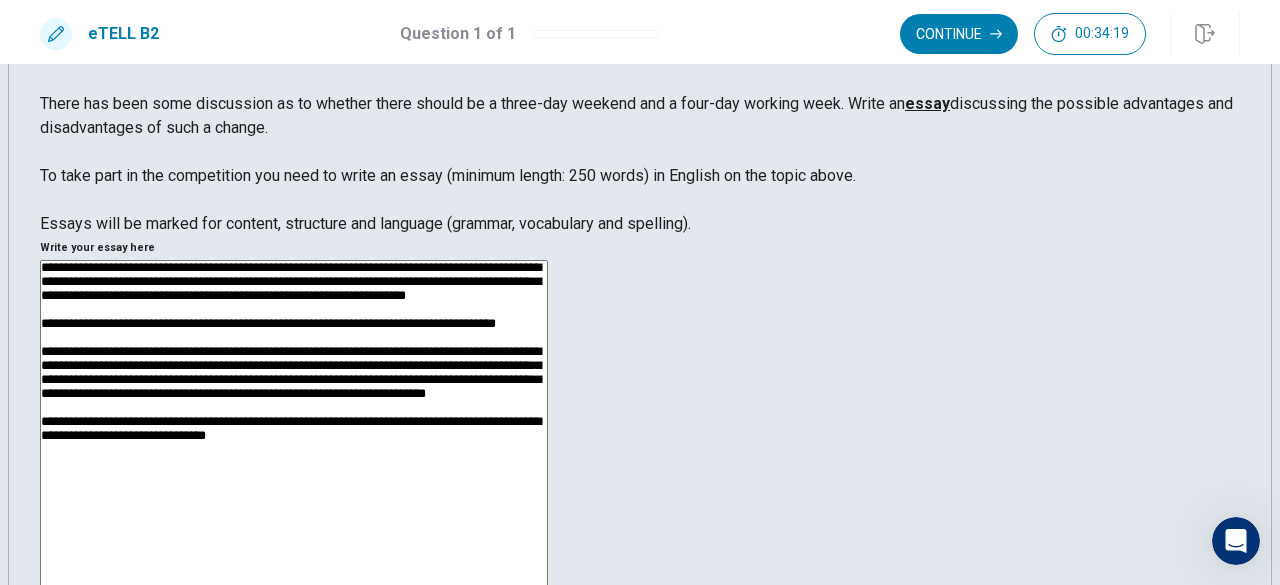 click on "**********" at bounding box center (294, 520) 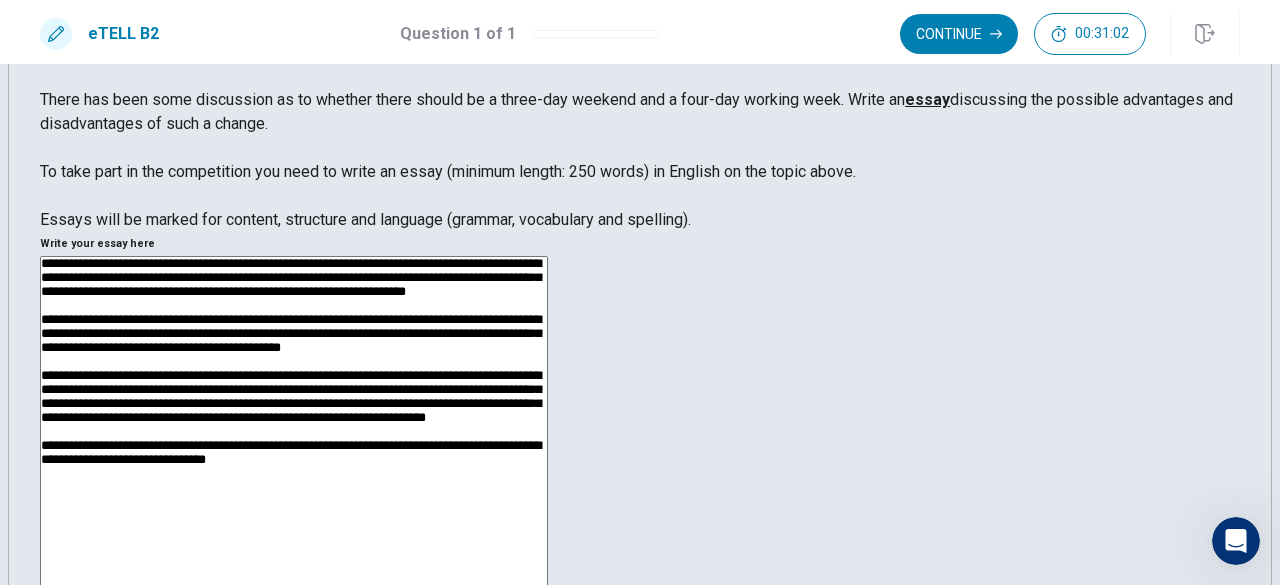 scroll, scrollTop: 178, scrollLeft: 0, axis: vertical 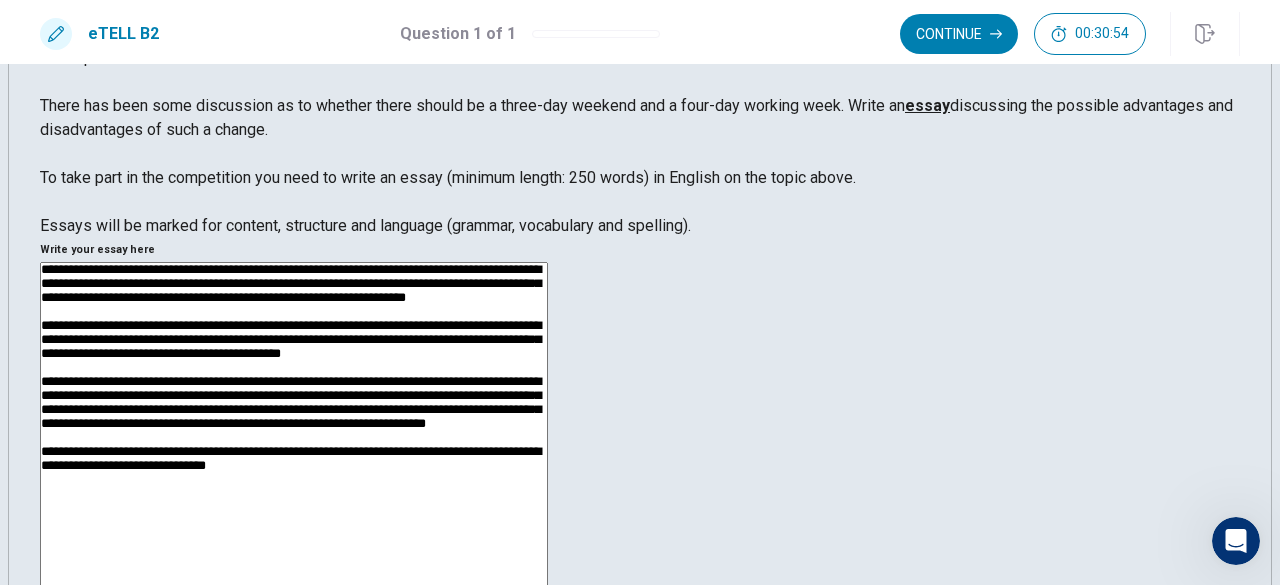 click at bounding box center (294, 522) 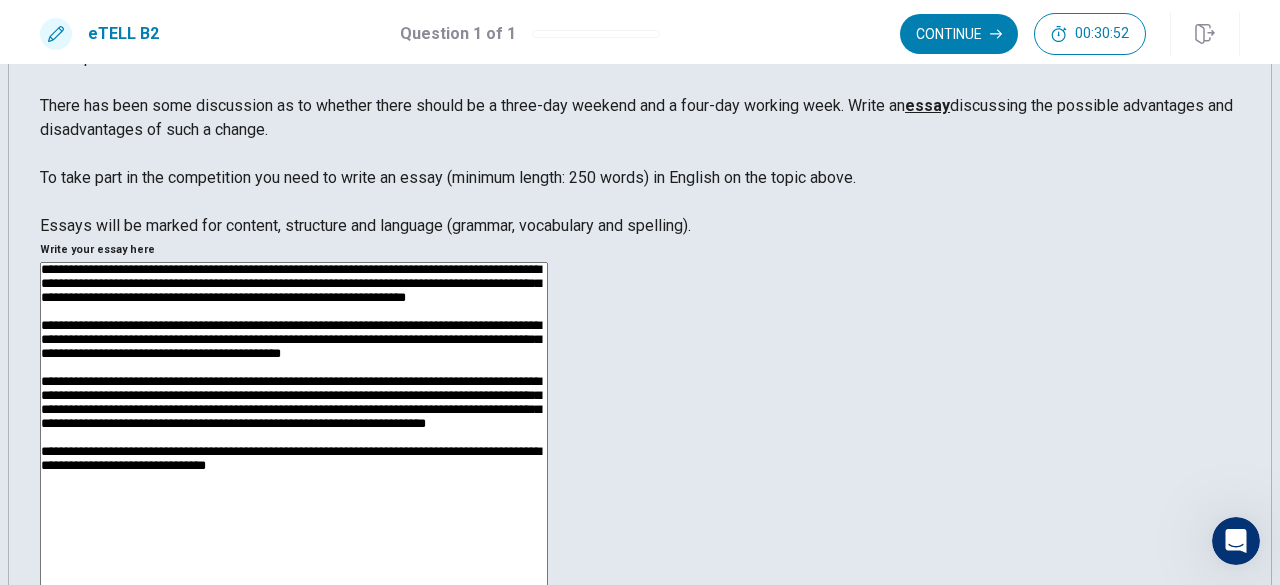 click at bounding box center (294, 522) 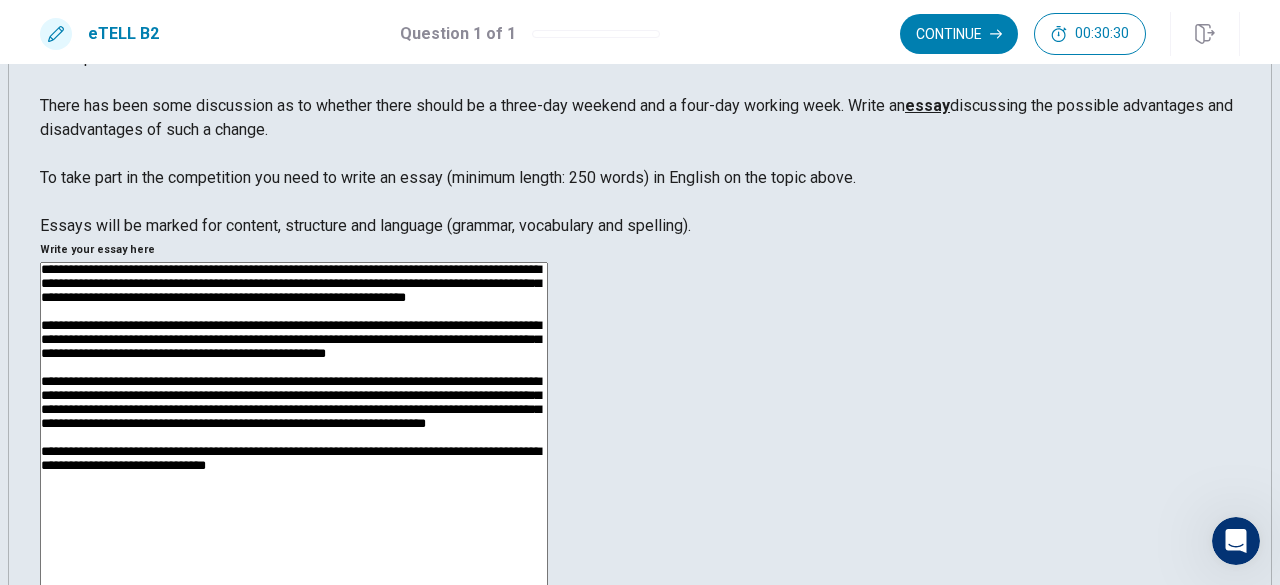 click at bounding box center [294, 522] 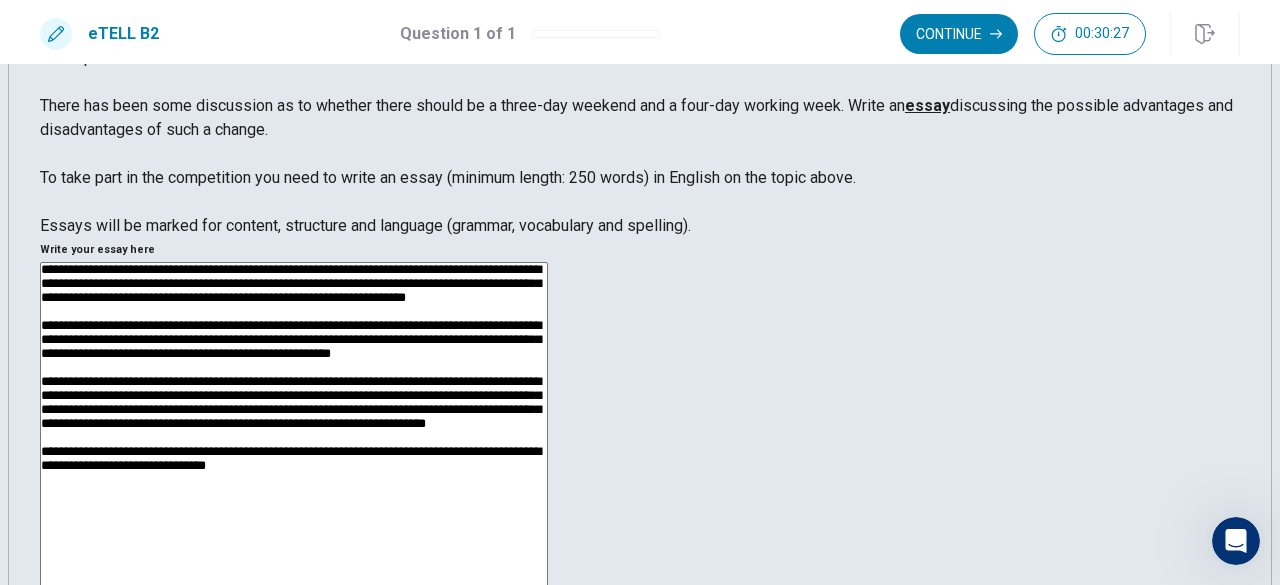 click at bounding box center [294, 522] 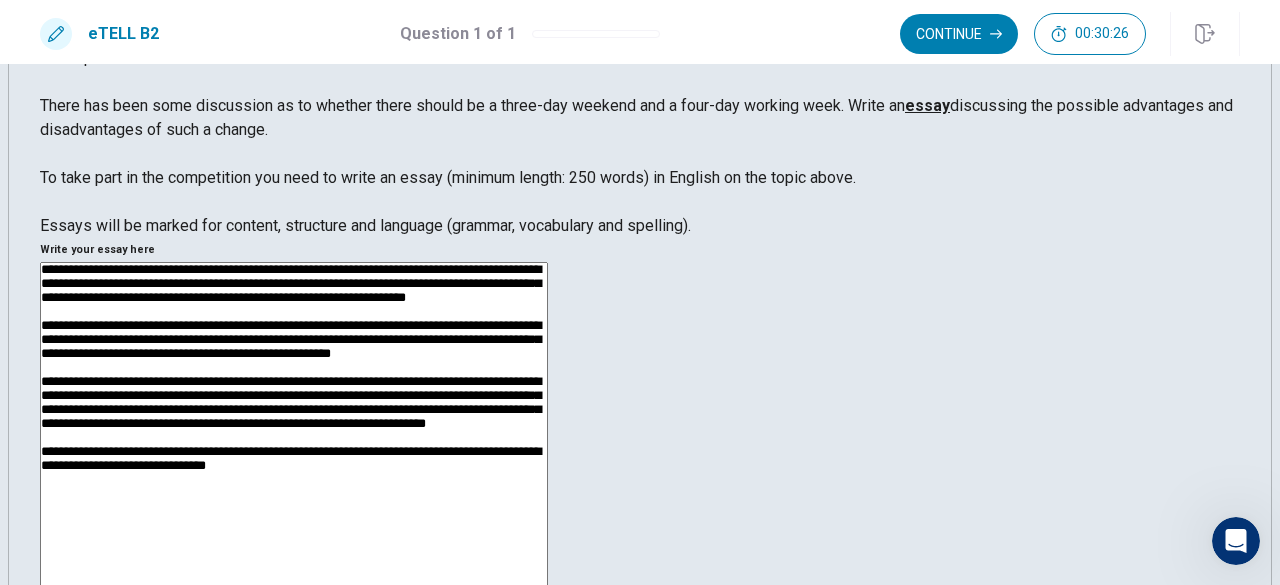 click at bounding box center [294, 522] 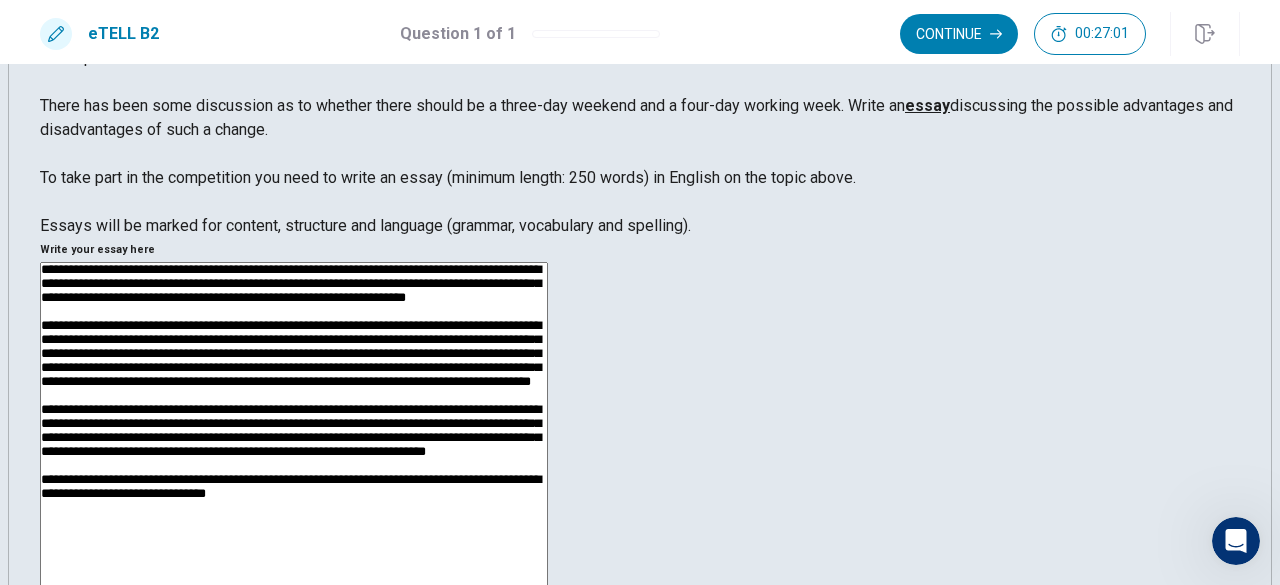 scroll, scrollTop: 32, scrollLeft: 0, axis: vertical 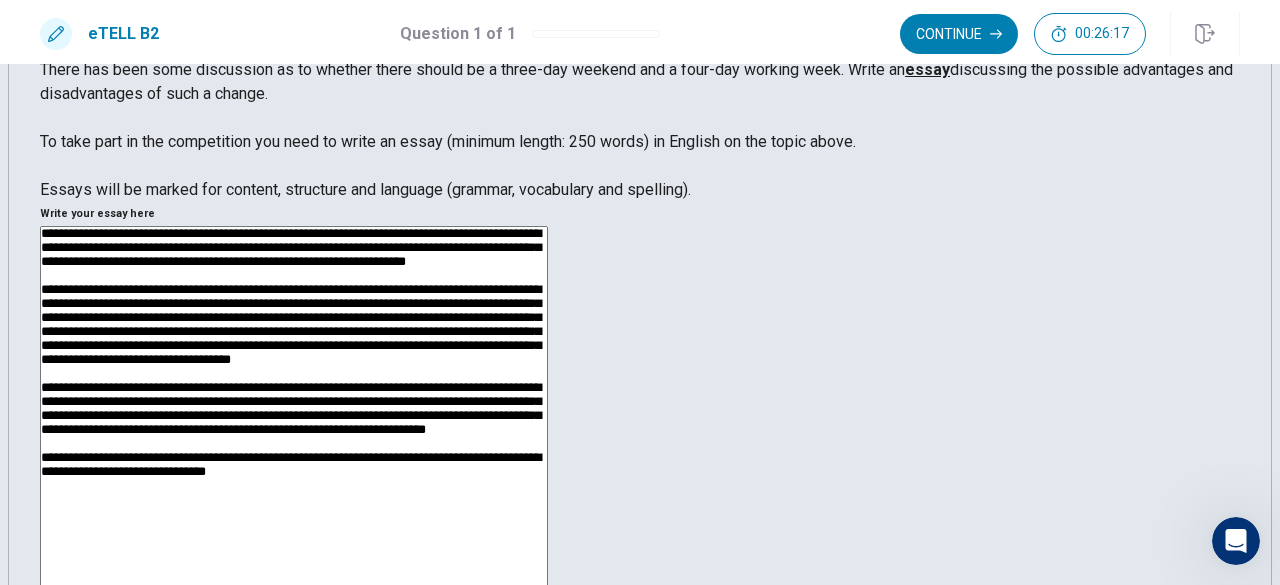 click at bounding box center (294, 486) 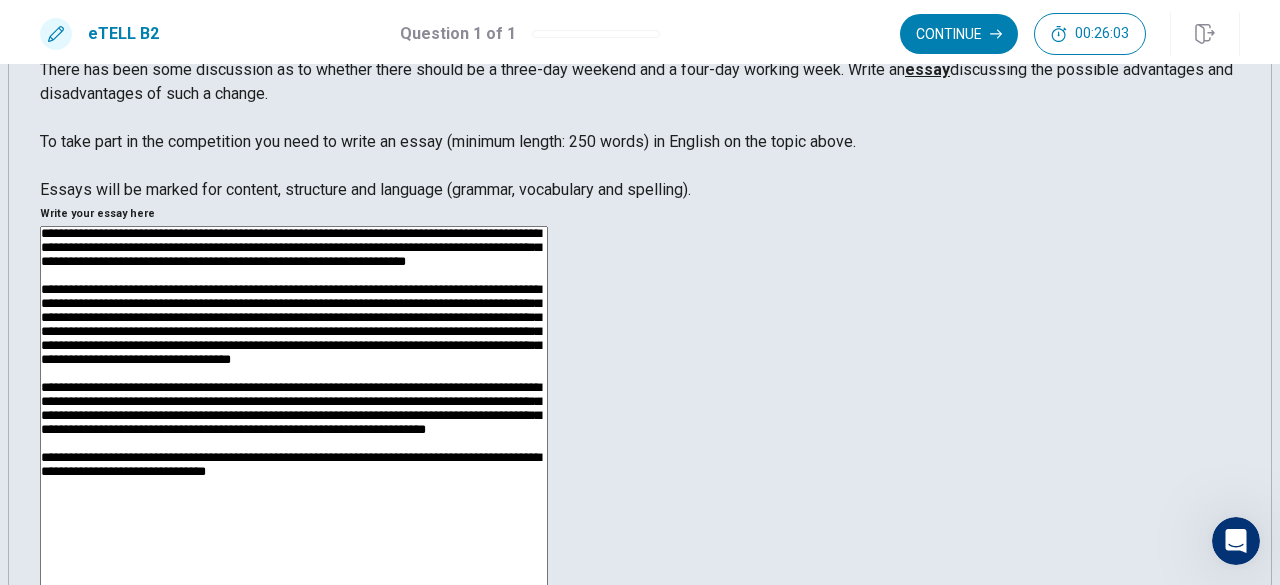 drag, startPoint x: 858, startPoint y: 255, endPoint x: 1126, endPoint y: 255, distance: 268 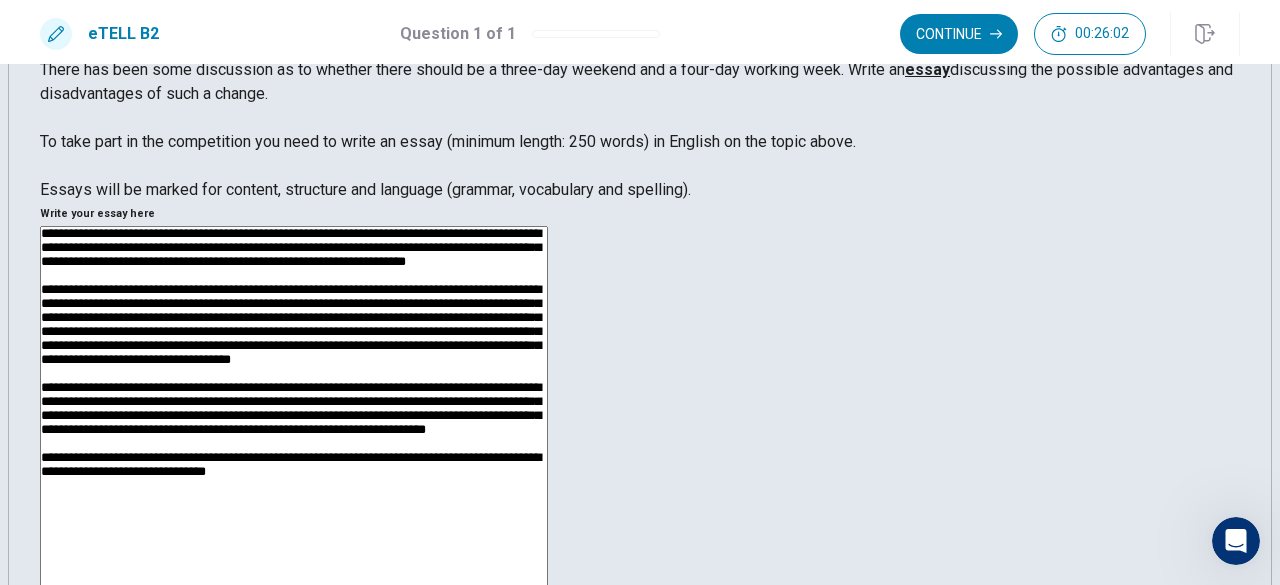 click at bounding box center [294, 486] 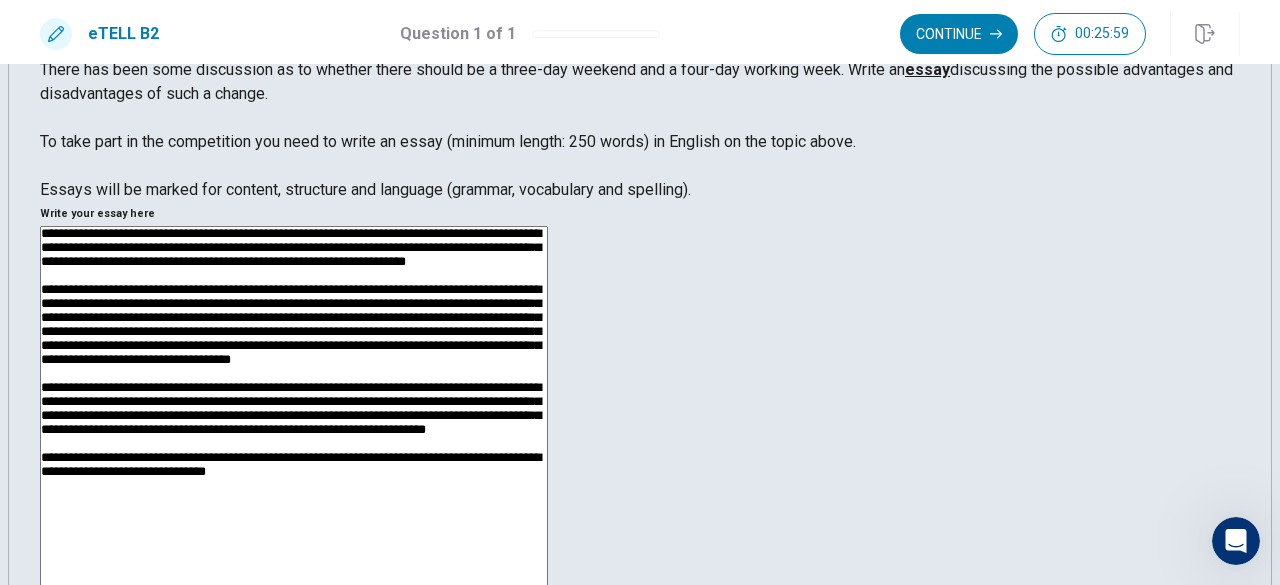 drag, startPoint x: 1126, startPoint y: 260, endPoint x: 854, endPoint y: 258, distance: 272.00735 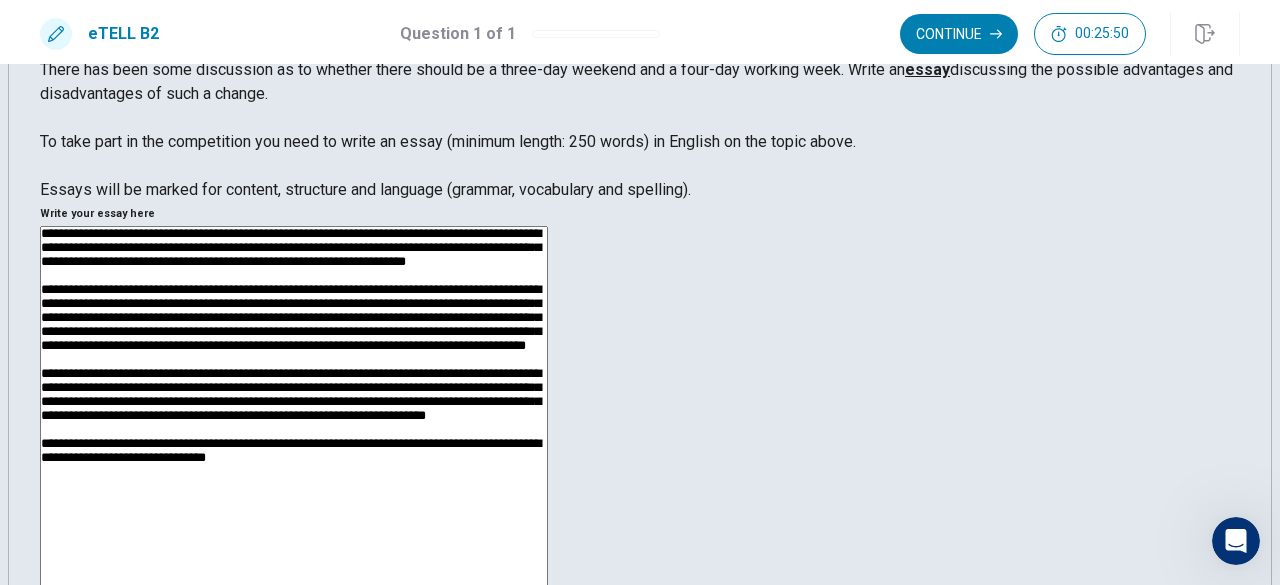 click at bounding box center (294, 486) 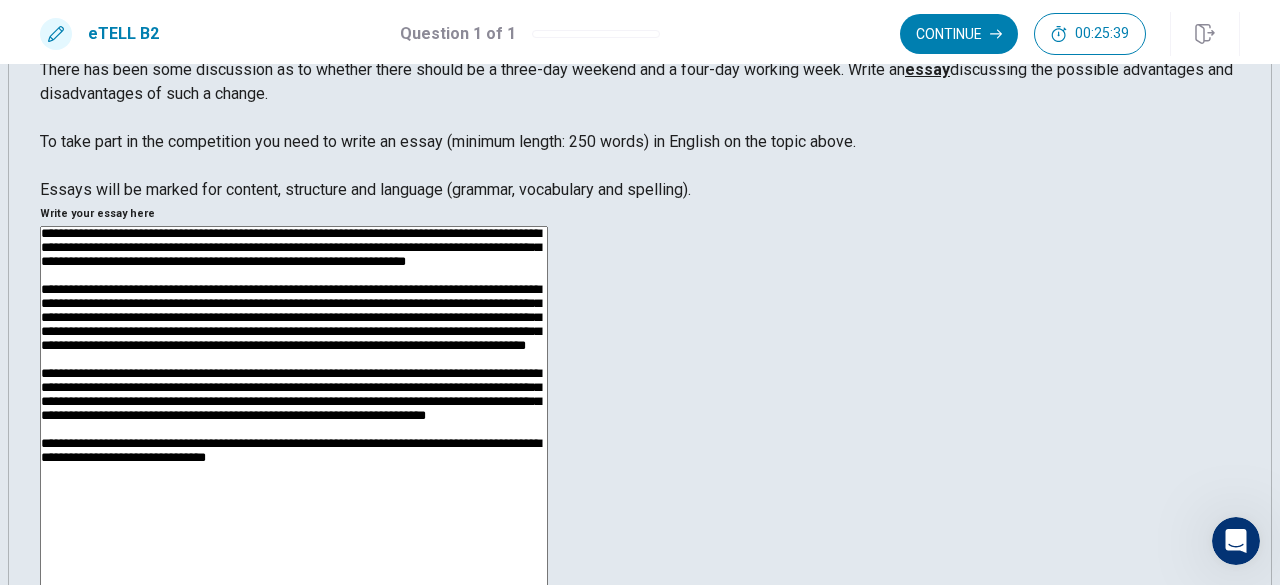 click at bounding box center (294, 486) 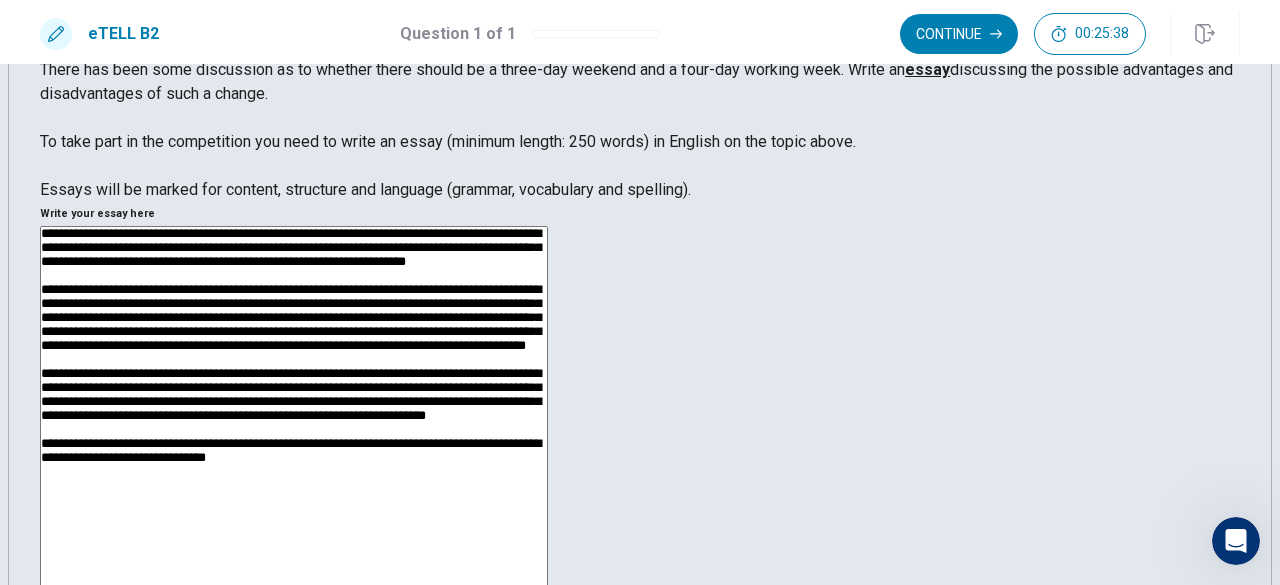 click at bounding box center (294, 486) 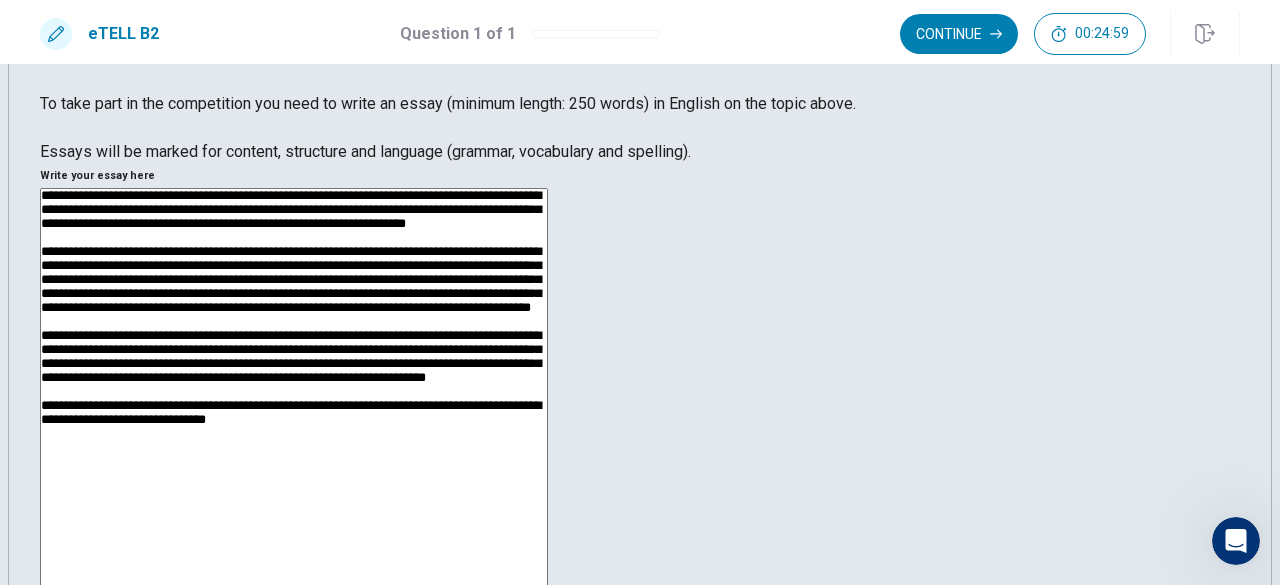 scroll, scrollTop: 318, scrollLeft: 0, axis: vertical 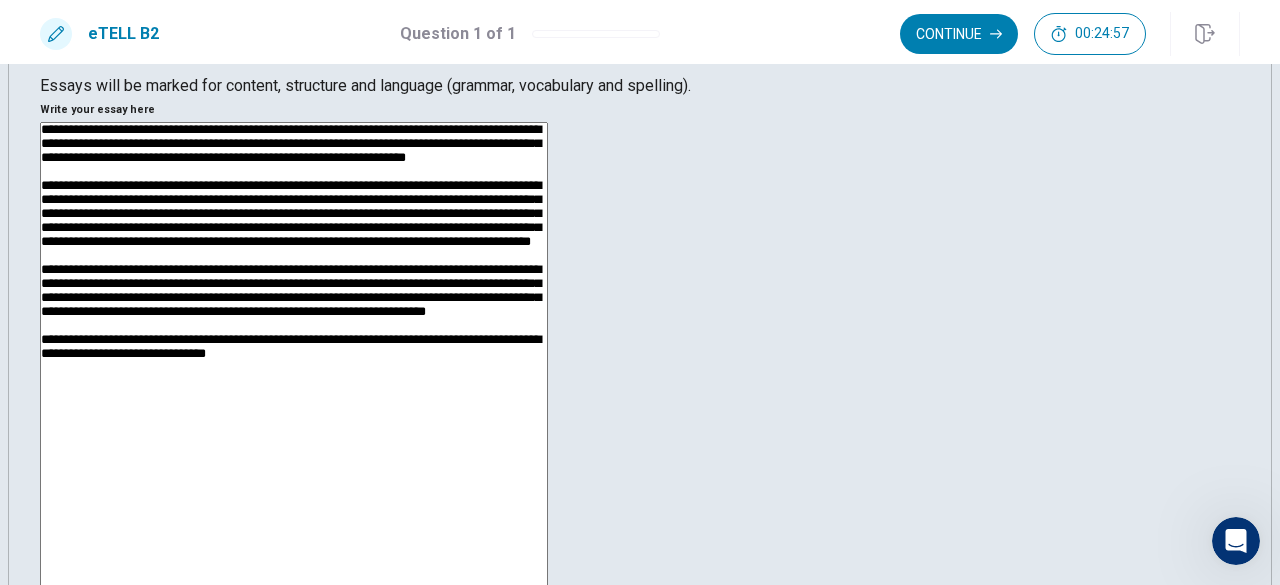 click at bounding box center [294, 382] 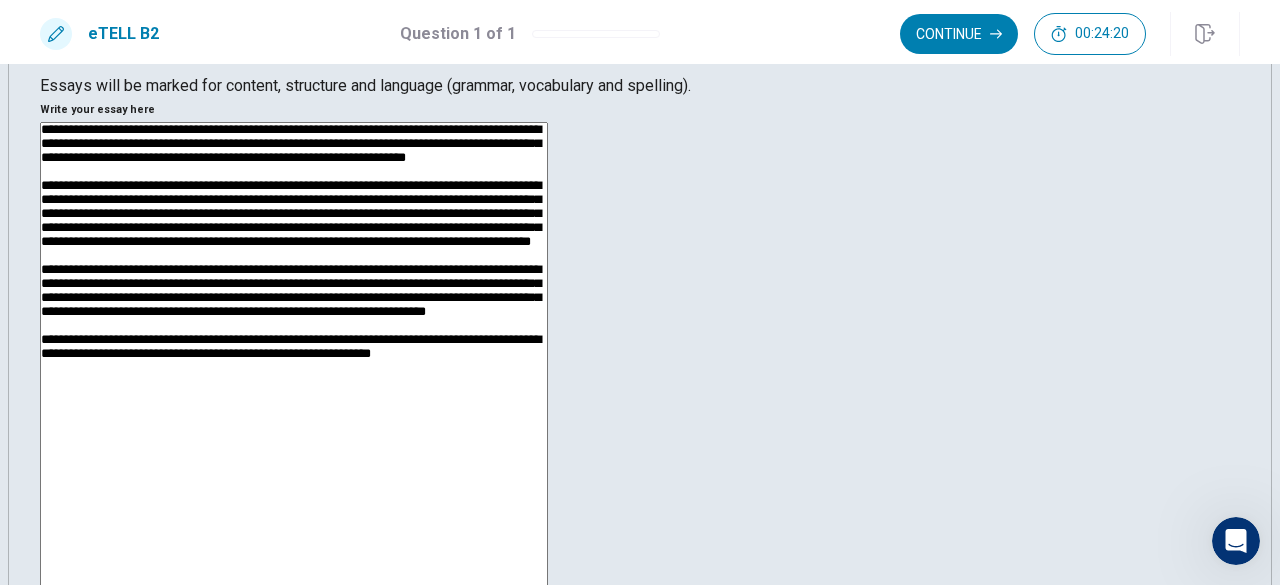 scroll, scrollTop: 0, scrollLeft: 0, axis: both 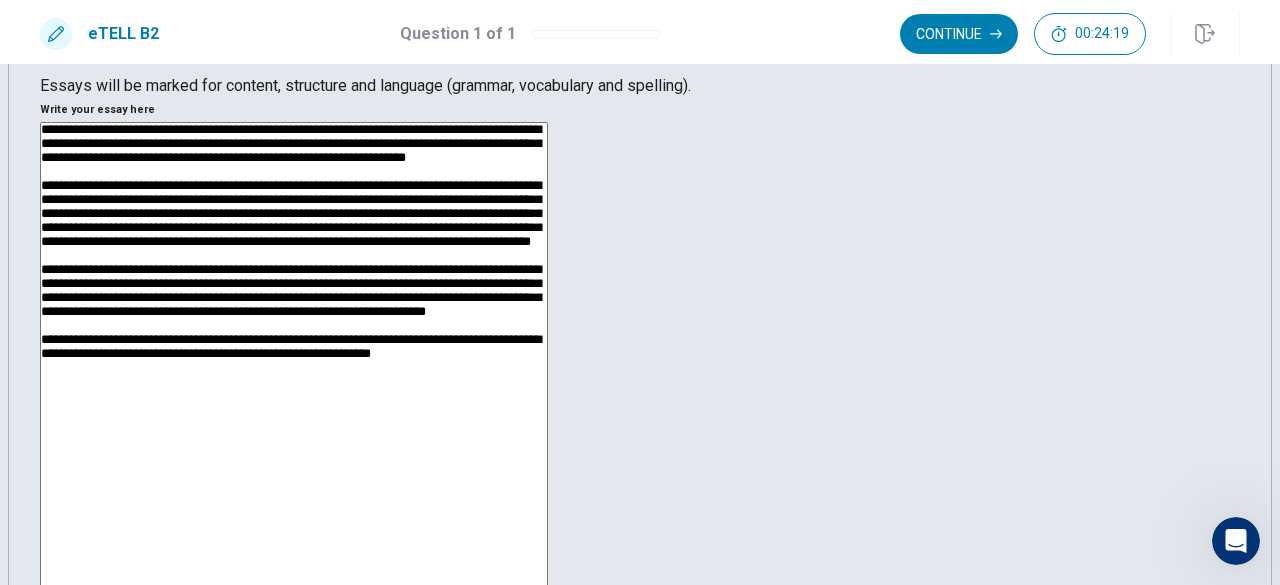 click at bounding box center (294, 382) 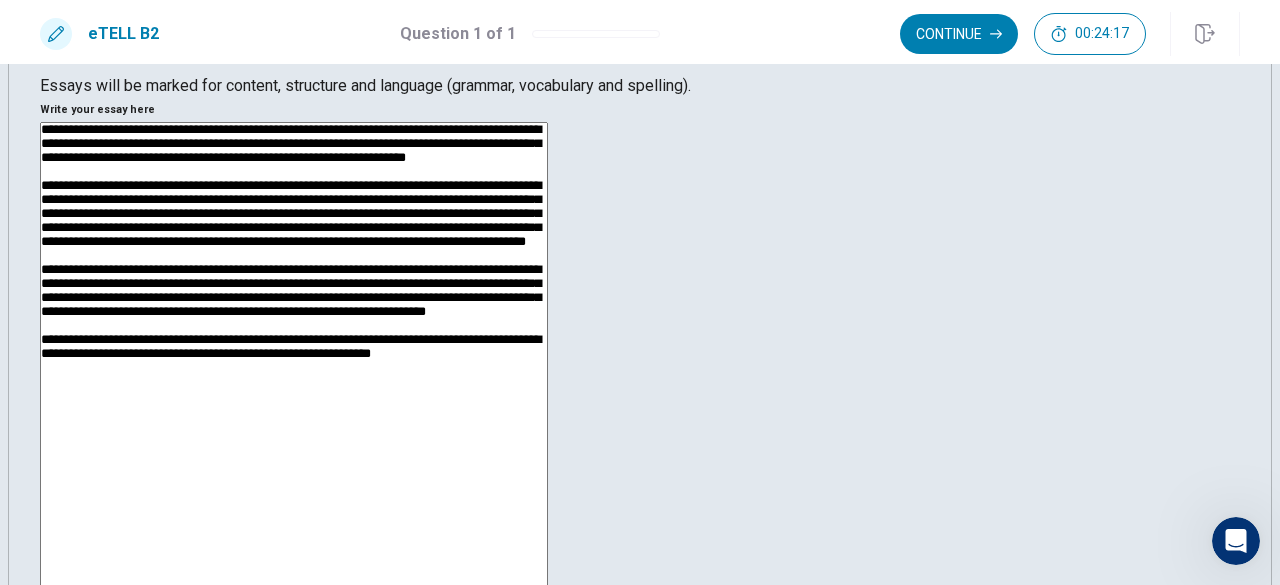 click at bounding box center (294, 382) 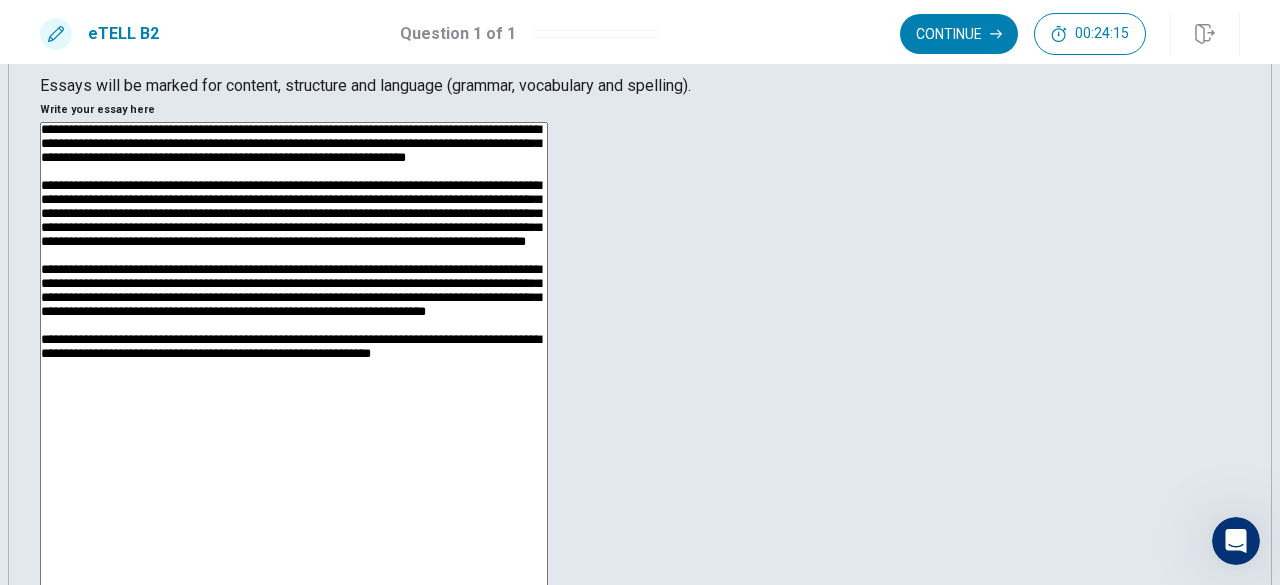scroll, scrollTop: 55, scrollLeft: 0, axis: vertical 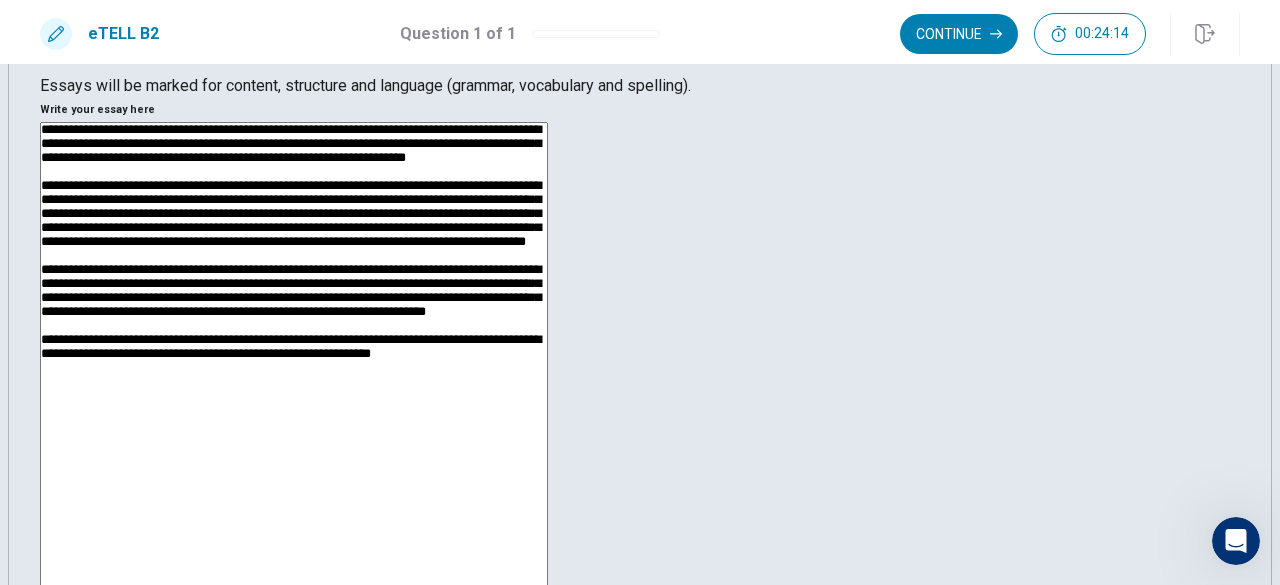 click at bounding box center [294, 382] 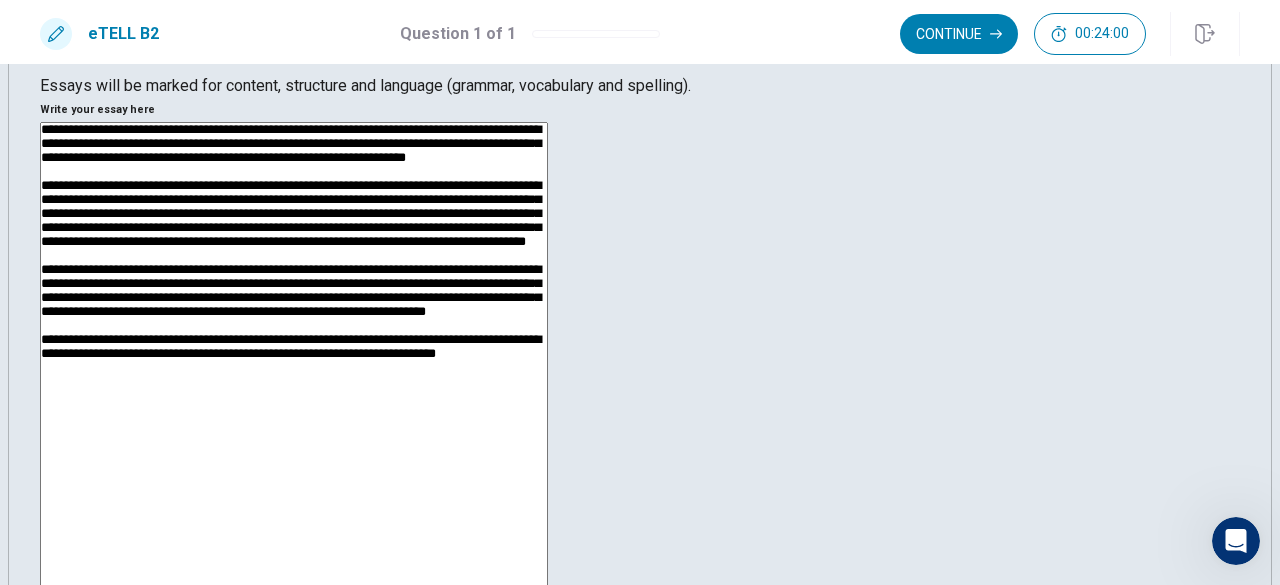 scroll, scrollTop: 0, scrollLeft: 0, axis: both 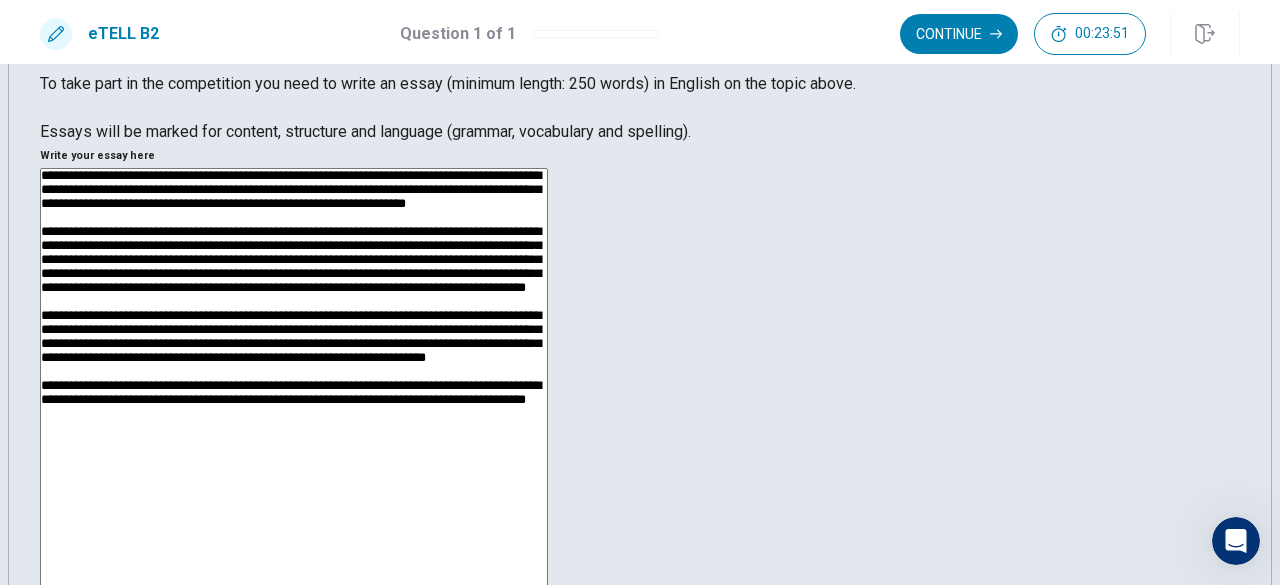 click at bounding box center [294, 428] 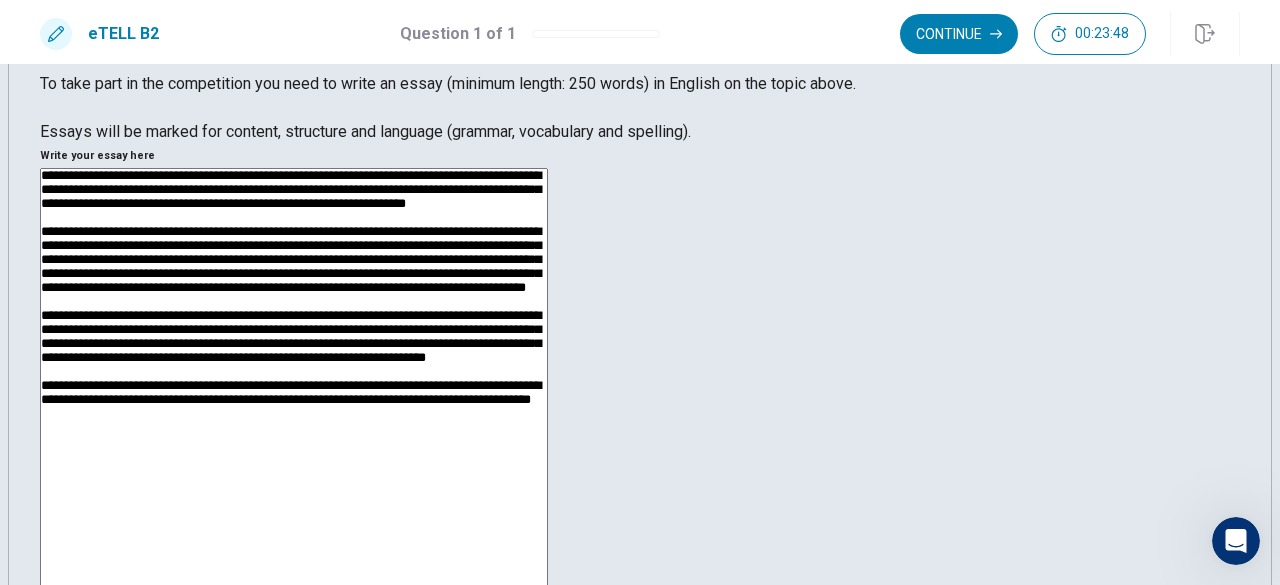 click at bounding box center [294, 428] 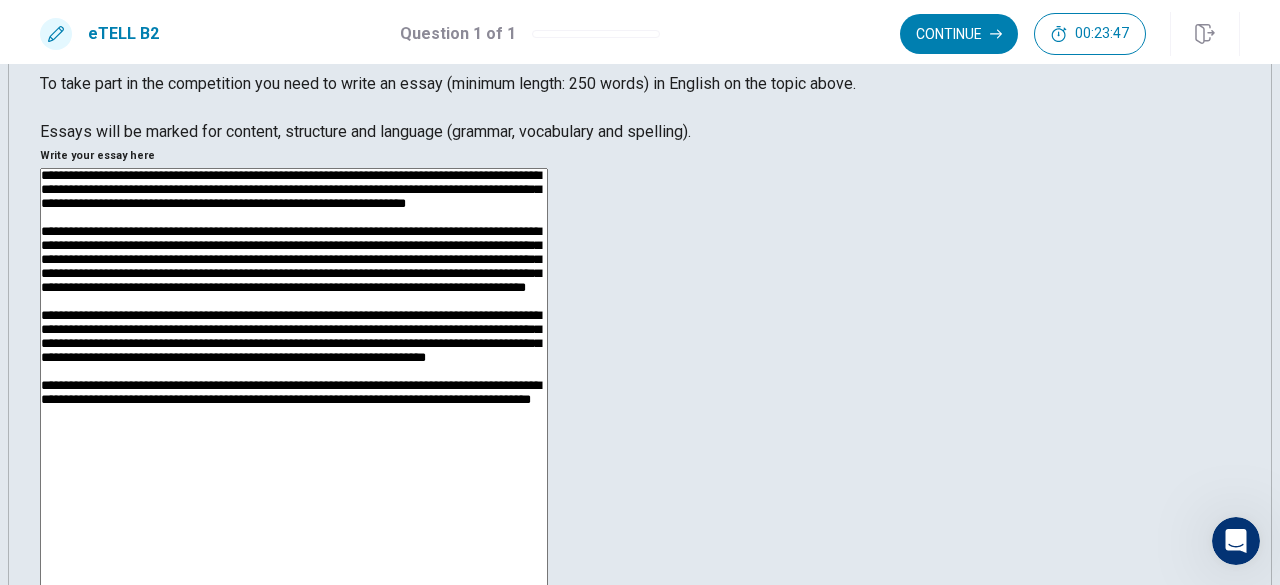 click at bounding box center [294, 428] 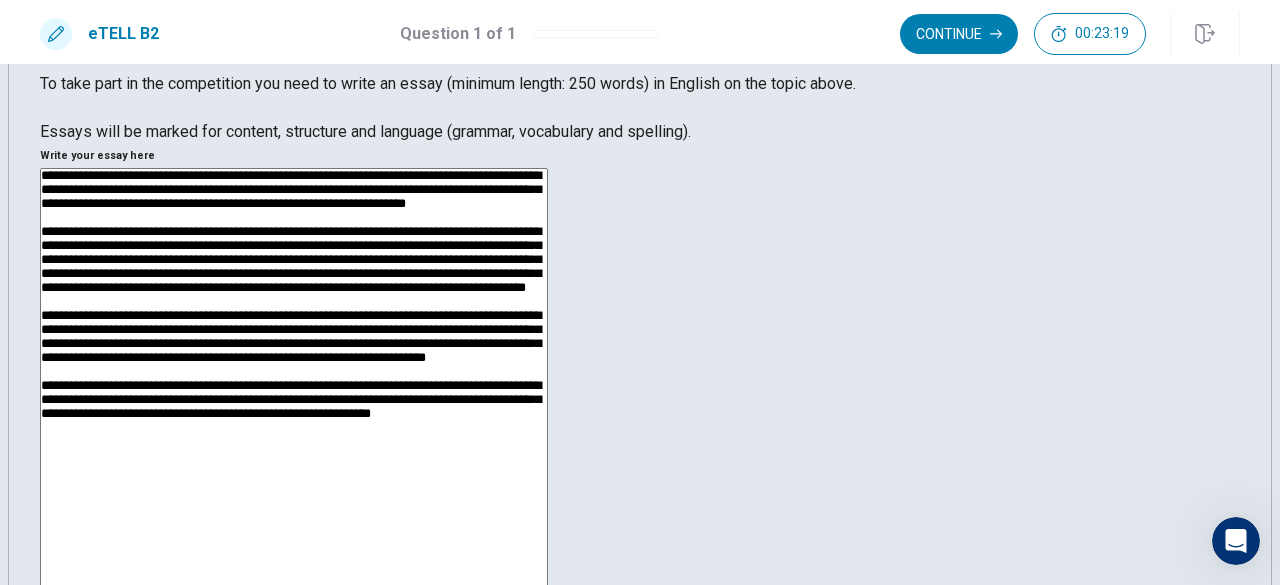 scroll, scrollTop: 99, scrollLeft: 0, axis: vertical 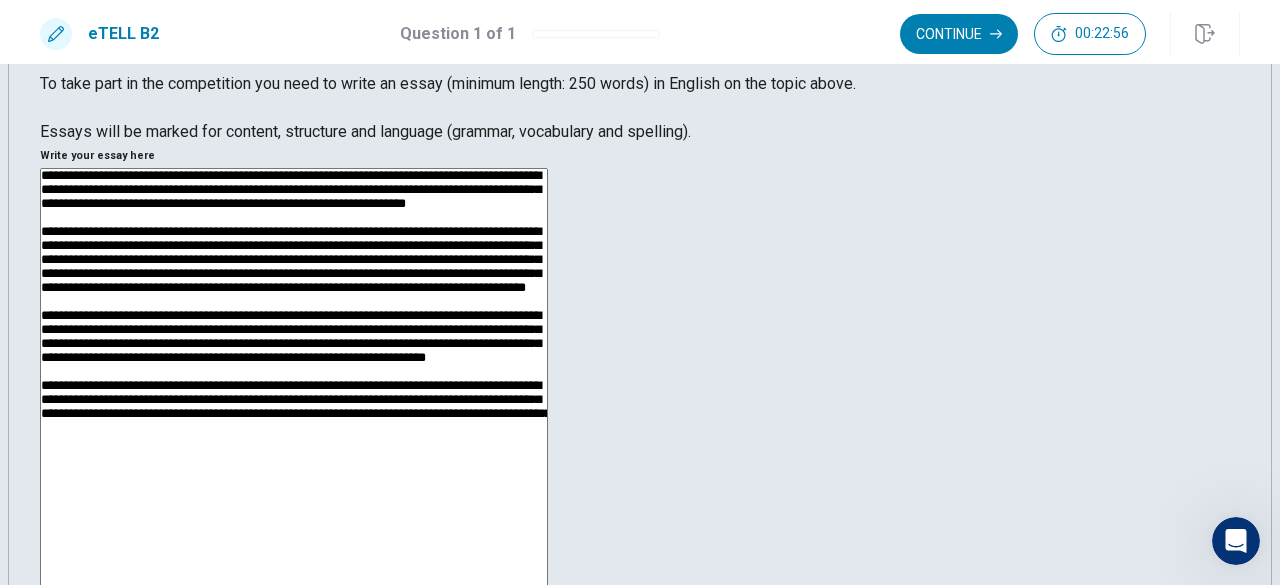 click at bounding box center (294, 428) 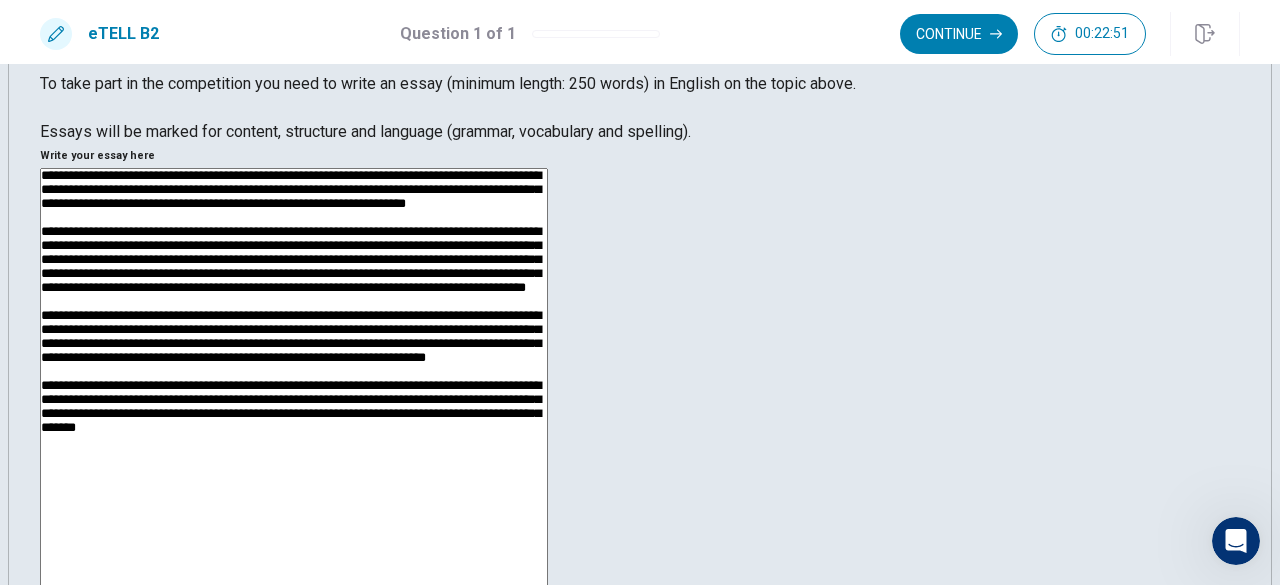 click at bounding box center (294, 428) 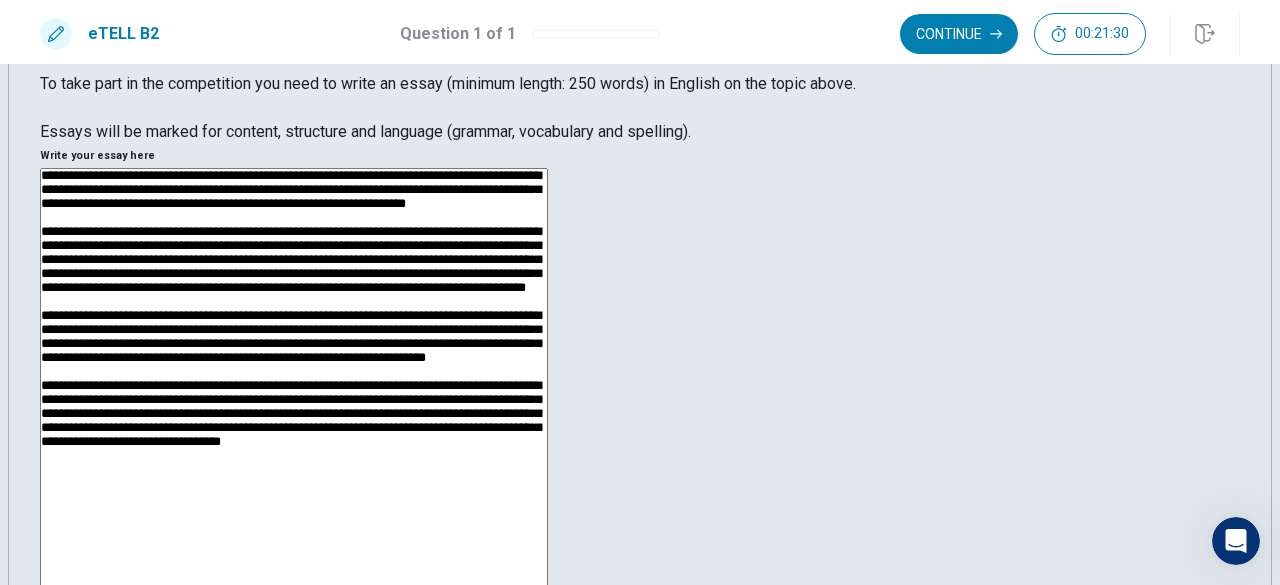 scroll, scrollTop: 75, scrollLeft: 0, axis: vertical 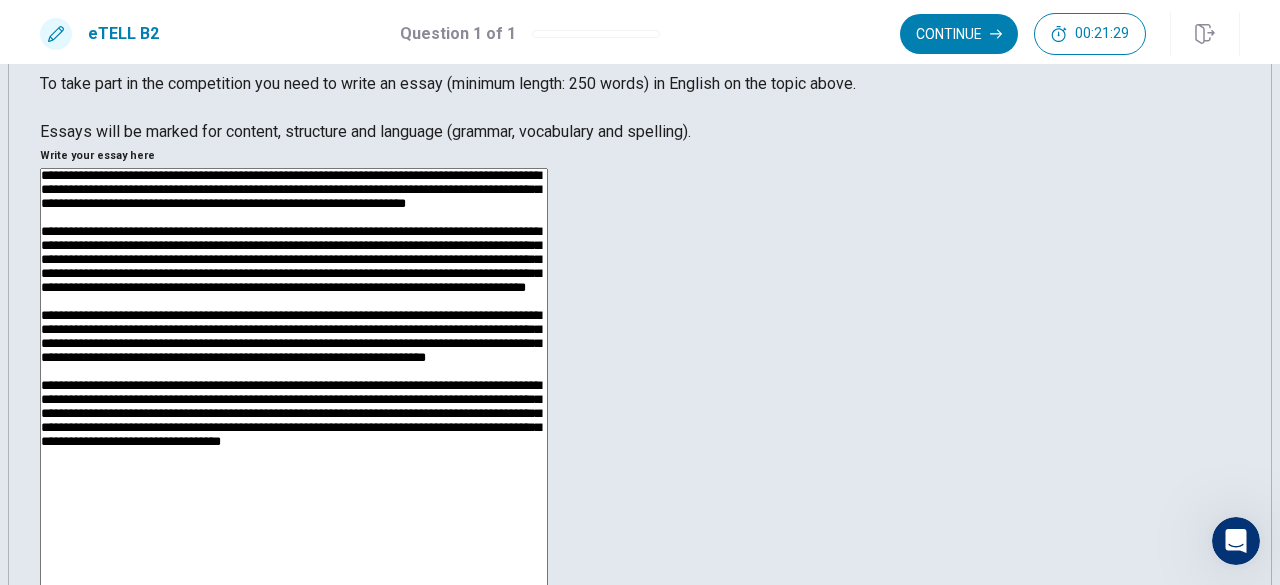 click at bounding box center (294, 428) 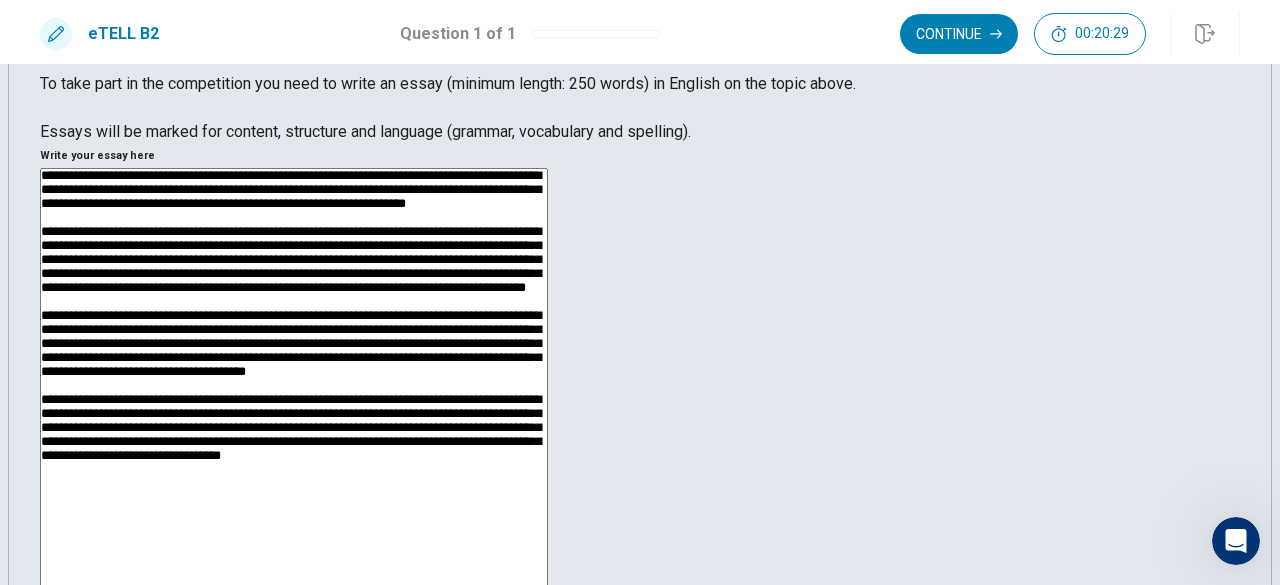 click at bounding box center (294, 428) 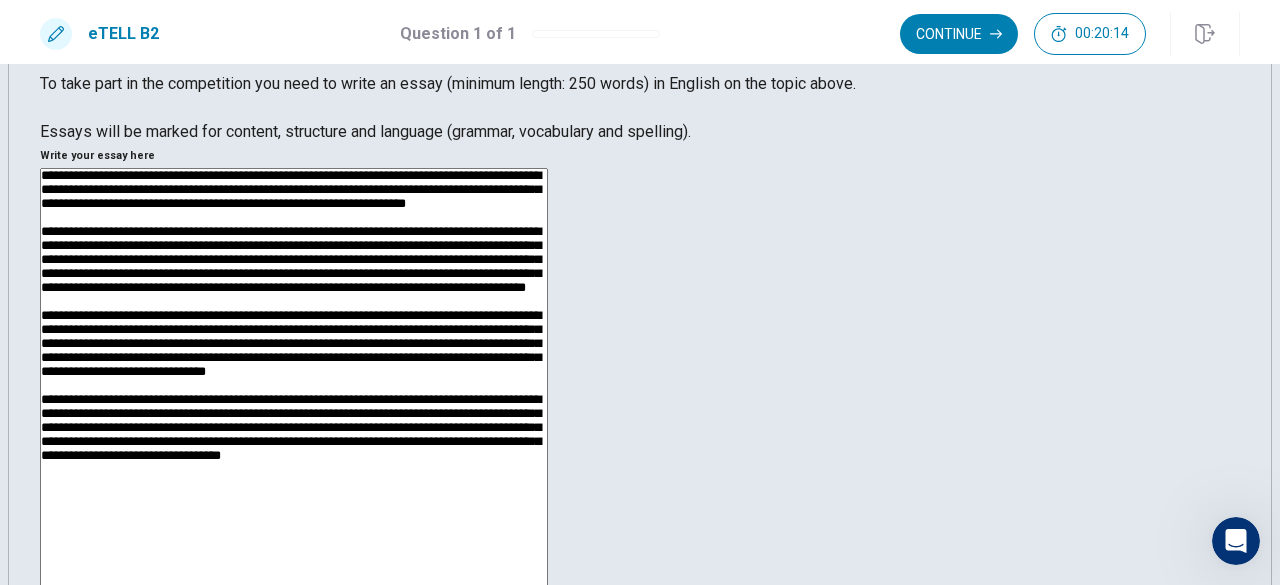 click at bounding box center [294, 428] 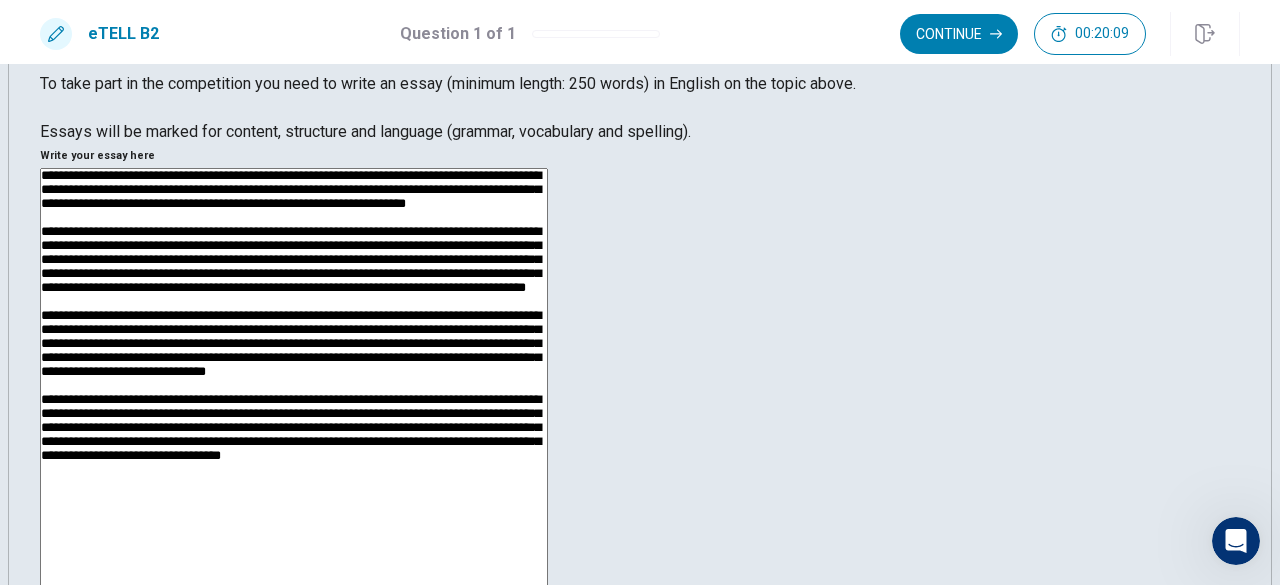 click at bounding box center [294, 428] 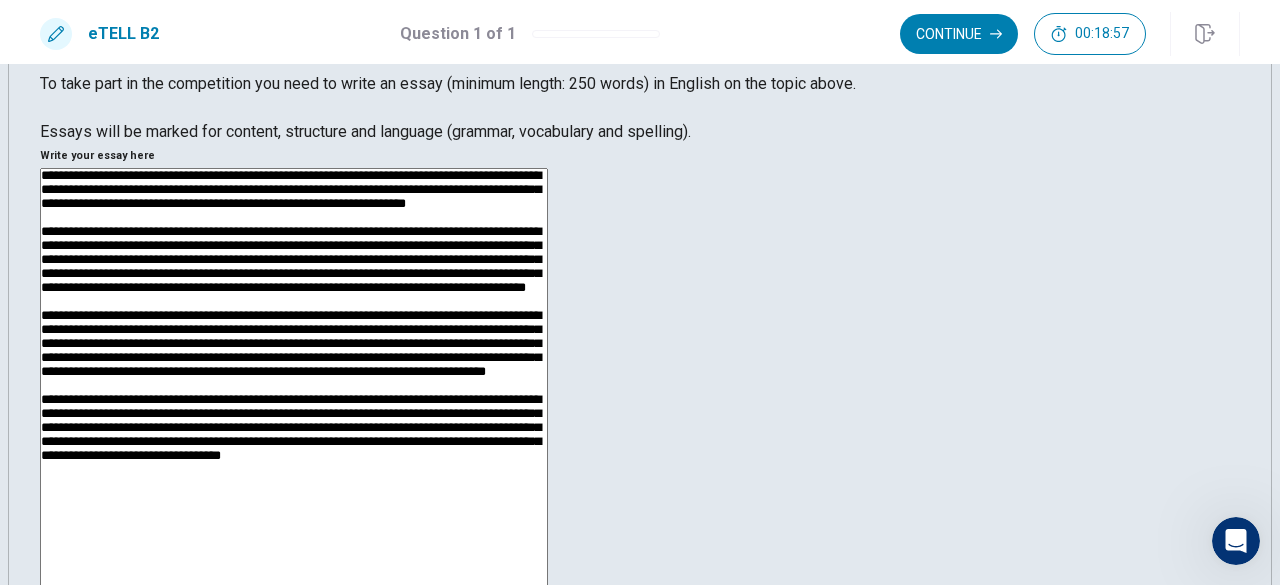 scroll, scrollTop: 16, scrollLeft: 0, axis: vertical 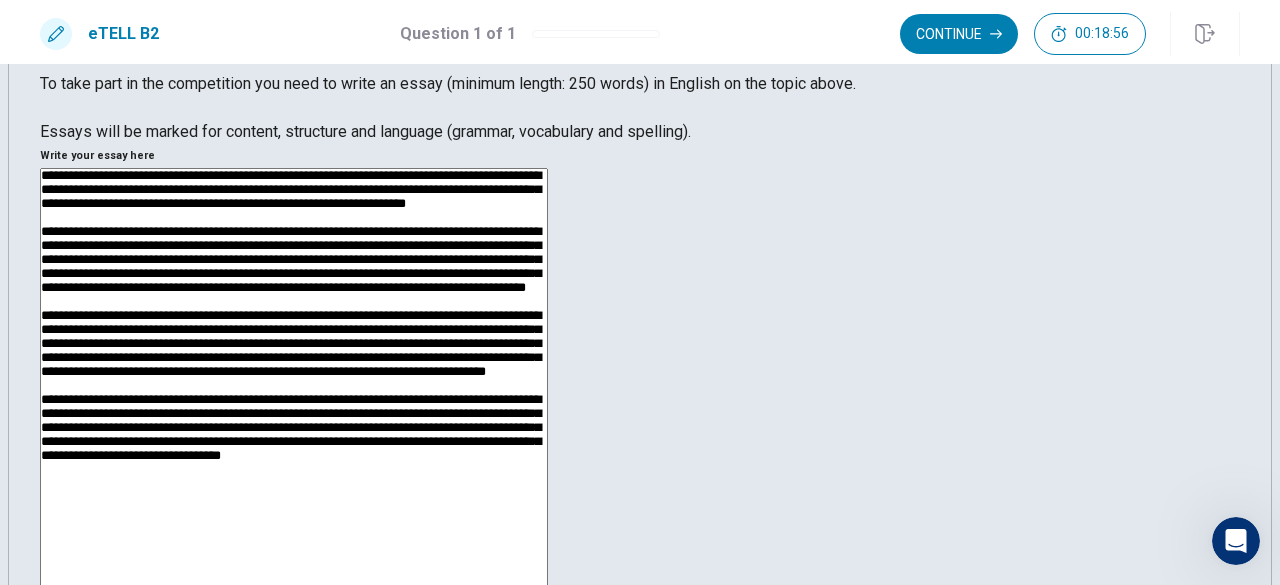 click at bounding box center [294, 428] 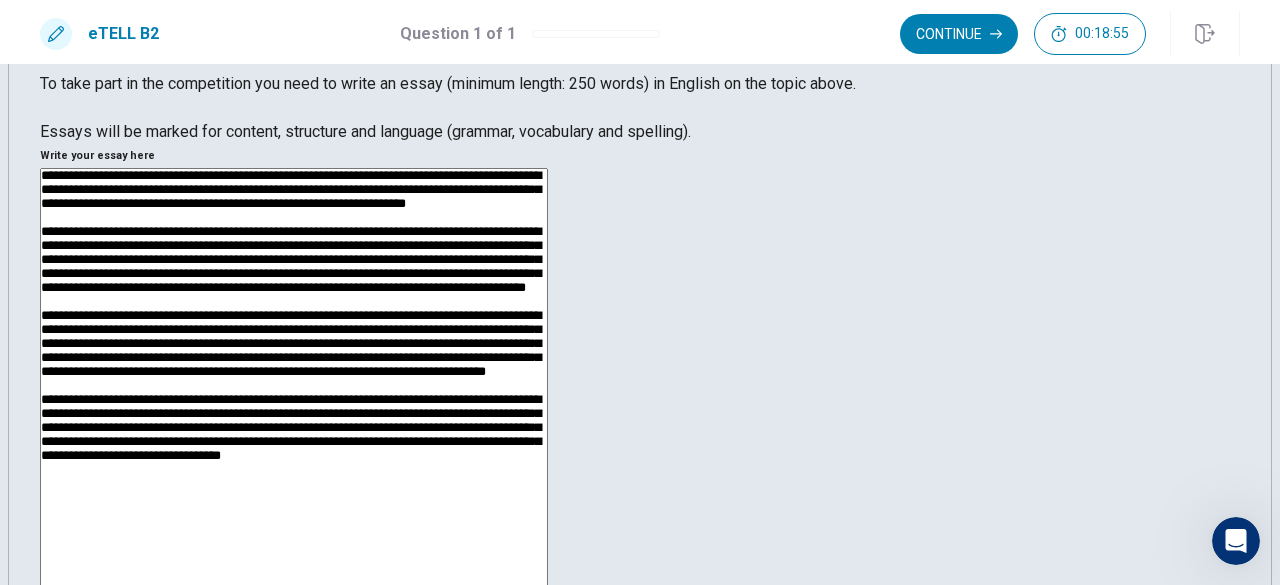 scroll, scrollTop: 0, scrollLeft: 0, axis: both 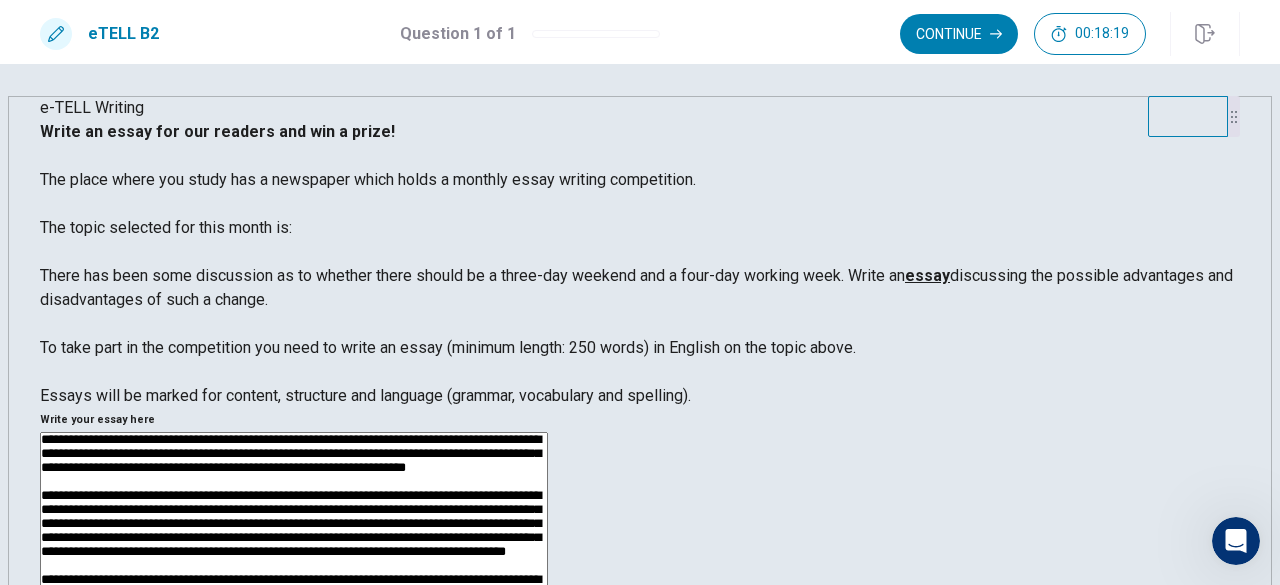 click at bounding box center [294, 692] 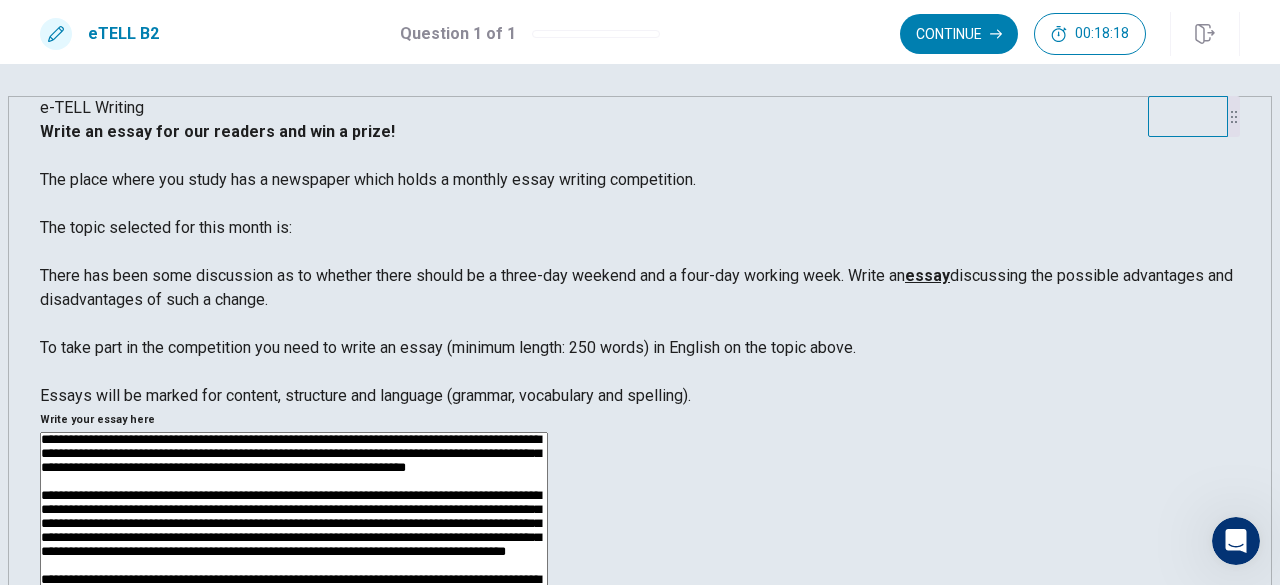 click at bounding box center [294, 692] 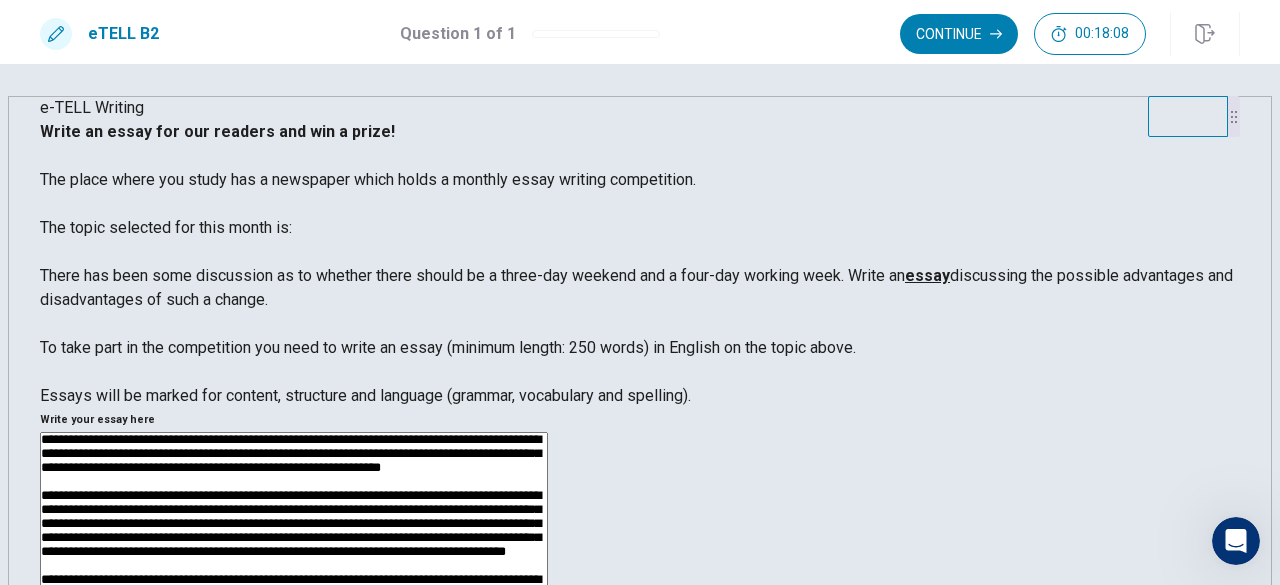scroll, scrollTop: 37, scrollLeft: 0, axis: vertical 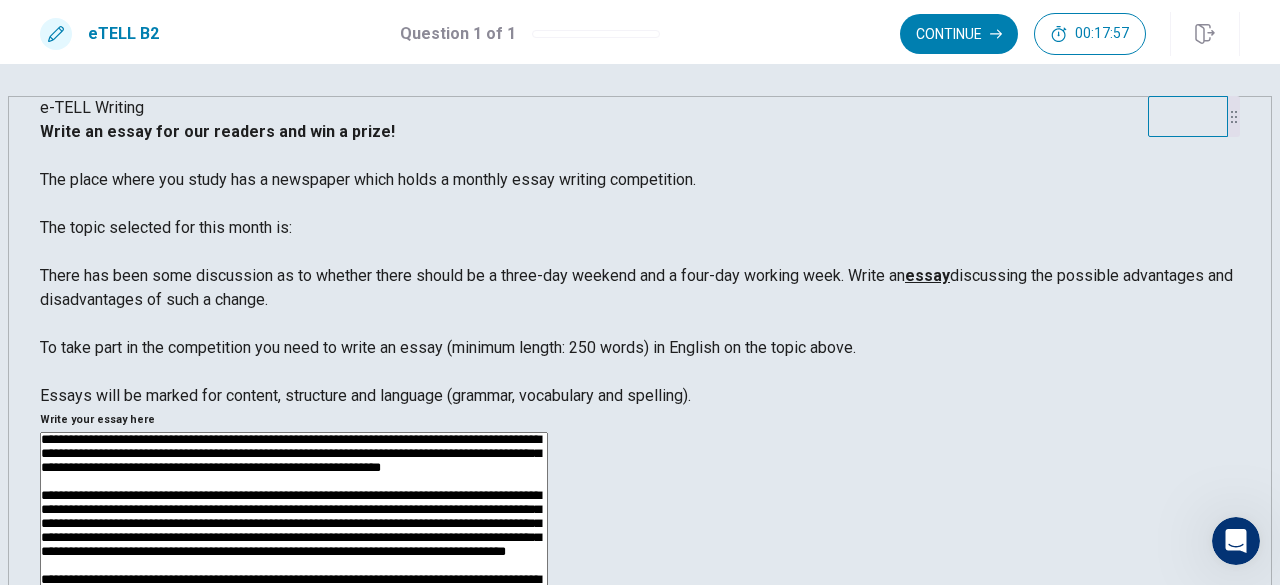 click at bounding box center (294, 692) 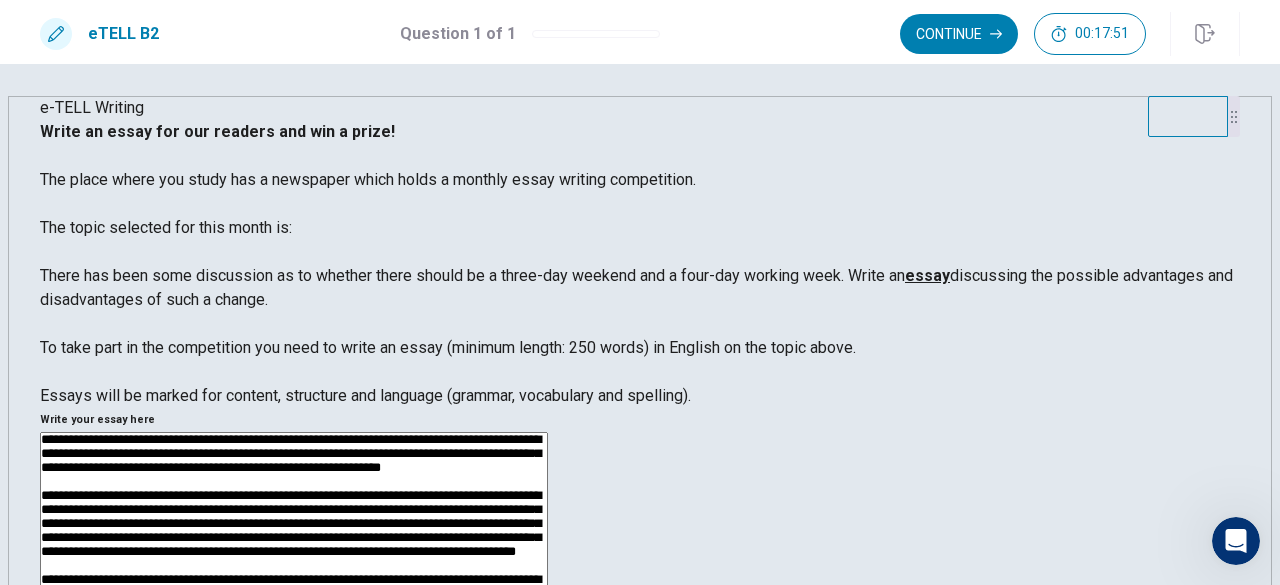 click at bounding box center (294, 692) 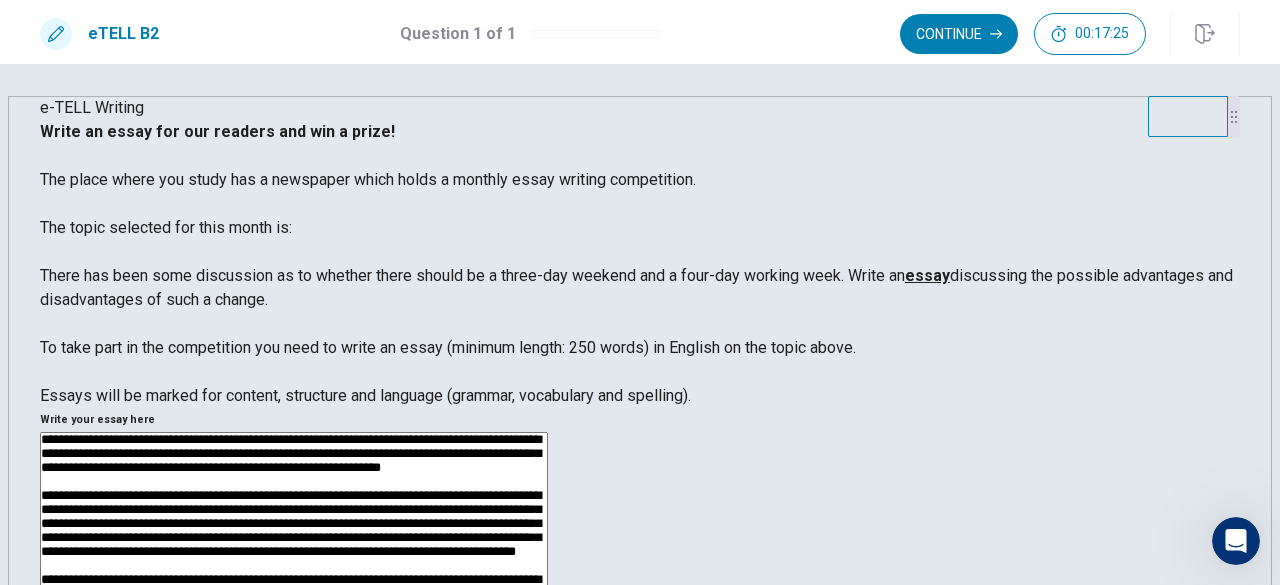 scroll, scrollTop: 135, scrollLeft: 0, axis: vertical 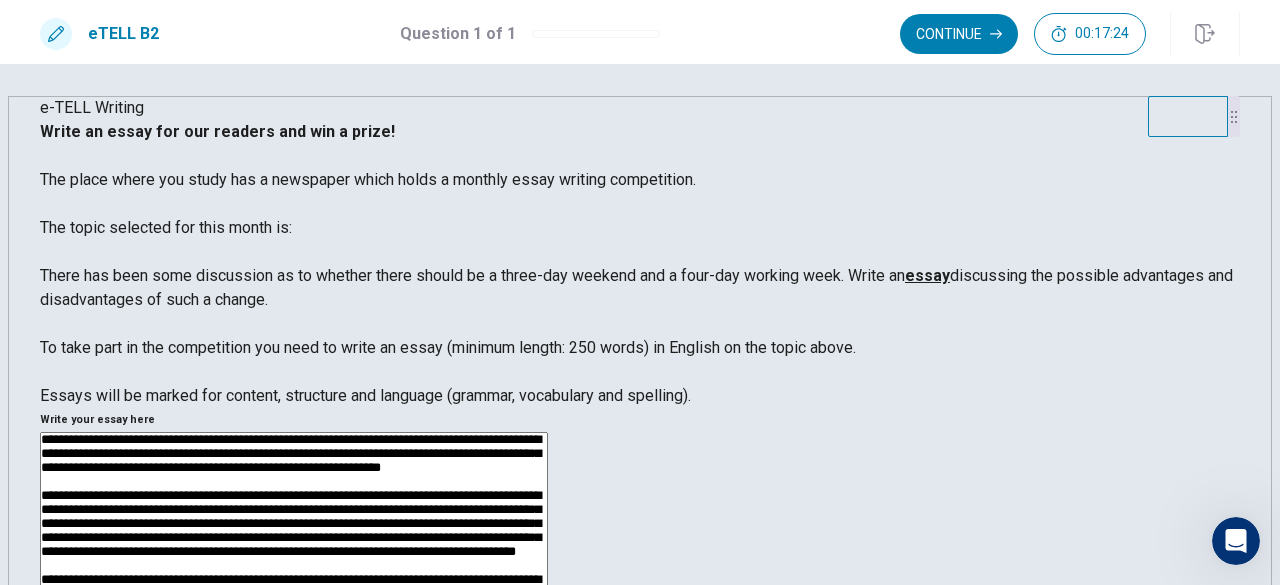 click at bounding box center (294, 692) 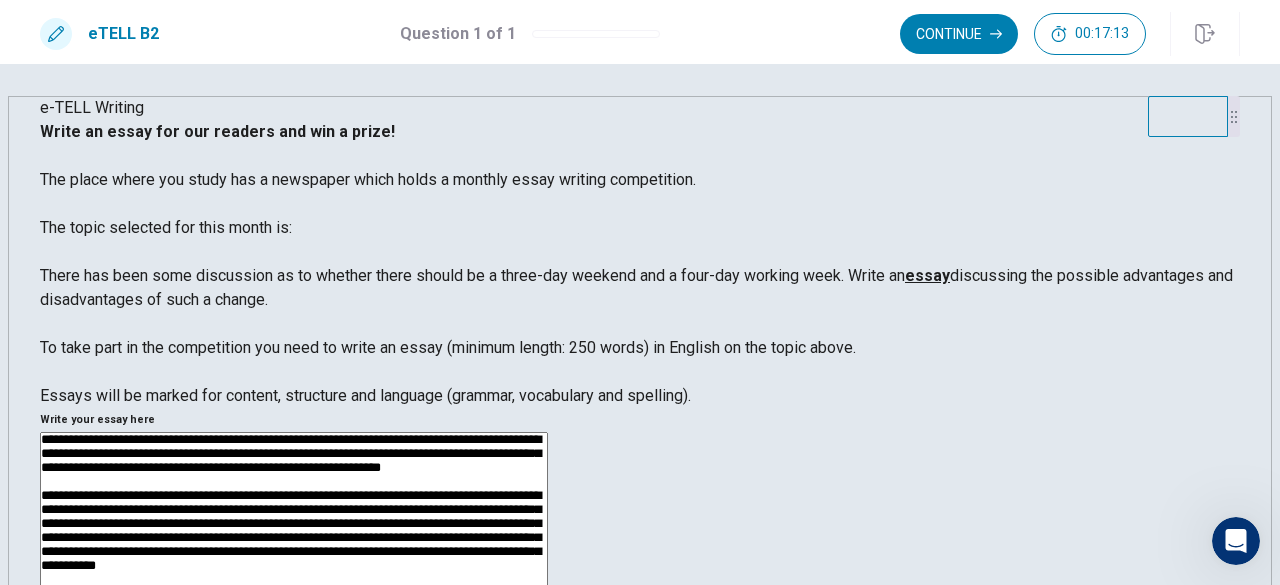click at bounding box center [294, 692] 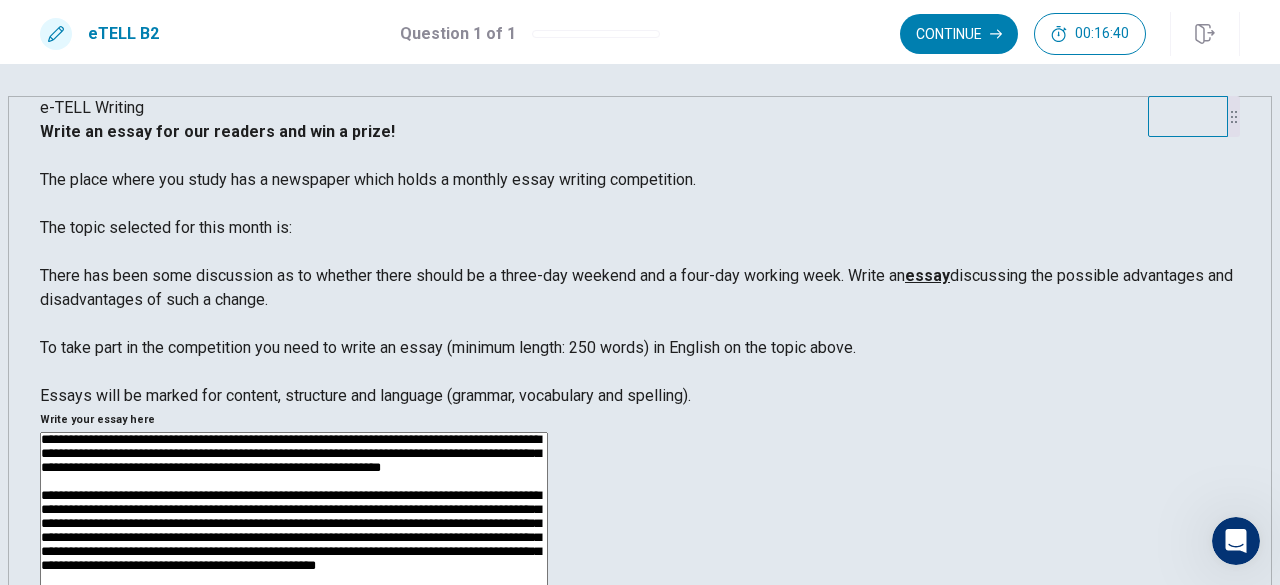 scroll, scrollTop: 194, scrollLeft: 0, axis: vertical 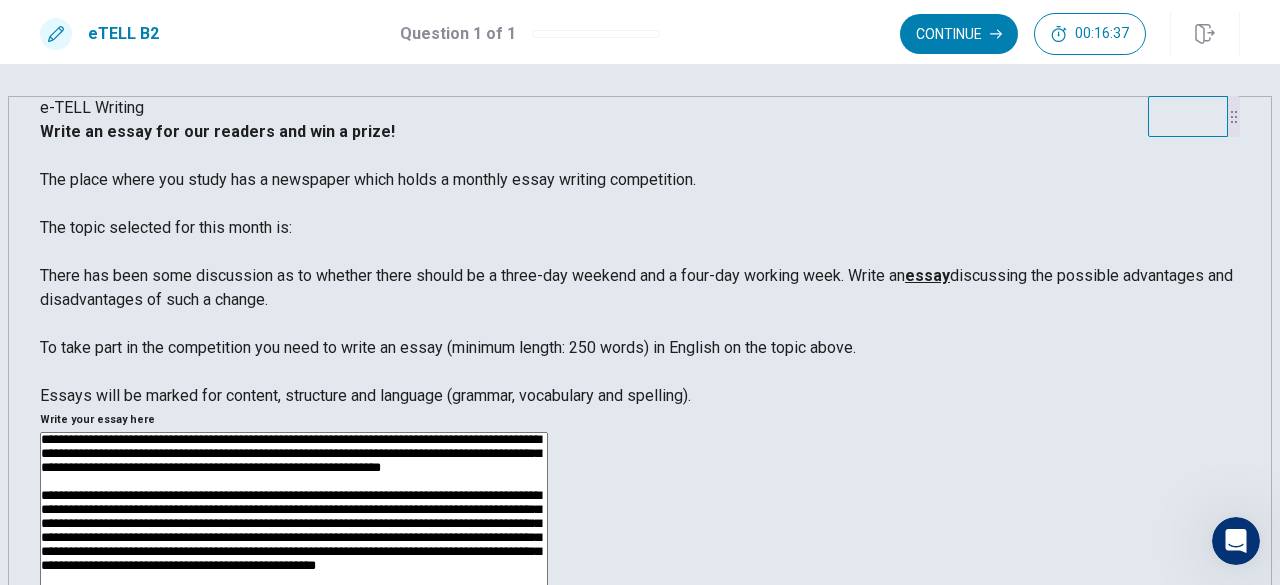 click at bounding box center [294, 692] 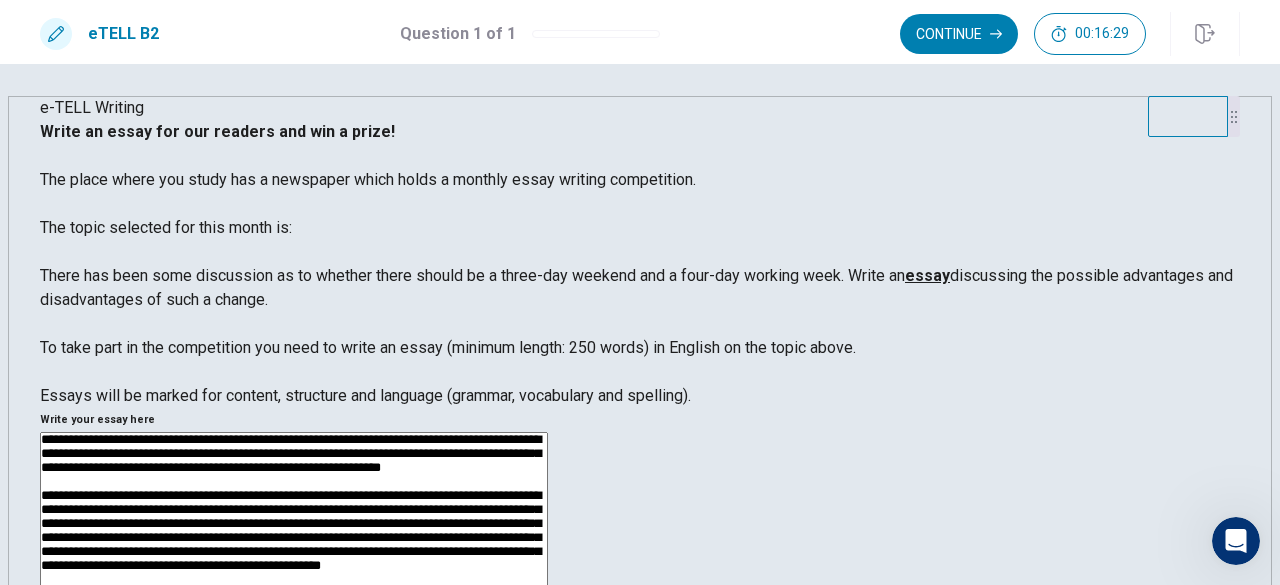 scroll, scrollTop: 216, scrollLeft: 0, axis: vertical 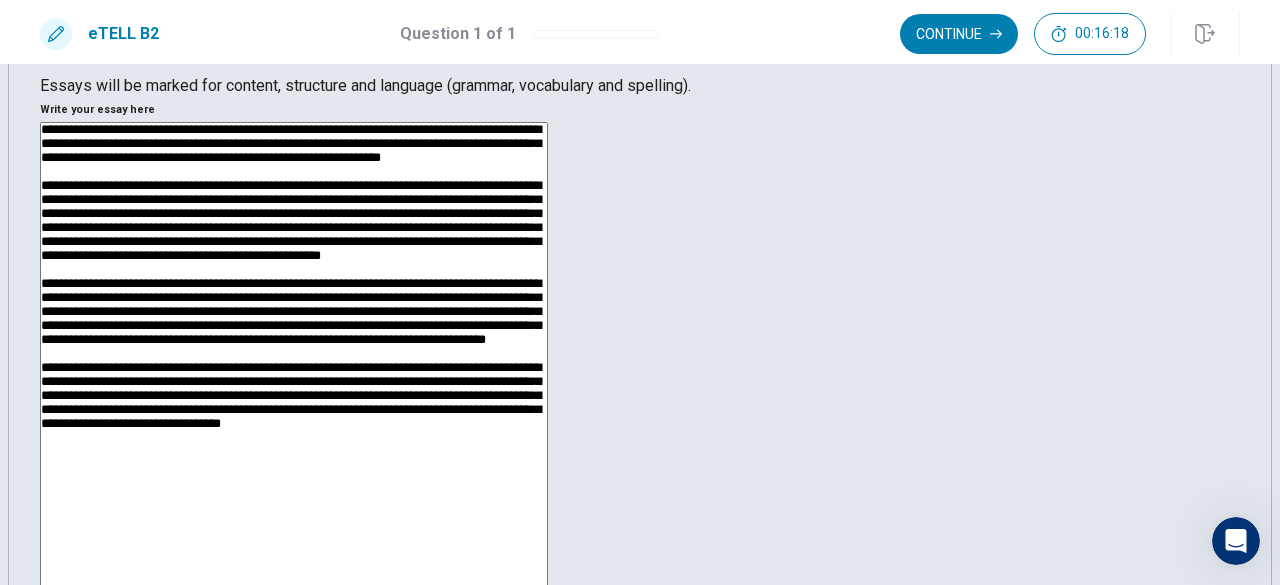 click at bounding box center (294, 382) 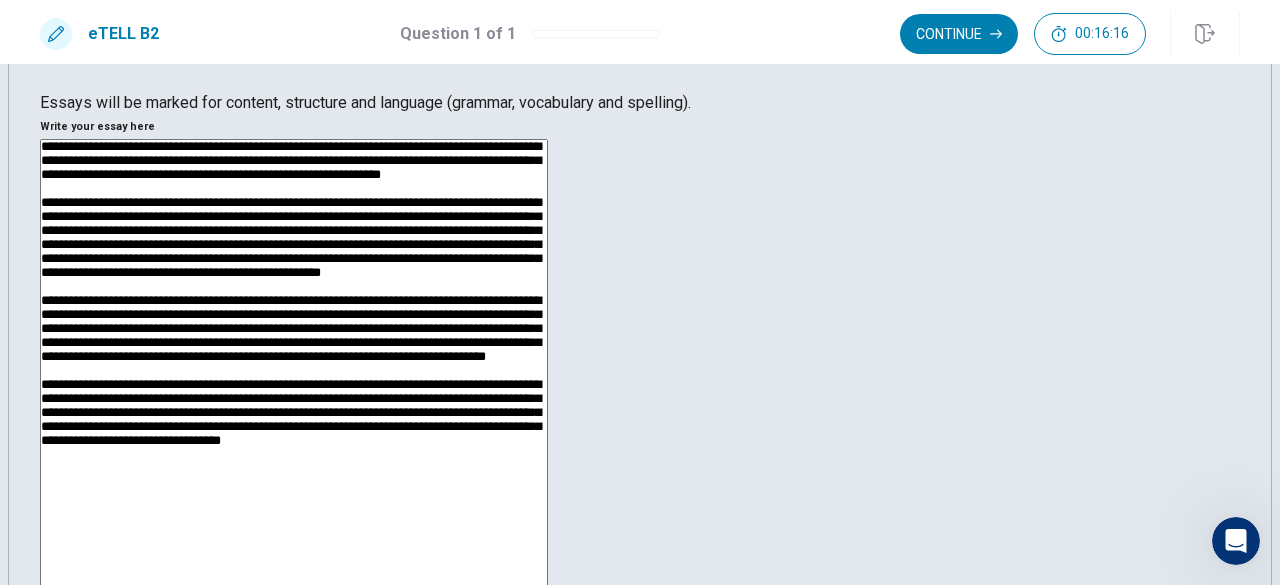 scroll, scrollTop: 300, scrollLeft: 0, axis: vertical 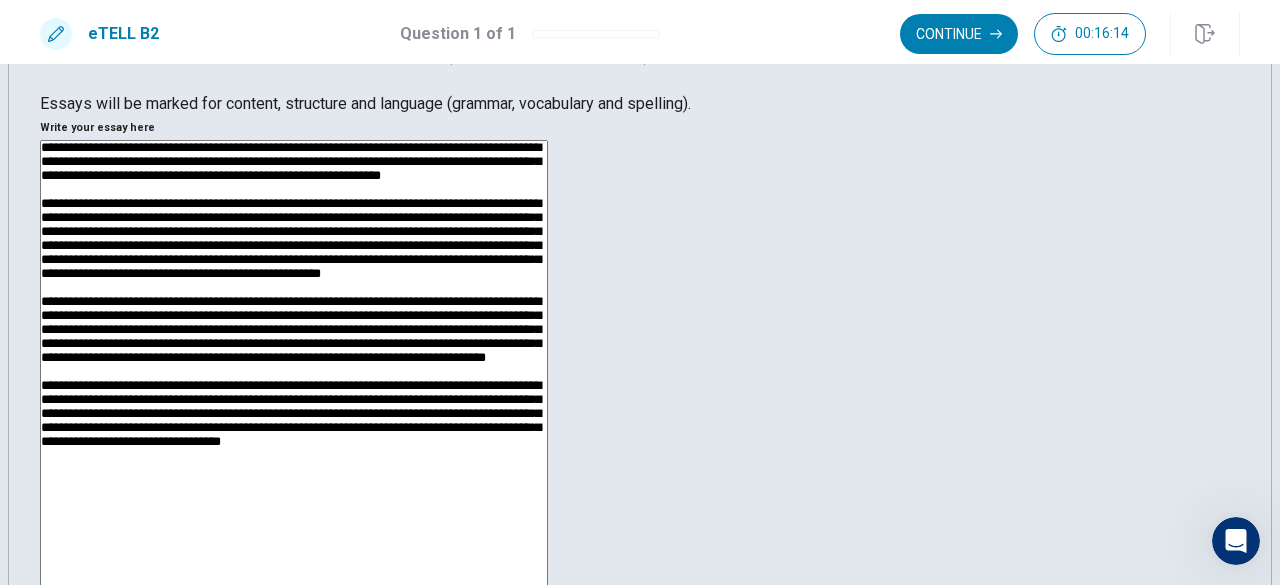 click at bounding box center (294, 400) 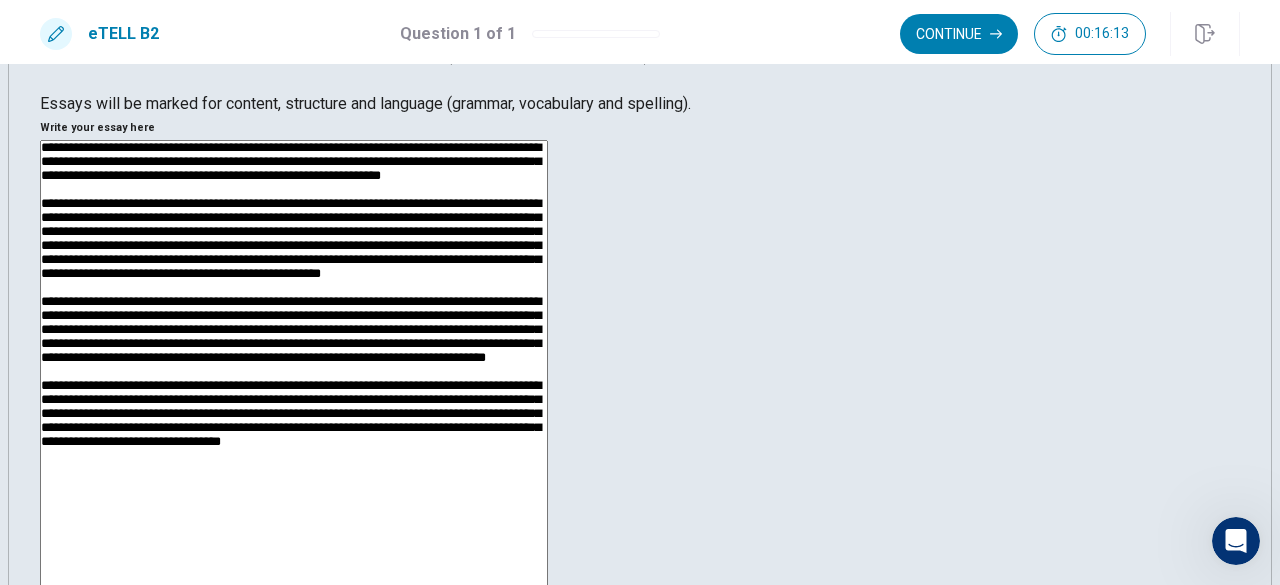 scroll, scrollTop: 282, scrollLeft: 0, axis: vertical 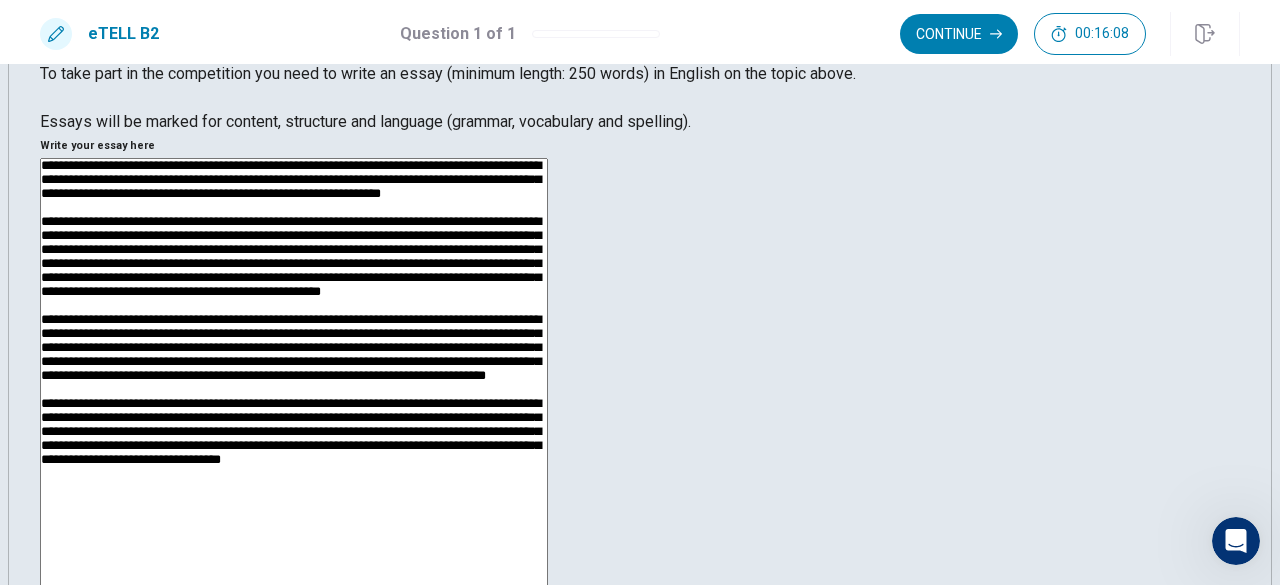 click at bounding box center (294, 418) 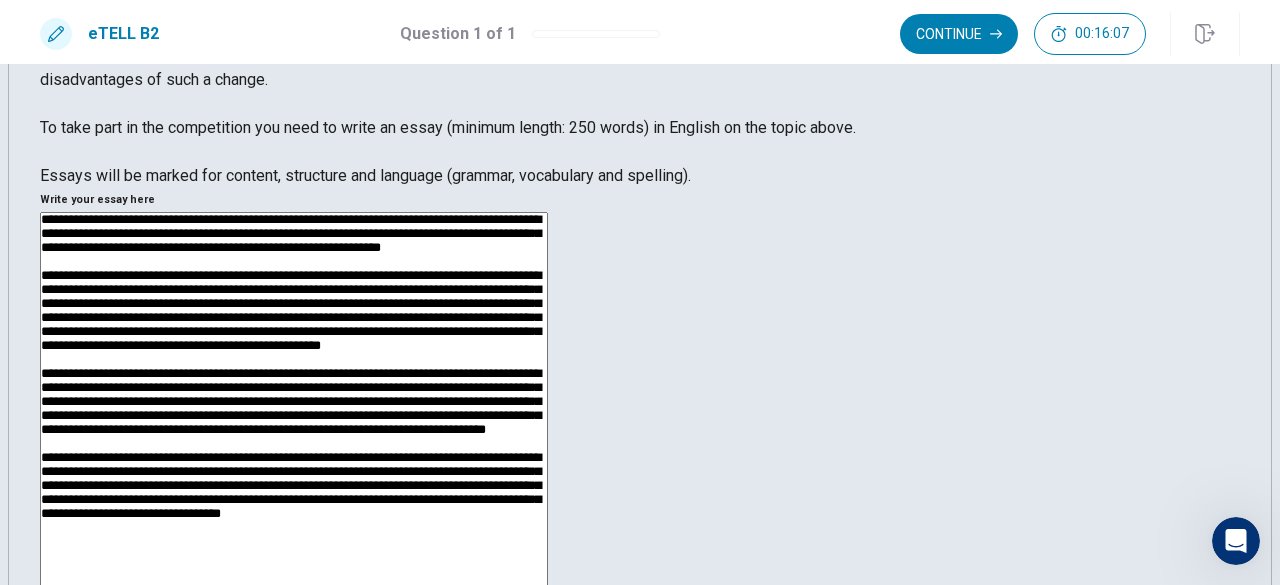 scroll, scrollTop: 231, scrollLeft: 0, axis: vertical 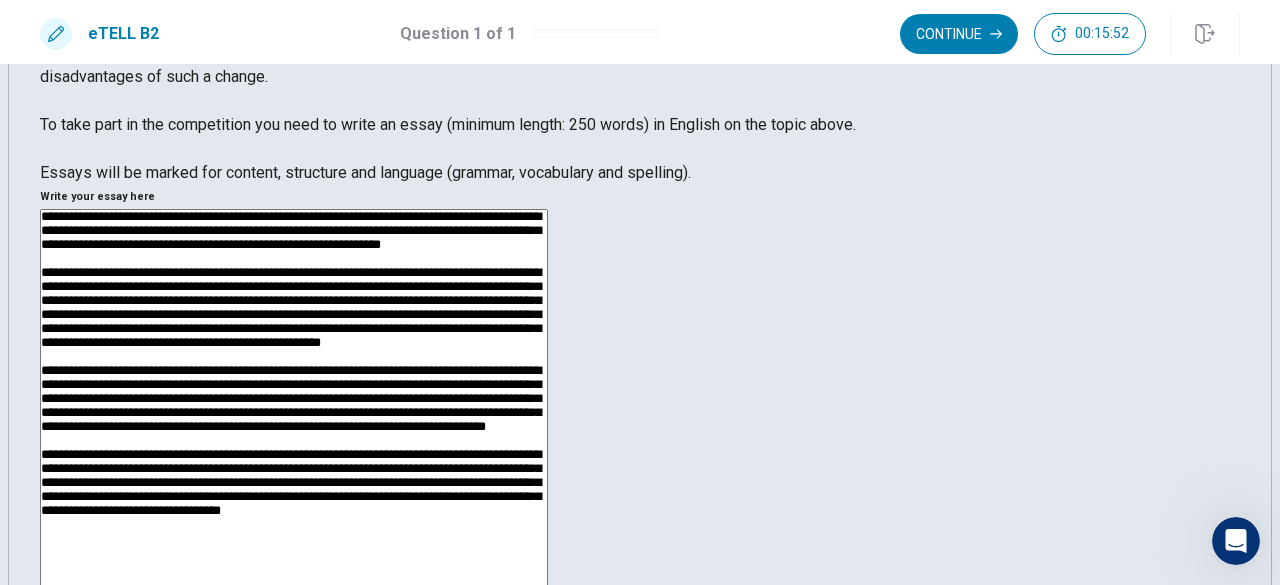 click at bounding box center (294, 469) 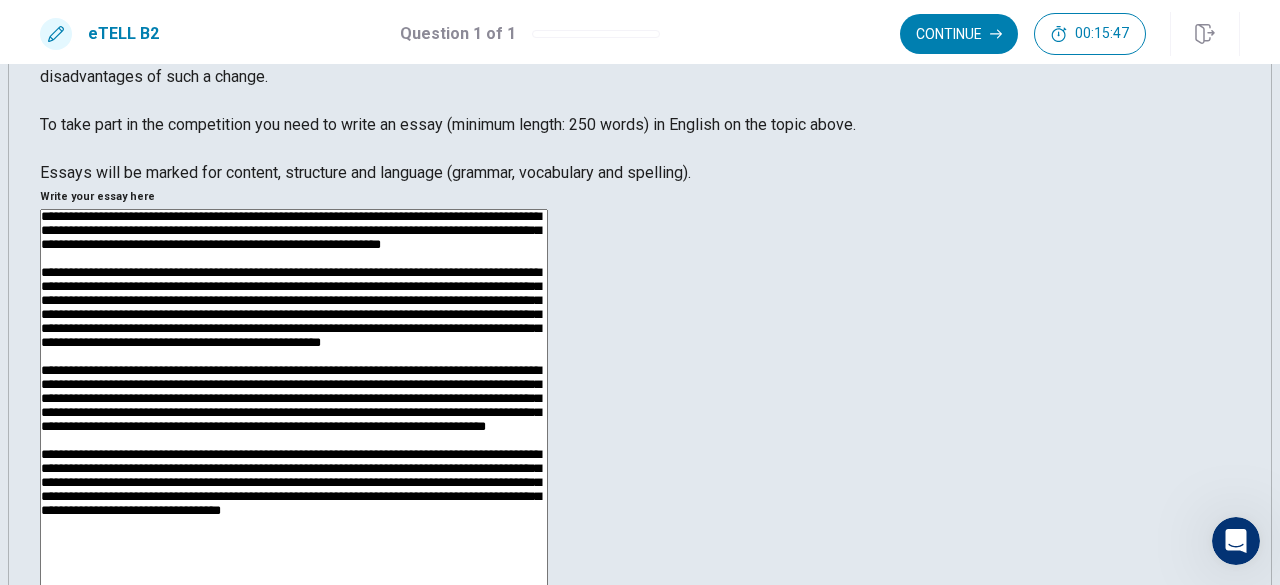 scroll, scrollTop: 148, scrollLeft: 0, axis: vertical 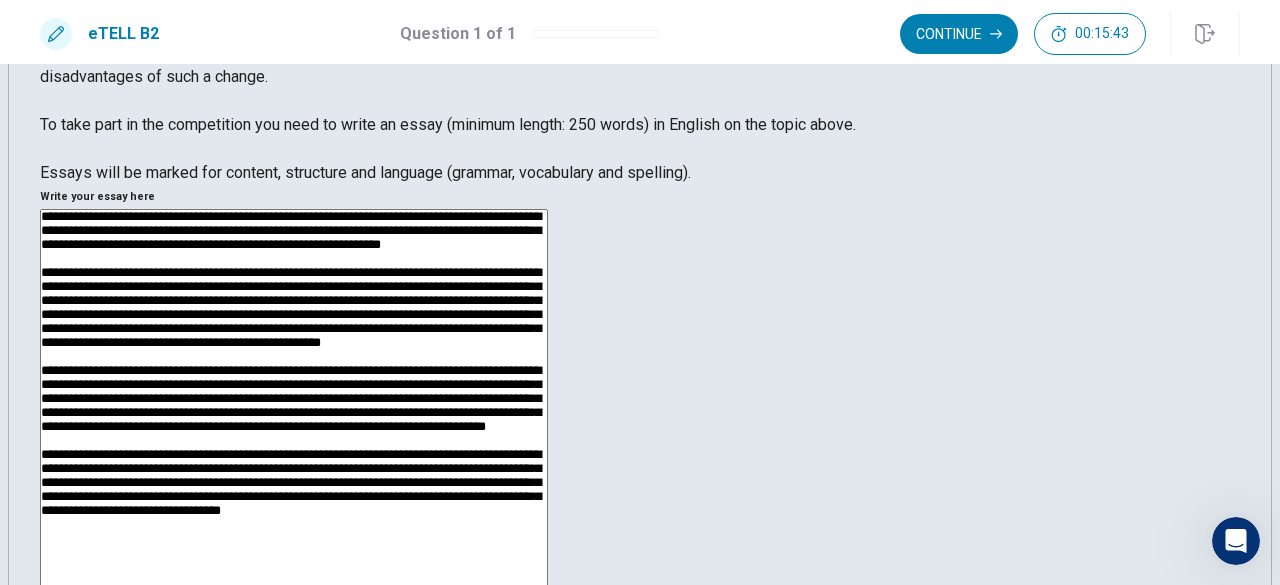 click at bounding box center [294, 469] 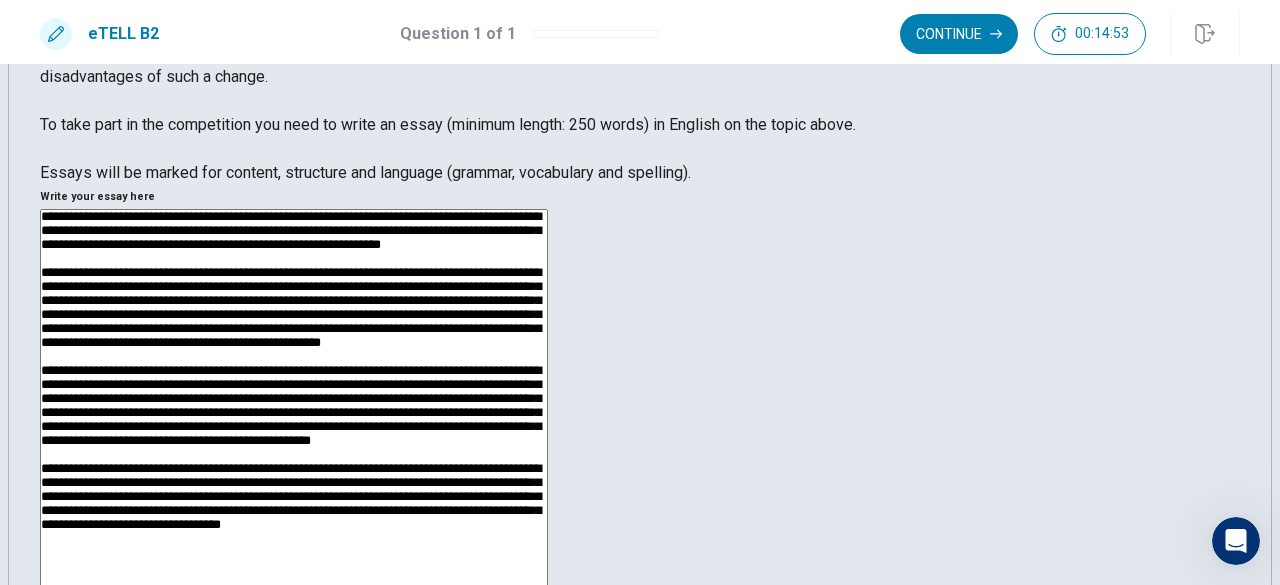click at bounding box center (294, 469) 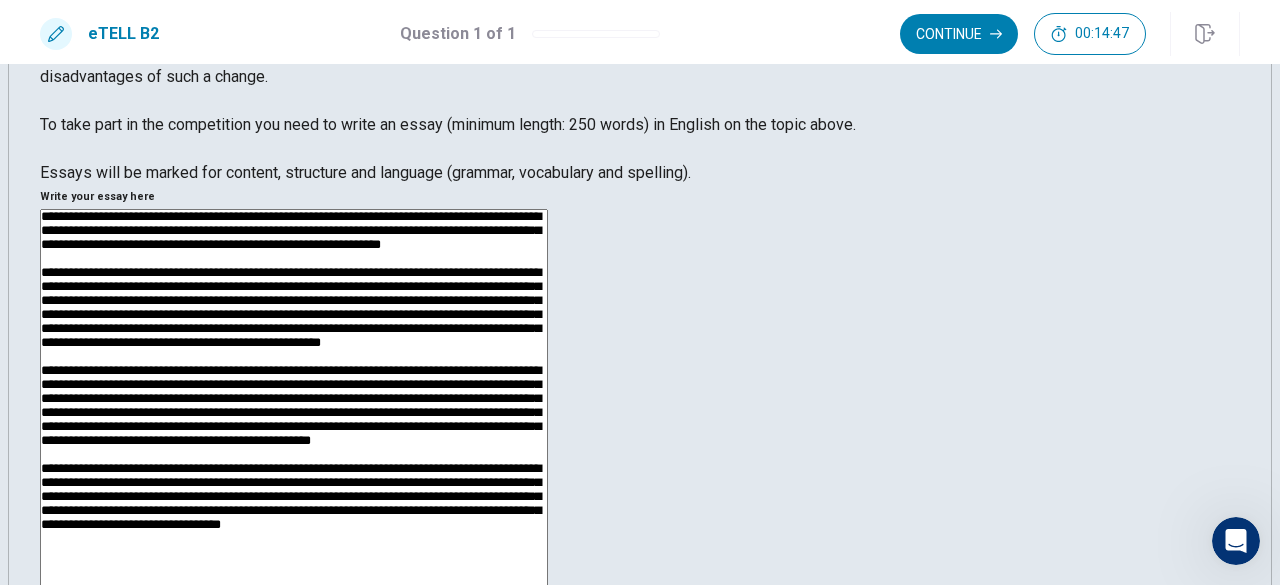 scroll, scrollTop: 160, scrollLeft: 0, axis: vertical 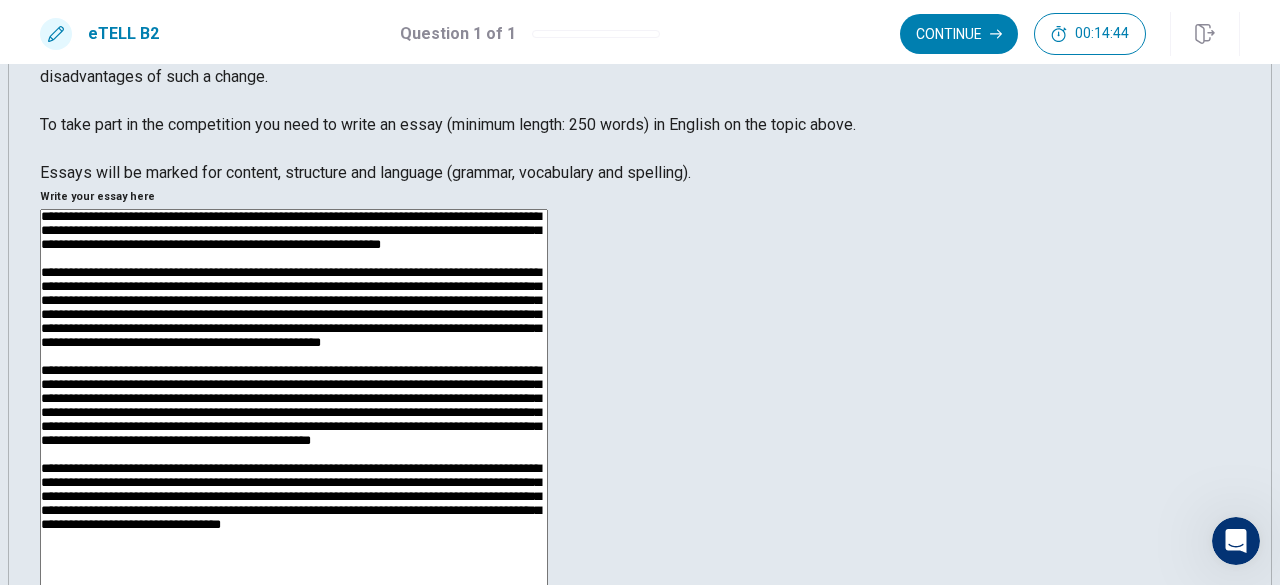 click at bounding box center [294, 469] 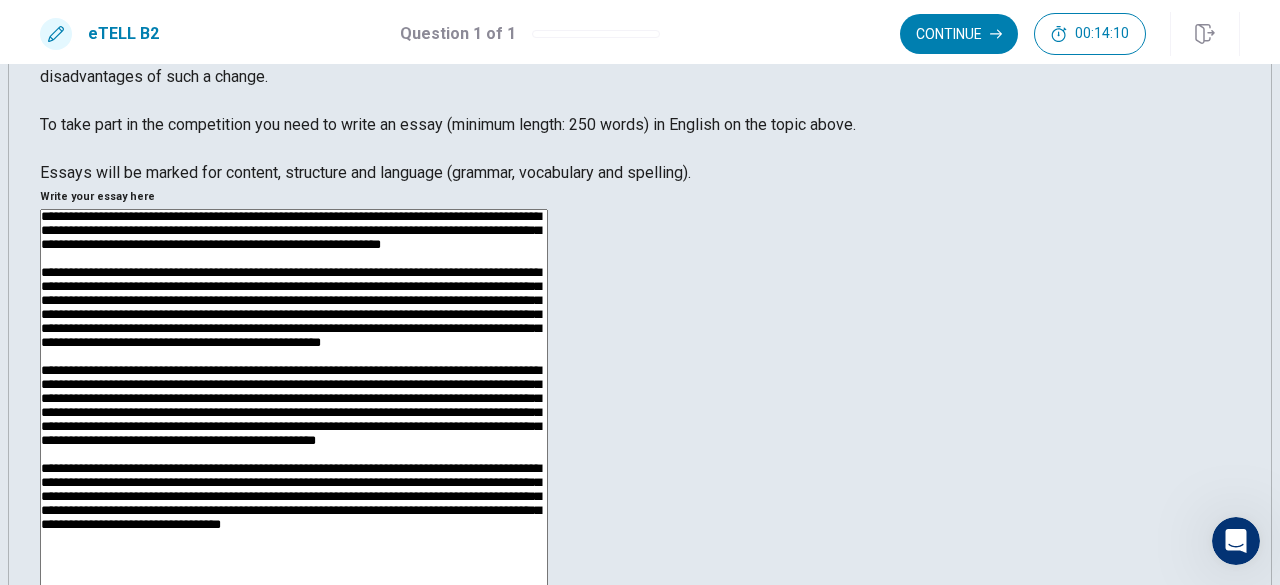 scroll, scrollTop: 189, scrollLeft: 0, axis: vertical 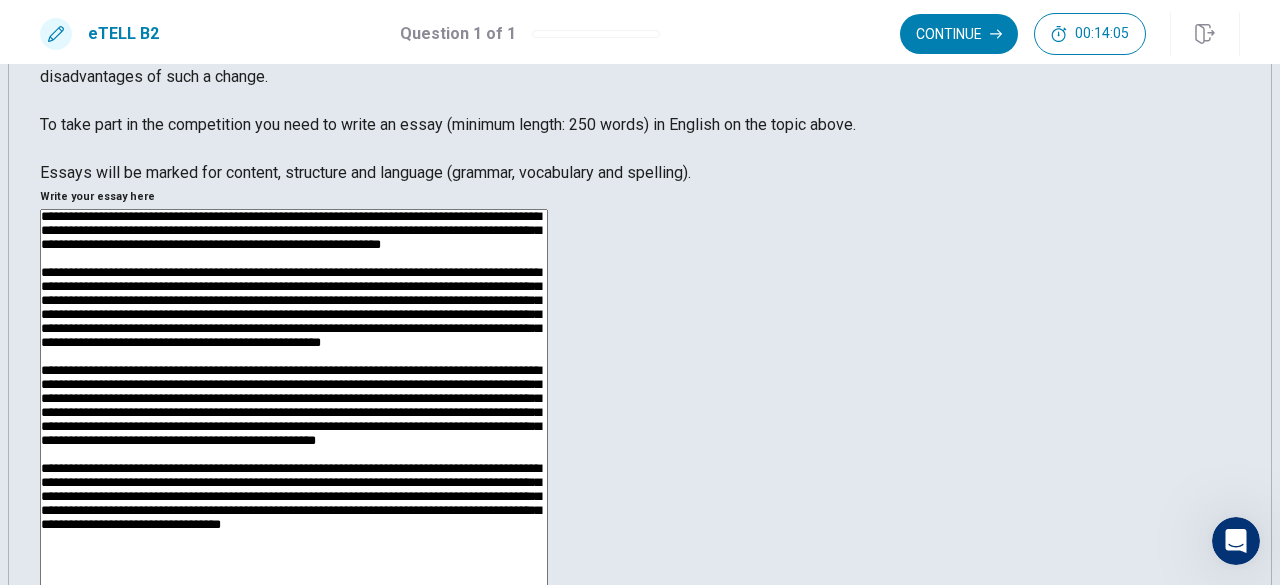 drag, startPoint x: 733, startPoint y: 265, endPoint x: 842, endPoint y: 239, distance: 112.05802 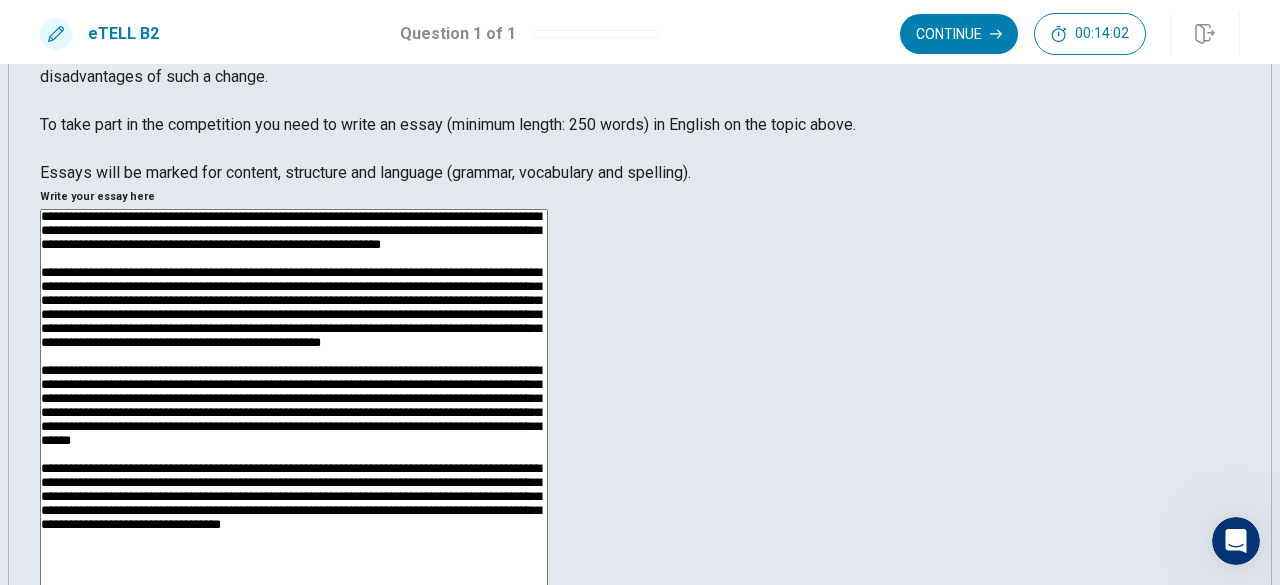 click at bounding box center [294, 469] 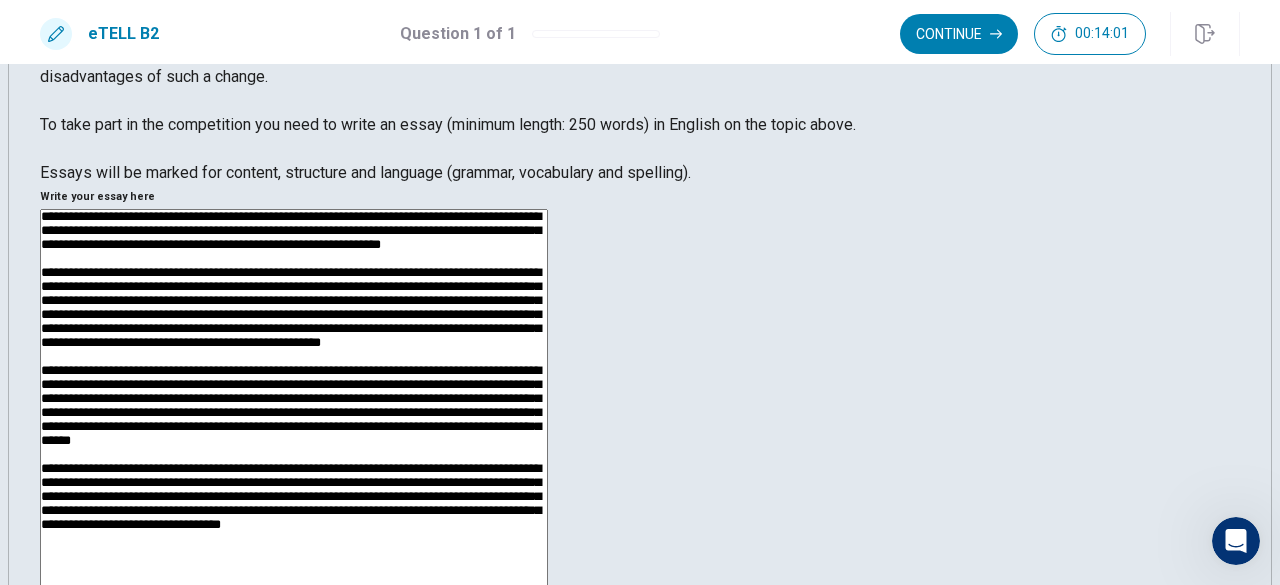 scroll, scrollTop: 197, scrollLeft: 0, axis: vertical 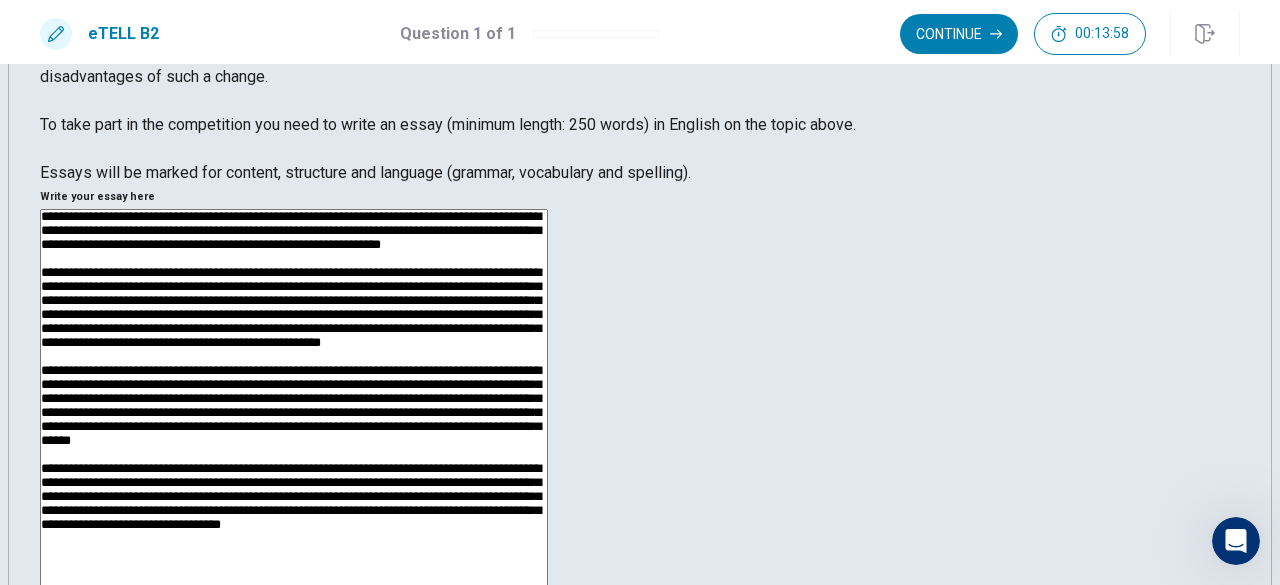 click at bounding box center [294, 469] 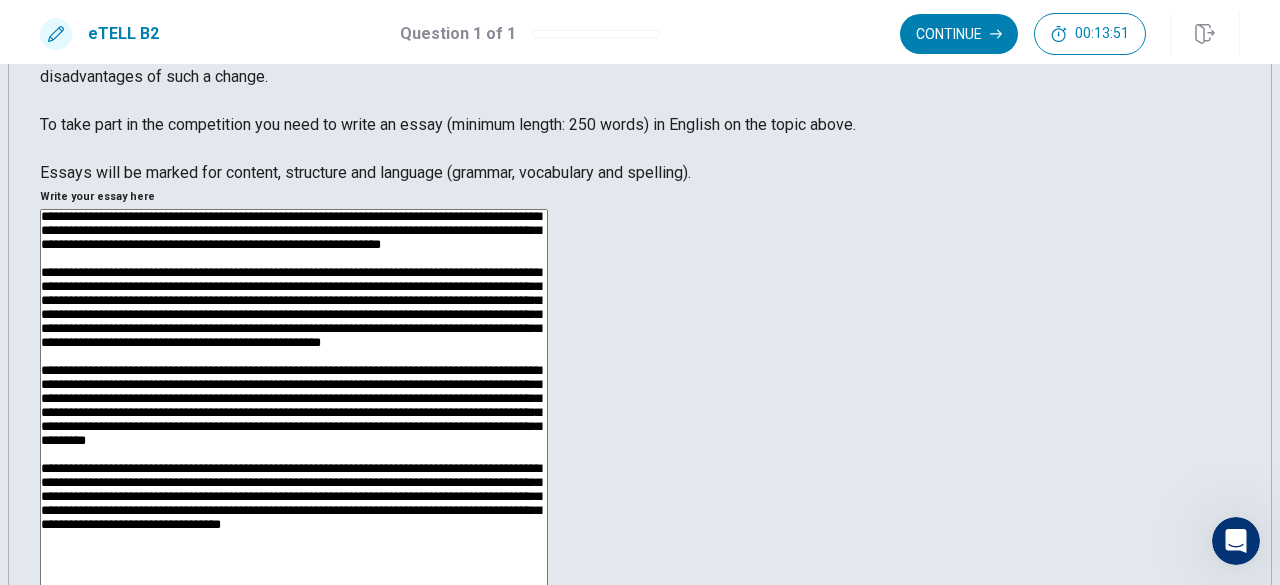 click at bounding box center [294, 469] 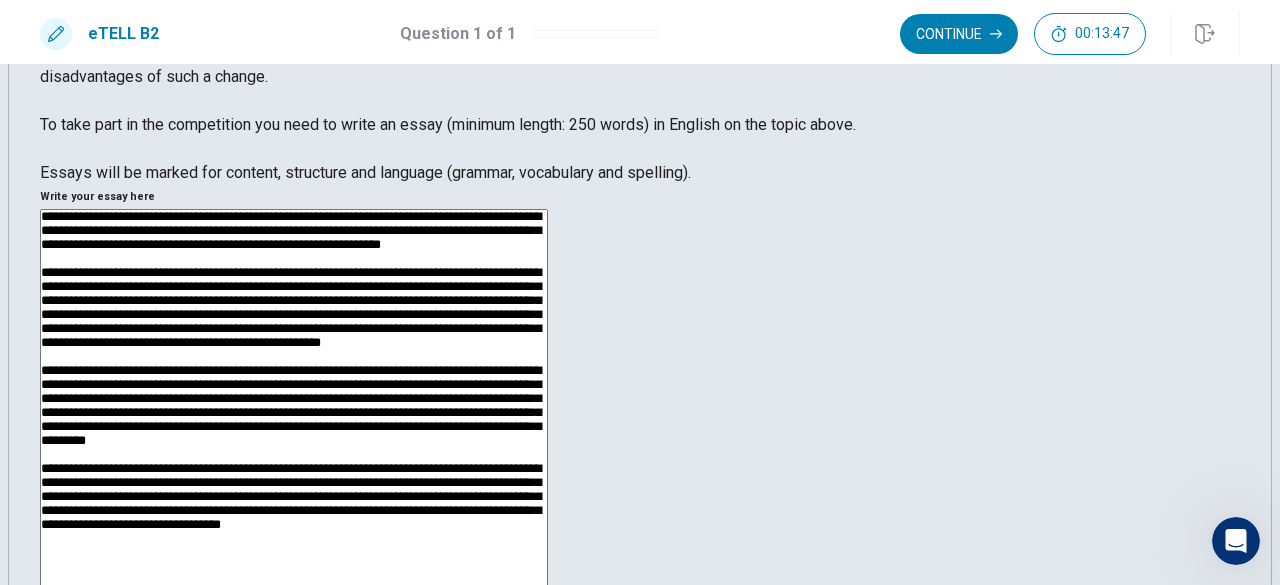 click at bounding box center [294, 469] 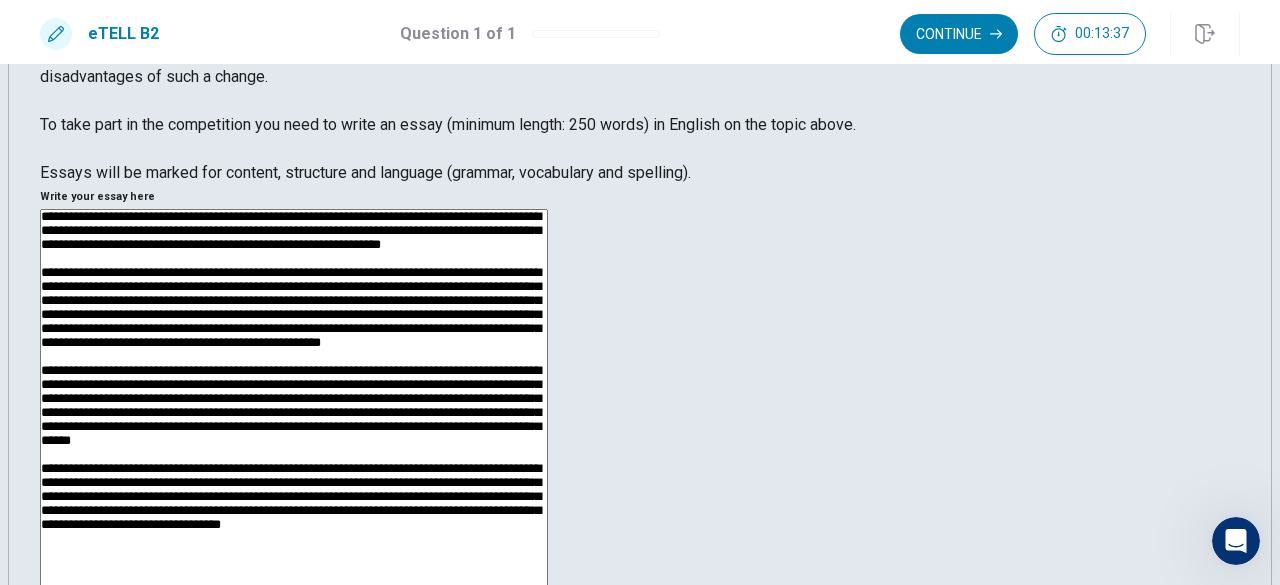 scroll, scrollTop: 216, scrollLeft: 0, axis: vertical 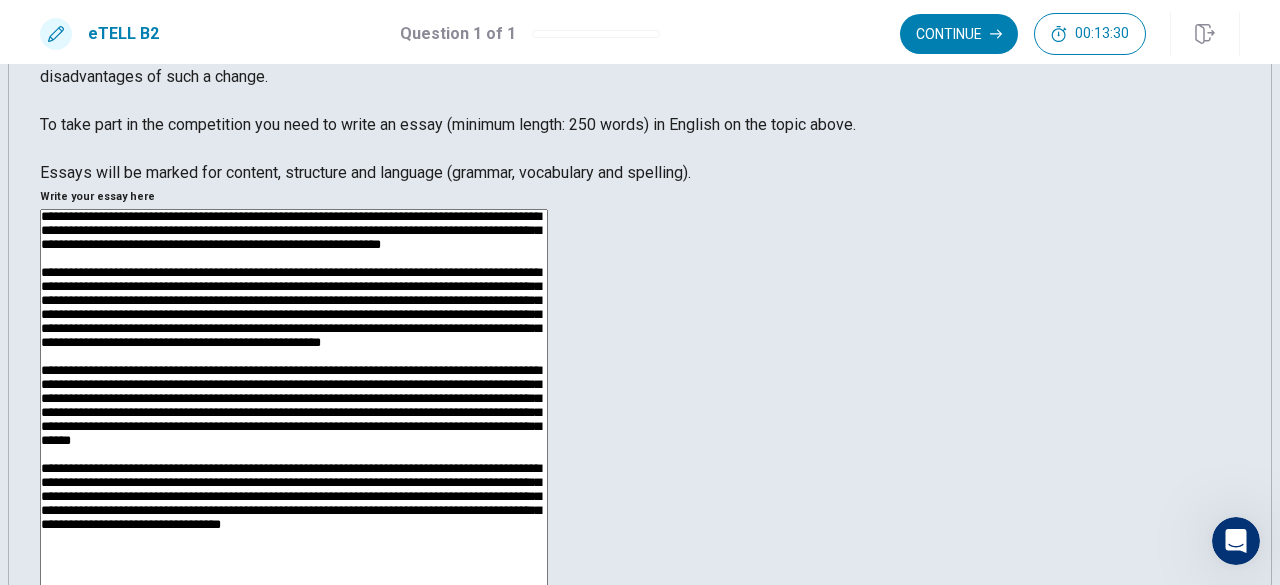 click at bounding box center [294, 469] 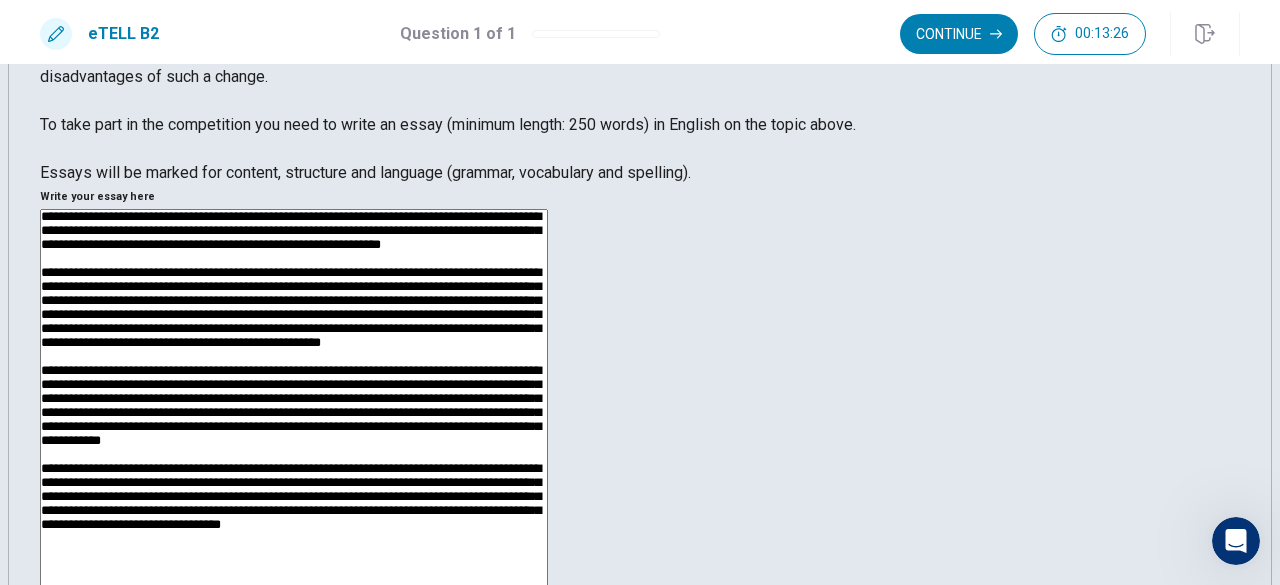 click at bounding box center (294, 469) 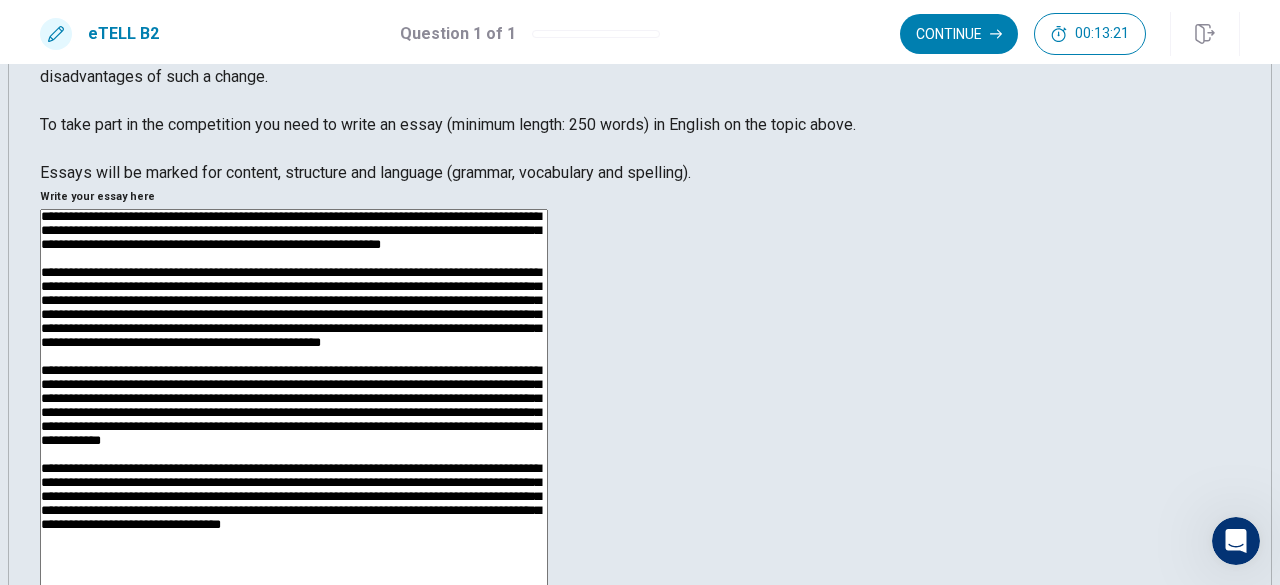 click at bounding box center [294, 469] 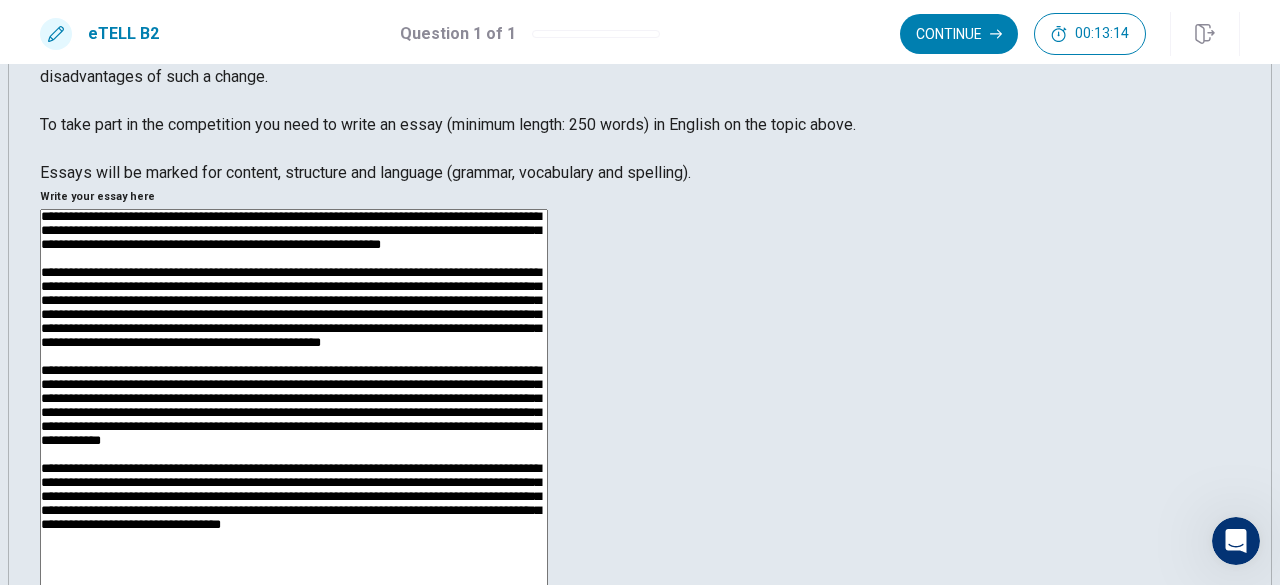scroll, scrollTop: 257, scrollLeft: 0, axis: vertical 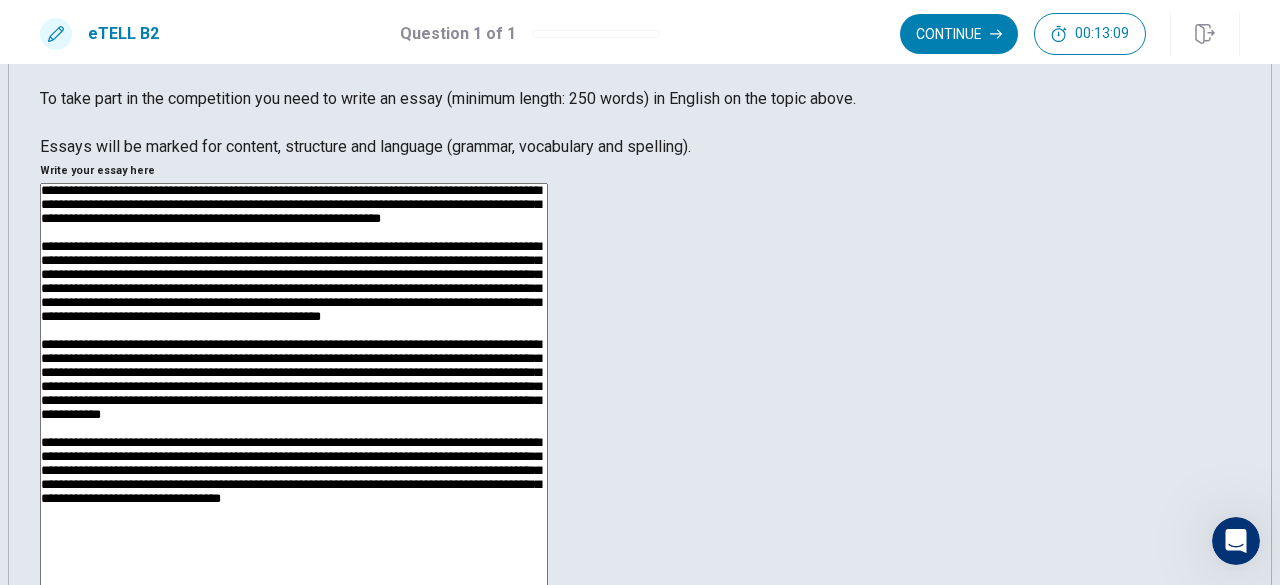 click at bounding box center (294, 443) 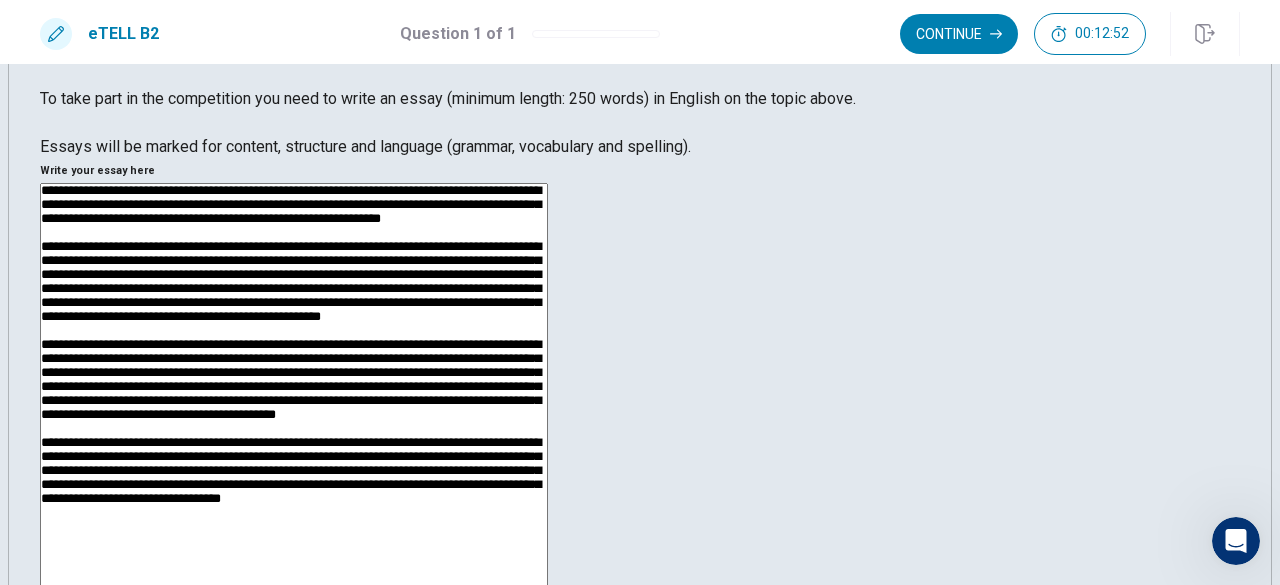 drag, startPoint x: 783, startPoint y: 283, endPoint x: 814, endPoint y: 283, distance: 31 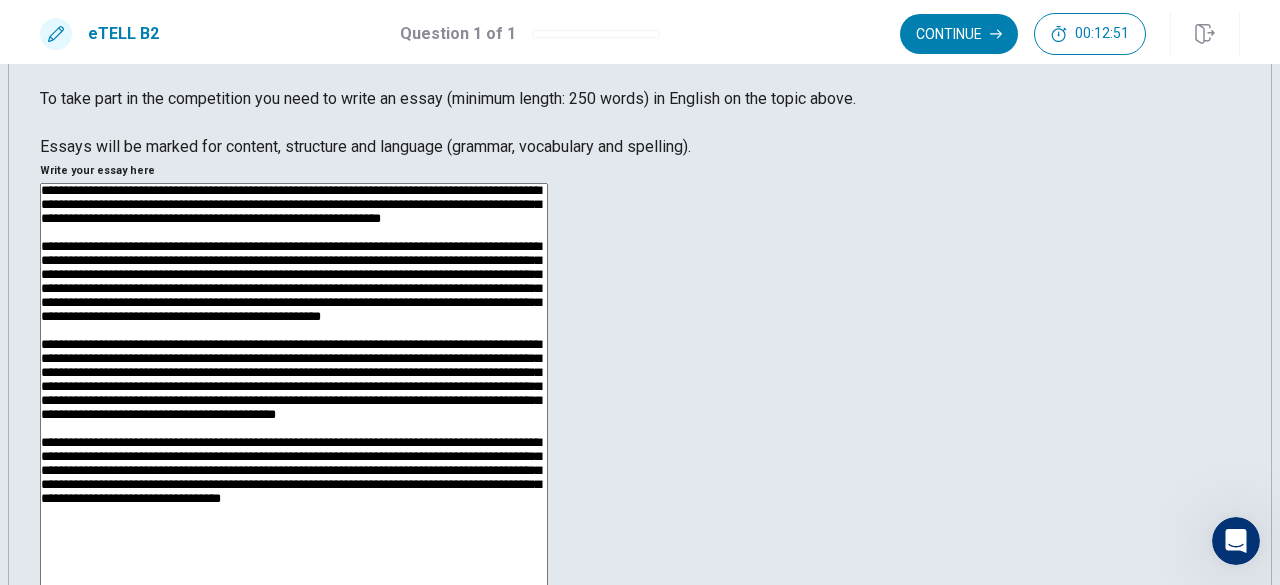 click at bounding box center [294, 443] 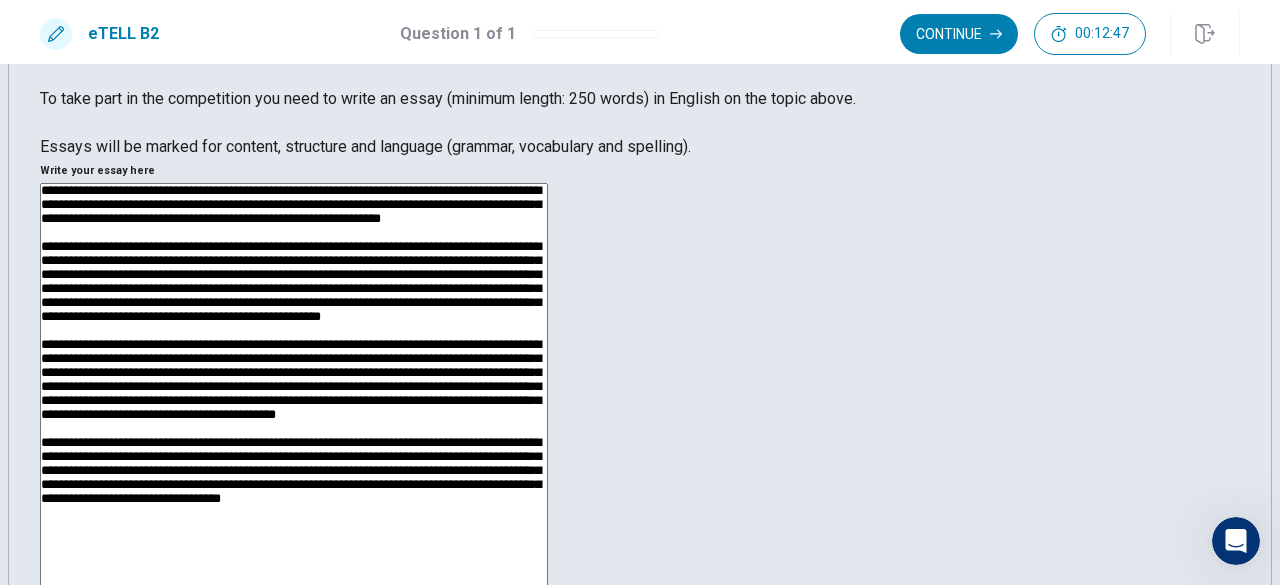 click at bounding box center (294, 443) 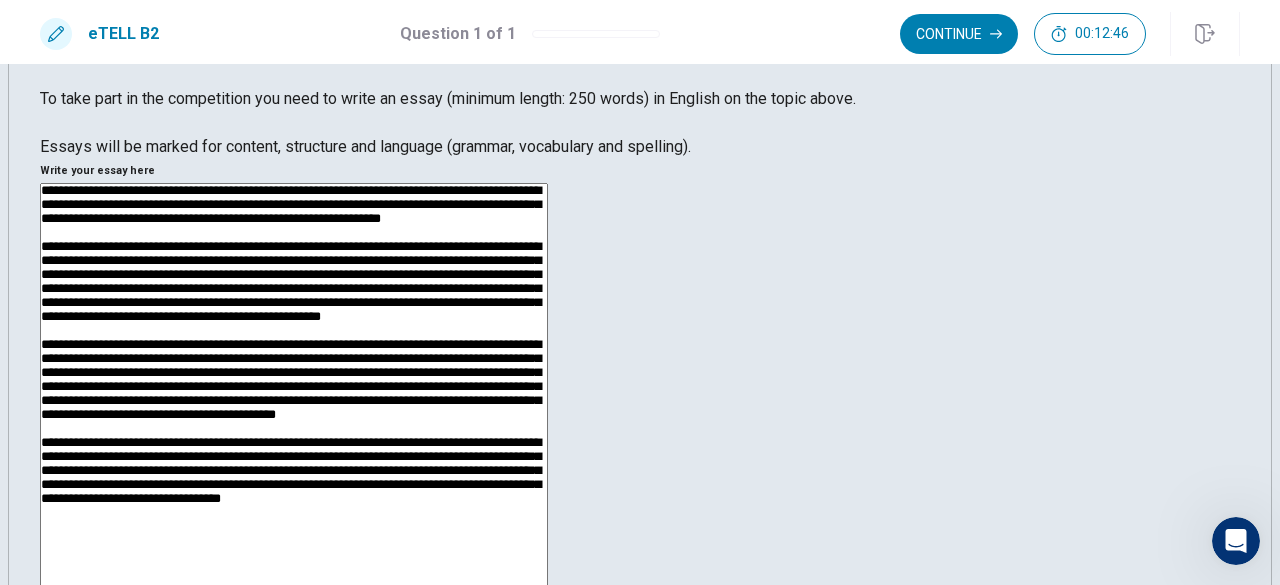 click at bounding box center (294, 443) 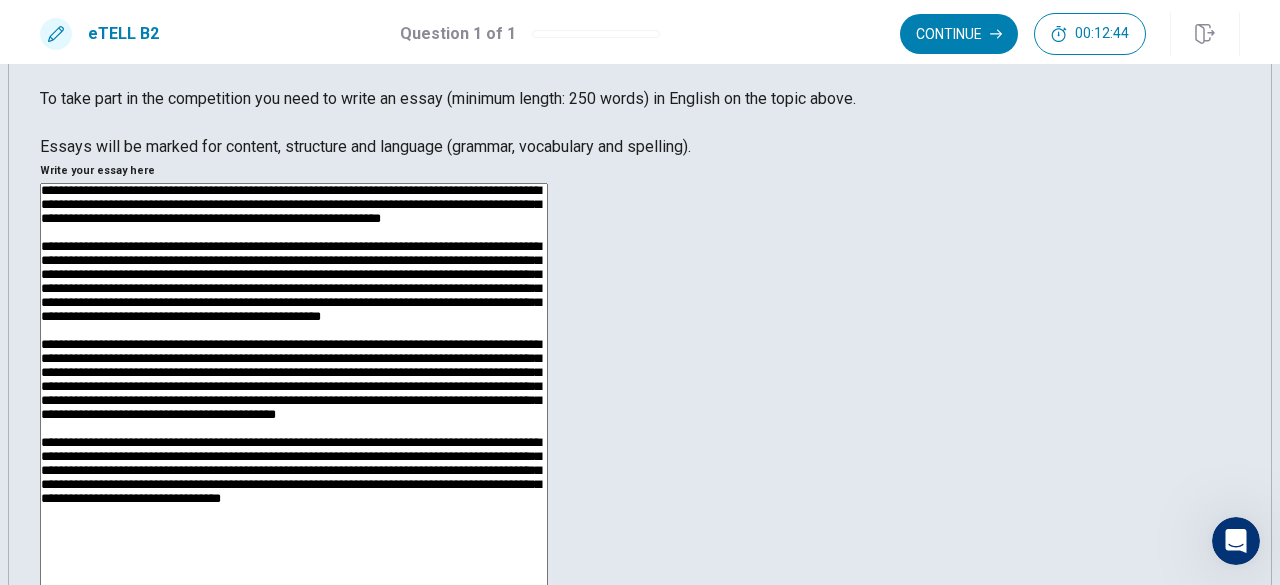 scroll, scrollTop: 318, scrollLeft: 0, axis: vertical 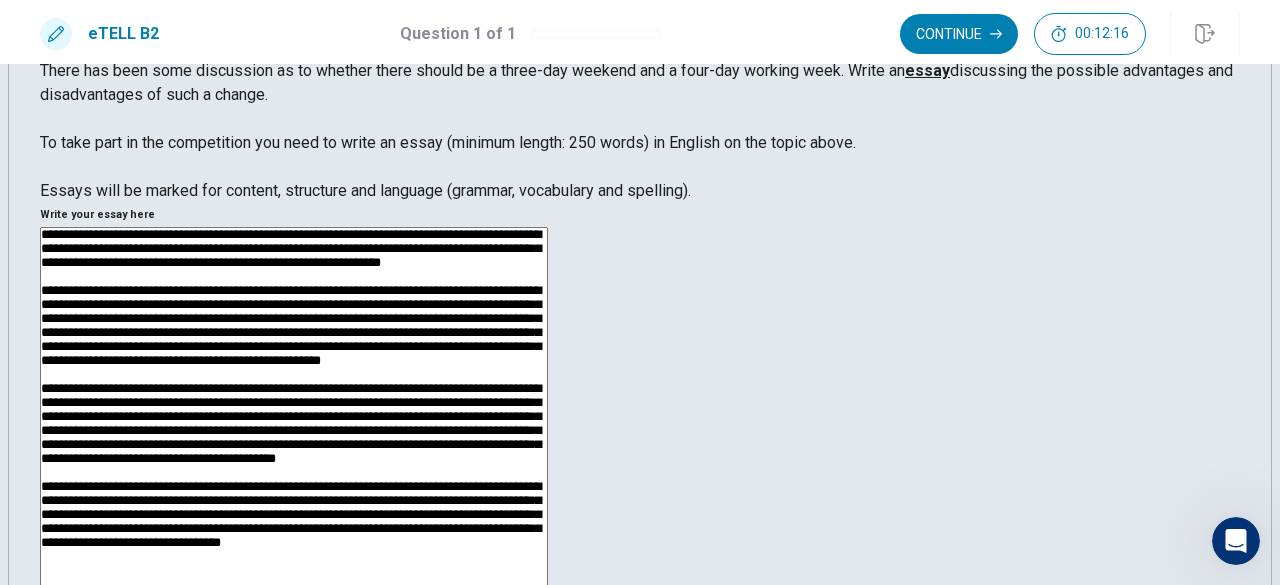 click at bounding box center (294, 487) 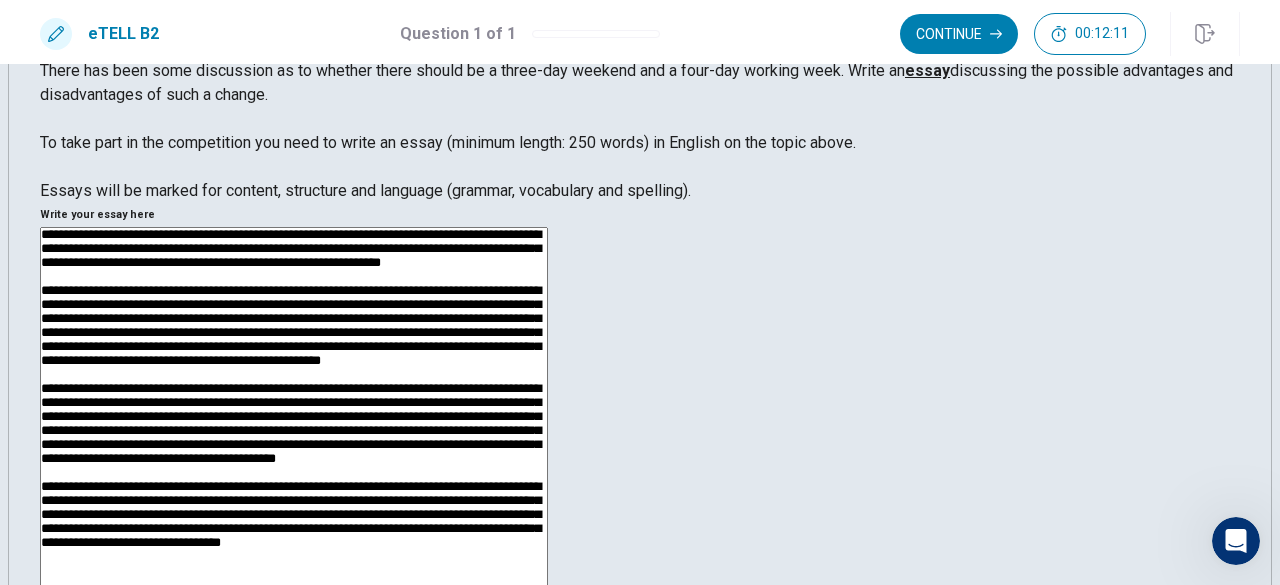 click at bounding box center [294, 487] 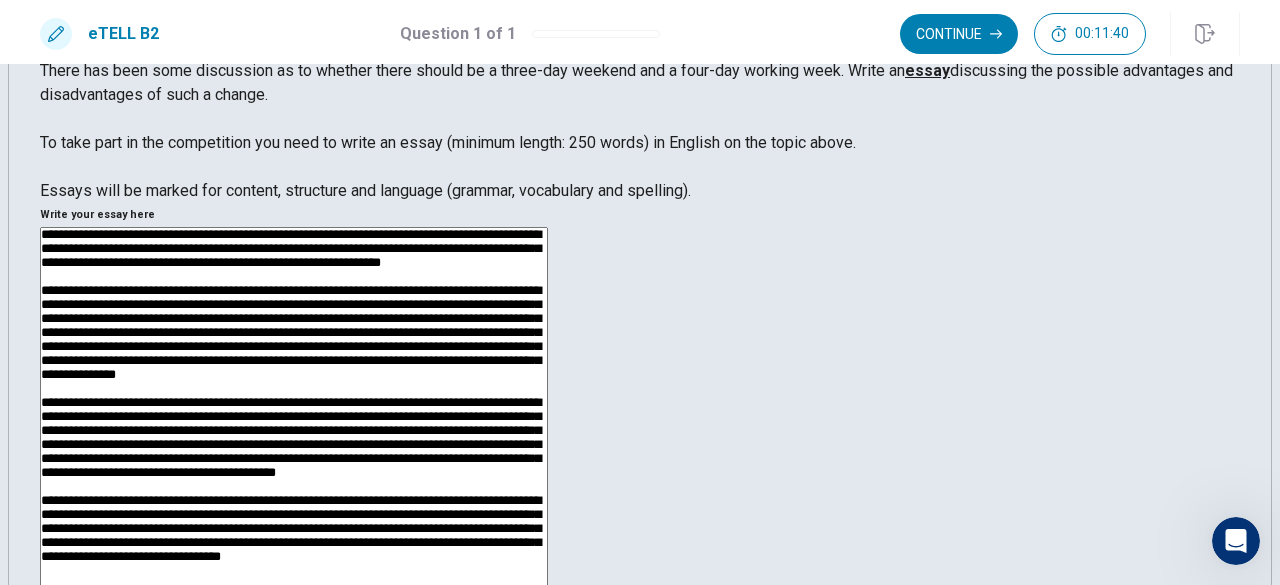 click at bounding box center [294, 487] 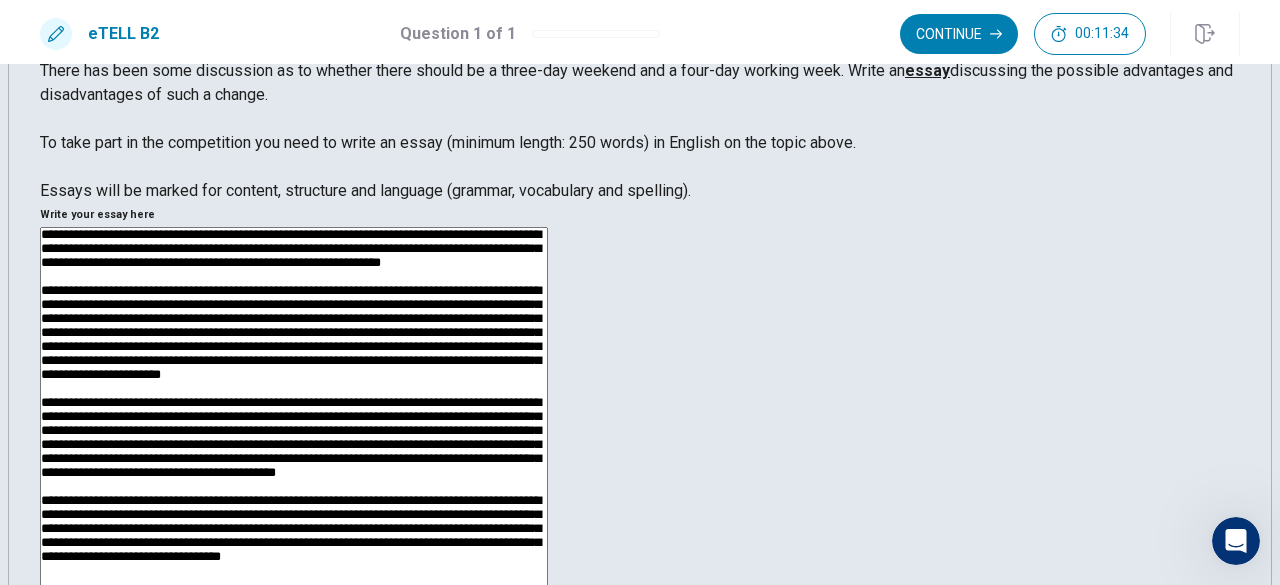 click at bounding box center [294, 487] 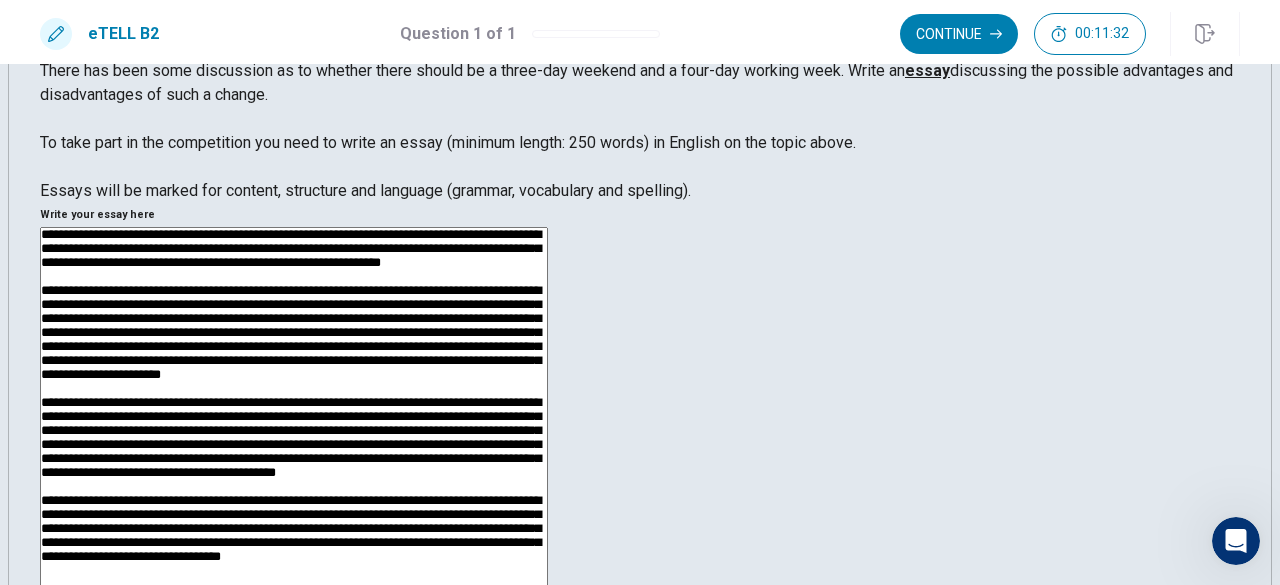 click at bounding box center [294, 487] 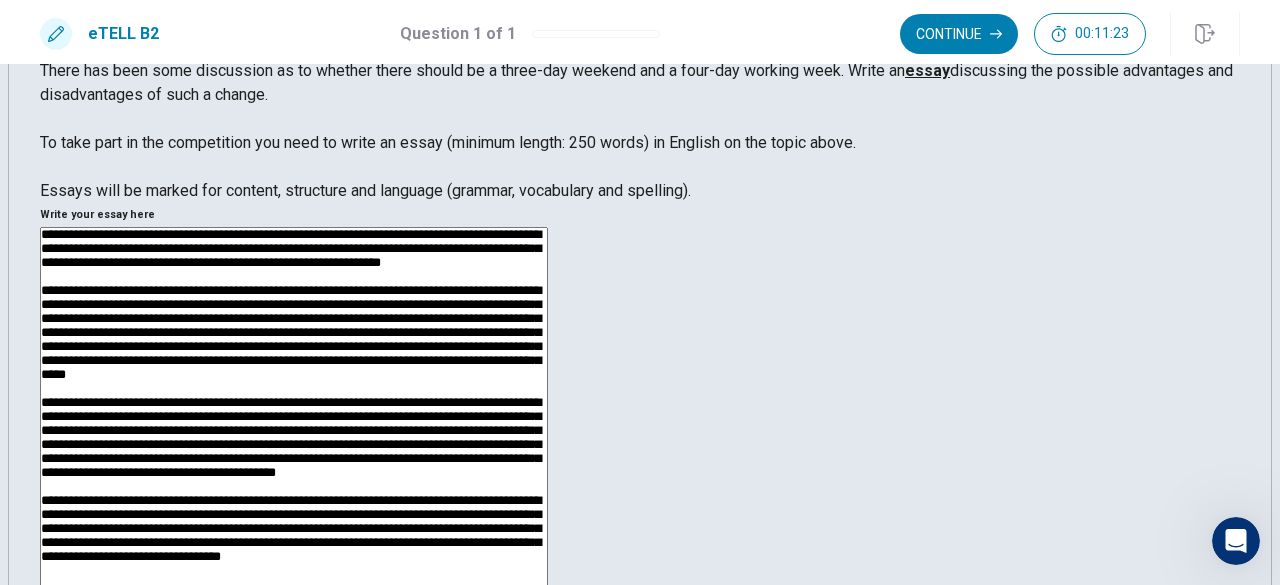 click at bounding box center (294, 487) 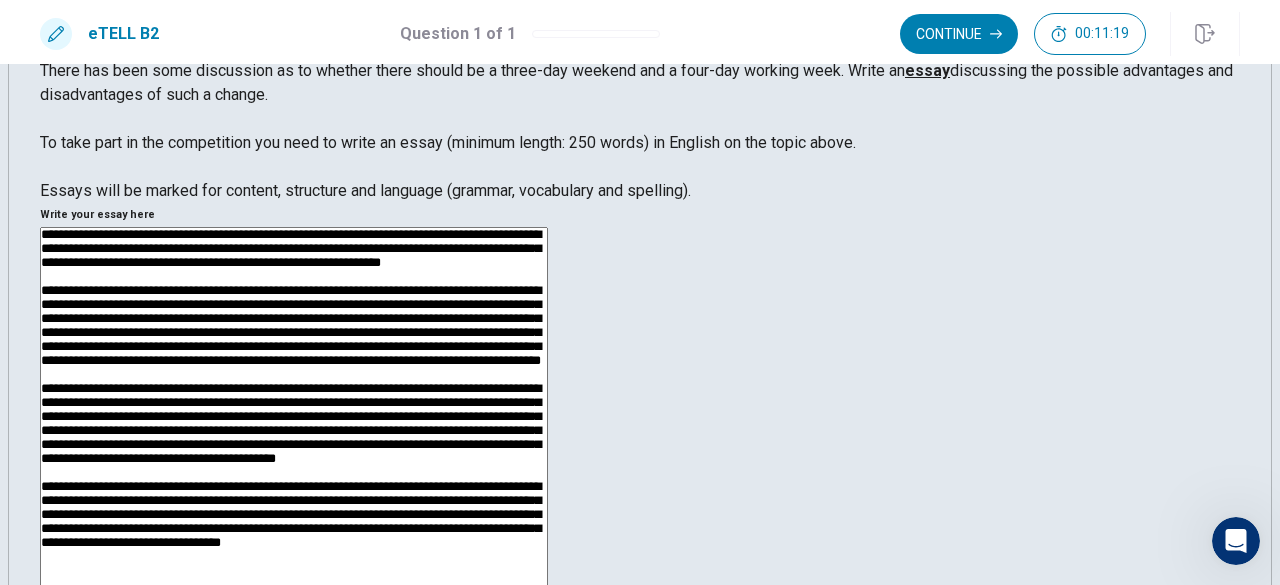 drag, startPoint x: 950, startPoint y: 309, endPoint x: 886, endPoint y: 309, distance: 64 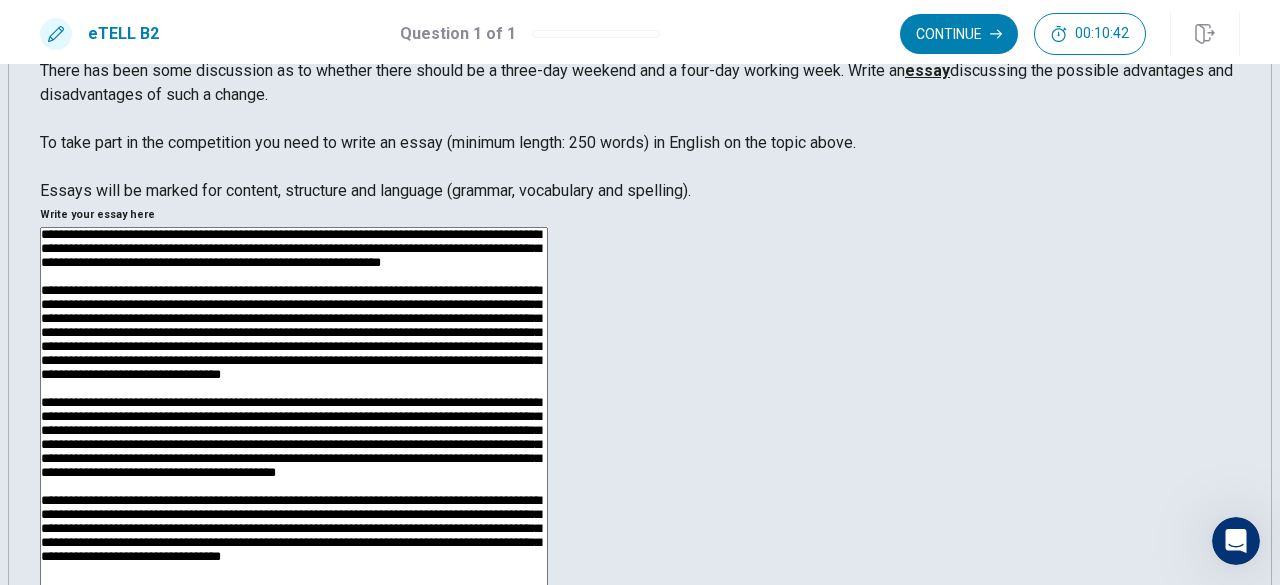 click at bounding box center [294, 487] 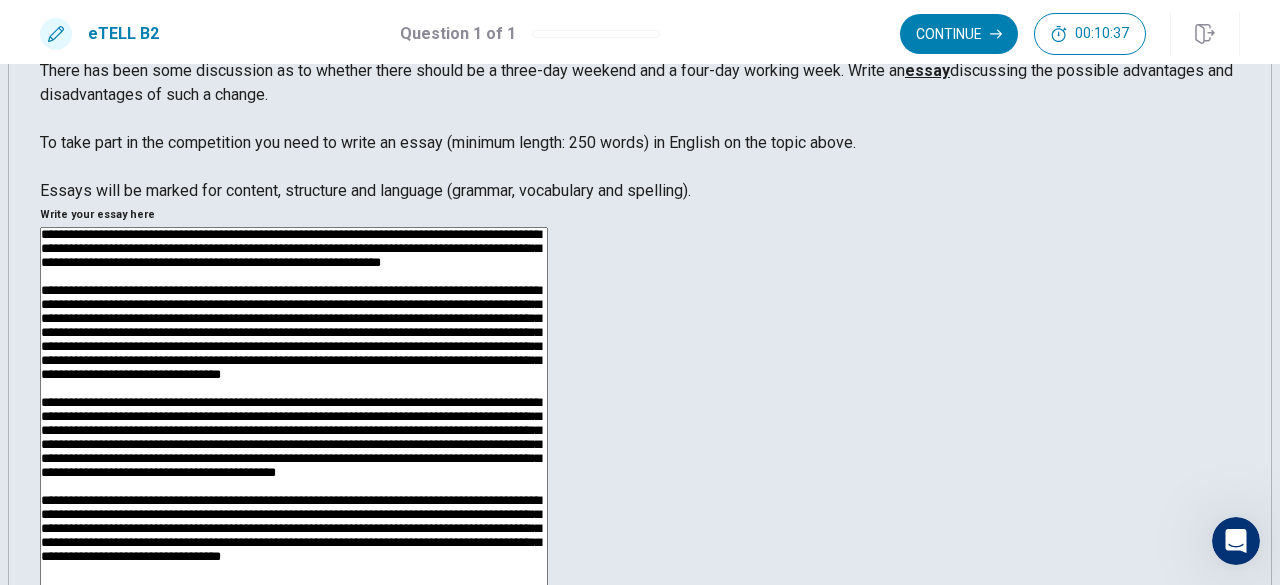 click at bounding box center (294, 487) 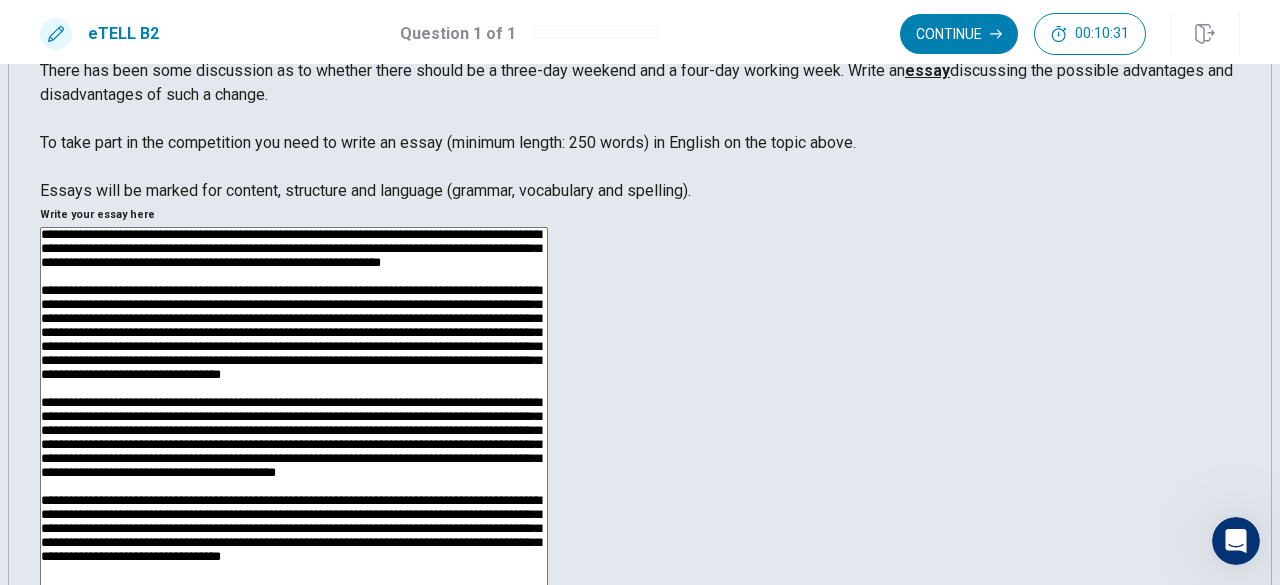 click at bounding box center [294, 487] 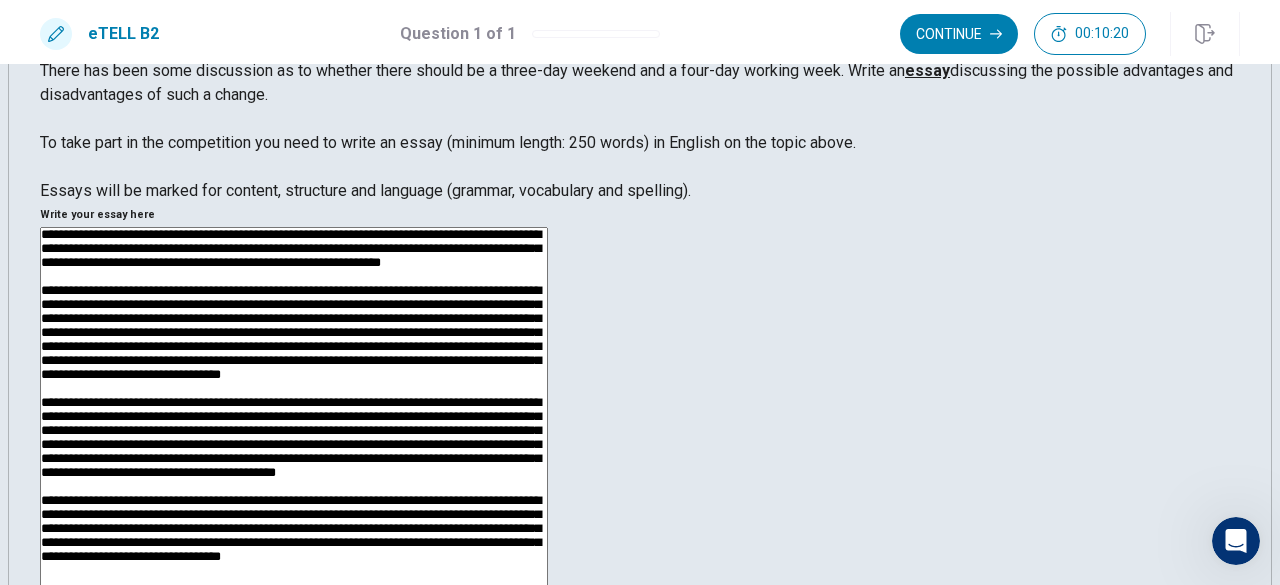 scroll, scrollTop: 0, scrollLeft: 0, axis: both 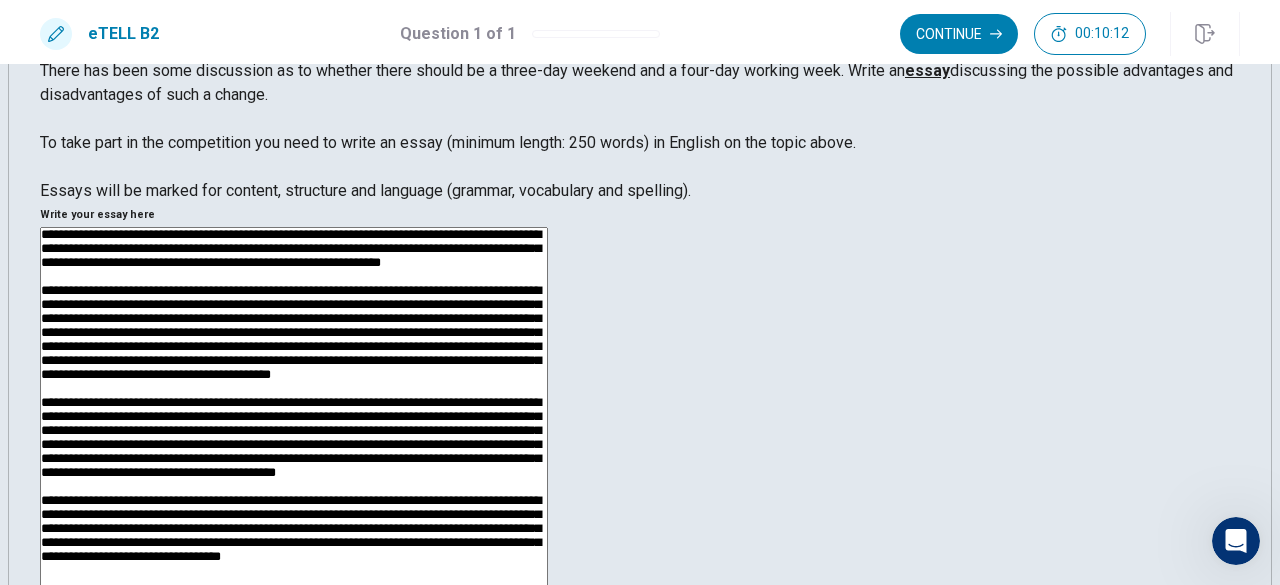 click at bounding box center [294, 487] 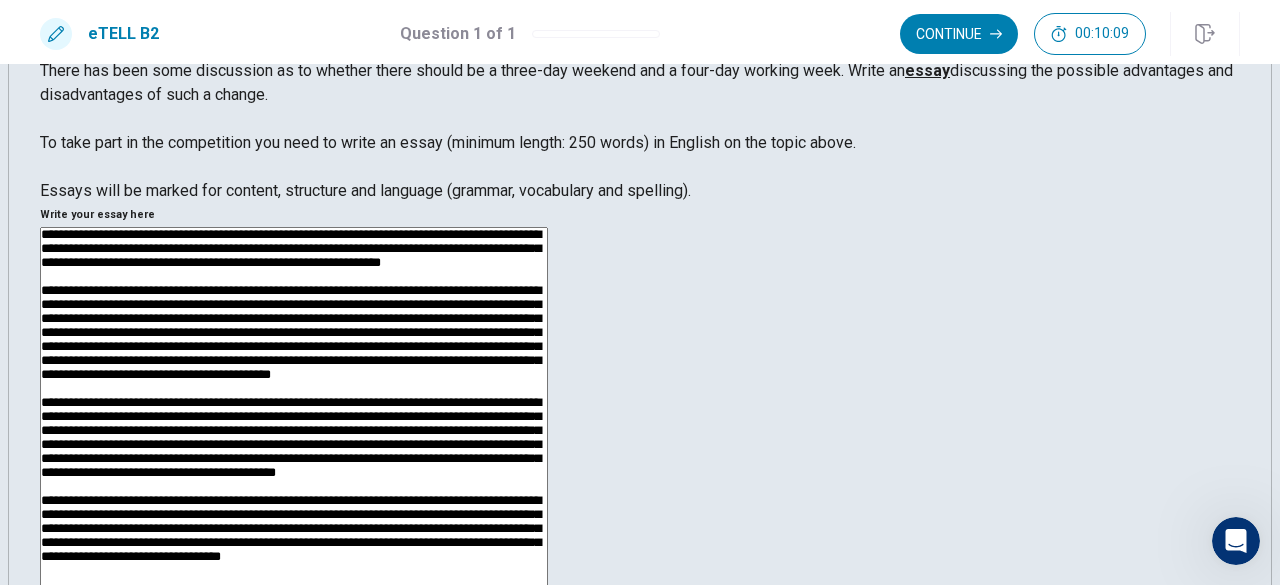 click at bounding box center [294, 487] 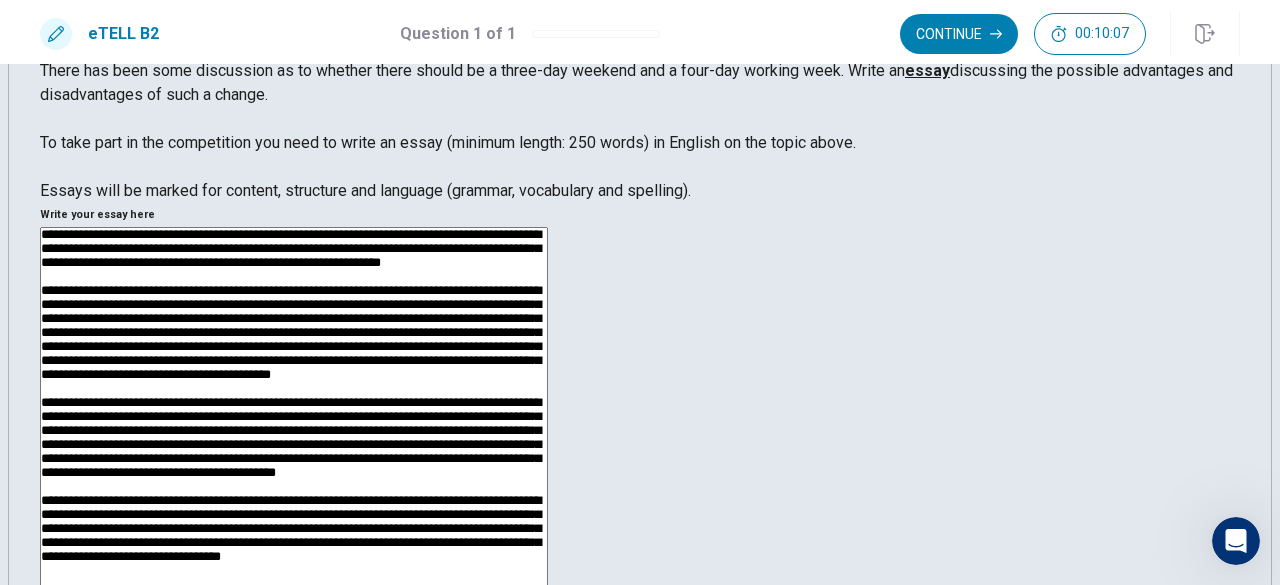 click at bounding box center (294, 487) 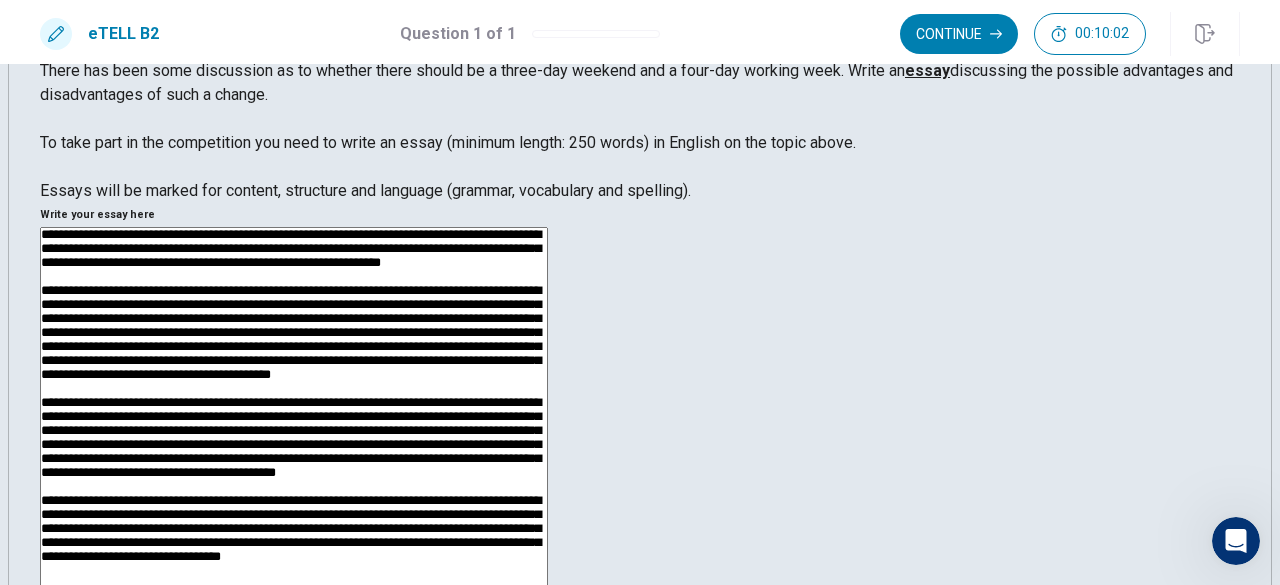 click at bounding box center [294, 487] 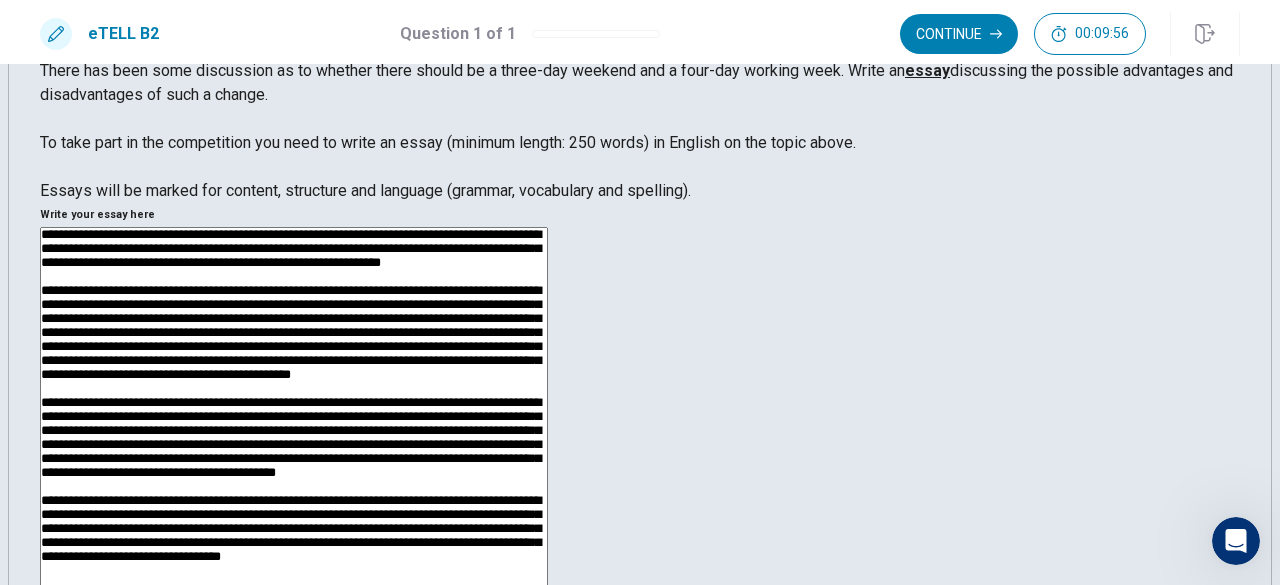 click at bounding box center (294, 487) 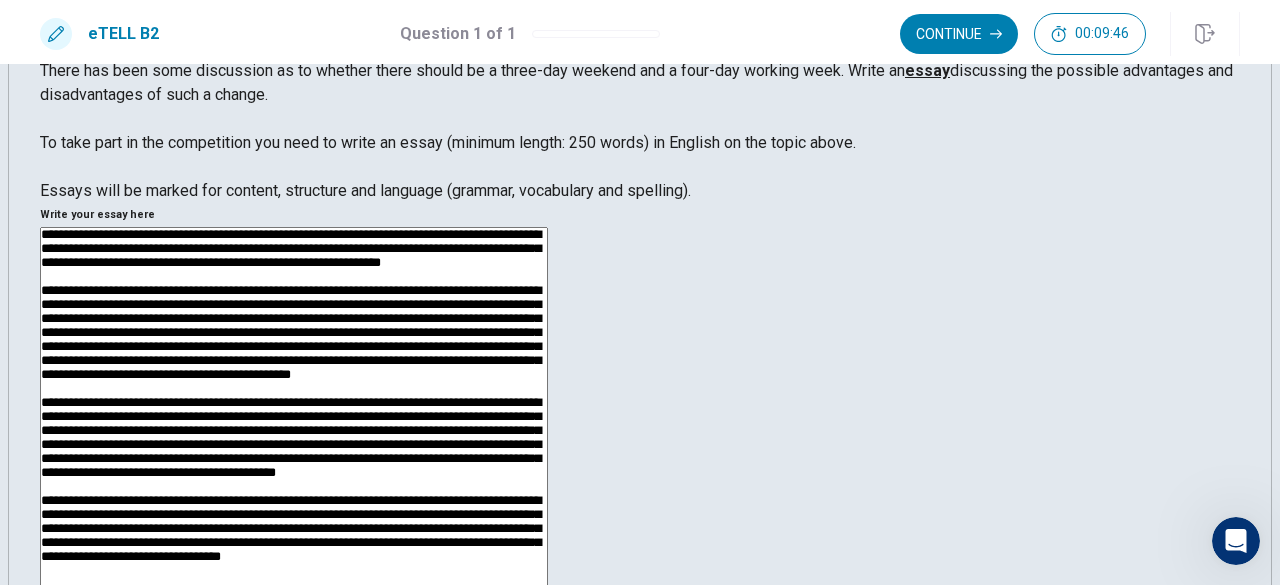 scroll, scrollTop: 262, scrollLeft: 0, axis: vertical 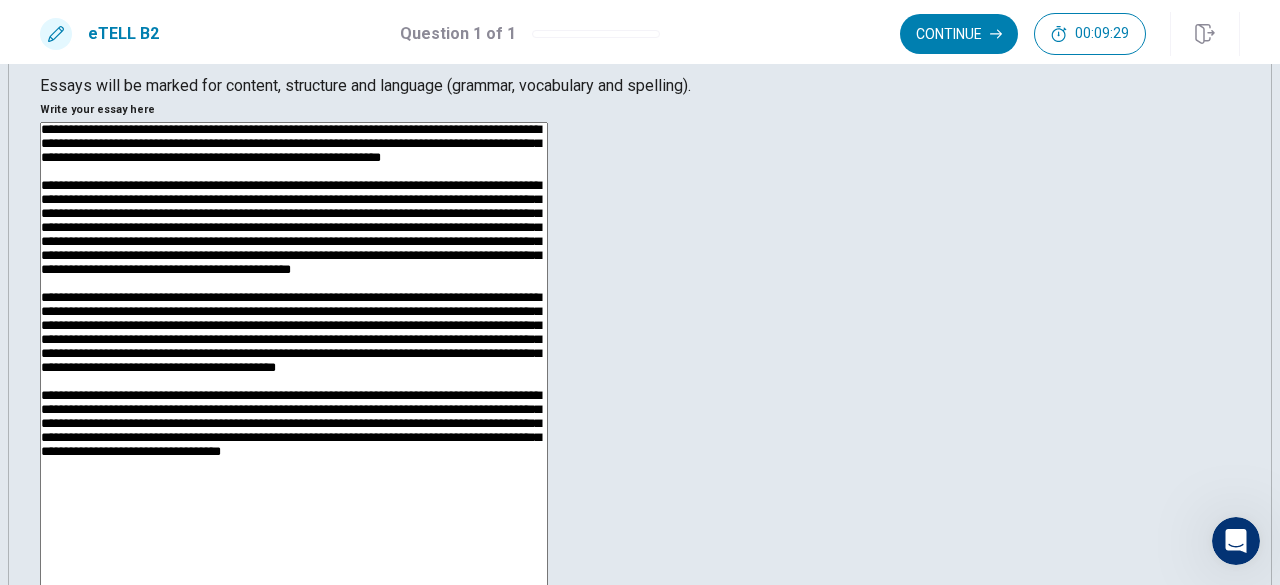 click at bounding box center [294, 382] 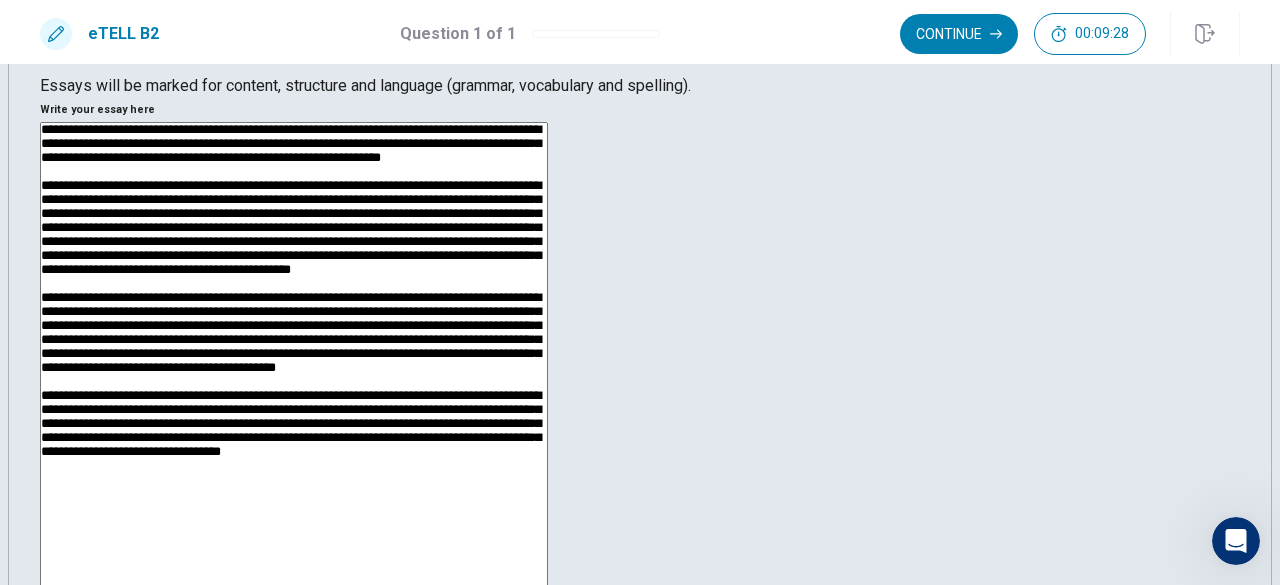 click at bounding box center [294, 382] 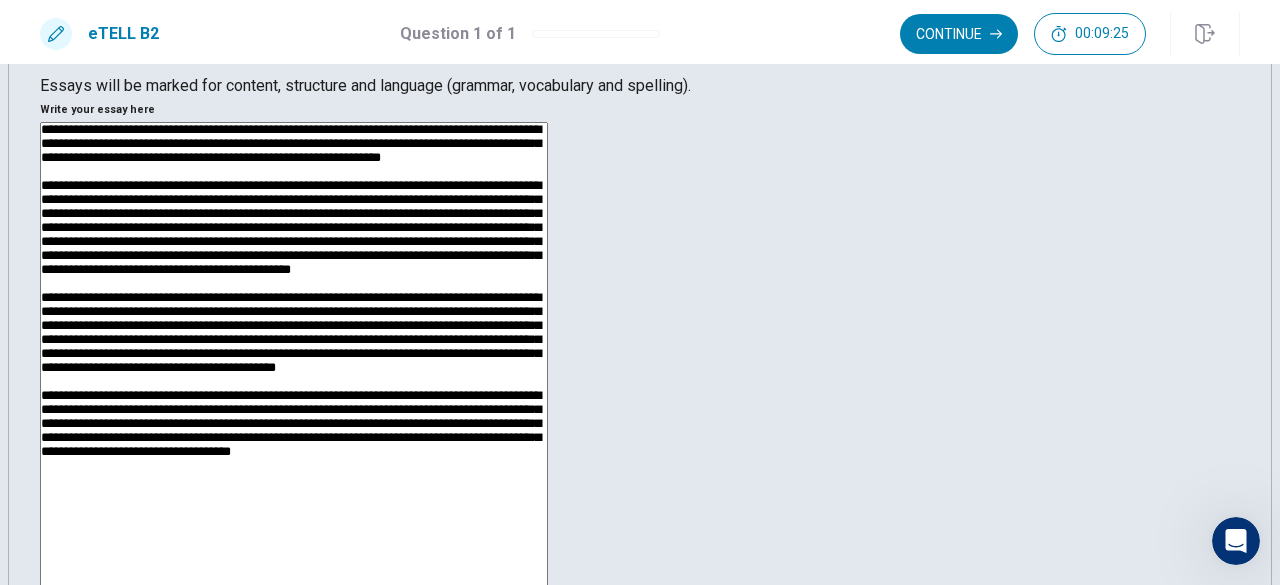 click at bounding box center (294, 382) 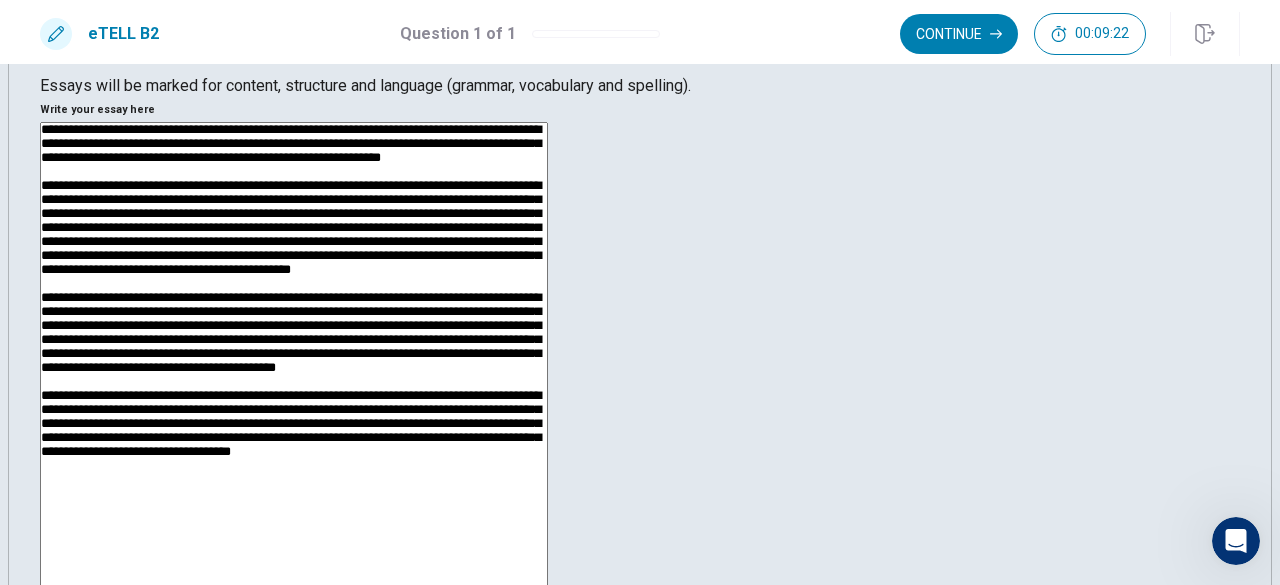 click at bounding box center [294, 382] 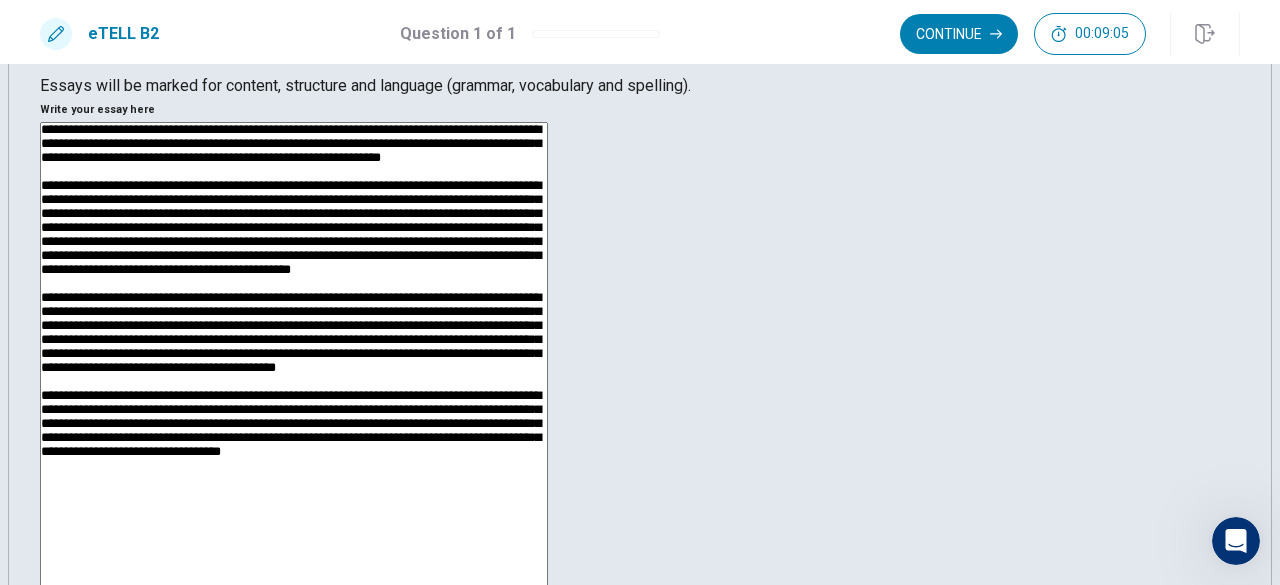 drag, startPoint x: 1152, startPoint y: 333, endPoint x: 1044, endPoint y: 337, distance: 108.07405 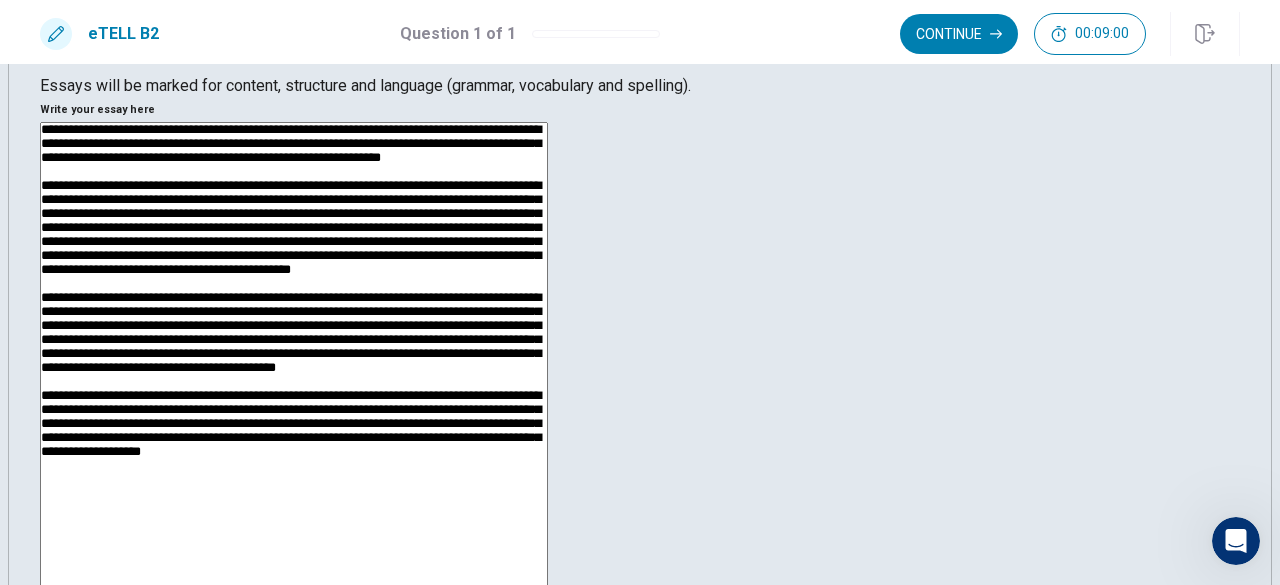 click at bounding box center (294, 382) 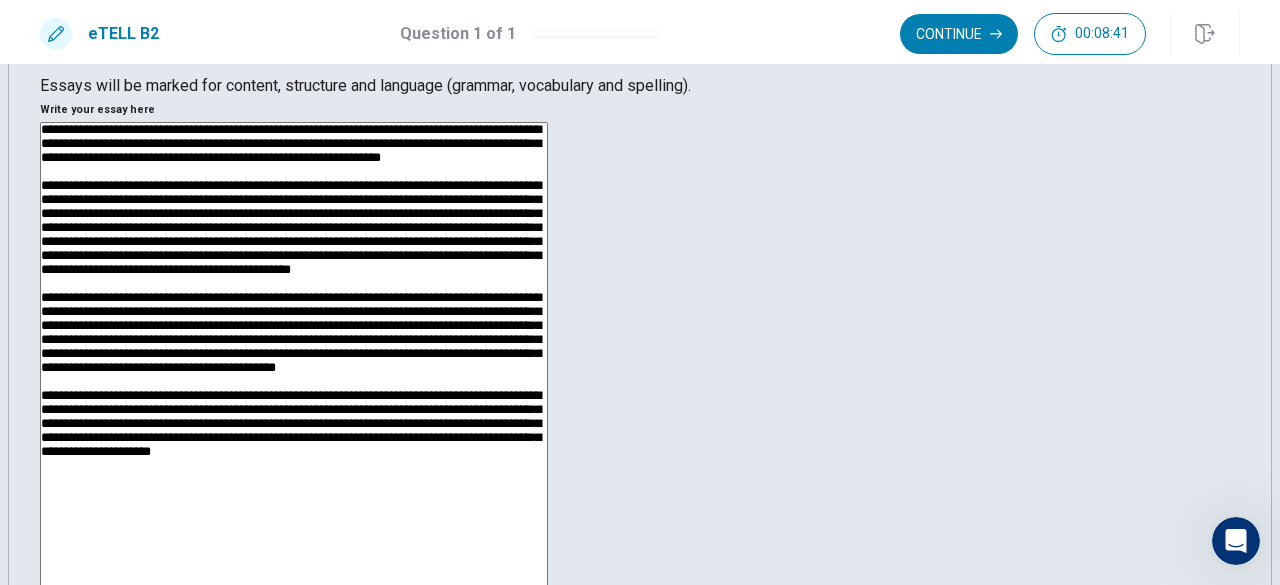 scroll, scrollTop: 0, scrollLeft: 0, axis: both 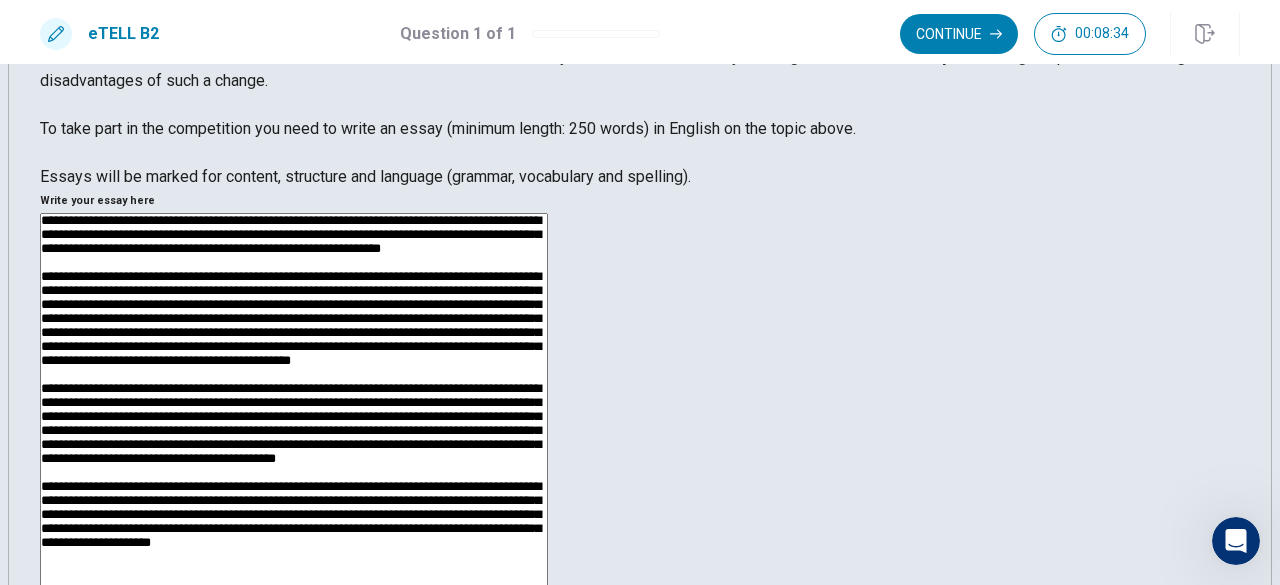 click at bounding box center (294, 473) 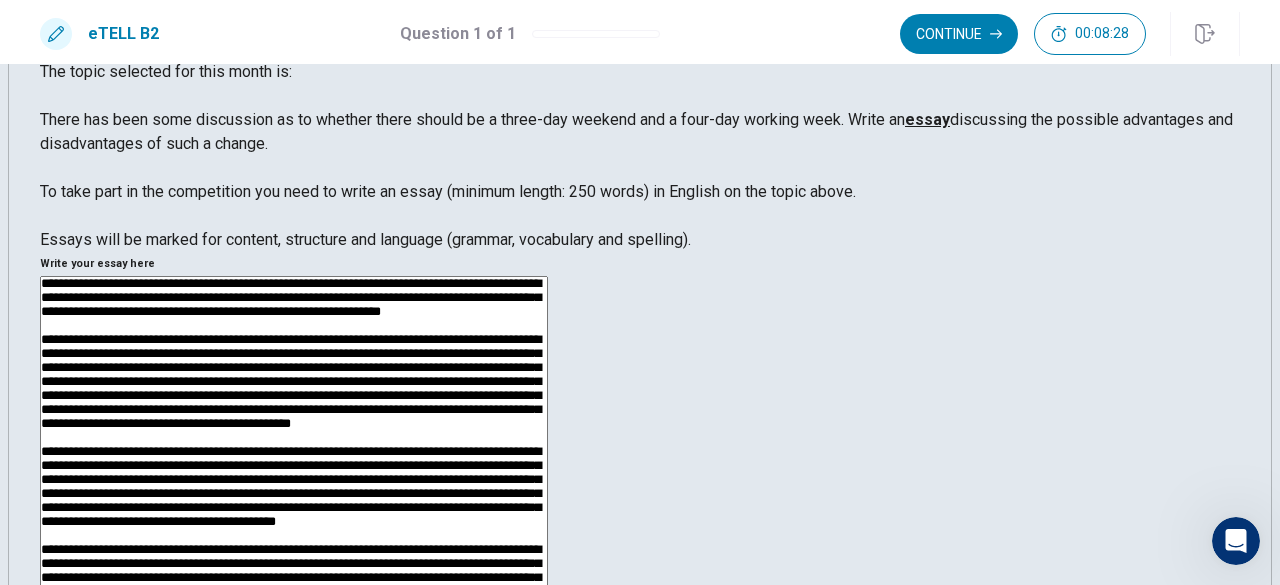 scroll, scrollTop: 160, scrollLeft: 0, axis: vertical 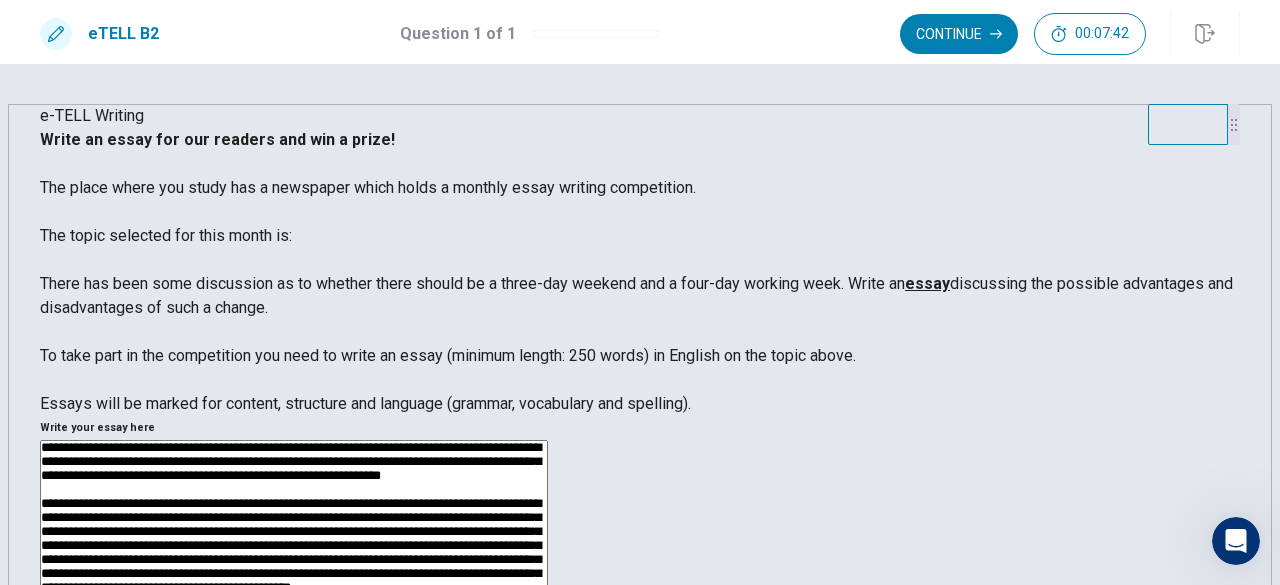 click at bounding box center (294, 700) 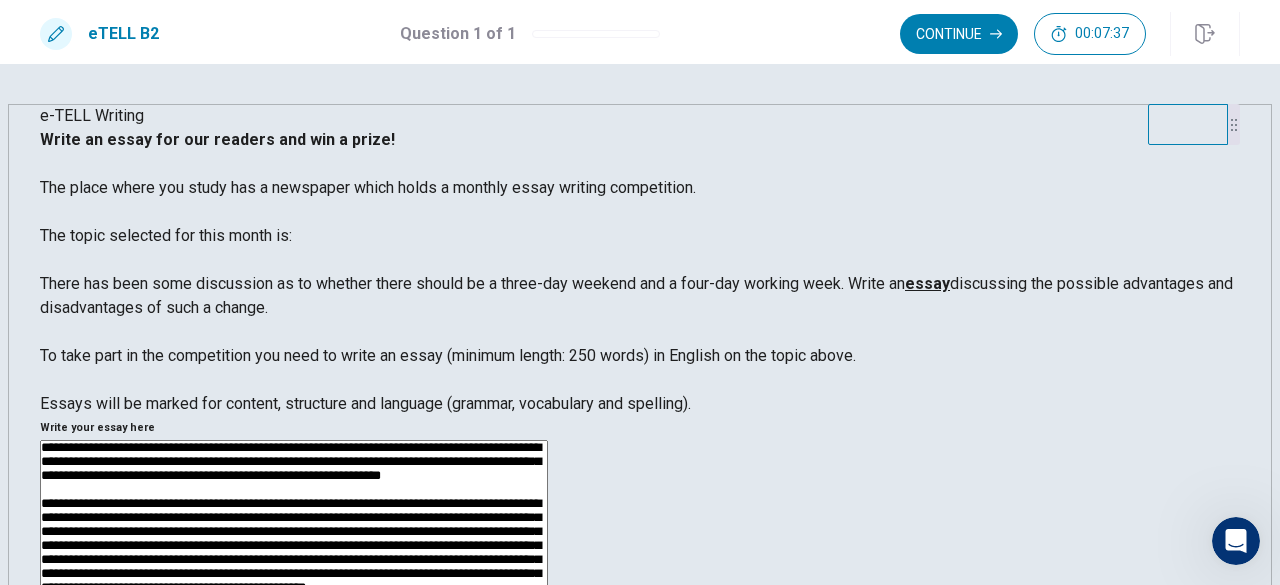 click at bounding box center [294, 700] 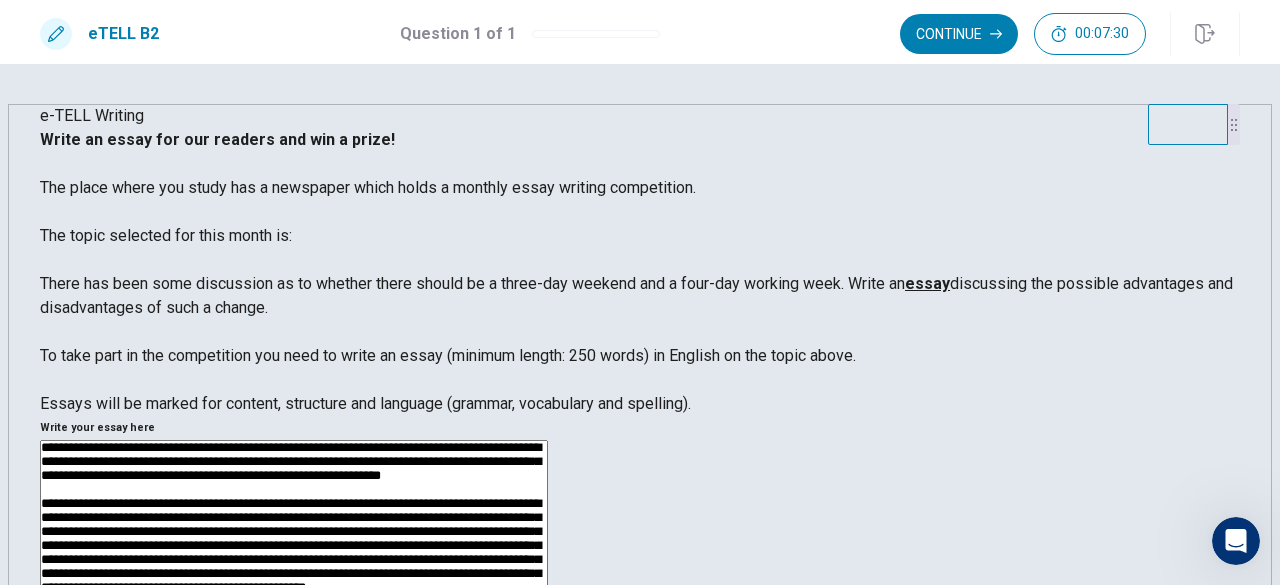 scroll, scrollTop: 179, scrollLeft: 0, axis: vertical 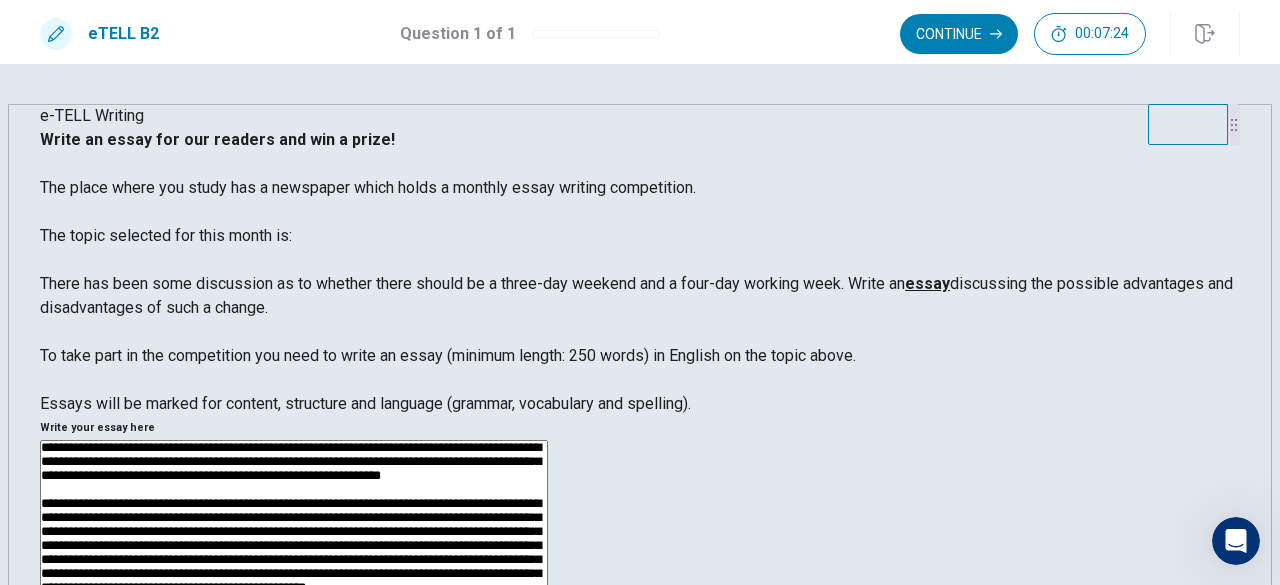 click at bounding box center (294, 700) 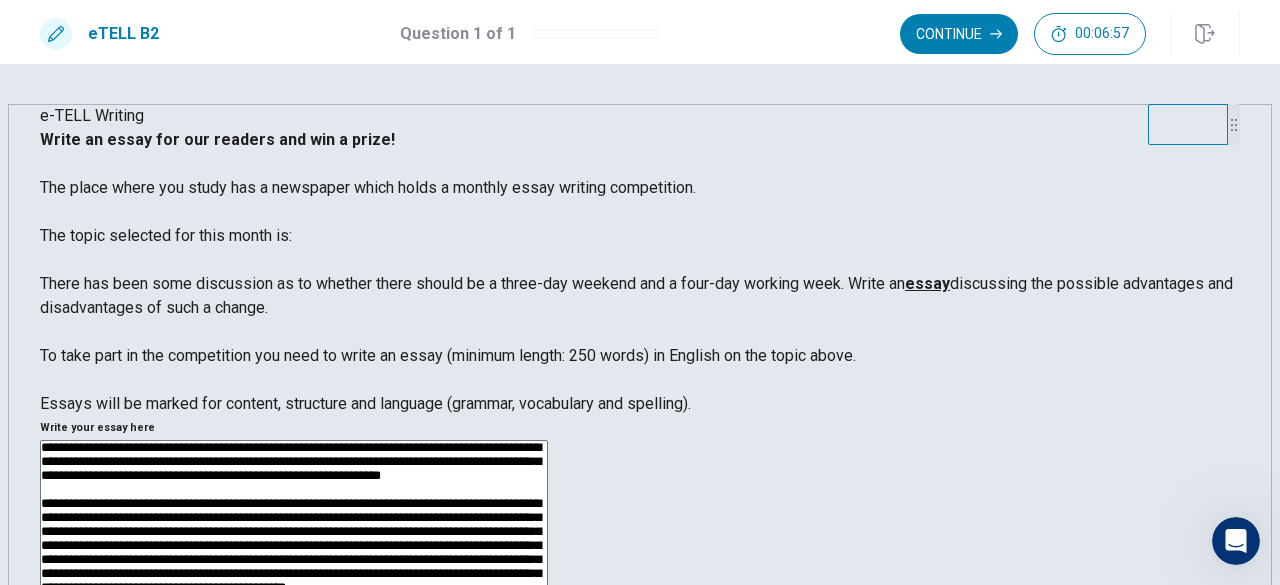 scroll, scrollTop: 250, scrollLeft: 0, axis: vertical 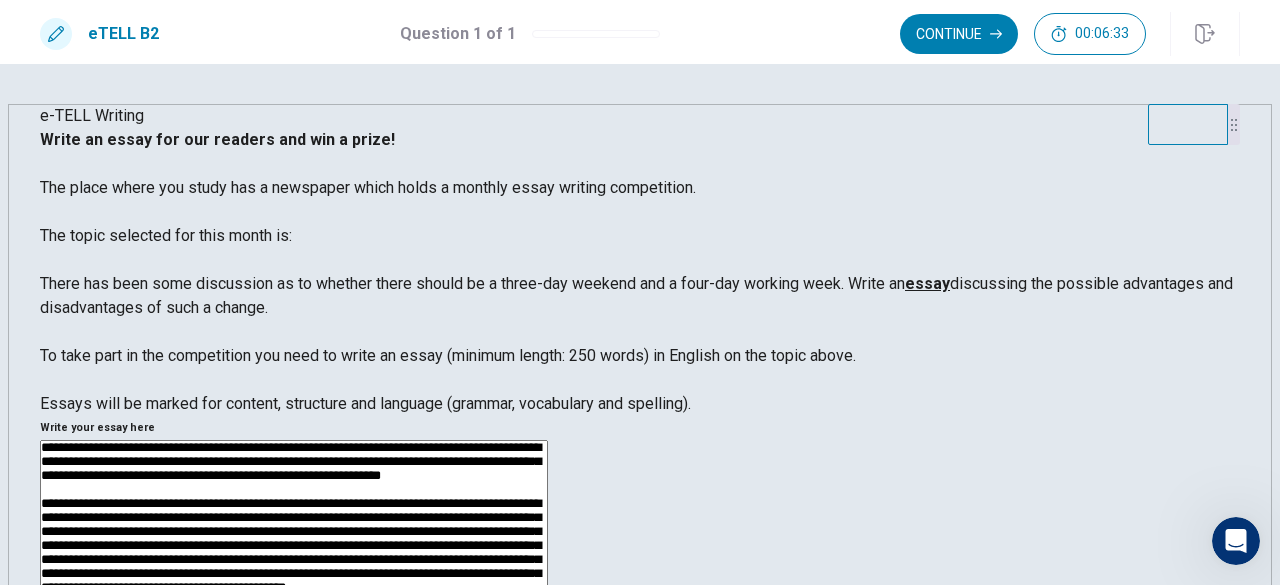 drag, startPoint x: 1081, startPoint y: 253, endPoint x: 1019, endPoint y: 249, distance: 62.1289 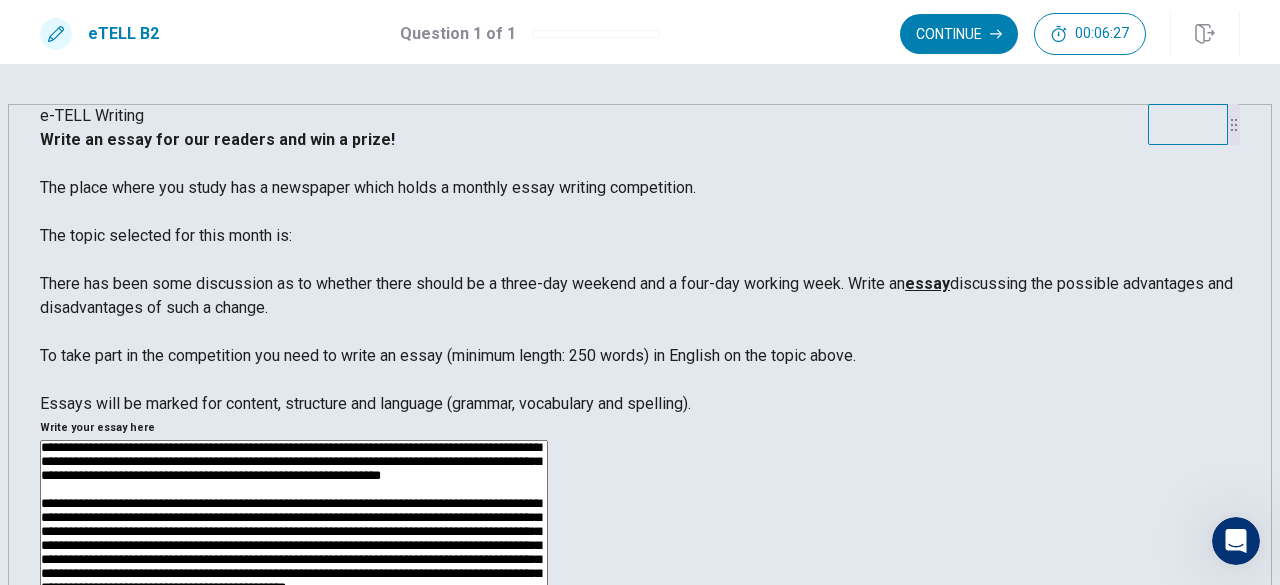 click at bounding box center (294, 700) 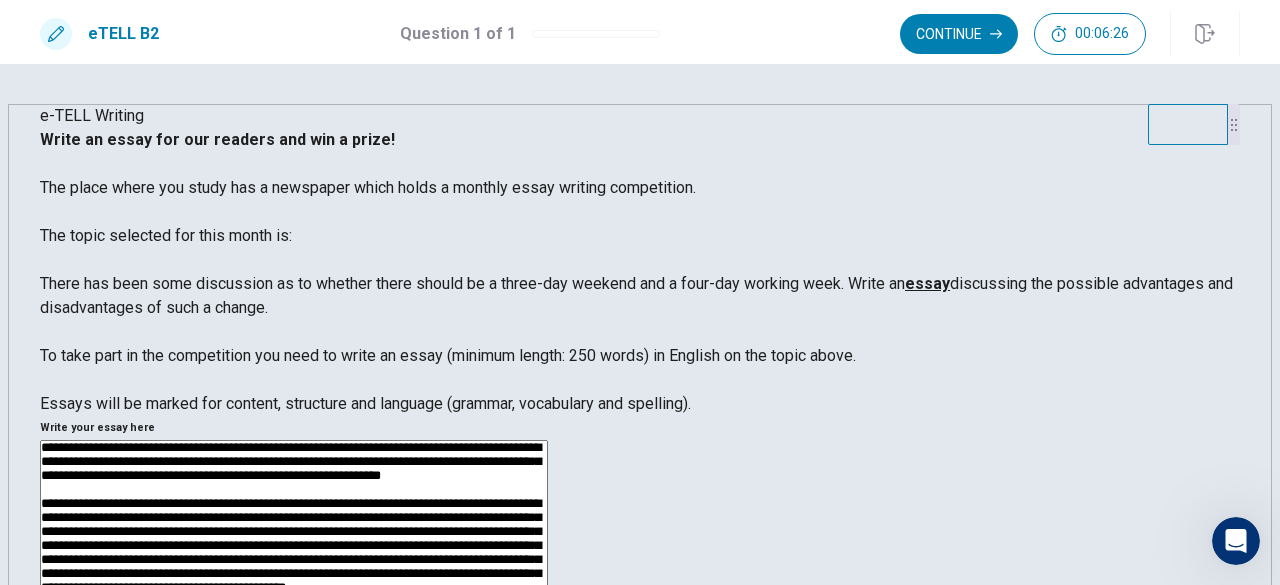 scroll, scrollTop: 262, scrollLeft: 0, axis: vertical 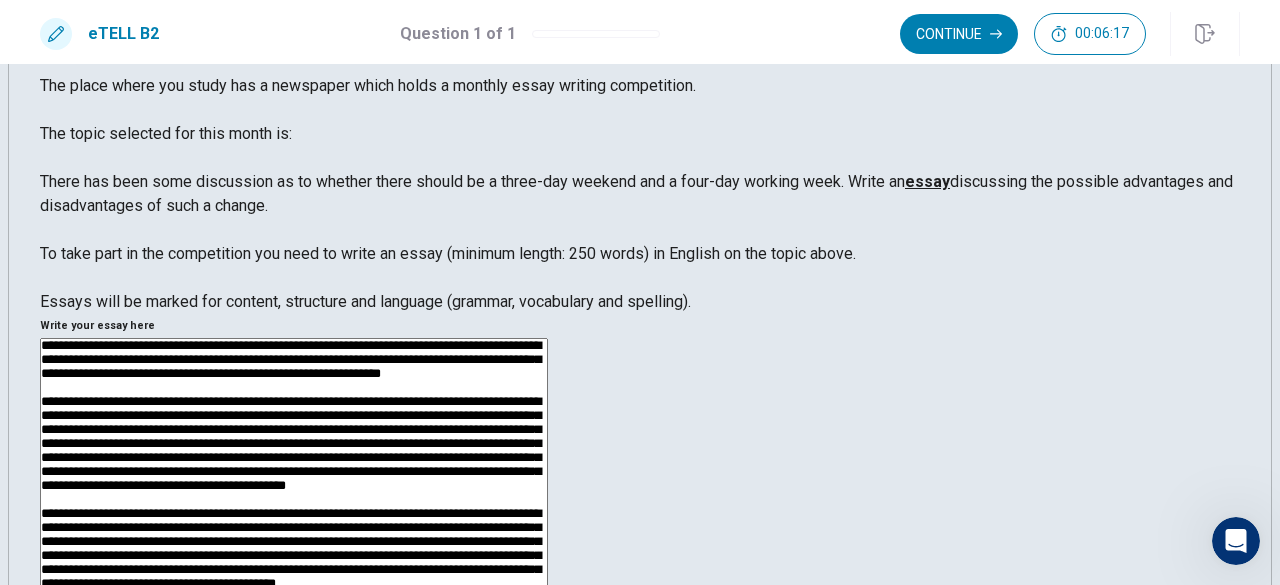 click at bounding box center [294, 598] 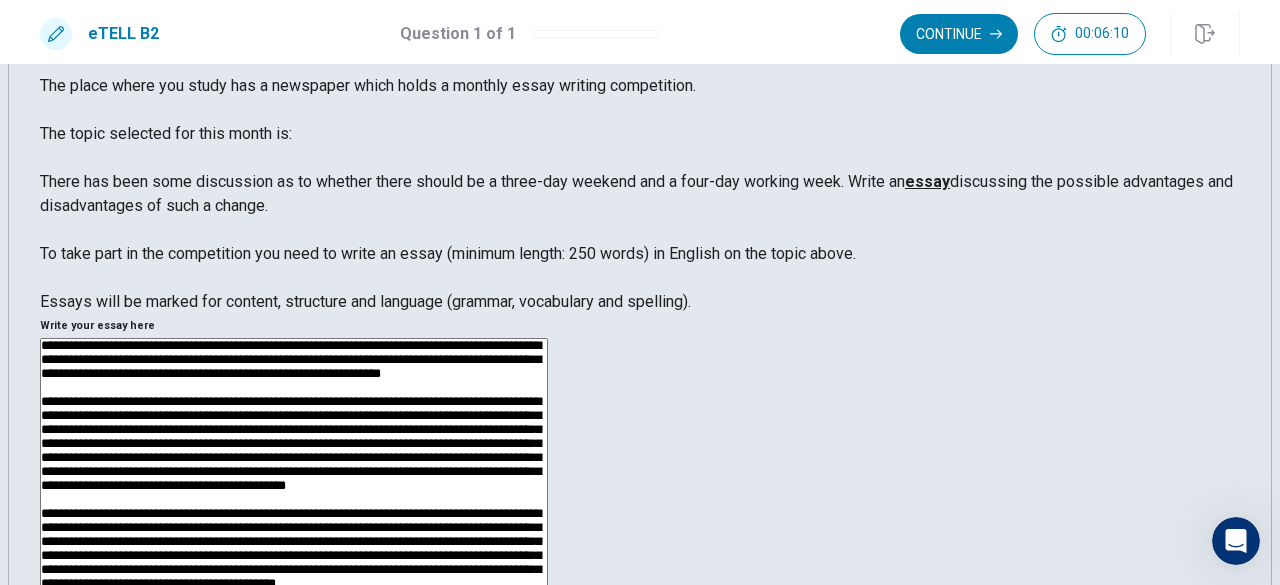click at bounding box center (294, 598) 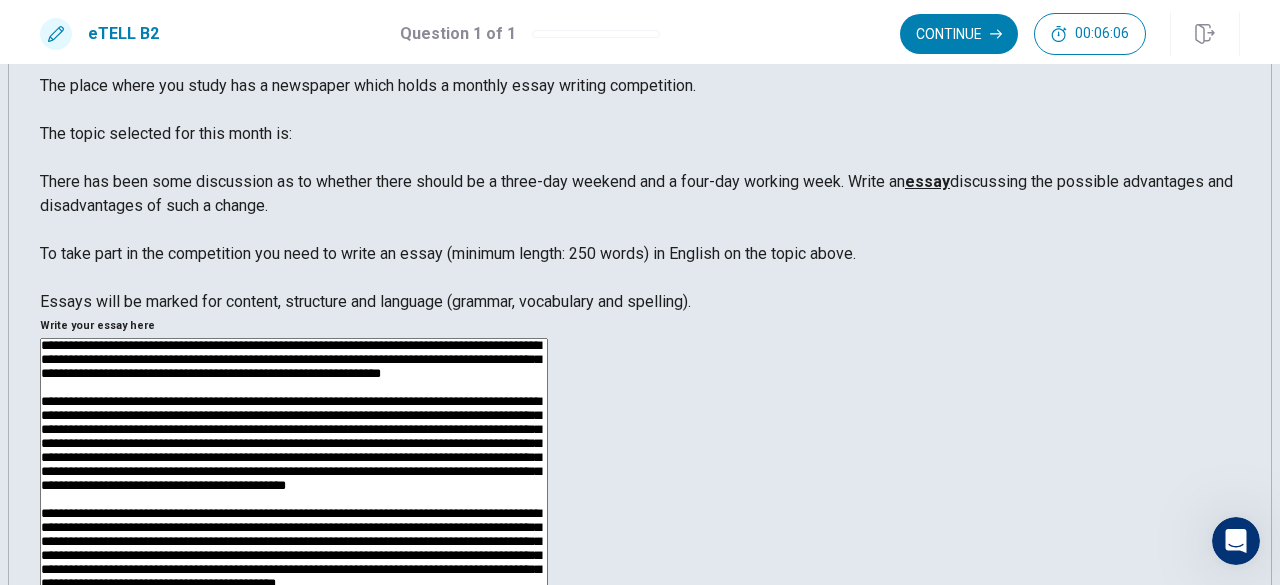 click at bounding box center [294, 598] 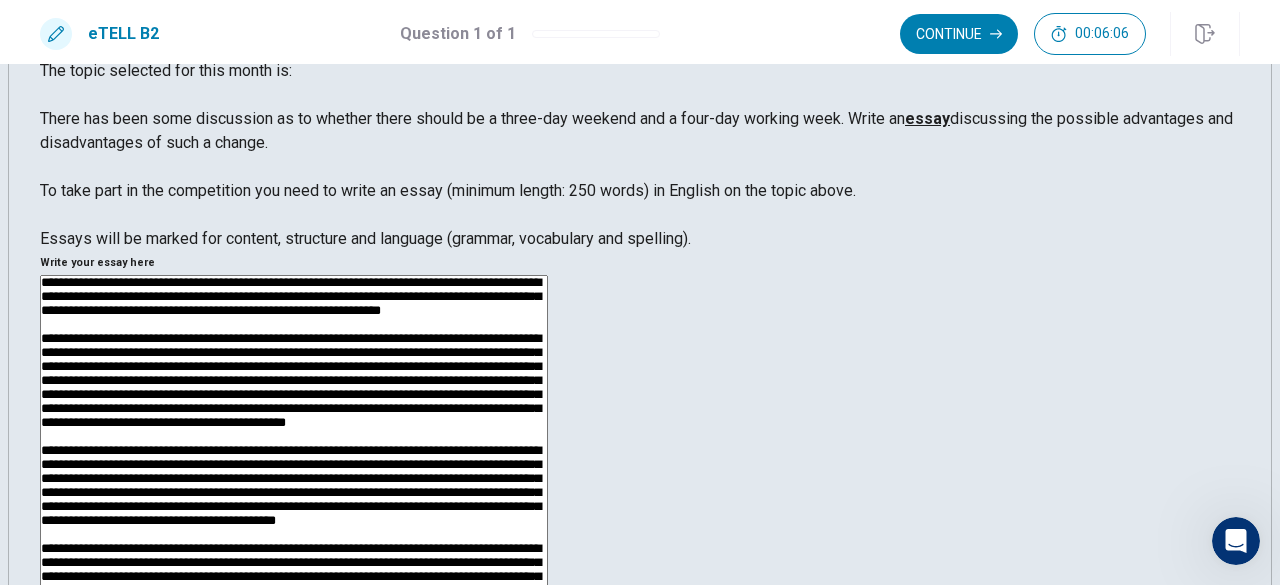 scroll, scrollTop: 166, scrollLeft: 0, axis: vertical 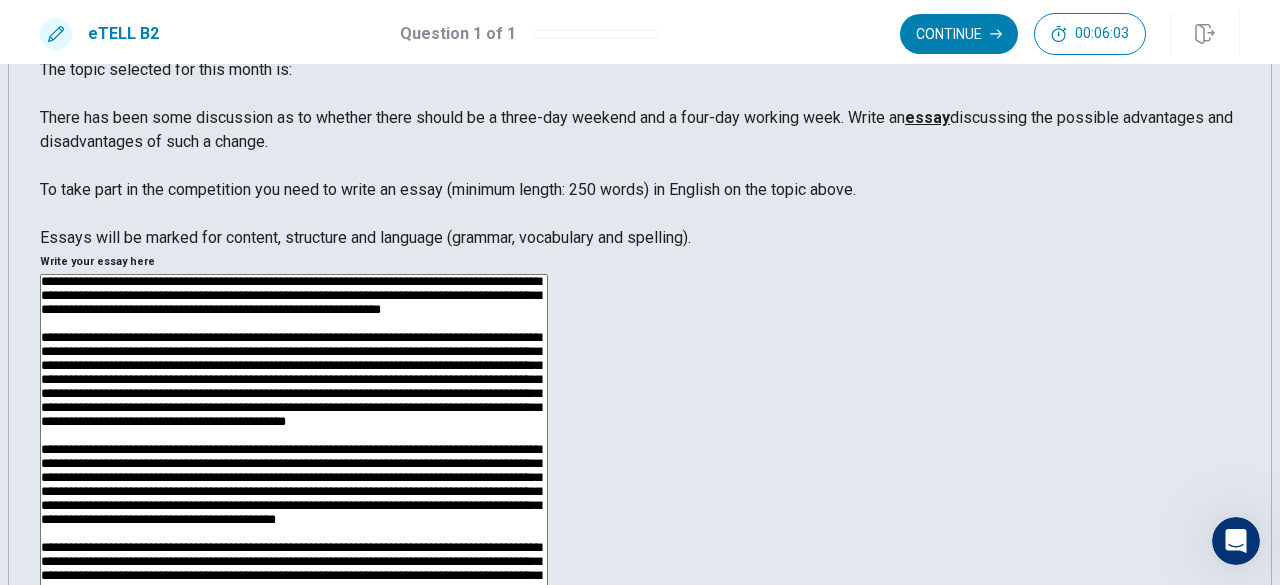 click at bounding box center (294, 534) 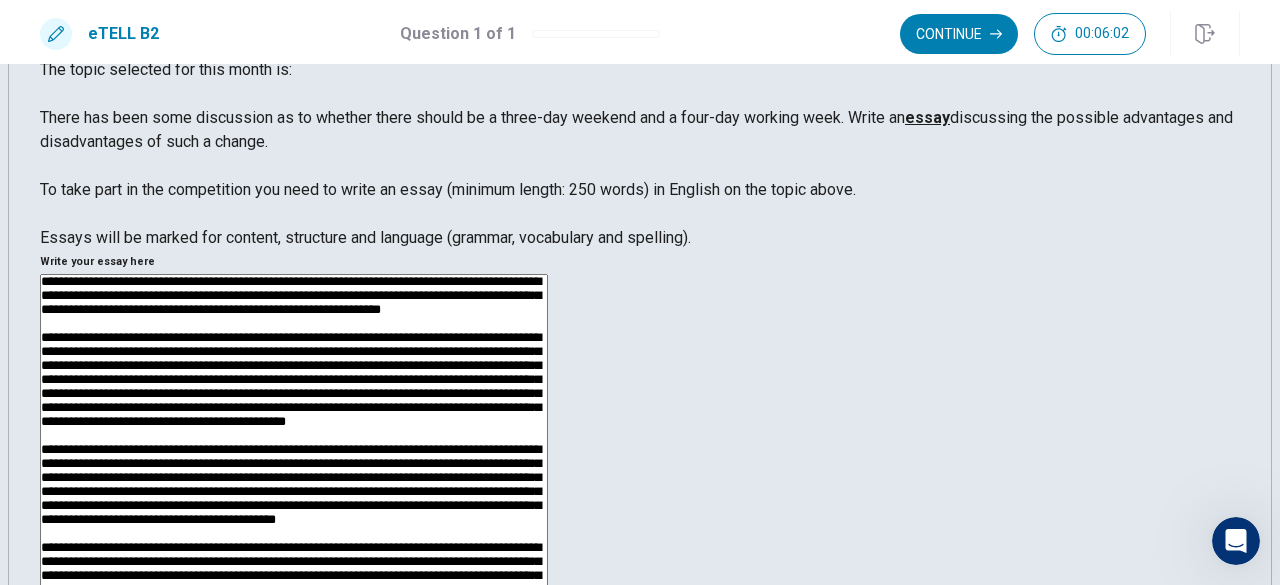 click at bounding box center [294, 534] 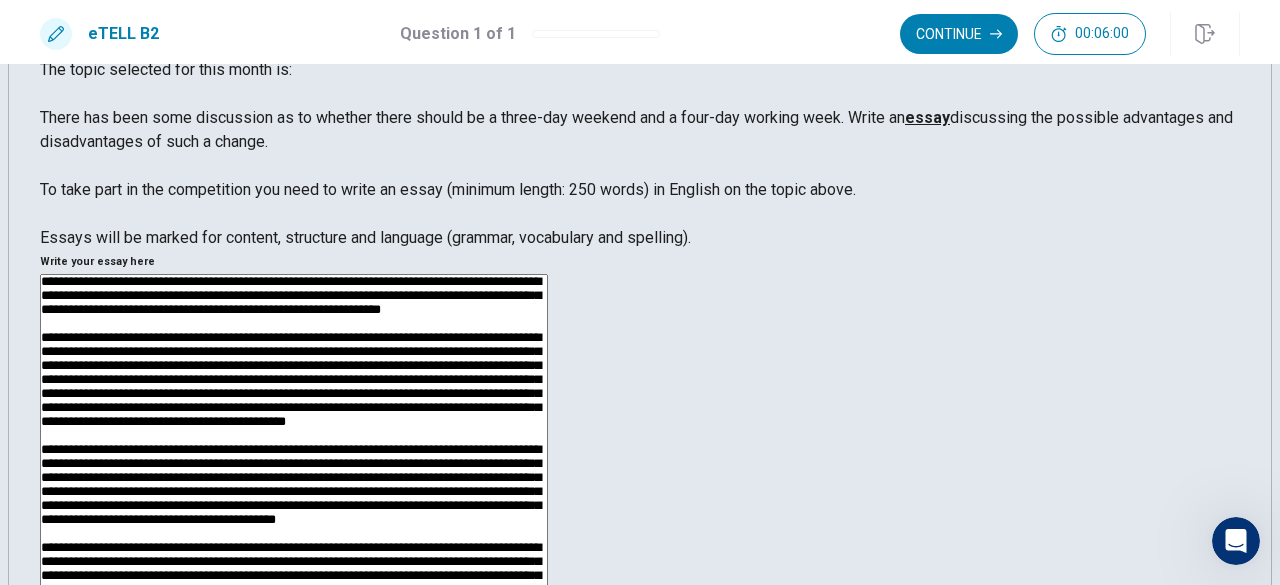 click at bounding box center [294, 534] 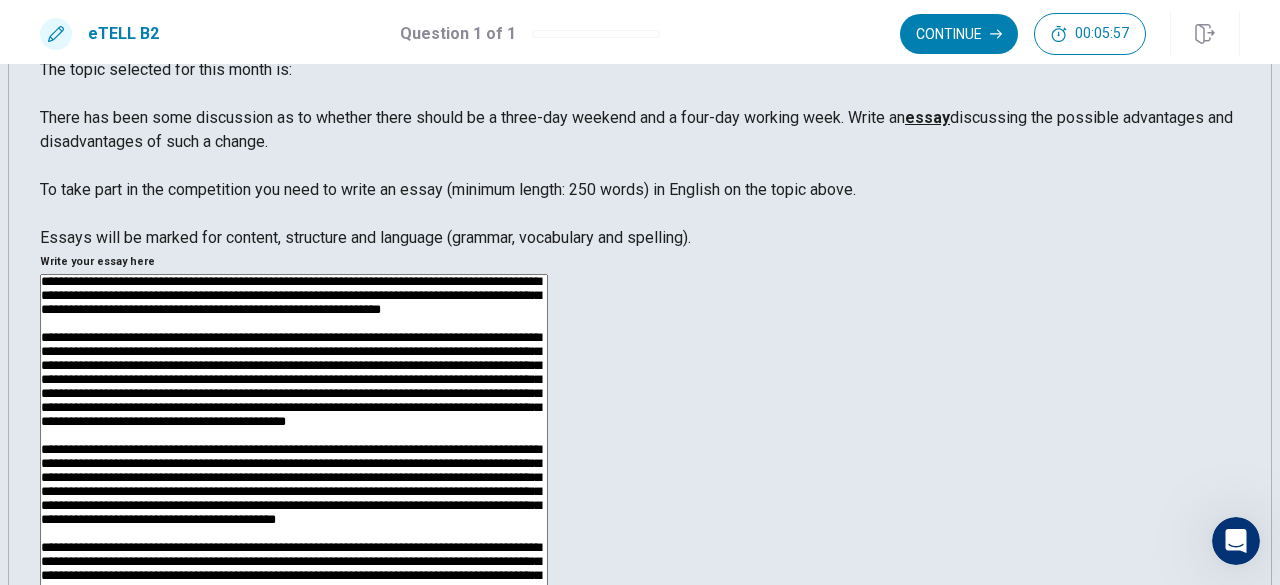click at bounding box center [294, 534] 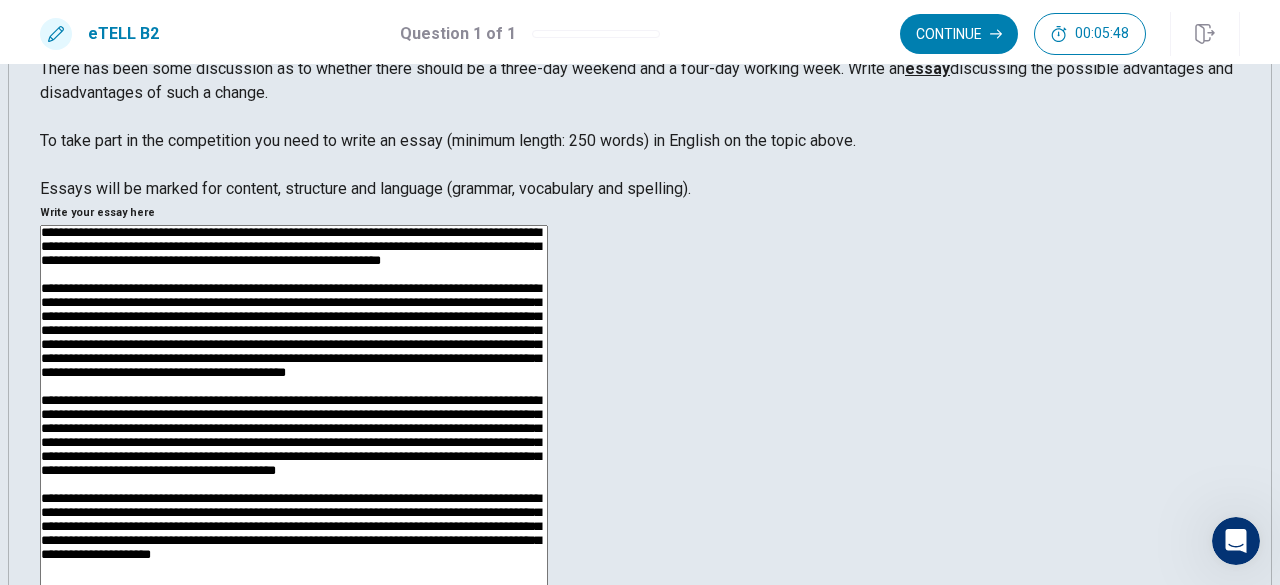 scroll, scrollTop: 245, scrollLeft: 0, axis: vertical 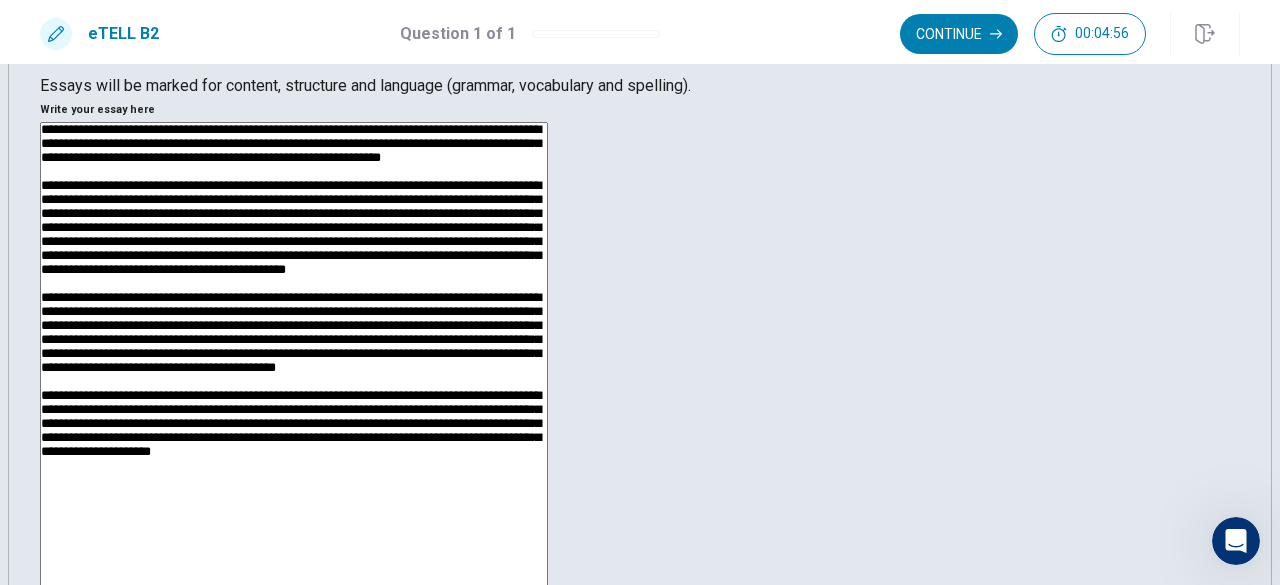 click at bounding box center [294, 382] 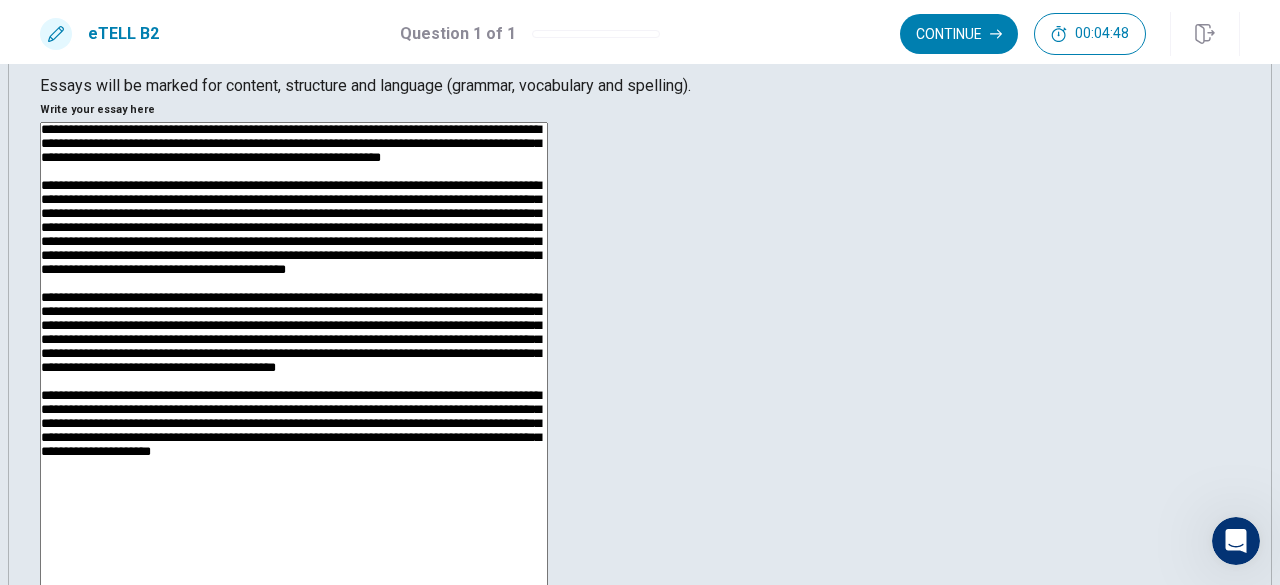 drag, startPoint x: 1088, startPoint y: 317, endPoint x: 843, endPoint y: 315, distance: 245.00816 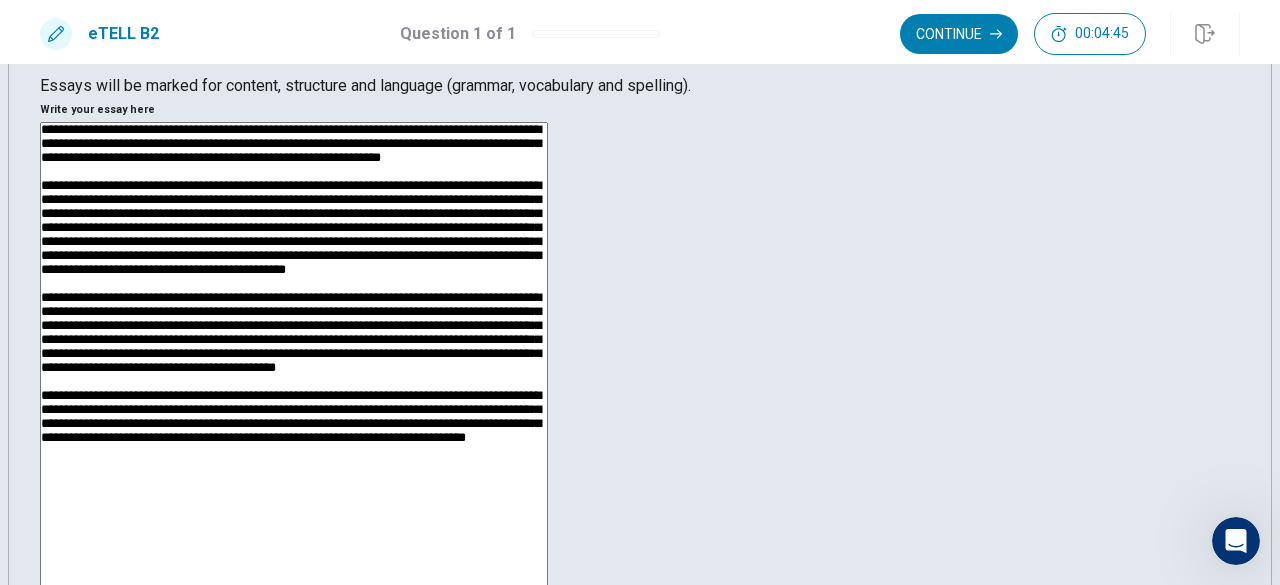 scroll, scrollTop: 240, scrollLeft: 0, axis: vertical 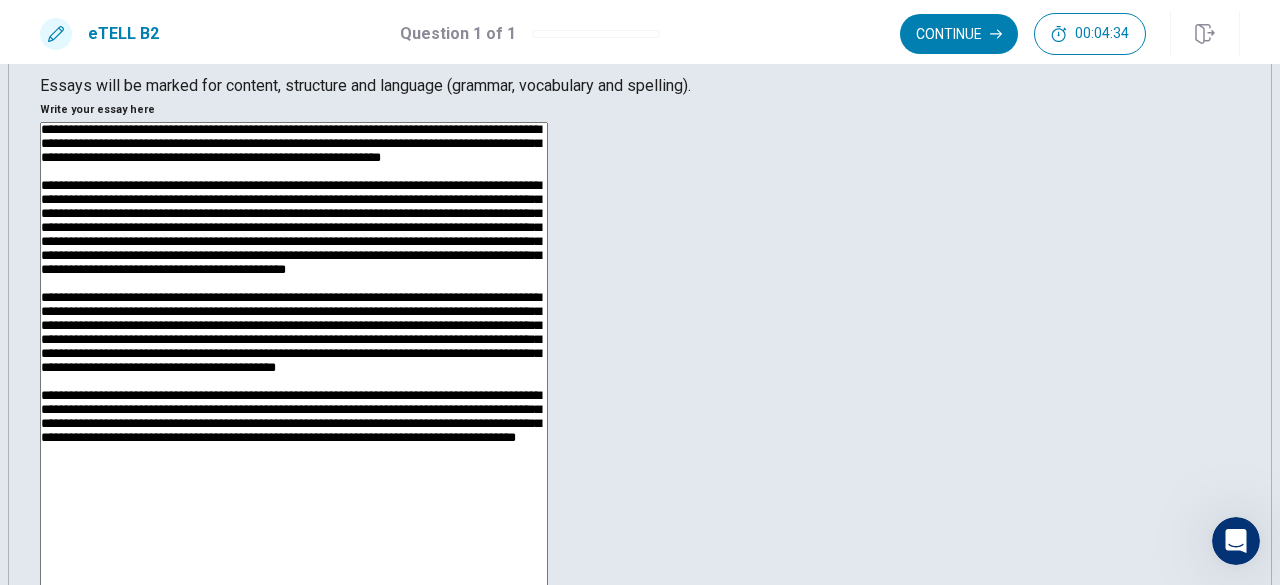 drag, startPoint x: 714, startPoint y: 358, endPoint x: 1036, endPoint y: 329, distance: 323.30325 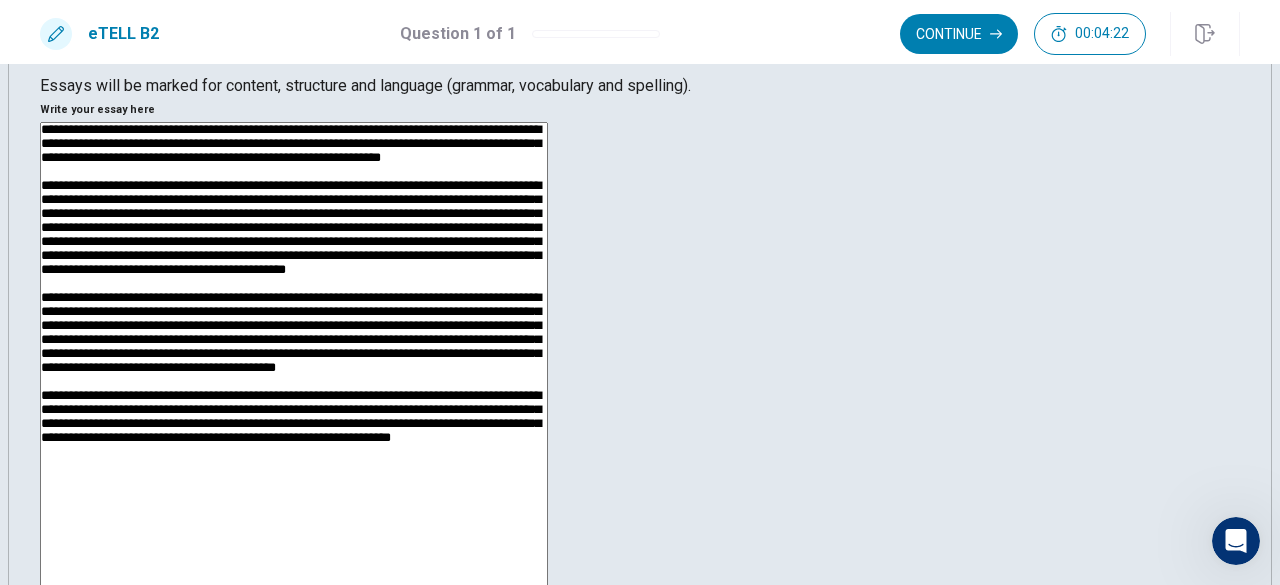 drag, startPoint x: 1002, startPoint y: 336, endPoint x: 1032, endPoint y: 333, distance: 30.149628 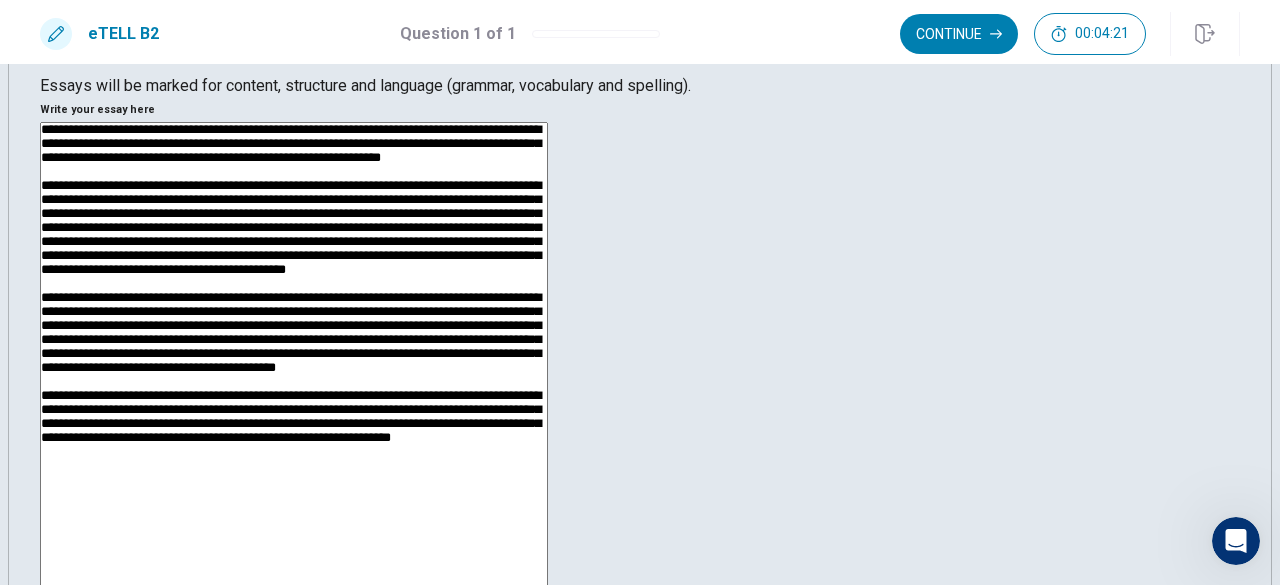 drag, startPoint x: 1032, startPoint y: 333, endPoint x: 936, endPoint y: 337, distance: 96.0833 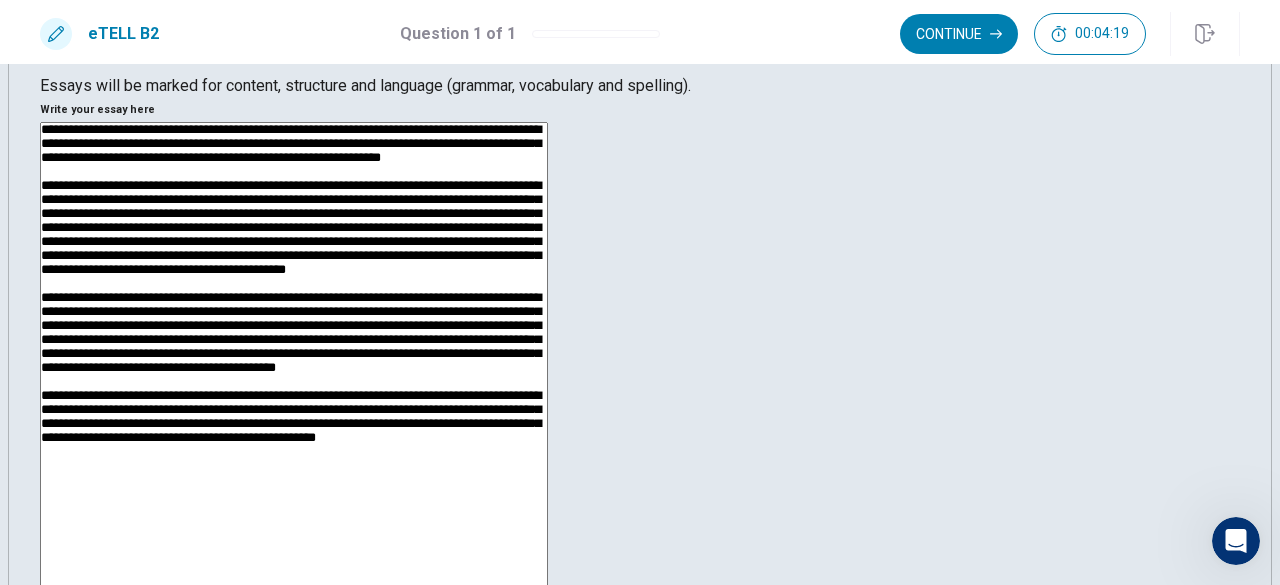 click at bounding box center [294, 382] 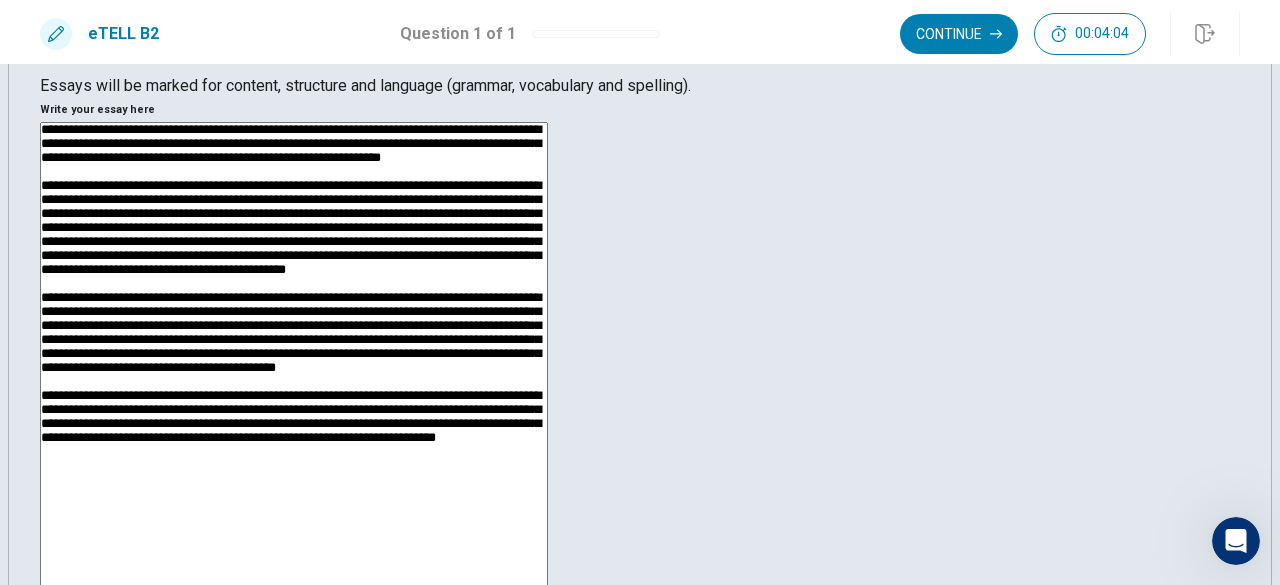 click at bounding box center (294, 382) 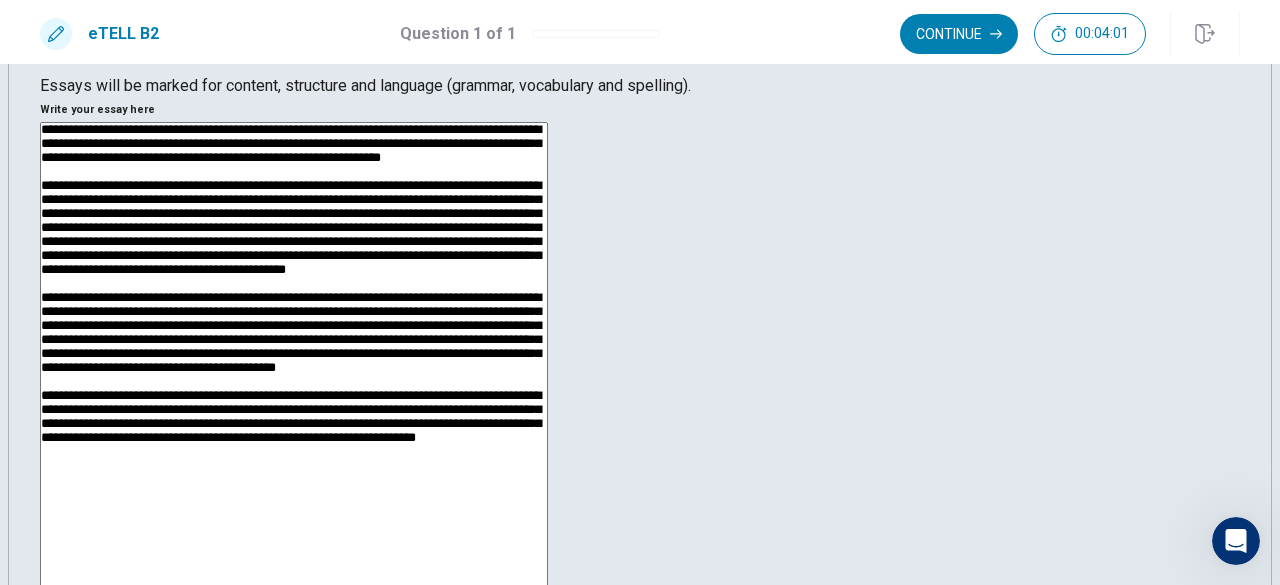 click at bounding box center [294, 382] 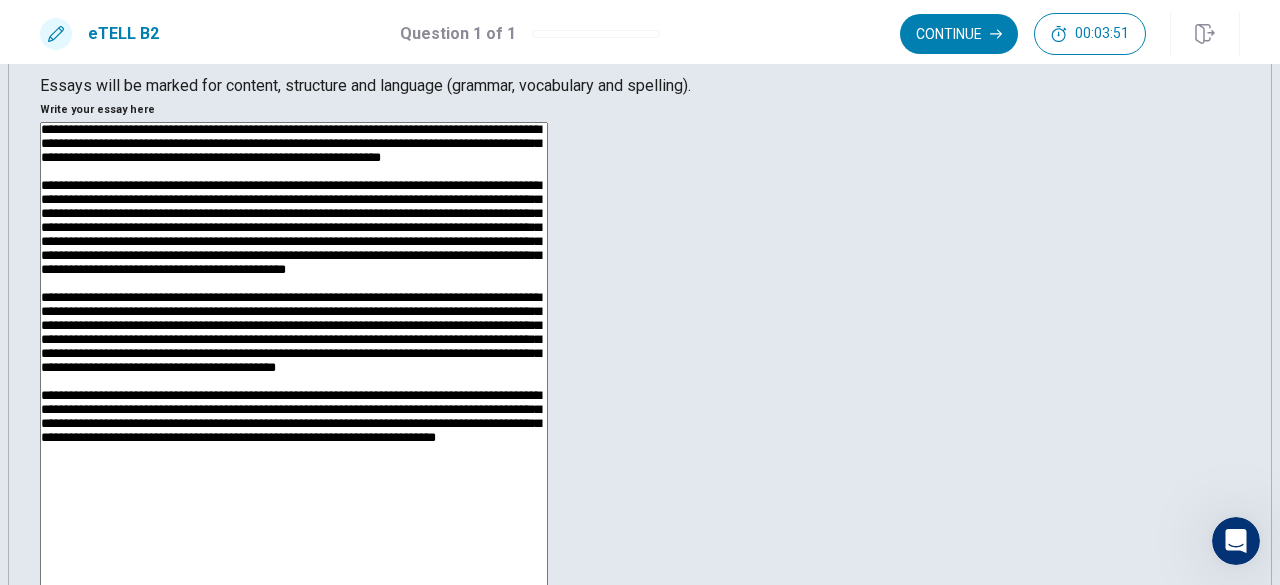 scroll, scrollTop: 239, scrollLeft: 0, axis: vertical 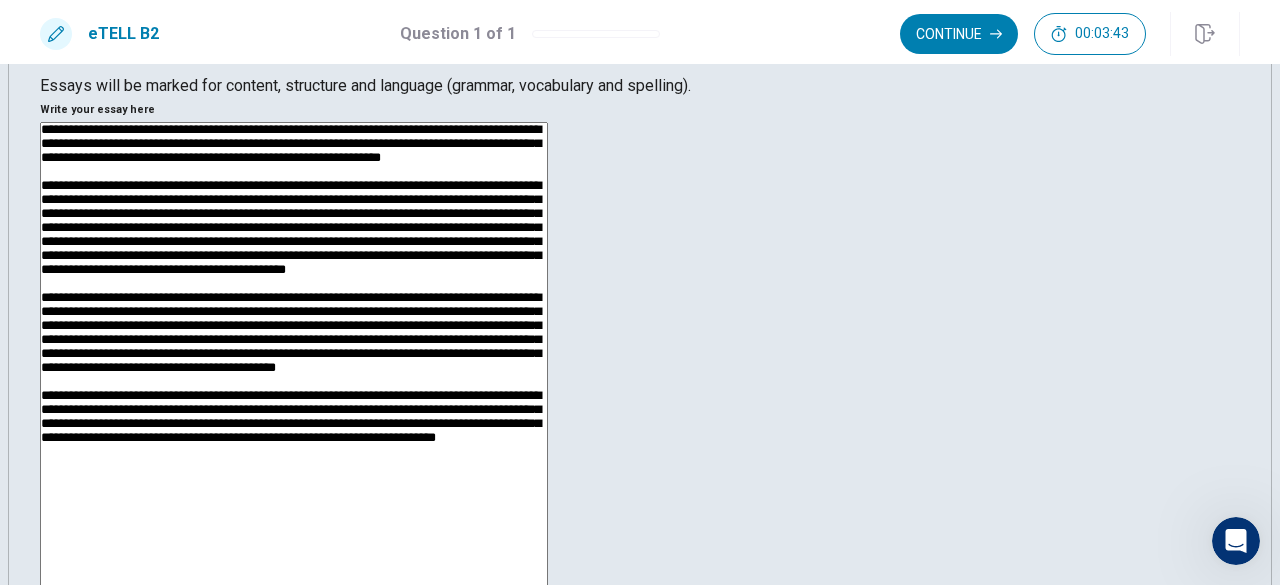 click at bounding box center (294, 382) 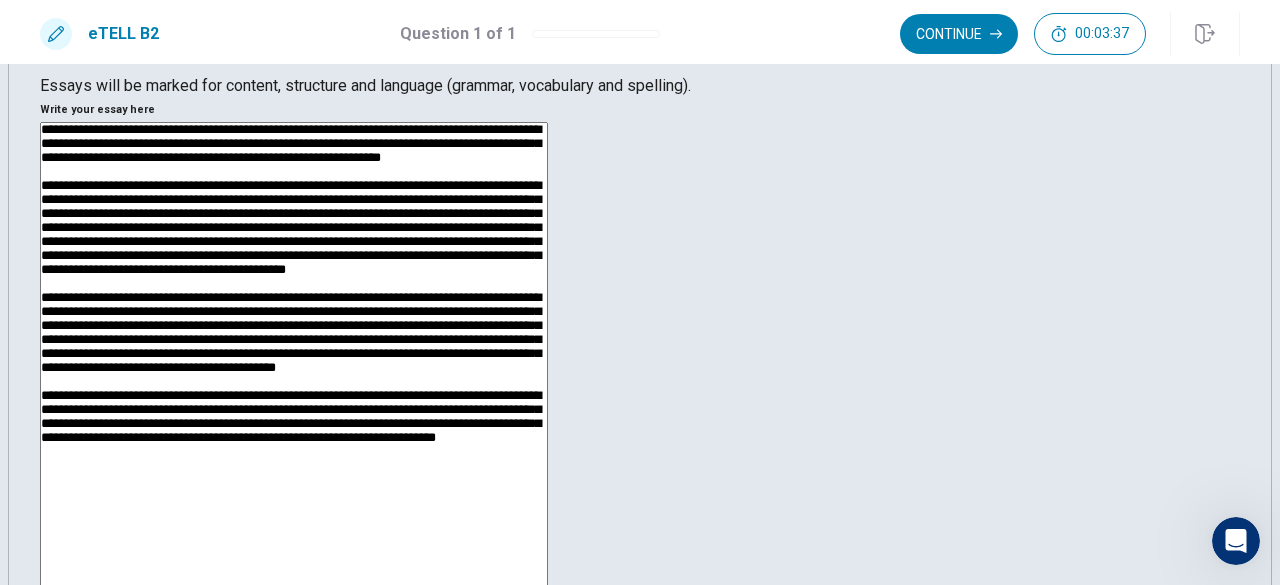 scroll, scrollTop: 0, scrollLeft: 0, axis: both 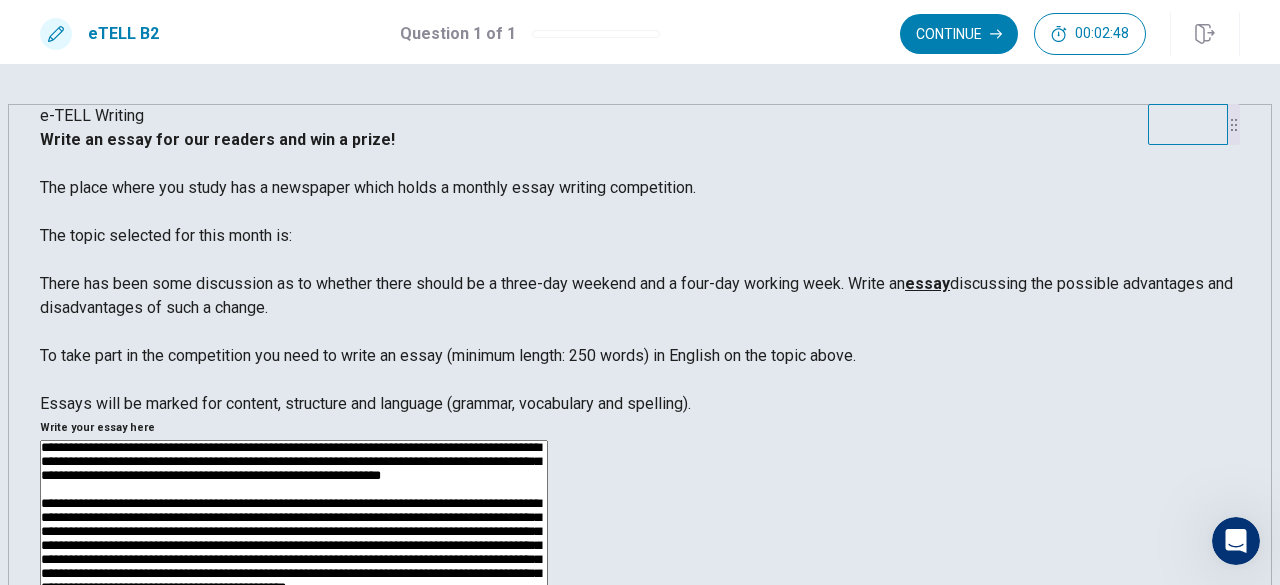click at bounding box center [294, 700] 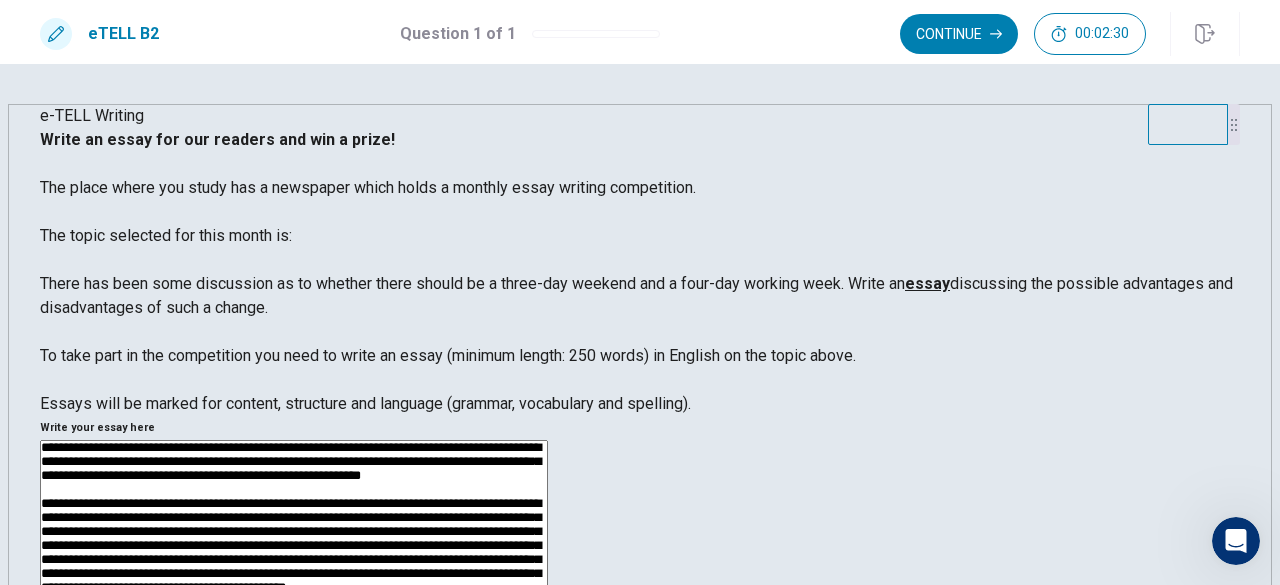 click at bounding box center (294, 700) 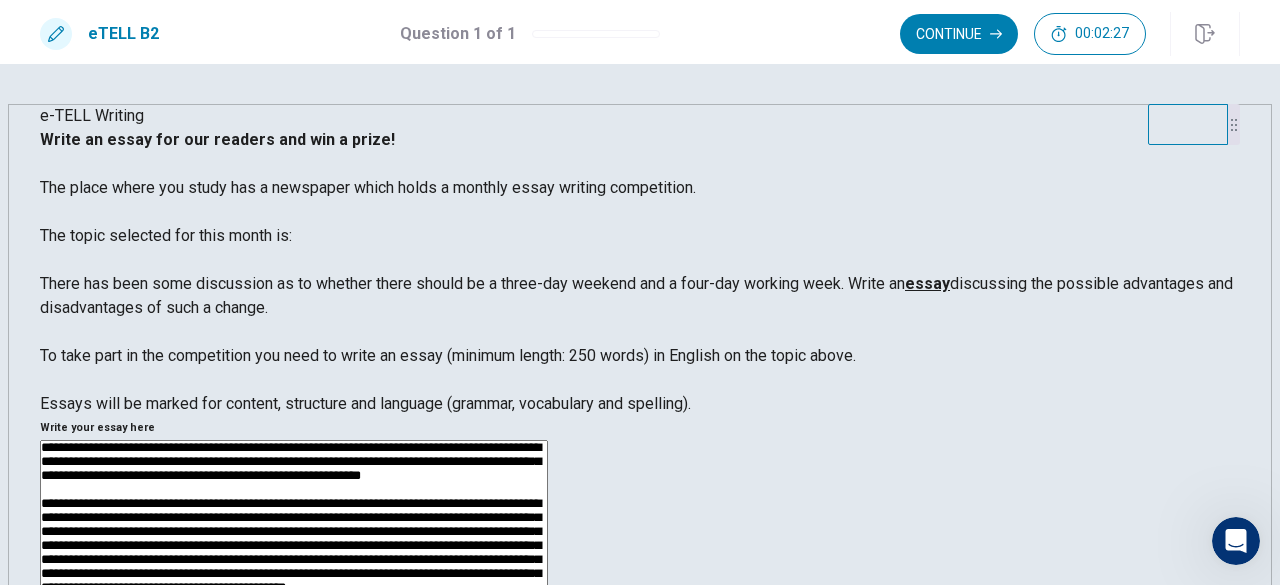 scroll, scrollTop: 239, scrollLeft: 0, axis: vertical 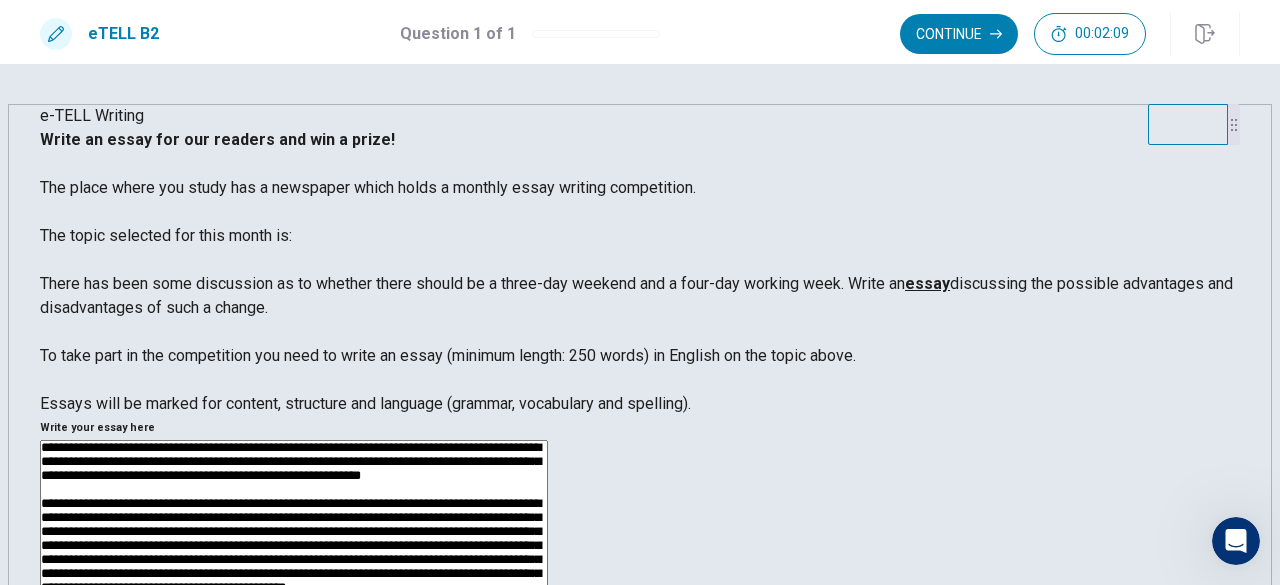 click at bounding box center (294, 700) 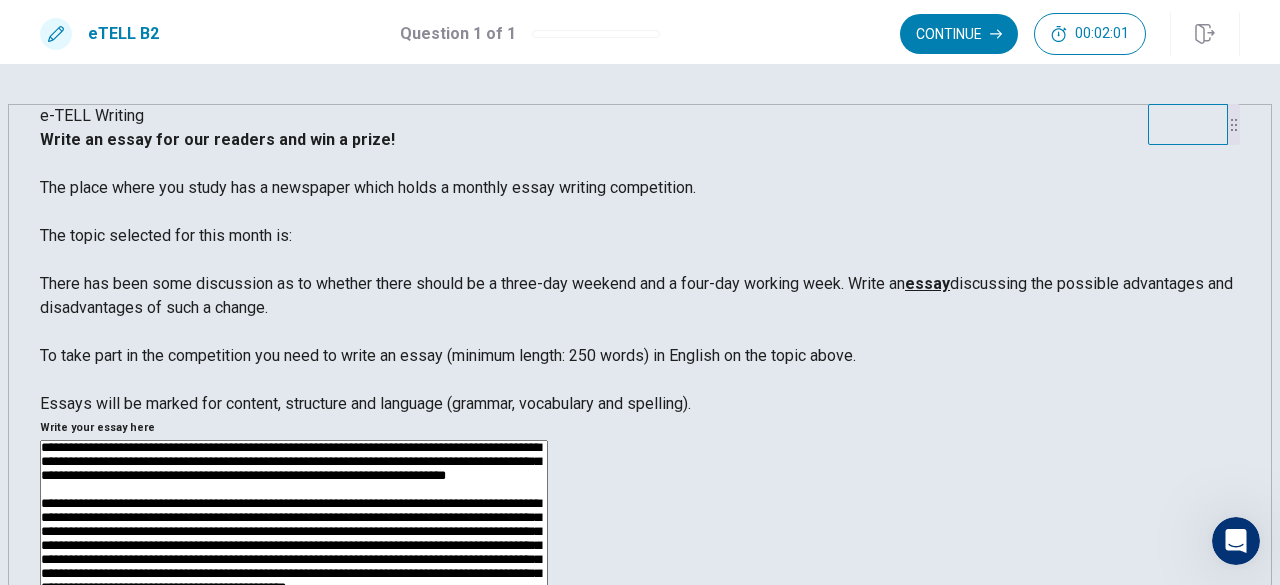 click at bounding box center [294, 700] 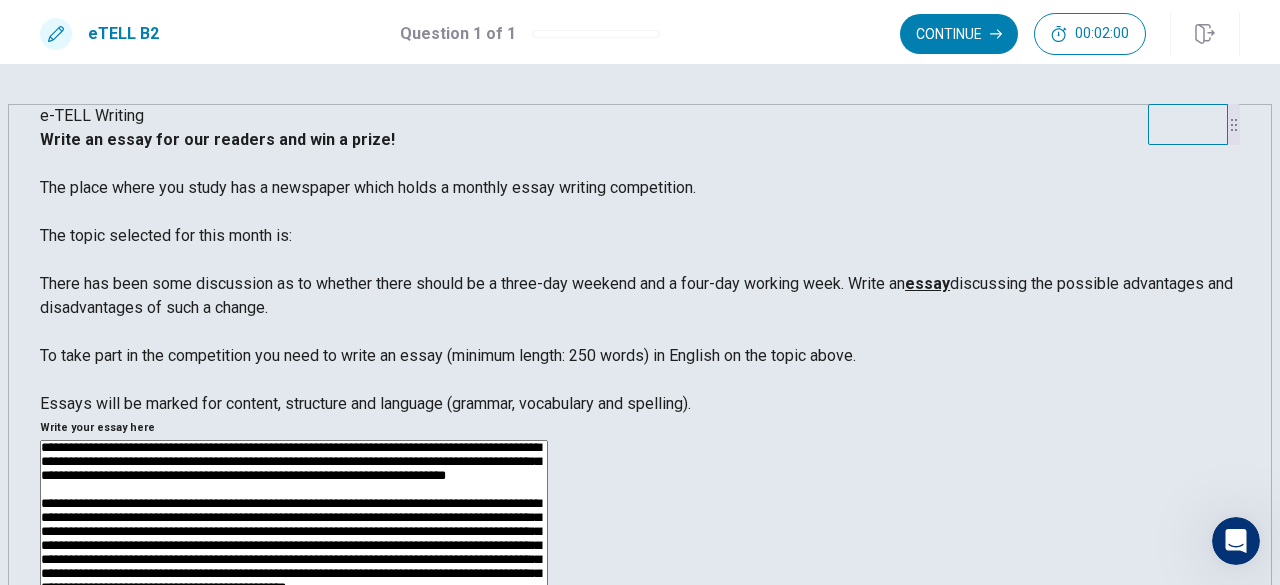click at bounding box center (294, 700) 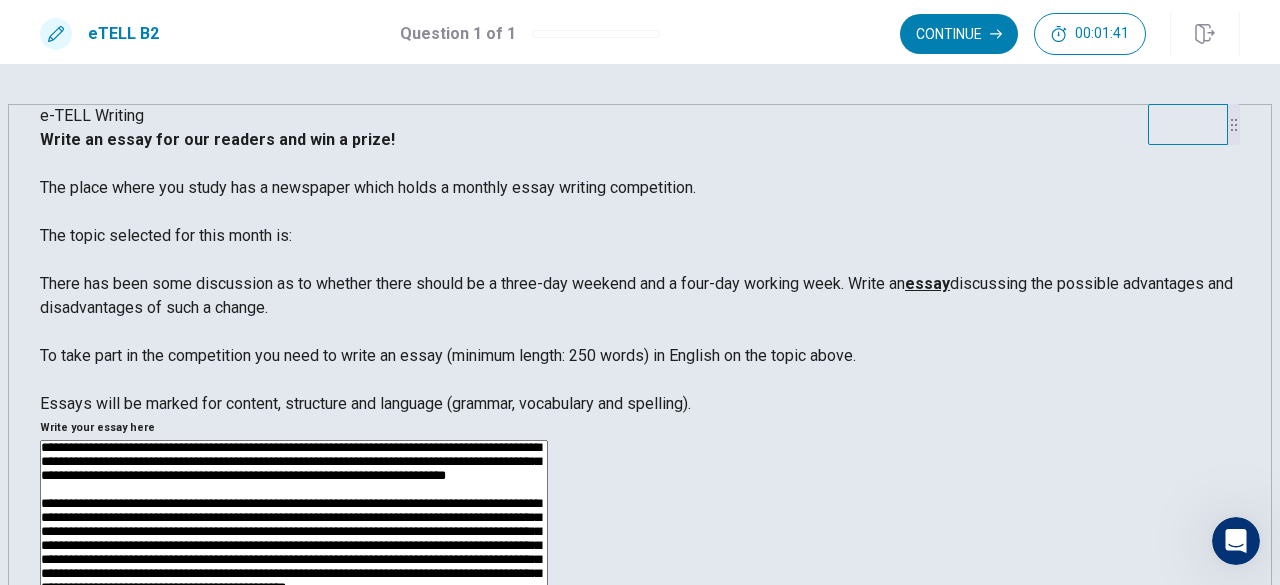 scroll, scrollTop: 239, scrollLeft: 0, axis: vertical 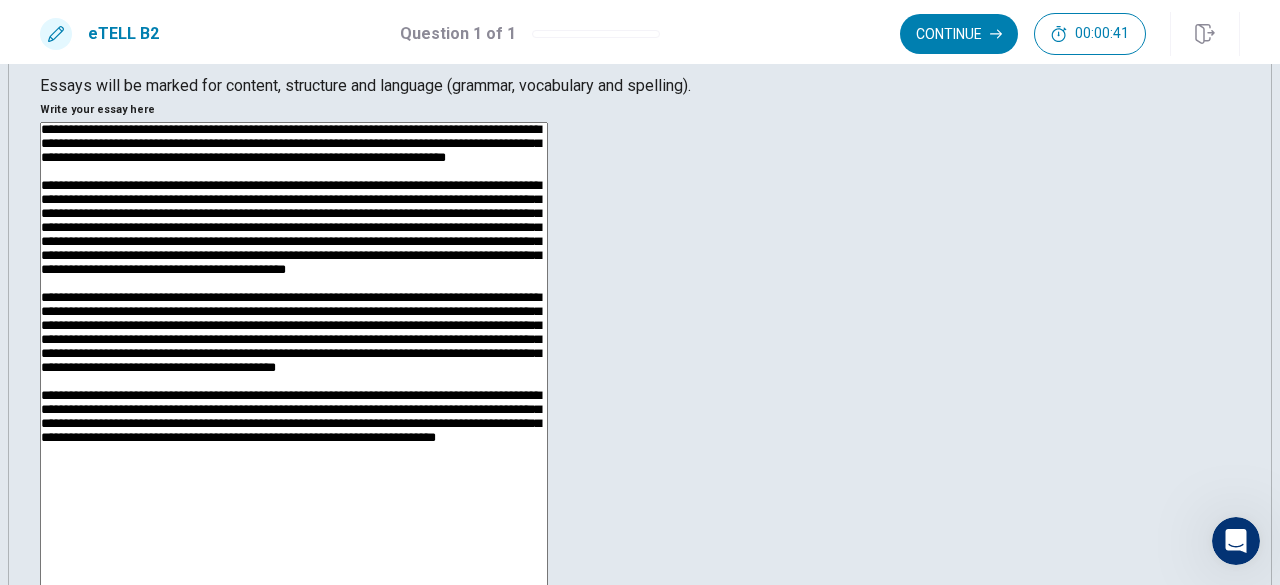 click at bounding box center (294, 382) 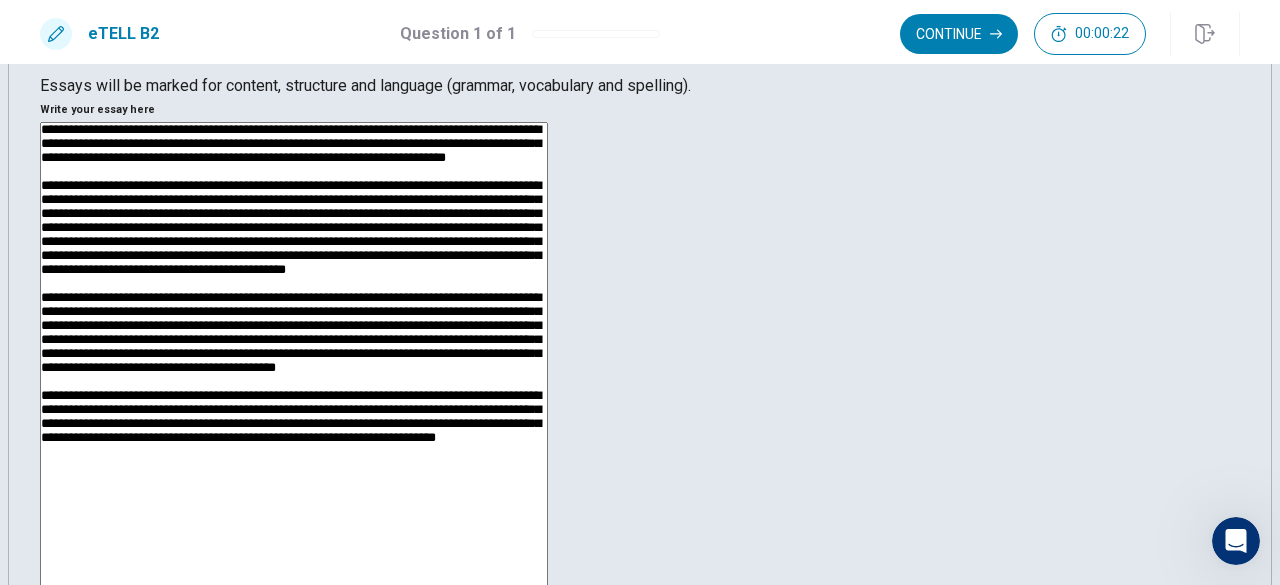 scroll, scrollTop: 239, scrollLeft: 0, axis: vertical 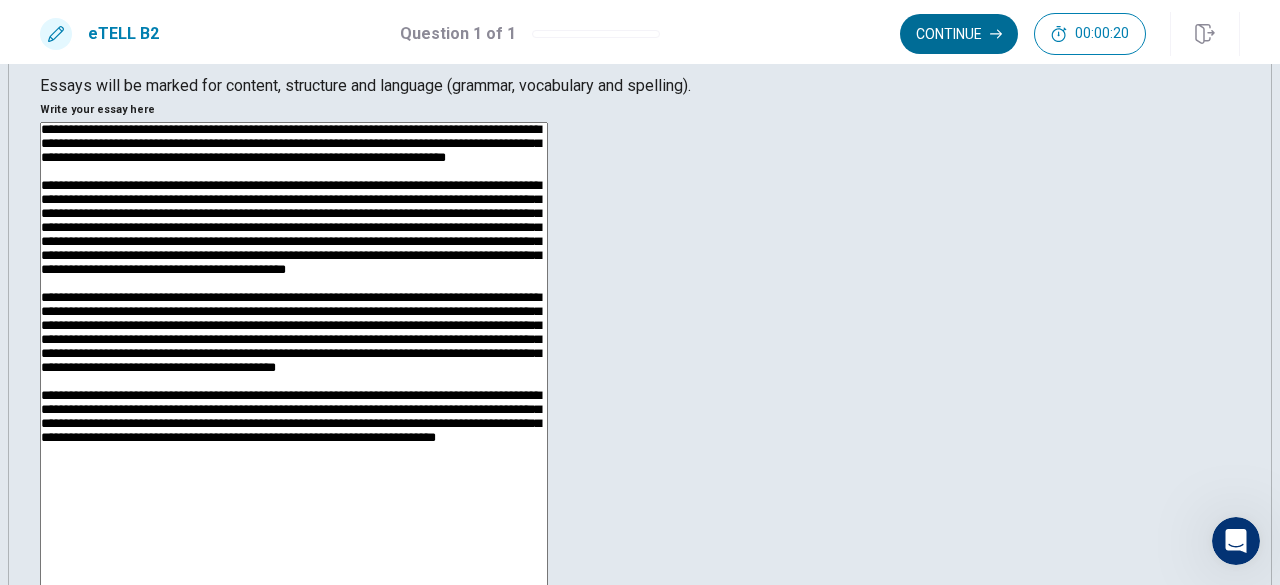 type on "**********" 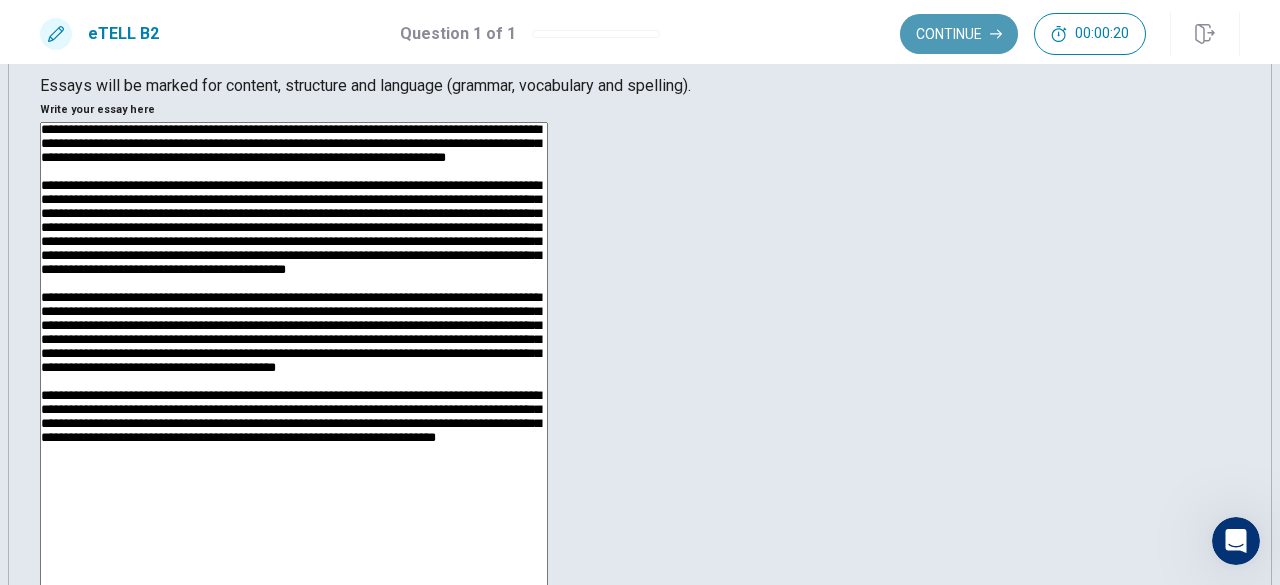 click on "Continue" at bounding box center [959, 34] 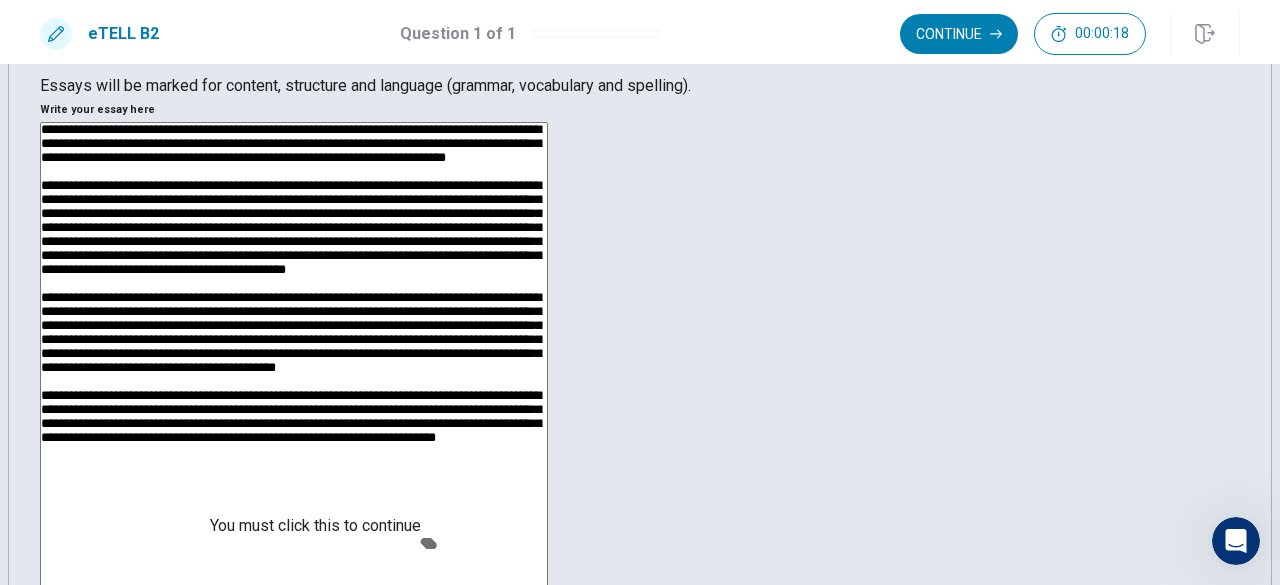 scroll, scrollTop: 160, scrollLeft: 0, axis: vertical 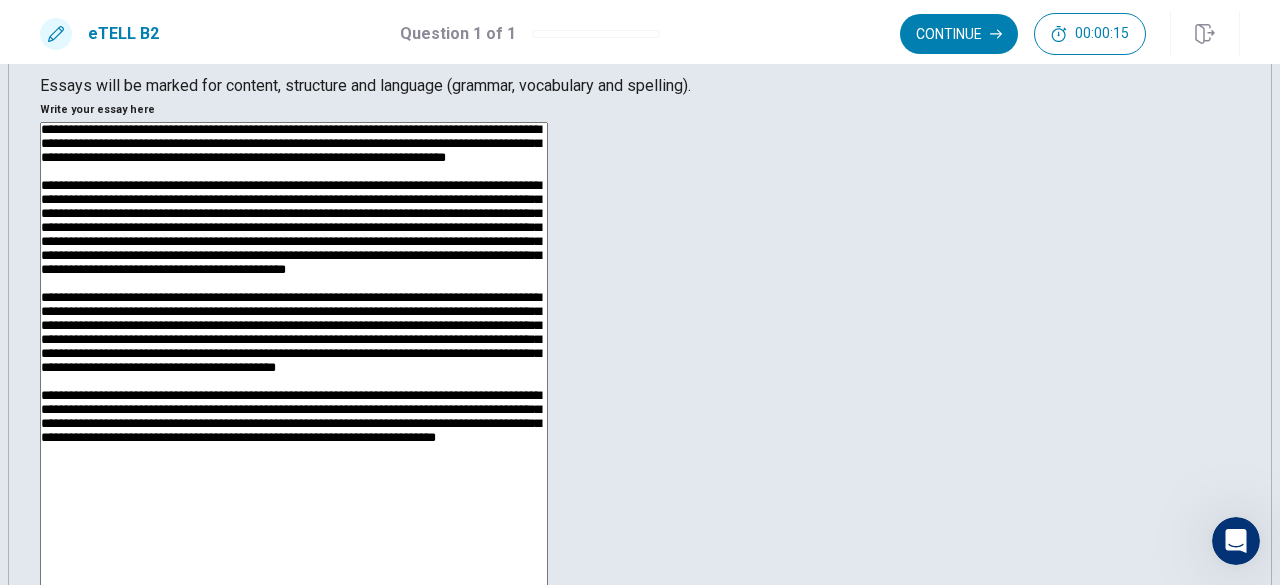 click on "Continue" at bounding box center (76, 2060) 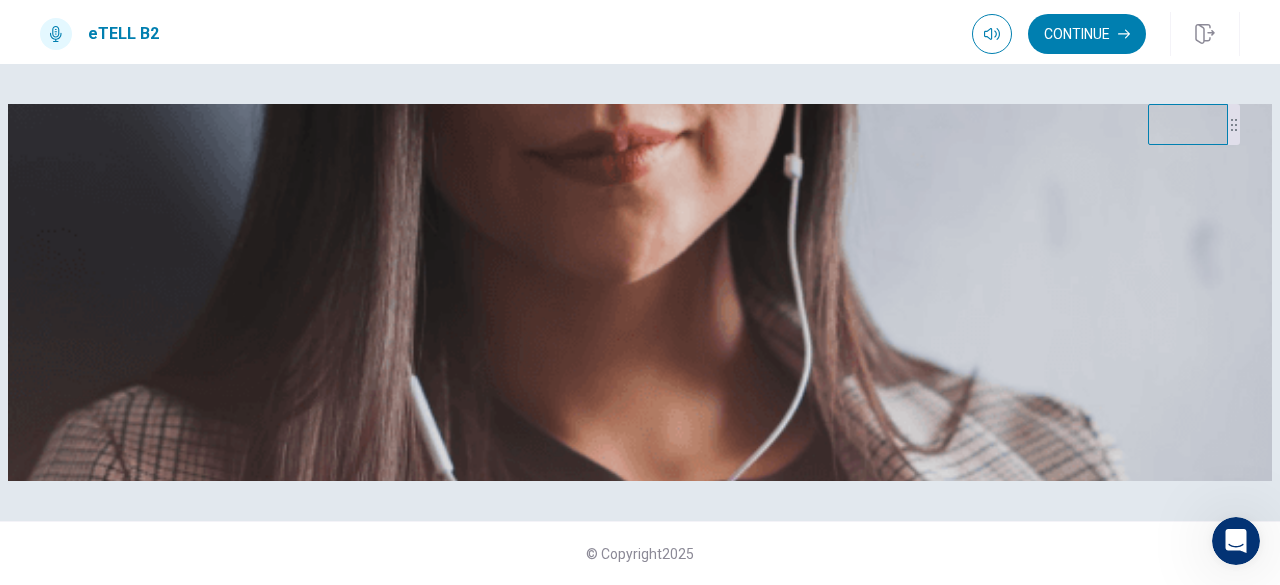 scroll, scrollTop: 270, scrollLeft: 0, axis: vertical 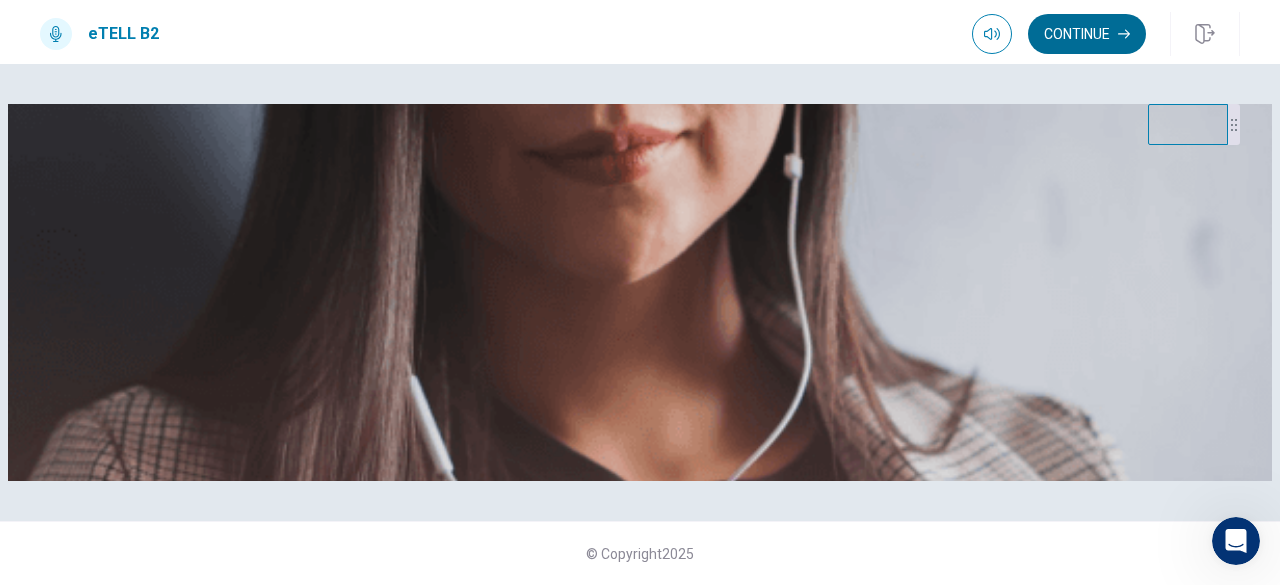 click on "Continue" at bounding box center [1087, 34] 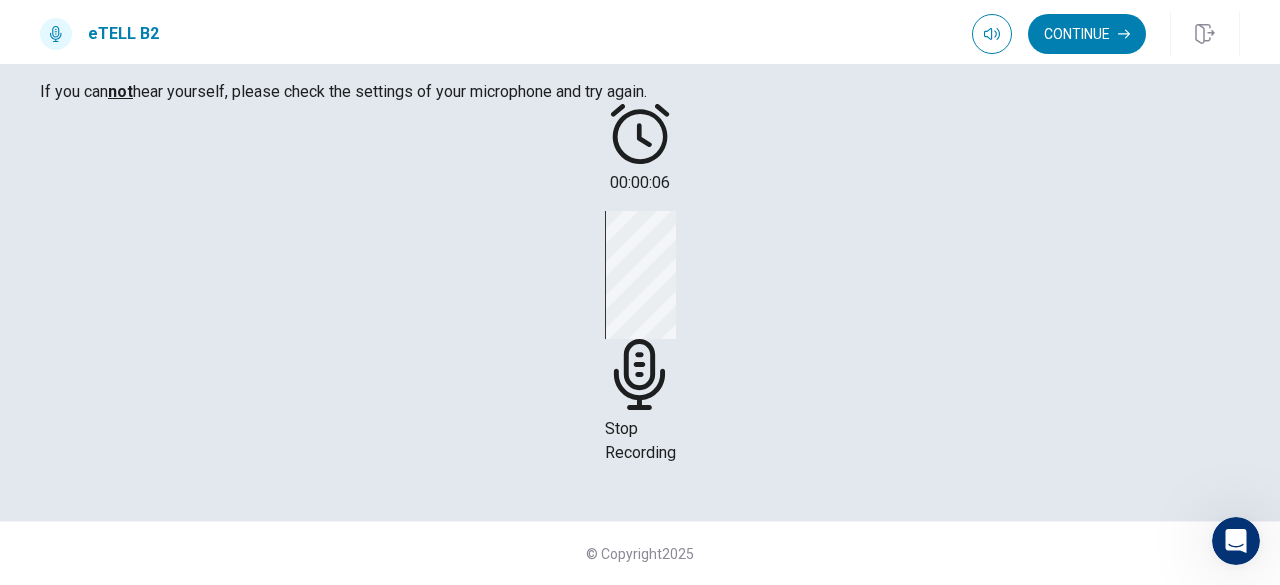 click 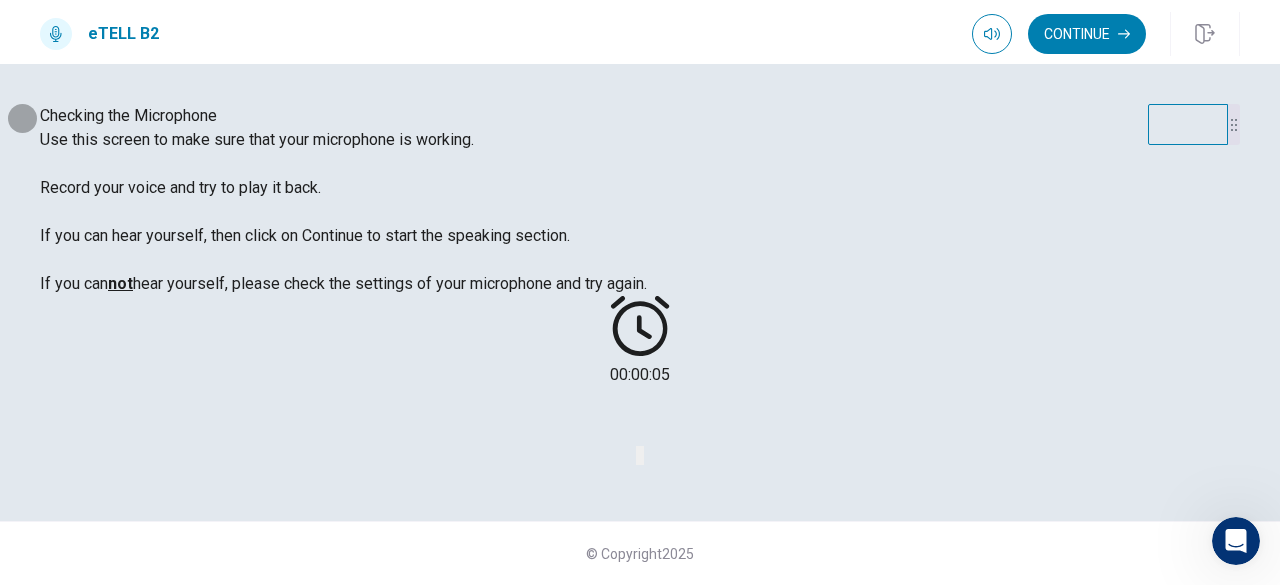 click 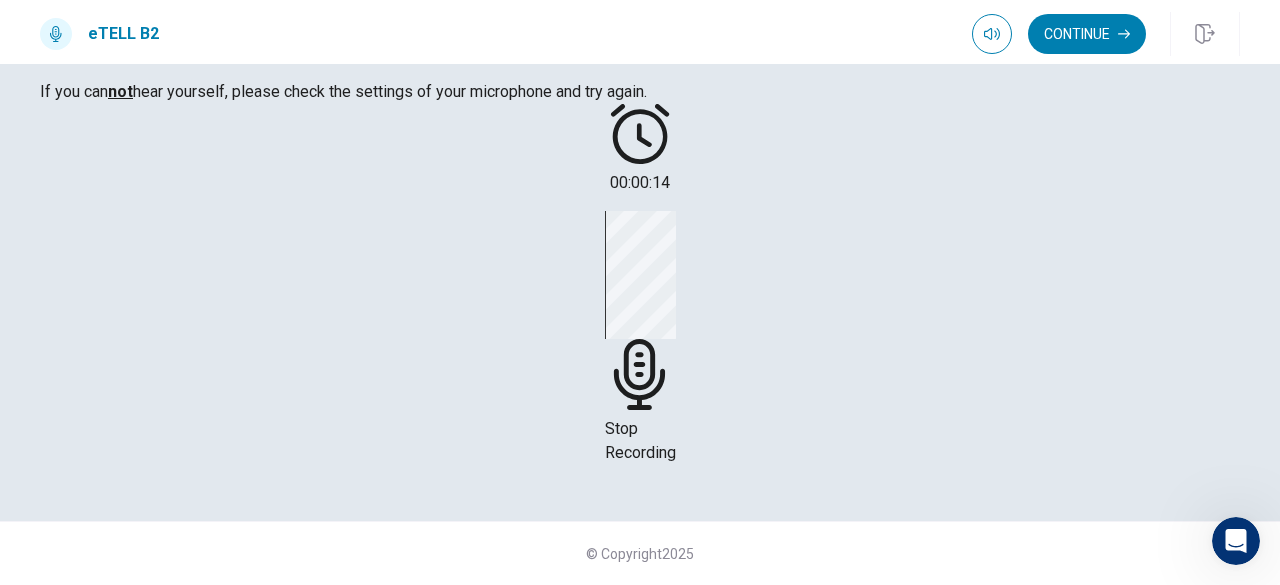click on "Stop   Recording" at bounding box center (640, 338) 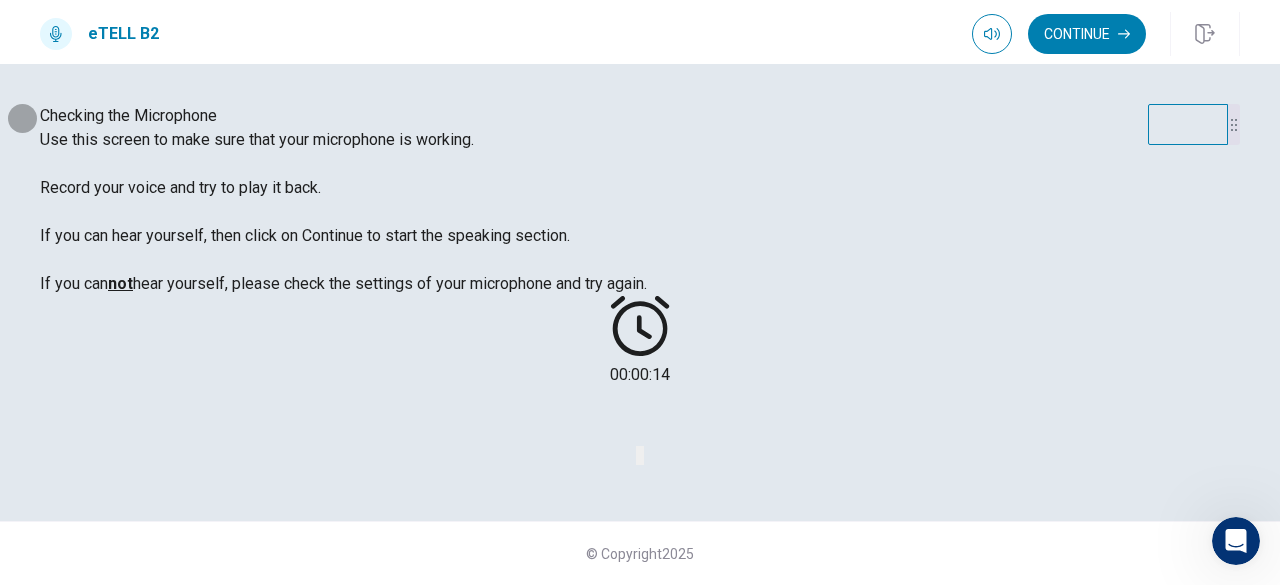 click 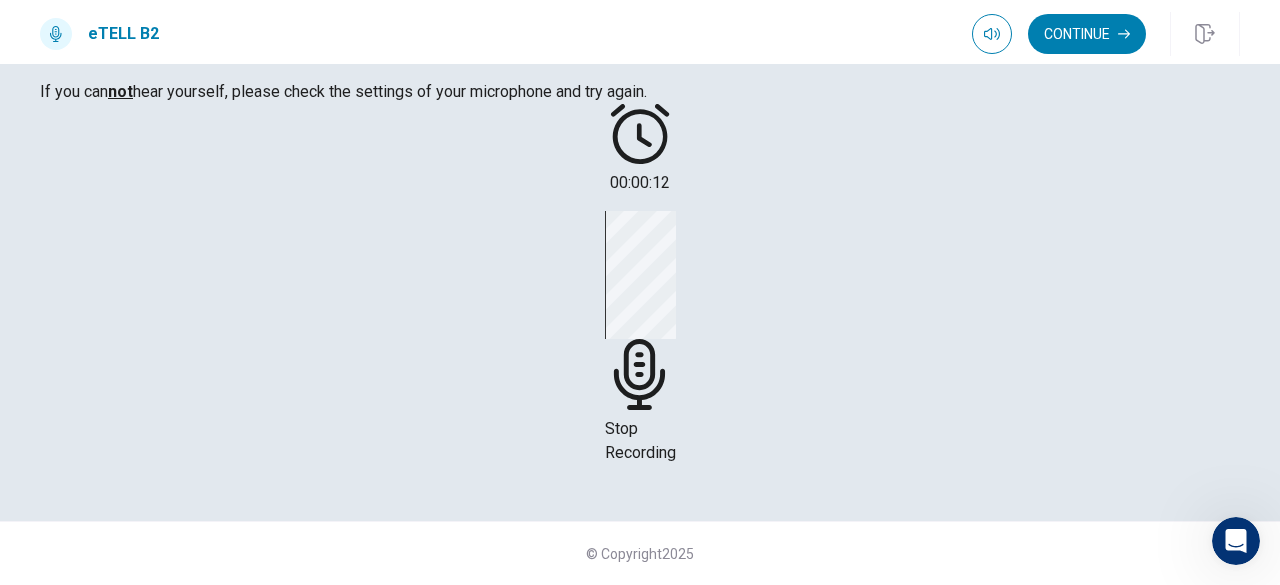 click on "Stop   Recording" at bounding box center [640, 440] 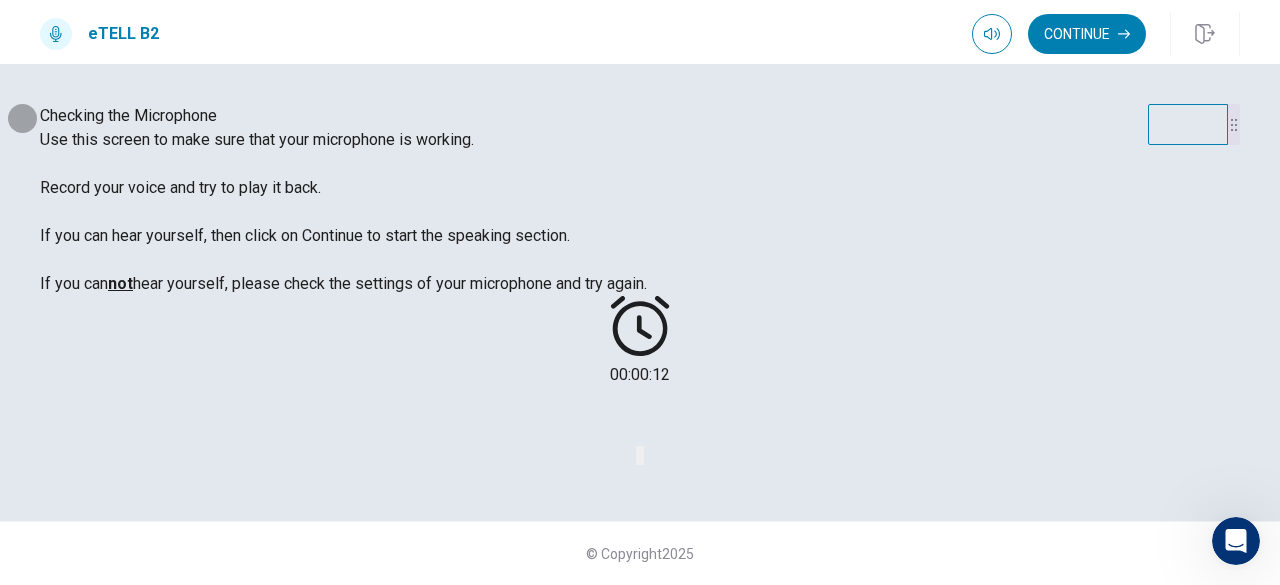click 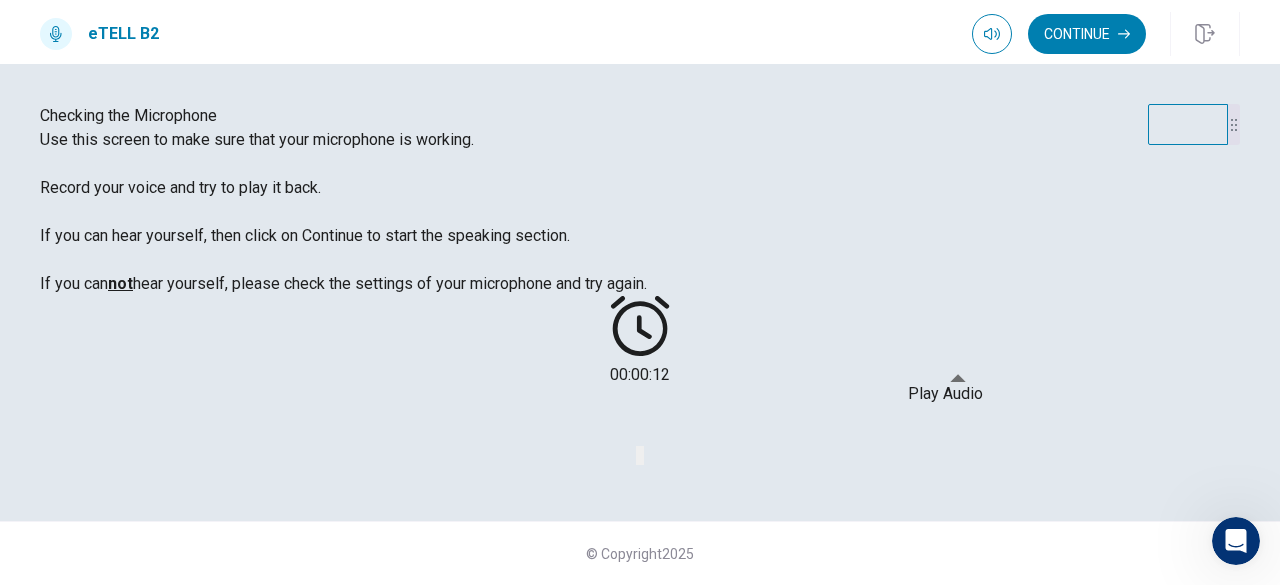 type 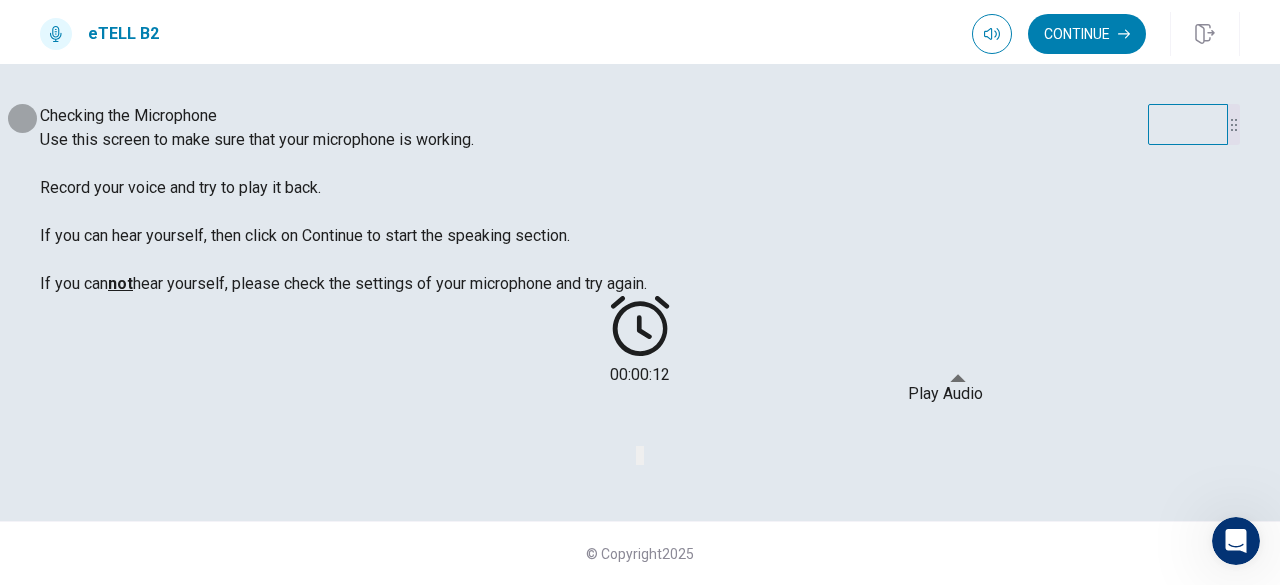 click 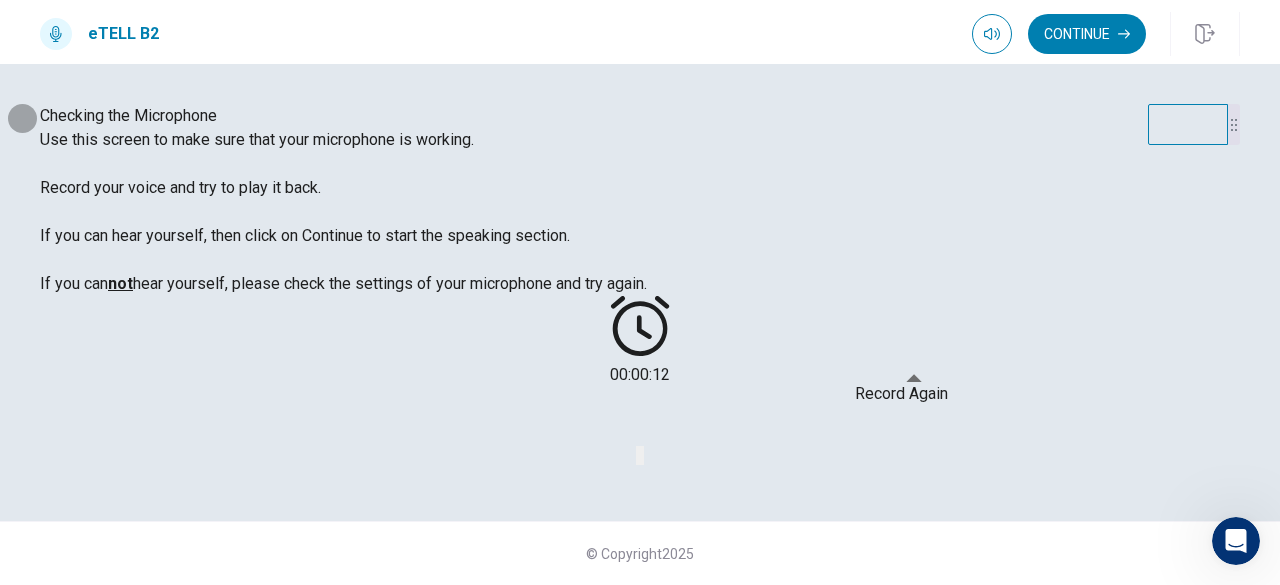 click 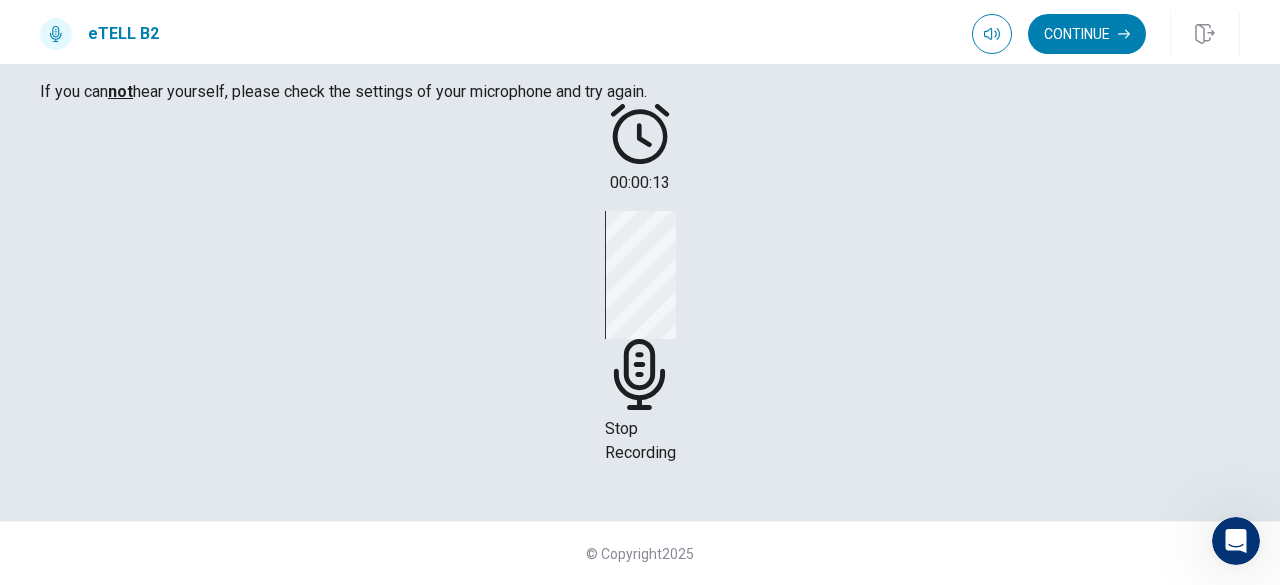 click 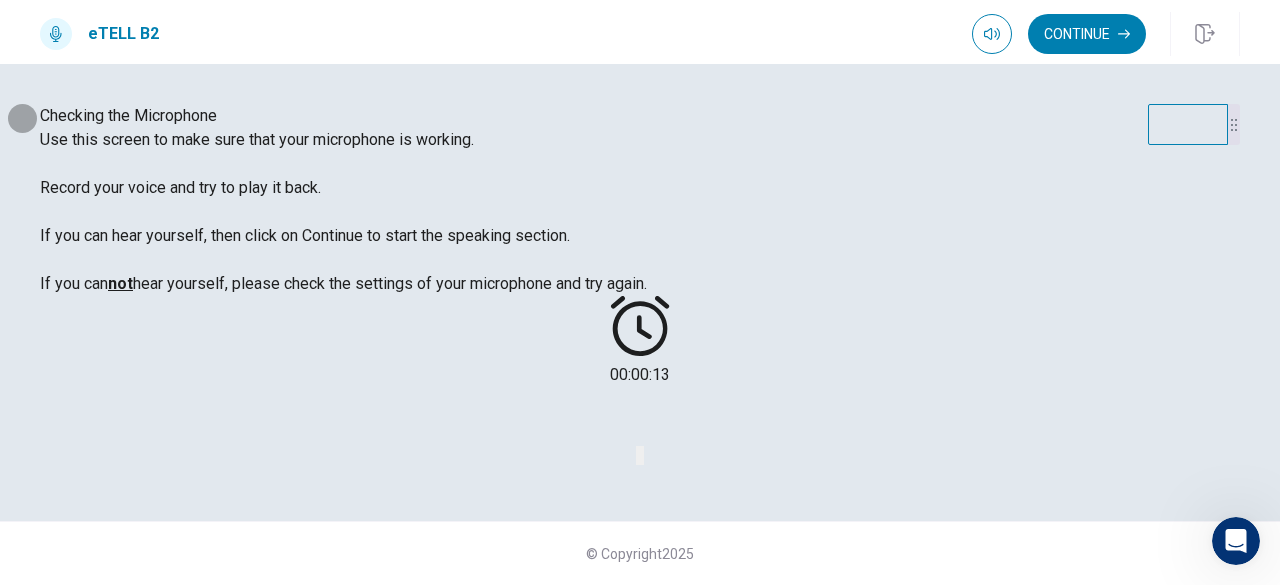 click 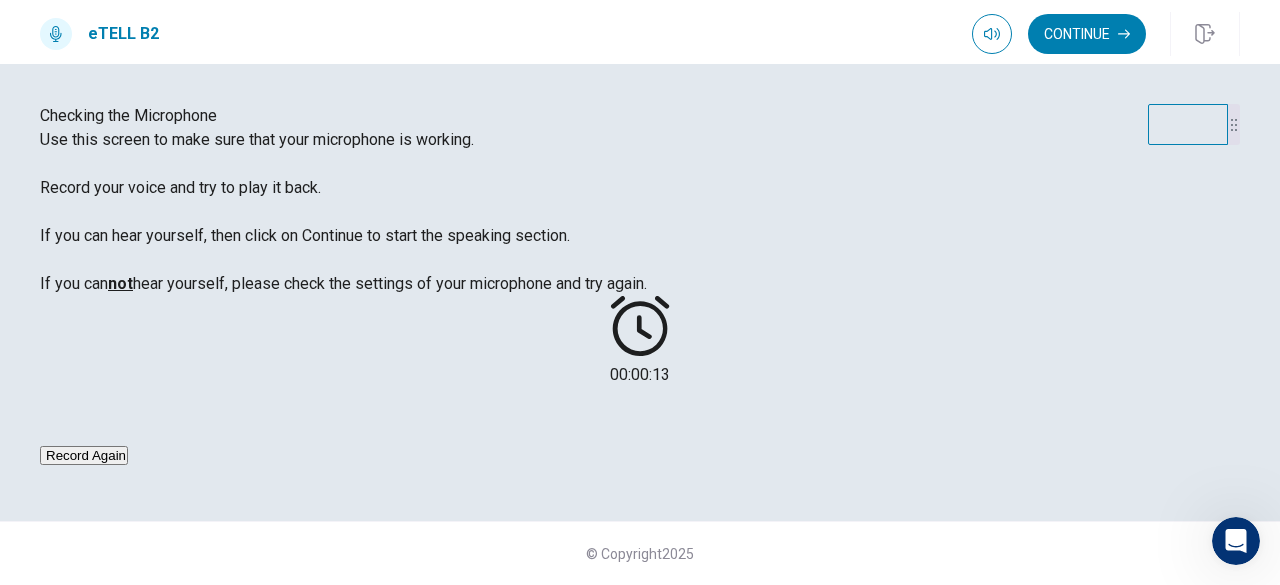 click on "Record Again" at bounding box center [84, 455] 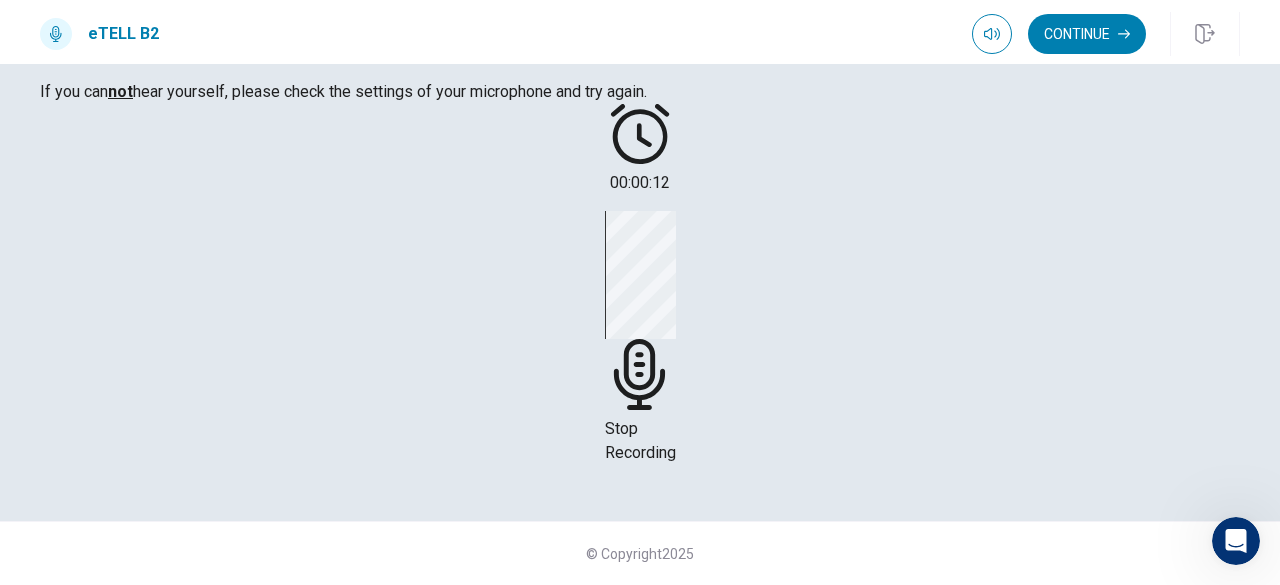 click on "Stop   Recording" at bounding box center (640, 440) 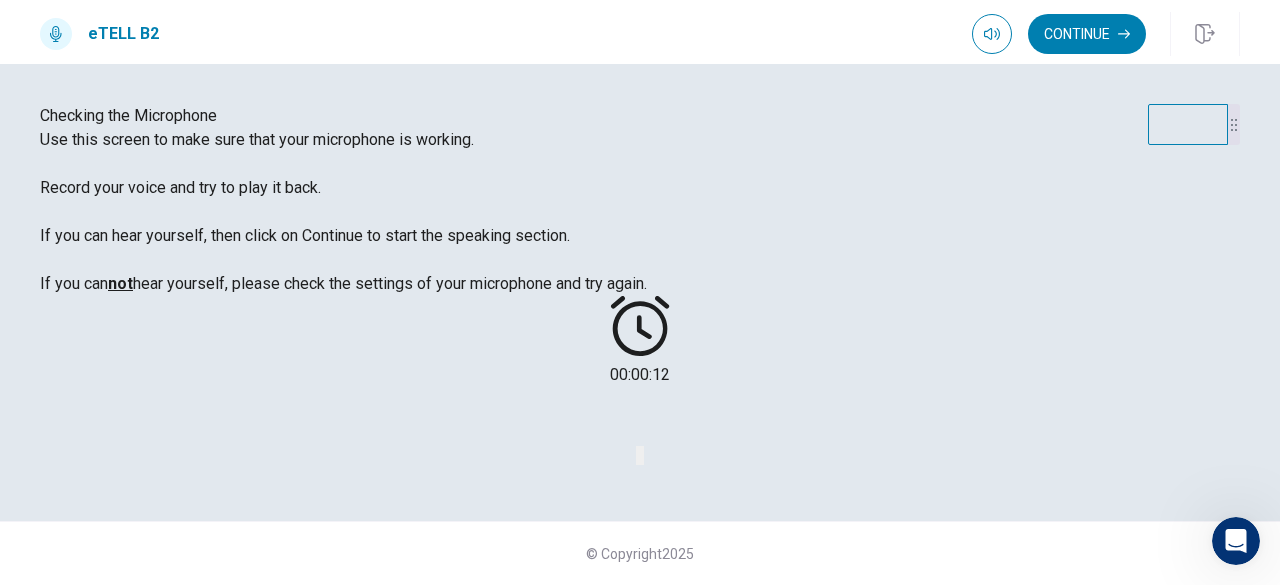 click 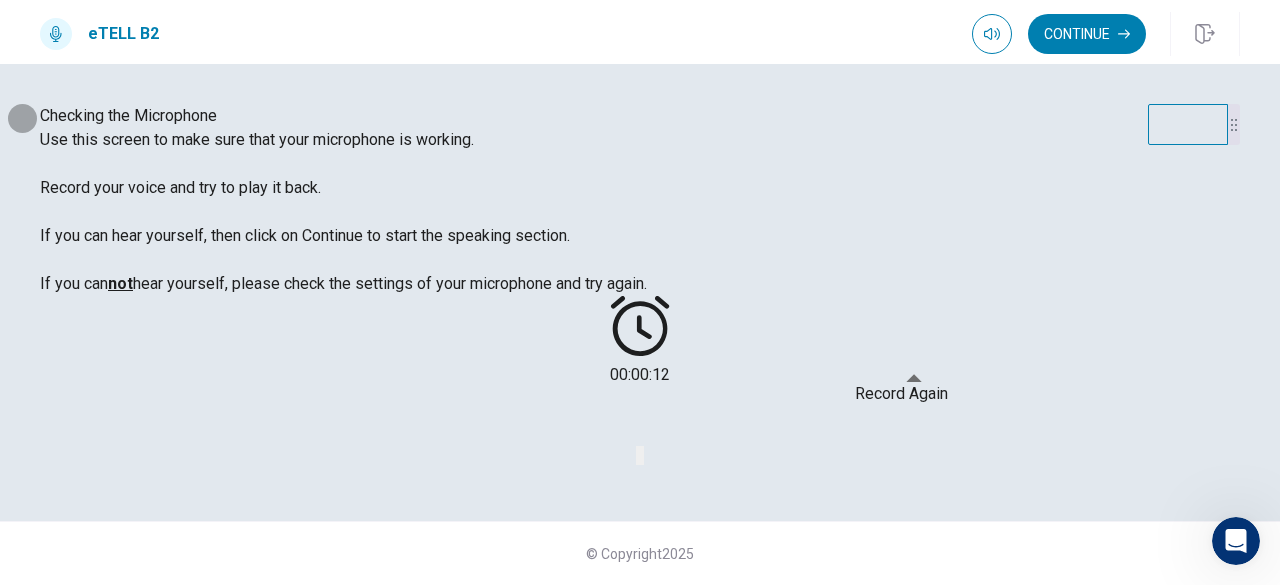 click 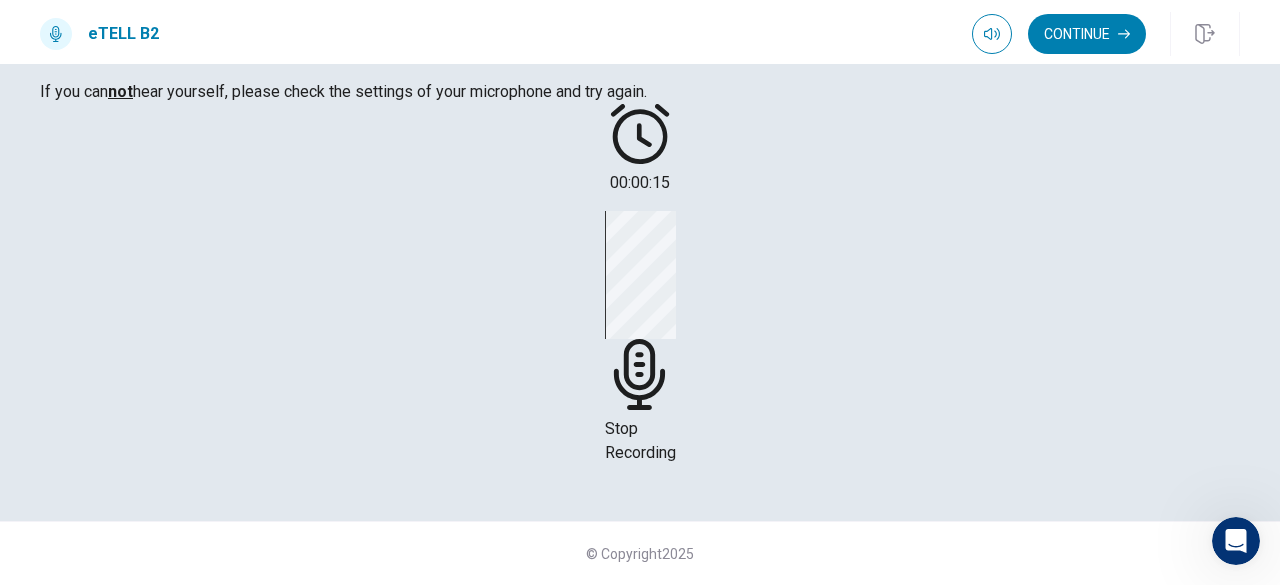 click on "Stop   Recording" at bounding box center [640, 338] 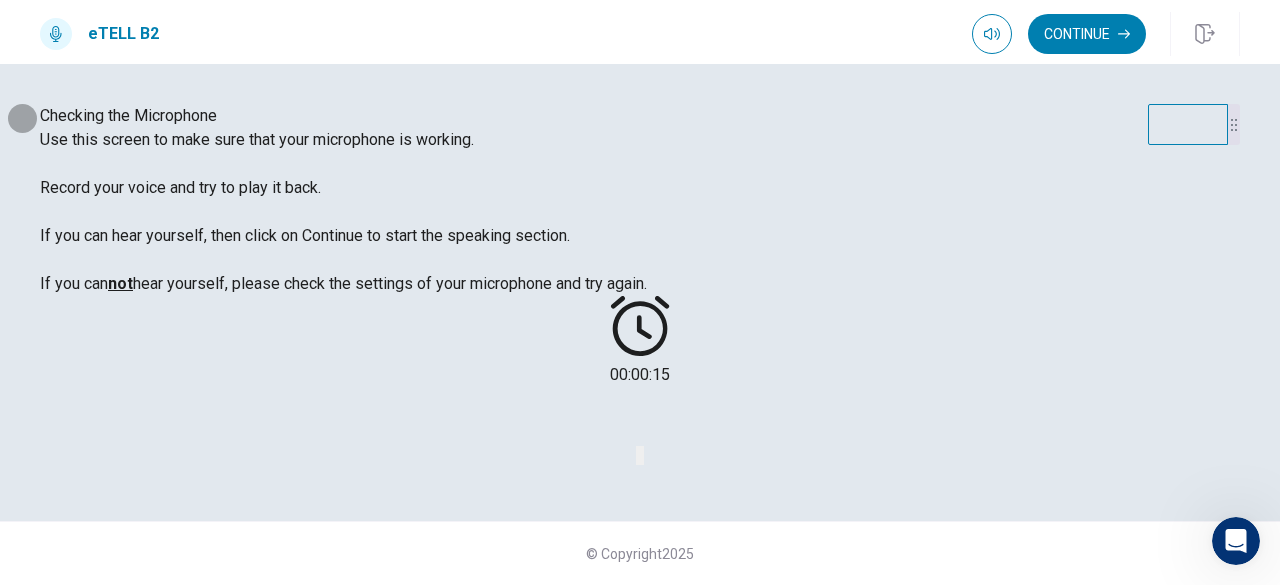 click at bounding box center (638, 455) 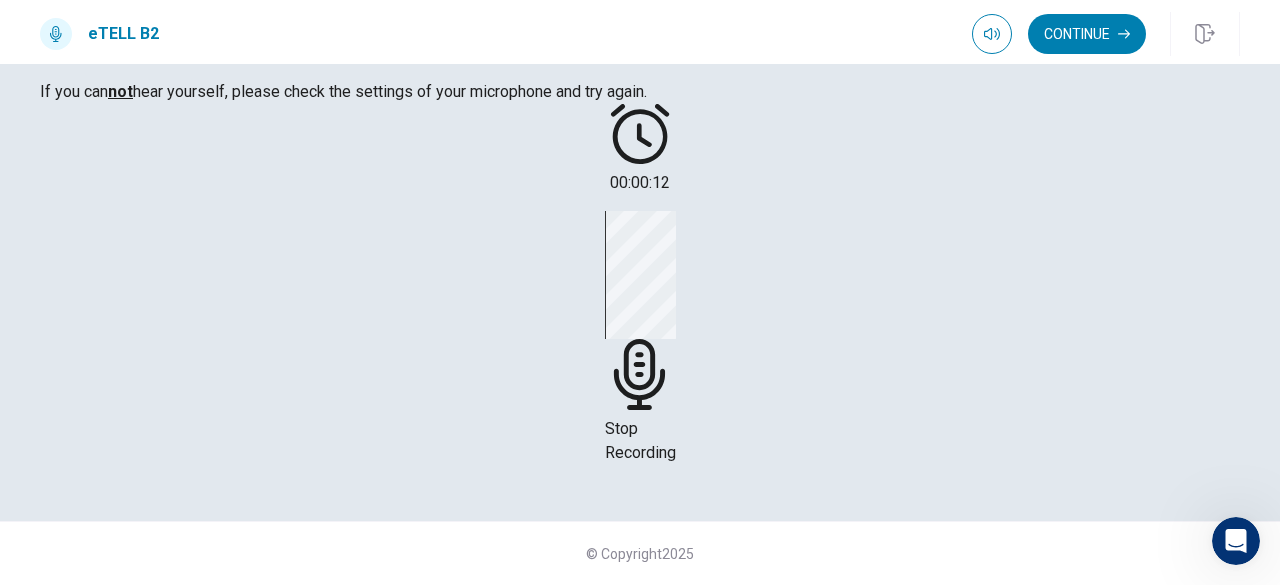 click on "Stop   Recording" at bounding box center (640, 338) 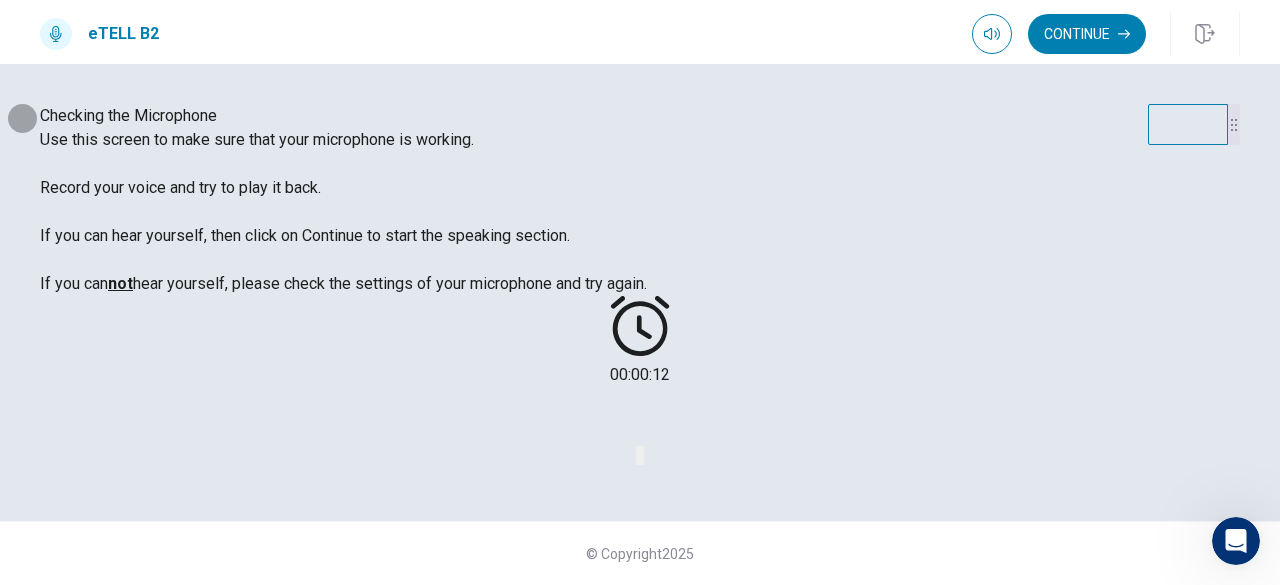 click at bounding box center (642, 455) 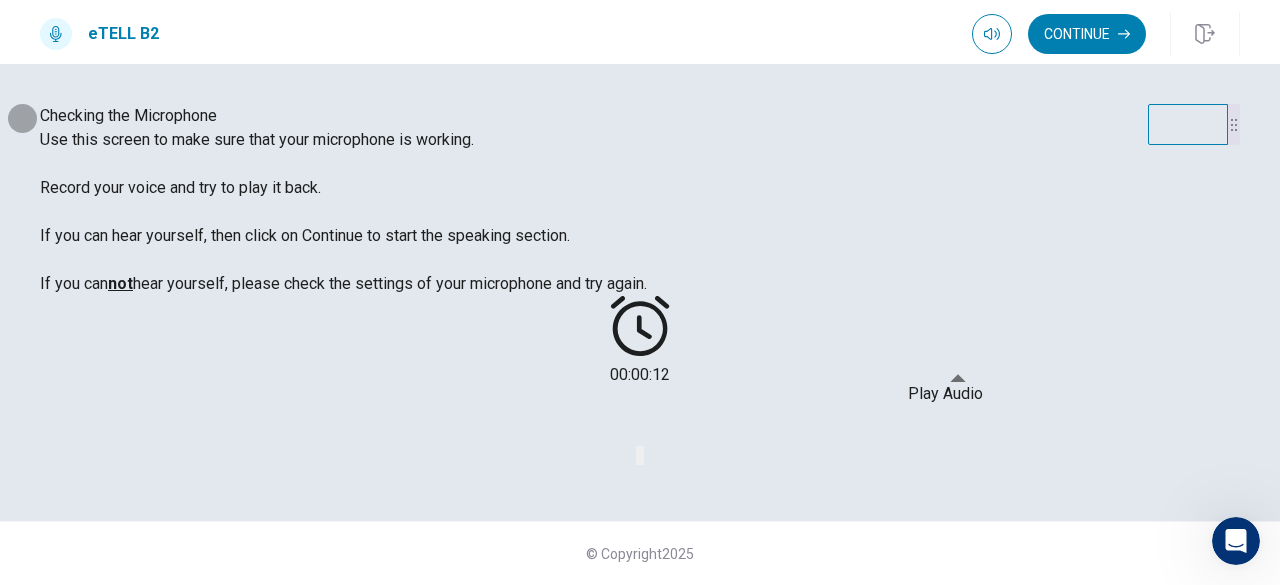 click at bounding box center [642, 455] 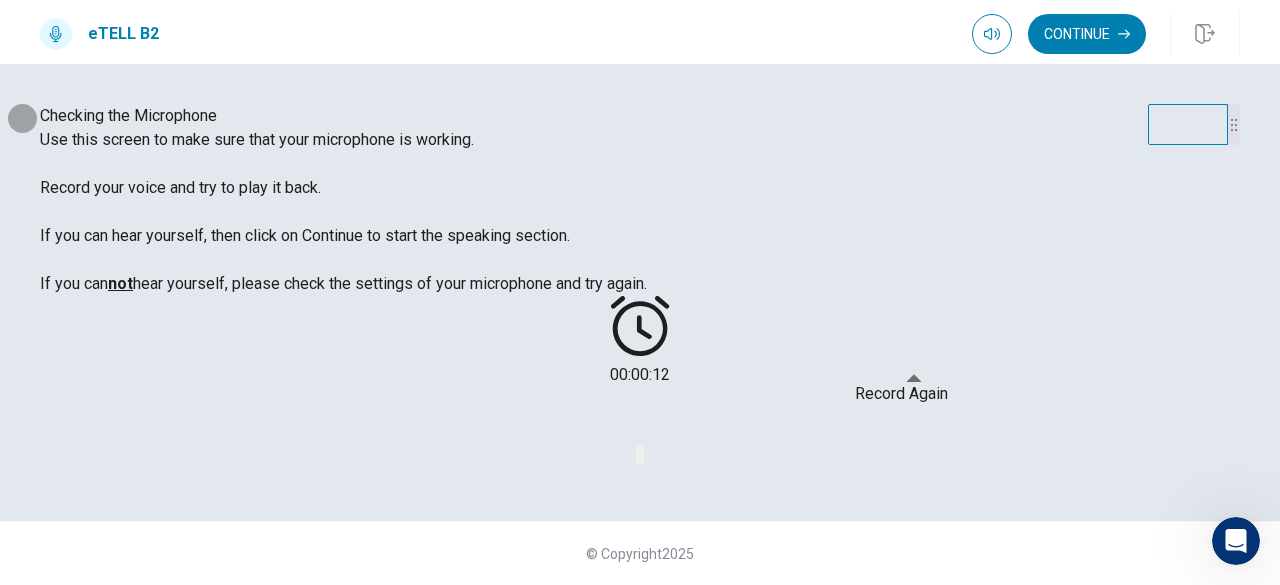 click 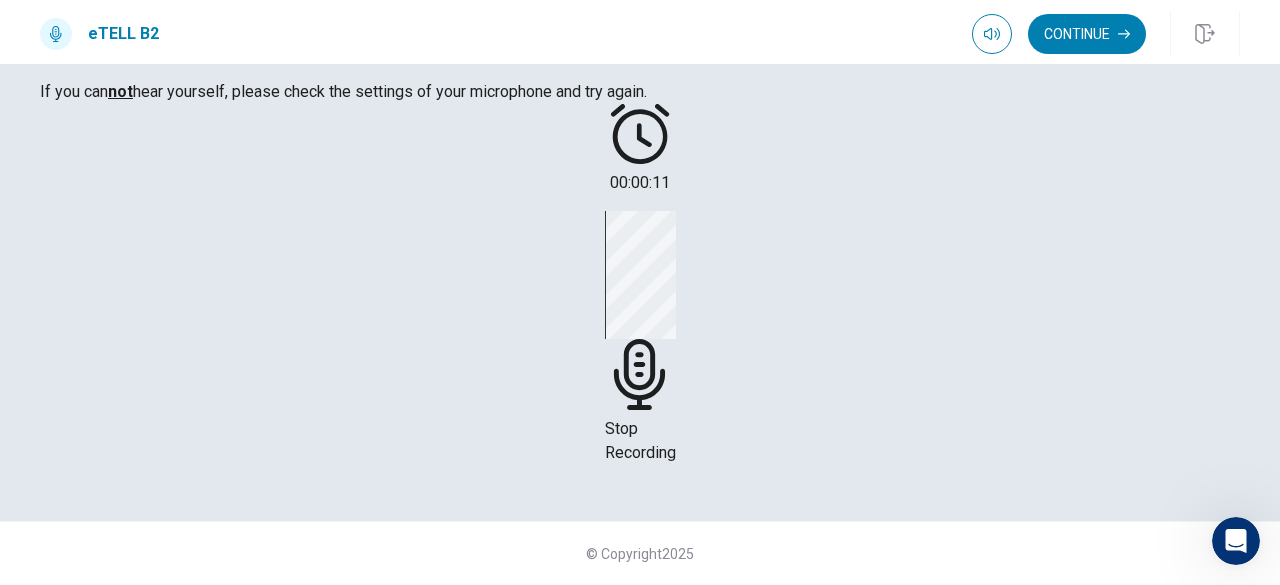 click 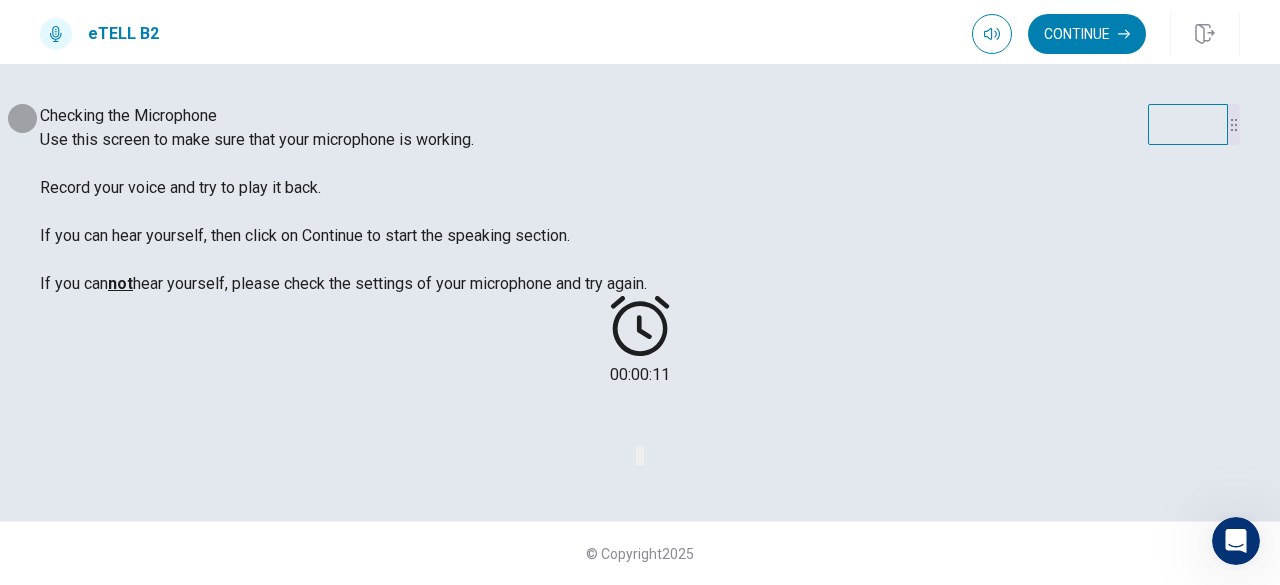 click at bounding box center [642, 455] 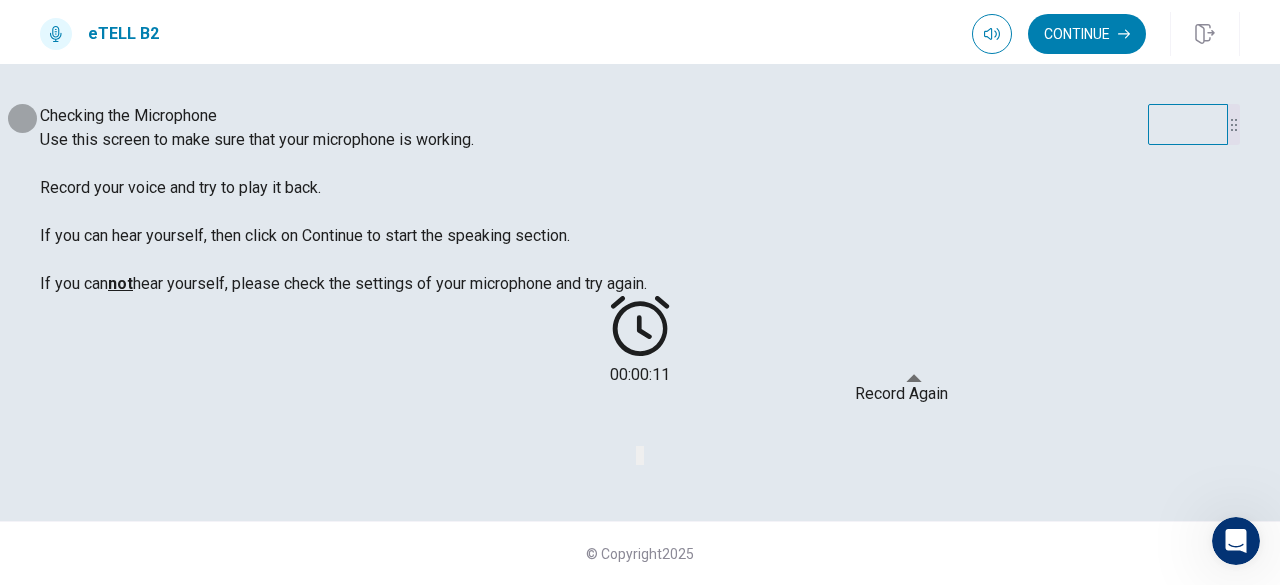 click 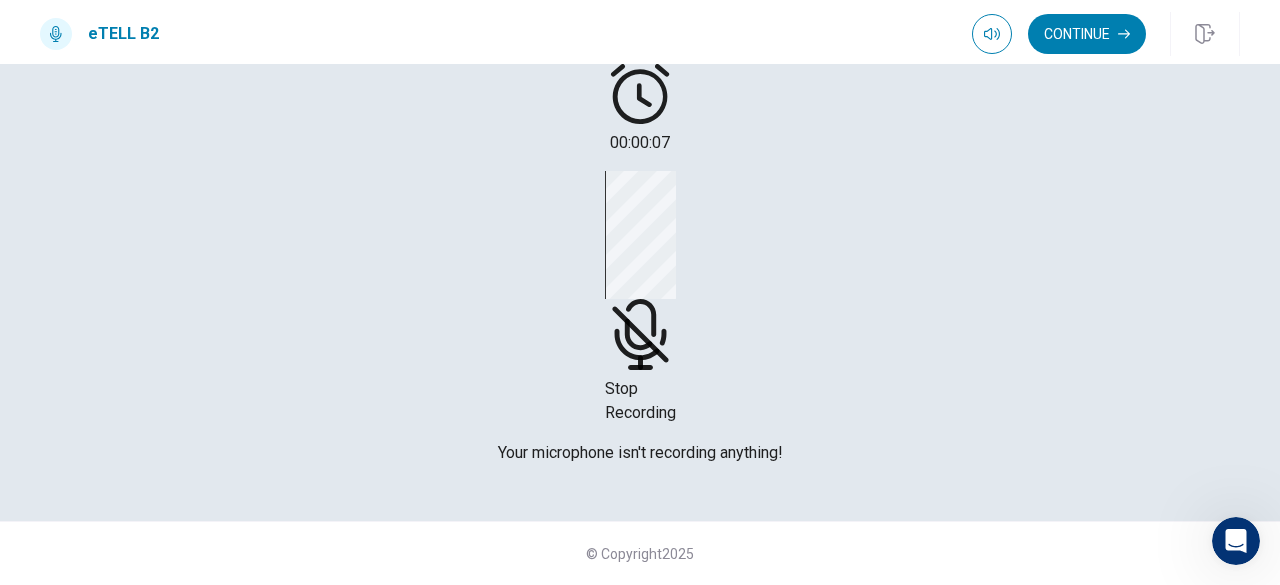 click on "Stop   Recording" at bounding box center [640, 298] 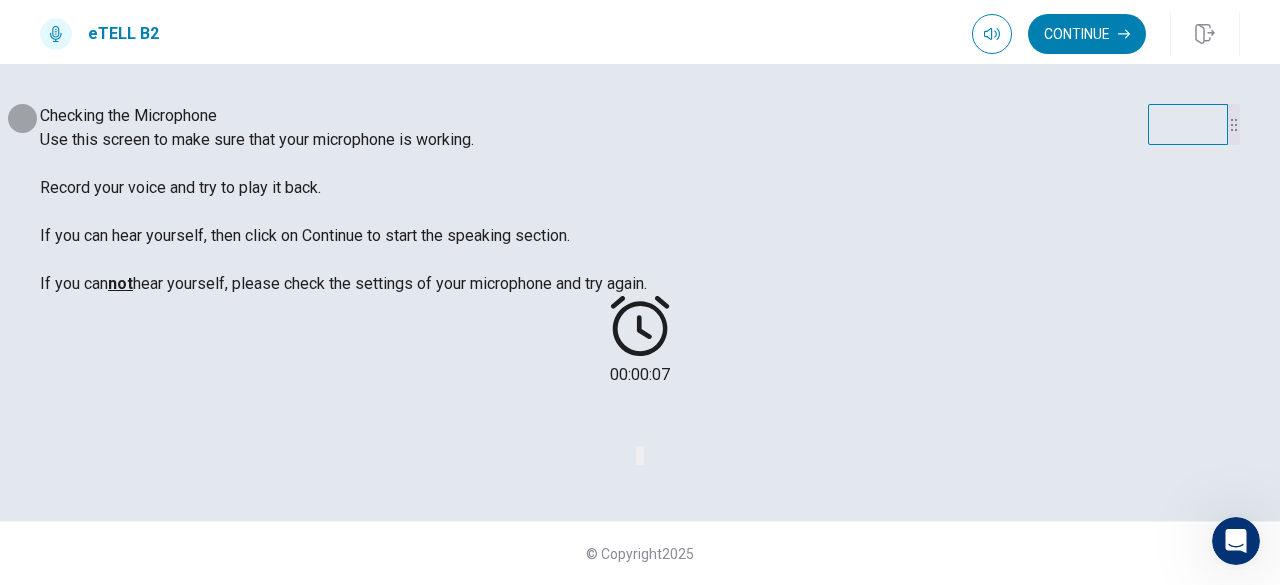 click 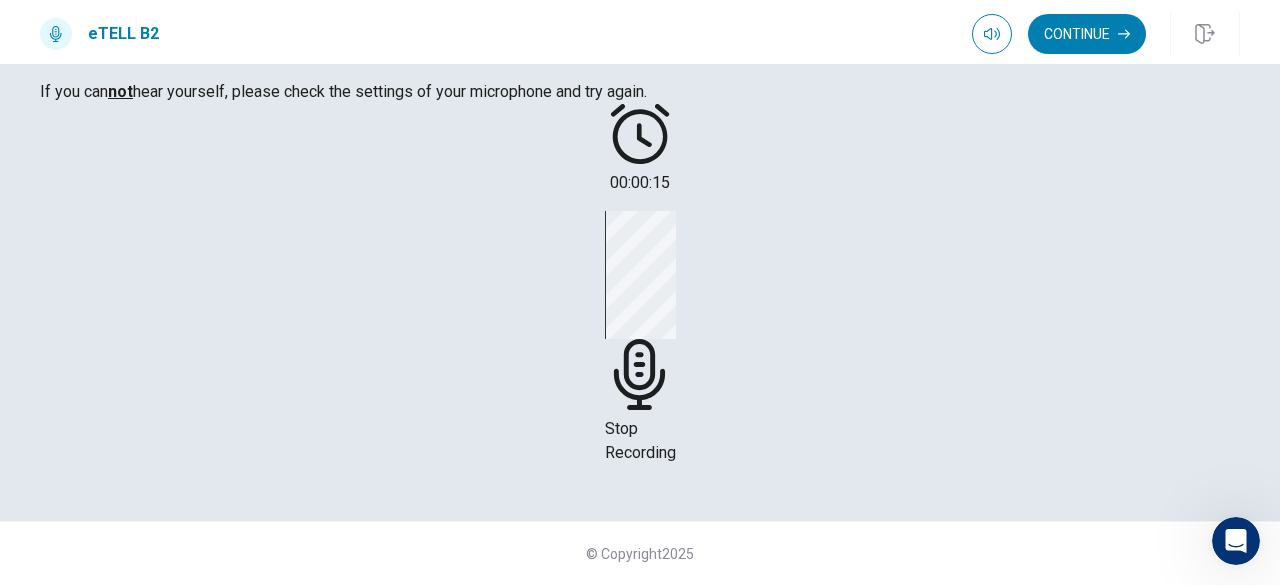 click 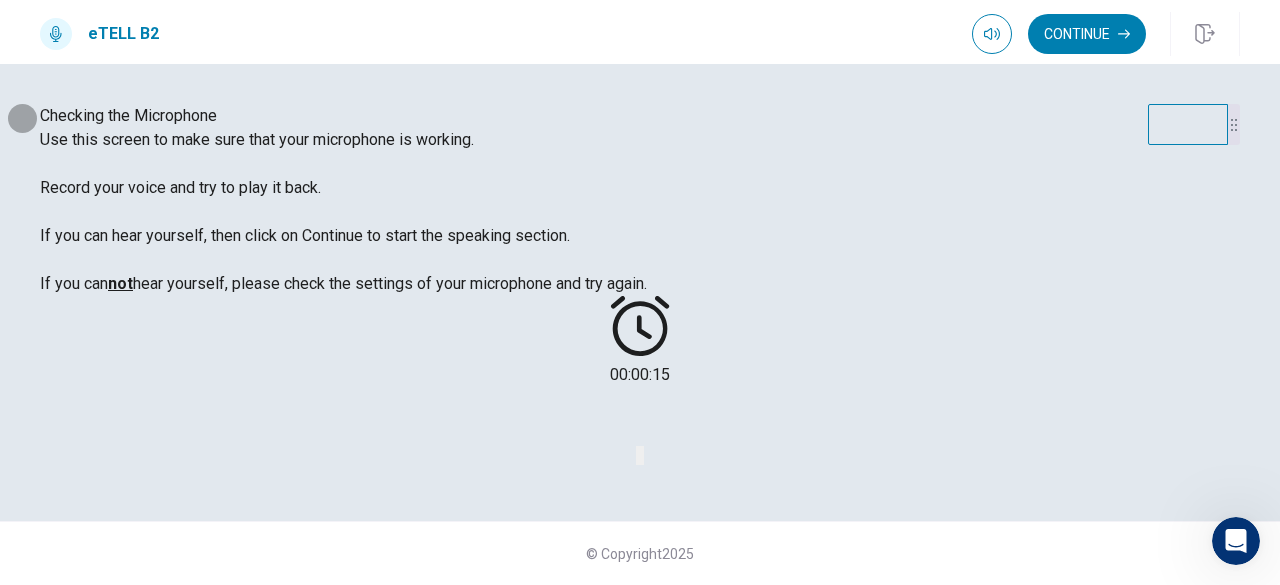 click 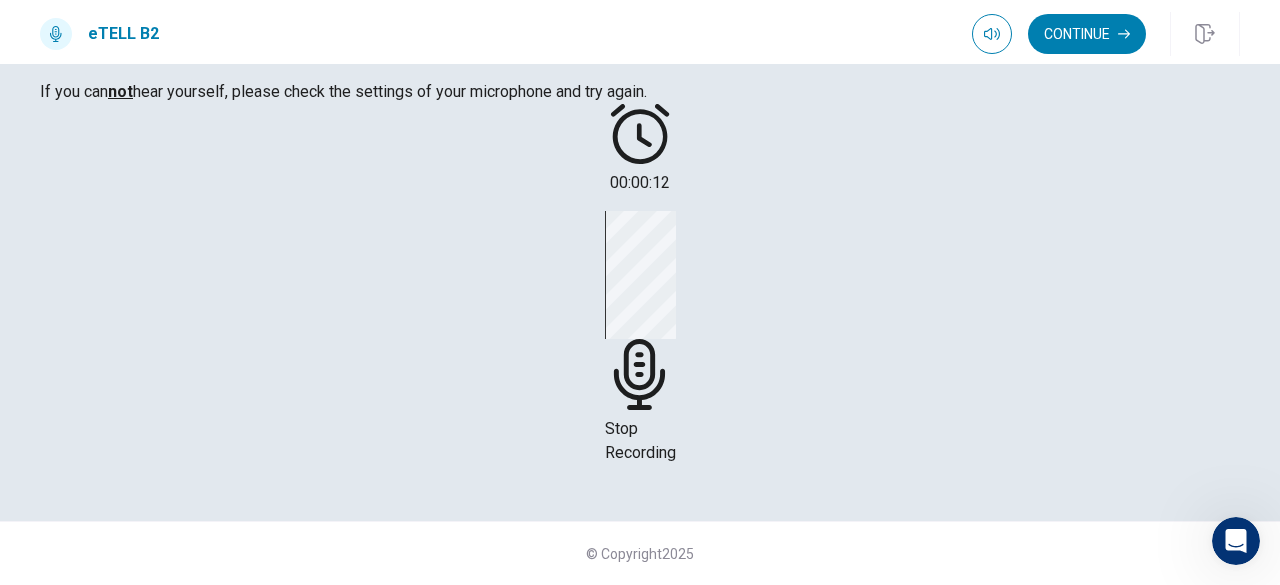 click on "Stop   Recording" at bounding box center [640, 338] 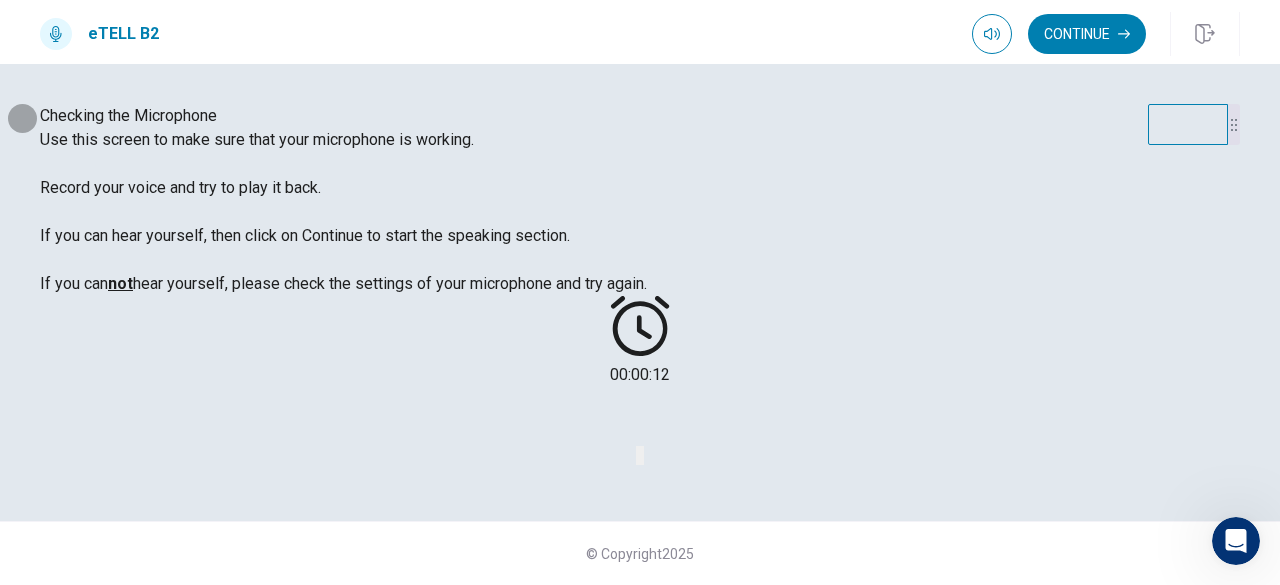 click 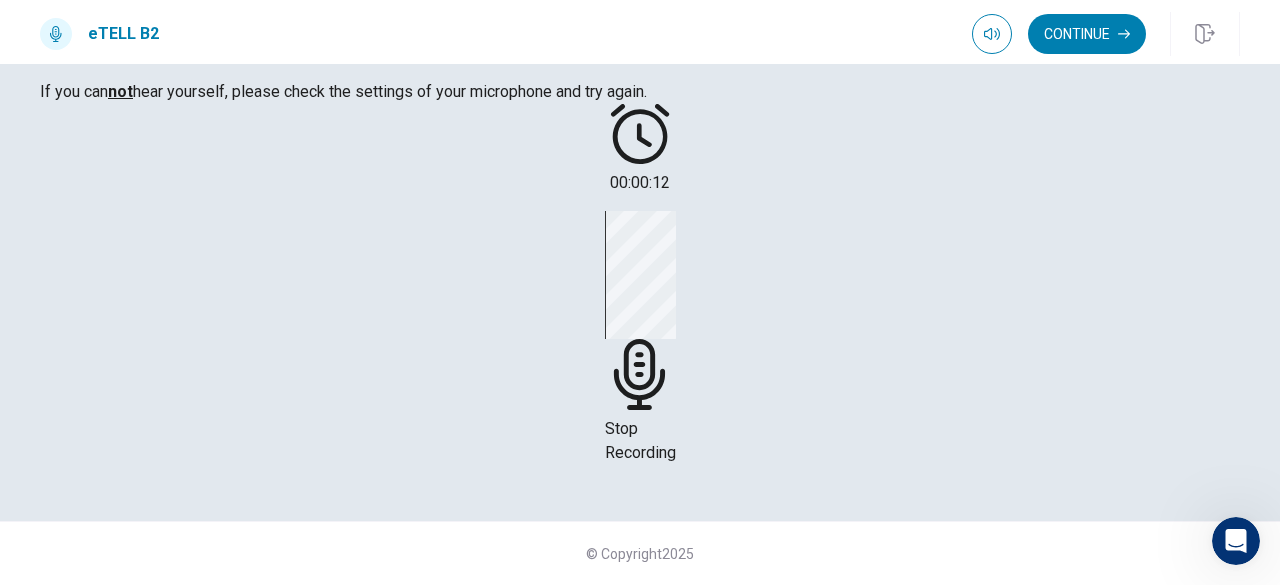 click on "Stop   Recording" at bounding box center (640, 338) 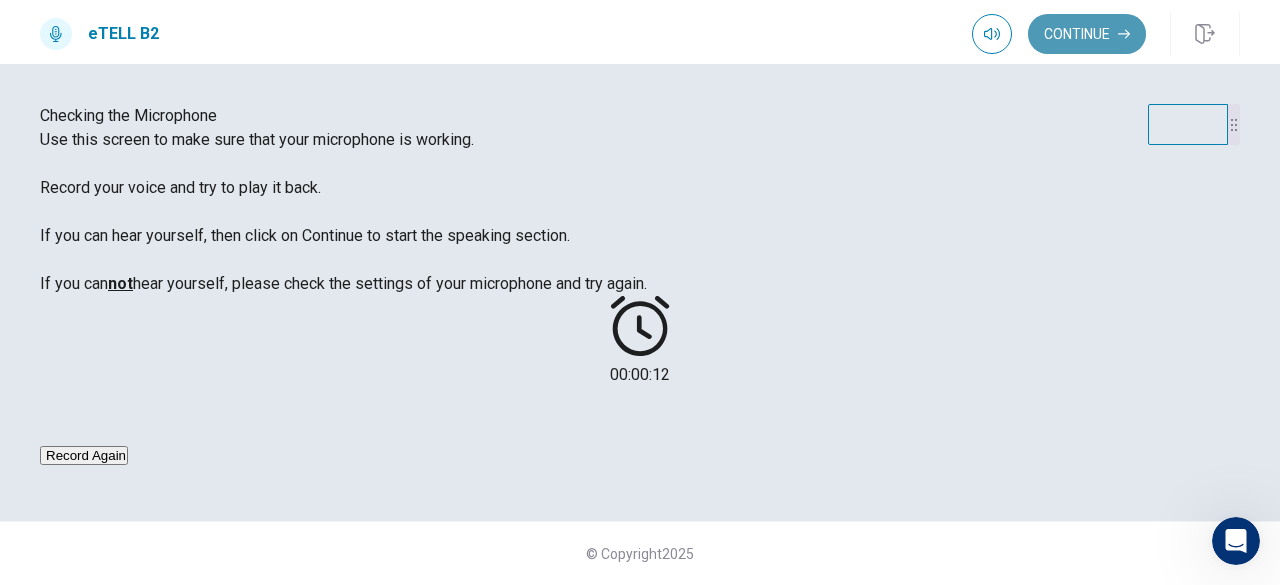 click on "Continue" at bounding box center (1087, 34) 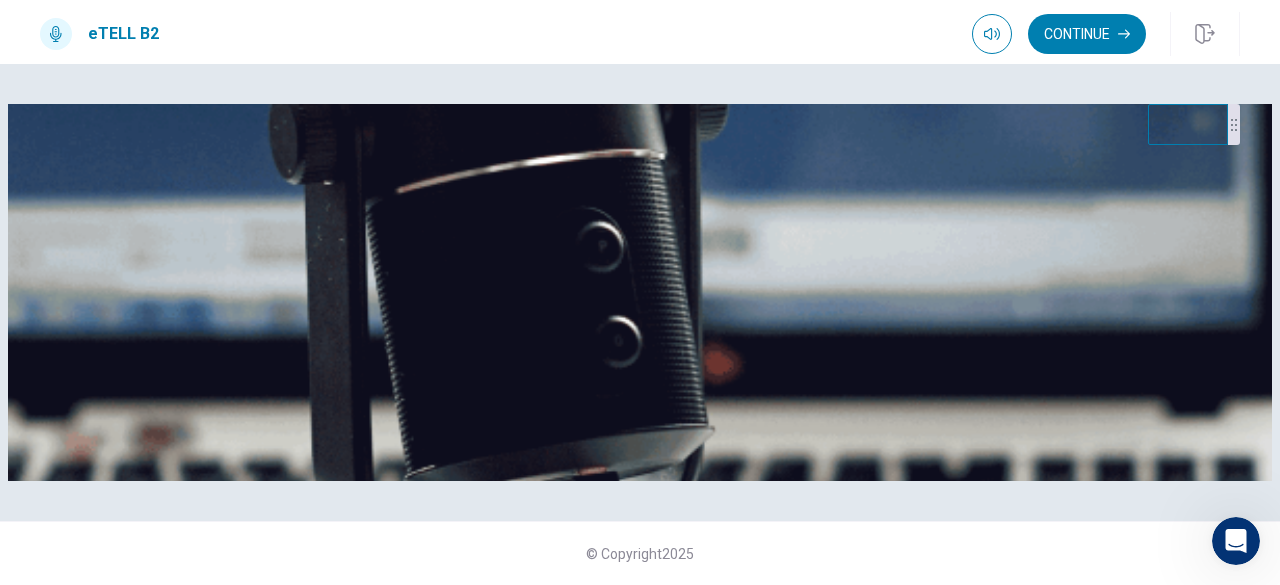 scroll, scrollTop: 14, scrollLeft: 0, axis: vertical 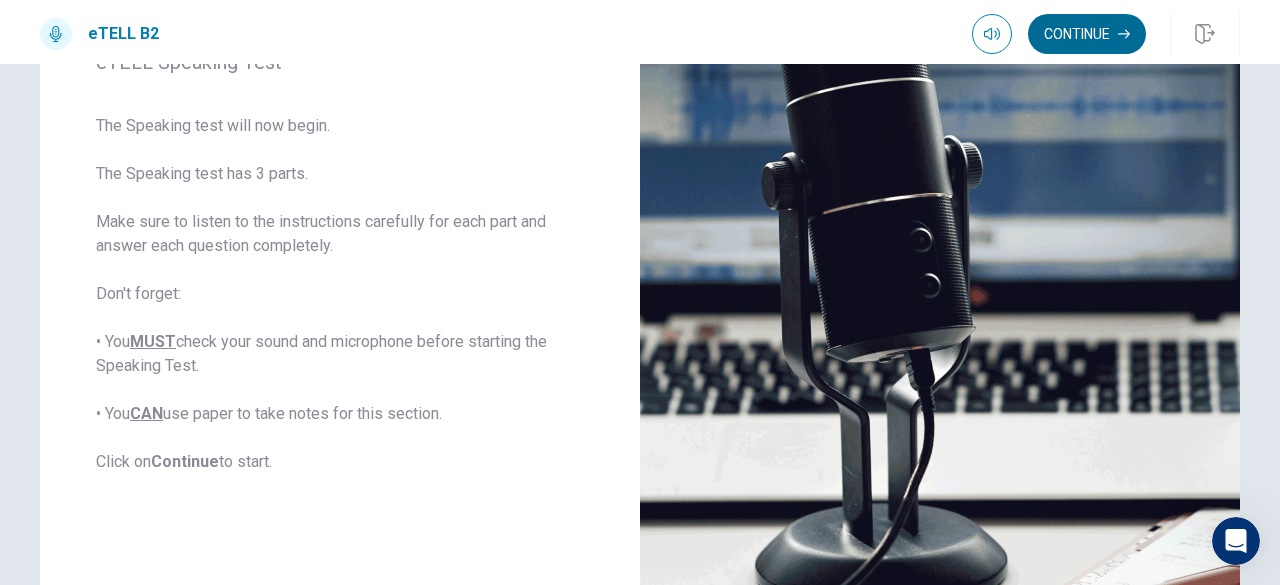 click on "Continue" at bounding box center (1087, 34) 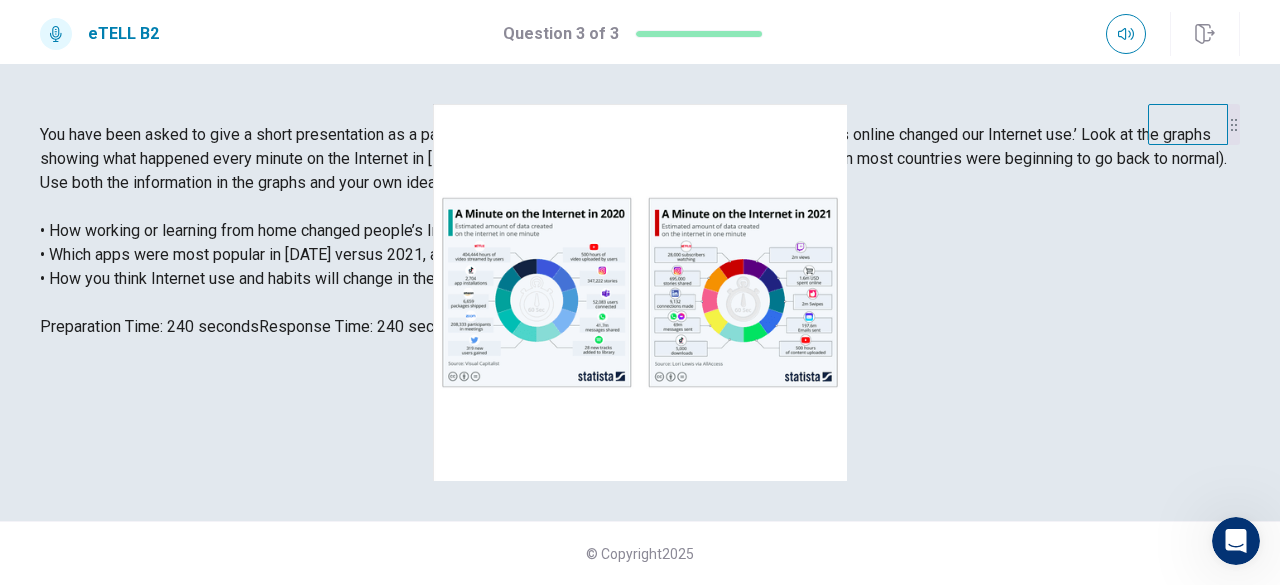 scroll, scrollTop: 13, scrollLeft: 0, axis: vertical 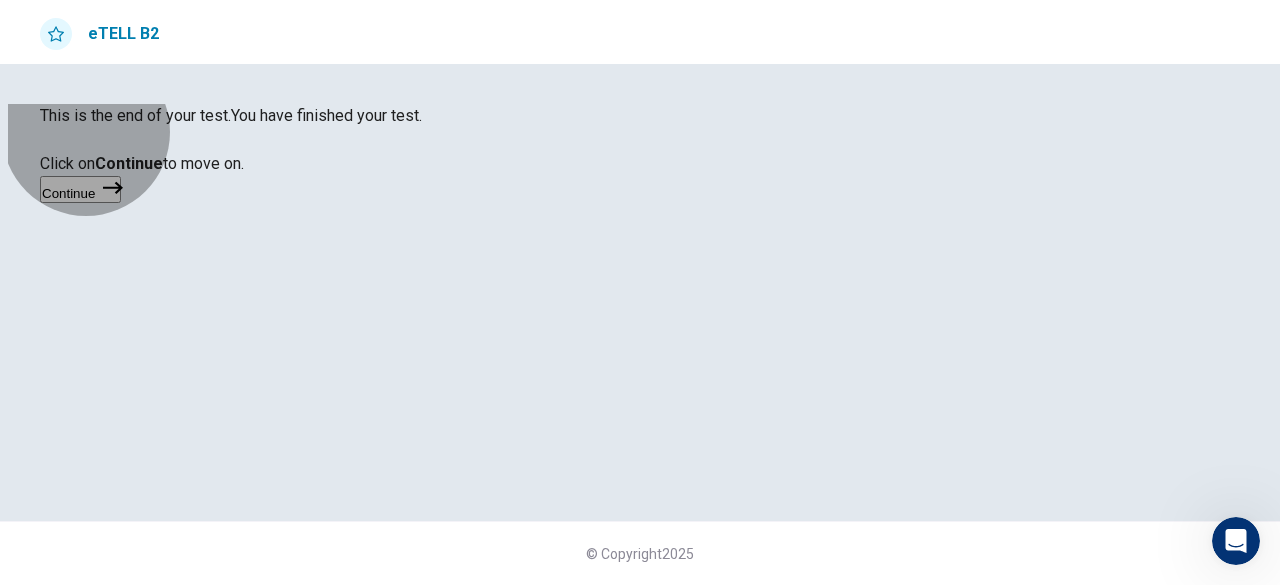 click on "Continue" at bounding box center [80, 189] 